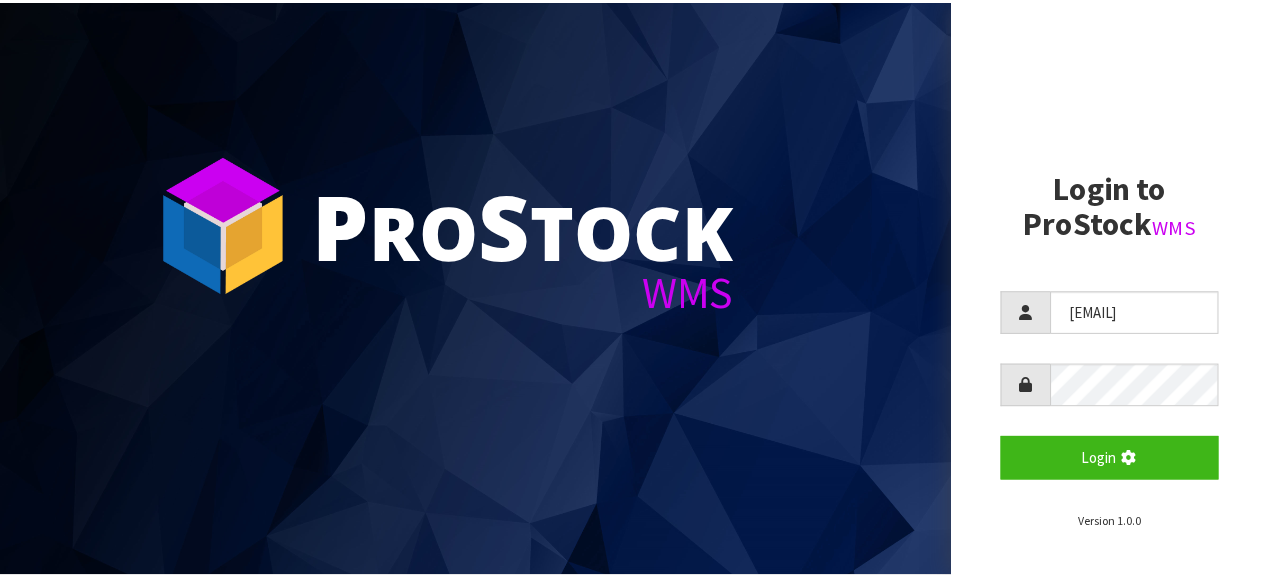 scroll, scrollTop: 0, scrollLeft: 0, axis: both 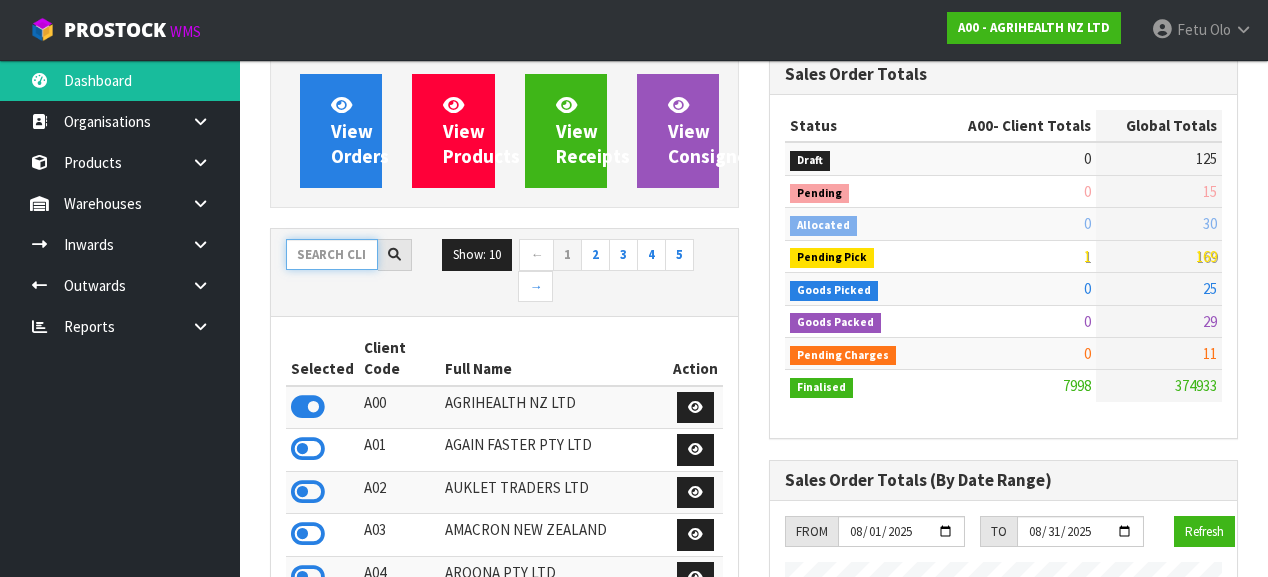 click at bounding box center [332, 254] 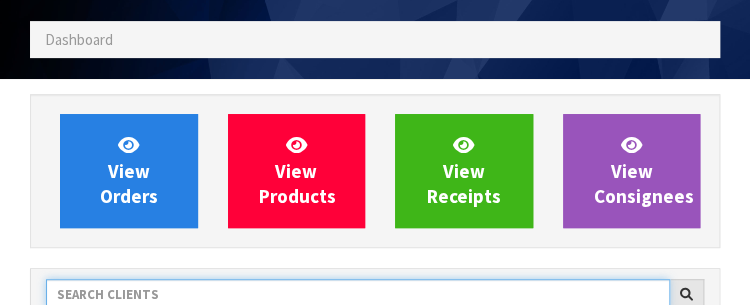 scroll, scrollTop: 998423, scrollLeft: 999280, axis: both 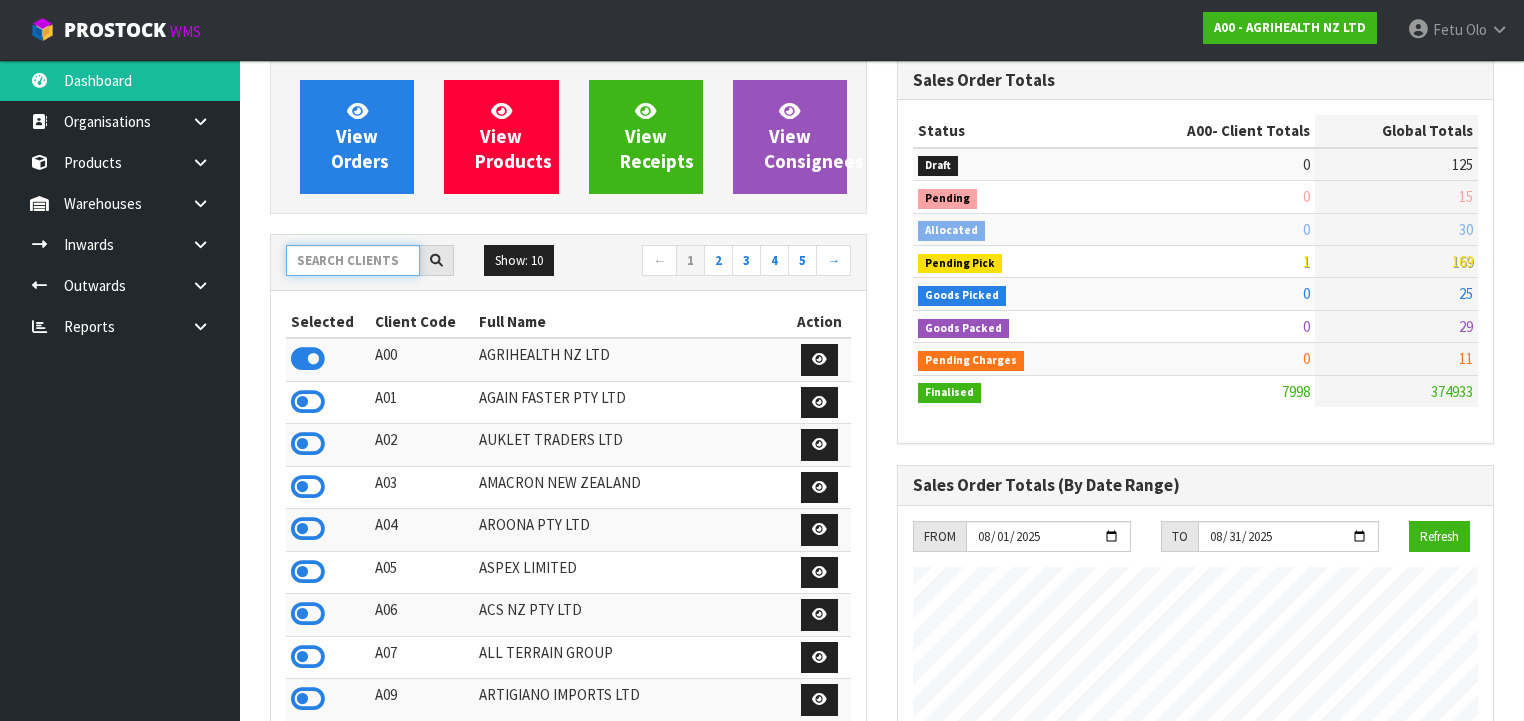 click at bounding box center (353, 260) 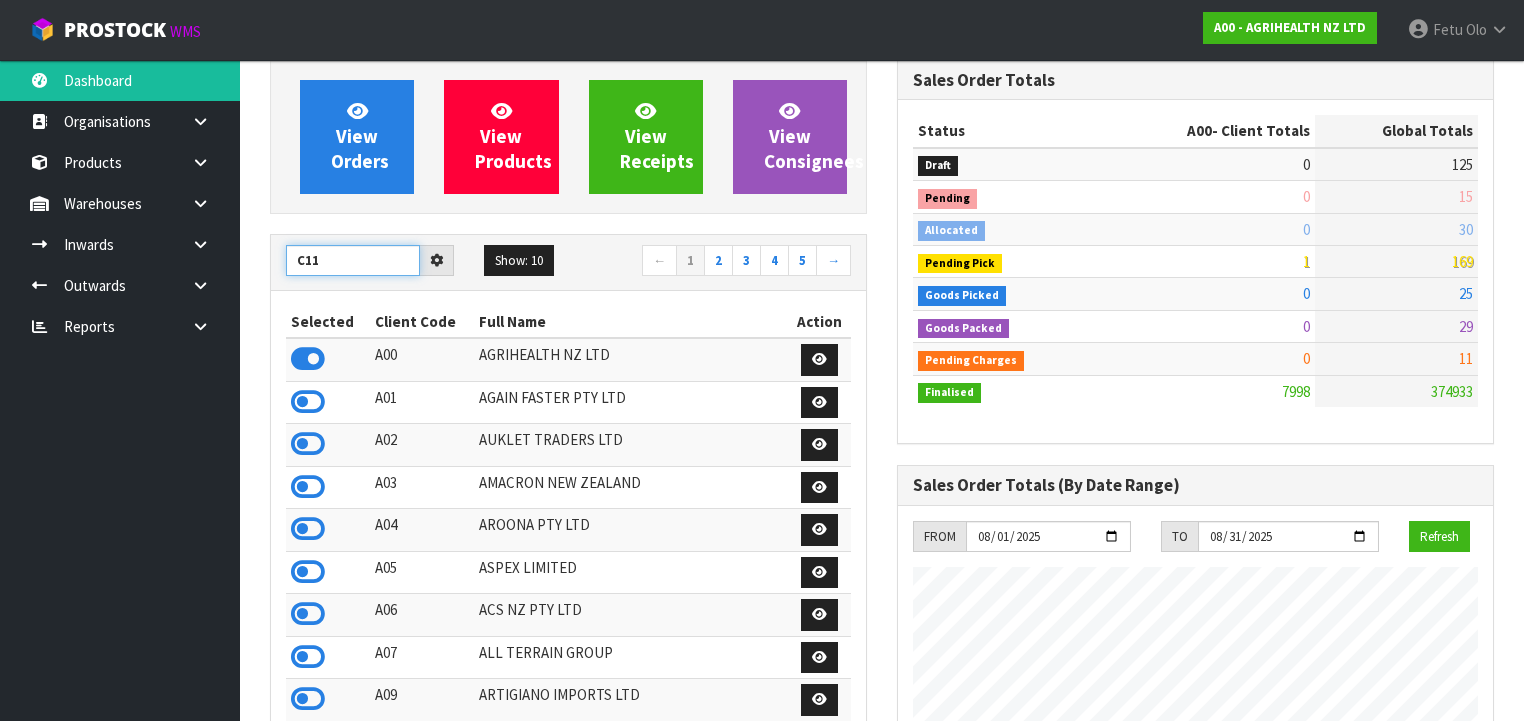 type on "C11" 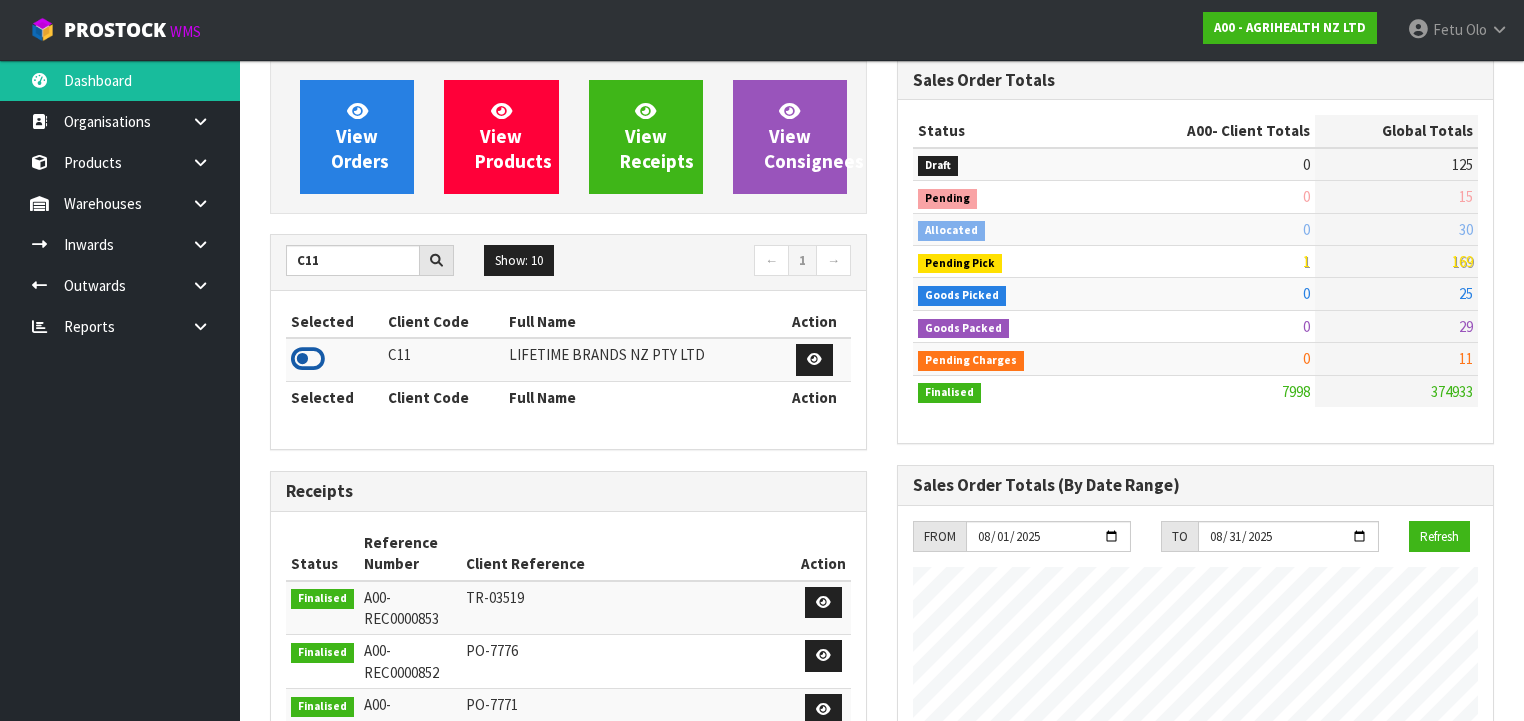 click at bounding box center [308, 359] 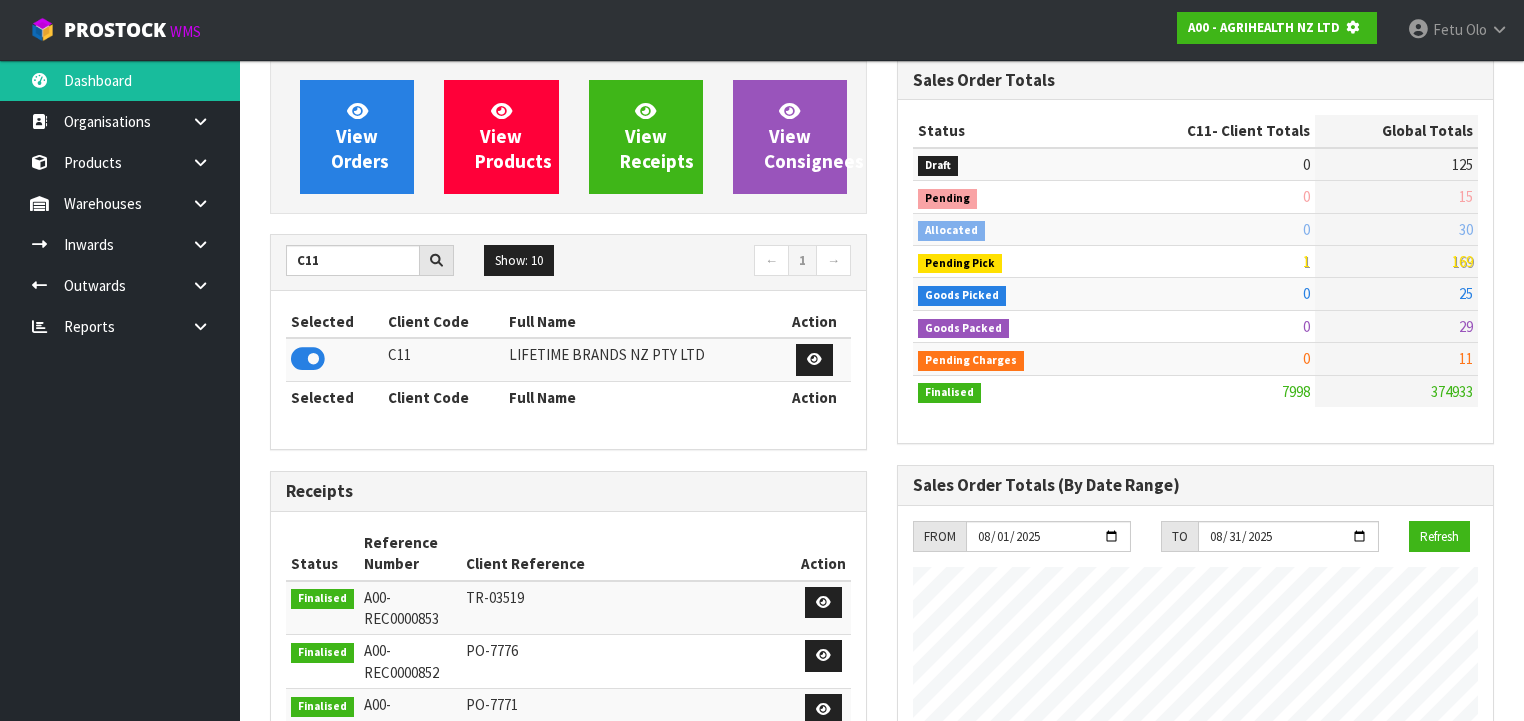 scroll, scrollTop: 1242, scrollLeft: 627, axis: both 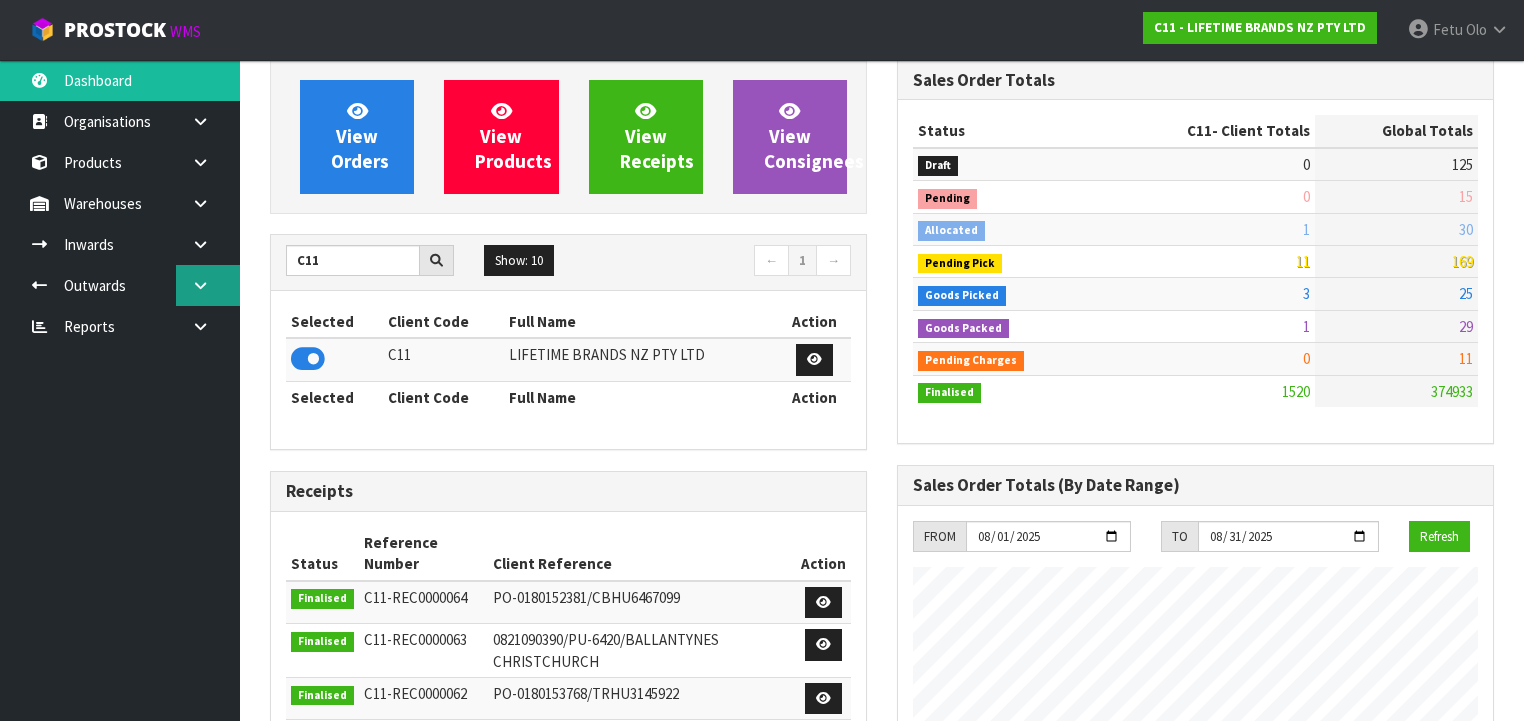click at bounding box center (208, 285) 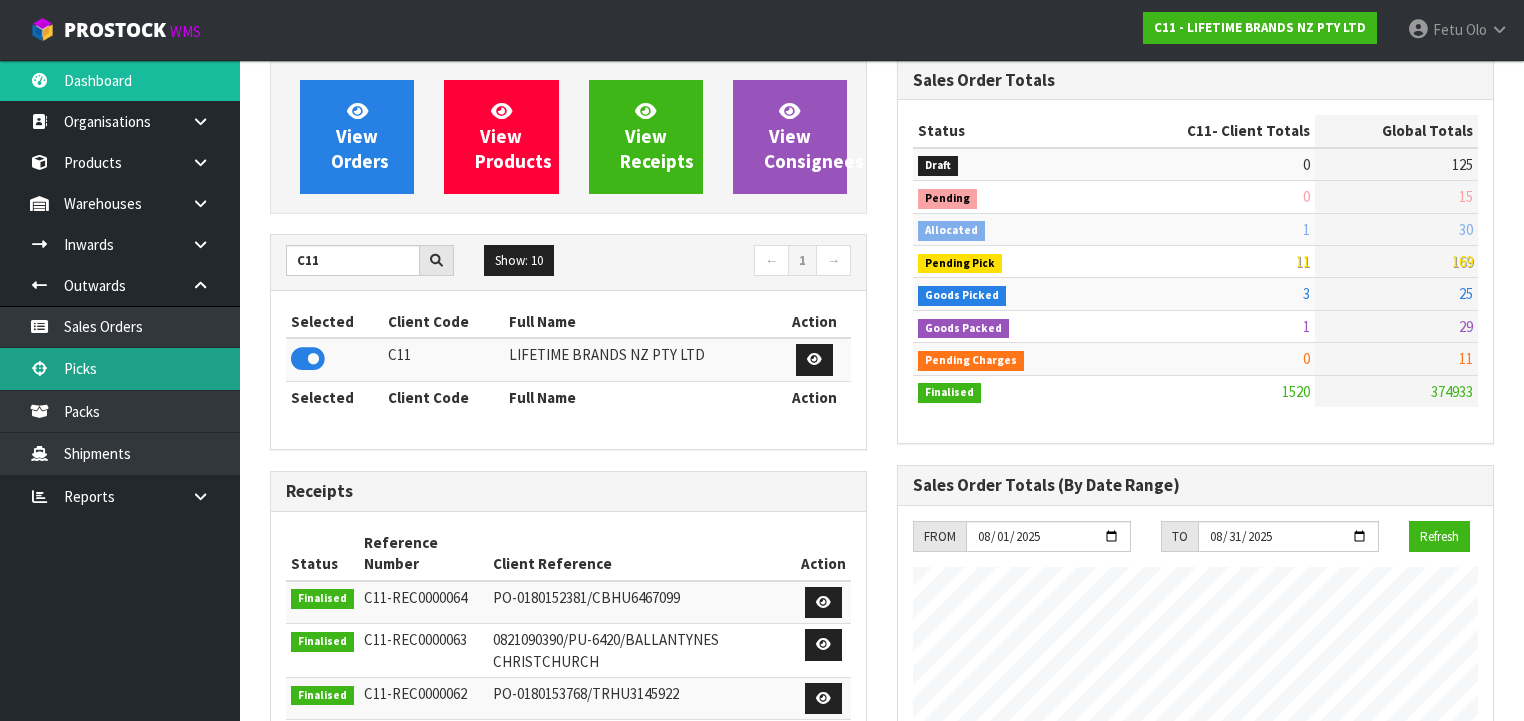 click on "Picks" at bounding box center [120, 368] 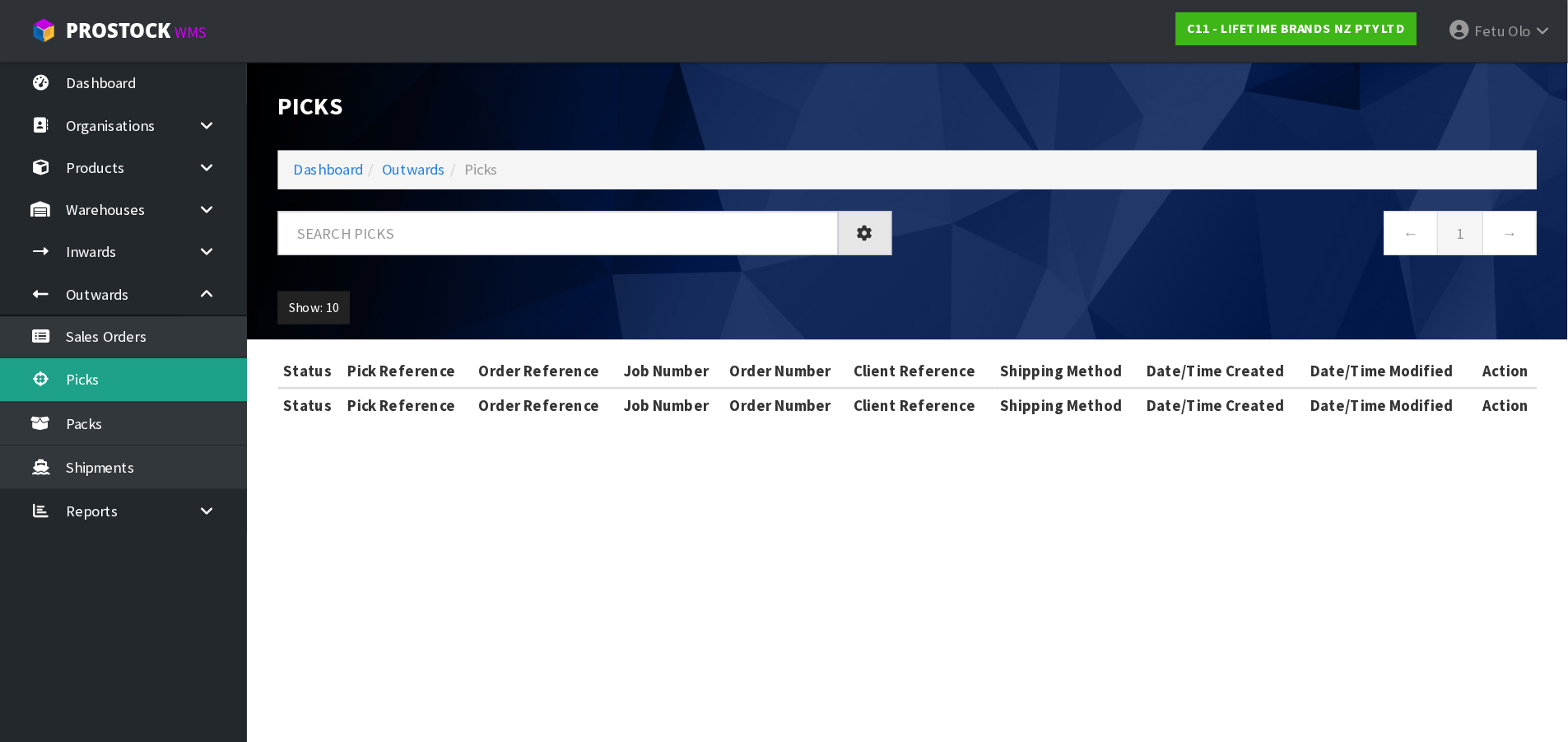 scroll, scrollTop: 0, scrollLeft: 0, axis: both 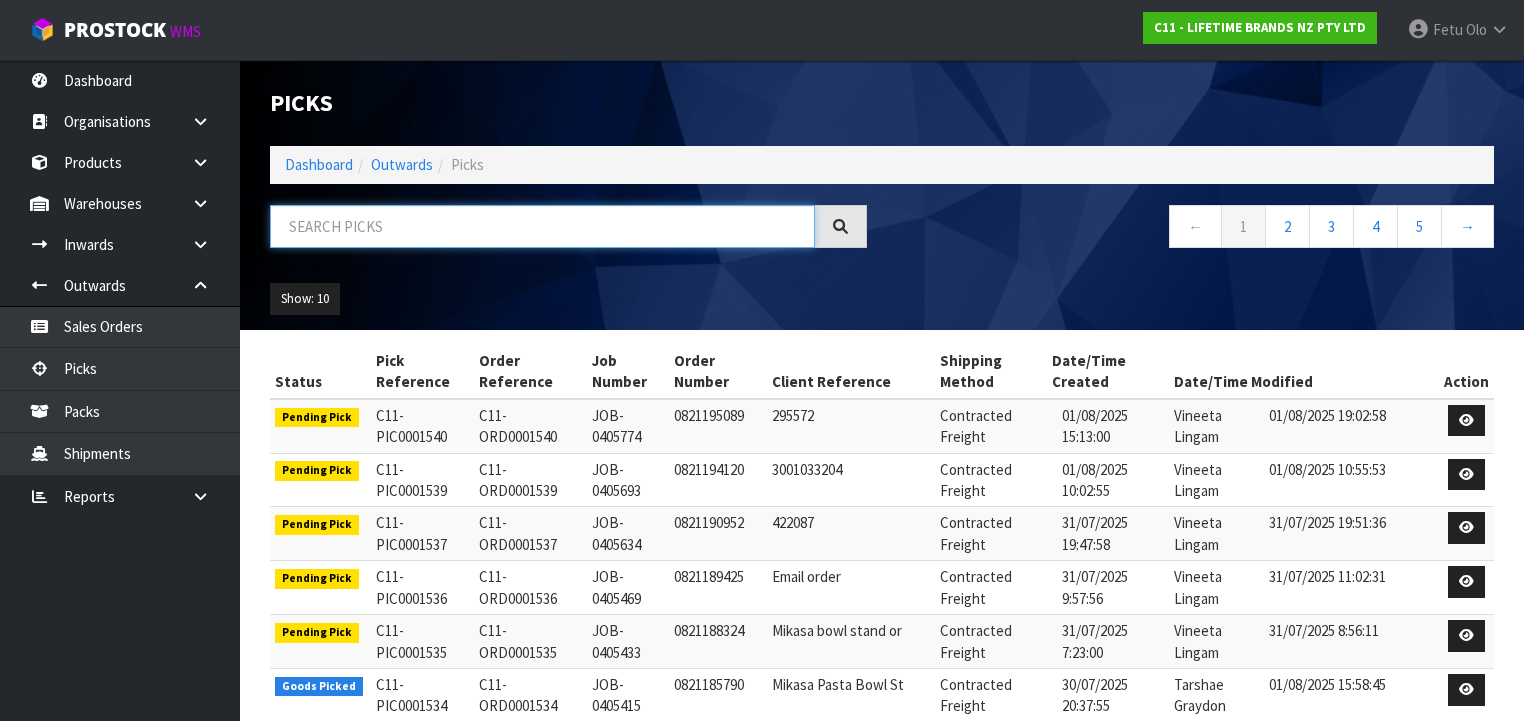 click at bounding box center [542, 226] 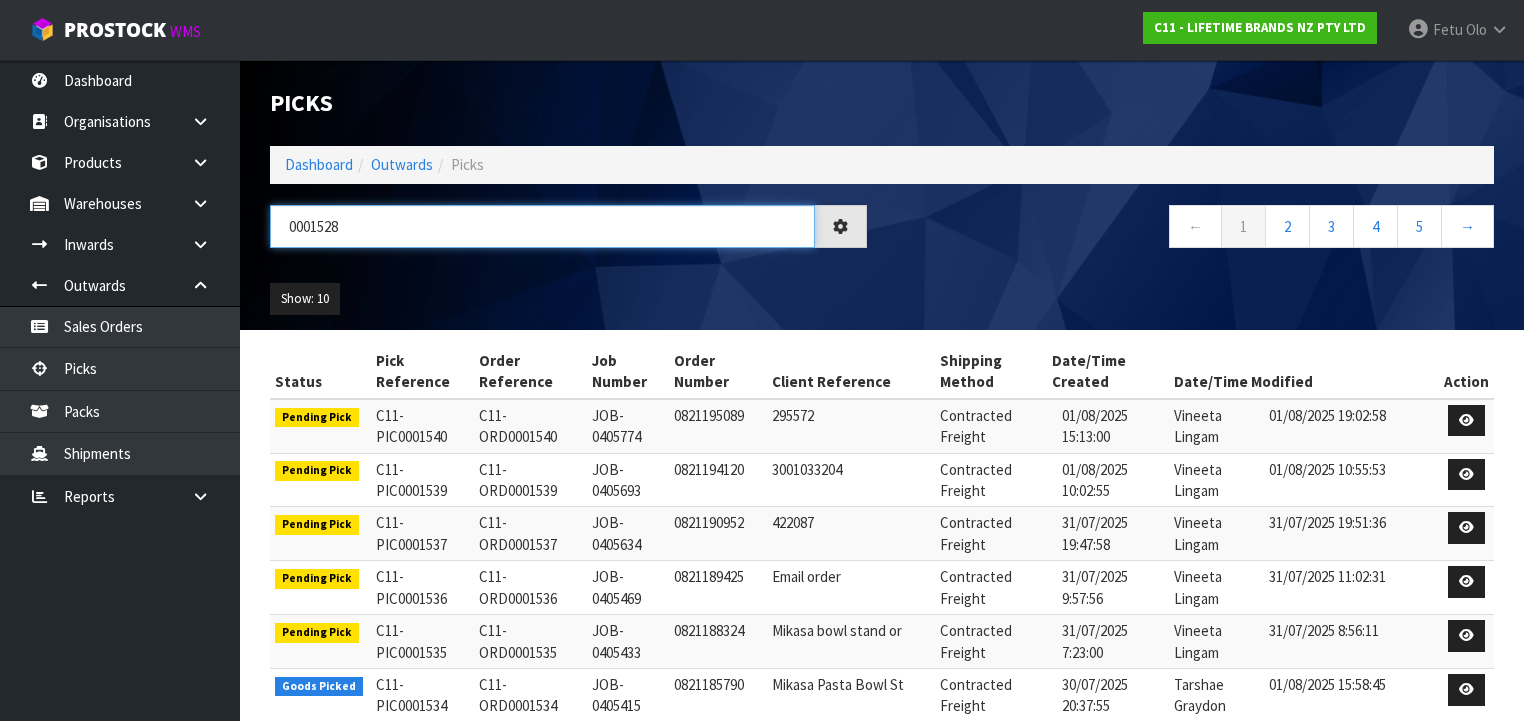 type on "0001528" 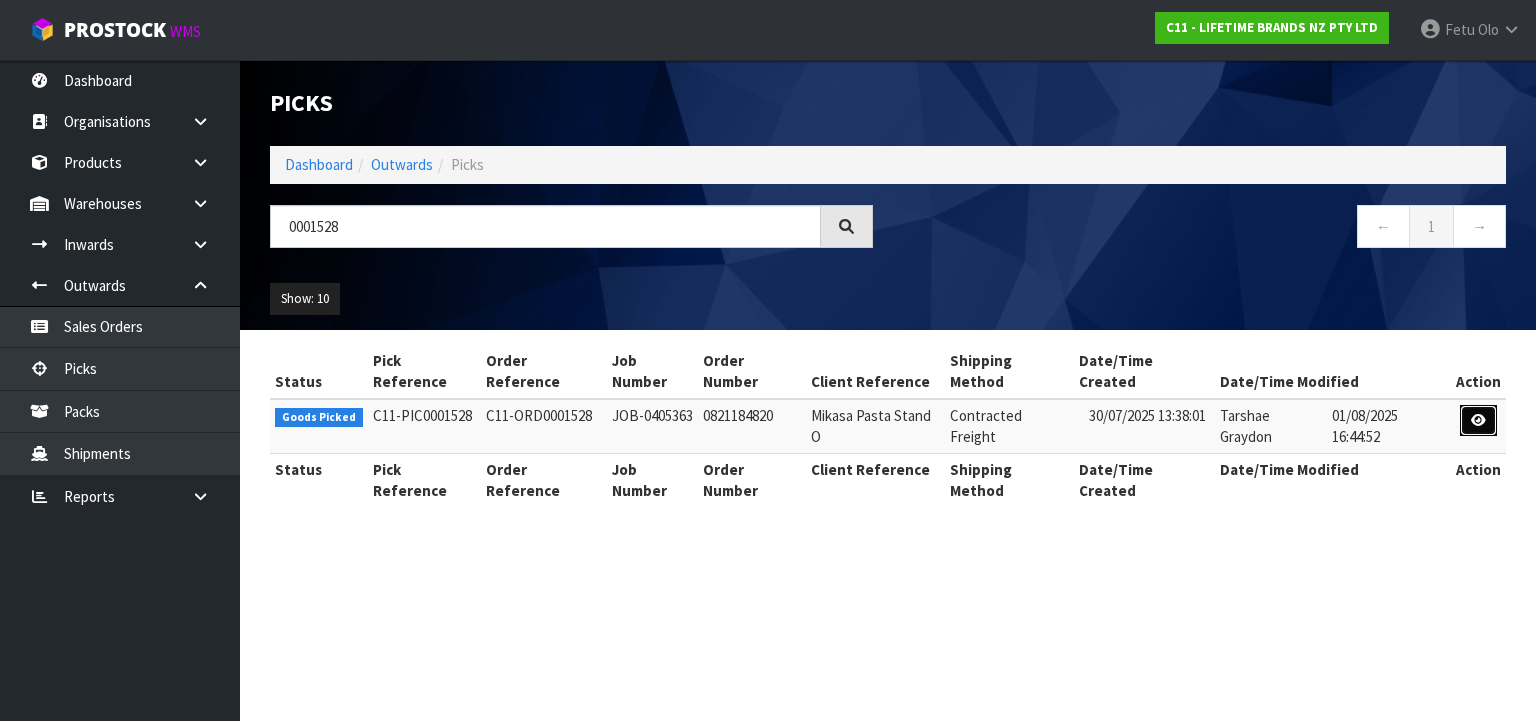 click at bounding box center [1478, 421] 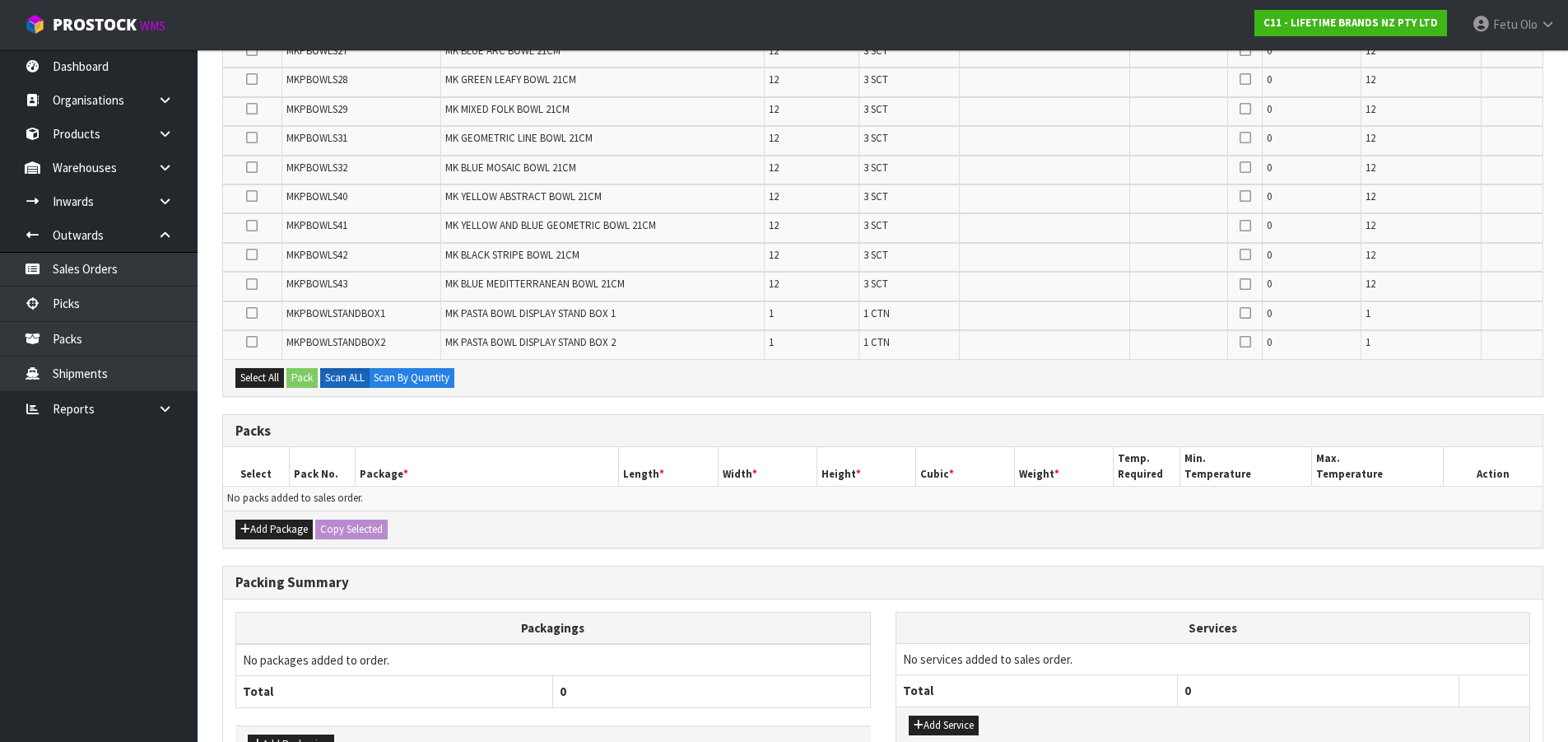scroll, scrollTop: 494, scrollLeft: 0, axis: vertical 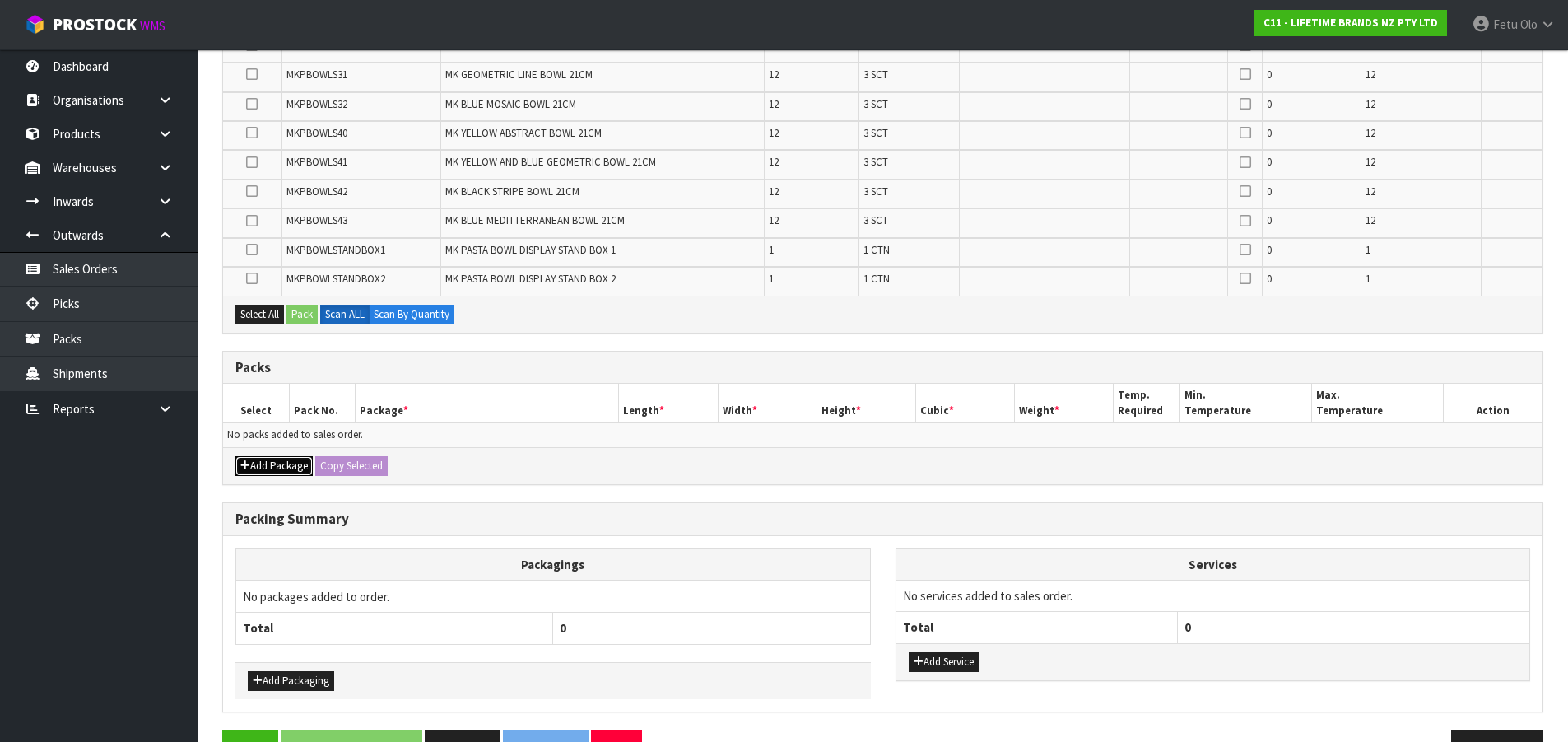 click on "Add Package" at bounding box center [274, 466] 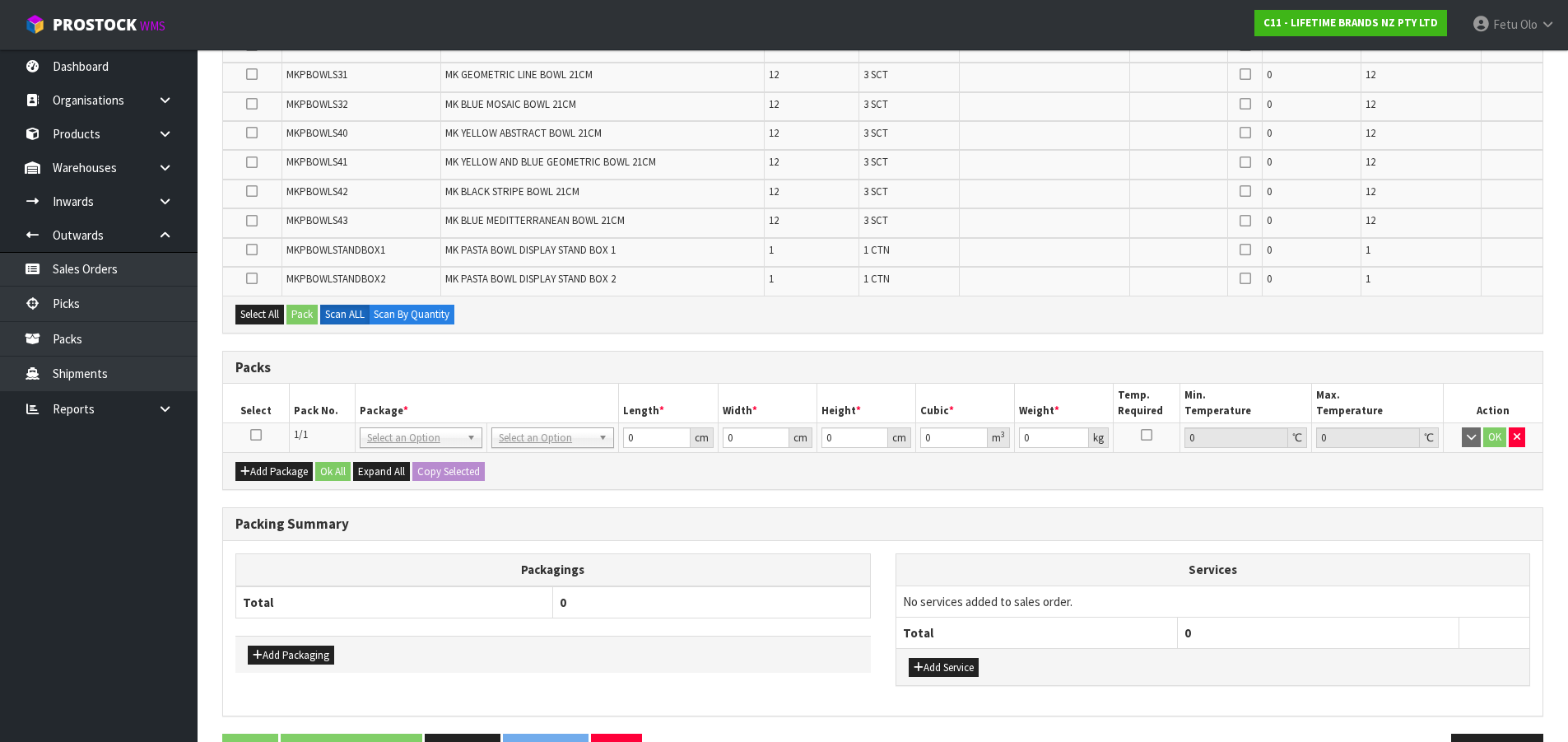 click at bounding box center [256, 435] 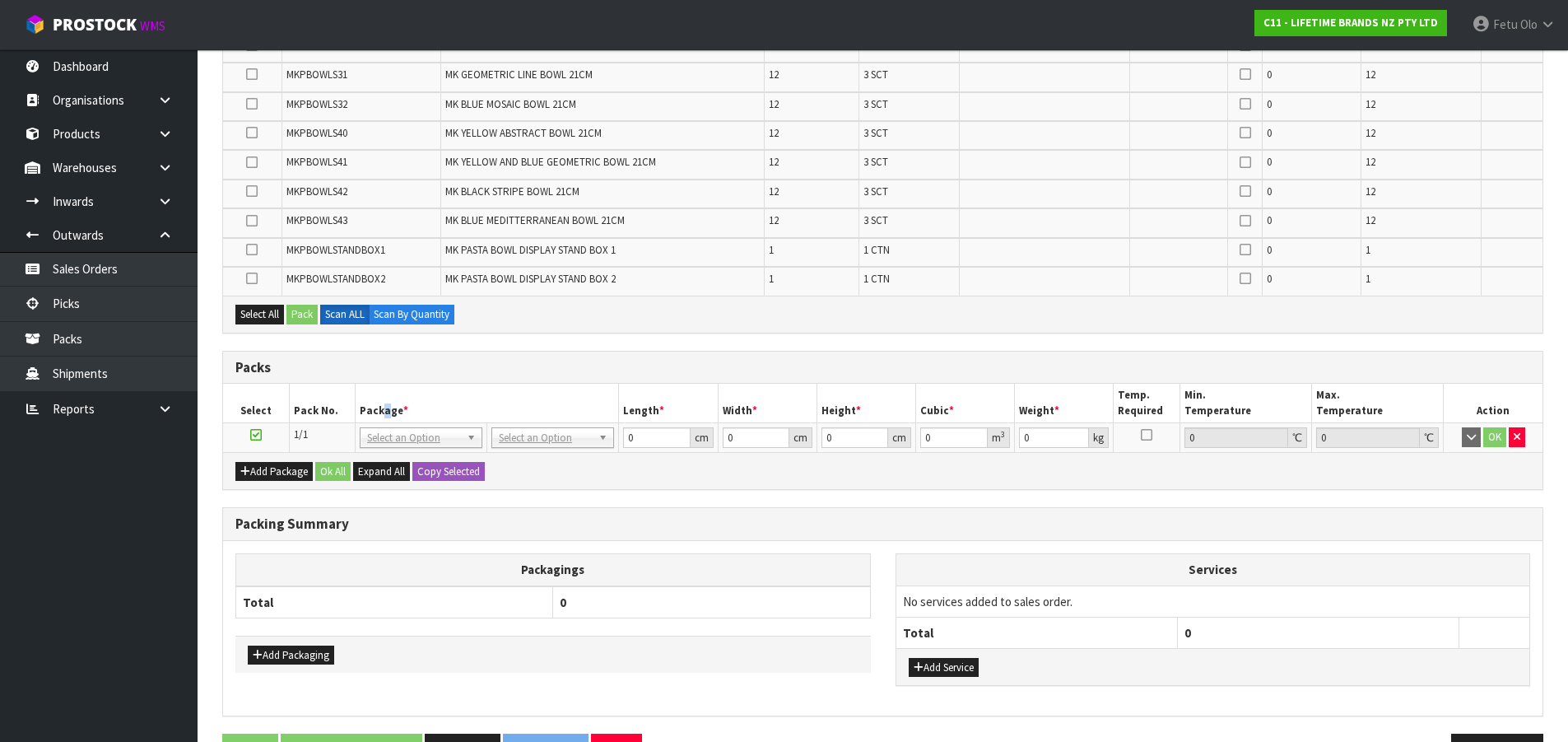click on "Package  *" at bounding box center (486, 403) 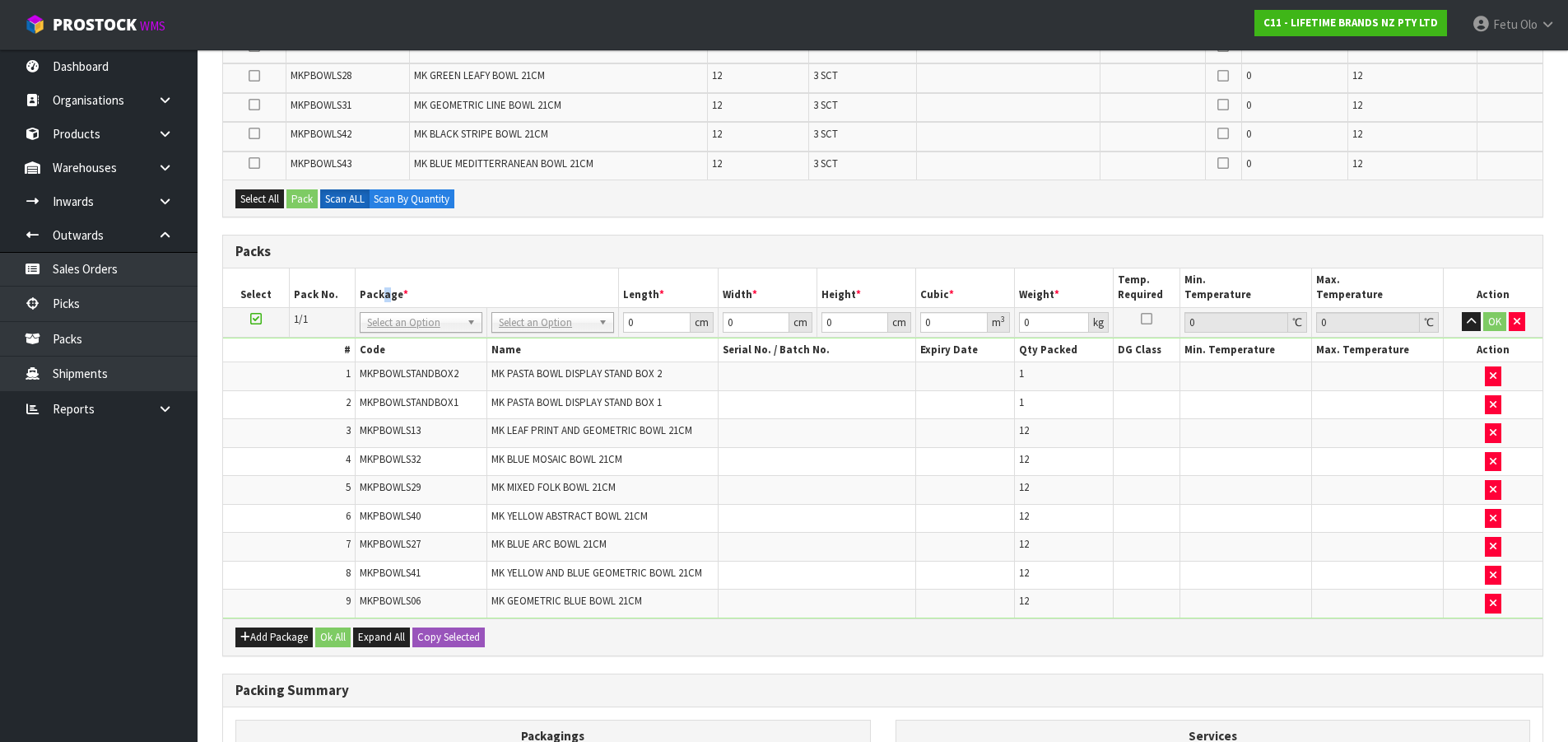 scroll, scrollTop: 0, scrollLeft: 0, axis: both 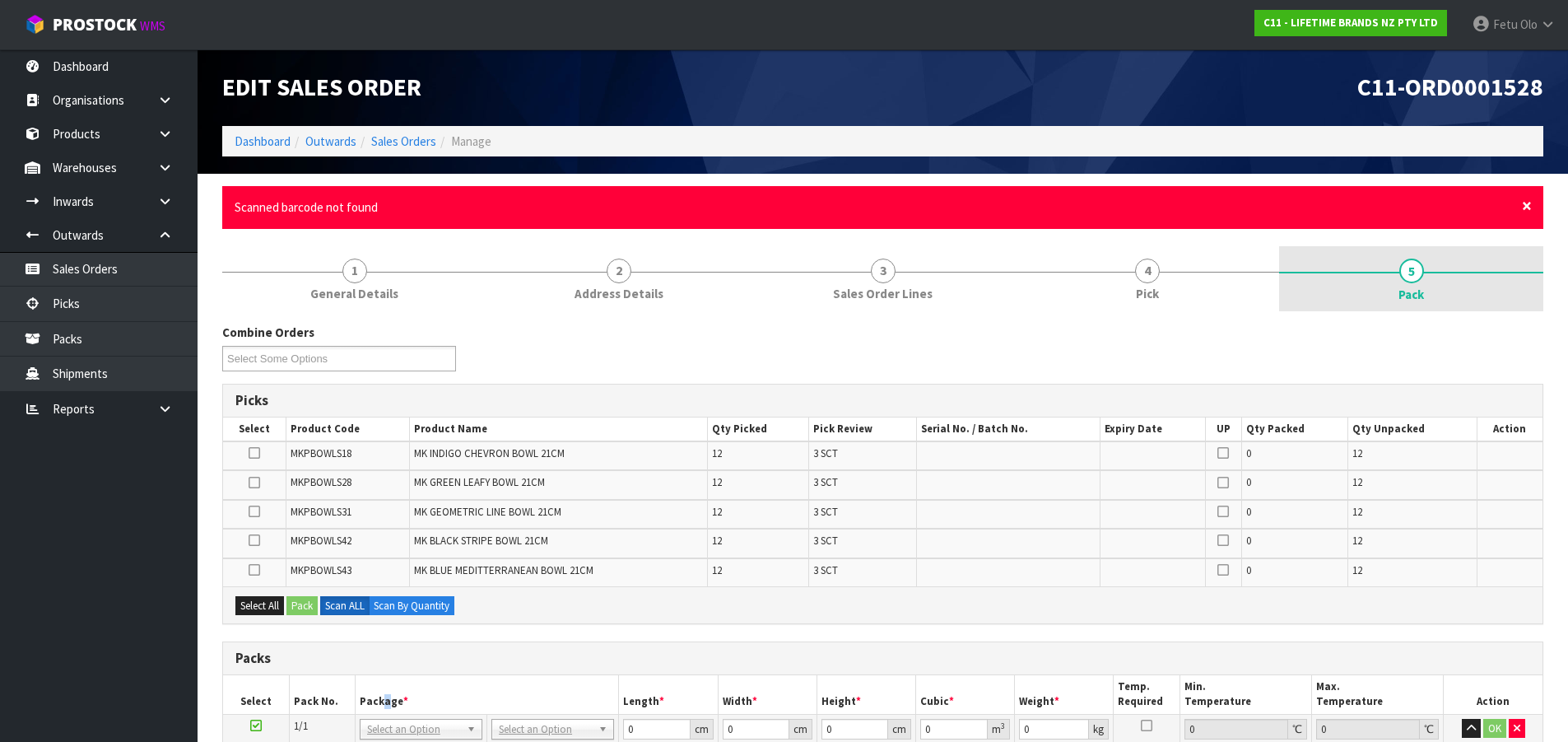 click on "×" at bounding box center (1527, 206) 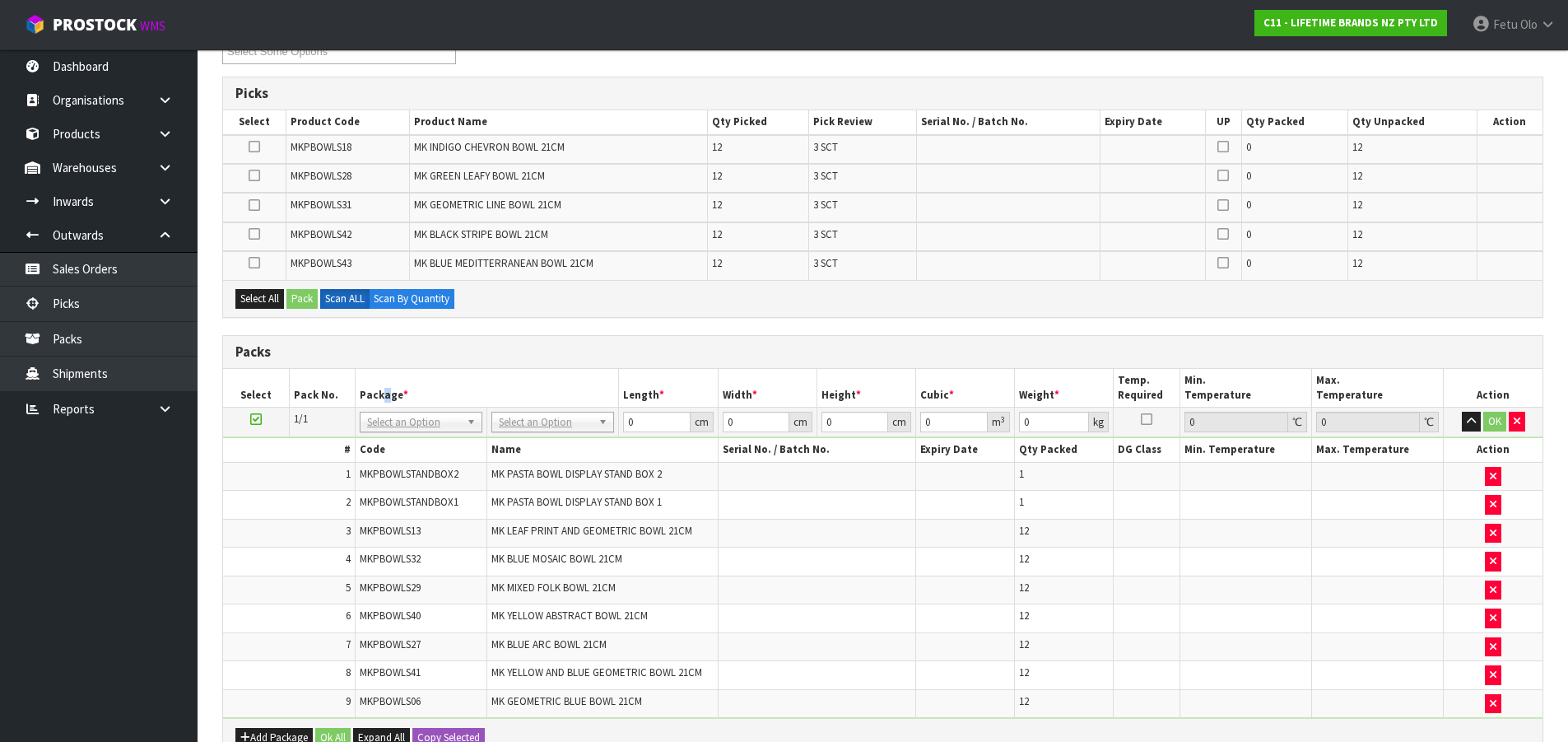 scroll, scrollTop: 412, scrollLeft: 0, axis: vertical 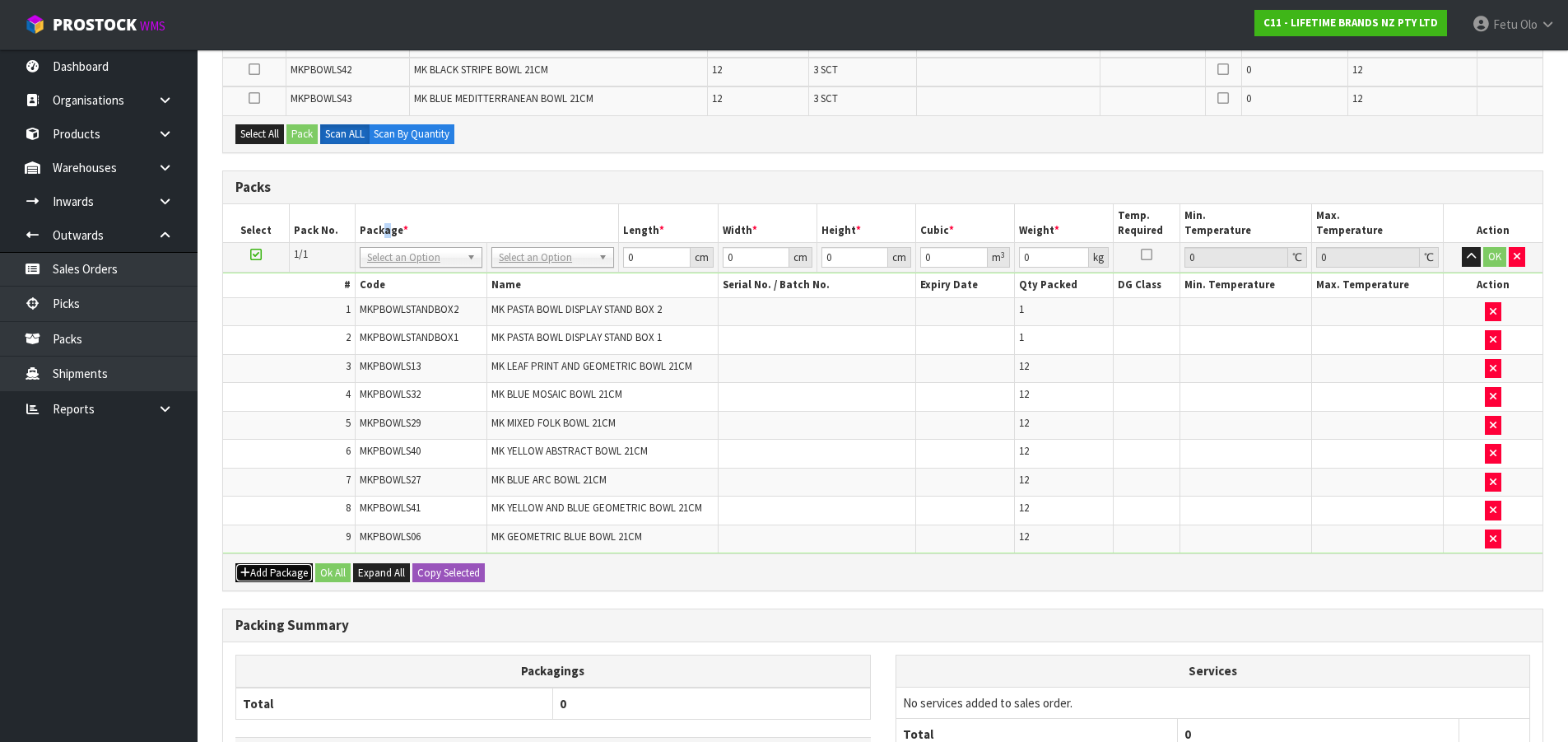 click on "Add Package" at bounding box center [274, 573] 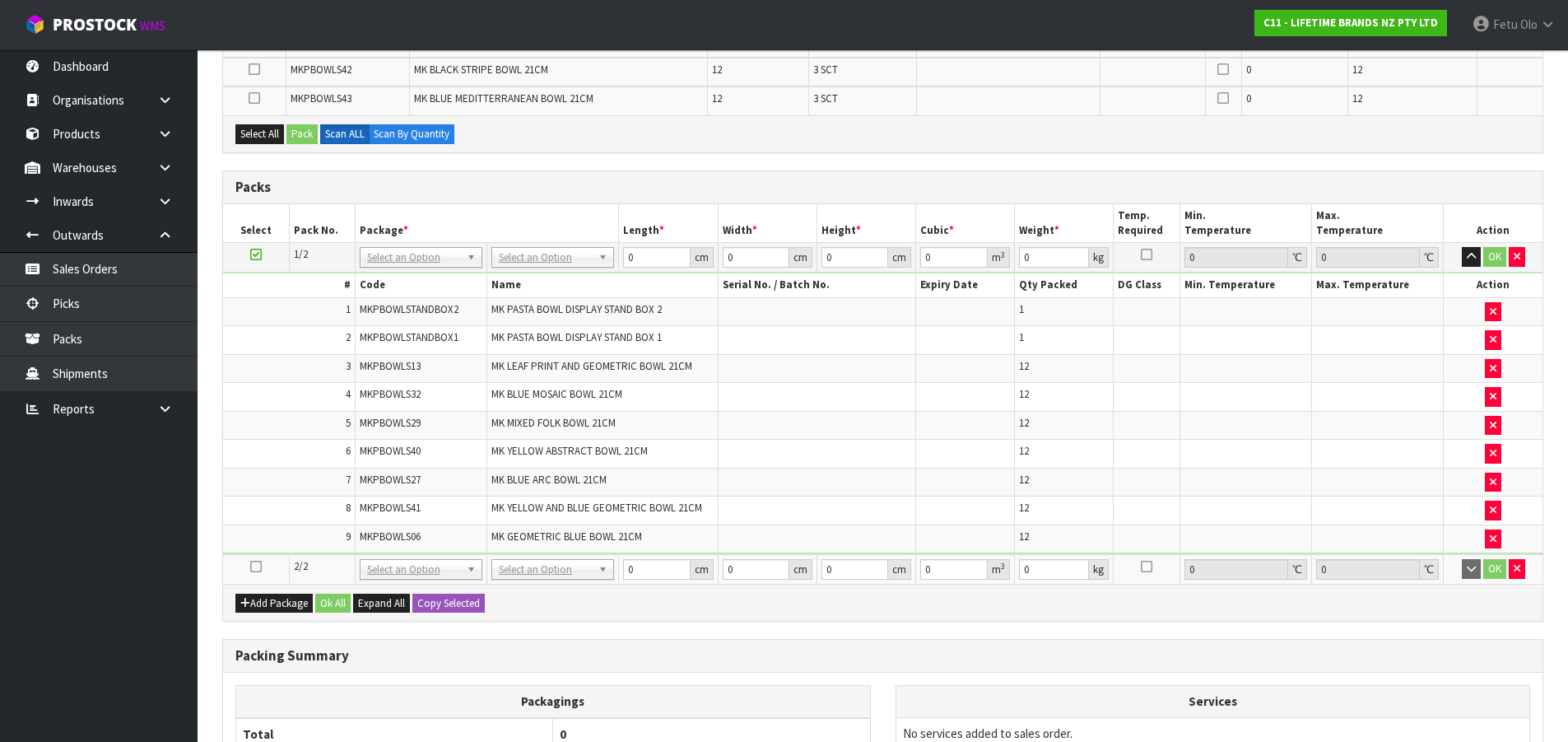 click at bounding box center (256, 567) 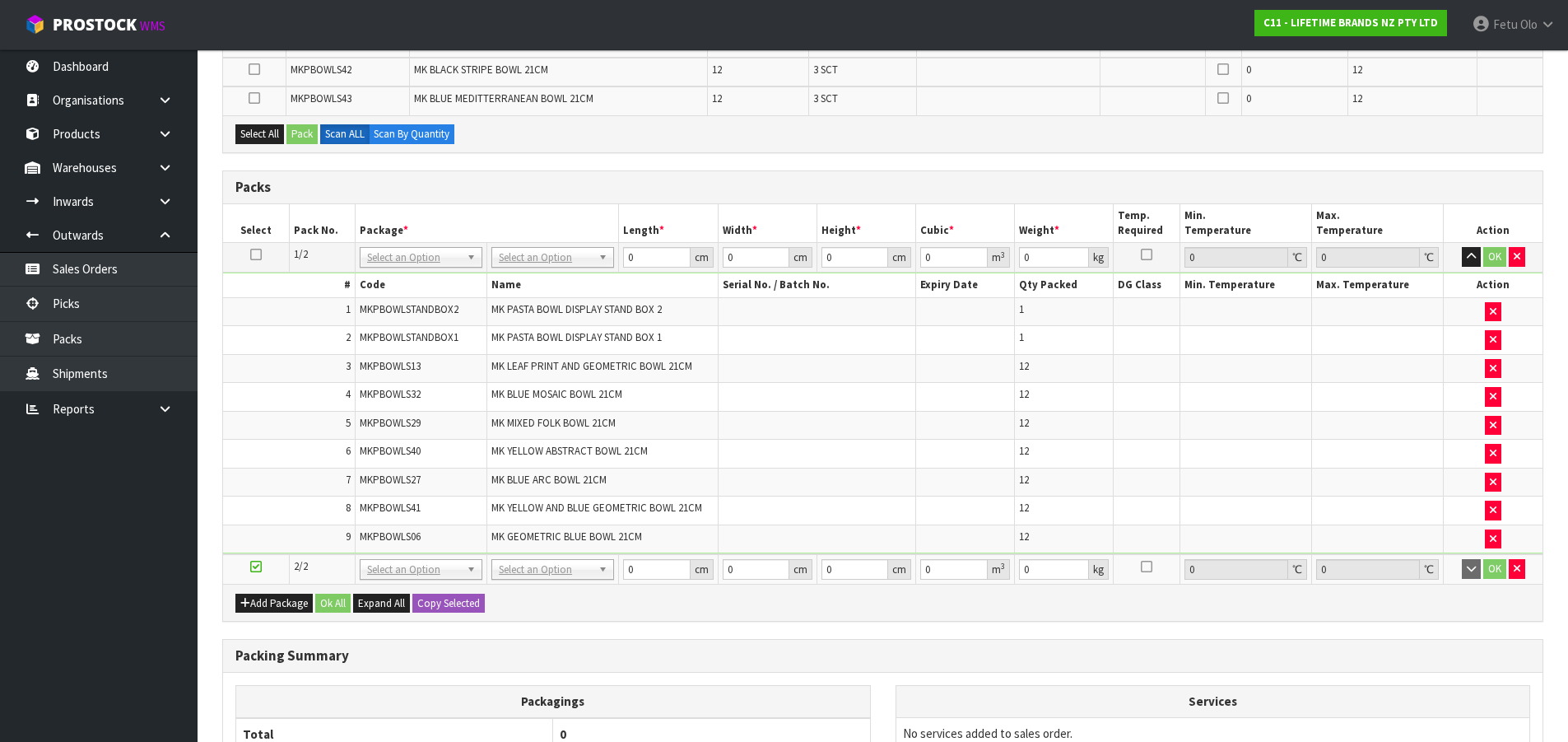 click on "Dashboard
Organisations
Clients
Consignees
Carriers
Products
Categories
Serial Numbers
Kitsets
Packagings
Warehouses
Locations
Inventories
Adjustments
Transfers
Stocktakes
Supplies" at bounding box center (99, 395) 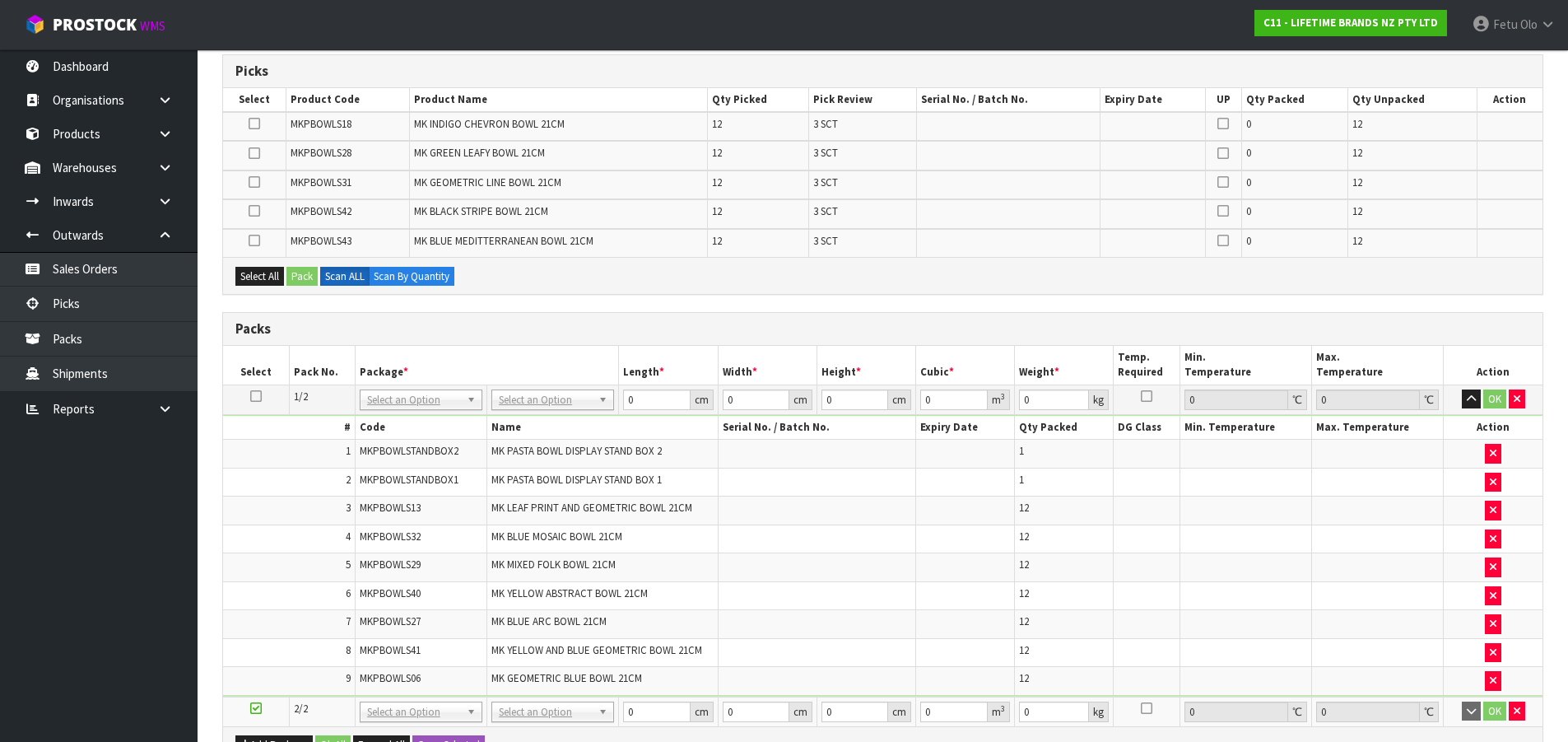 scroll, scrollTop: 0, scrollLeft: 0, axis: both 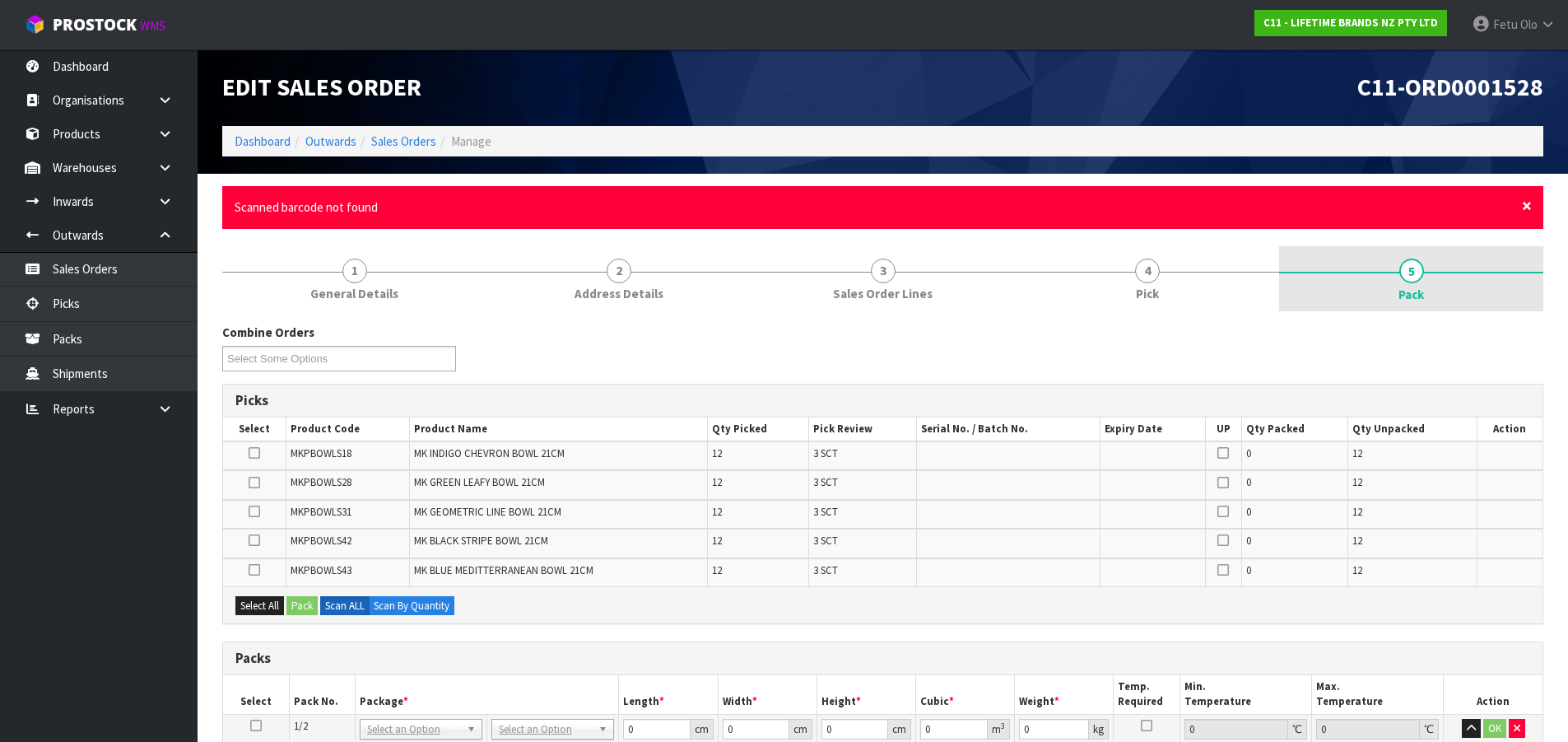 click on "×" at bounding box center (1527, 206) 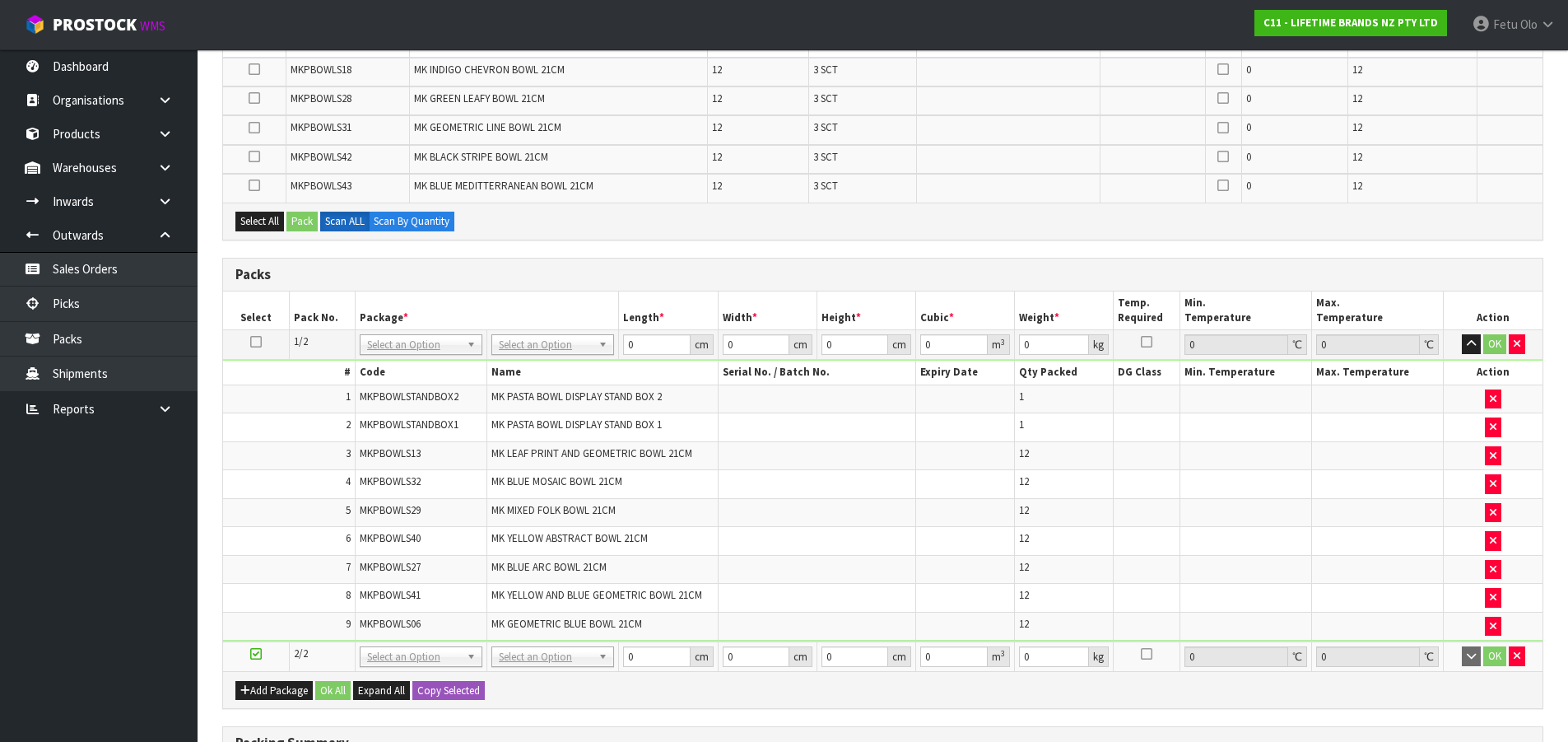scroll, scrollTop: 412, scrollLeft: 0, axis: vertical 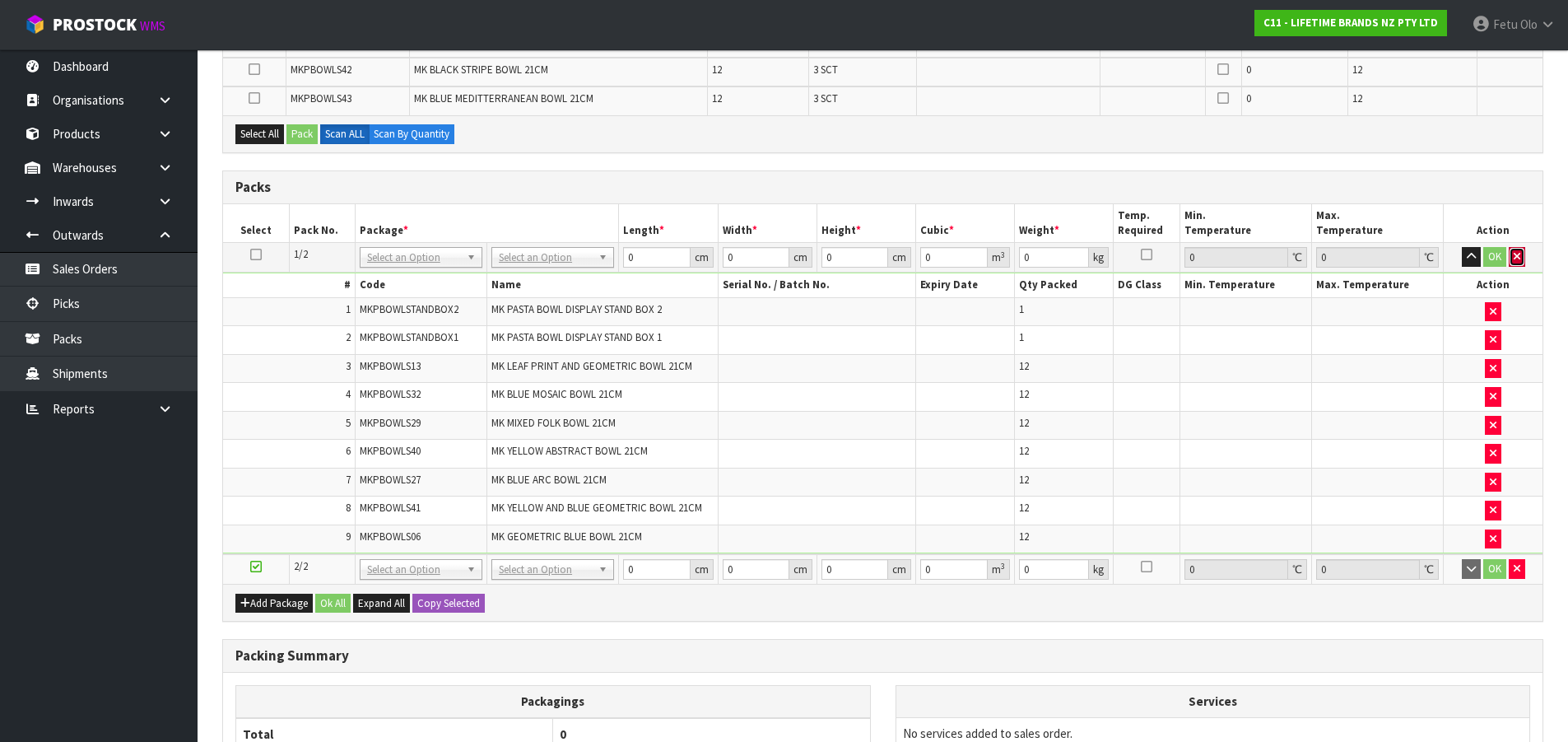 click at bounding box center (1517, 256) 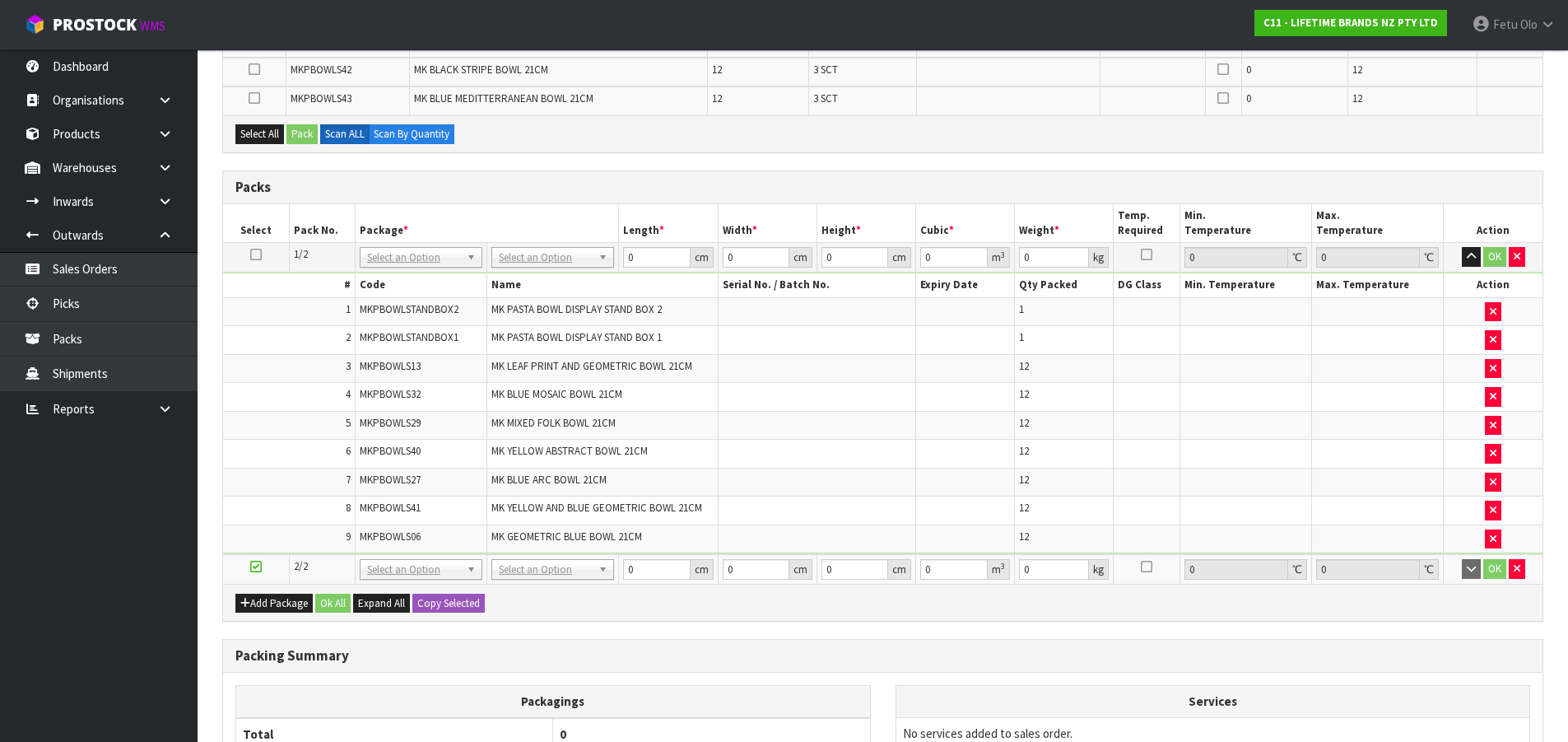 scroll, scrollTop: 499, scrollLeft: 0, axis: vertical 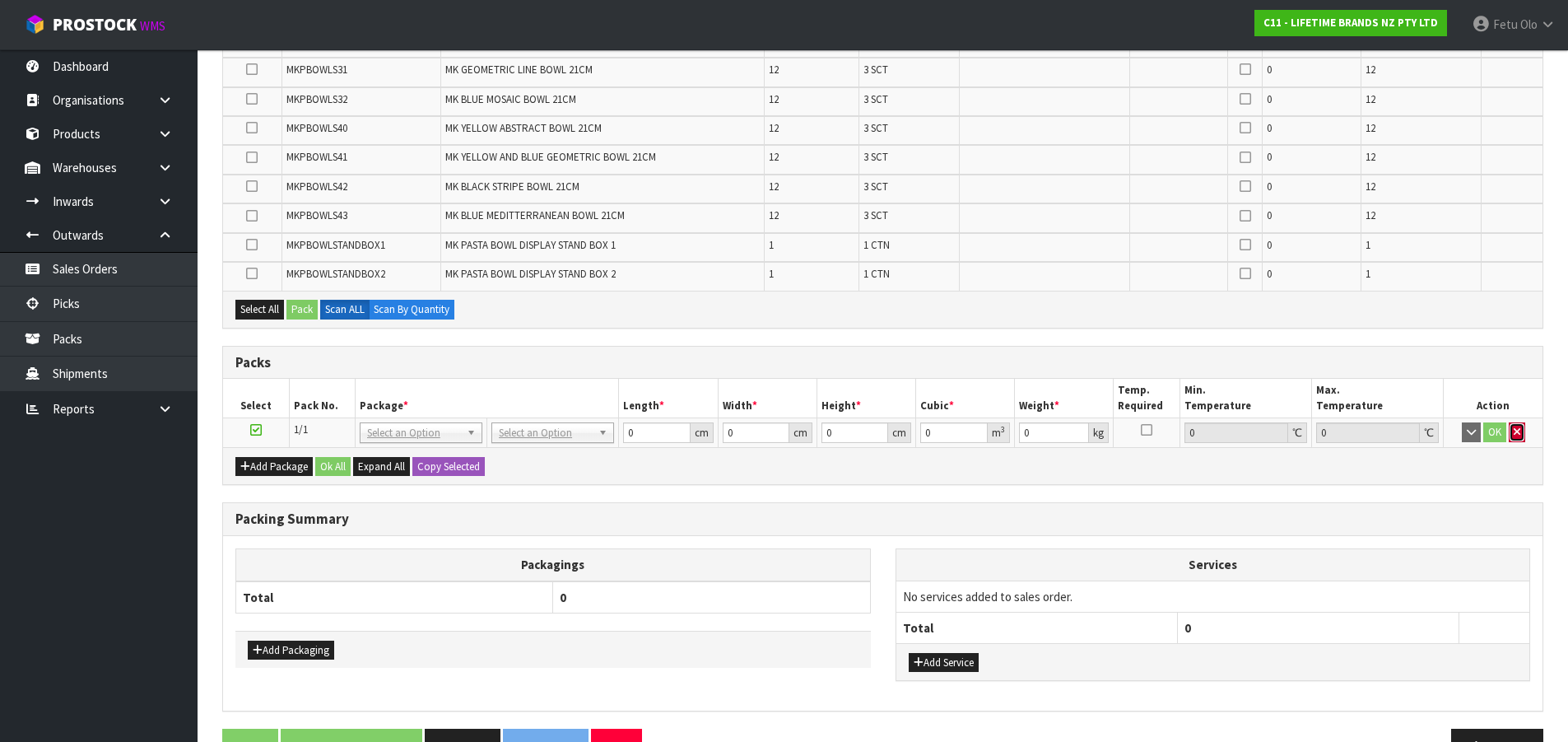 click at bounding box center [1517, 432] 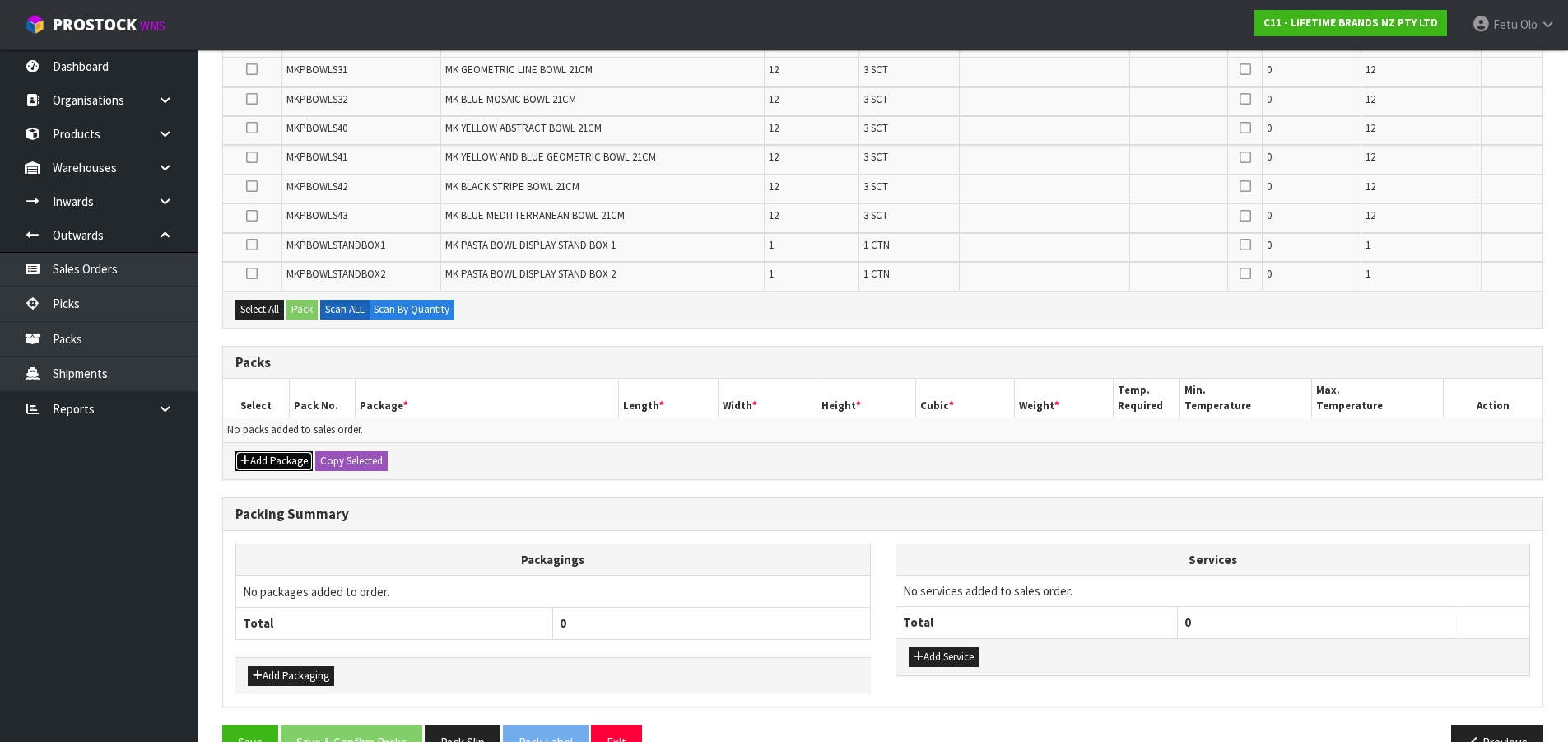 click on "Add Package" at bounding box center (274, 461) 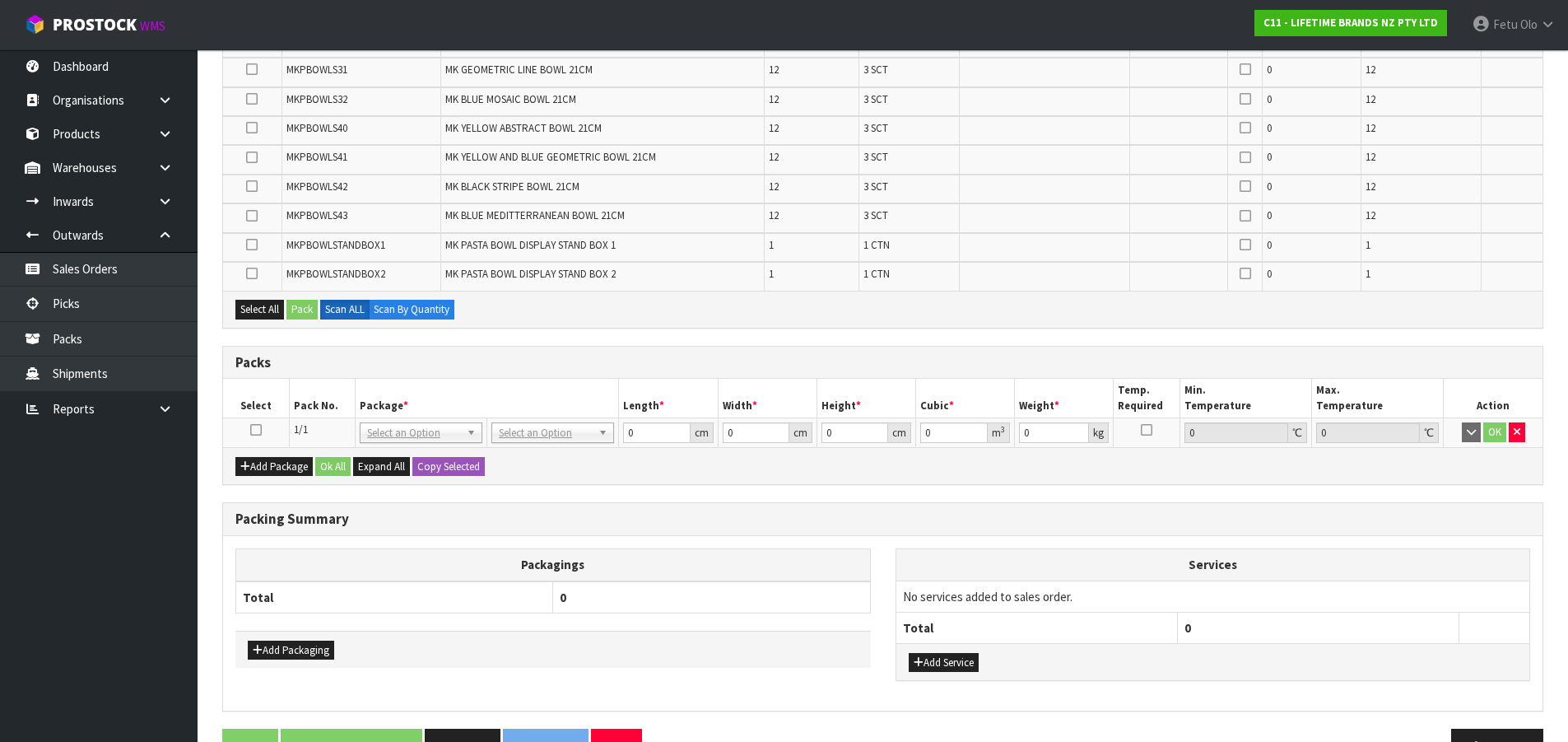 click at bounding box center (256, 430) 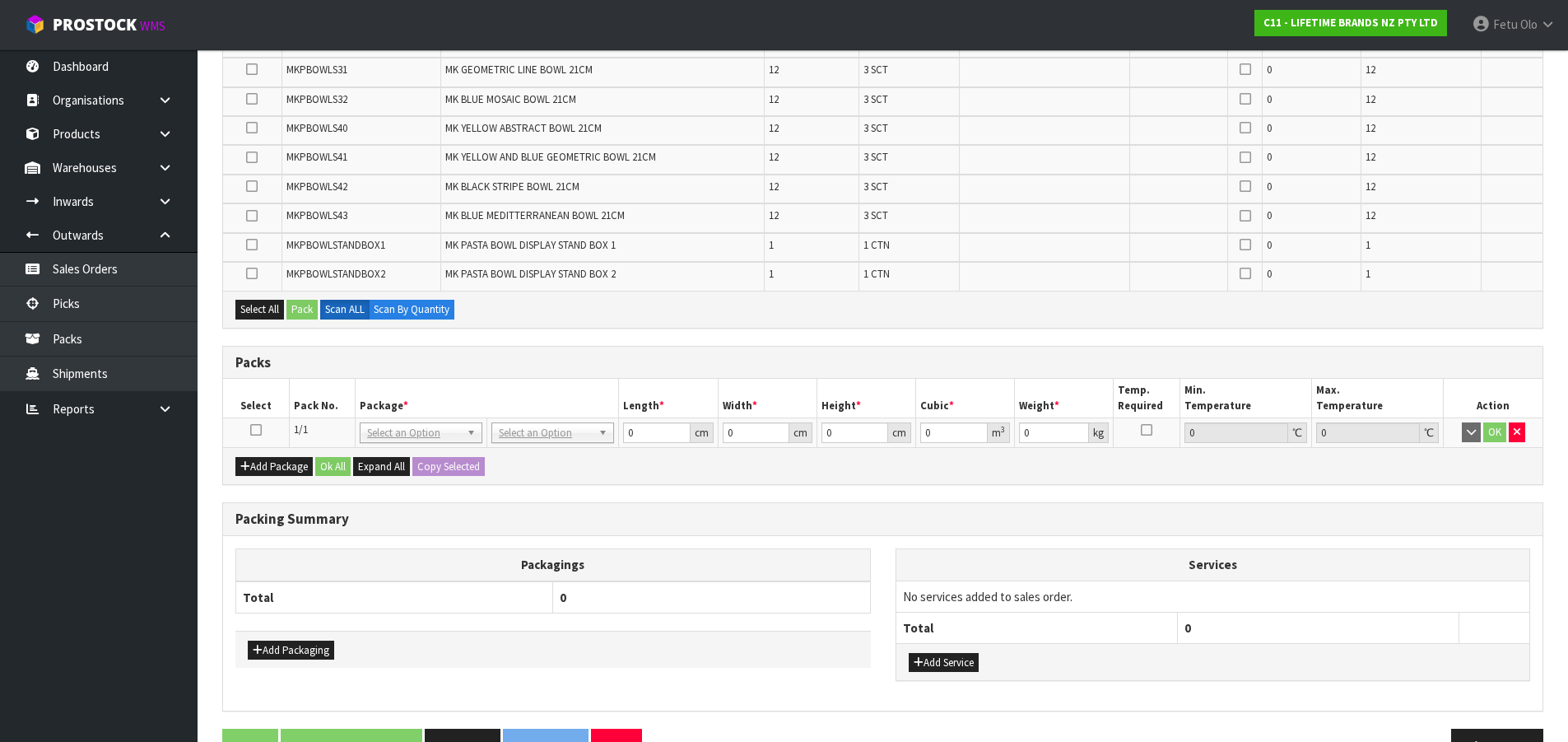 click on "Dashboard
Organisations
Clients
Consignees
Carriers
Products
Categories
Serial Numbers
Kitsets
Packagings
Warehouses
Locations
Inventories
Adjustments
Transfers
Stocktakes
Supplies" at bounding box center [99, 395] 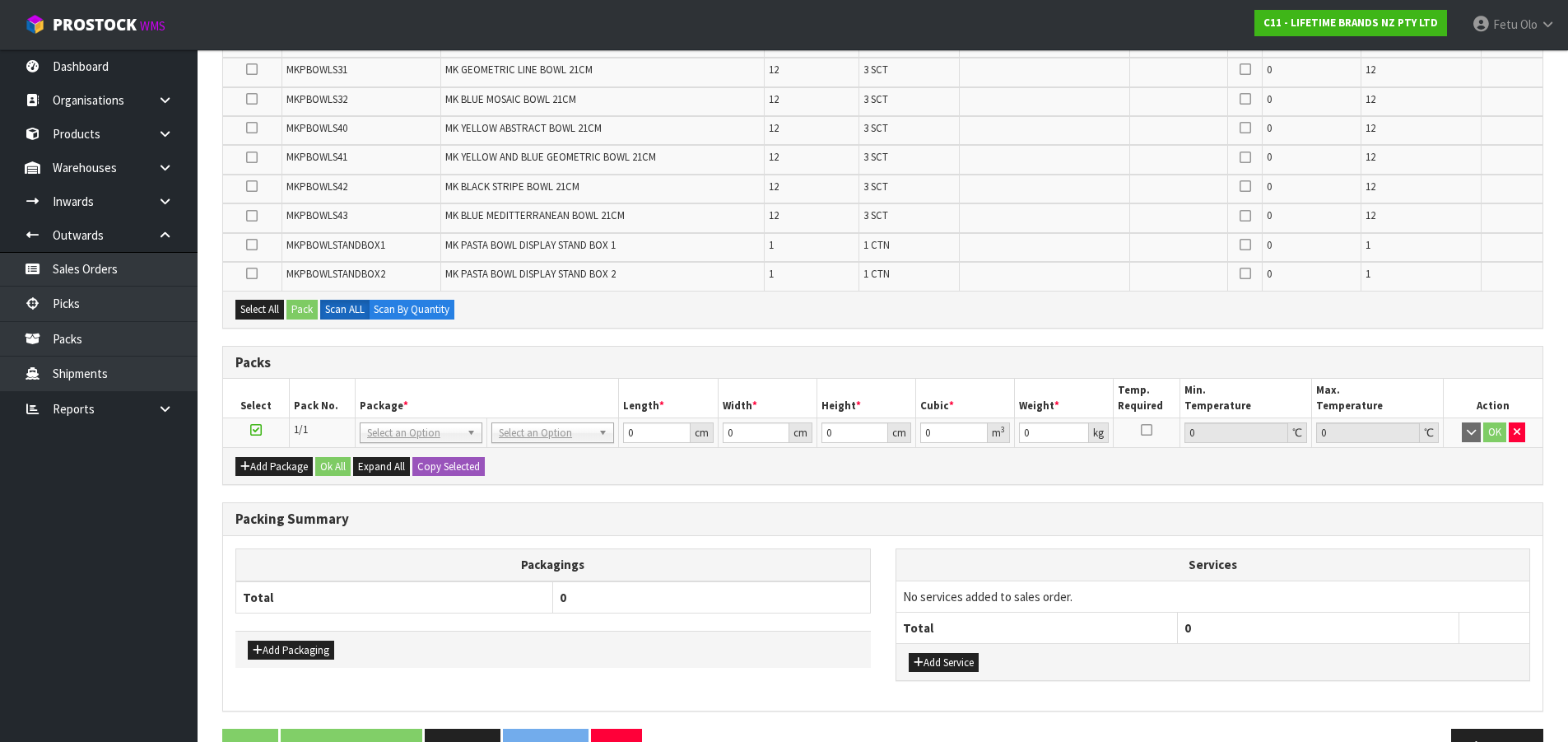 click on "Dashboard
Organisations
Clients
Consignees
Carriers
Products
Categories
Serial Numbers
Kitsets
Packagings
Warehouses
Locations
Inventories
Adjustments
Transfers
Stocktakes
Supplies" at bounding box center (99, 395) 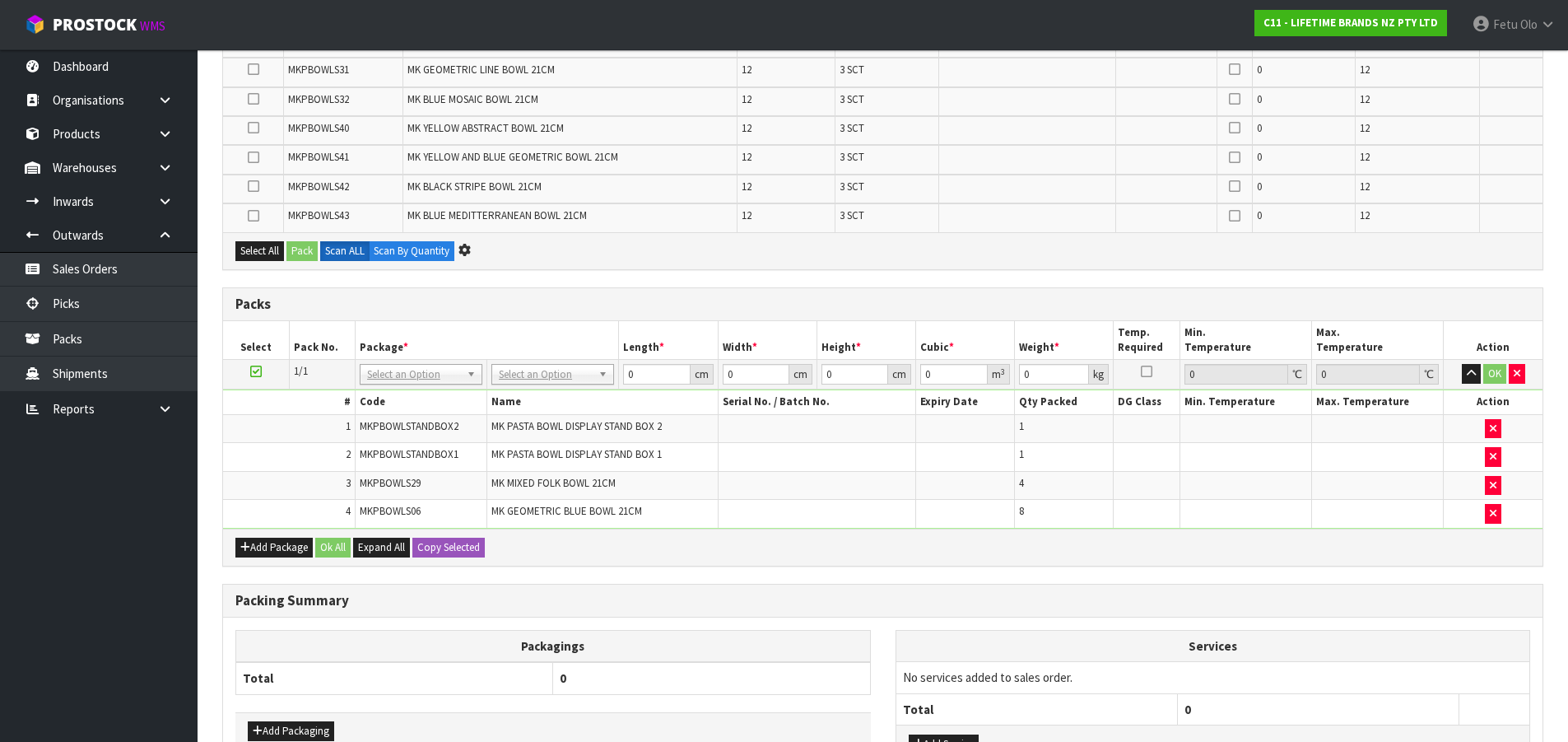scroll, scrollTop: 470, scrollLeft: 0, axis: vertical 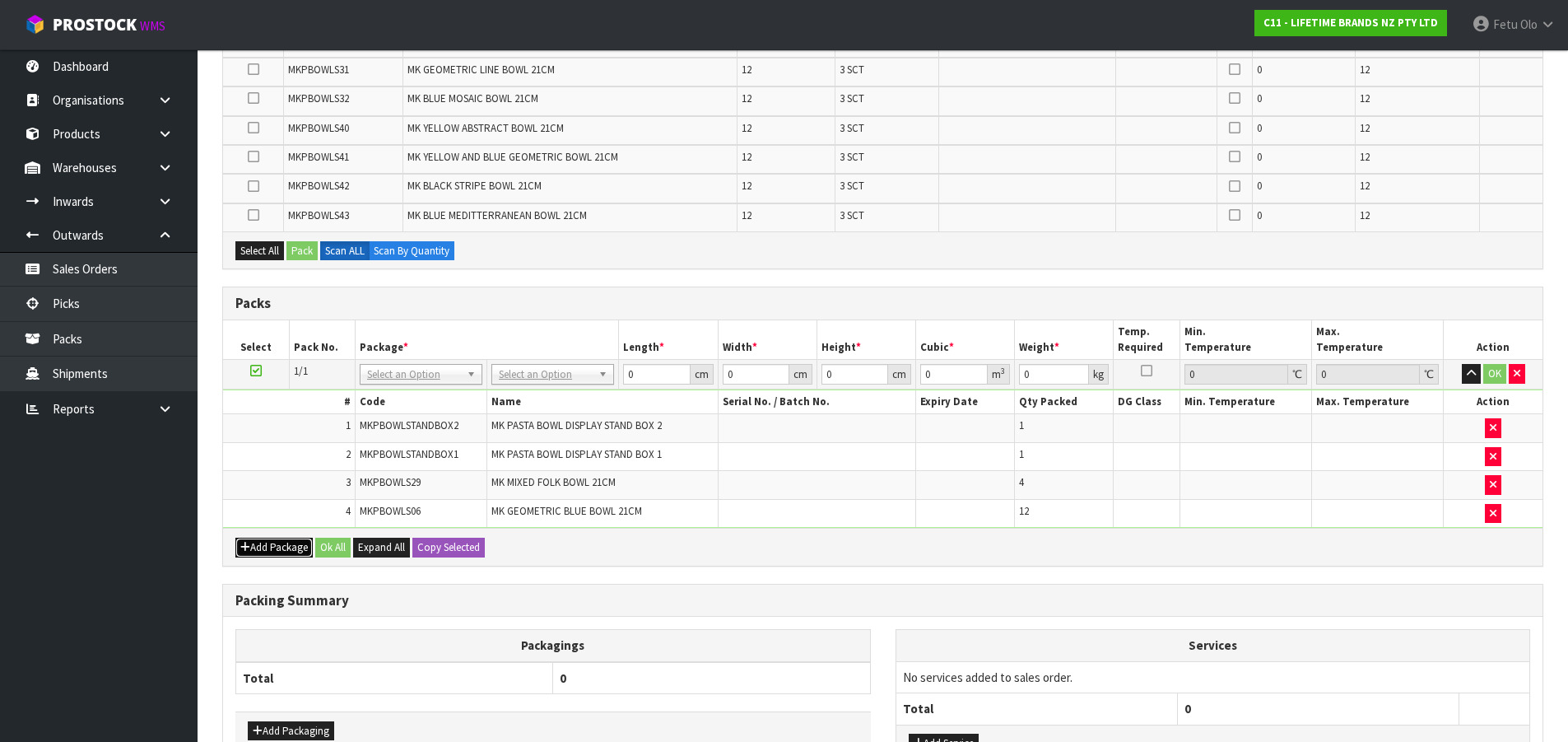 click on "Add Package" at bounding box center [274, 548] 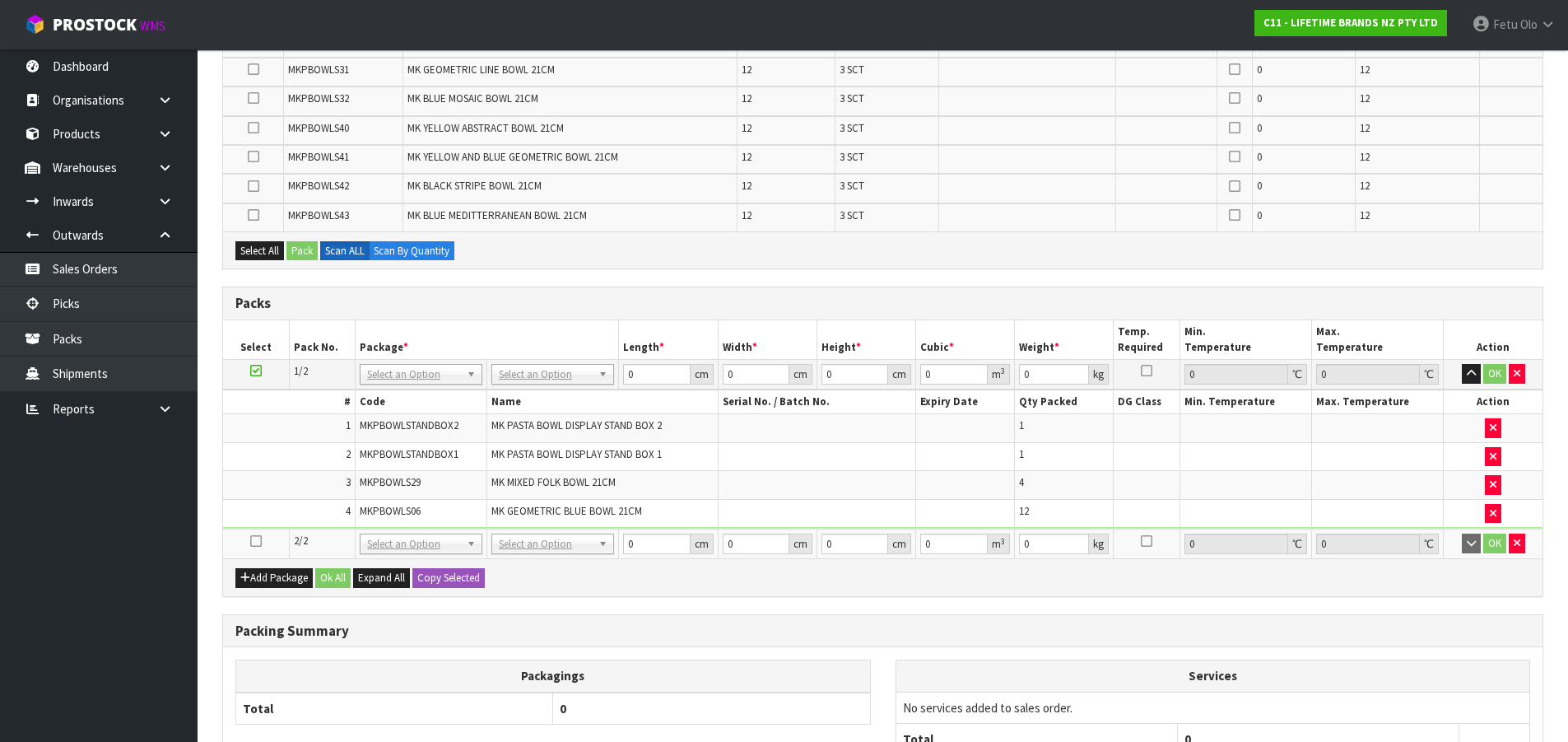 click at bounding box center (256, 541) 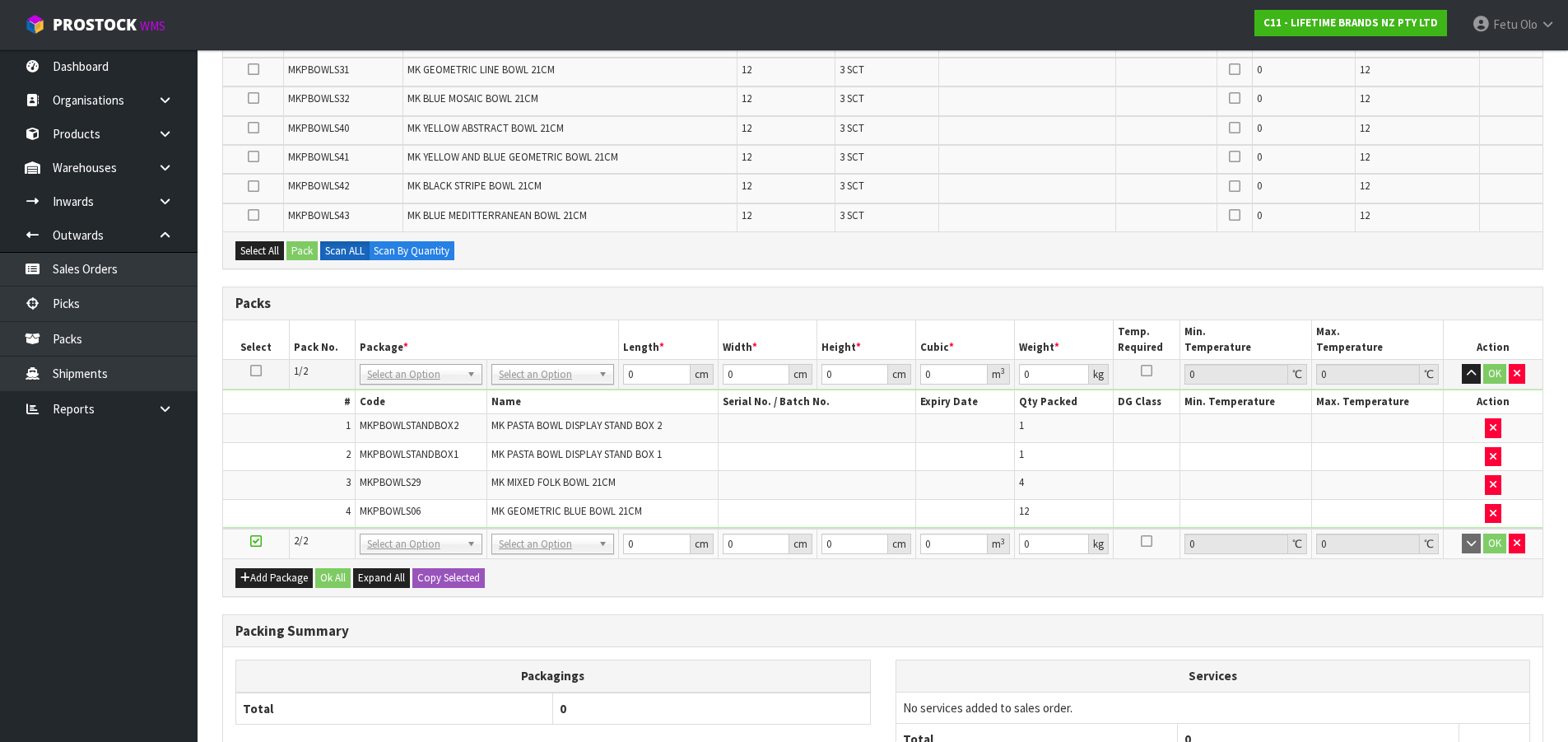 click on "Dashboard
Organisations
Clients
Consignees
Carriers
Products
Categories
Serial Numbers
Kitsets
Packagings
Warehouses
Locations
Inventories
Adjustments
Transfers
Stocktakes
Supplies" at bounding box center (99, 395) 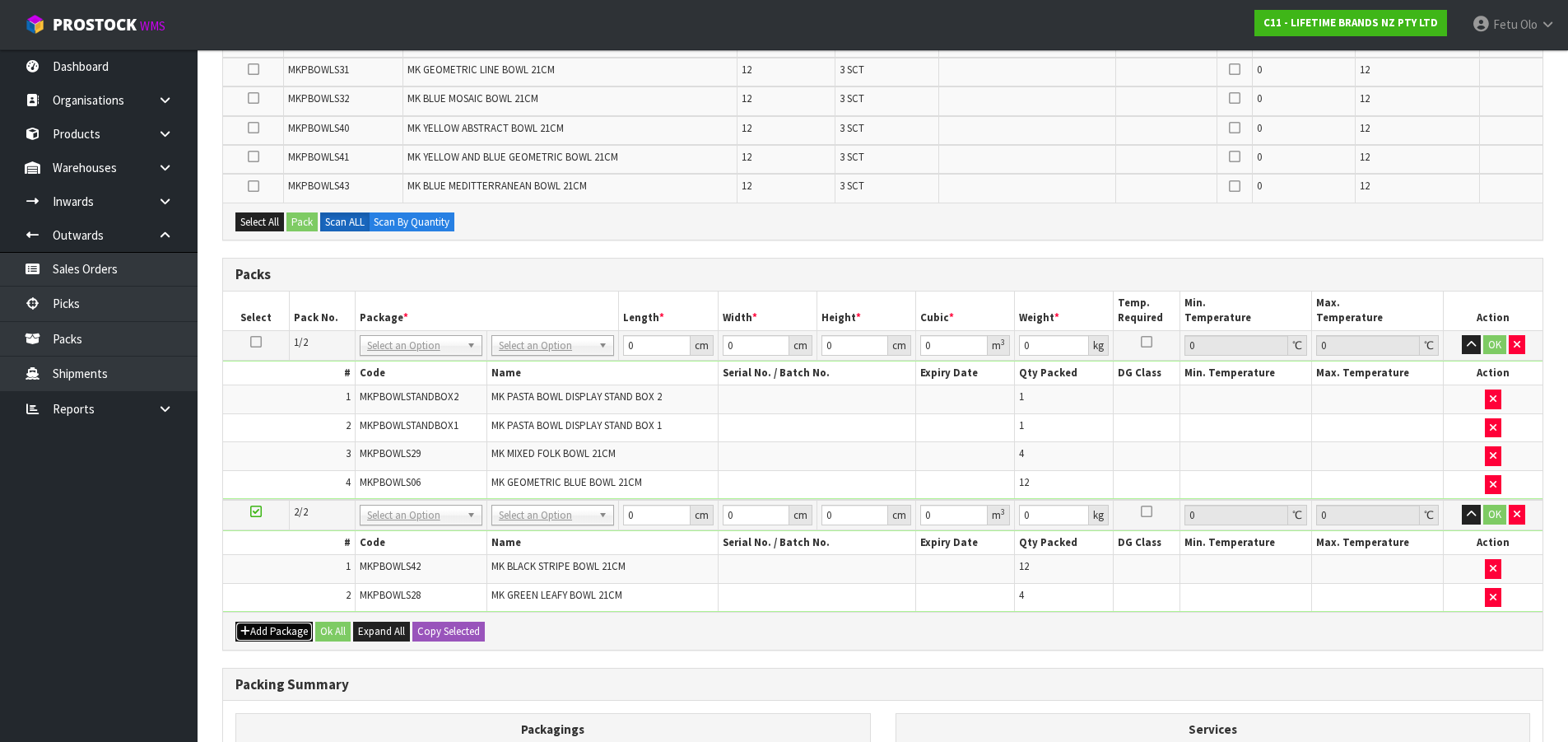 click on "Add Package" at bounding box center [274, 632] 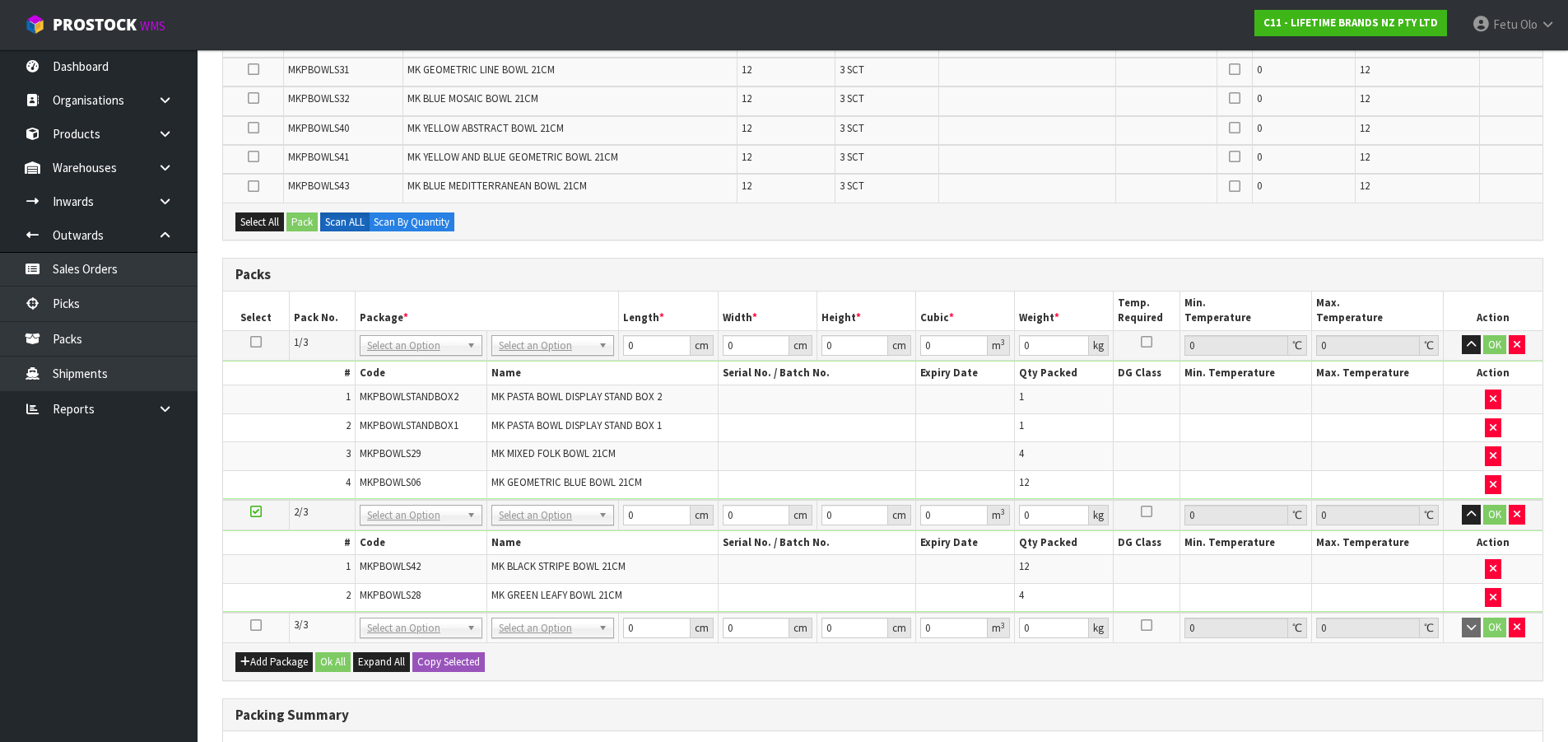 click at bounding box center (256, 625) 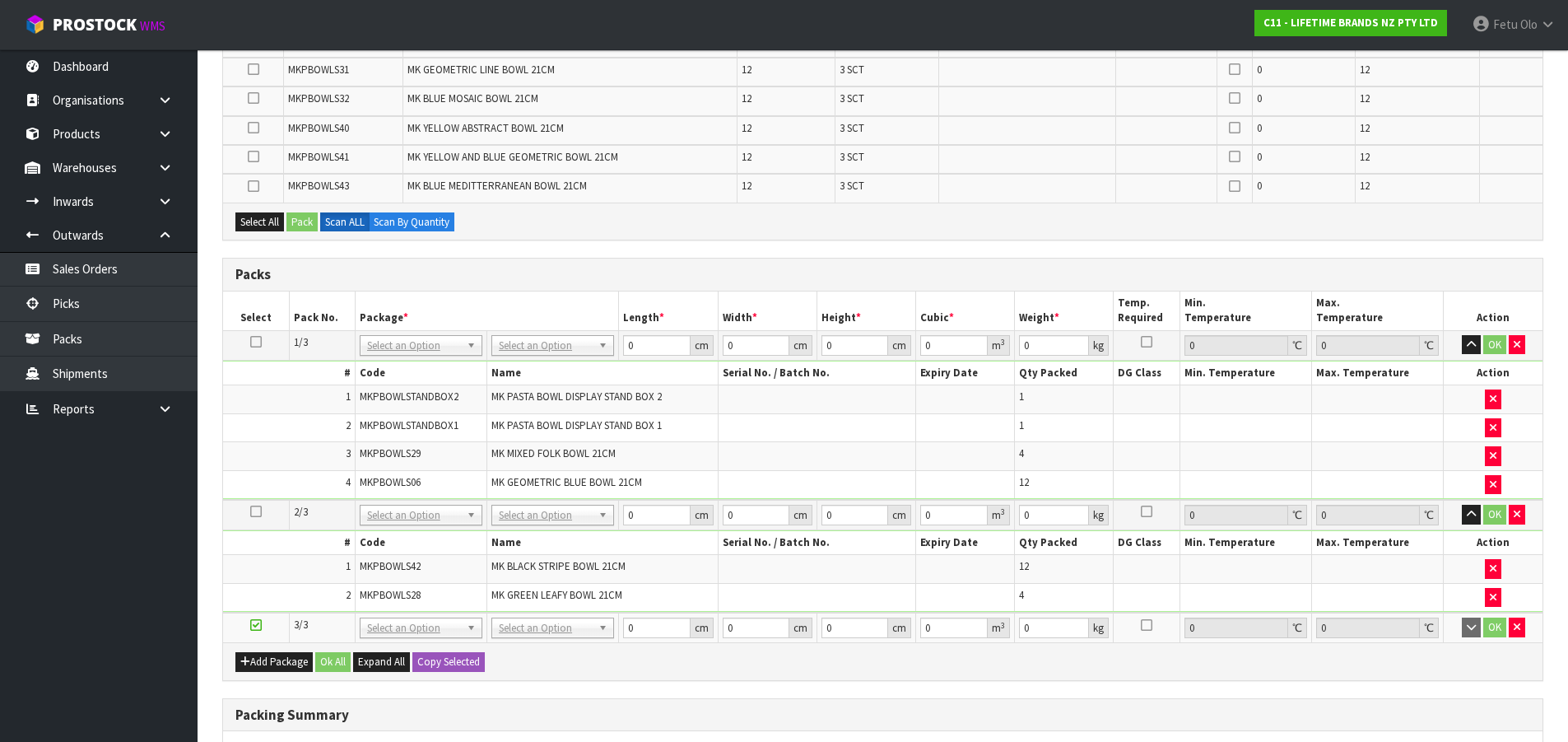 click on "Dashboard
Organisations
Clients
Consignees
Carriers
Products
Categories
Serial Numbers
Kitsets
Packagings
Warehouses
Locations
Inventories
Adjustments
Transfers
Stocktakes
Supplies" at bounding box center [99, 395] 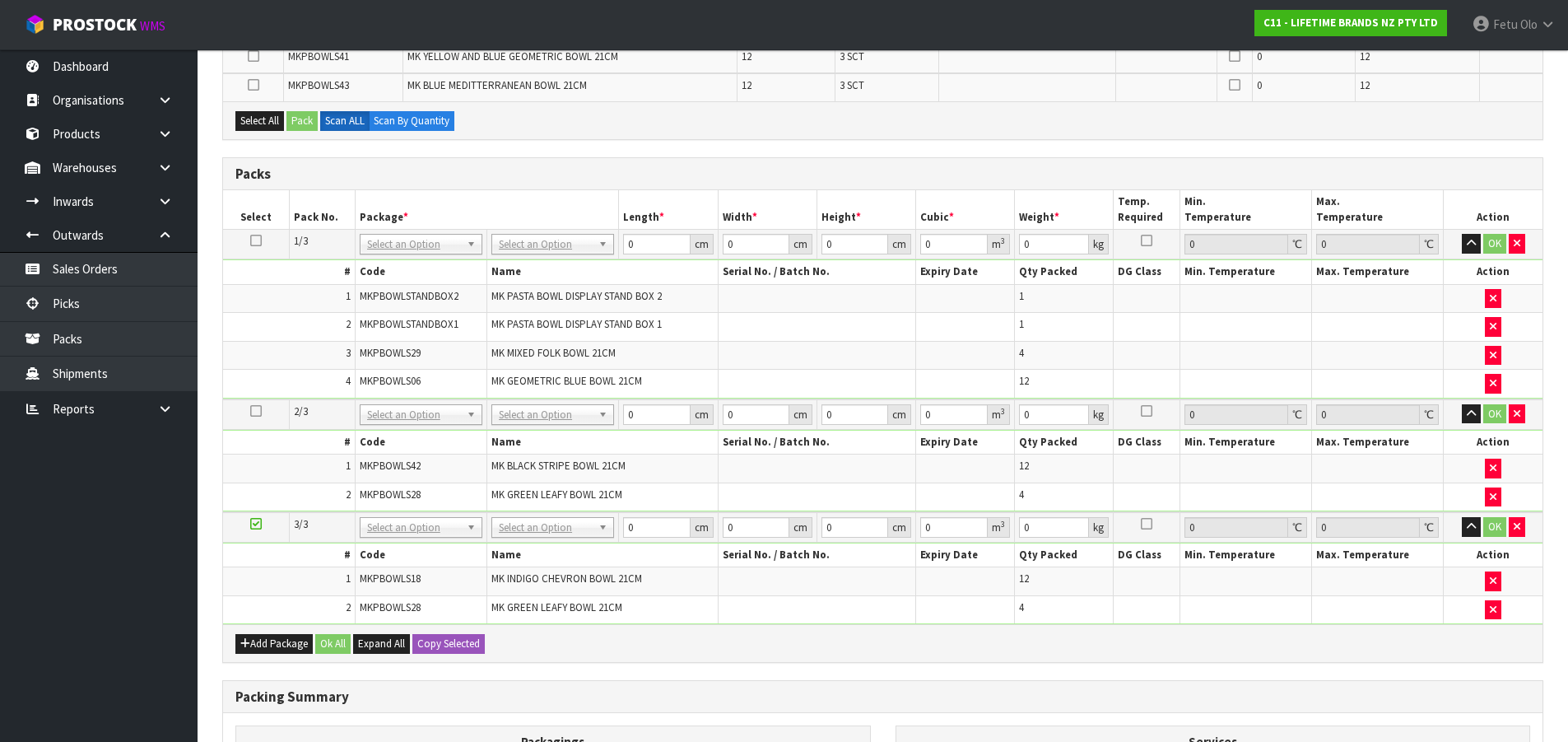 scroll, scrollTop: 767, scrollLeft: 0, axis: vertical 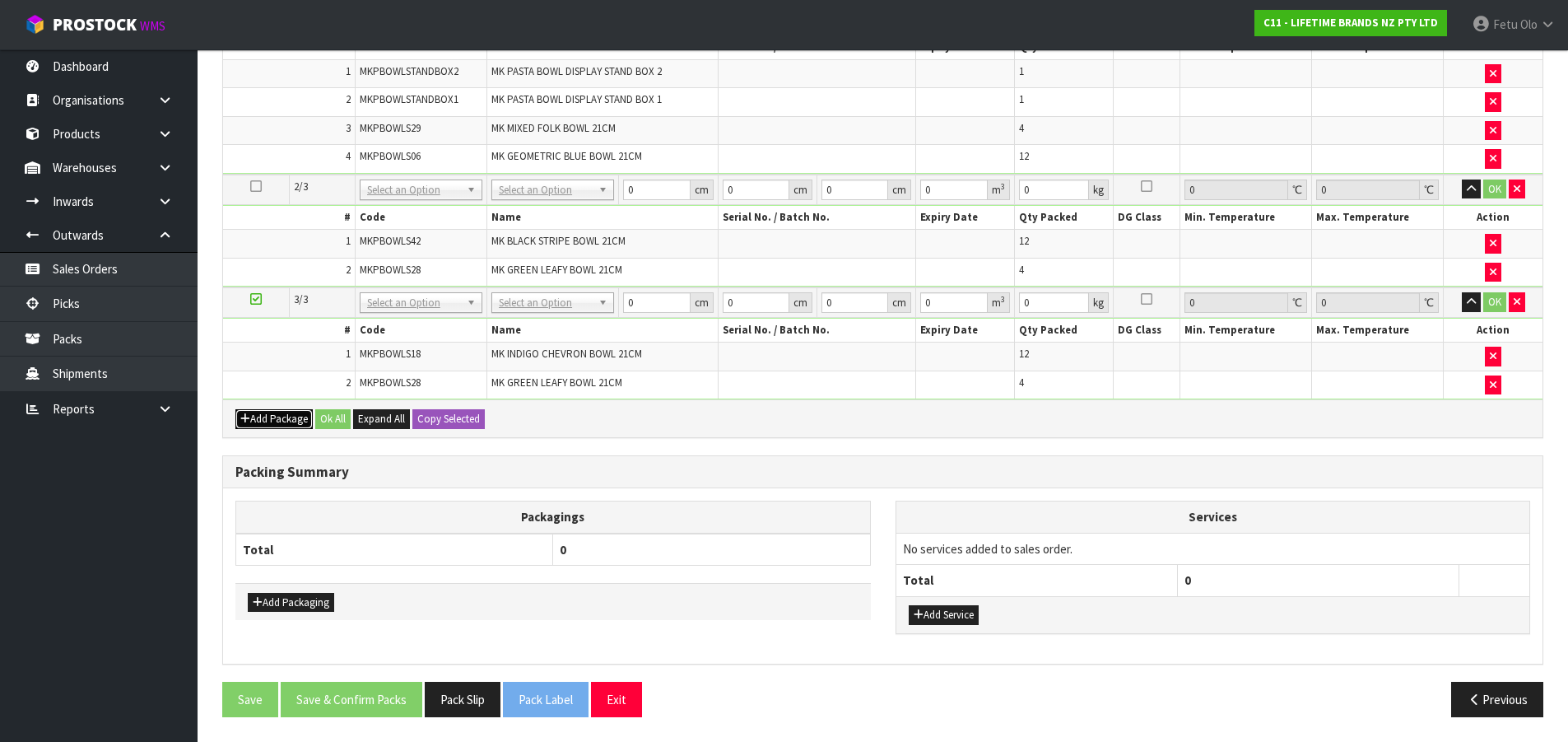 click on "Add Package" at bounding box center (274, 419) 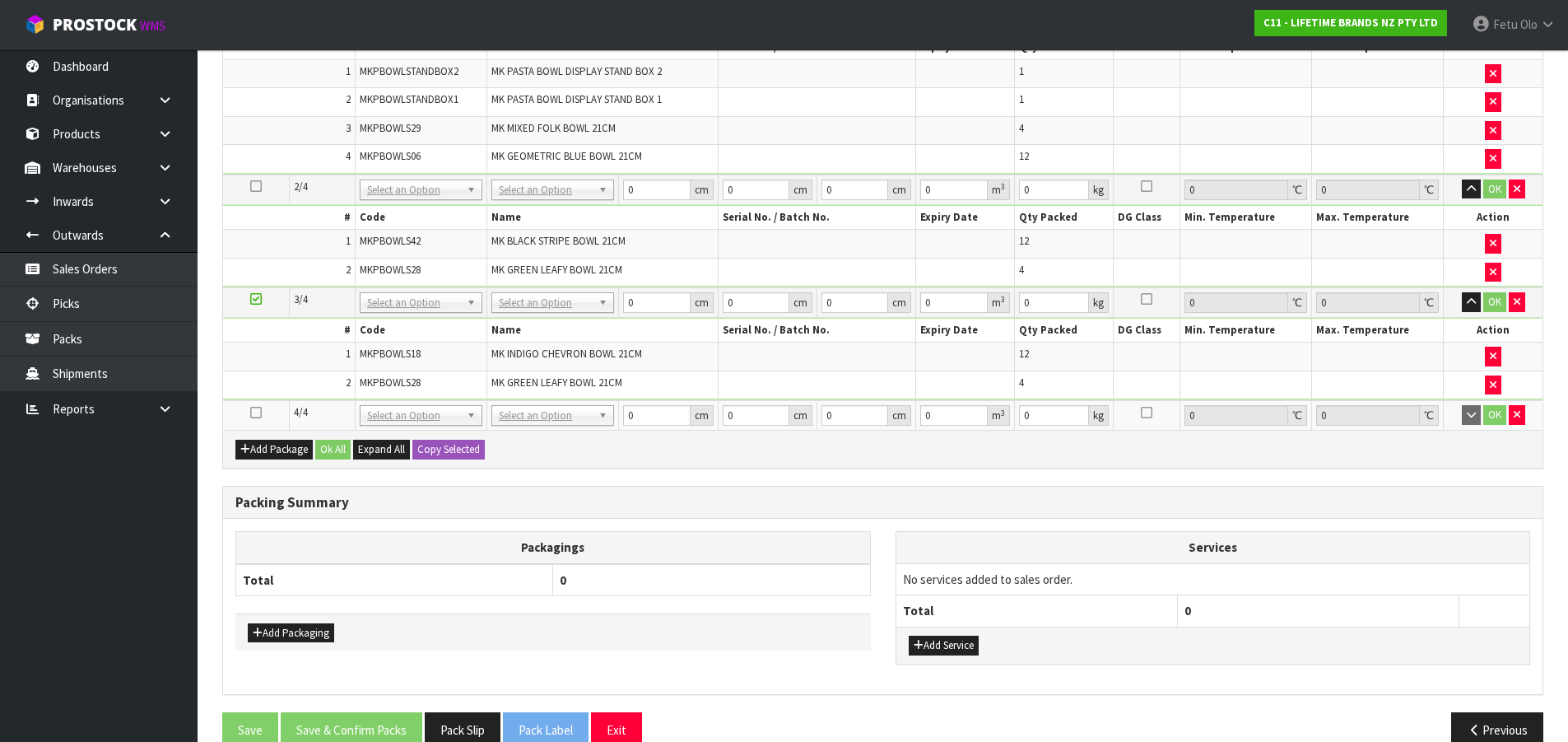 click at bounding box center [256, 413] 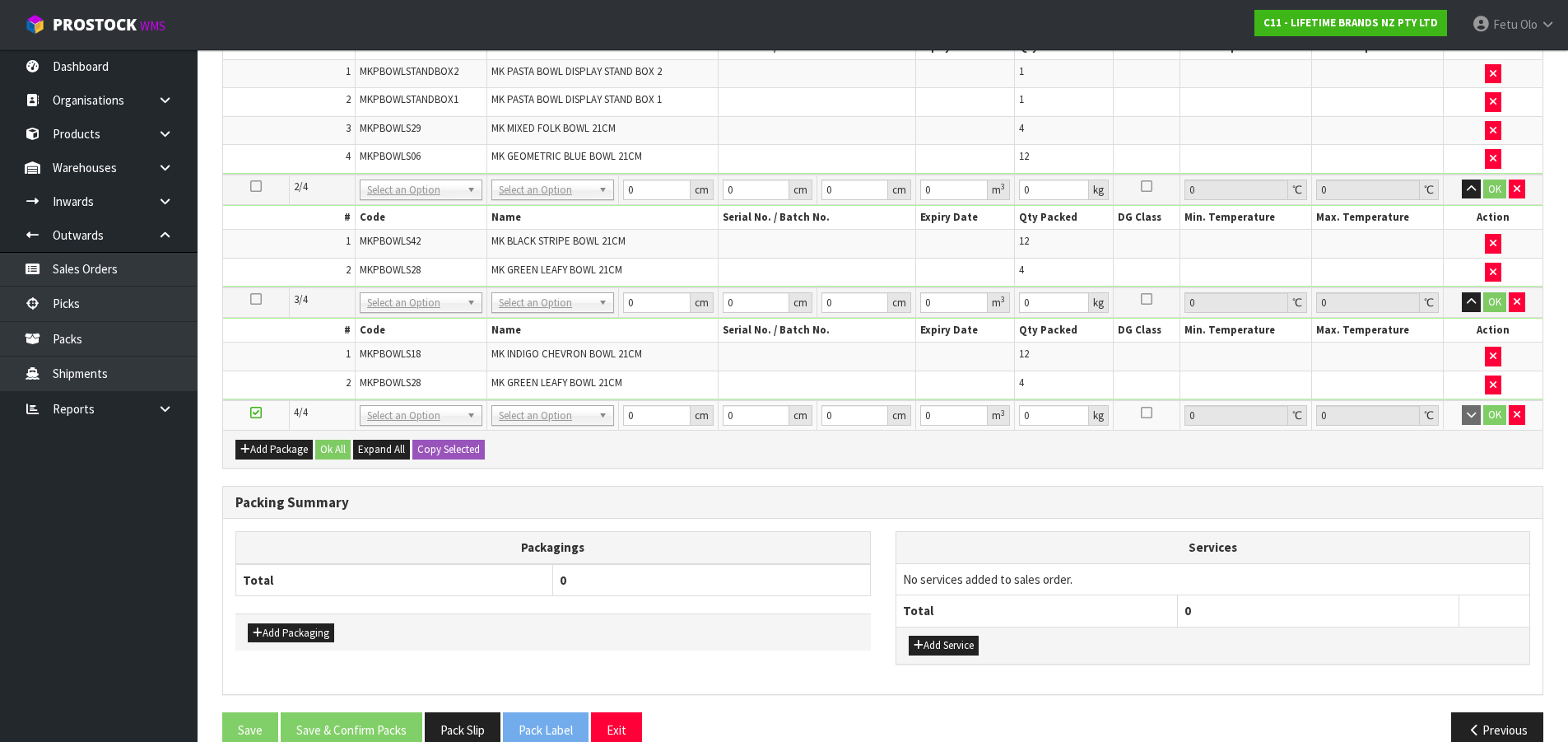 click on "Dashboard
Organisations
Clients
Consignees
Carriers
Products
Categories
Serial Numbers
Kitsets
Packagings
Warehouses
Locations
Inventories
Adjustments
Transfers
Stocktakes
Supplies" at bounding box center [99, 395] 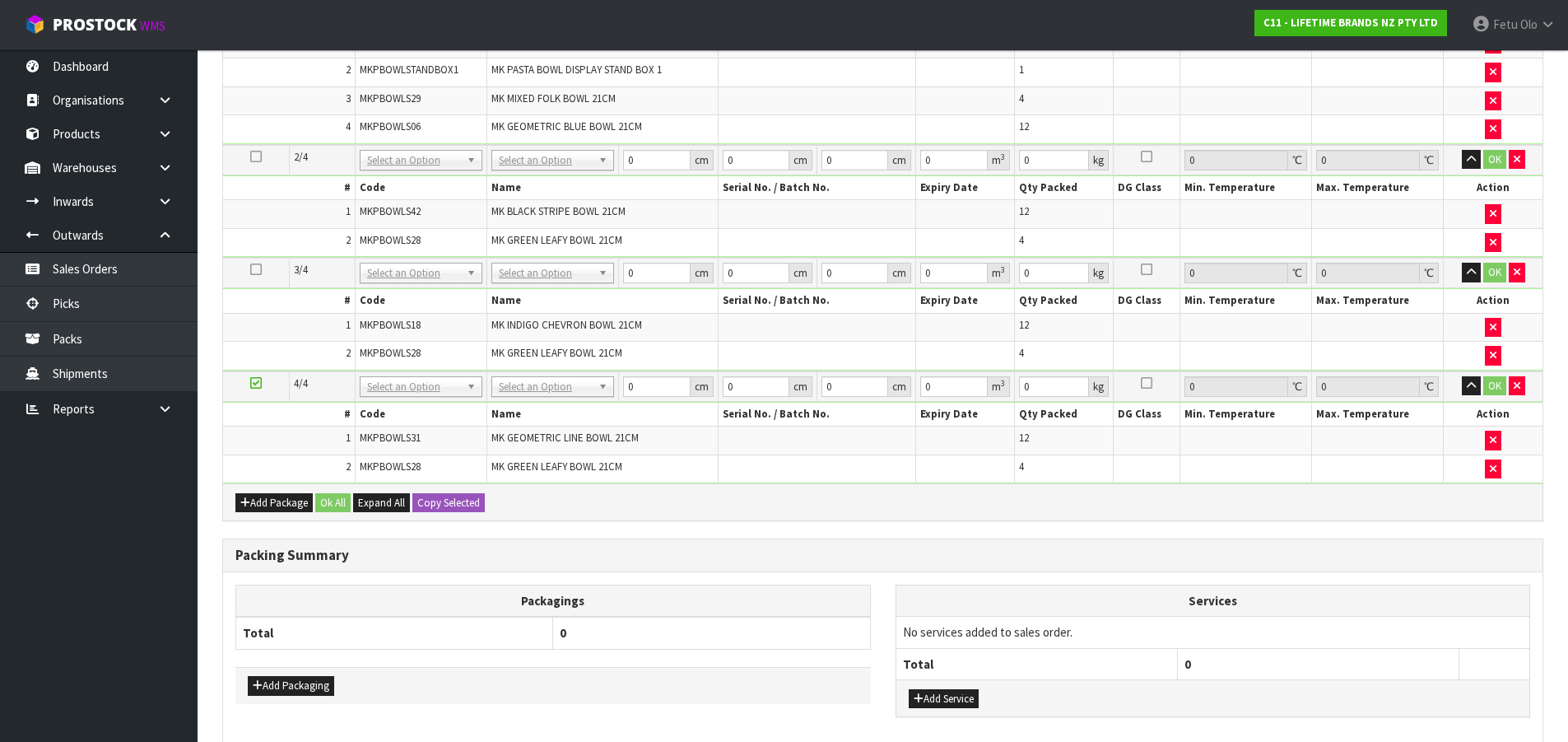 scroll, scrollTop: 708, scrollLeft: 0, axis: vertical 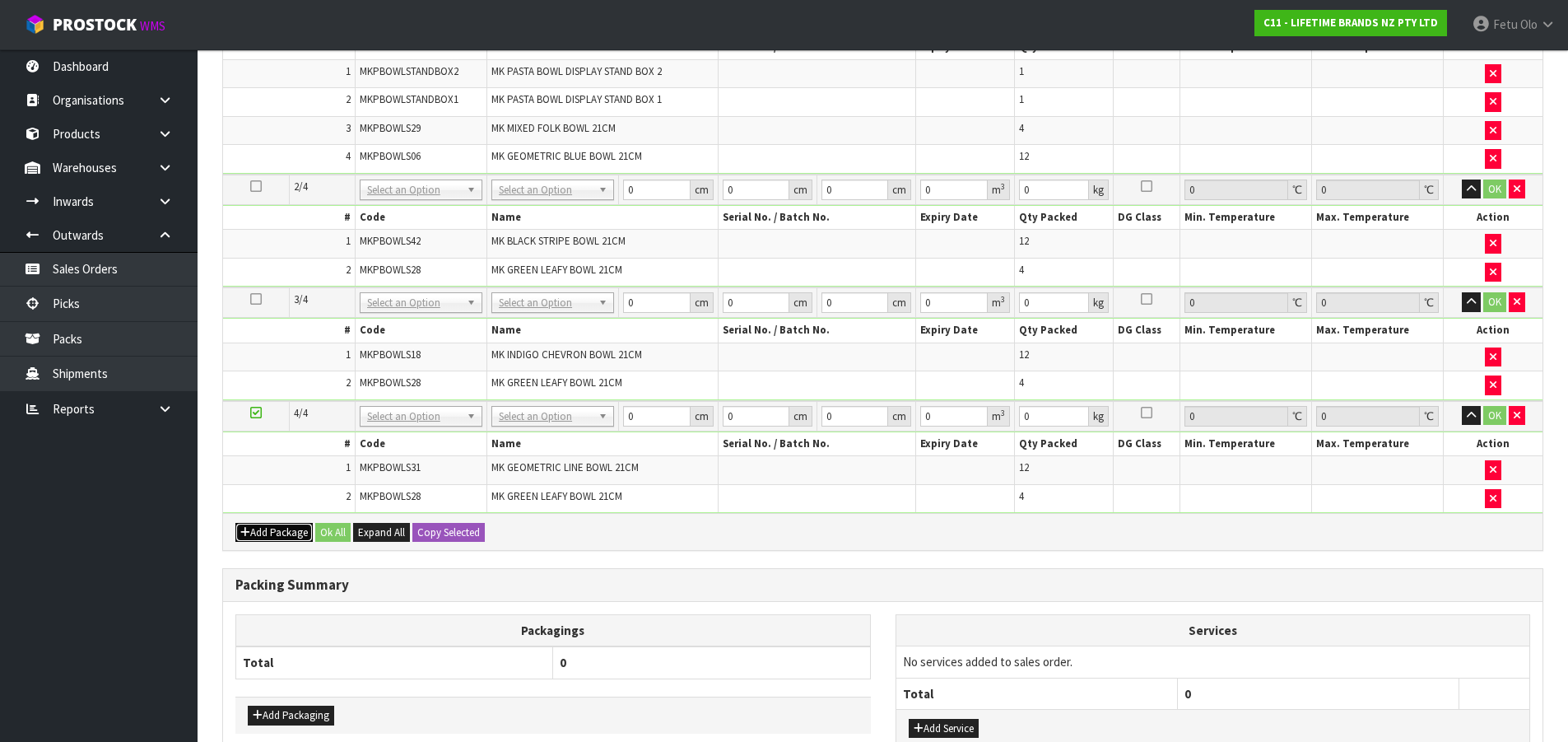 click on "Add Package" at bounding box center [274, 533] 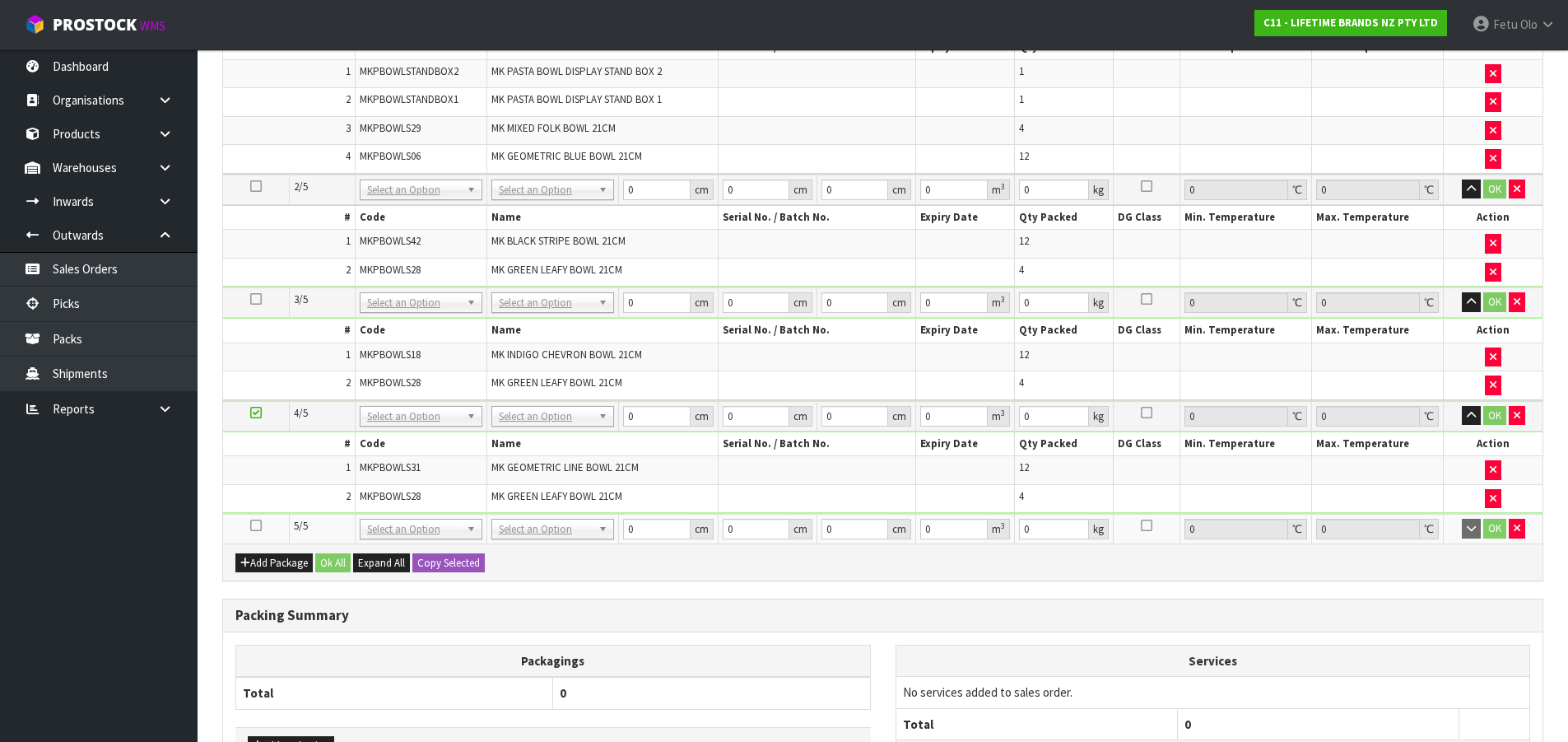 click at bounding box center [256, 525] 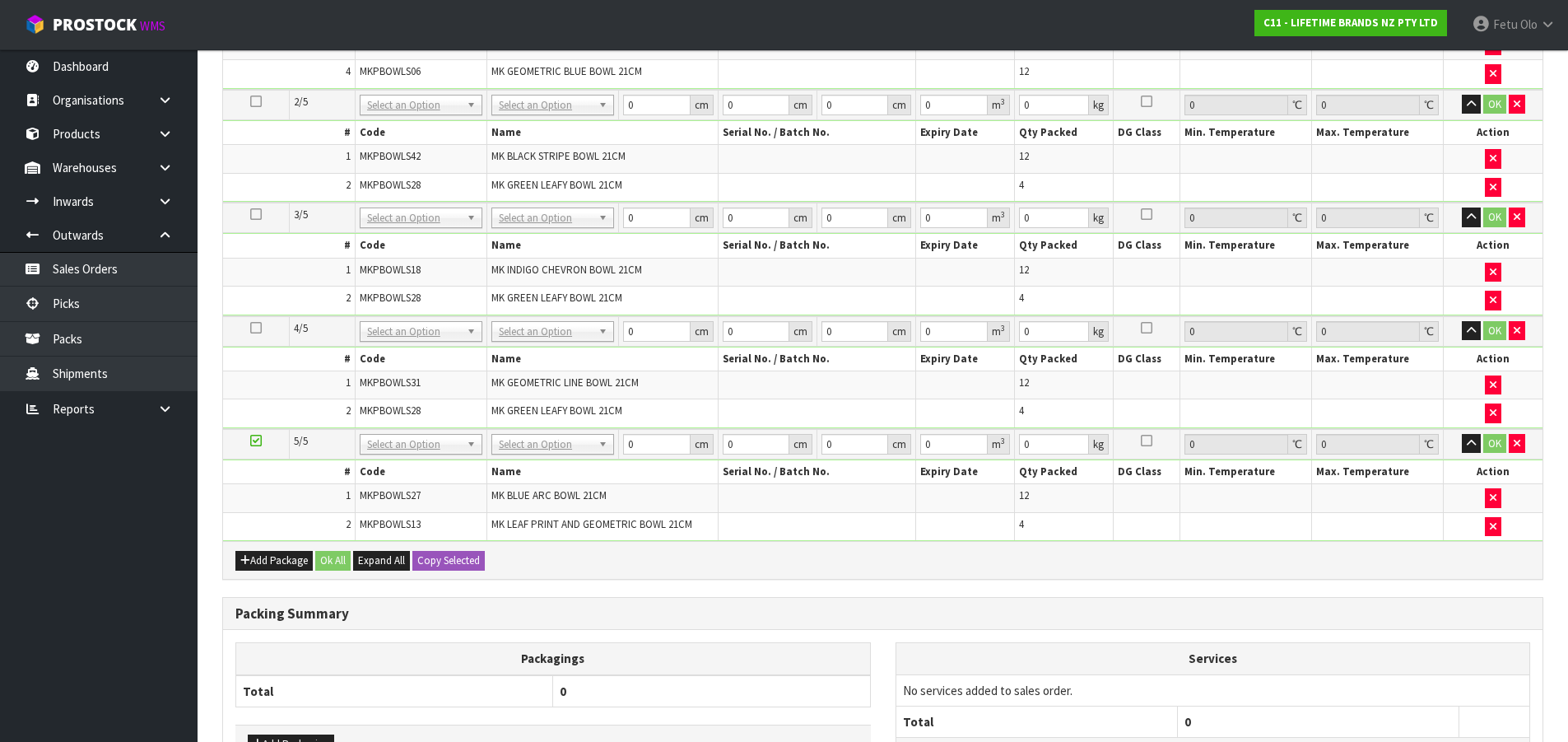 scroll, scrollTop: 0, scrollLeft: 0, axis: both 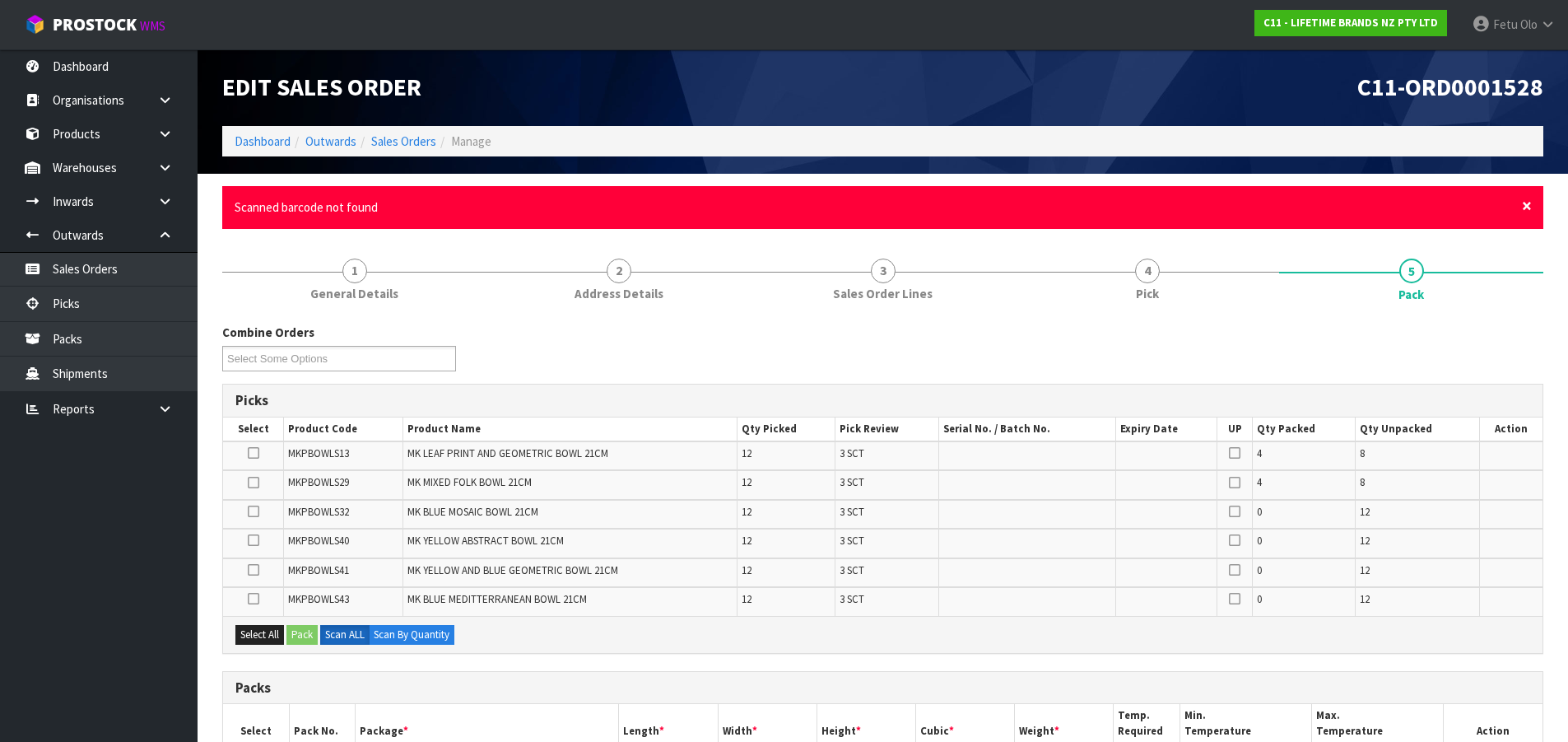 click on "×" at bounding box center [1527, 206] 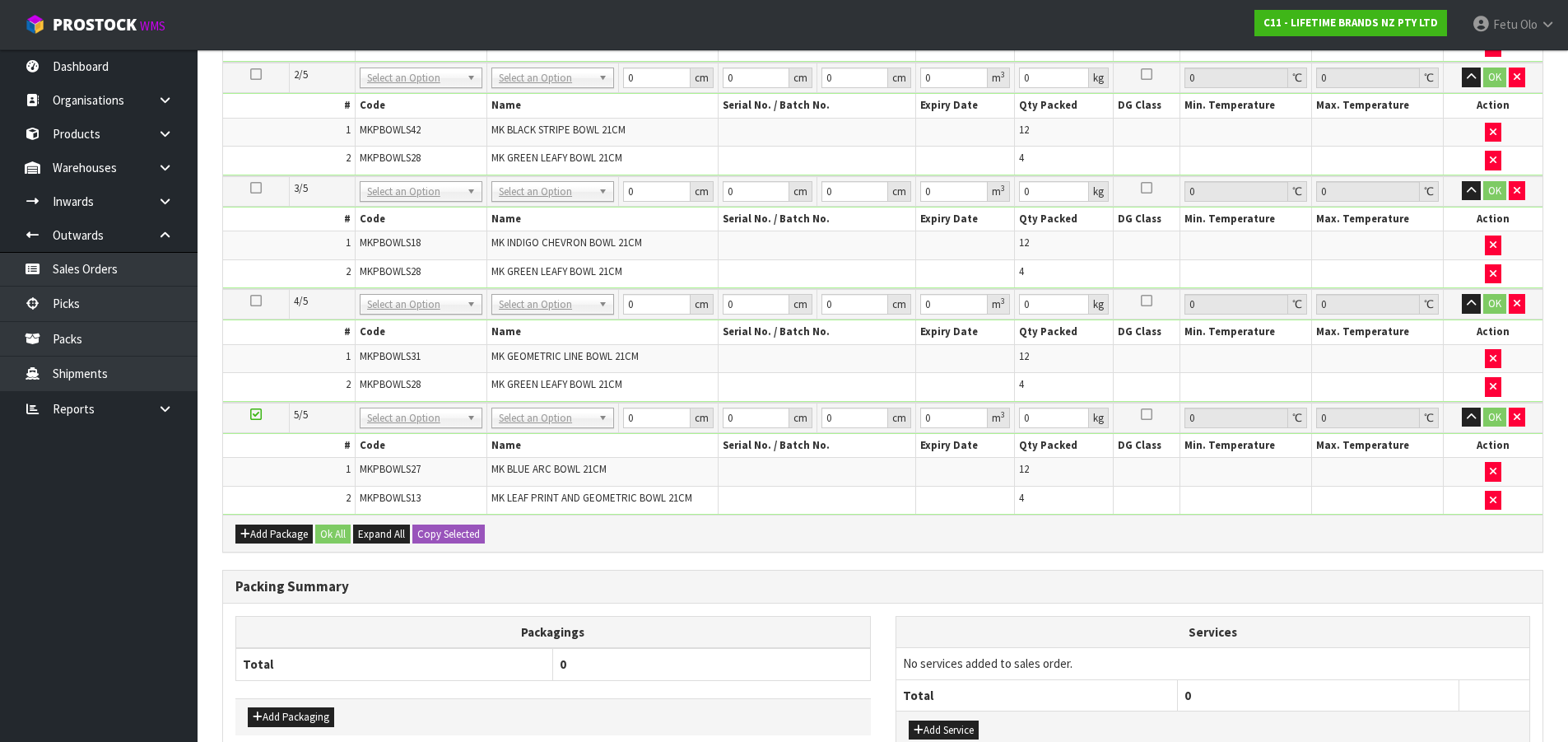 scroll, scrollTop: 906, scrollLeft: 0, axis: vertical 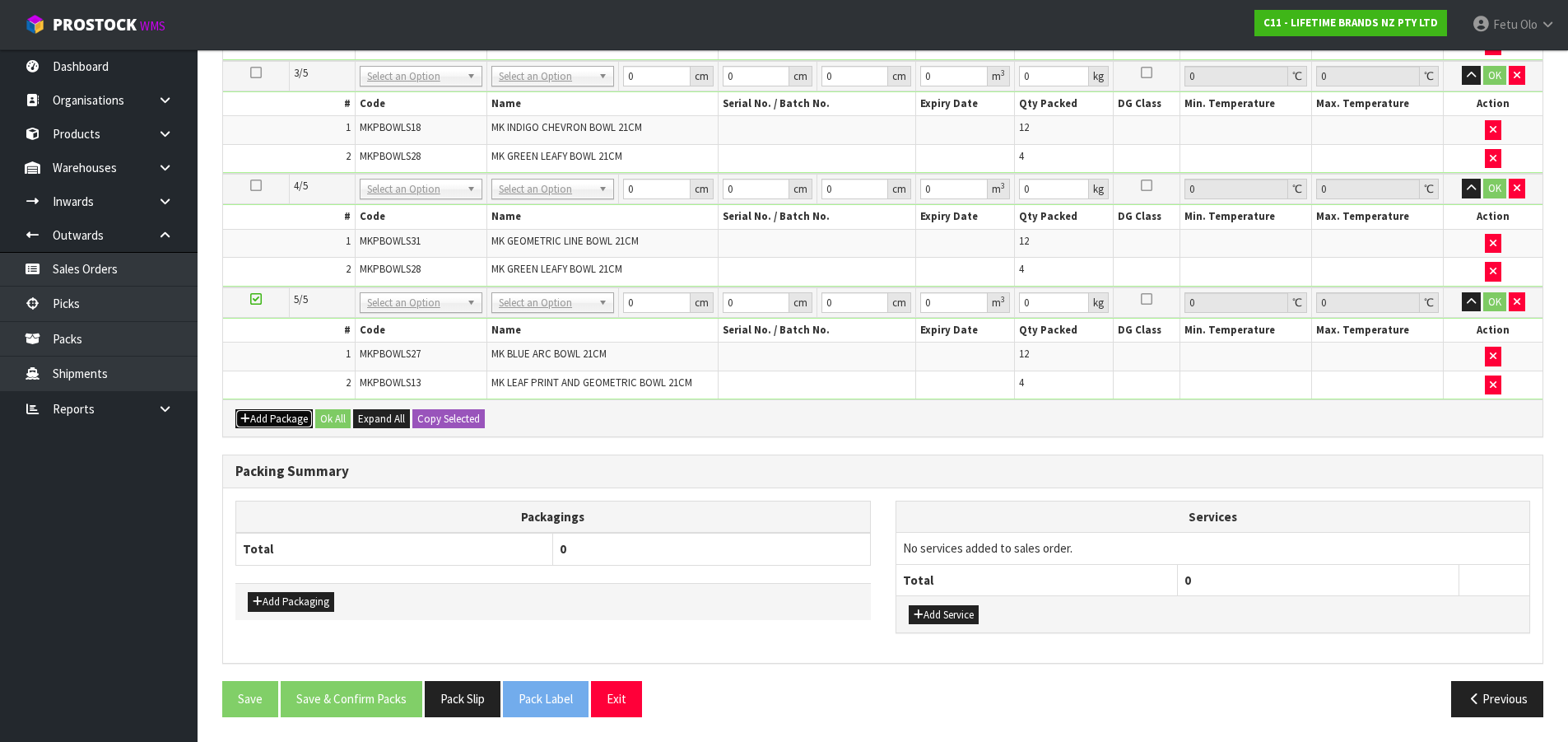 click on "Add Package" at bounding box center (274, 419) 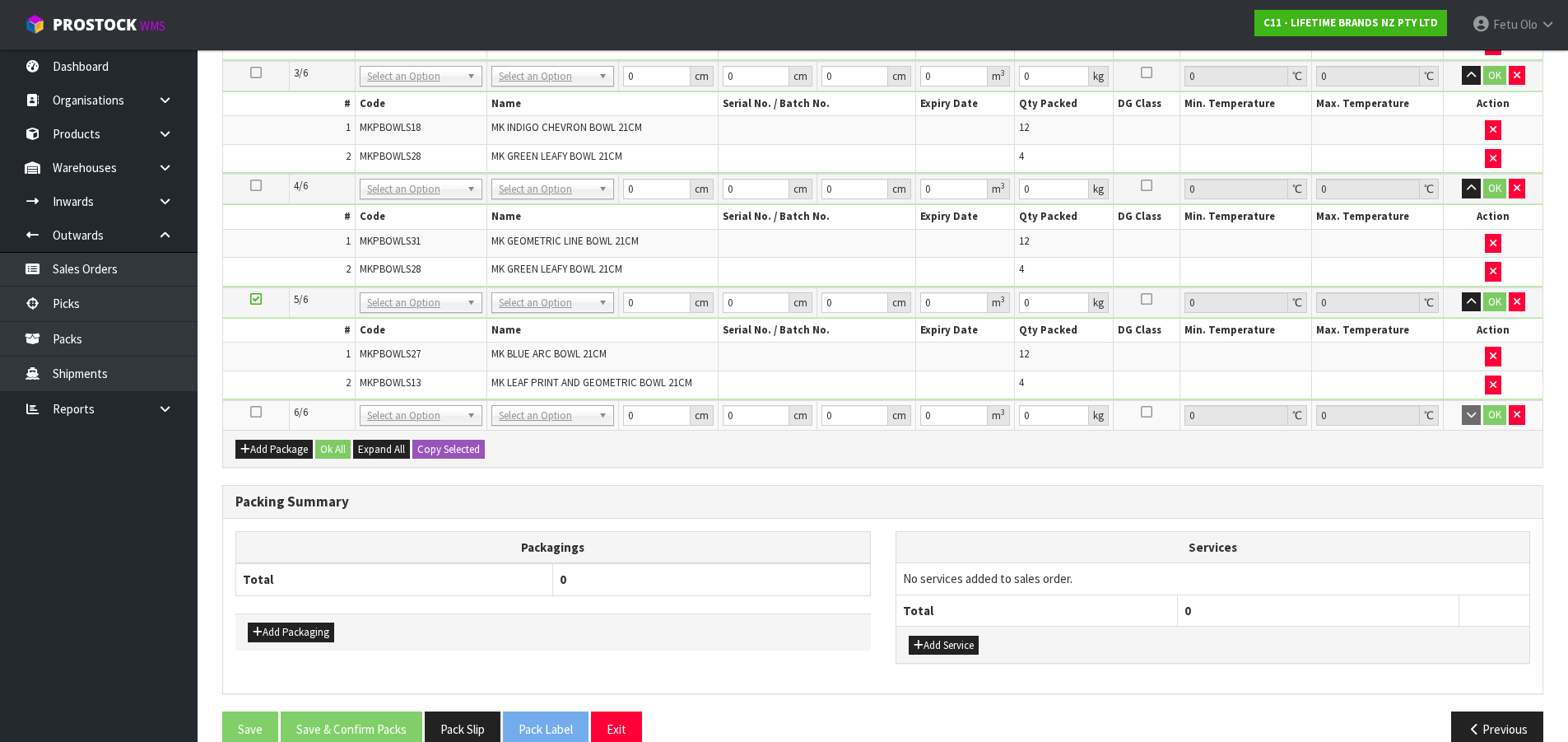 click at bounding box center (256, 412) 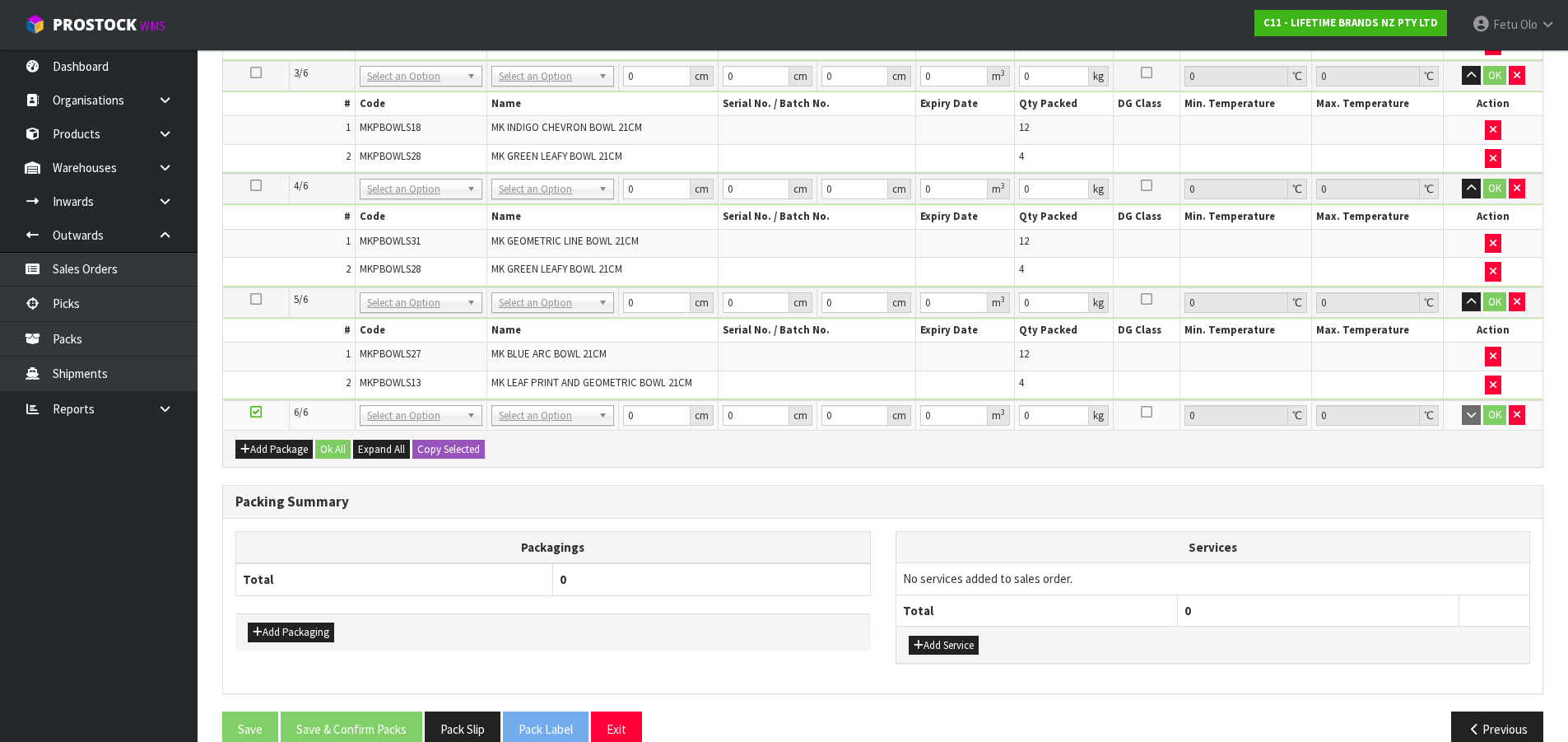click on "Dashboard
Organisations
Clients
Consignees
Carriers
Products
Categories
Serial Numbers
Kitsets
Packagings
Warehouses
Locations
Inventories
Adjustments
Transfers
Stocktakes
Supplies" at bounding box center (99, 395) 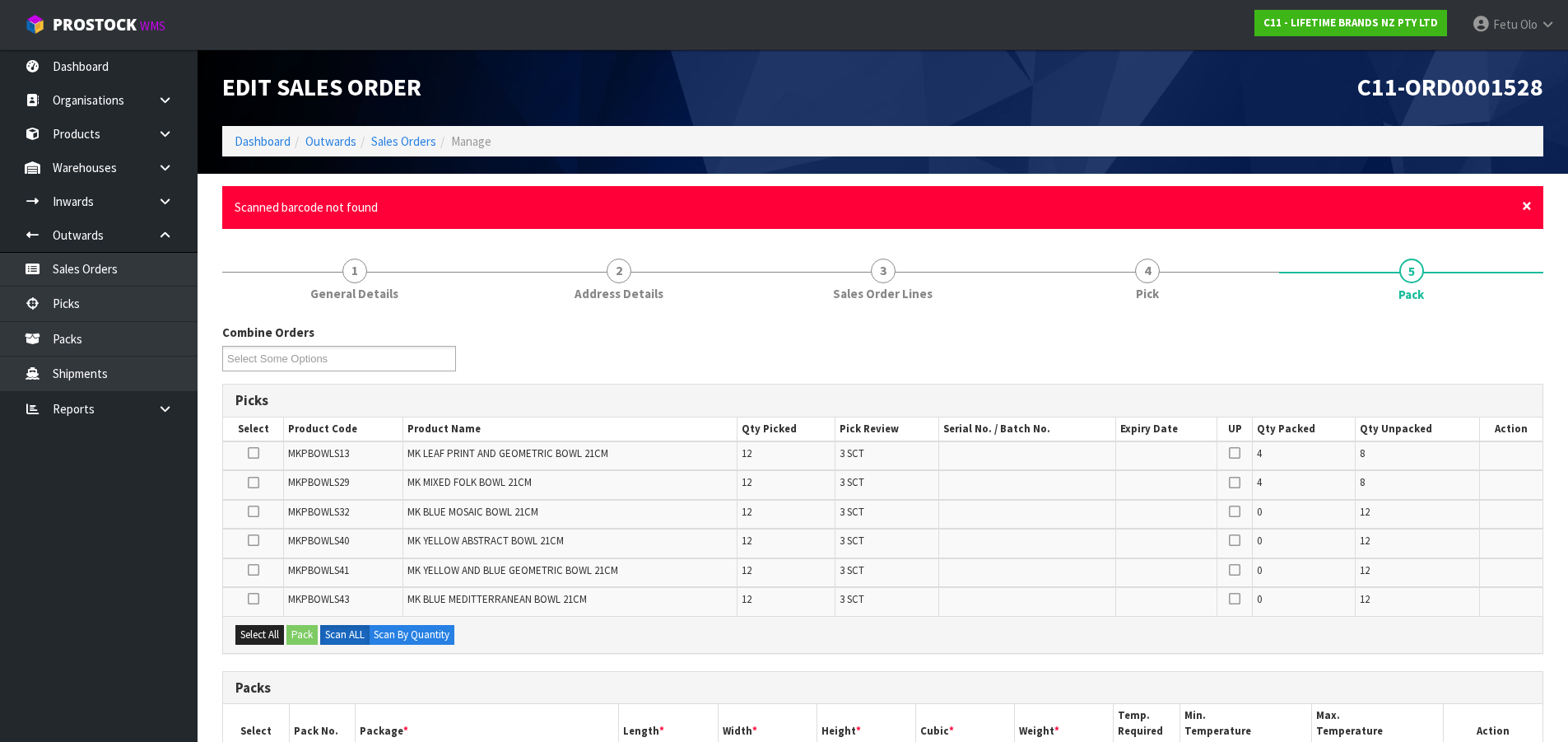 drag, startPoint x: 1528, startPoint y: 206, endPoint x: 1468, endPoint y: 297, distance: 109 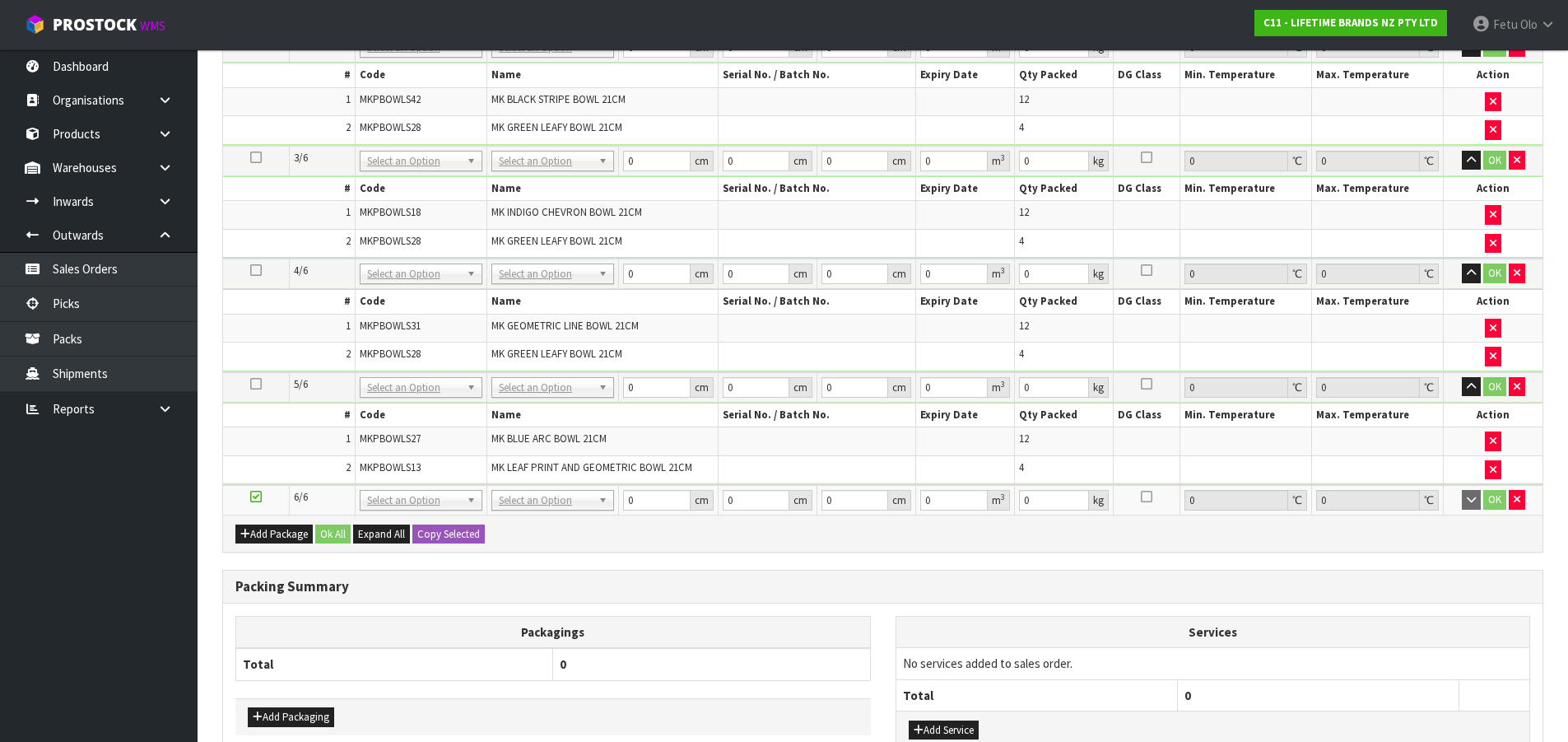 scroll, scrollTop: 936, scrollLeft: 0, axis: vertical 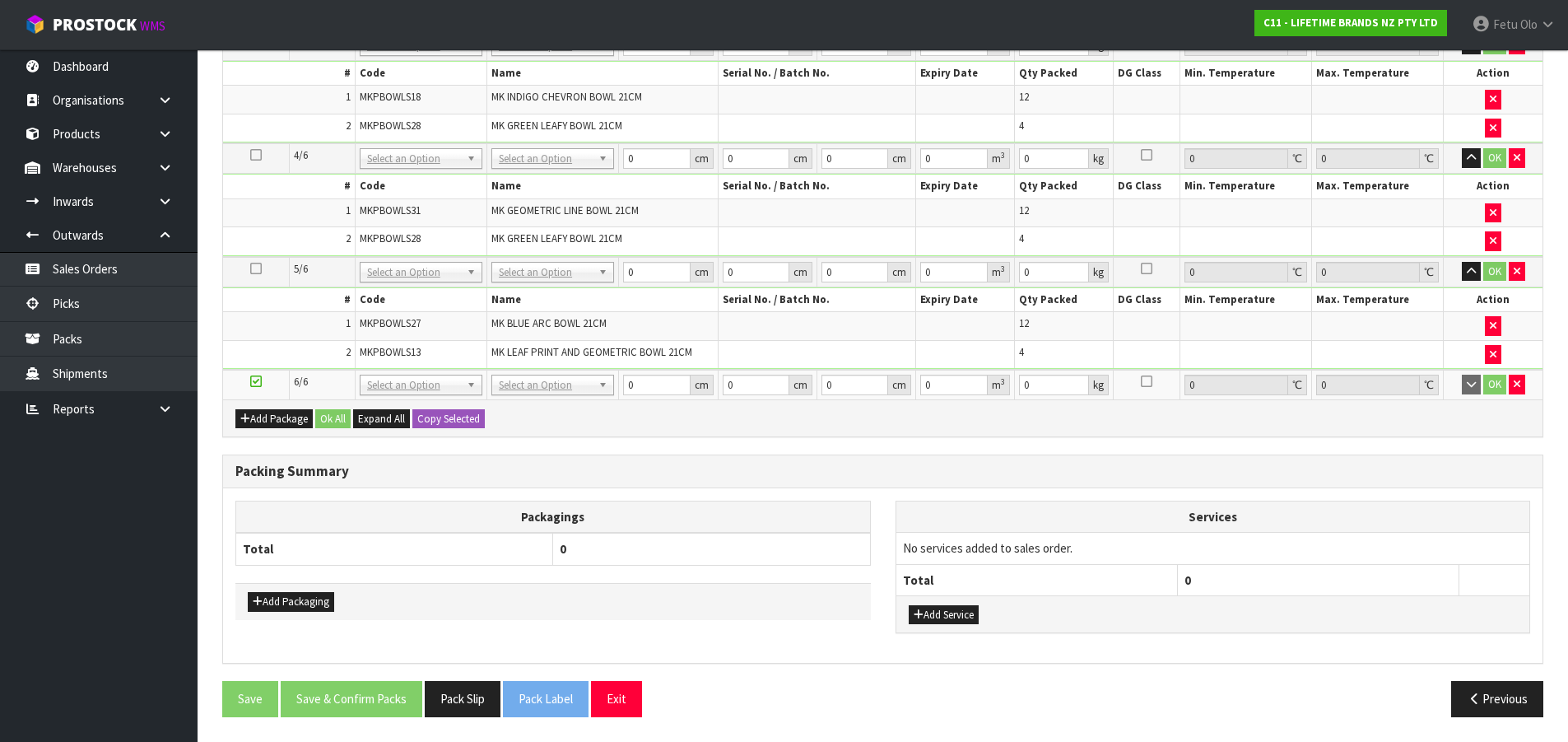click on "Packing Summary" at bounding box center [882, 472] 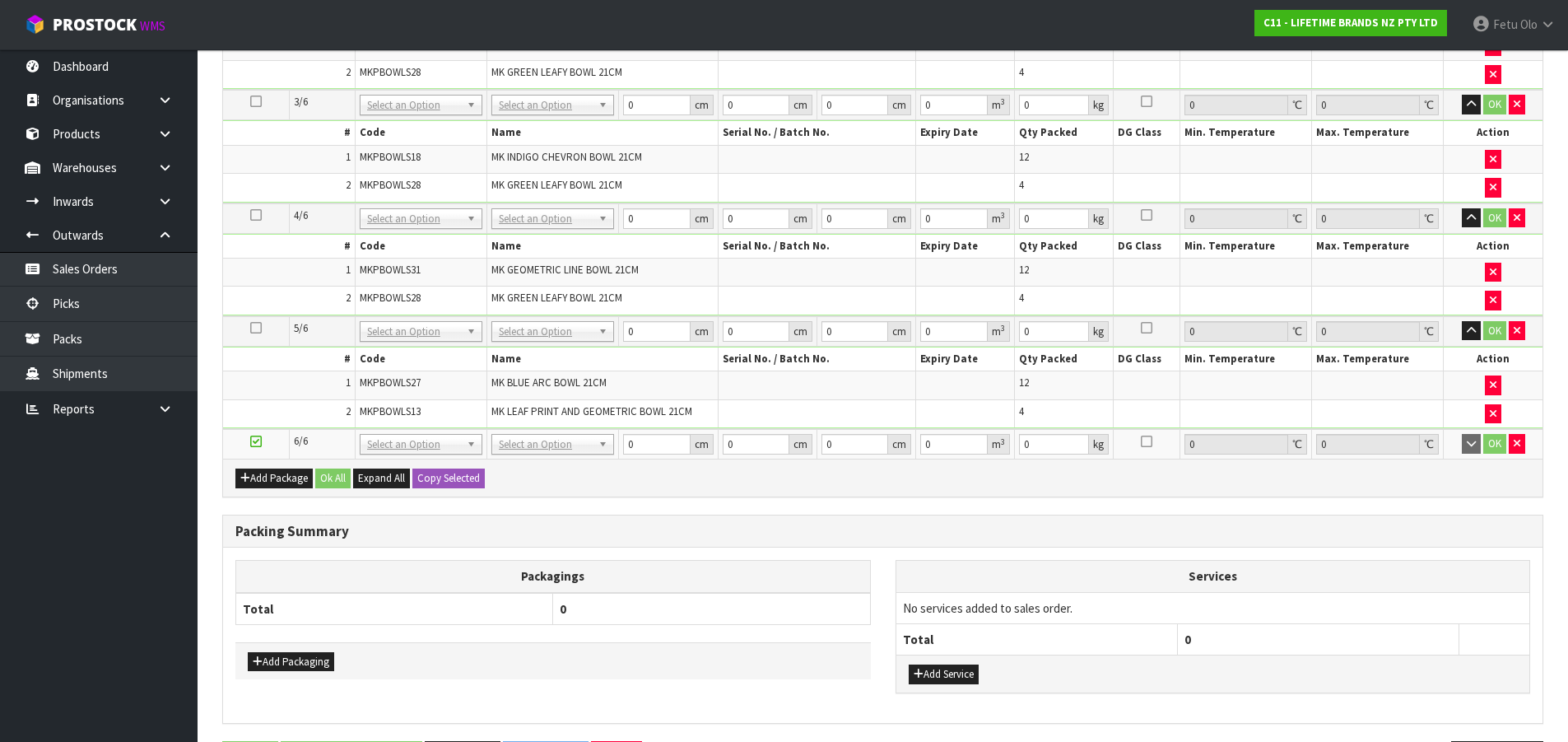 scroll, scrollTop: 0, scrollLeft: 0, axis: both 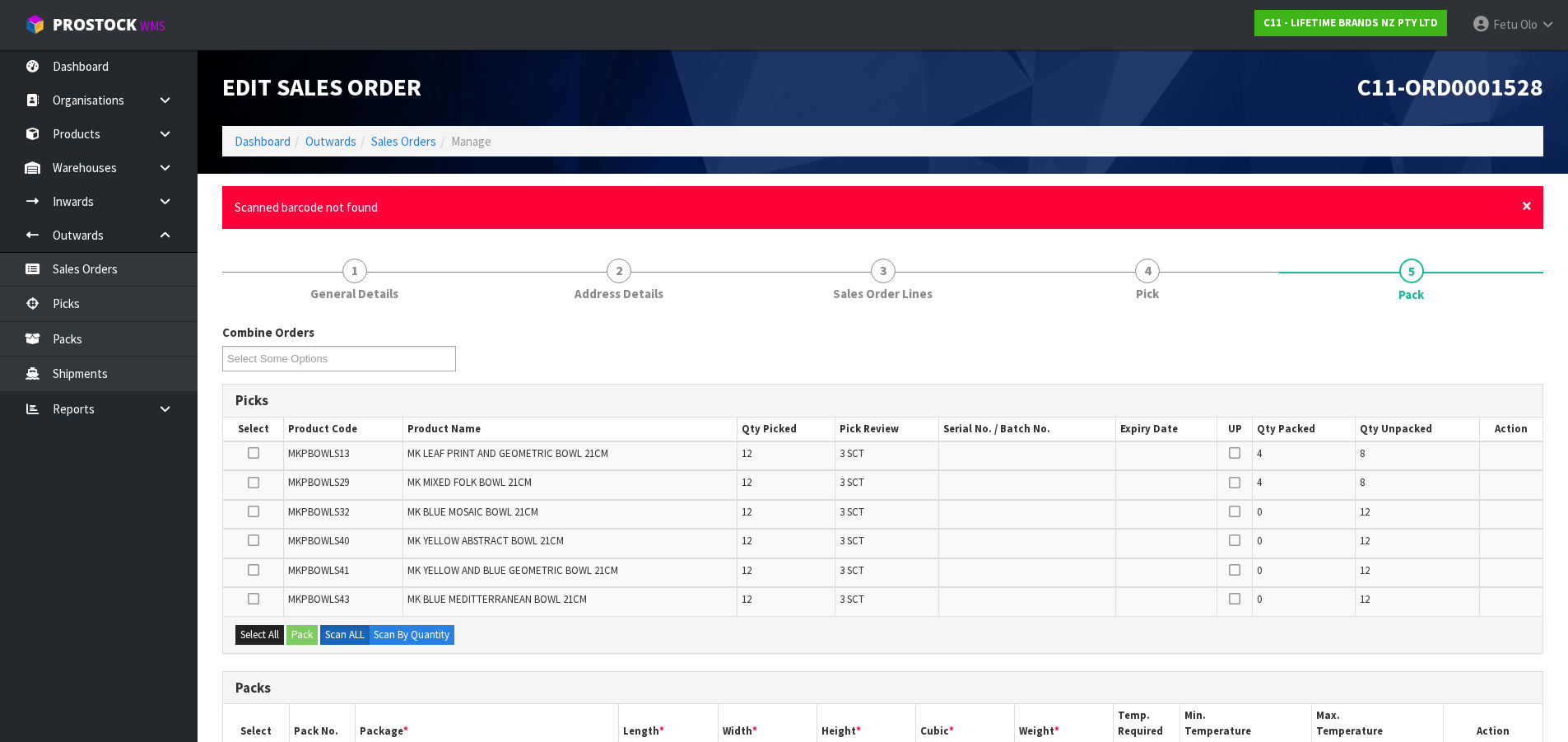 click on "×" at bounding box center [1527, 206] 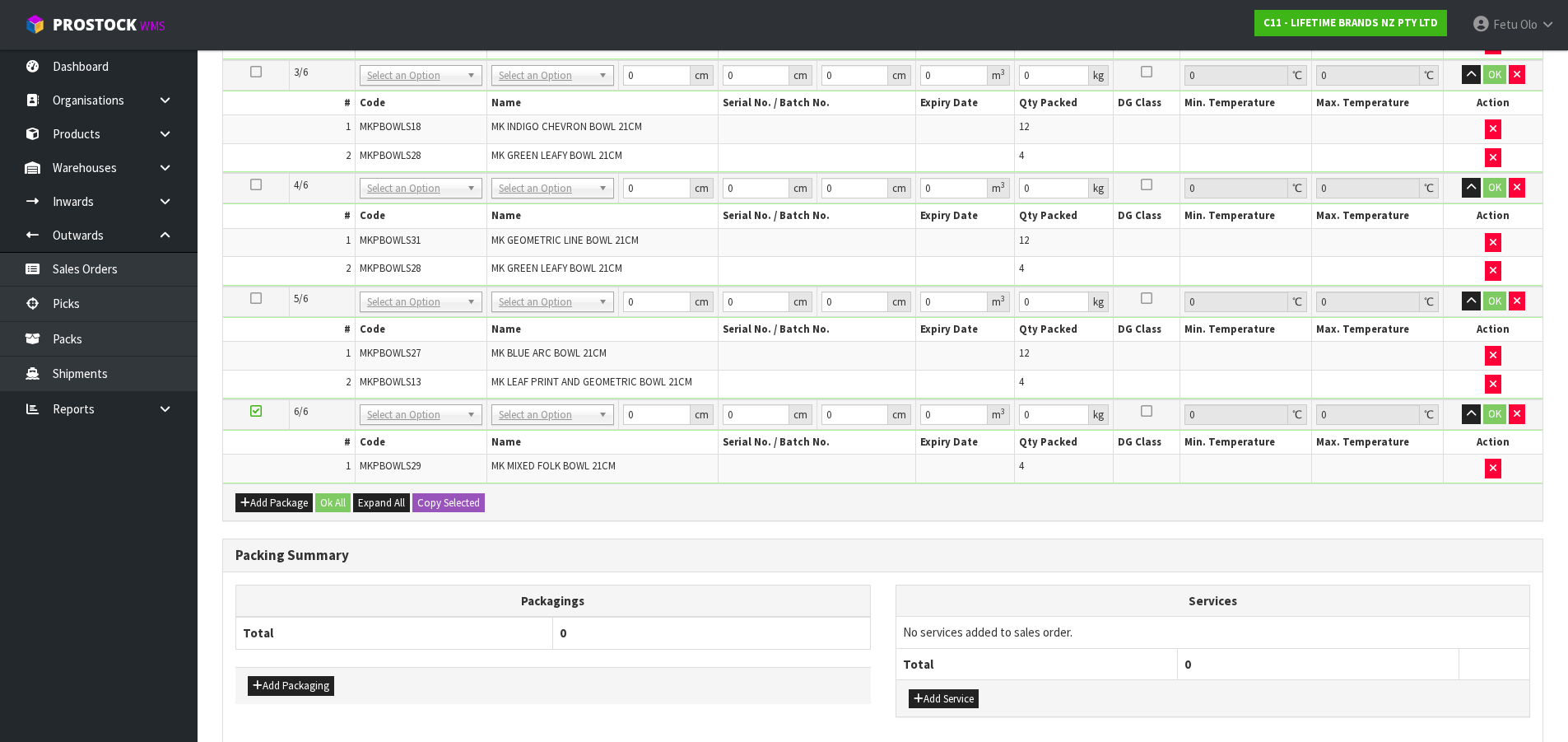 scroll, scrollTop: 991, scrollLeft: 0, axis: vertical 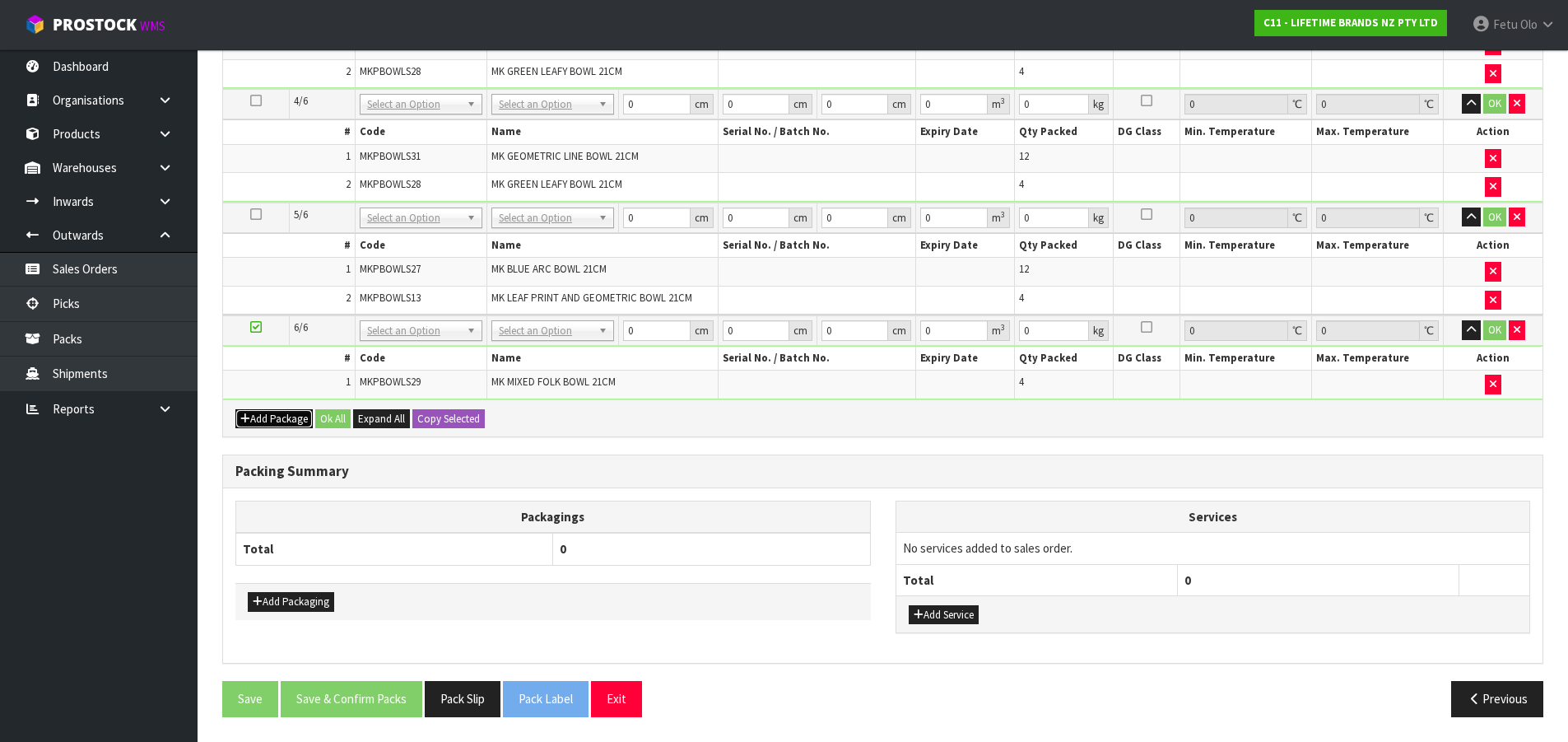 click on "Add Package" at bounding box center [274, 419] 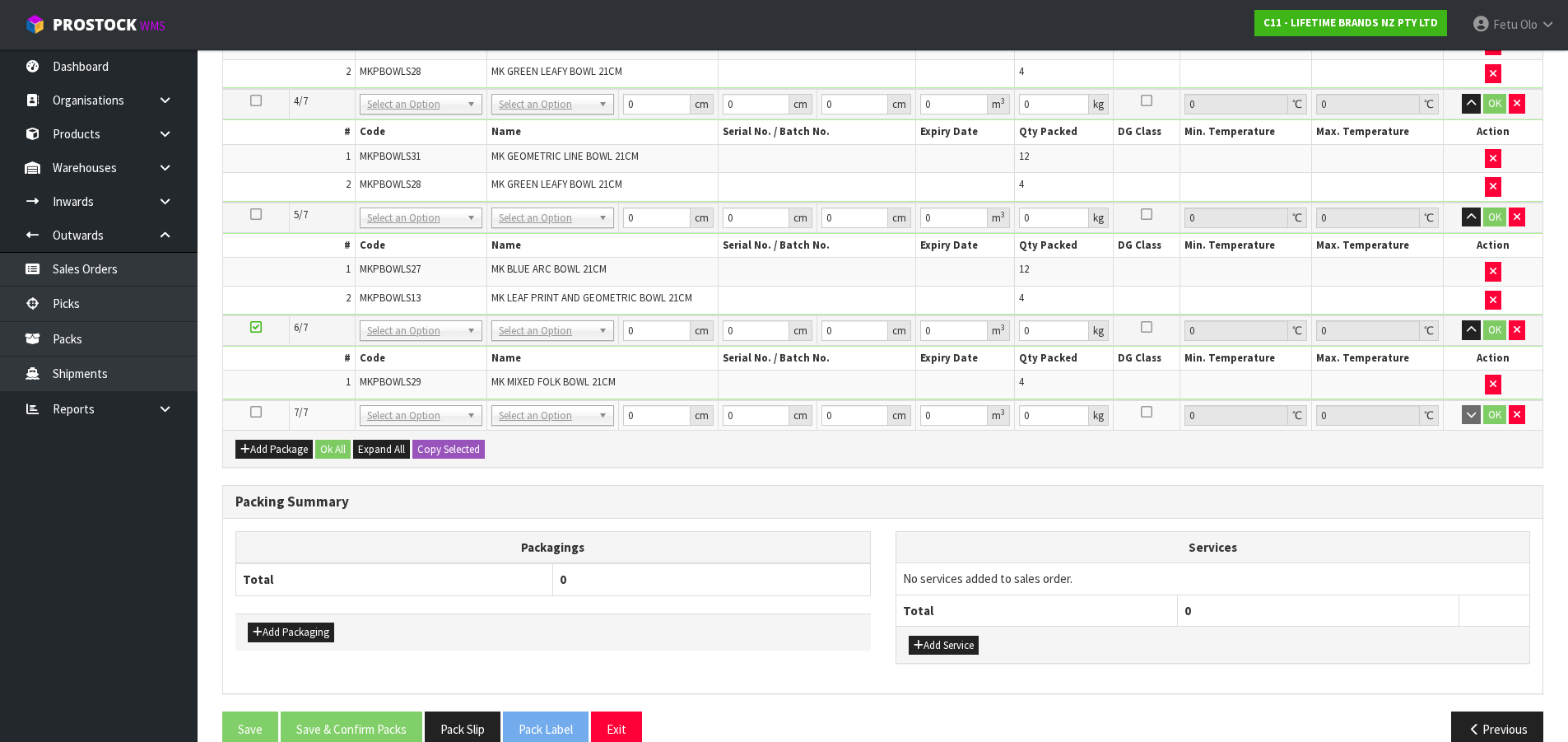 click at bounding box center [256, 412] 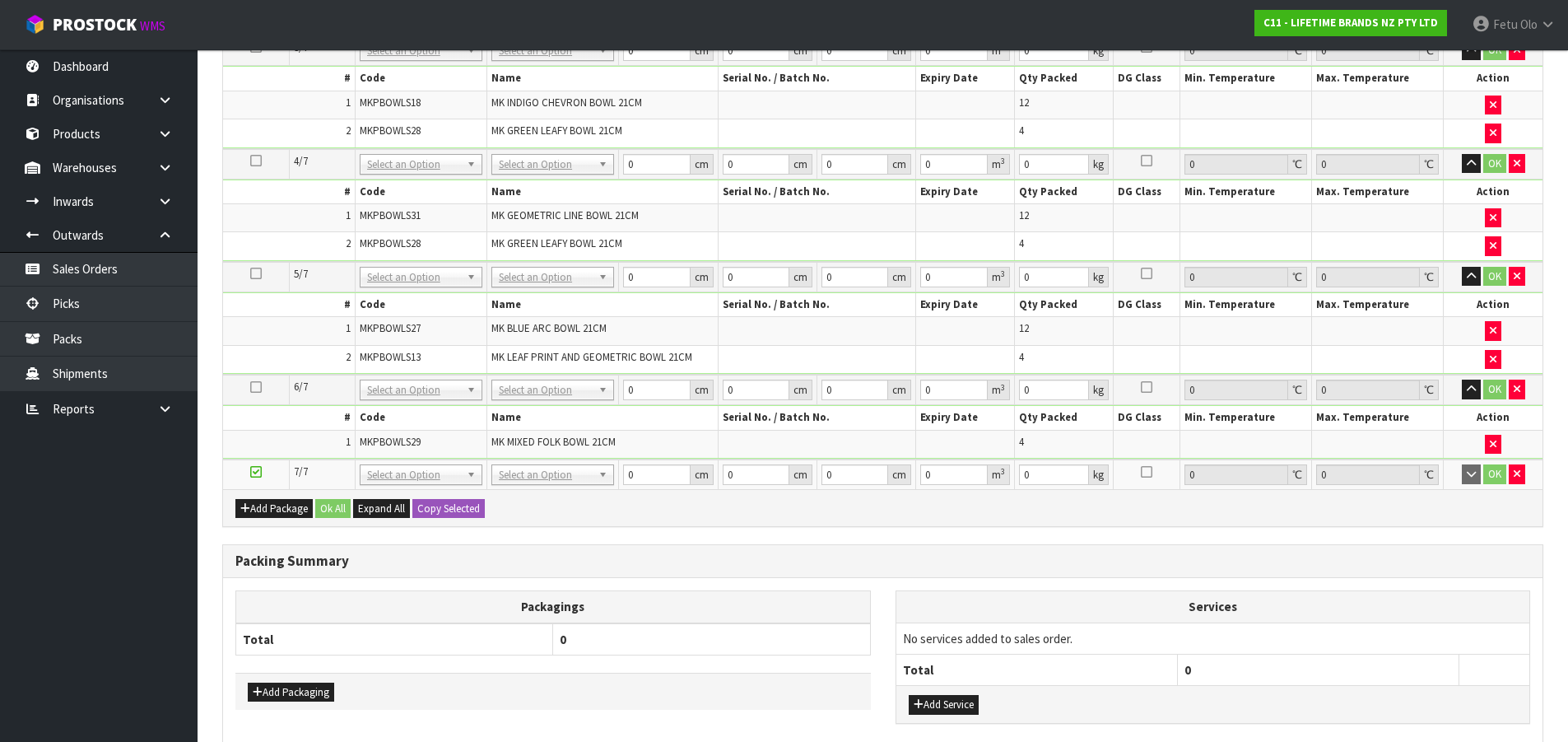 scroll, scrollTop: 0, scrollLeft: 0, axis: both 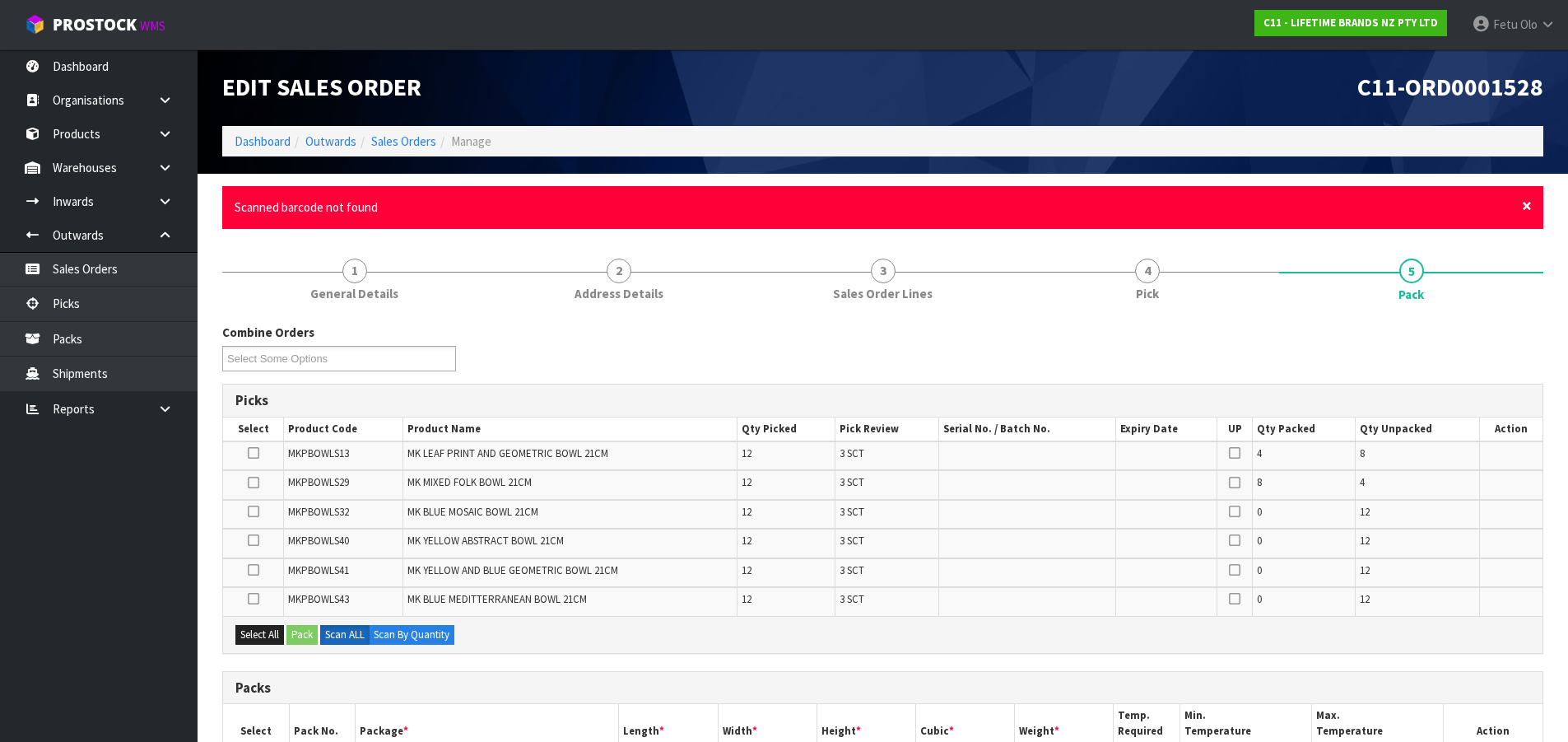click on "×
Close
Scanned barcode not found" at bounding box center (882, 207) 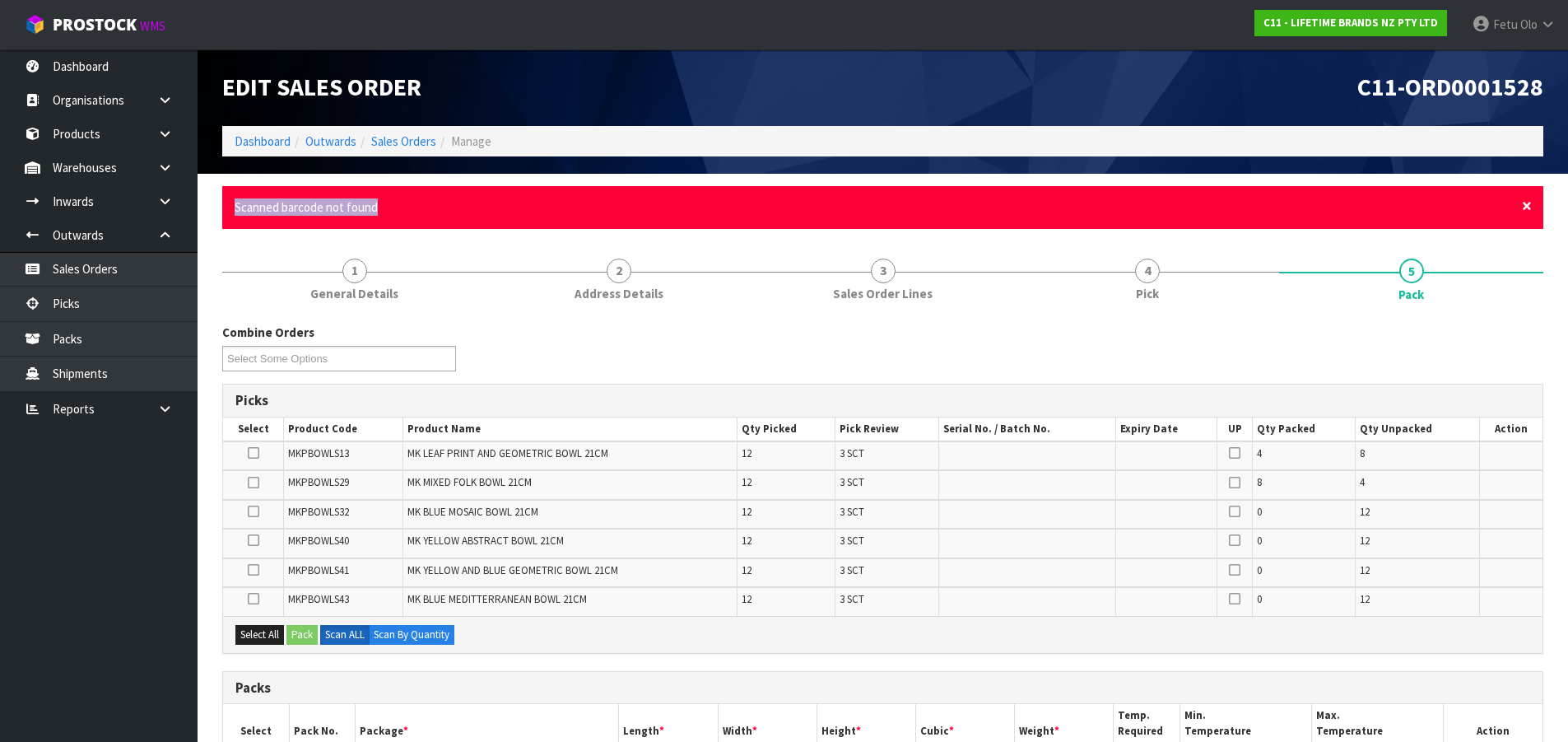 click on "×" at bounding box center (1527, 206) 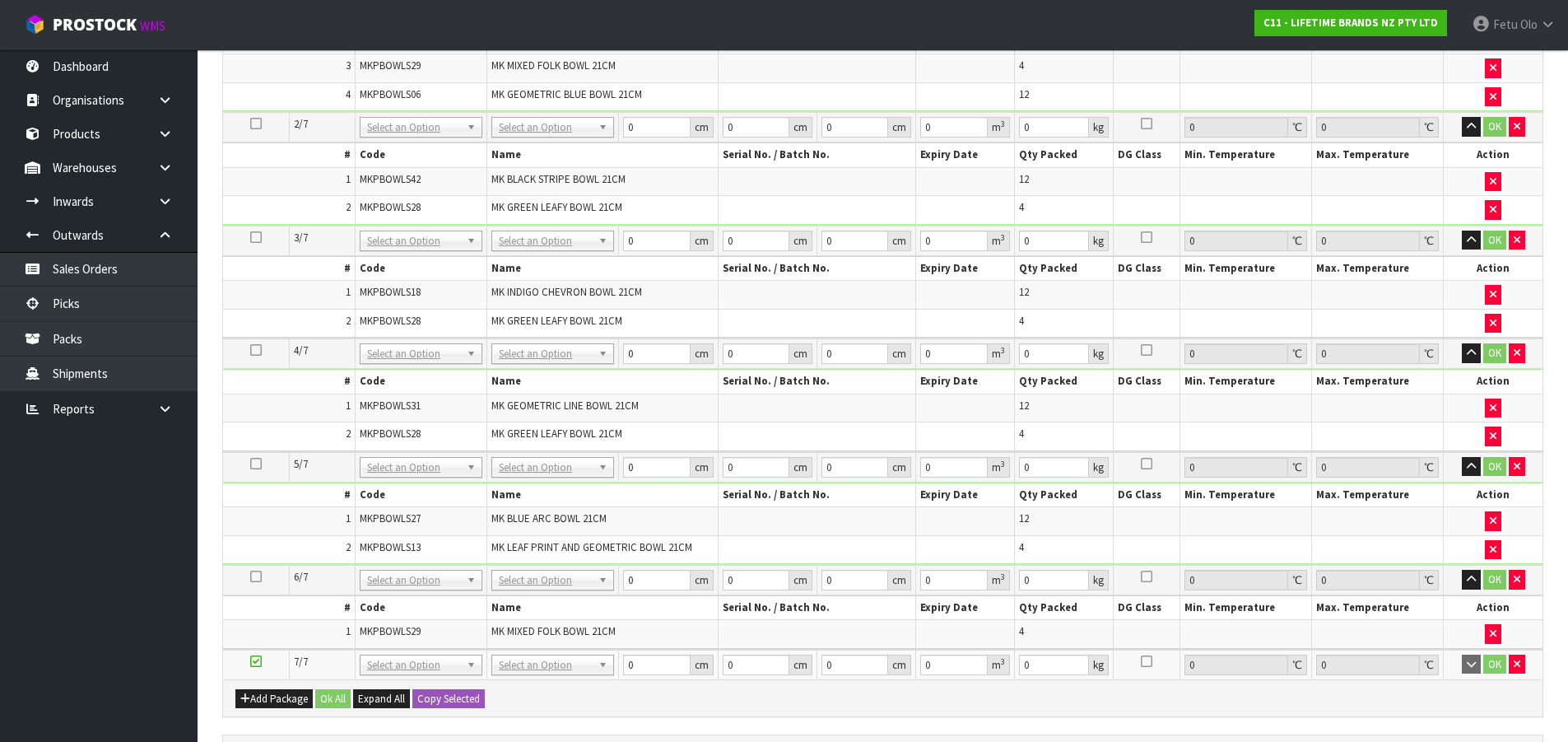 scroll, scrollTop: 0, scrollLeft: 0, axis: both 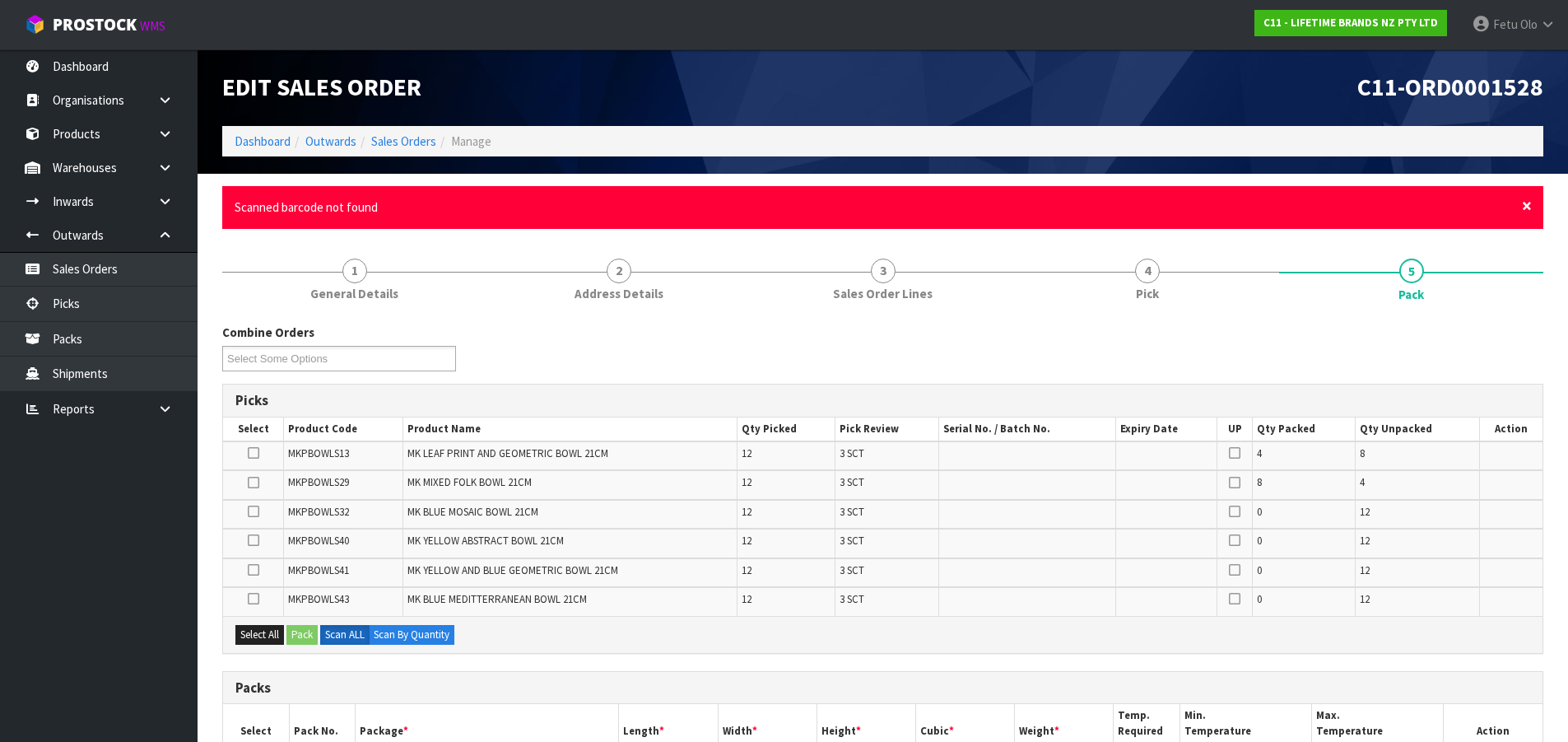 click on "×" at bounding box center [1527, 206] 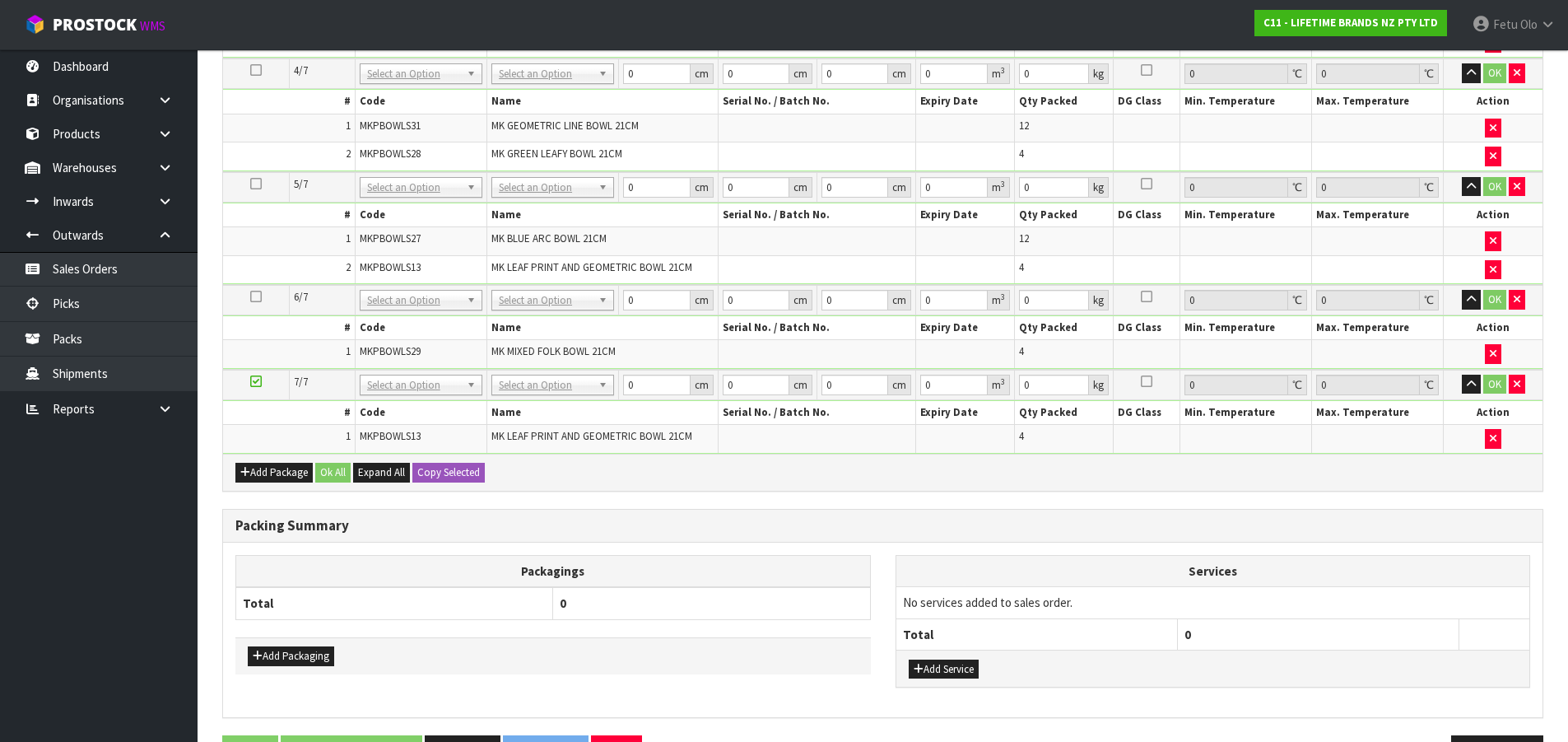 scroll, scrollTop: 0, scrollLeft: 0, axis: both 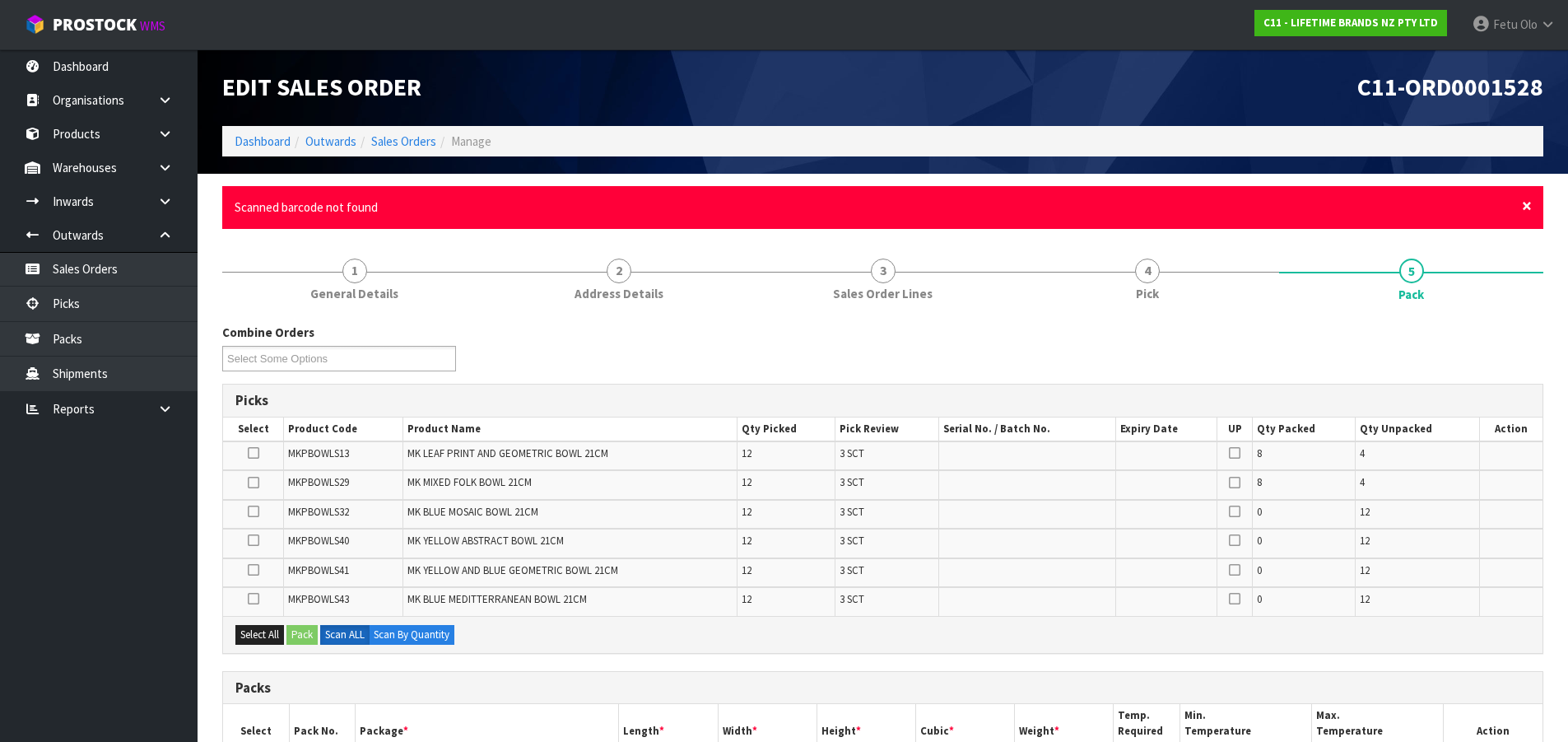 click on "×" at bounding box center [1527, 206] 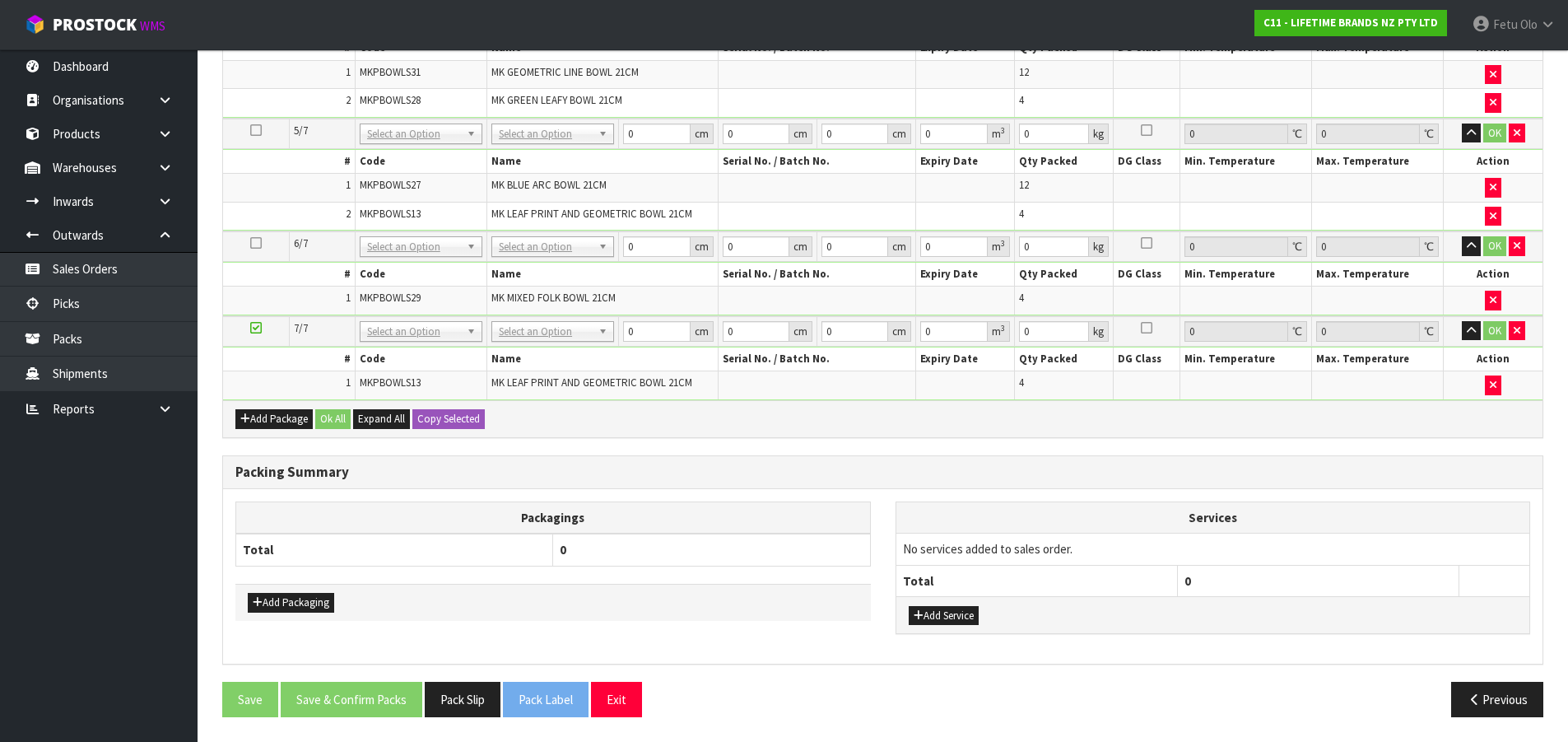 scroll, scrollTop: 0, scrollLeft: 0, axis: both 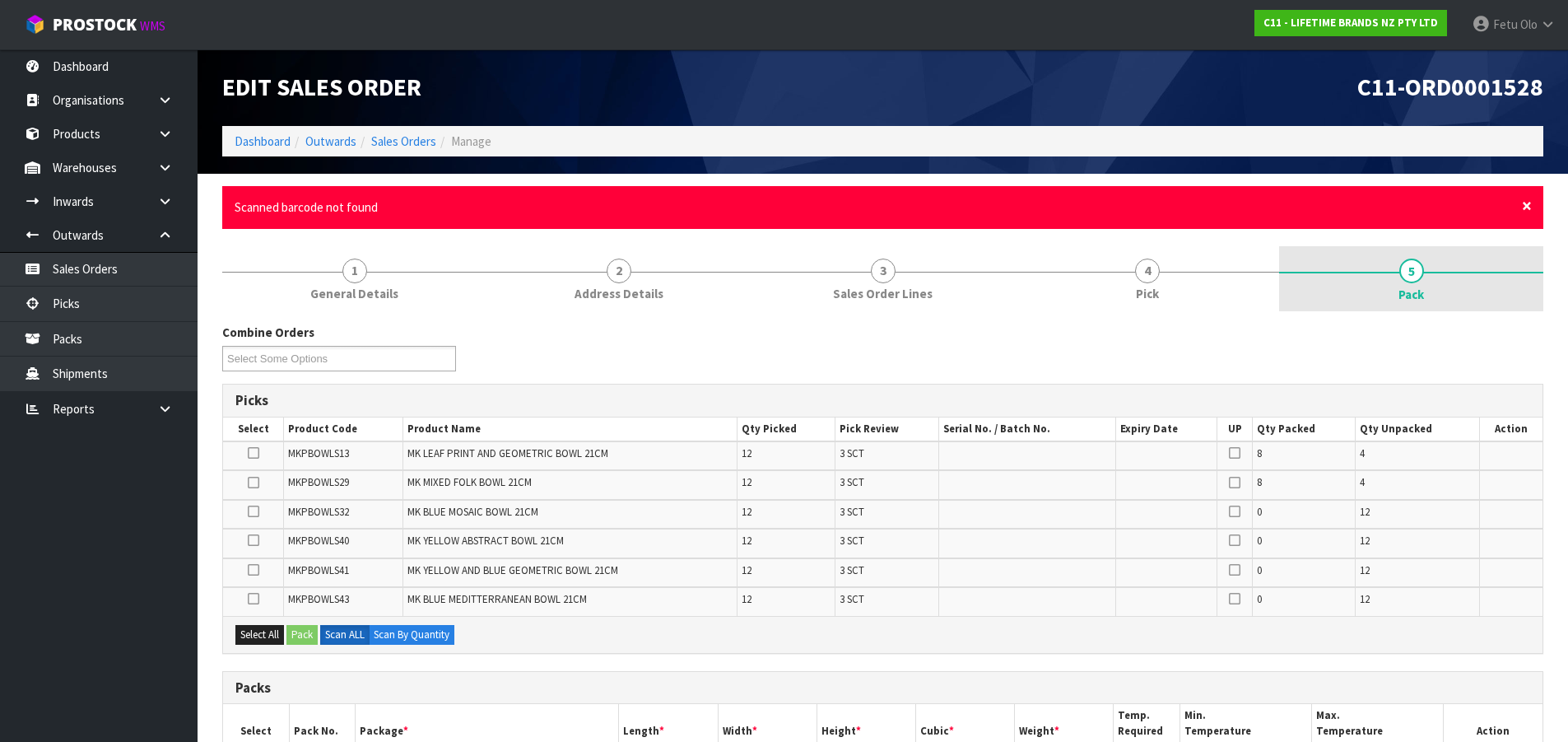 click on "×" at bounding box center (1527, 206) 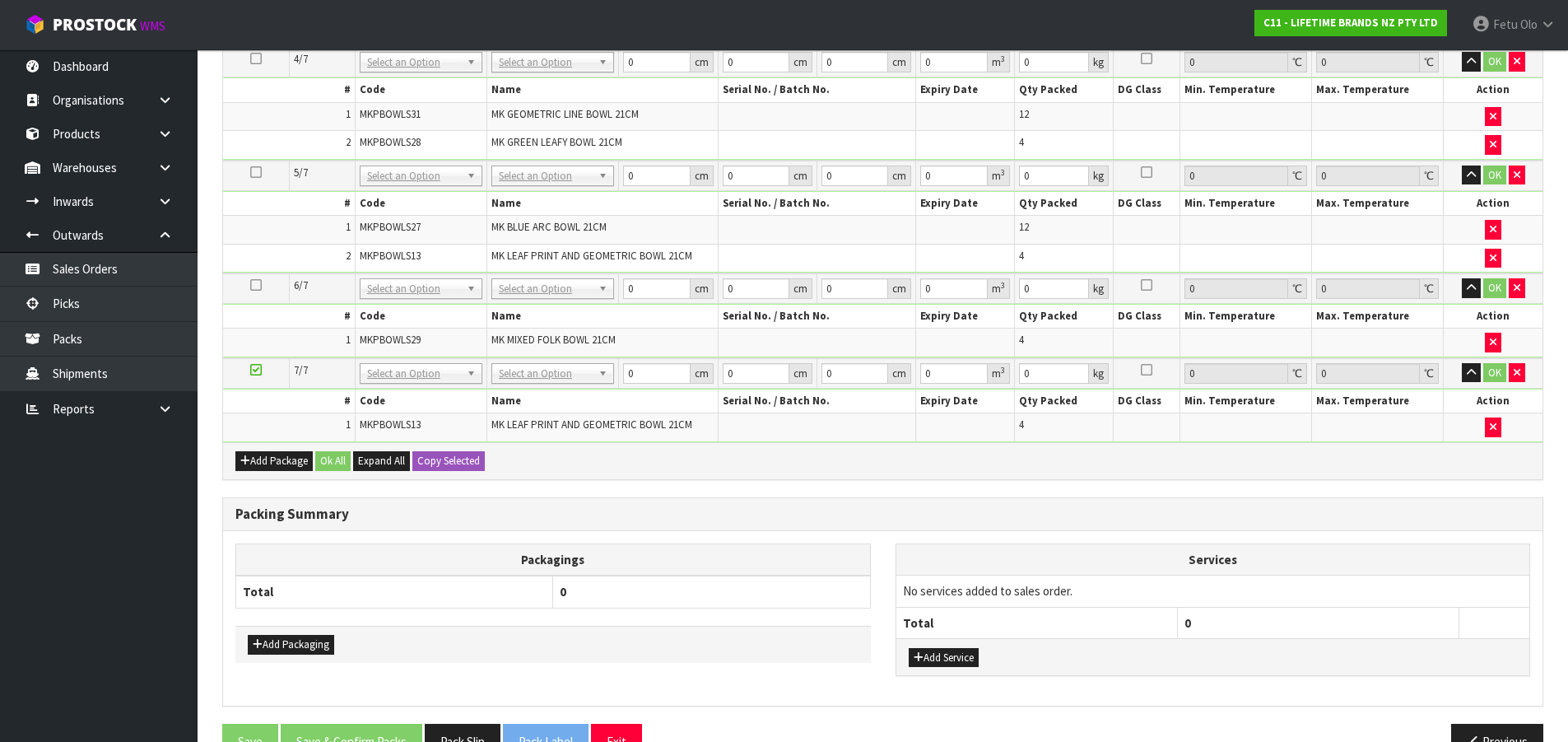 scroll, scrollTop: 1075, scrollLeft: 0, axis: vertical 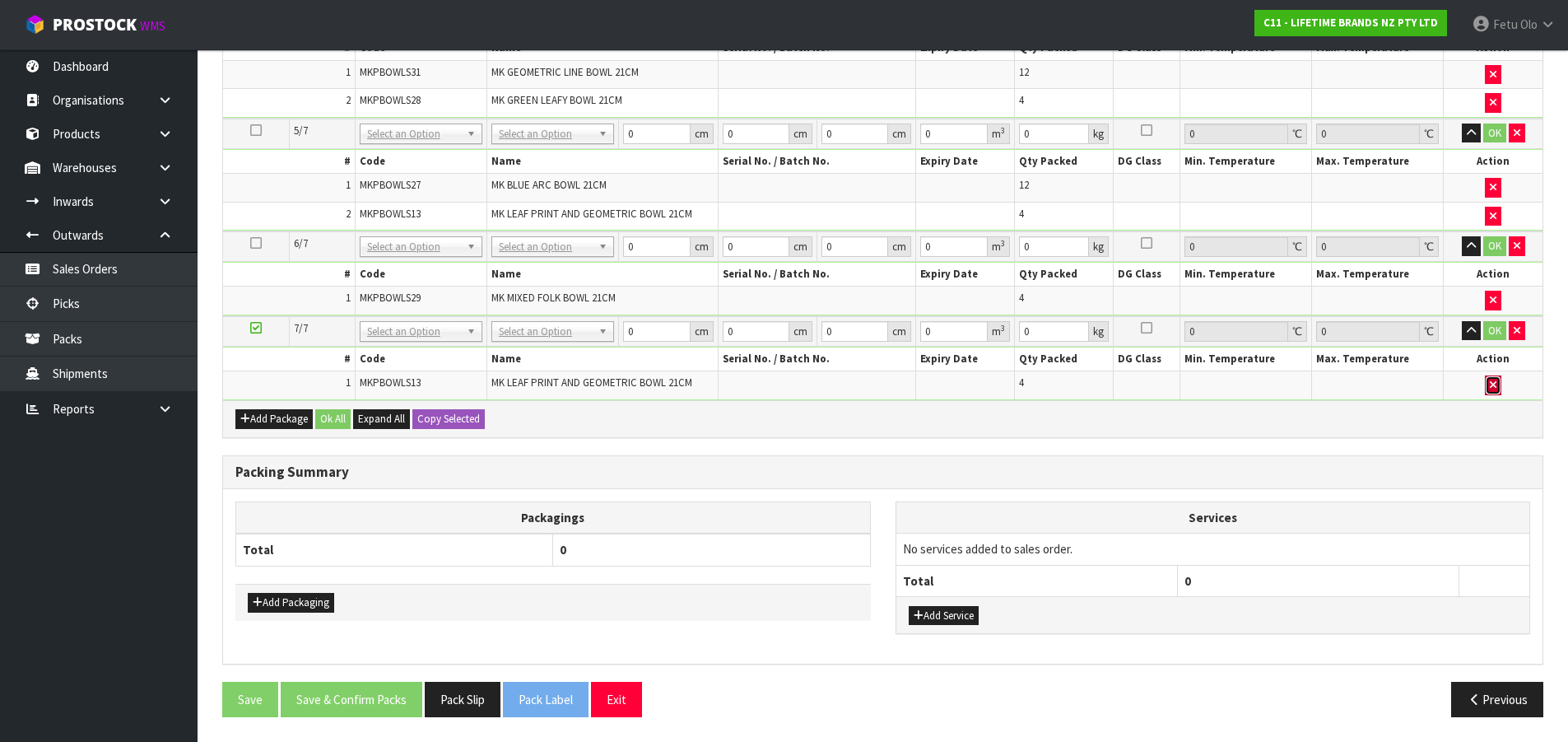 click at bounding box center (1493, 385) 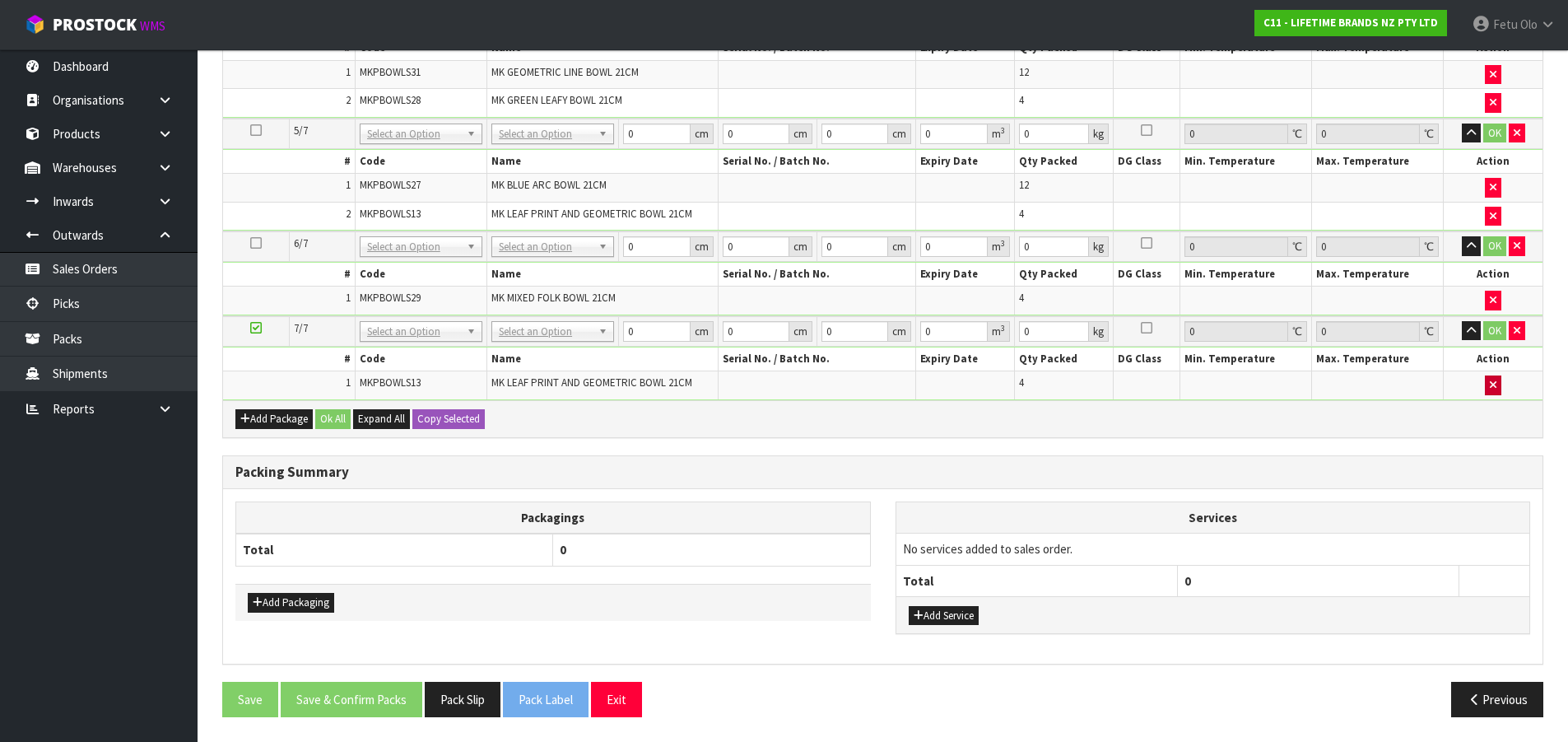 scroll, scrollTop: 1021, scrollLeft: 0, axis: vertical 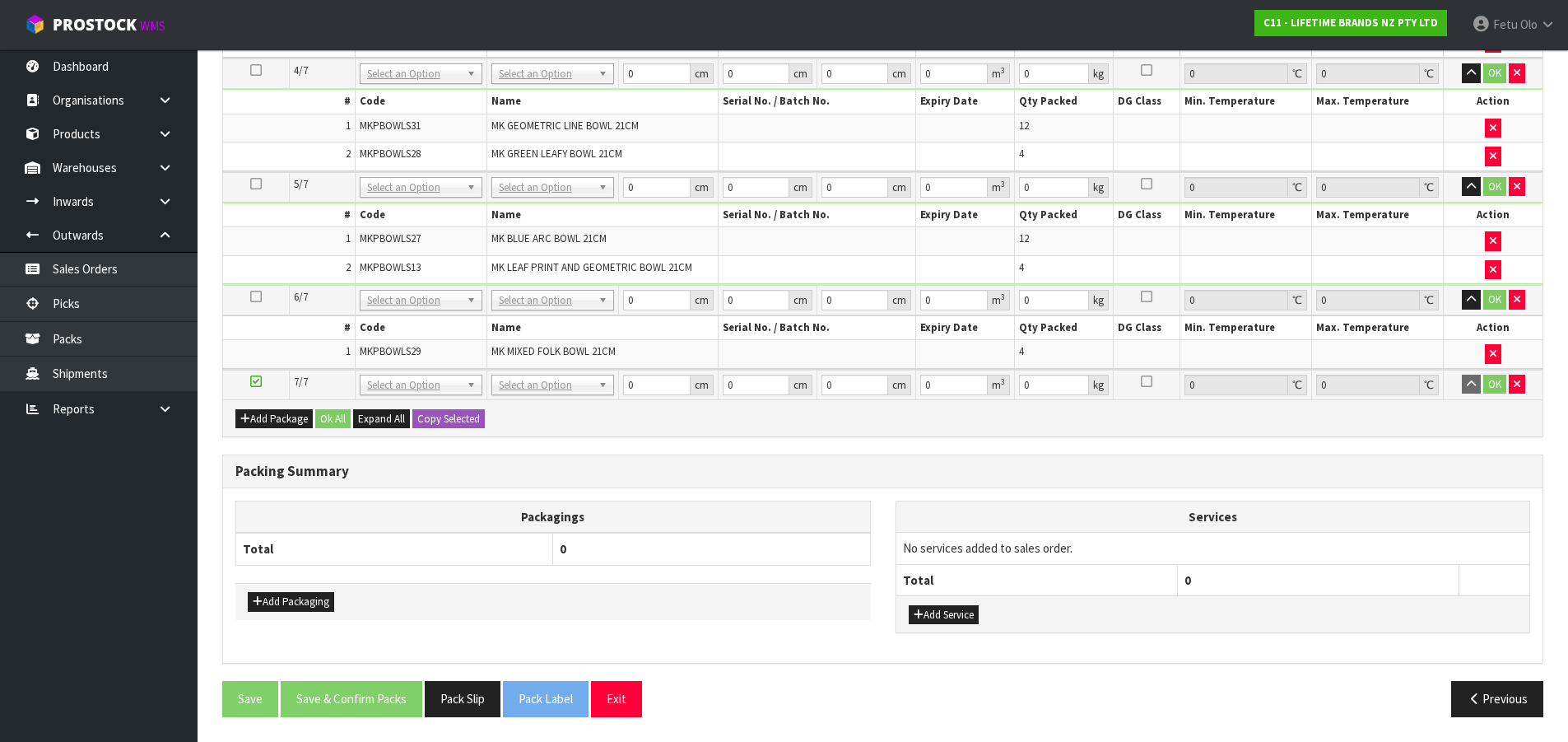click at bounding box center (256, 296) 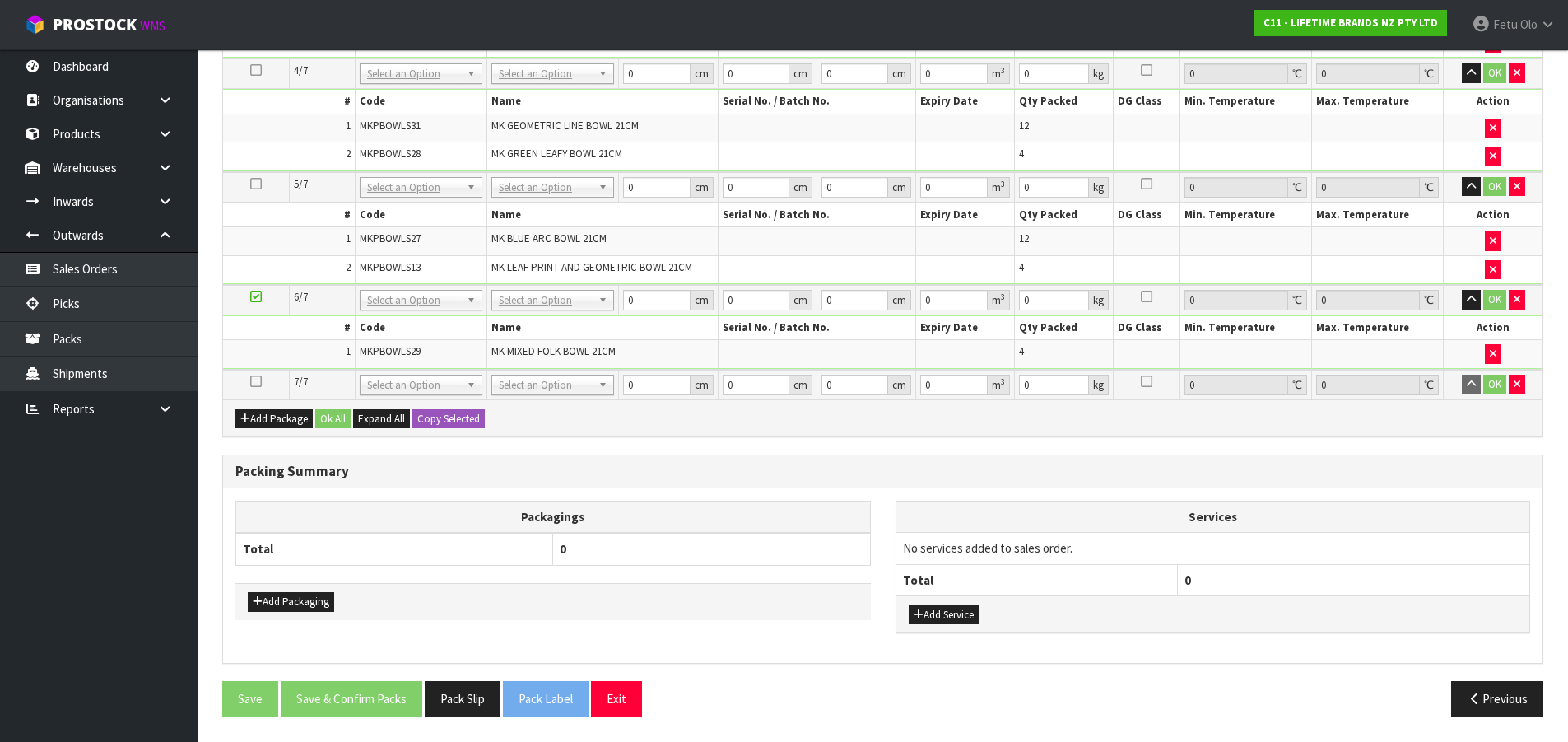 scroll, scrollTop: 1049, scrollLeft: 0, axis: vertical 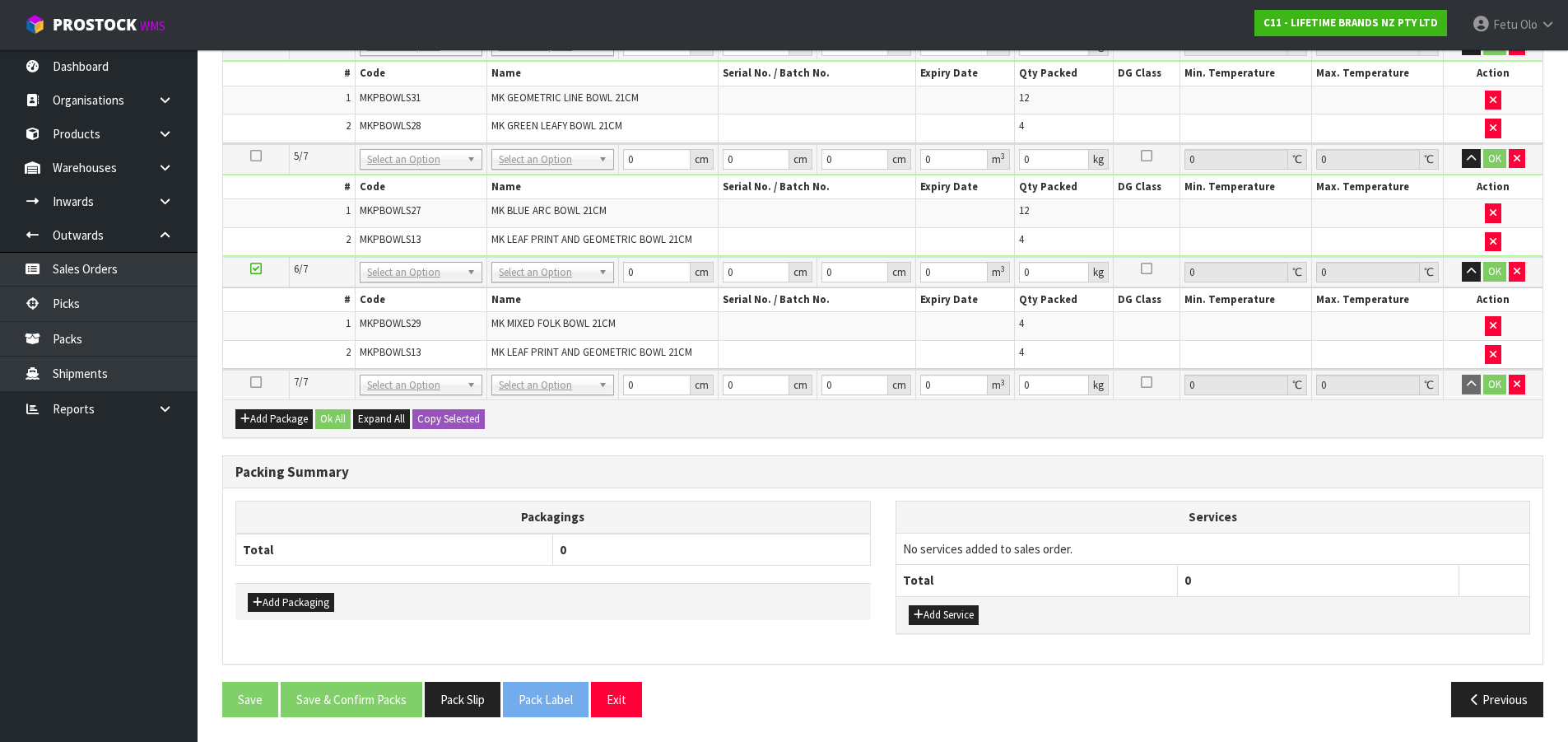 click at bounding box center [256, 382] 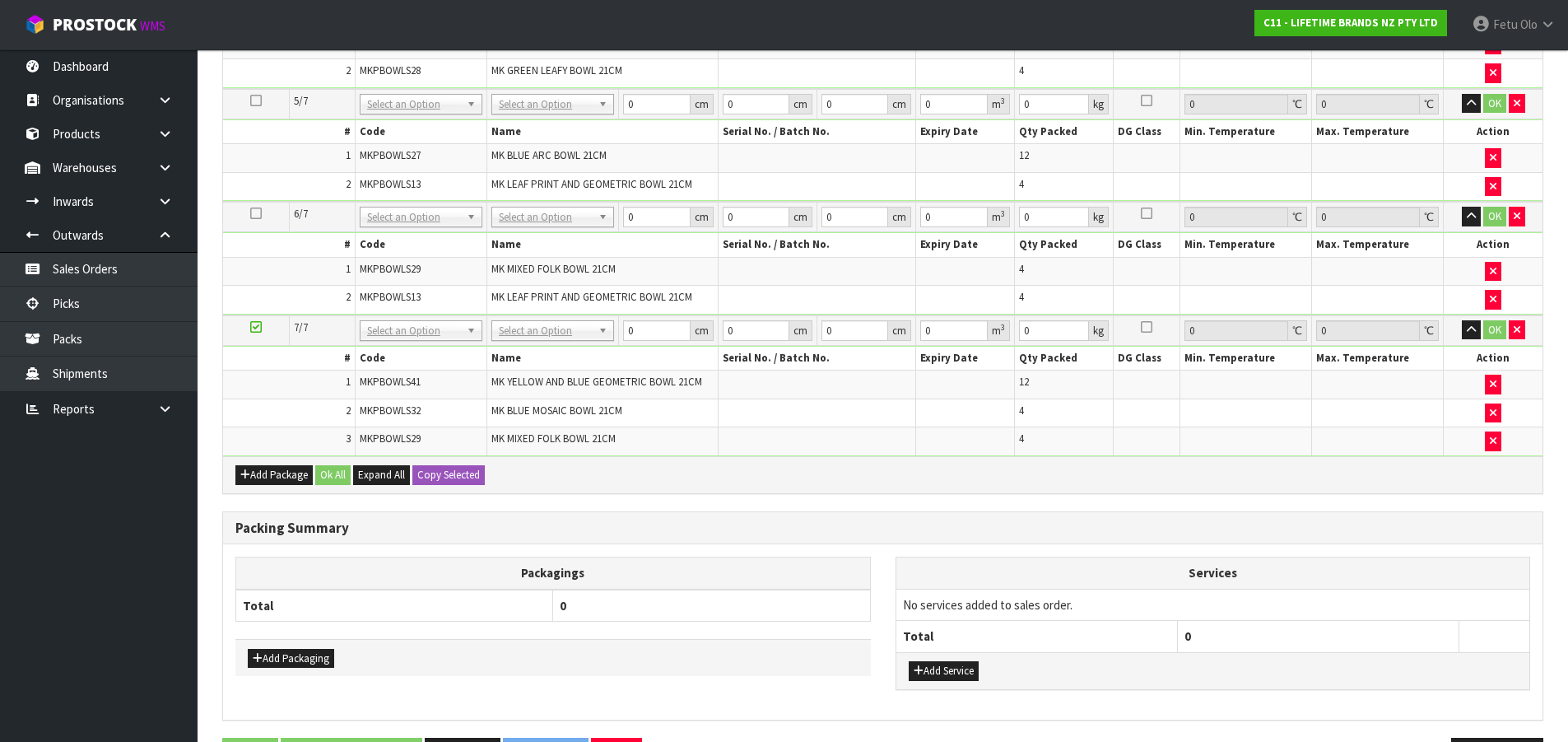 scroll, scrollTop: 1016, scrollLeft: 0, axis: vertical 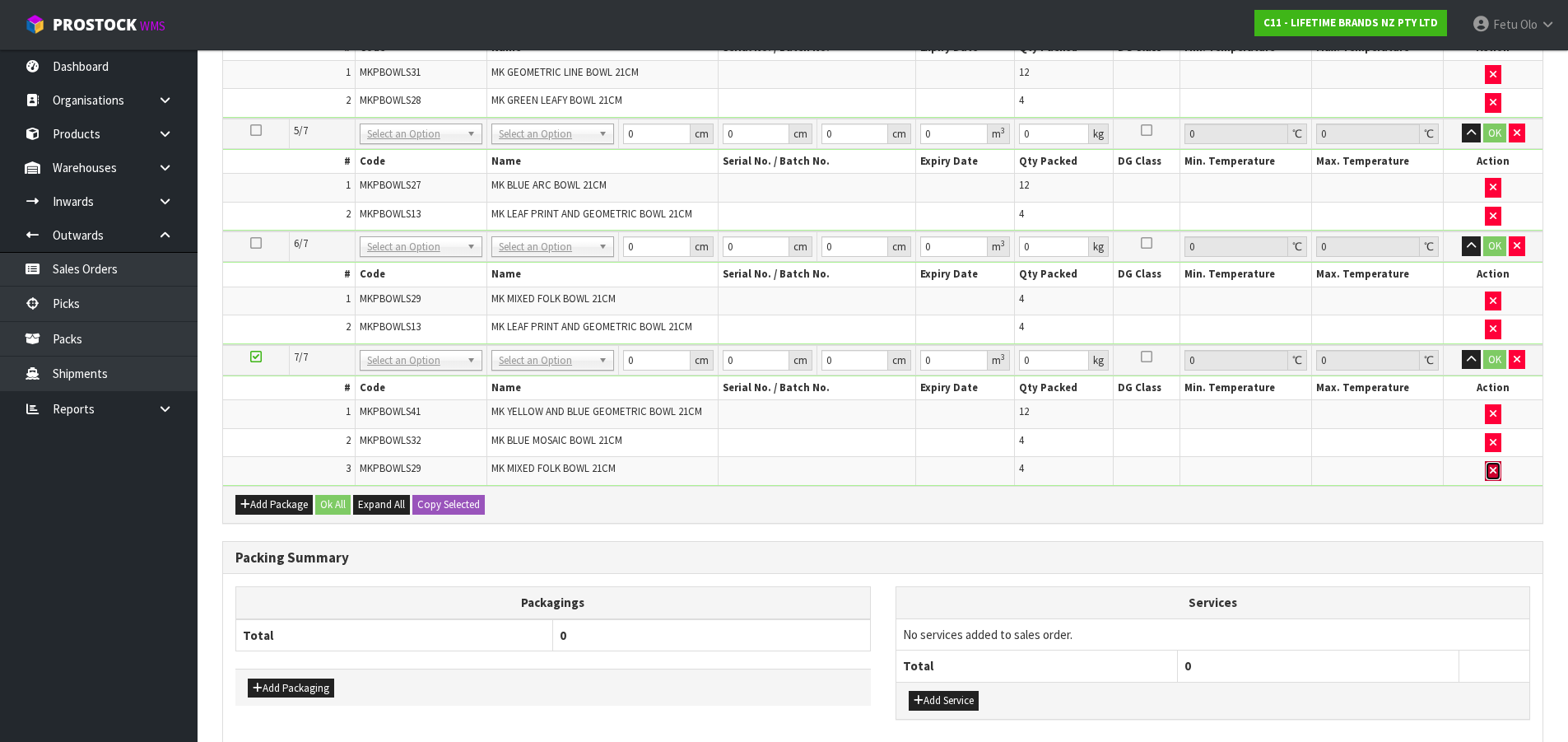 drag, startPoint x: 1485, startPoint y: 467, endPoint x: 819, endPoint y: 480, distance: 666.1269 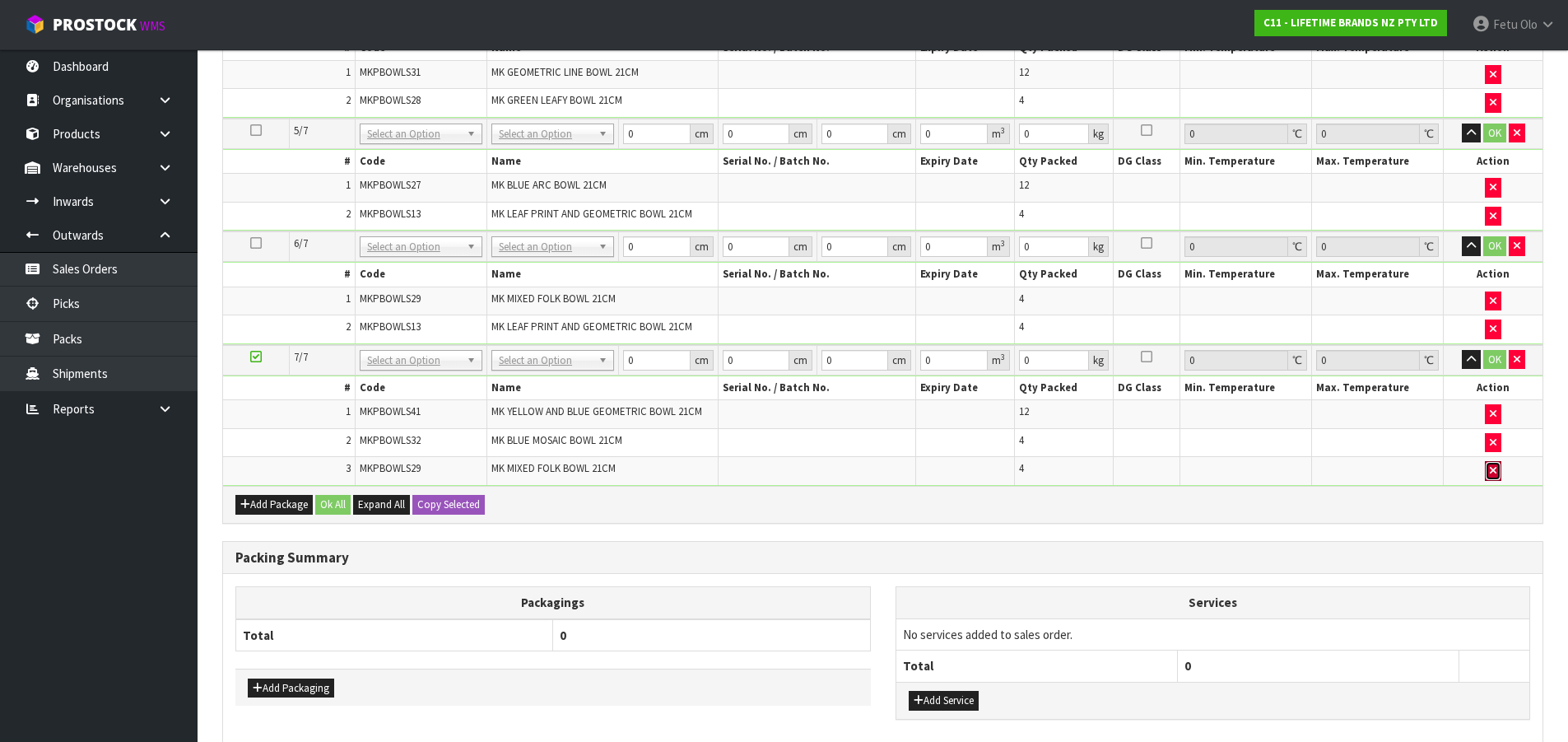click at bounding box center [1493, 471] 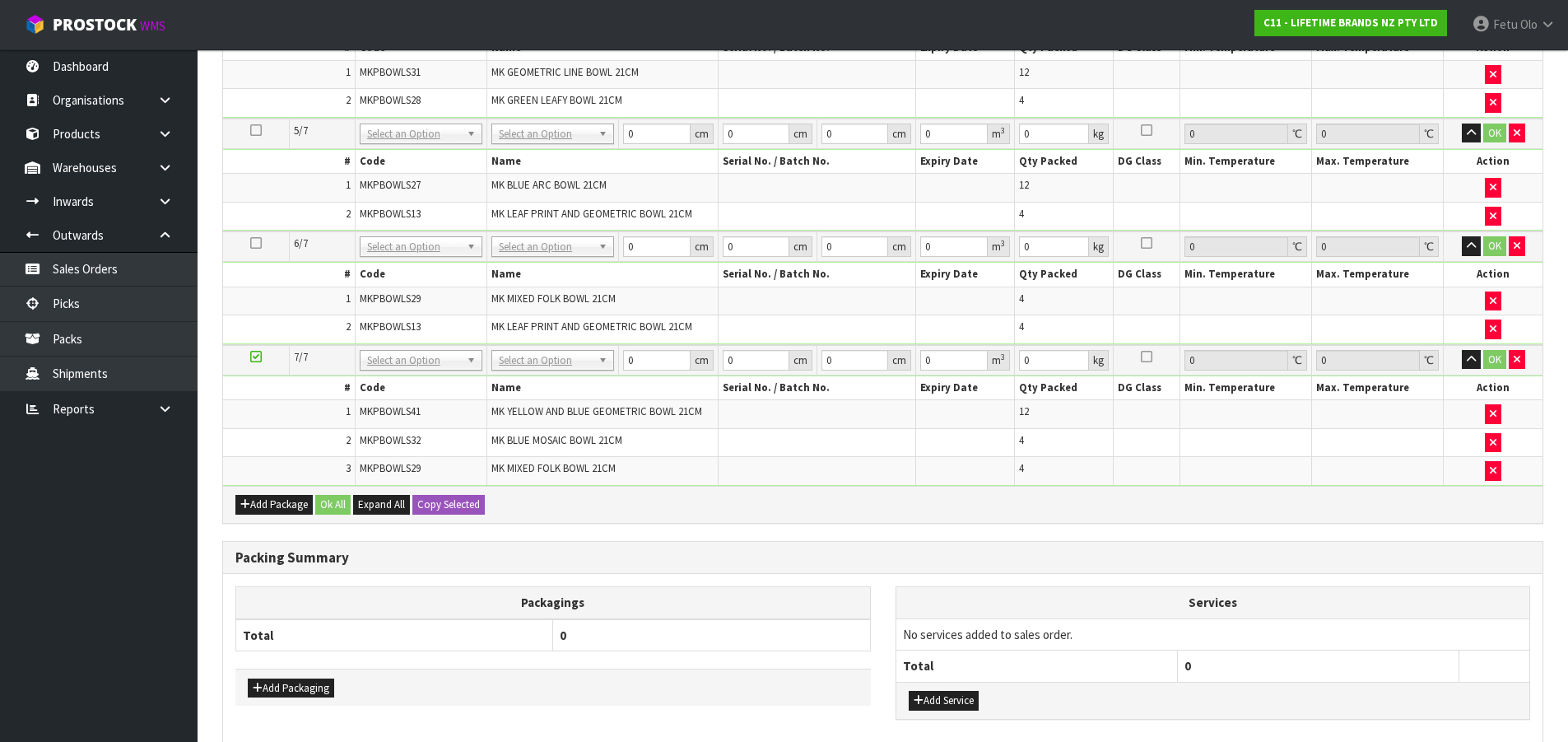 scroll, scrollTop: 1046, scrollLeft: 0, axis: vertical 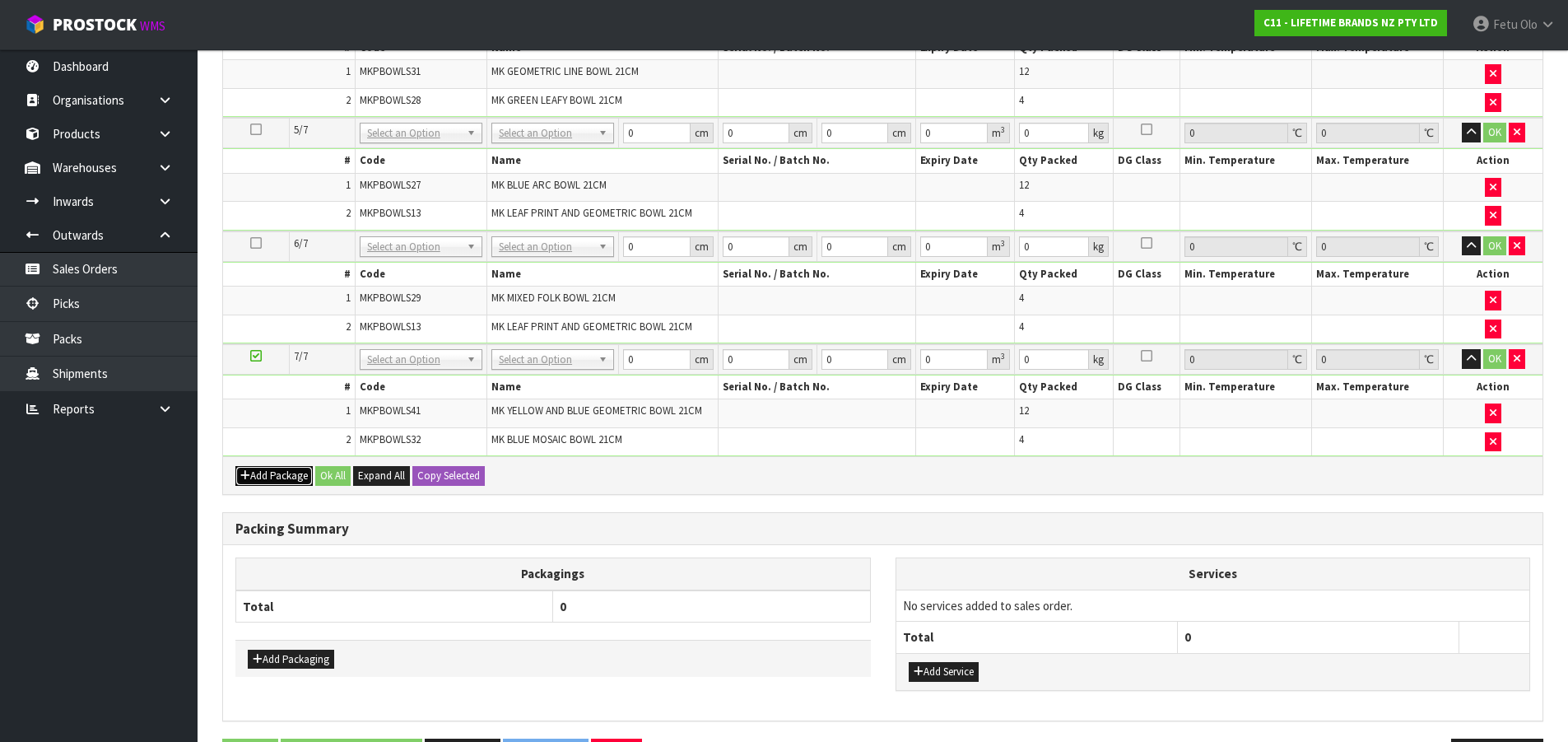 click on "Add Package" at bounding box center [274, 476] 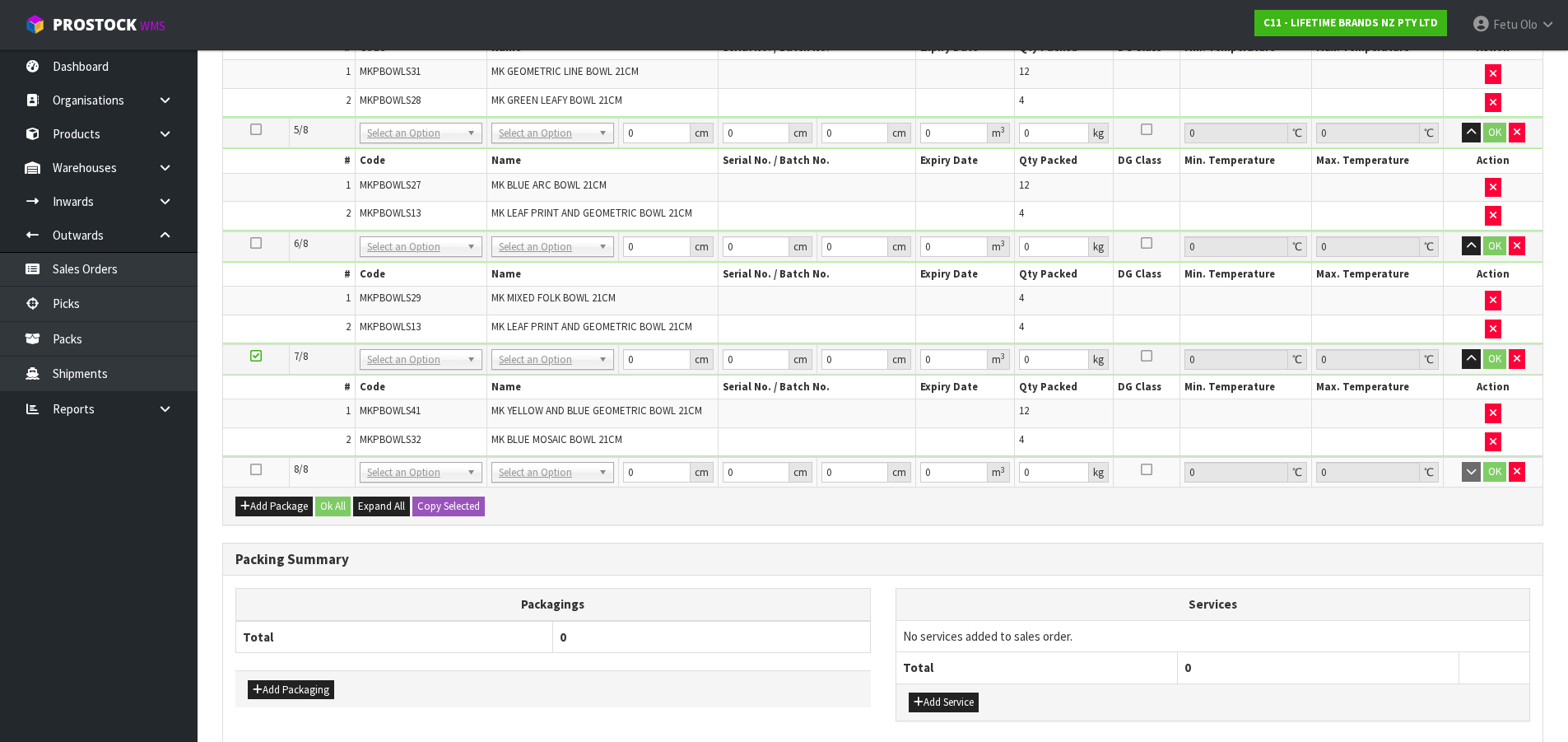 click at bounding box center [256, 469] 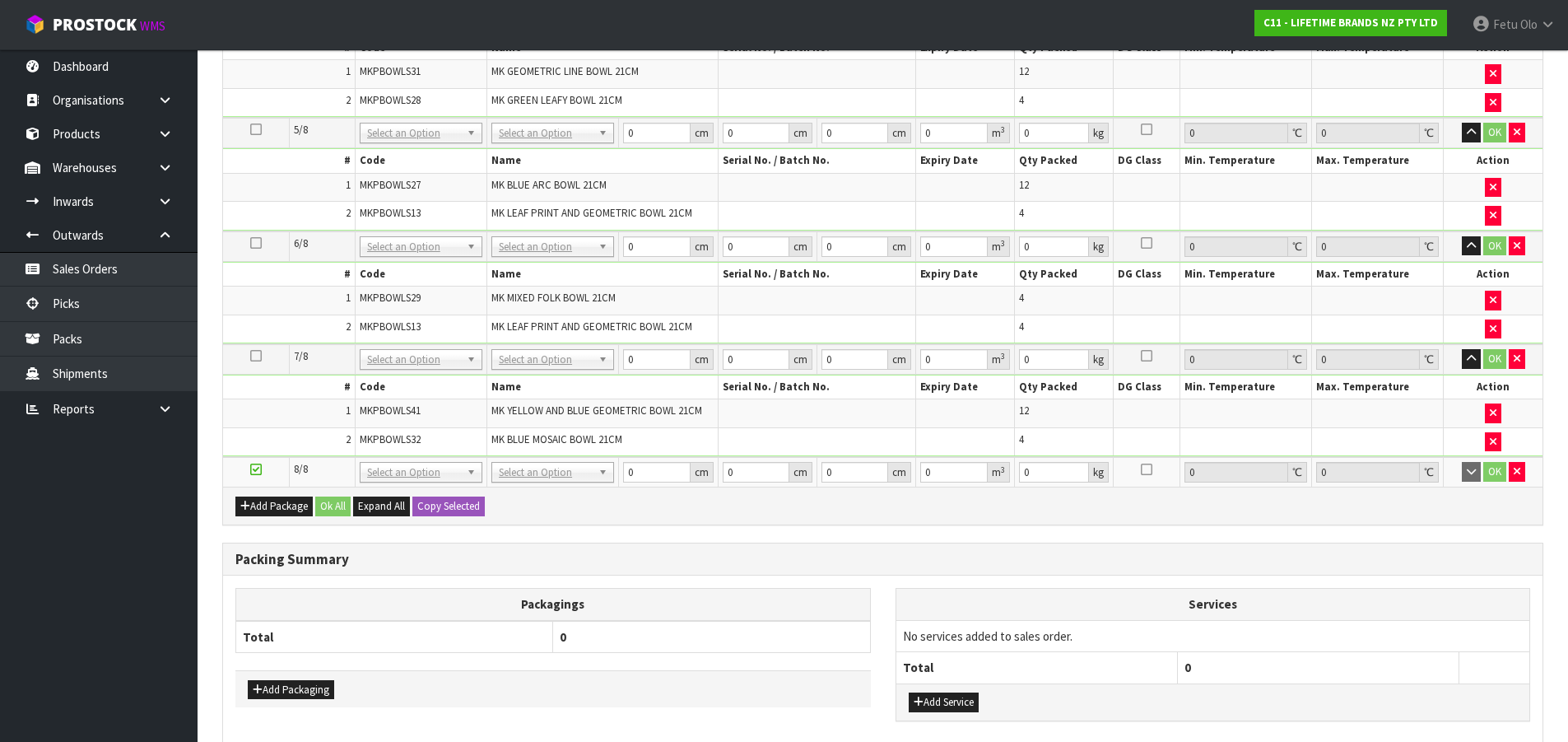 click on "Dashboard
Organisations
Clients
Consignees
Carriers
Products
Categories
Serial Numbers
Kitsets
Packagings
Warehouses
Locations
Inventories
Adjustments
Transfers
Stocktakes
Supplies" at bounding box center (99, 395) 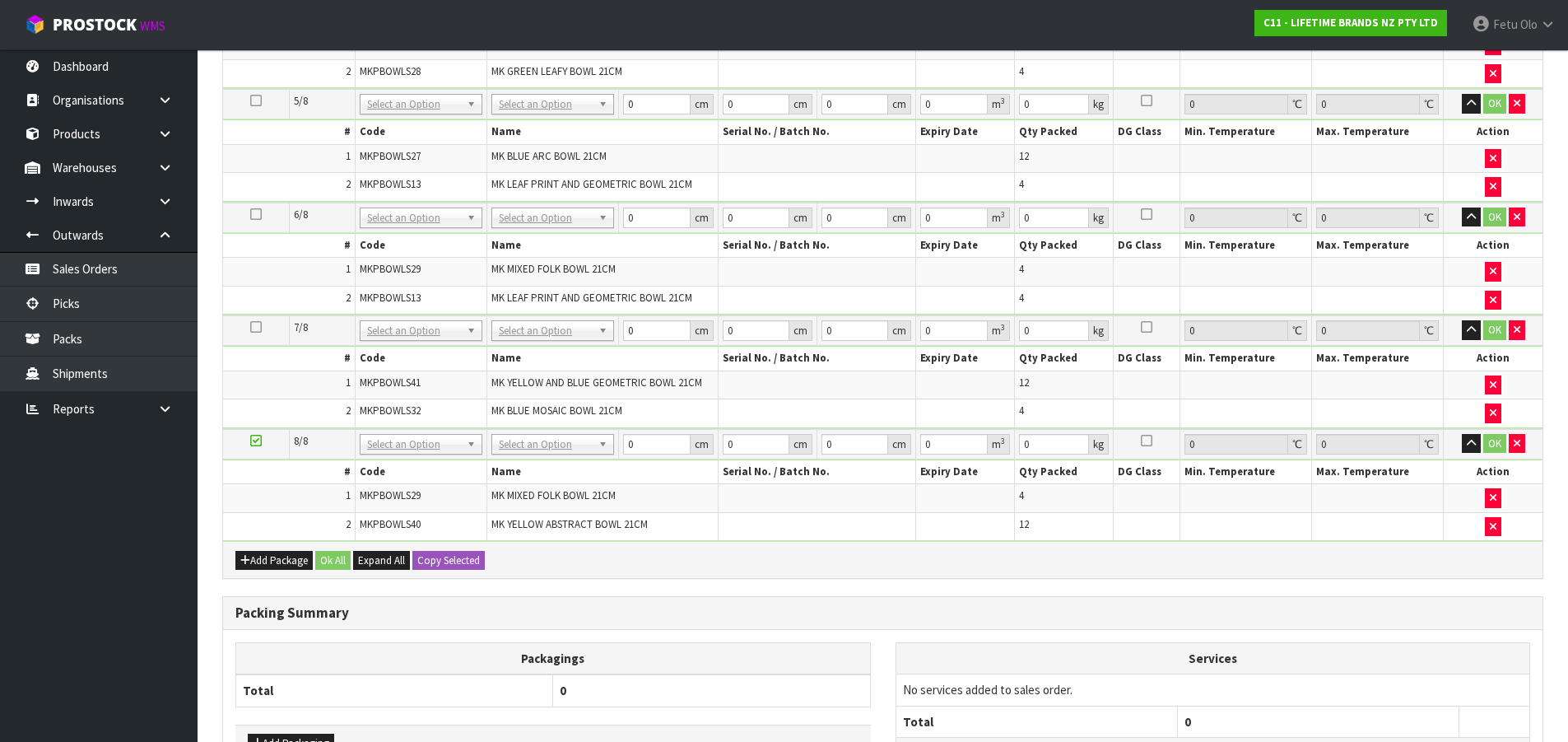 scroll, scrollTop: 987, scrollLeft: 0, axis: vertical 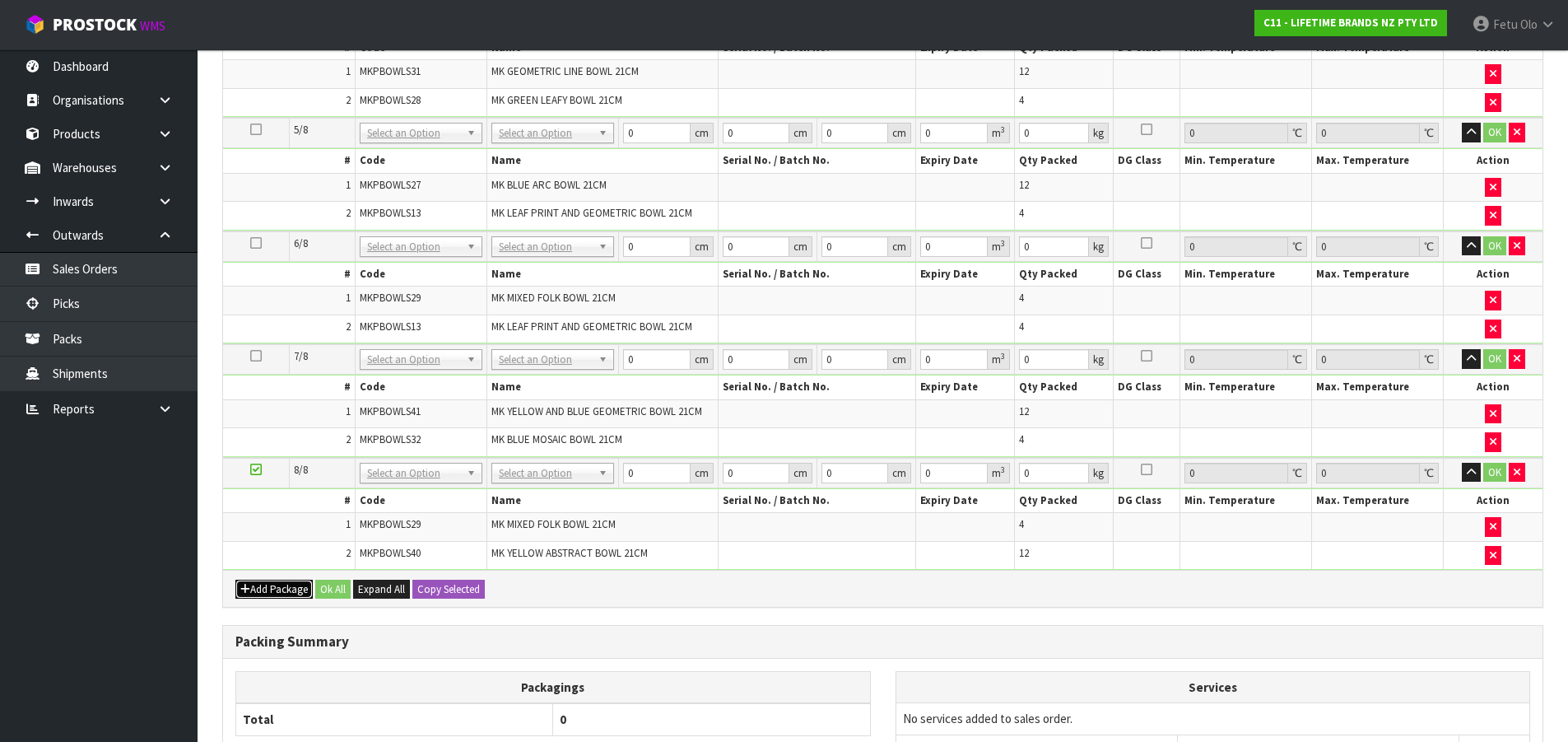 click on "Add Package" at bounding box center [274, 590] 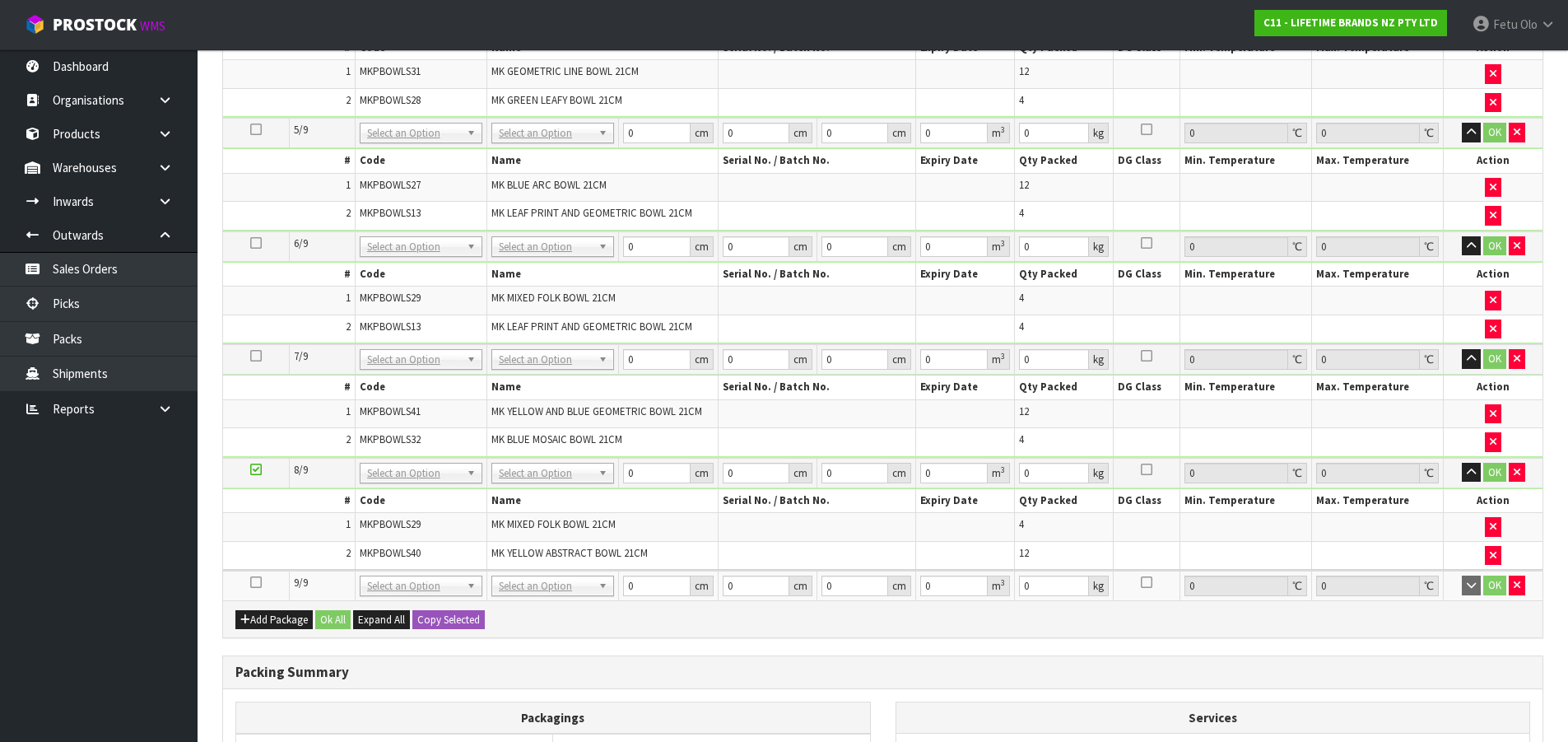 click at bounding box center [256, 582] 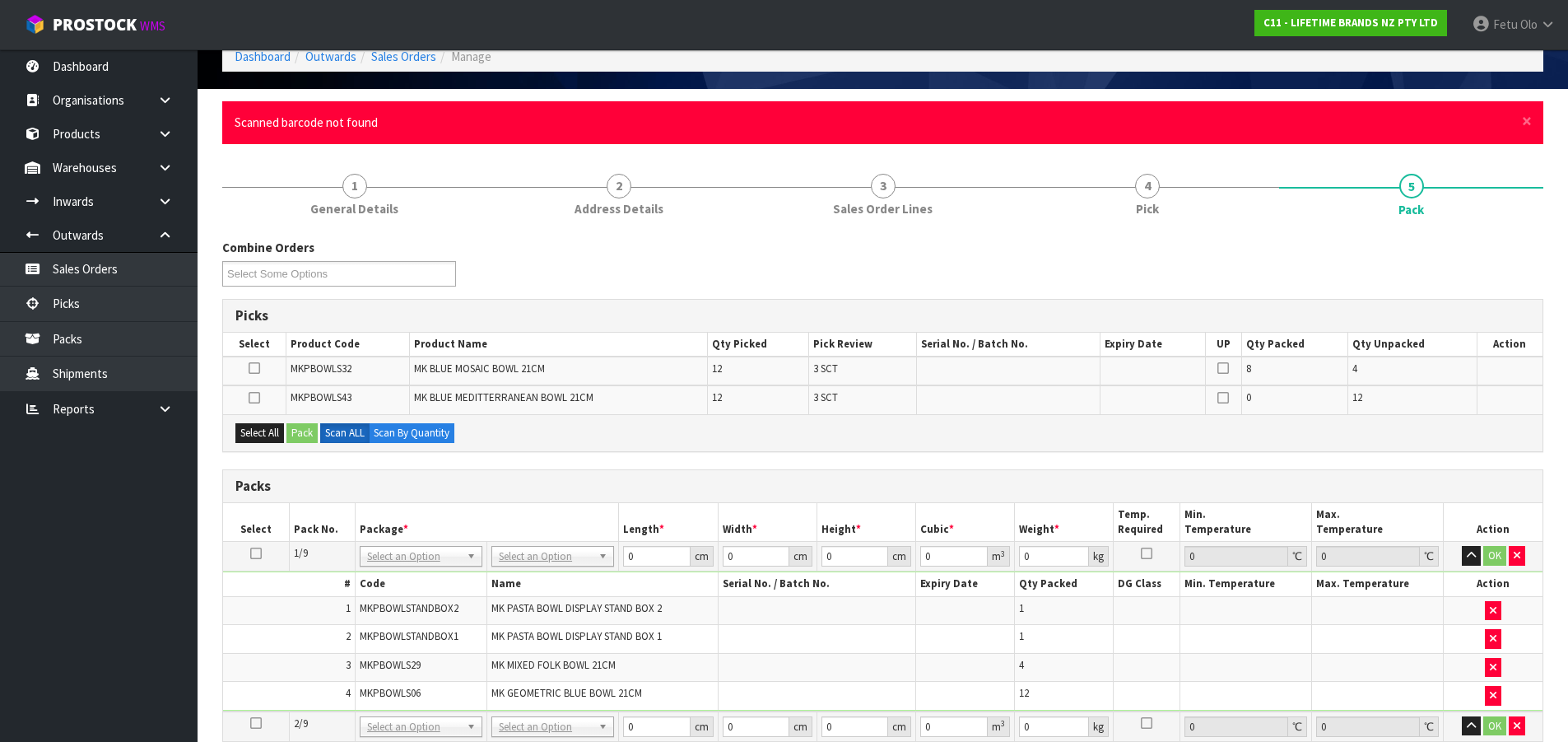 scroll, scrollTop: 0, scrollLeft: 0, axis: both 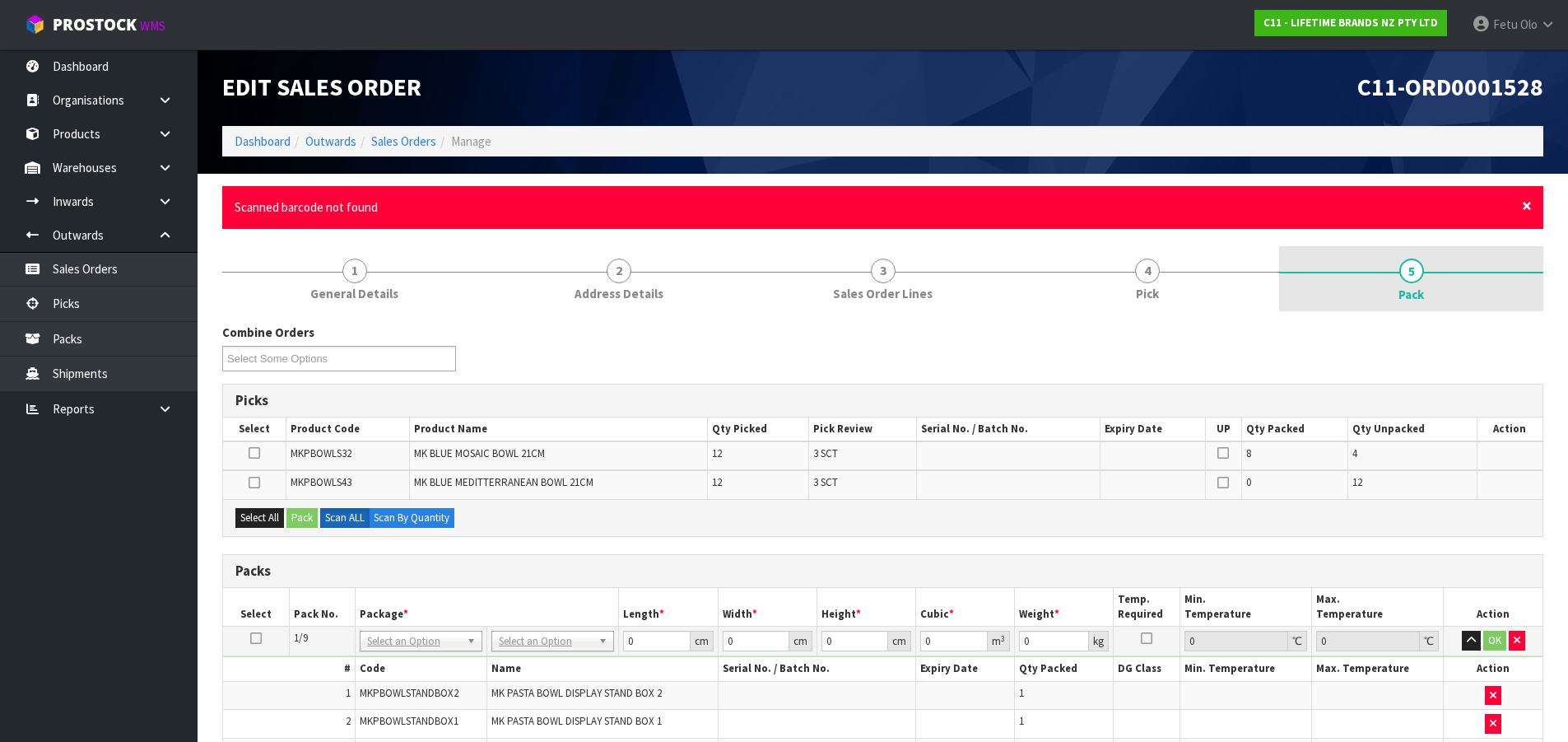 drag, startPoint x: 1525, startPoint y: 206, endPoint x: 1525, endPoint y: 231, distance: 25 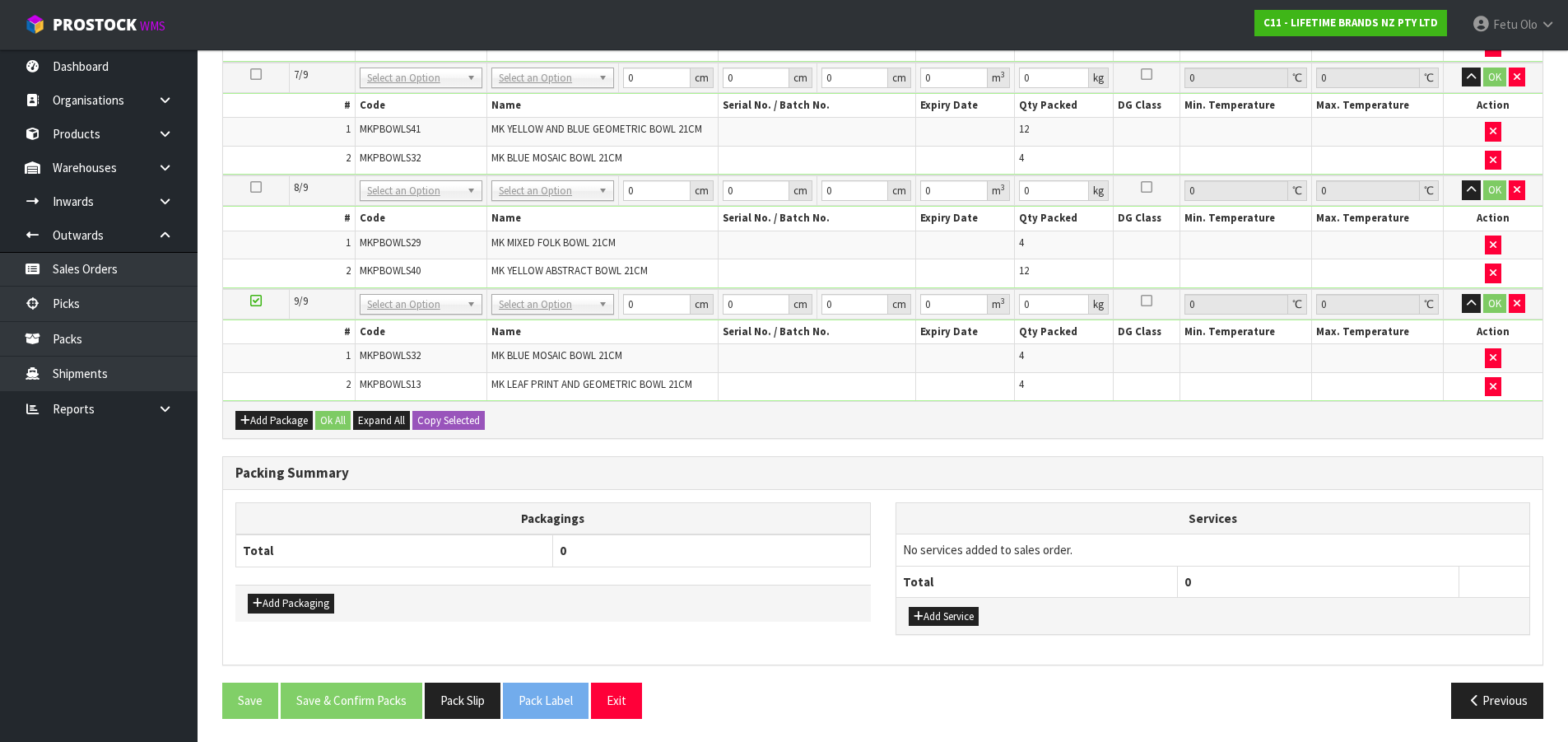 scroll, scrollTop: 1242, scrollLeft: 0, axis: vertical 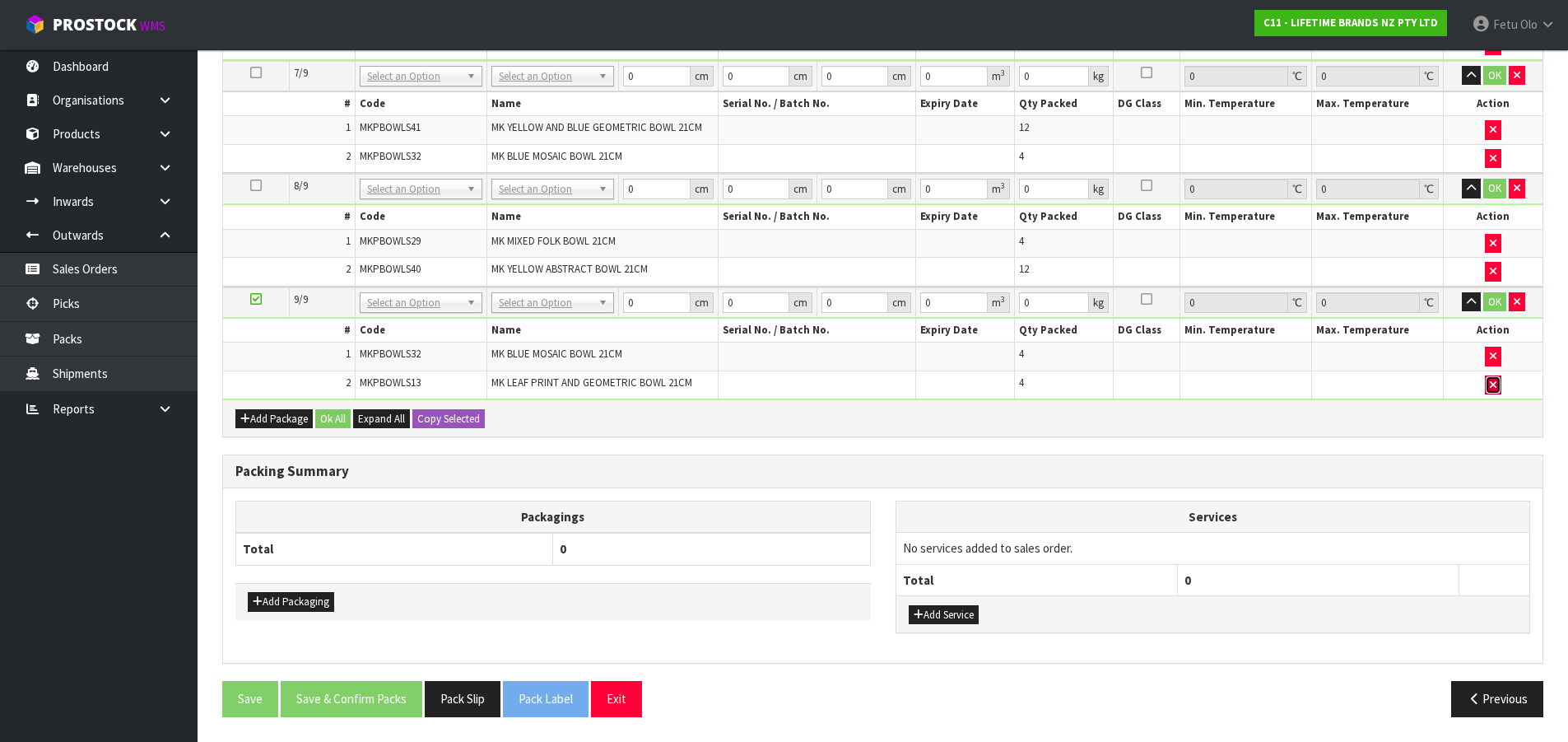 click at bounding box center [1493, 385] 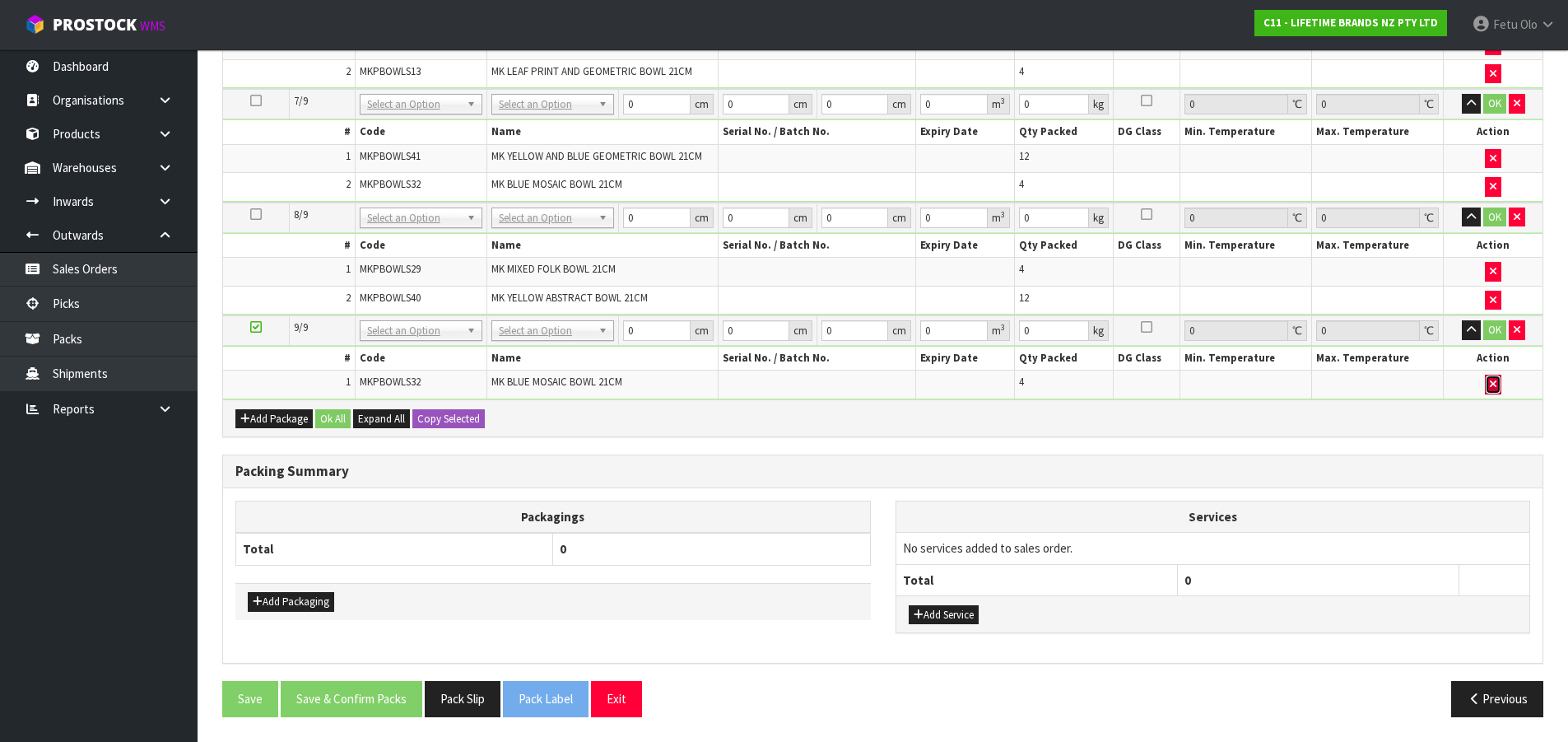click at bounding box center (1493, 384) 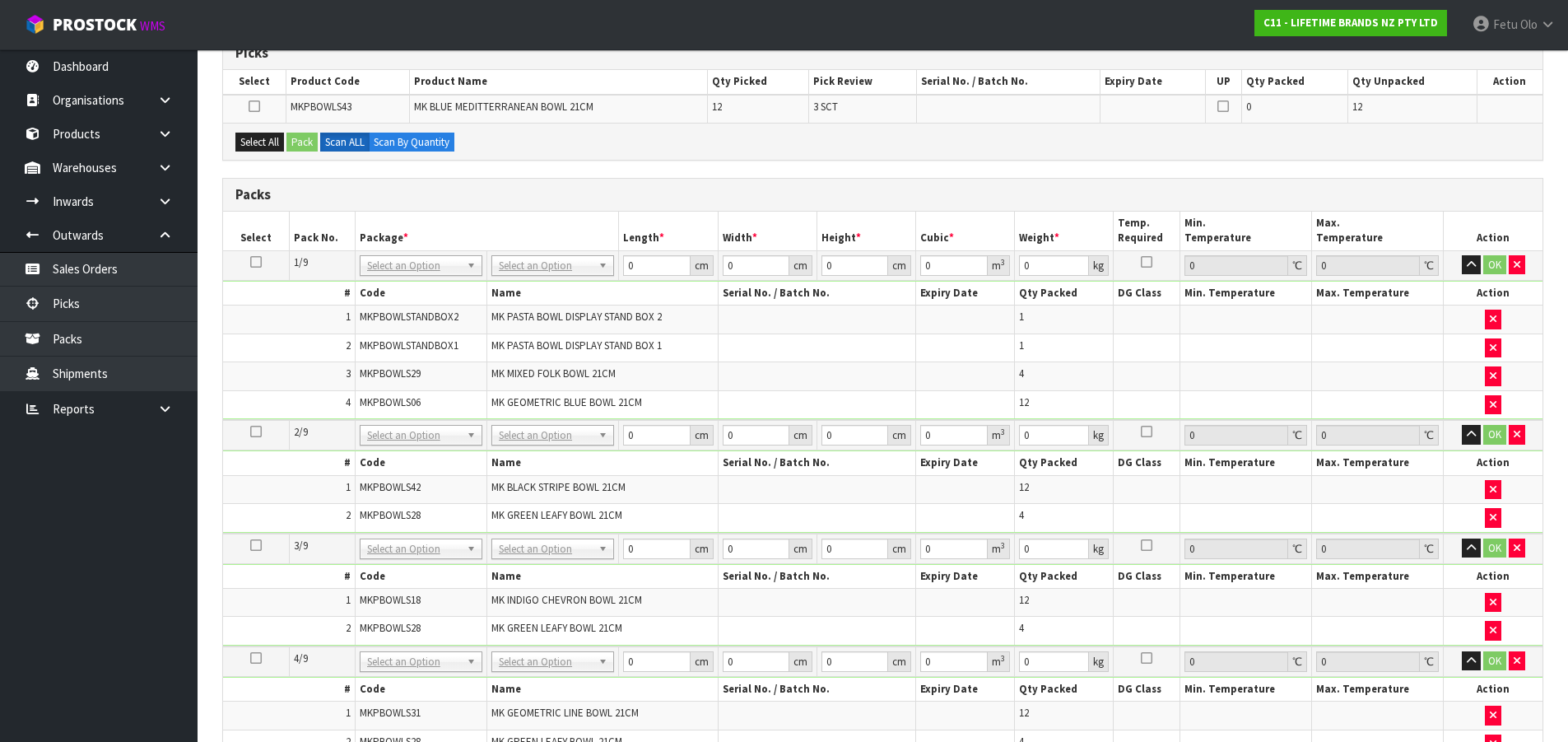 scroll, scrollTop: 247, scrollLeft: 0, axis: vertical 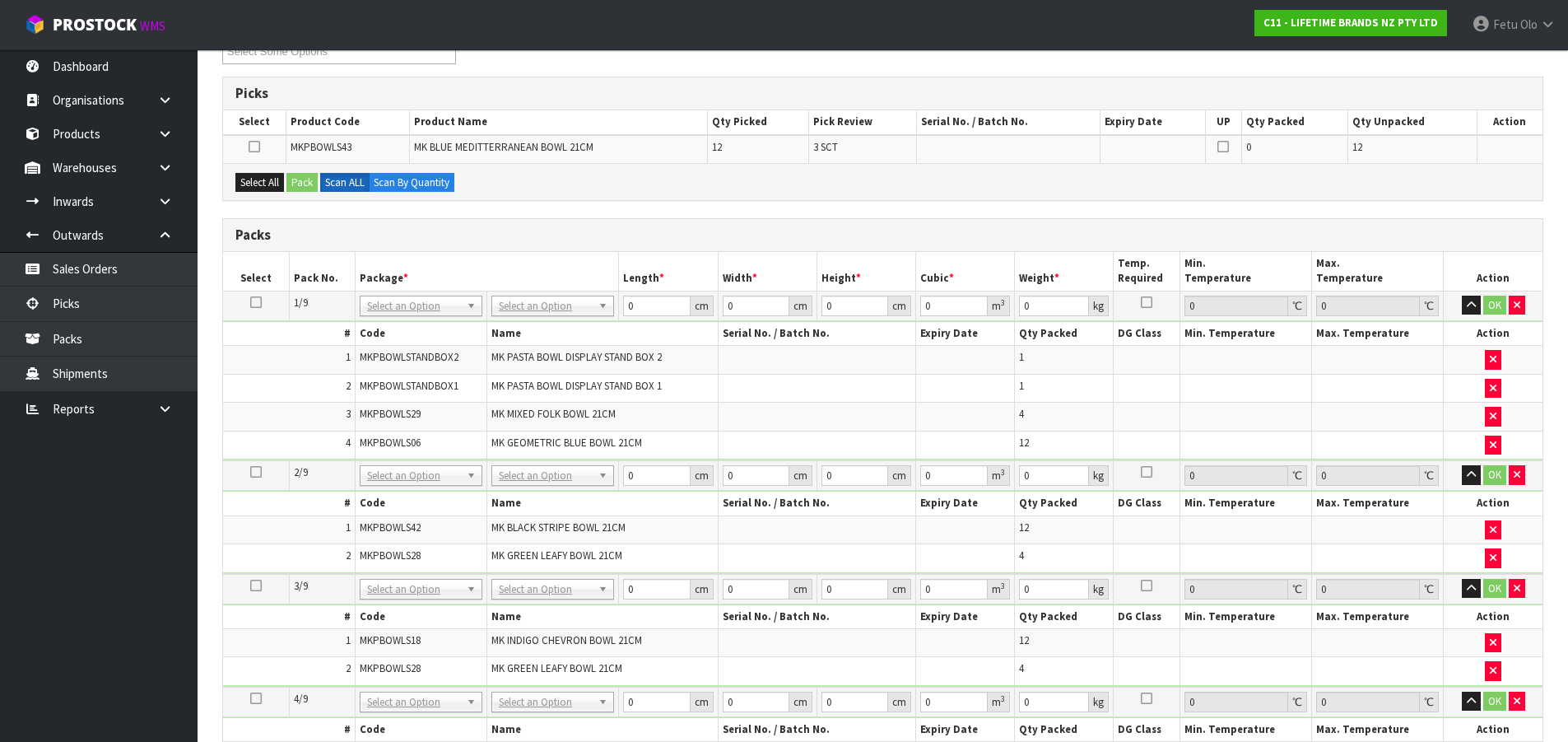 click at bounding box center [256, 302] 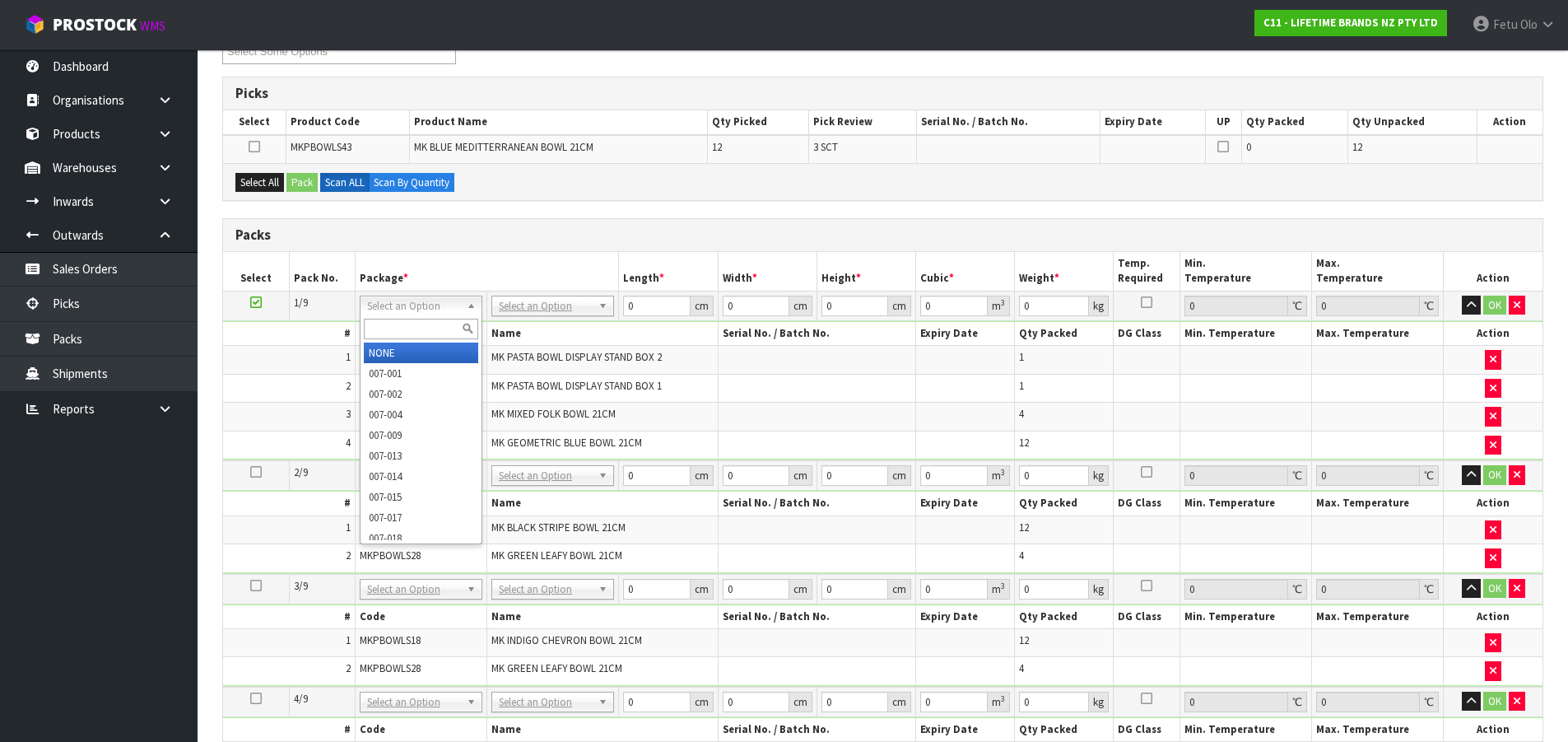drag, startPoint x: 391, startPoint y: 305, endPoint x: 392, endPoint y: 333, distance: 28.0179 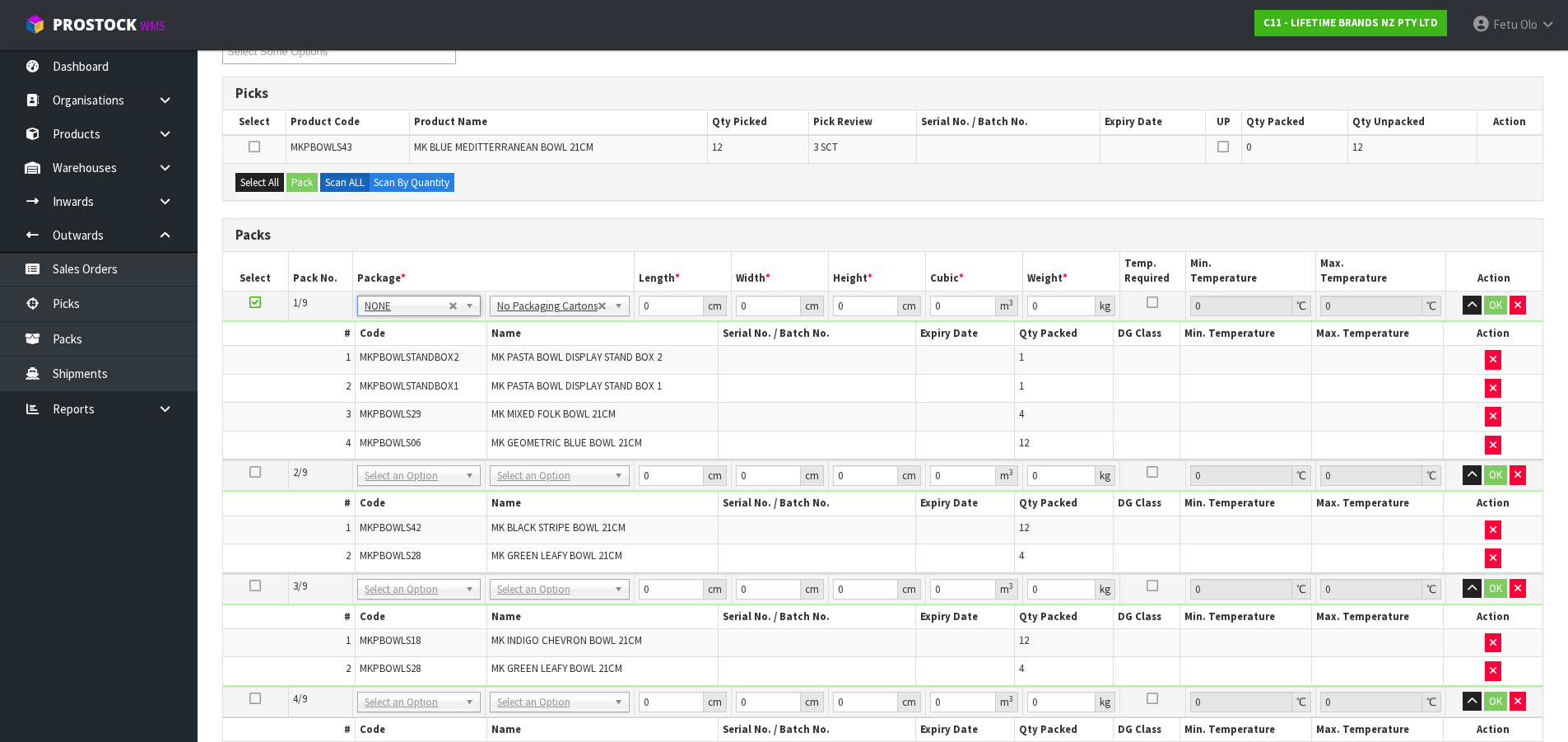 drag, startPoint x: 426, startPoint y: 312, endPoint x: 421, endPoint y: 328, distance: 16.763055 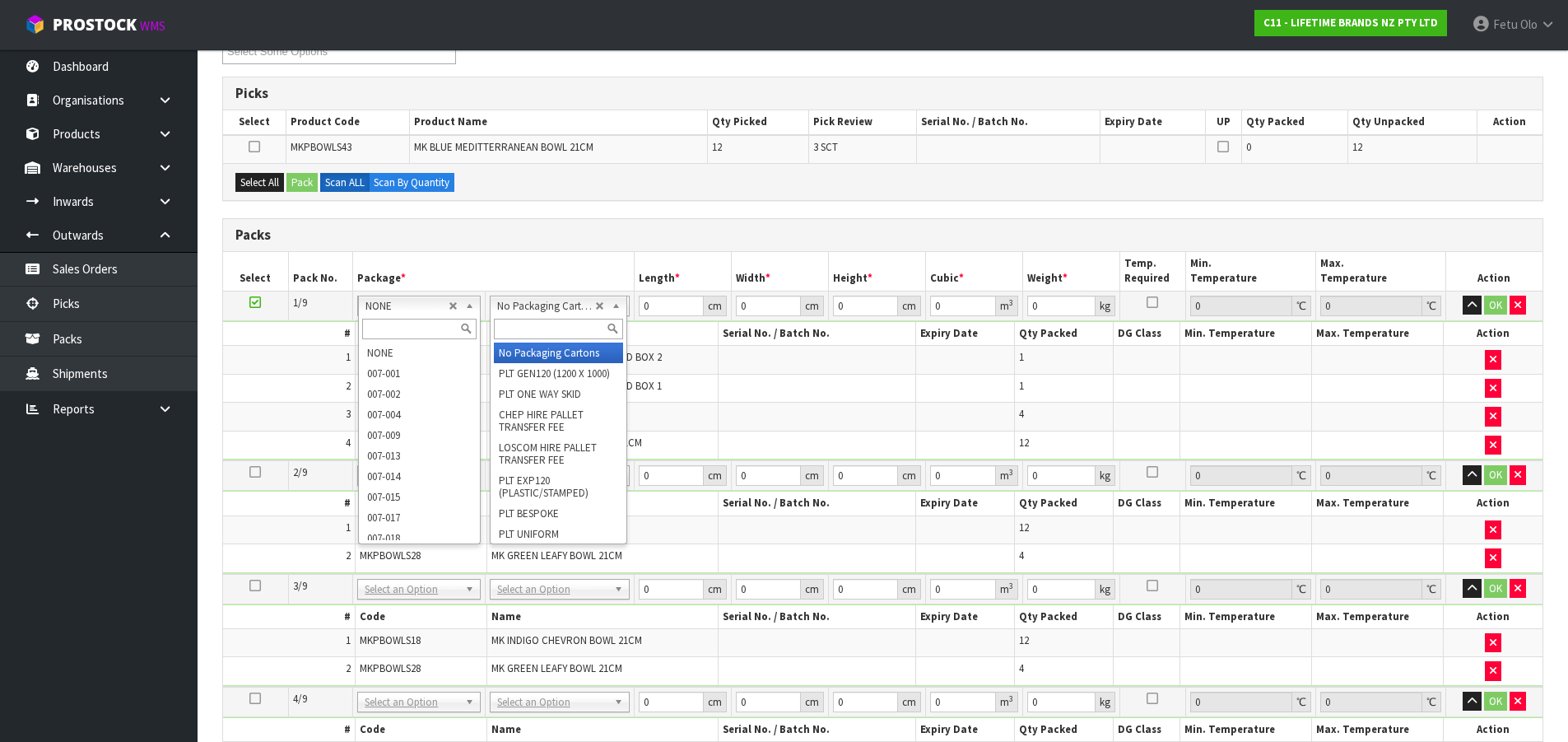 drag, startPoint x: 519, startPoint y: 310, endPoint x: 521, endPoint y: 326, distance: 16.12452 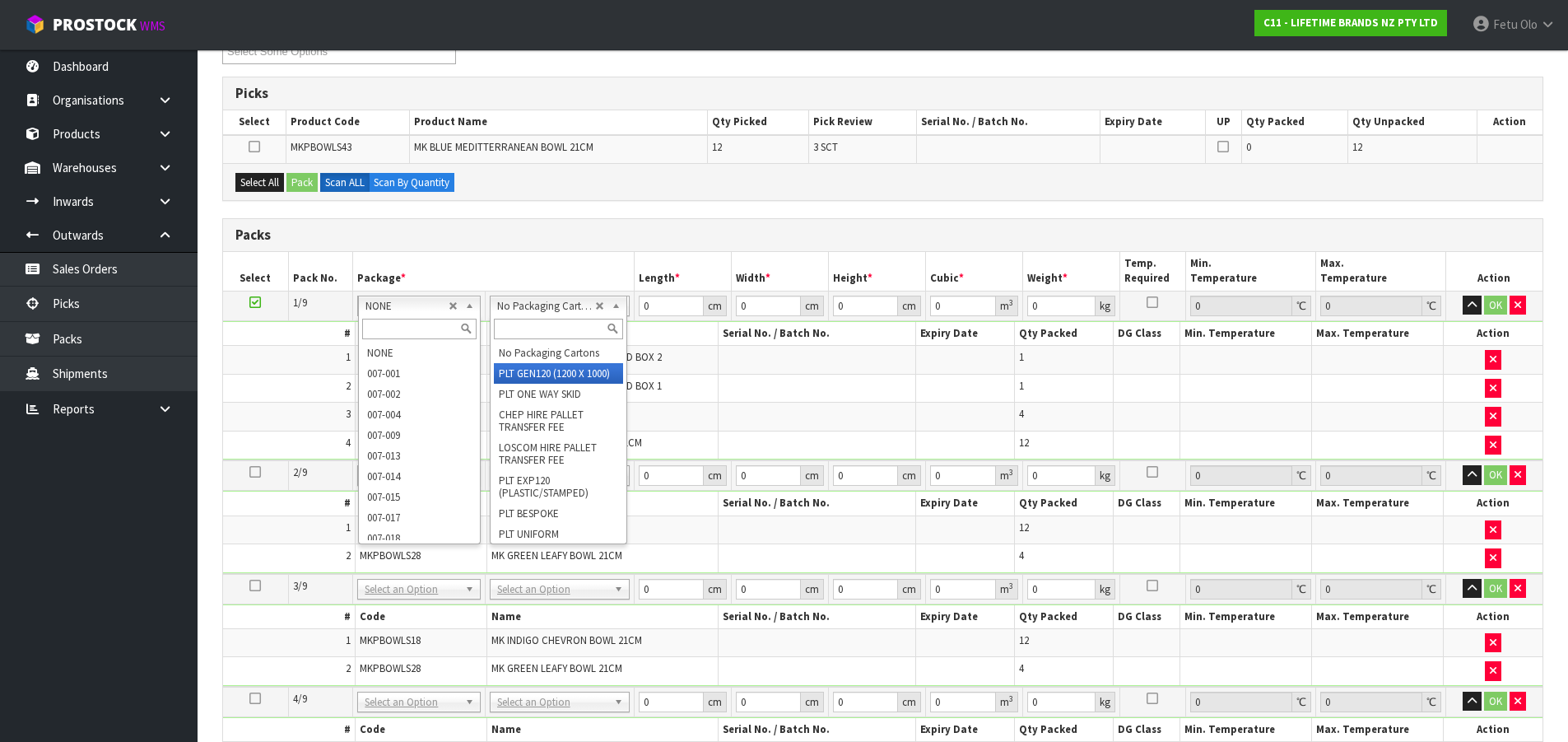 type on "120" 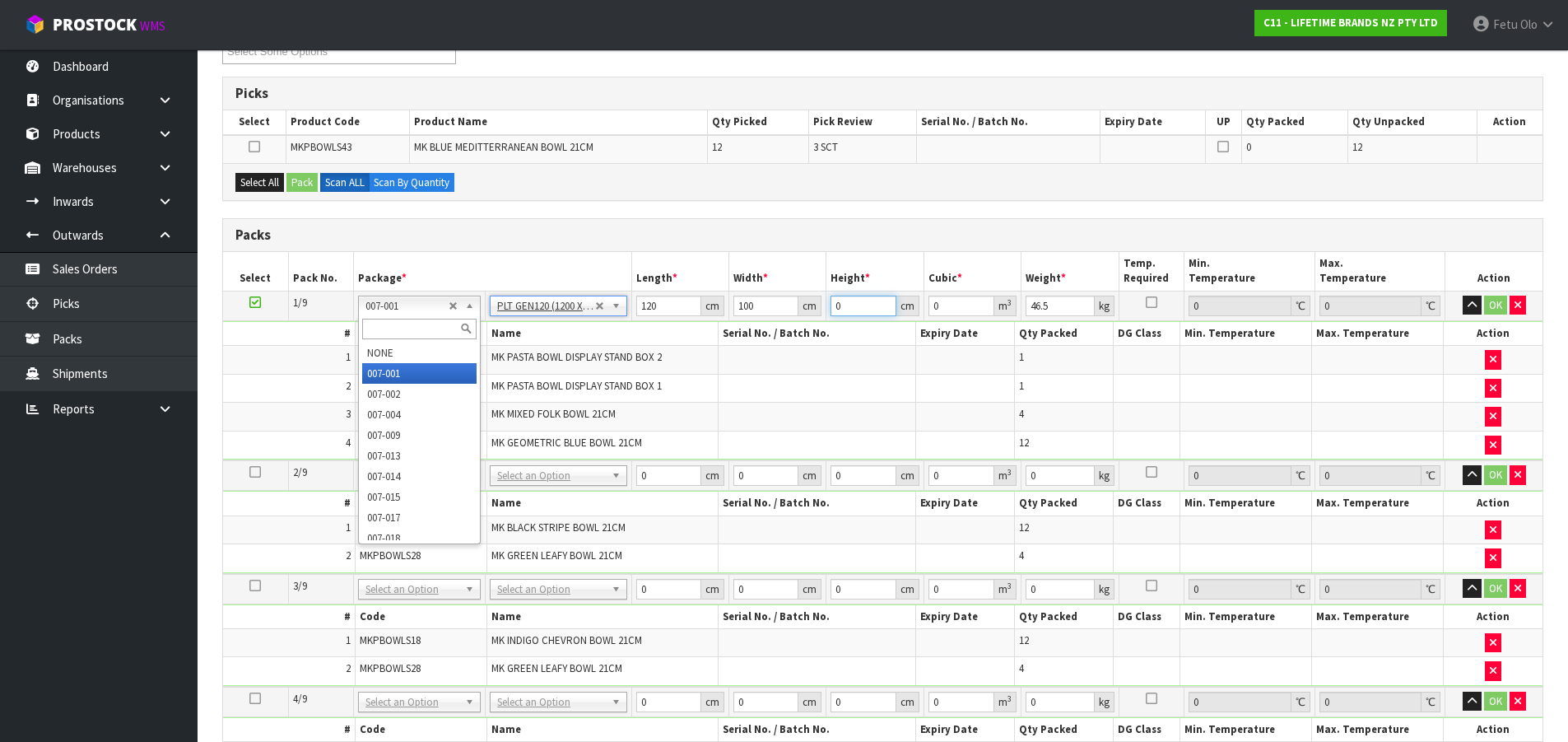 drag, startPoint x: 858, startPoint y: 307, endPoint x: 747, endPoint y: 329, distance: 113.15918 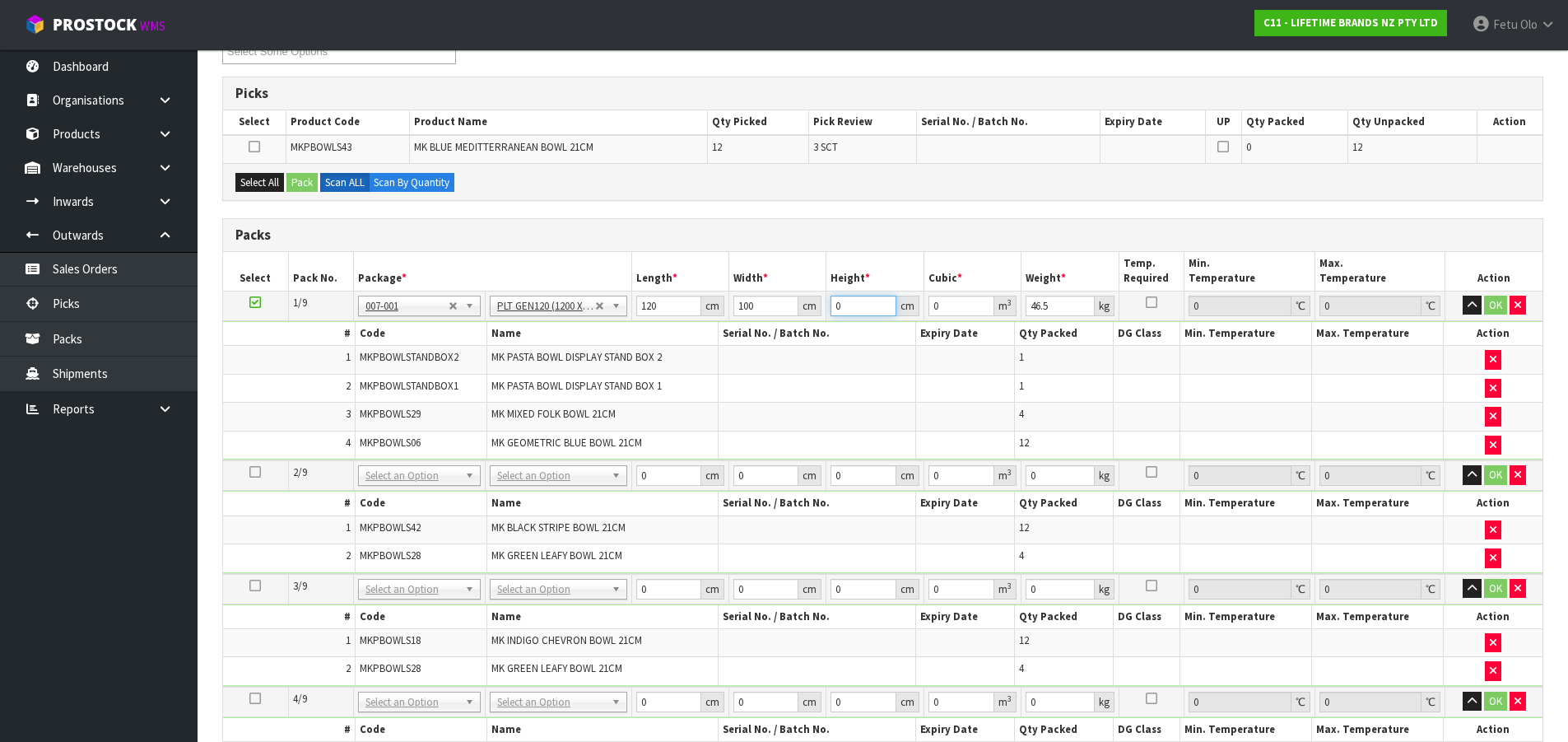 type on "1" 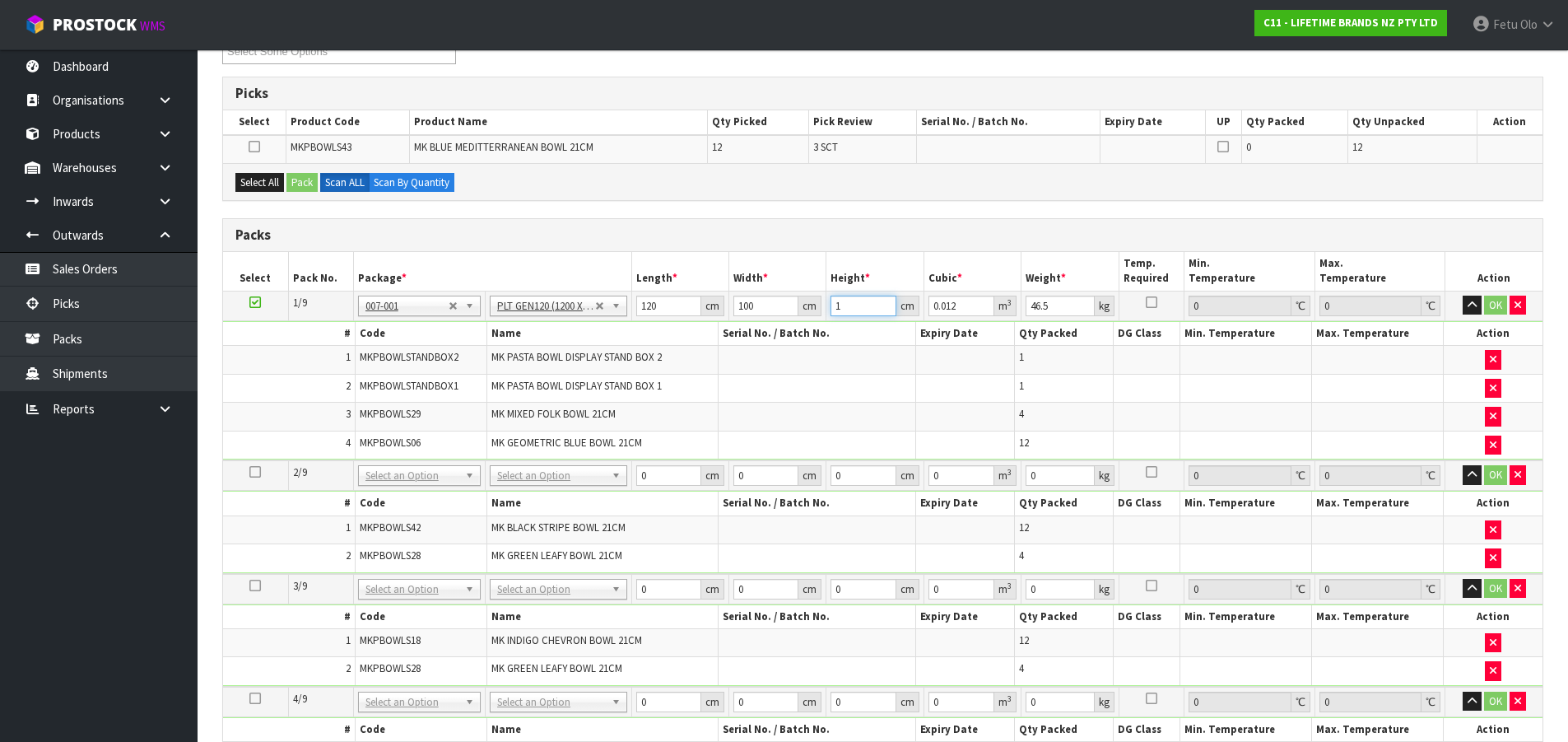 type on "10" 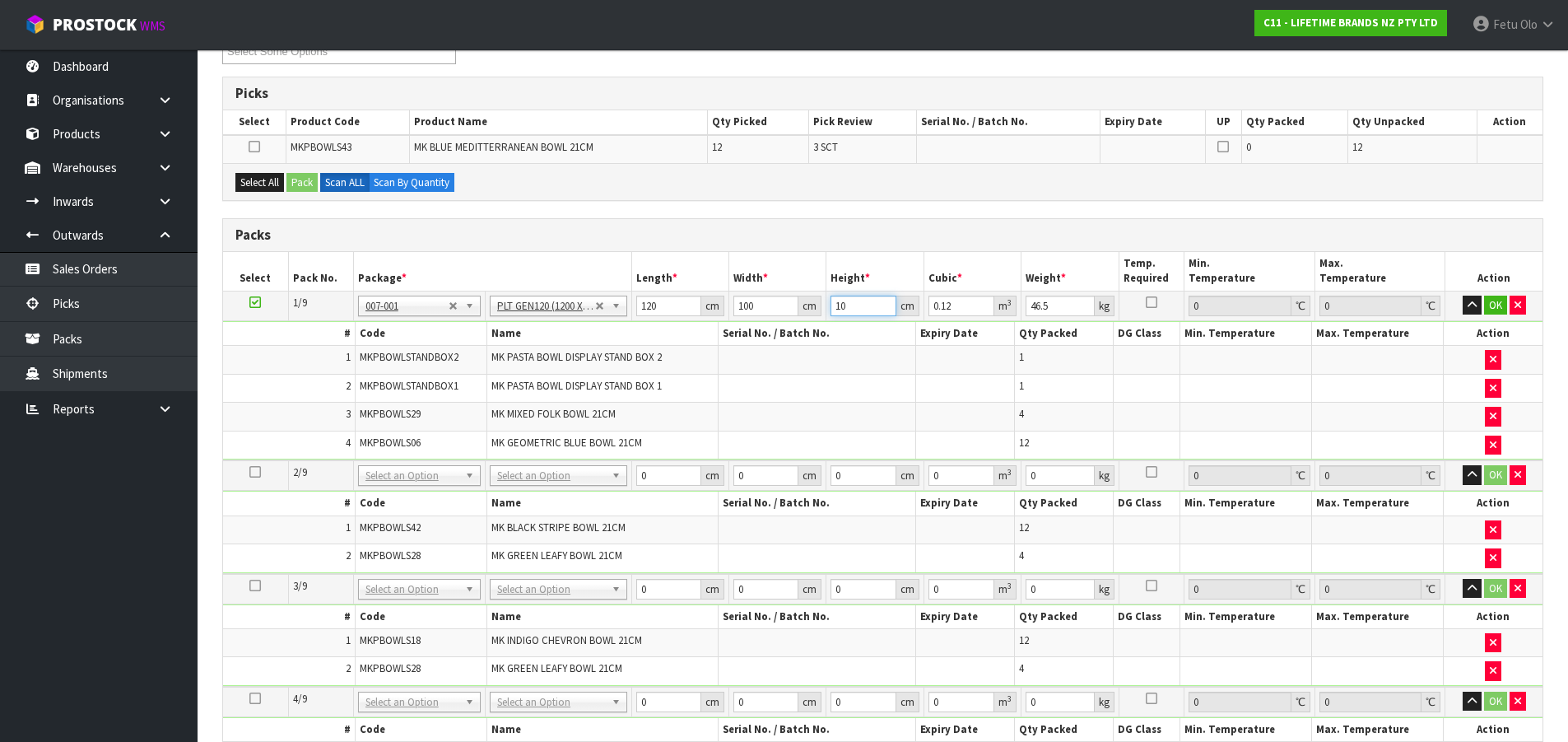 type on "10" 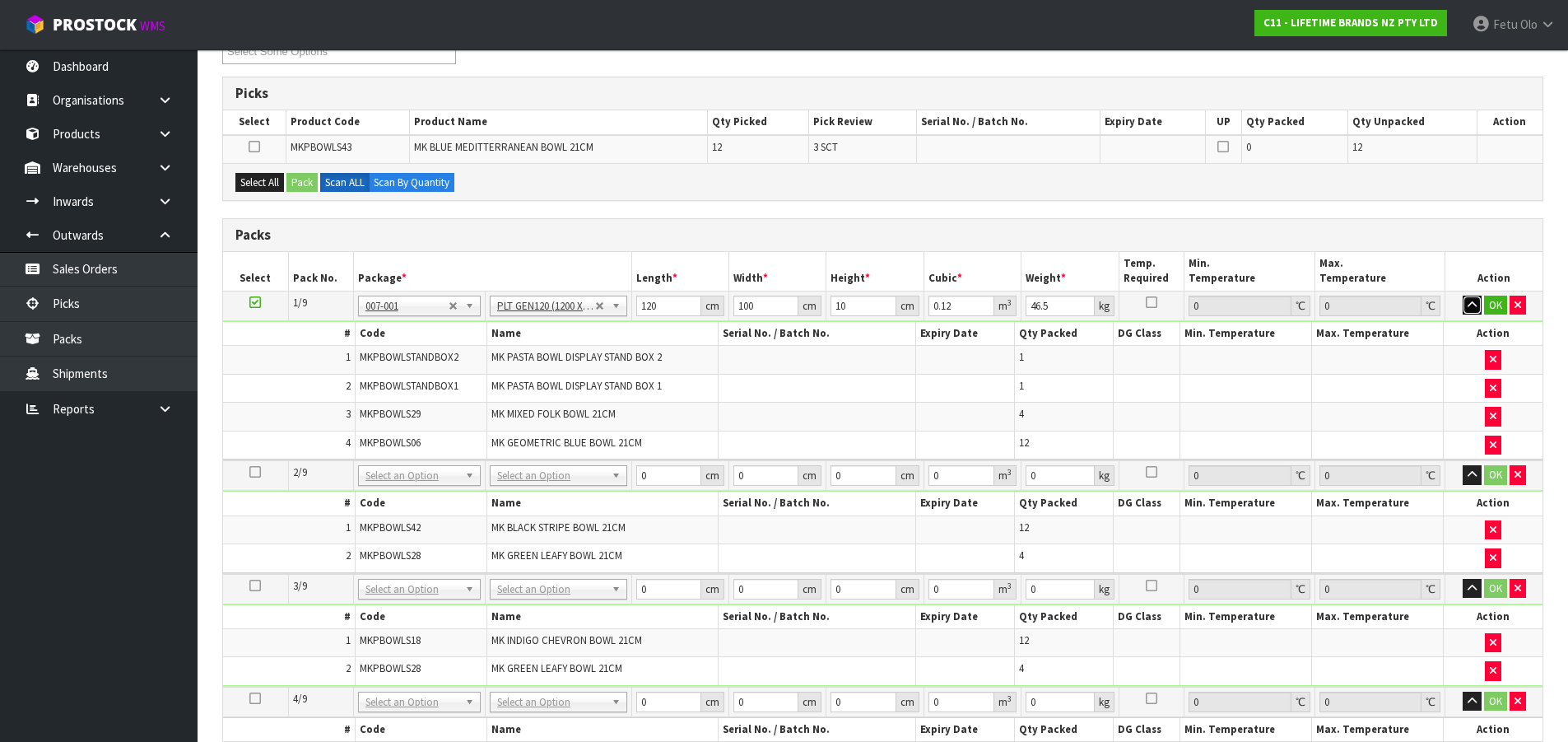 type 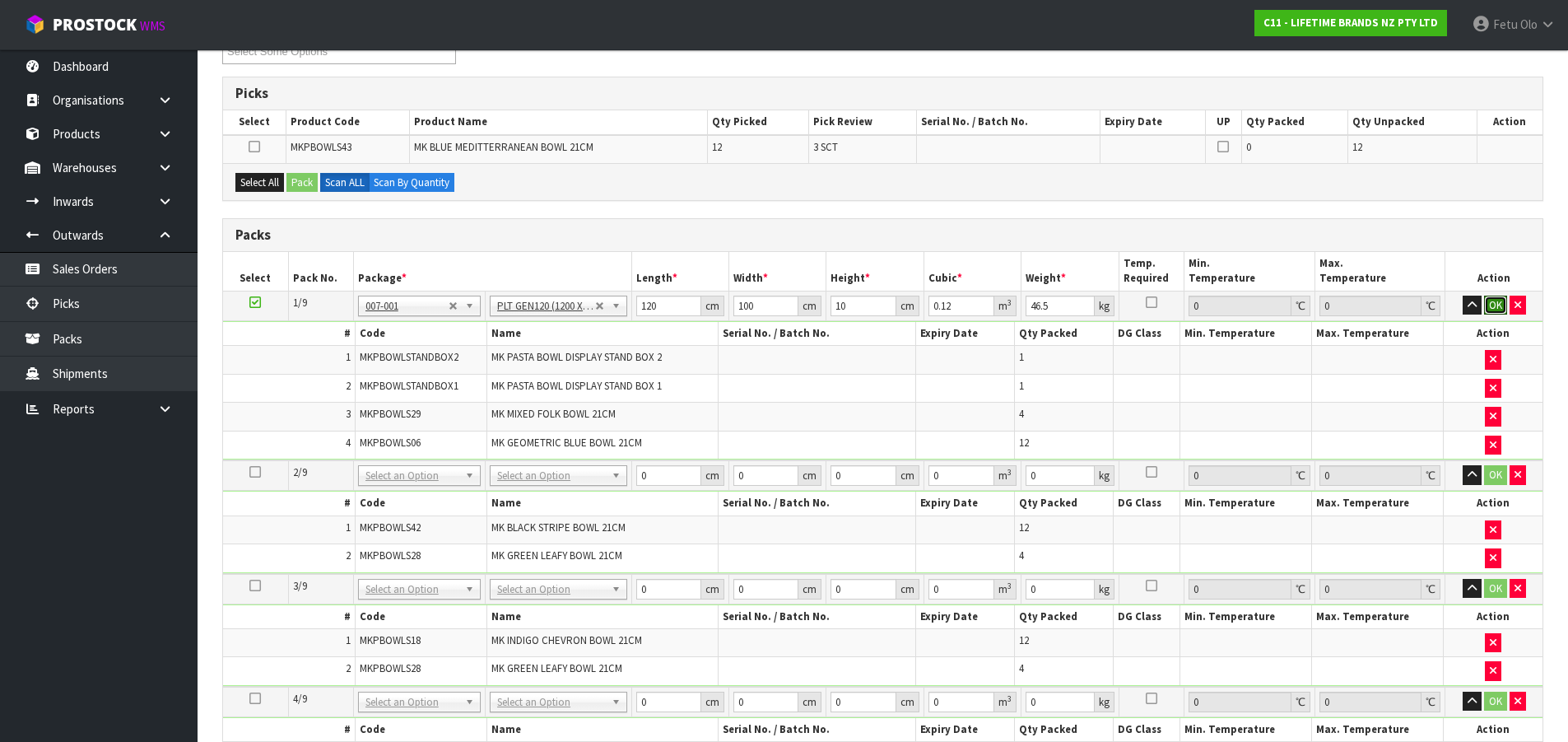 type 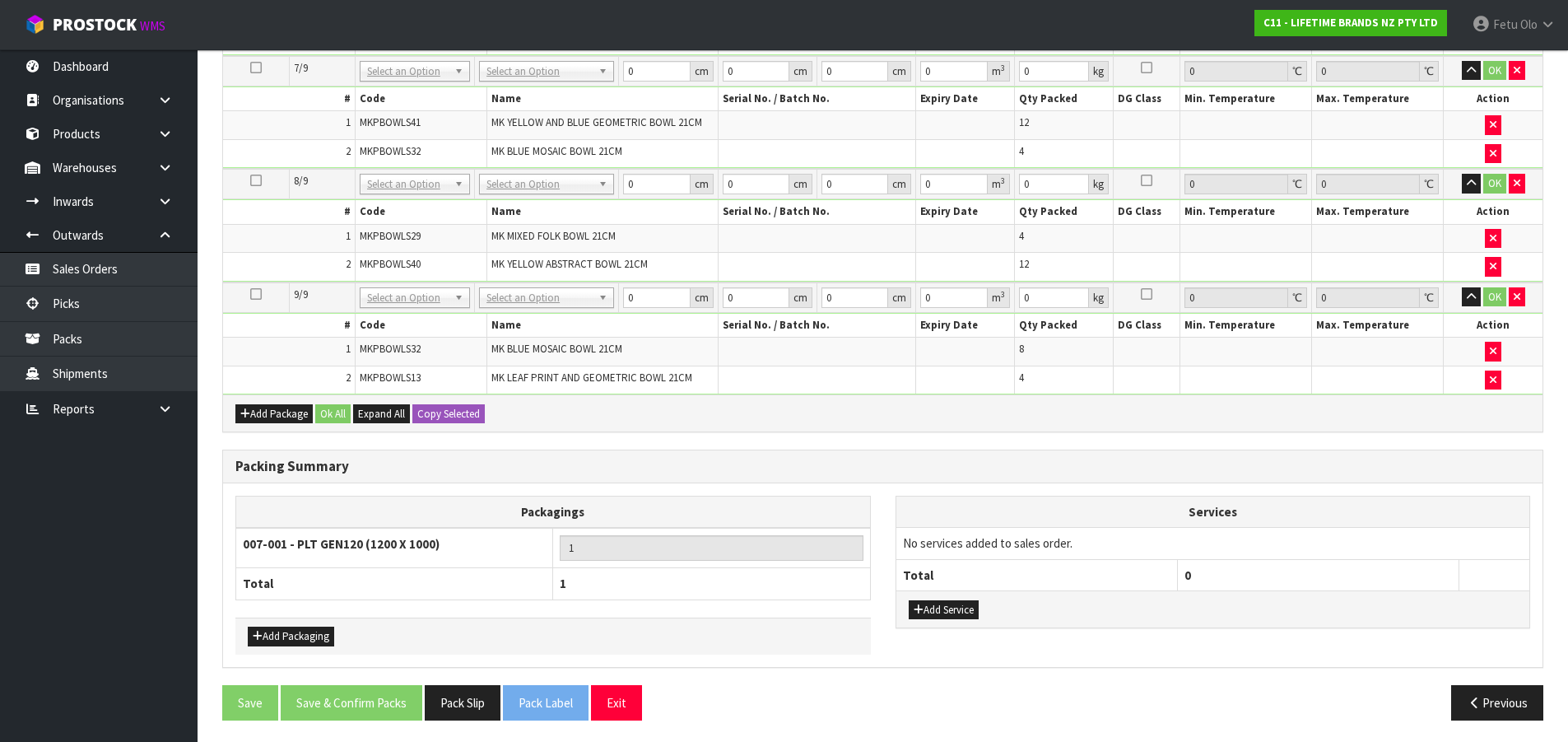 scroll, scrollTop: 1220, scrollLeft: 0, axis: vertical 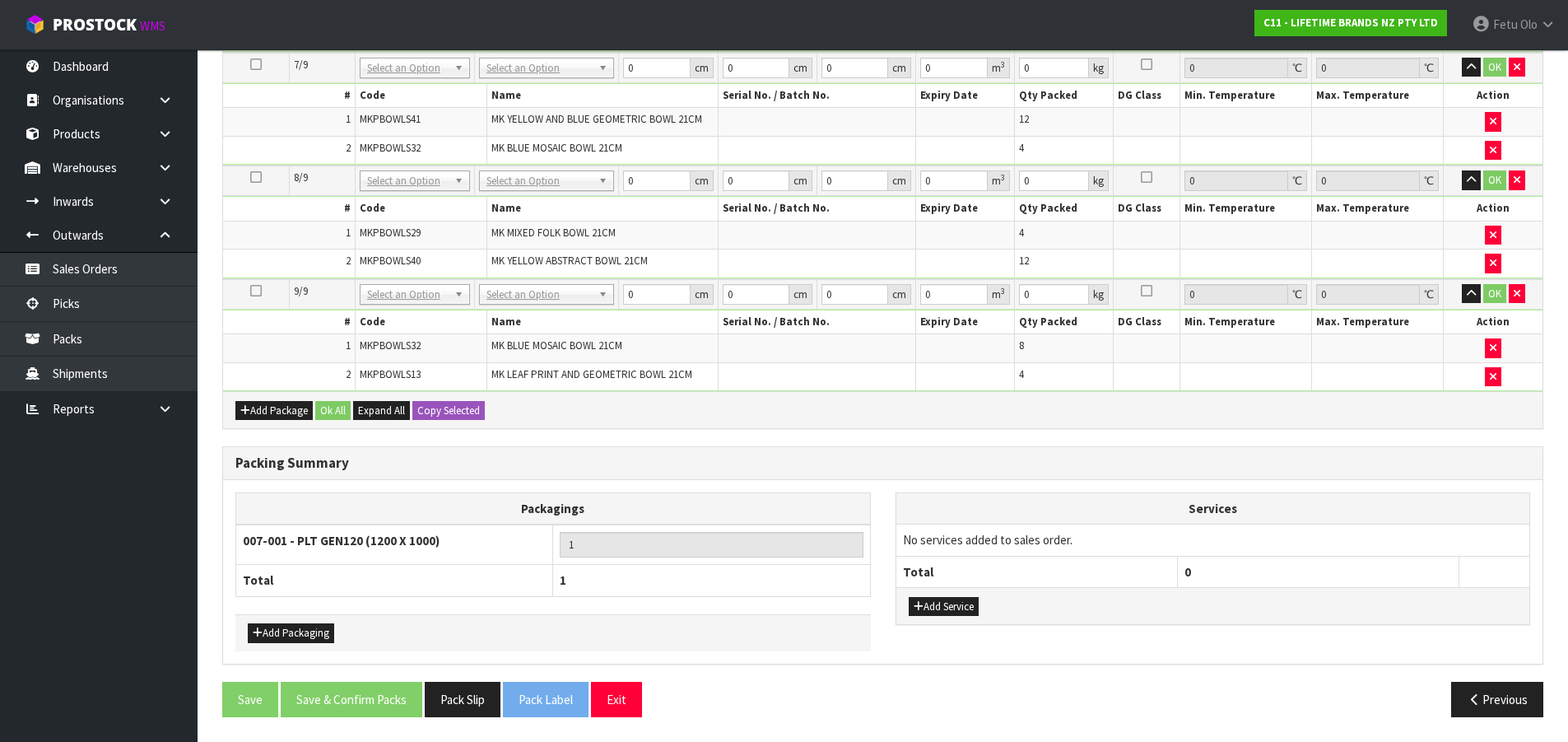 click on "Add Package
Ok All
Expand All
Copy Selected" at bounding box center (882, 409) 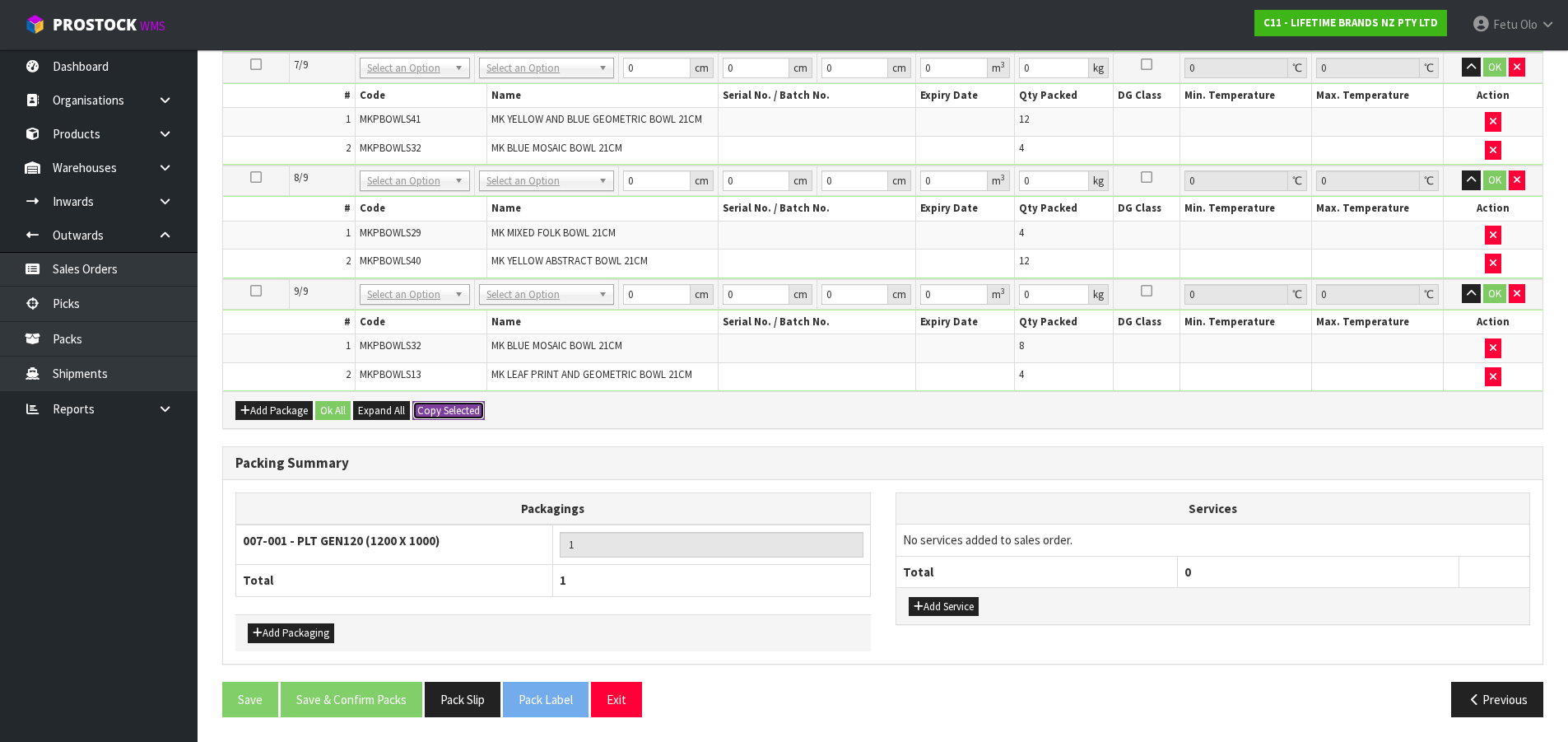 click on "Copy Selected" at bounding box center [449, 411] 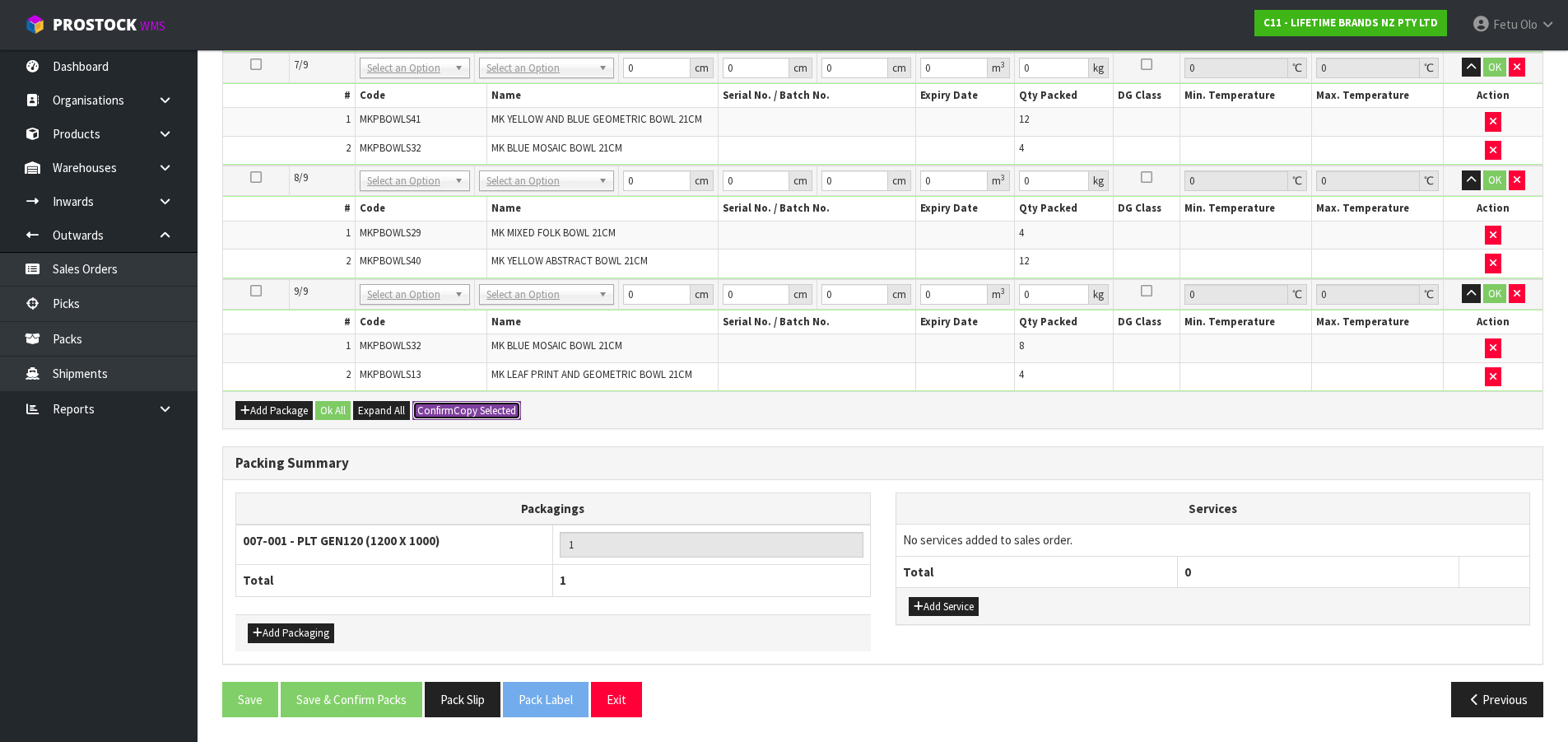 click on "Confirm  Copy Selected" at bounding box center [467, 411] 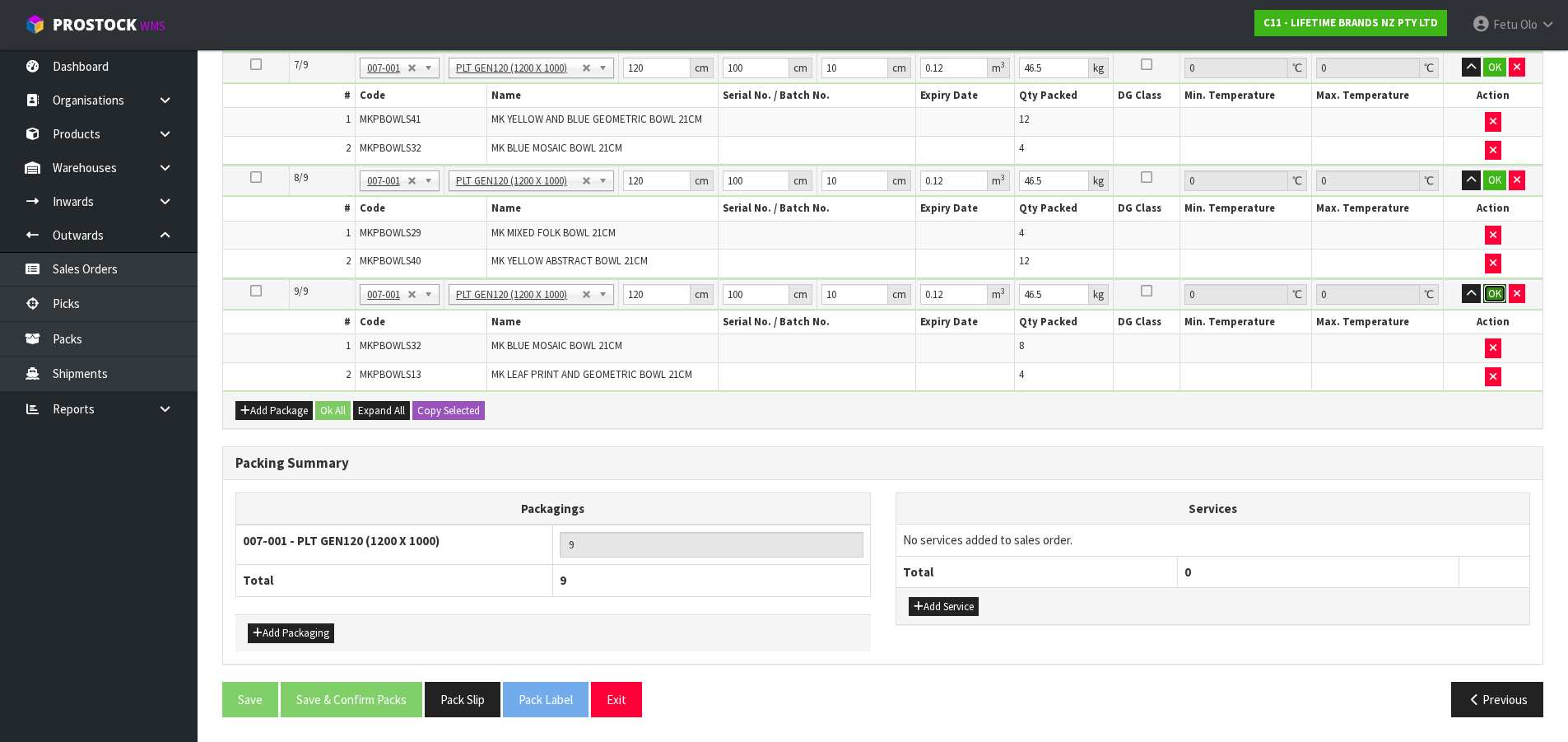 drag, startPoint x: 1500, startPoint y: 294, endPoint x: 1505, endPoint y: 257, distance: 37.33631 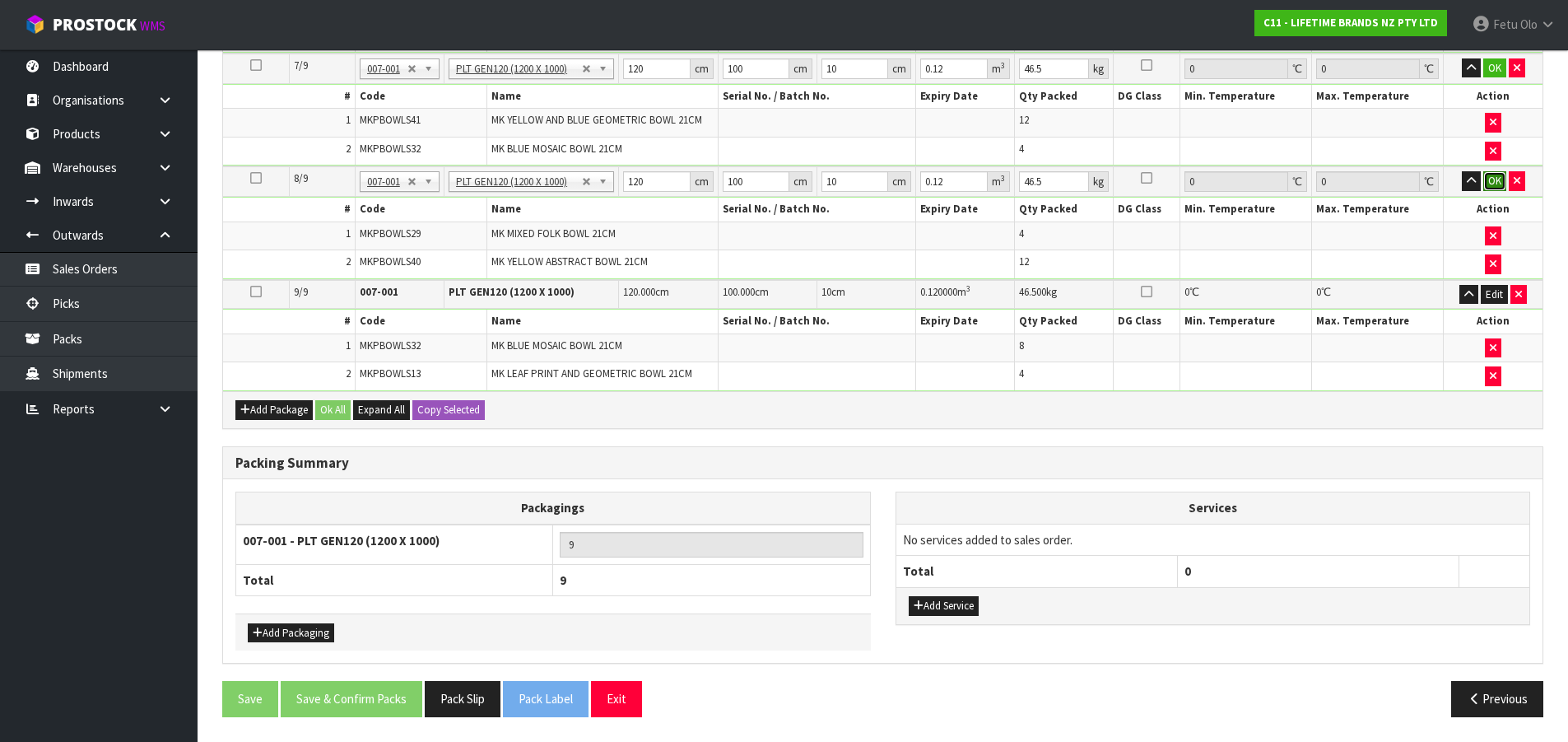 click on "OK" at bounding box center [1495, 181] 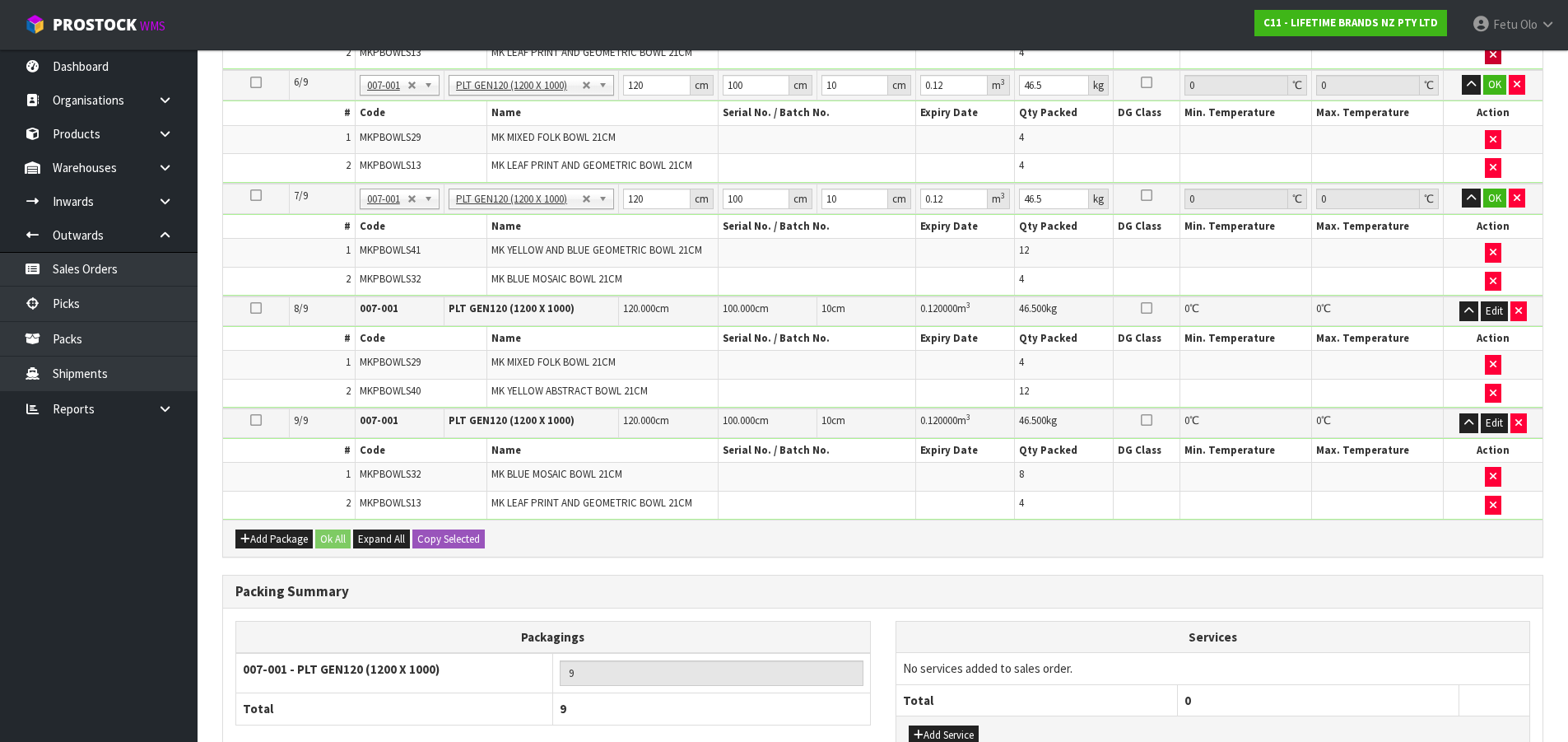 scroll, scrollTop: 970, scrollLeft: 0, axis: vertical 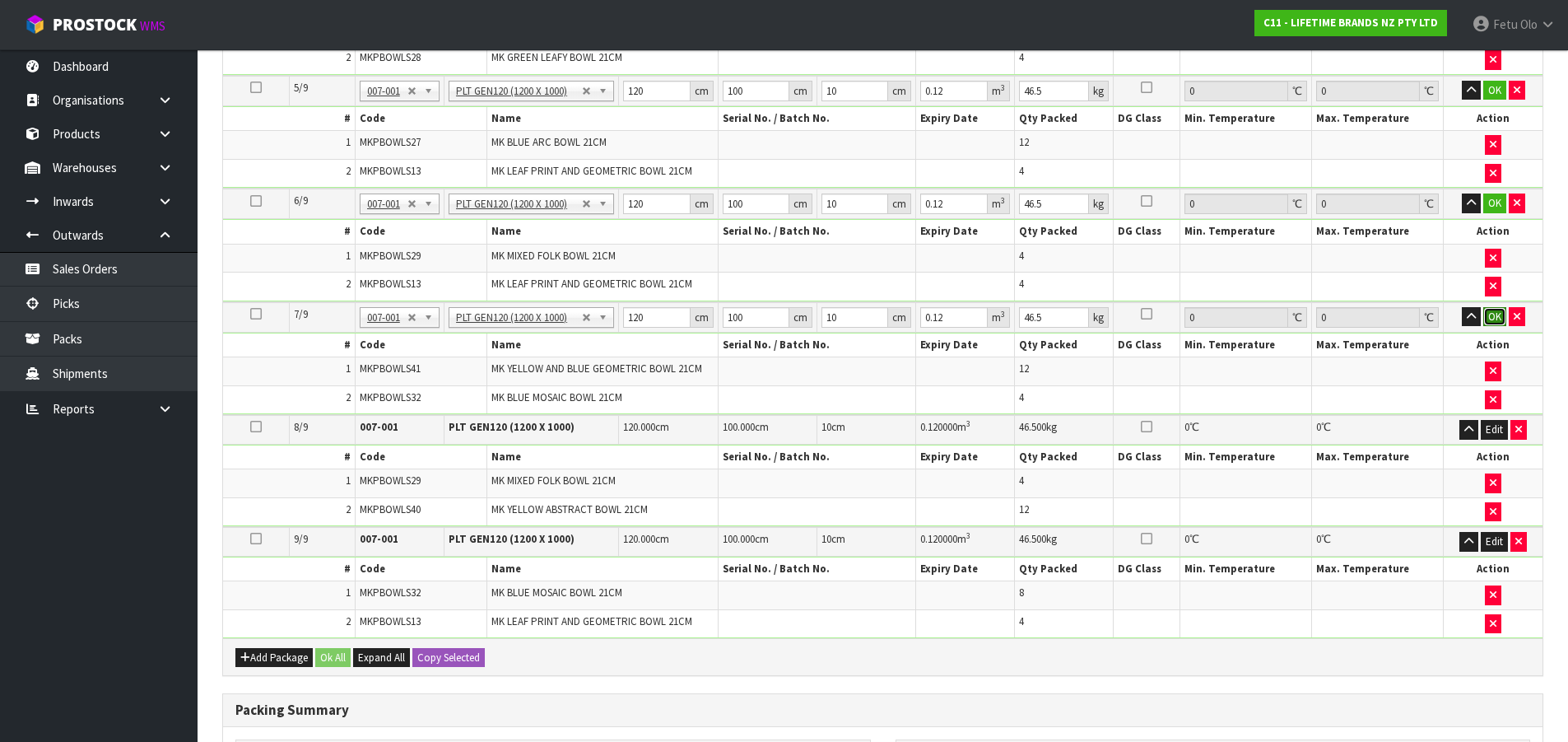 click on "OK" at bounding box center [1495, 317] 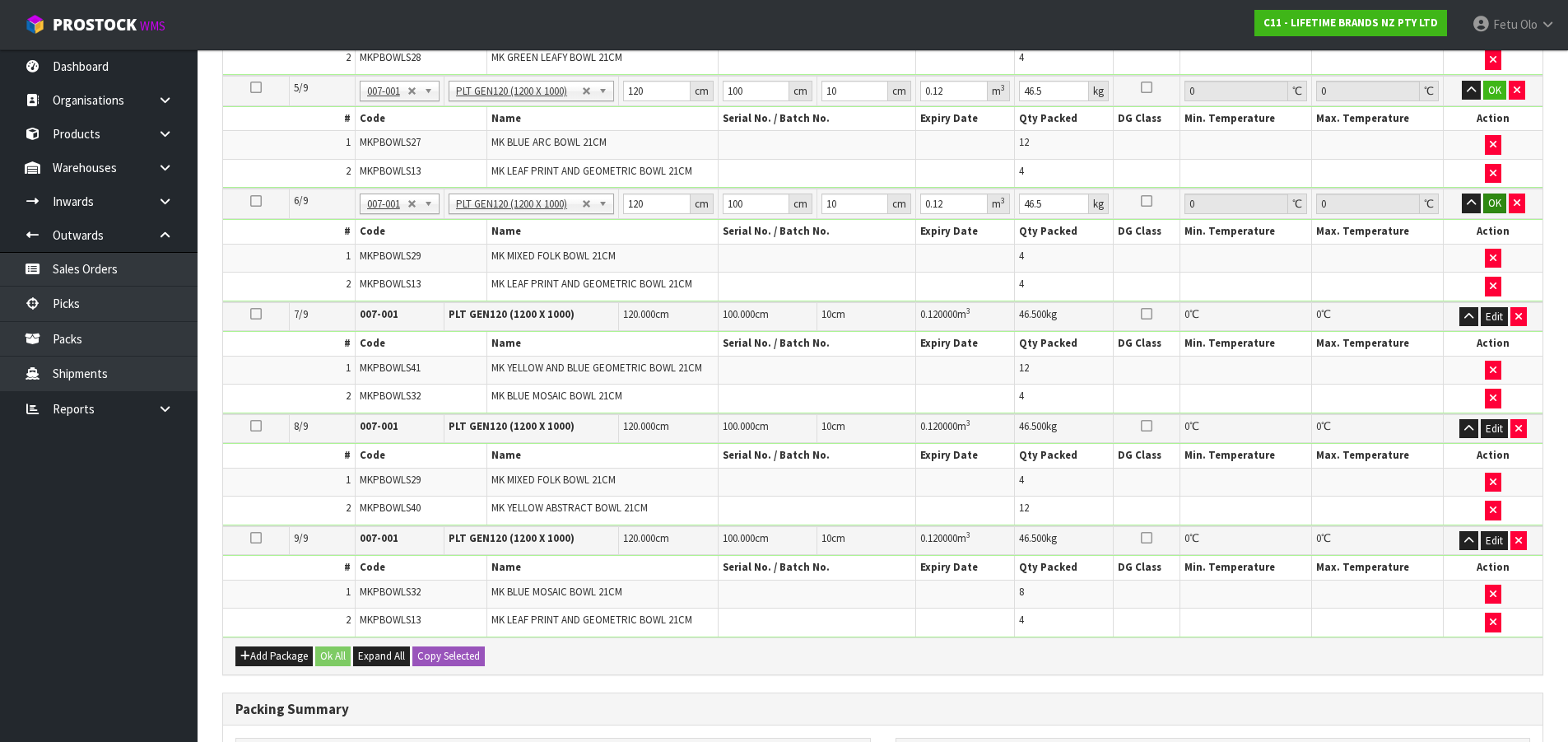 click on "OK" at bounding box center (1493, 203) 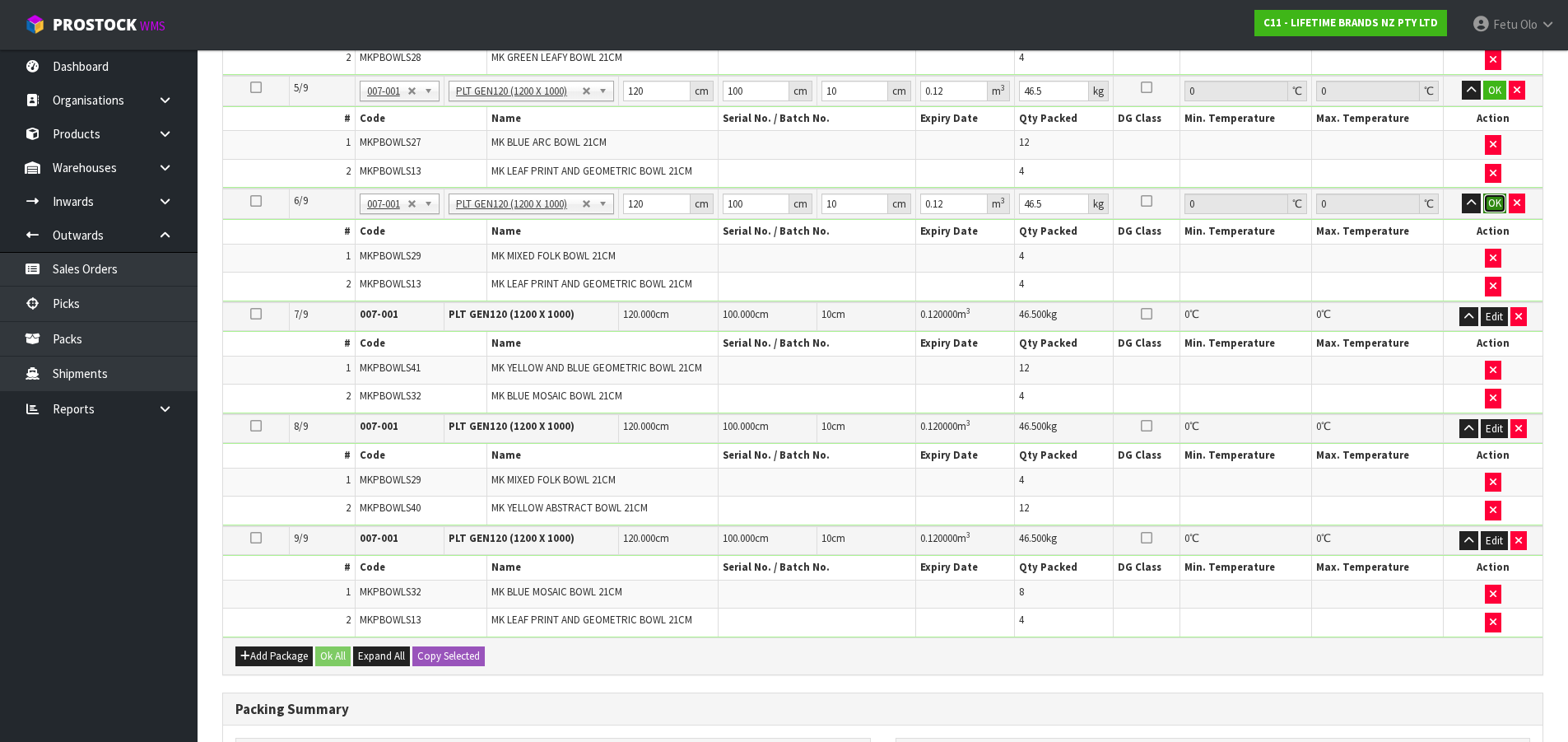 click on "OK" at bounding box center (1495, 203) 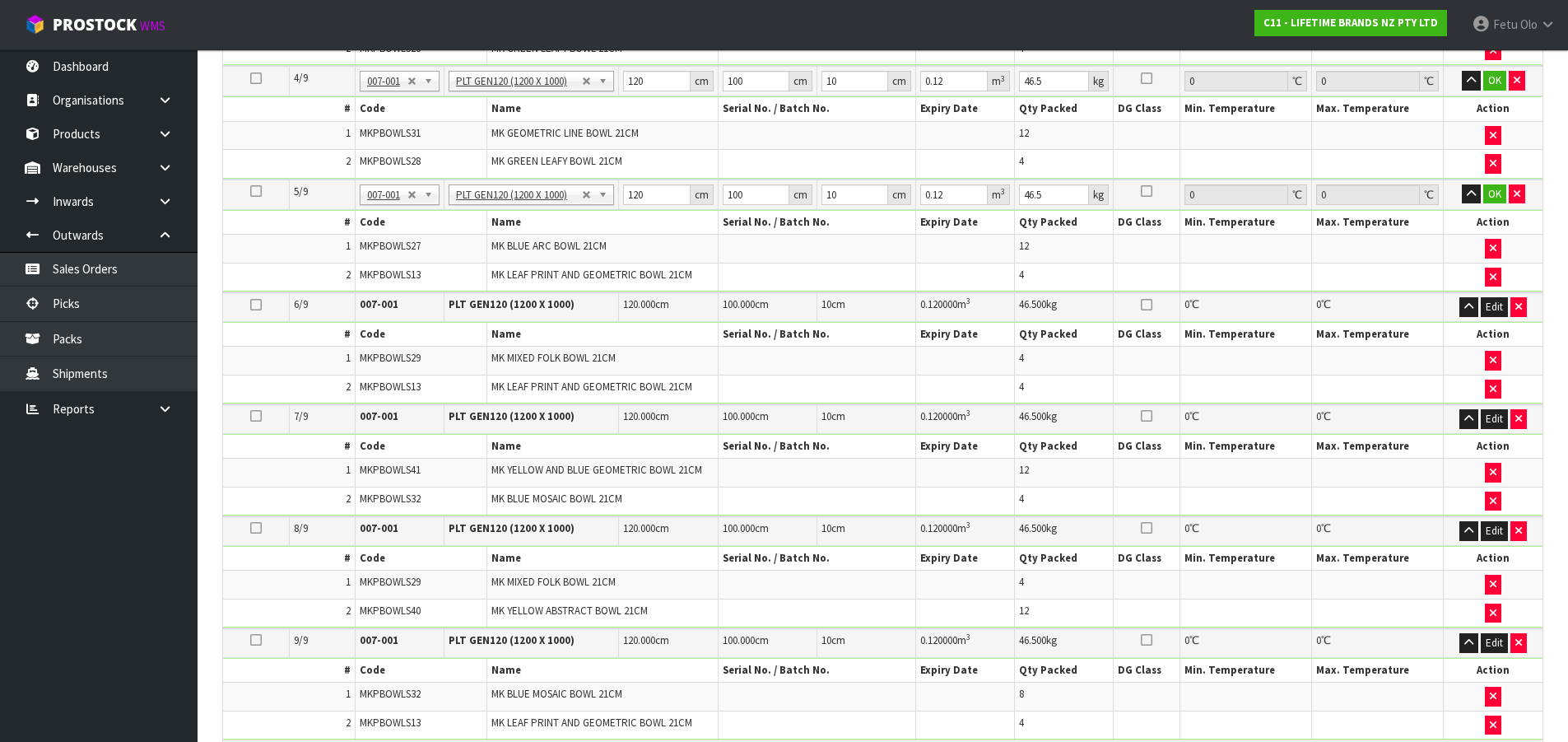 scroll, scrollTop: 723, scrollLeft: 0, axis: vertical 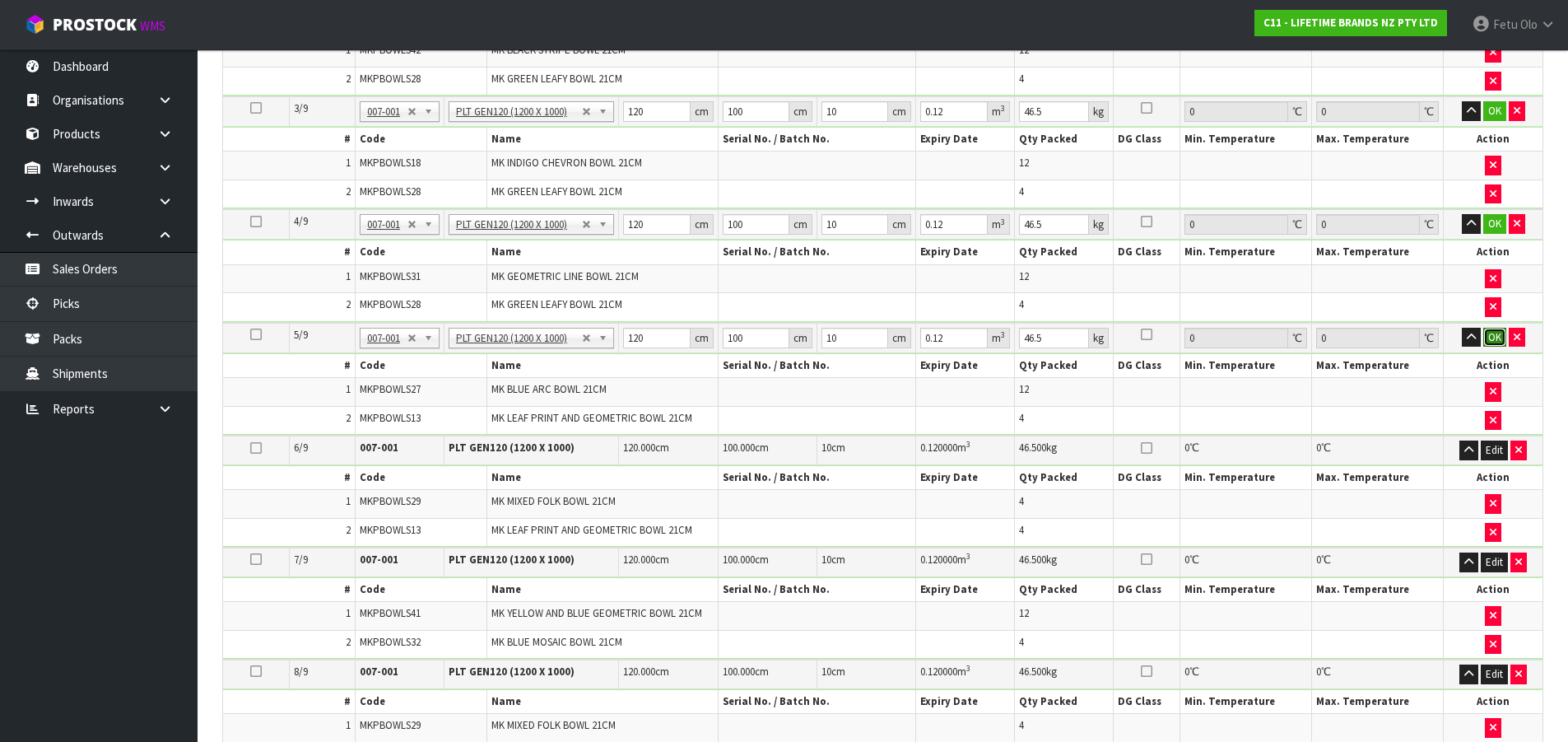 click on "OK" at bounding box center [1495, 338] 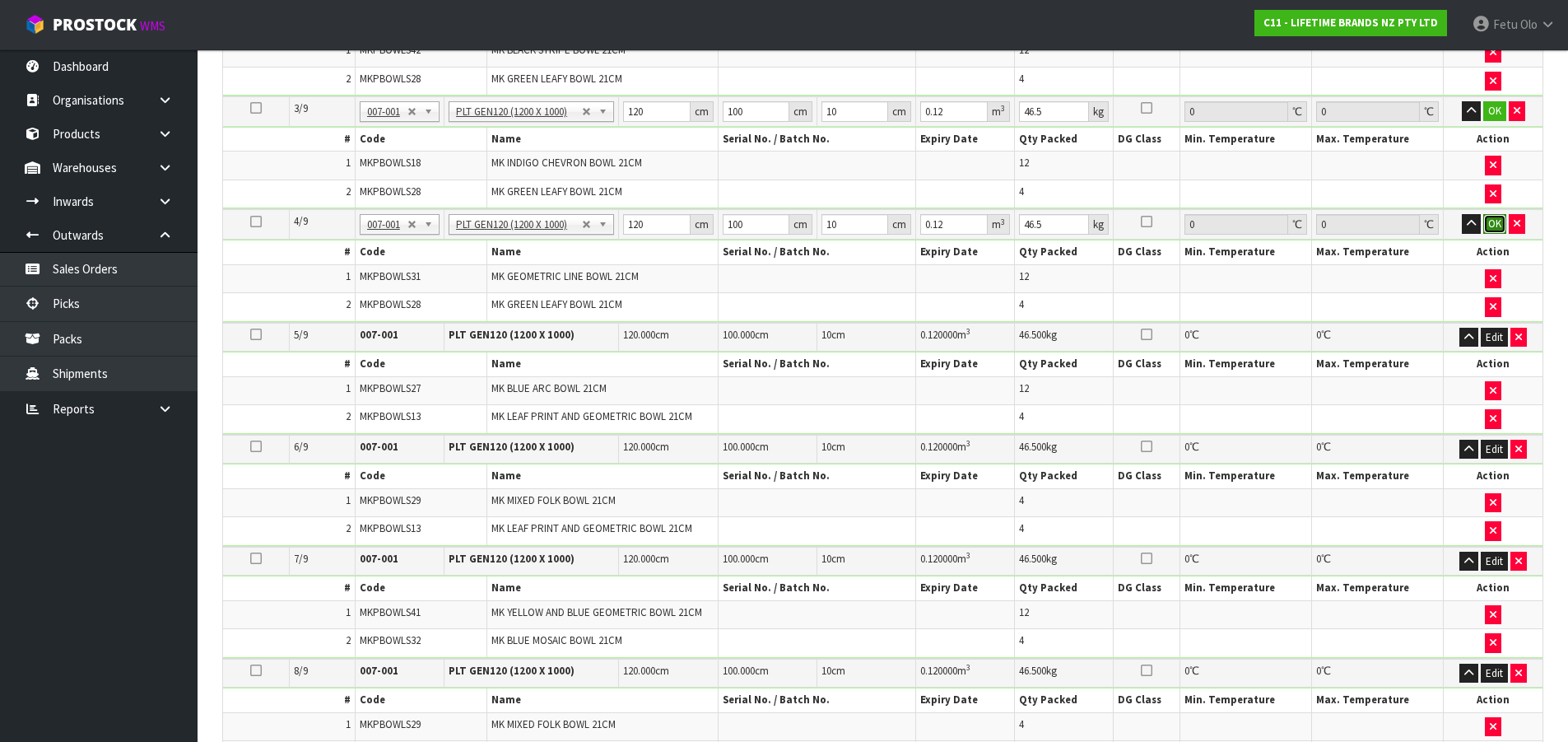 click on "OK" at bounding box center [1495, 224] 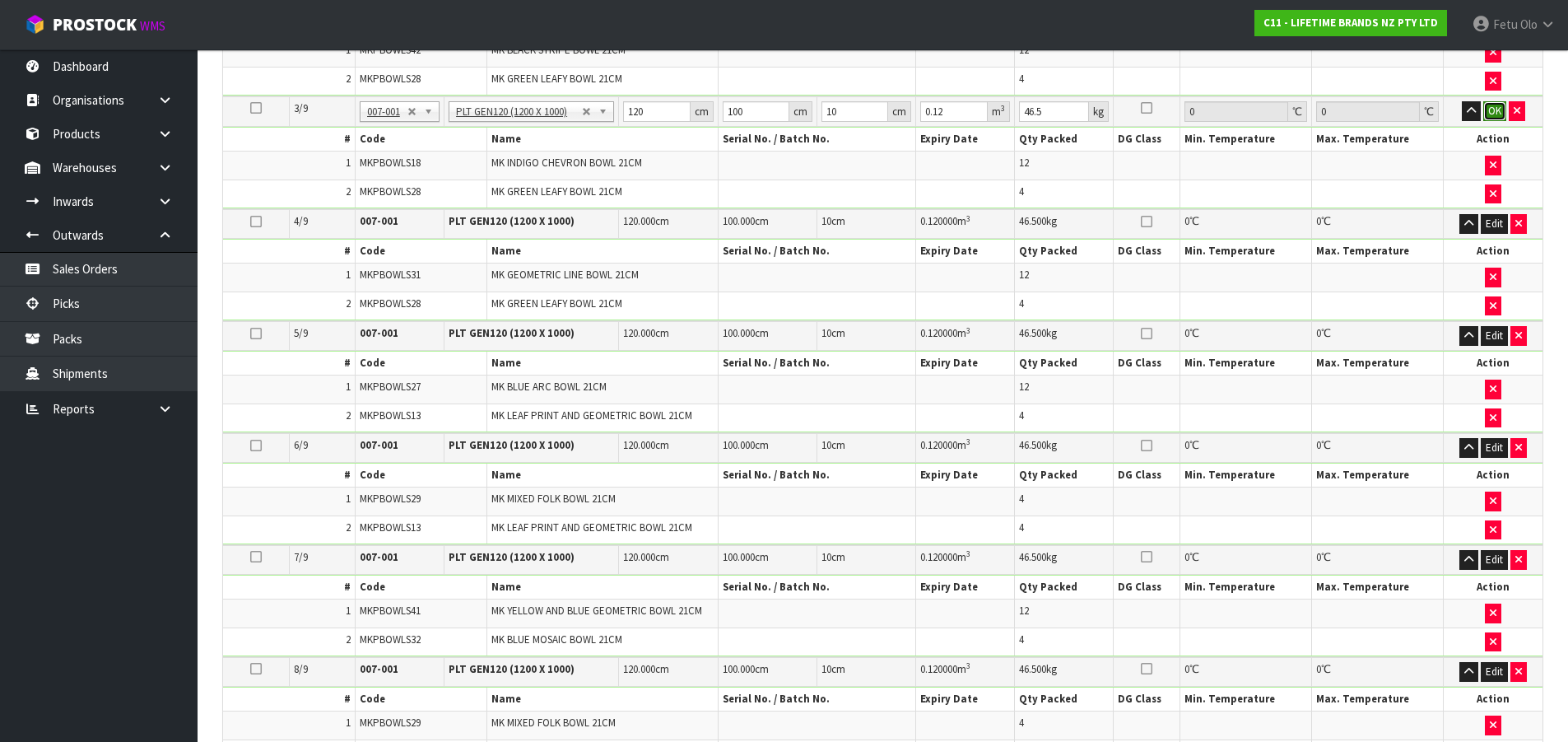 click on "OK" at bounding box center (1495, 111) 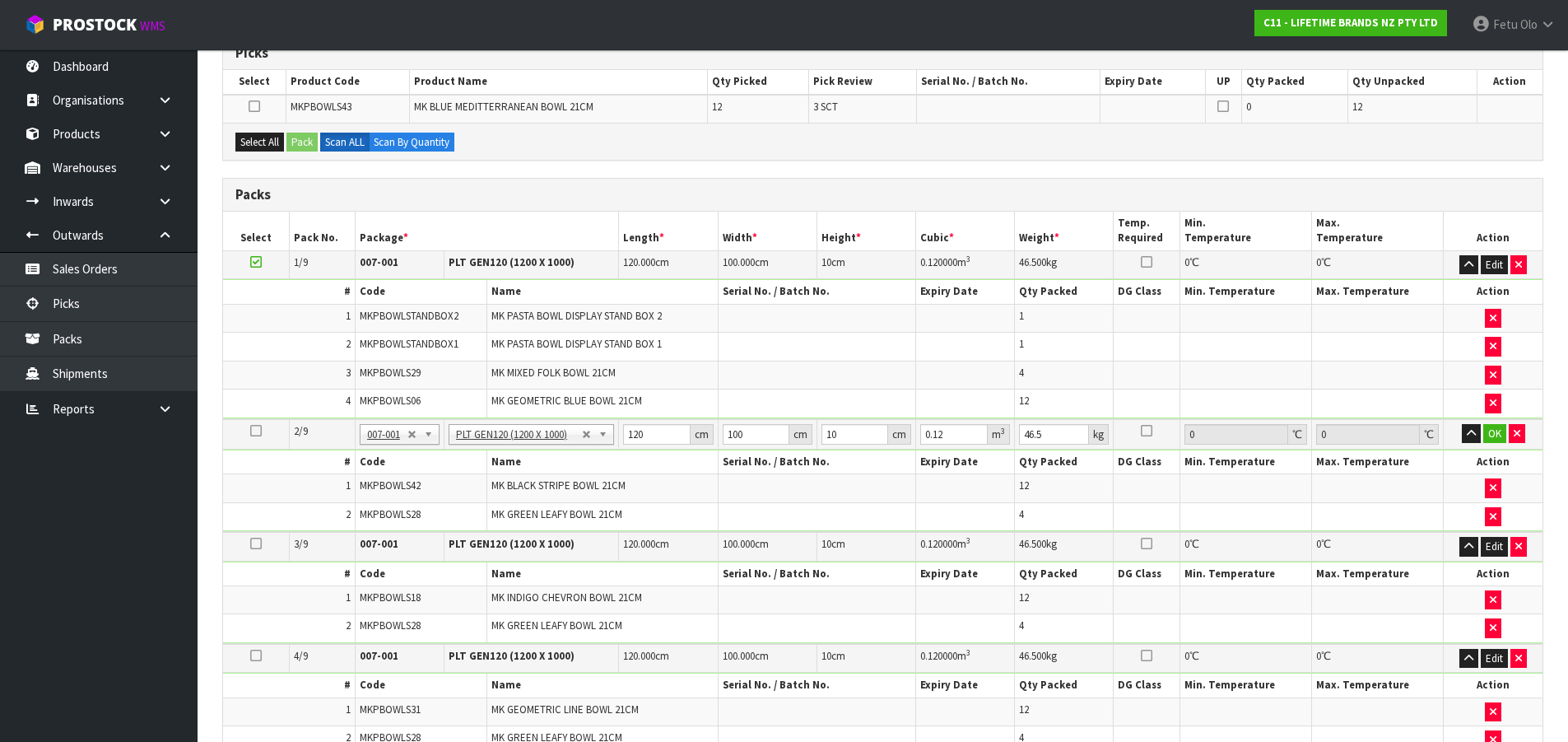 scroll, scrollTop: 147, scrollLeft: 0, axis: vertical 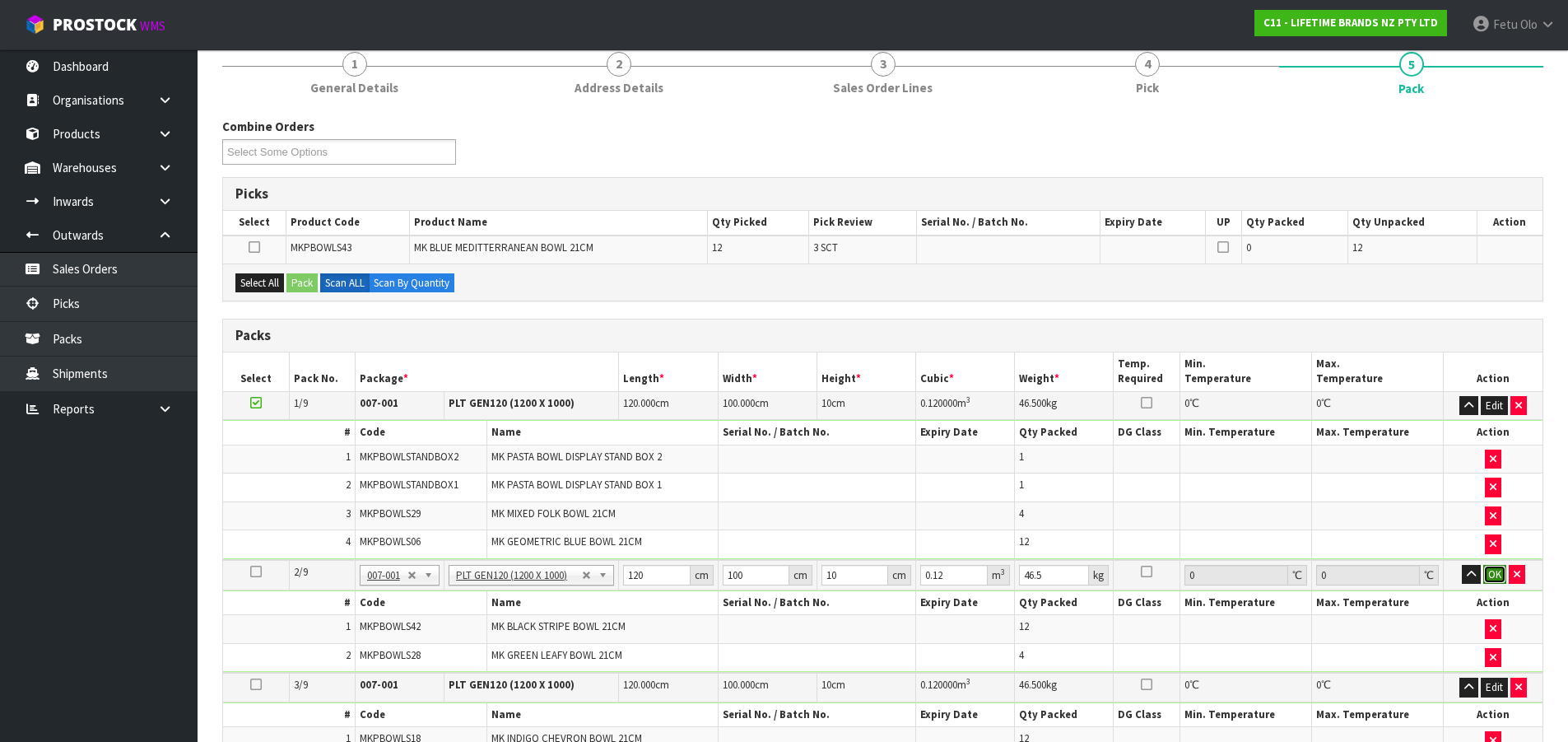 drag, startPoint x: 1495, startPoint y: 569, endPoint x: 1329, endPoint y: 544, distance: 167.872 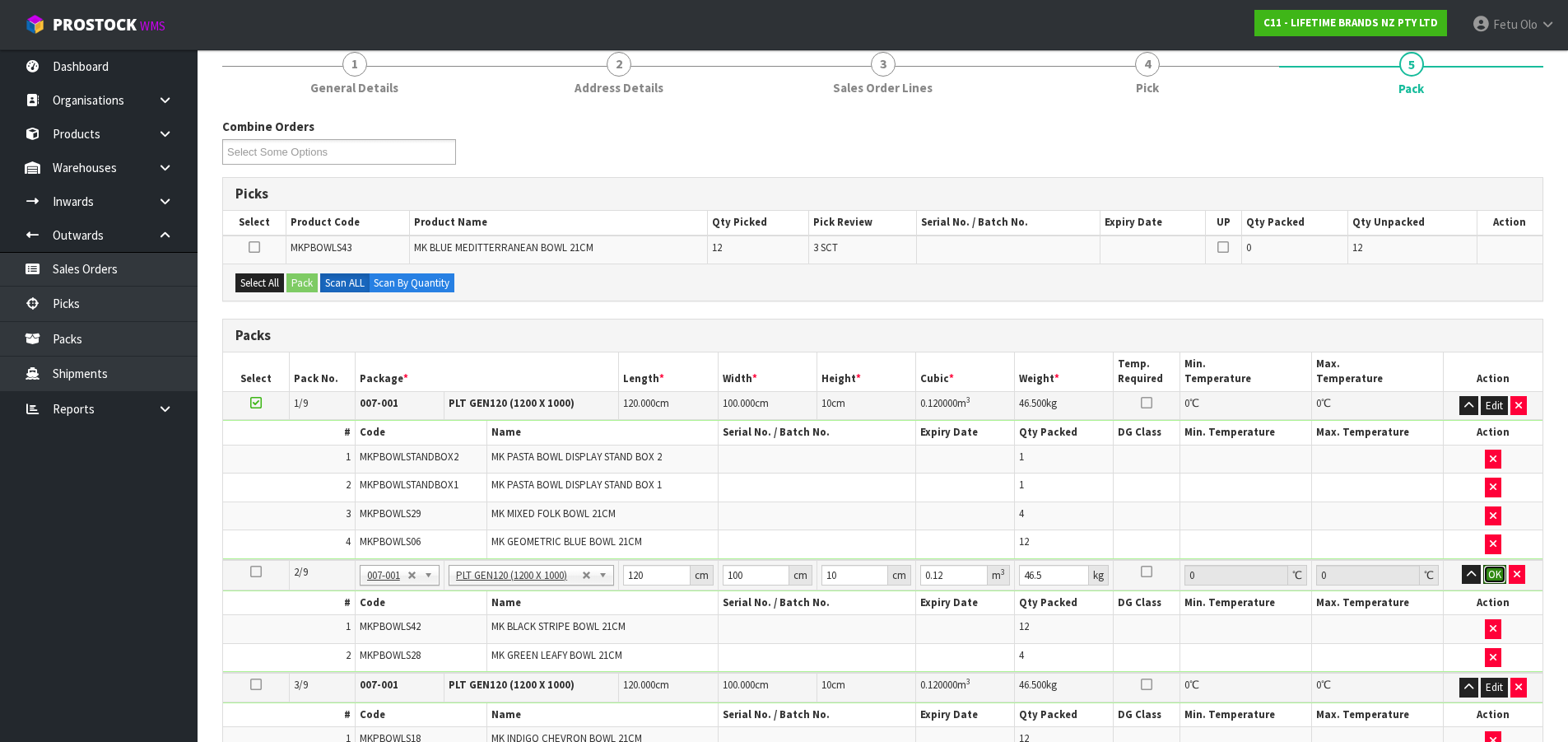click on "OK" at bounding box center (1495, 575) 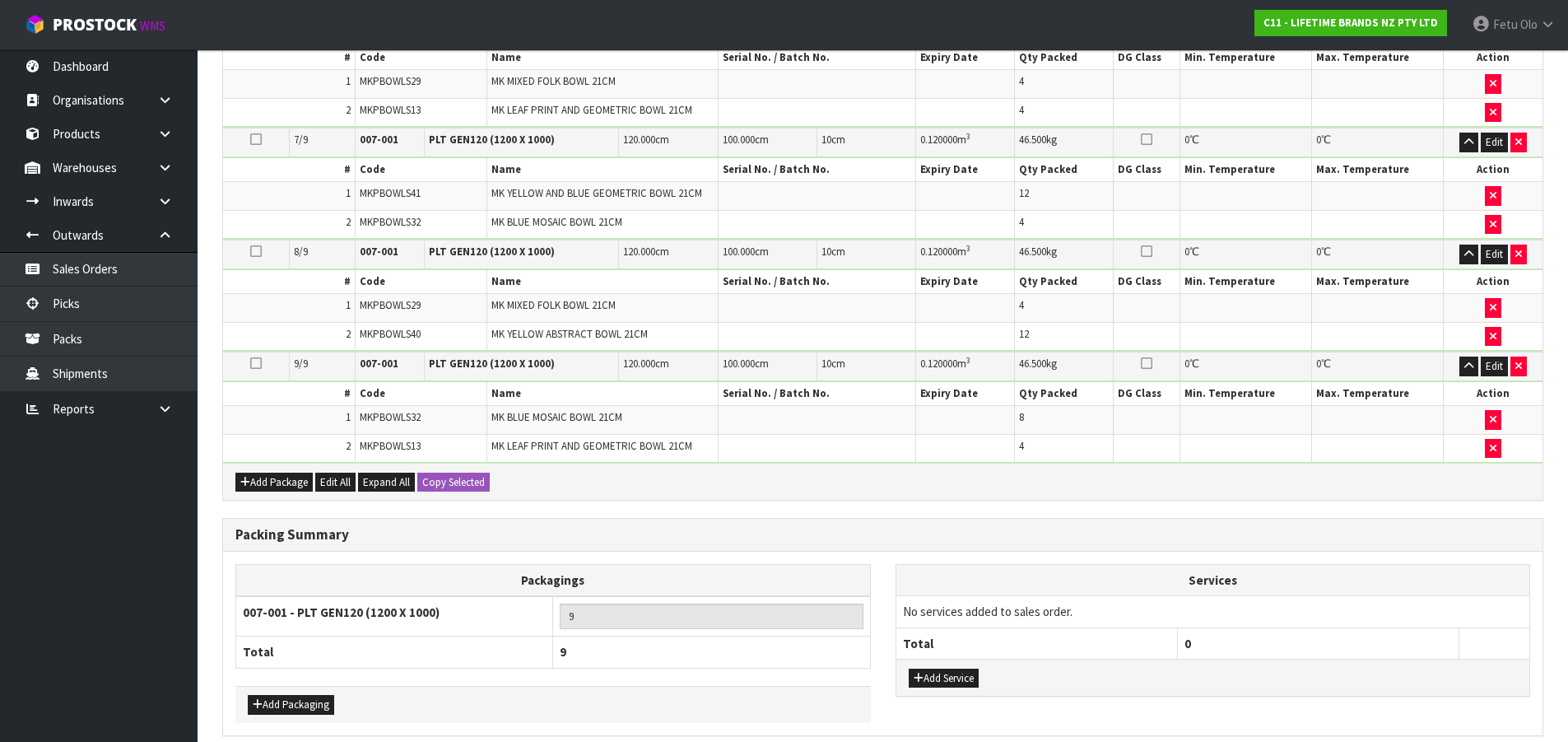 scroll, scrollTop: 1210, scrollLeft: 0, axis: vertical 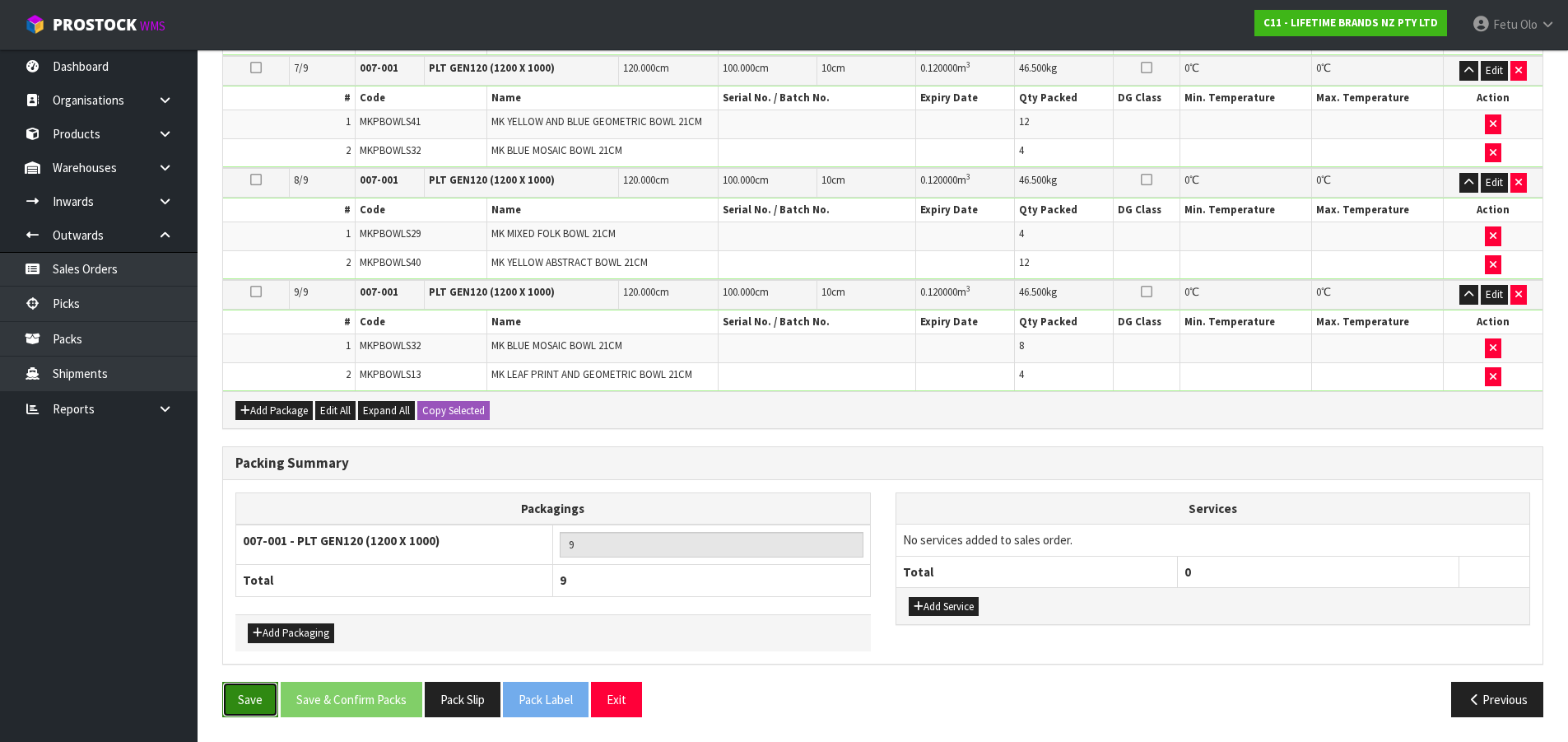 click on "Save" at bounding box center (250, 699) 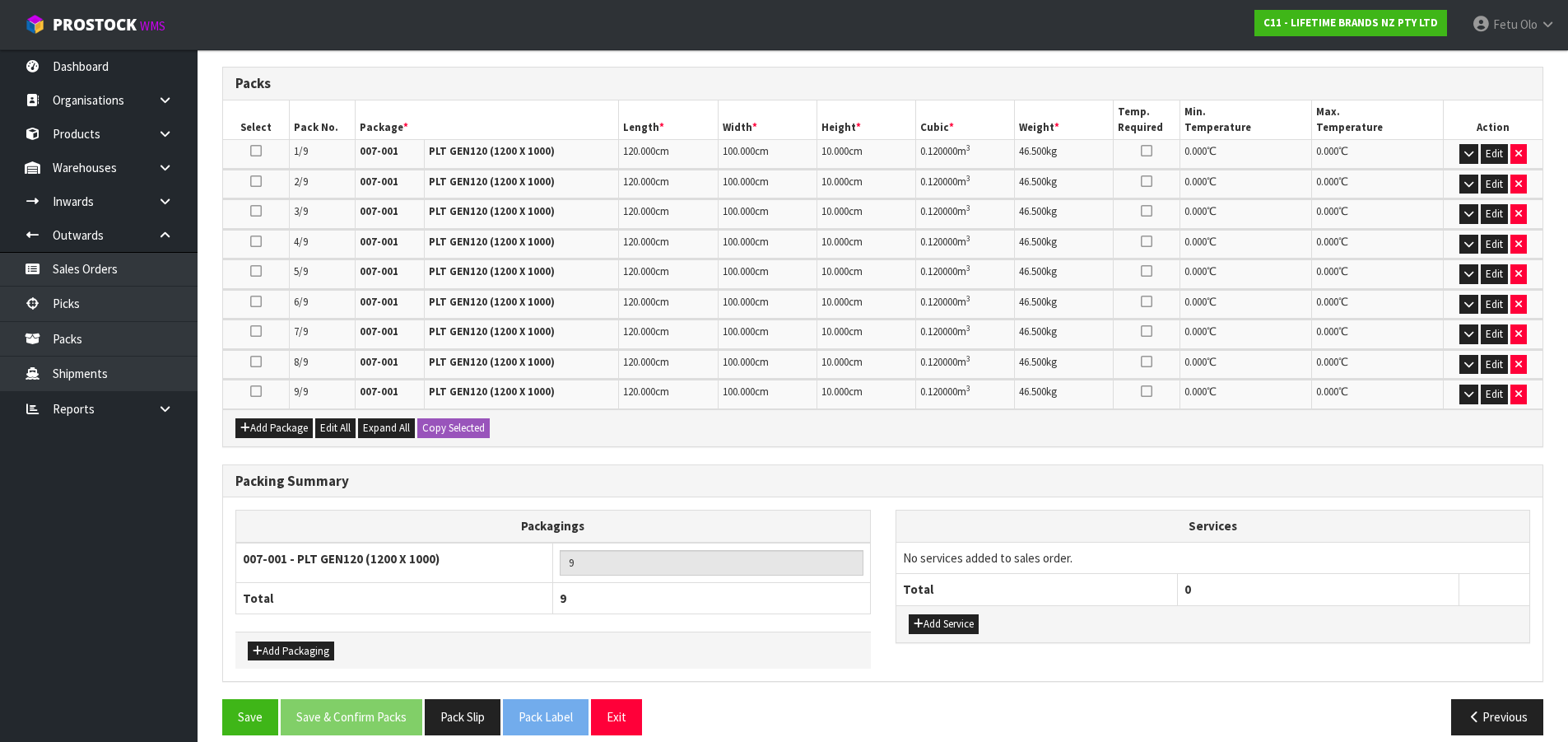 scroll, scrollTop: 476, scrollLeft: 0, axis: vertical 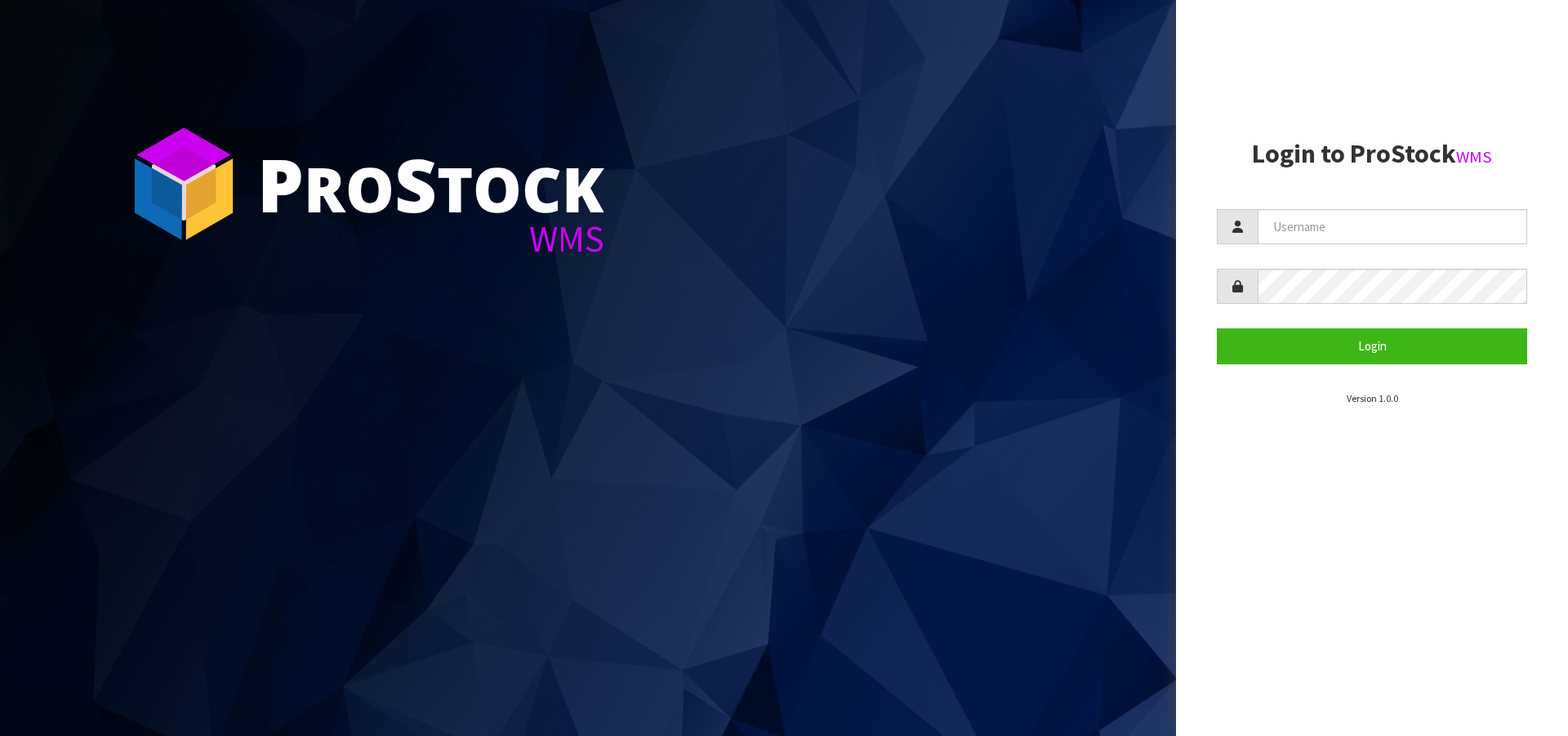 click on "Login to ProStock  WMS
Login
Version 1.0.0" at bounding box center [1372, 273] 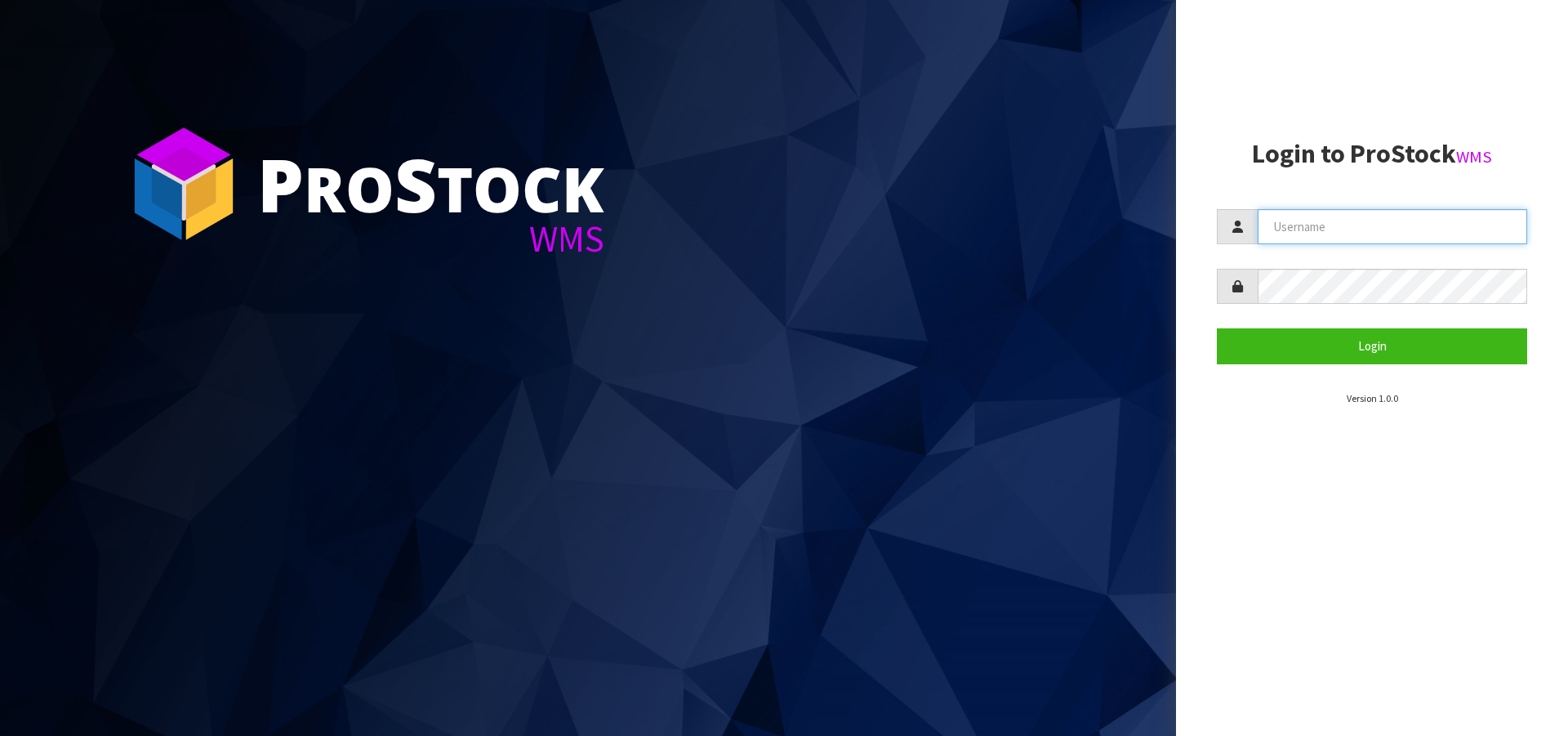 click at bounding box center [1392, 226] 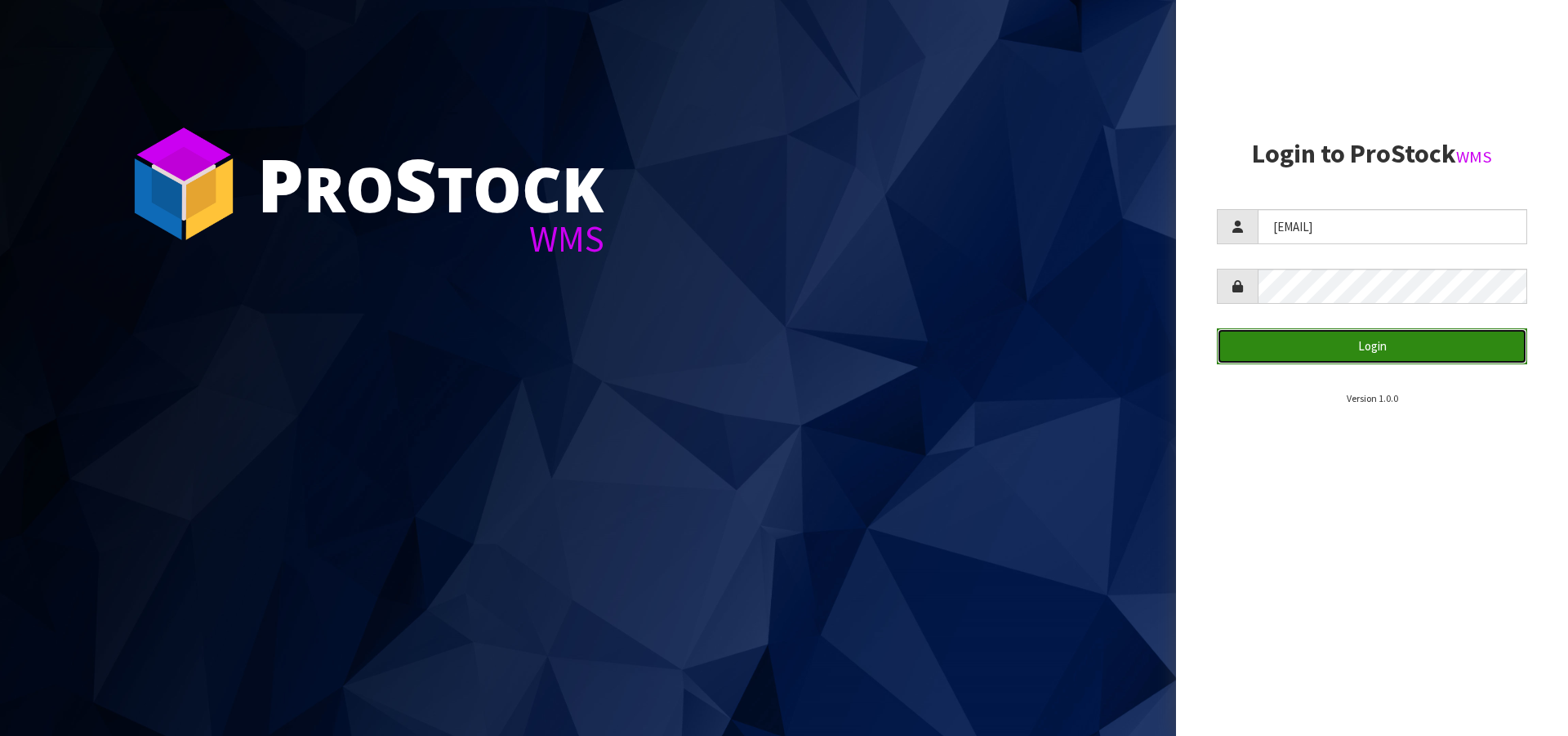 click on "Login" at bounding box center (1372, 346) 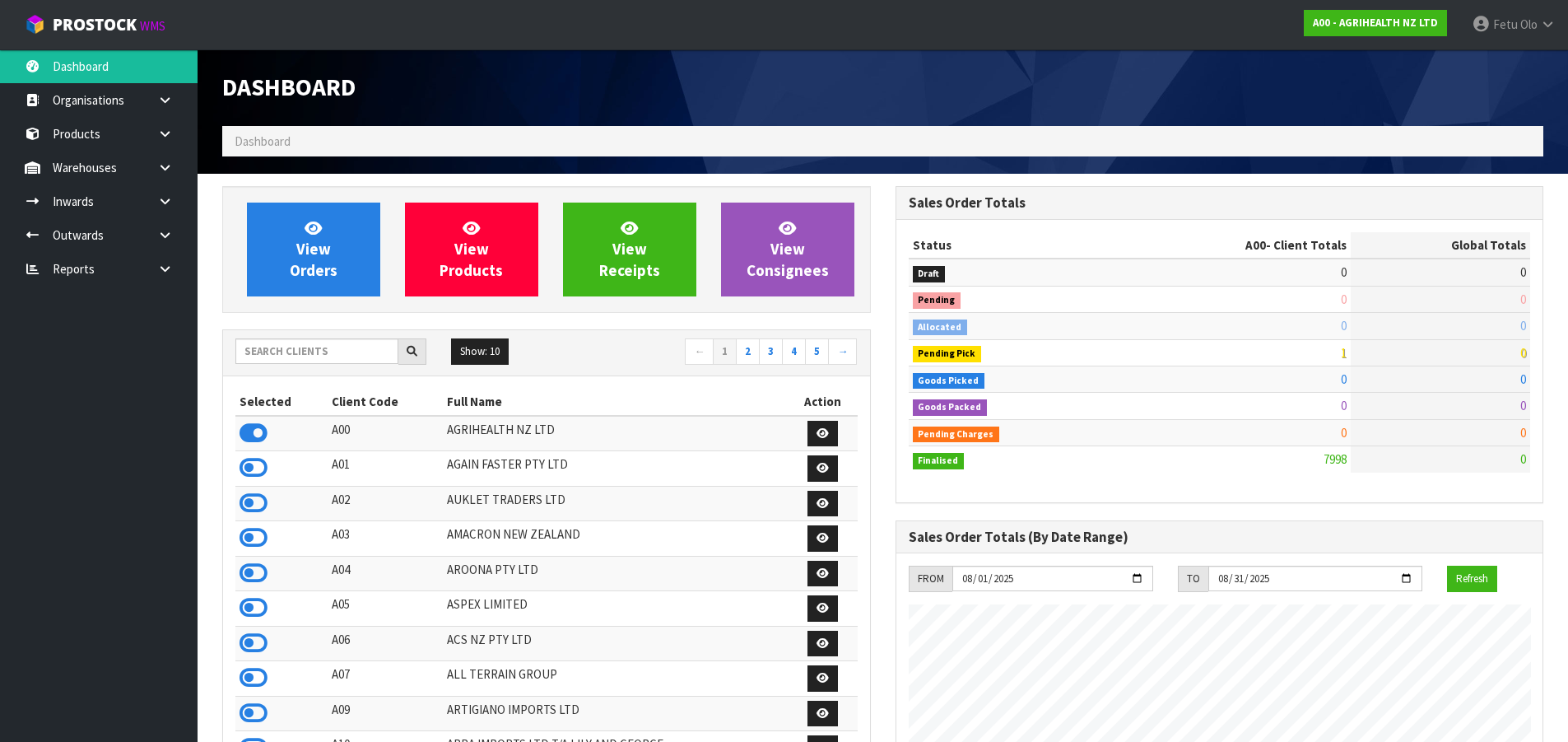 scroll, scrollTop: 822282, scrollLeft: 822424, axis: both 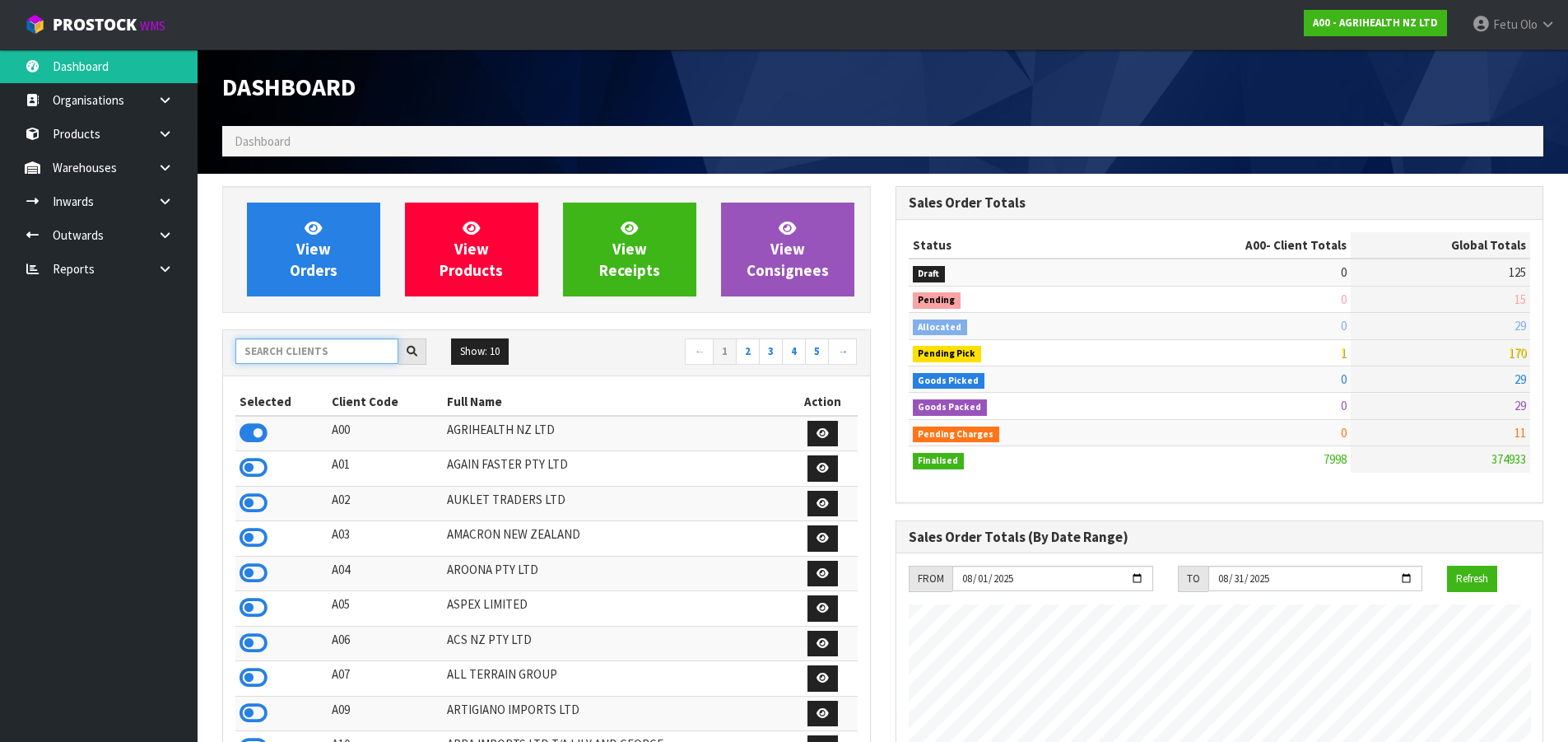 click at bounding box center [317, 351] 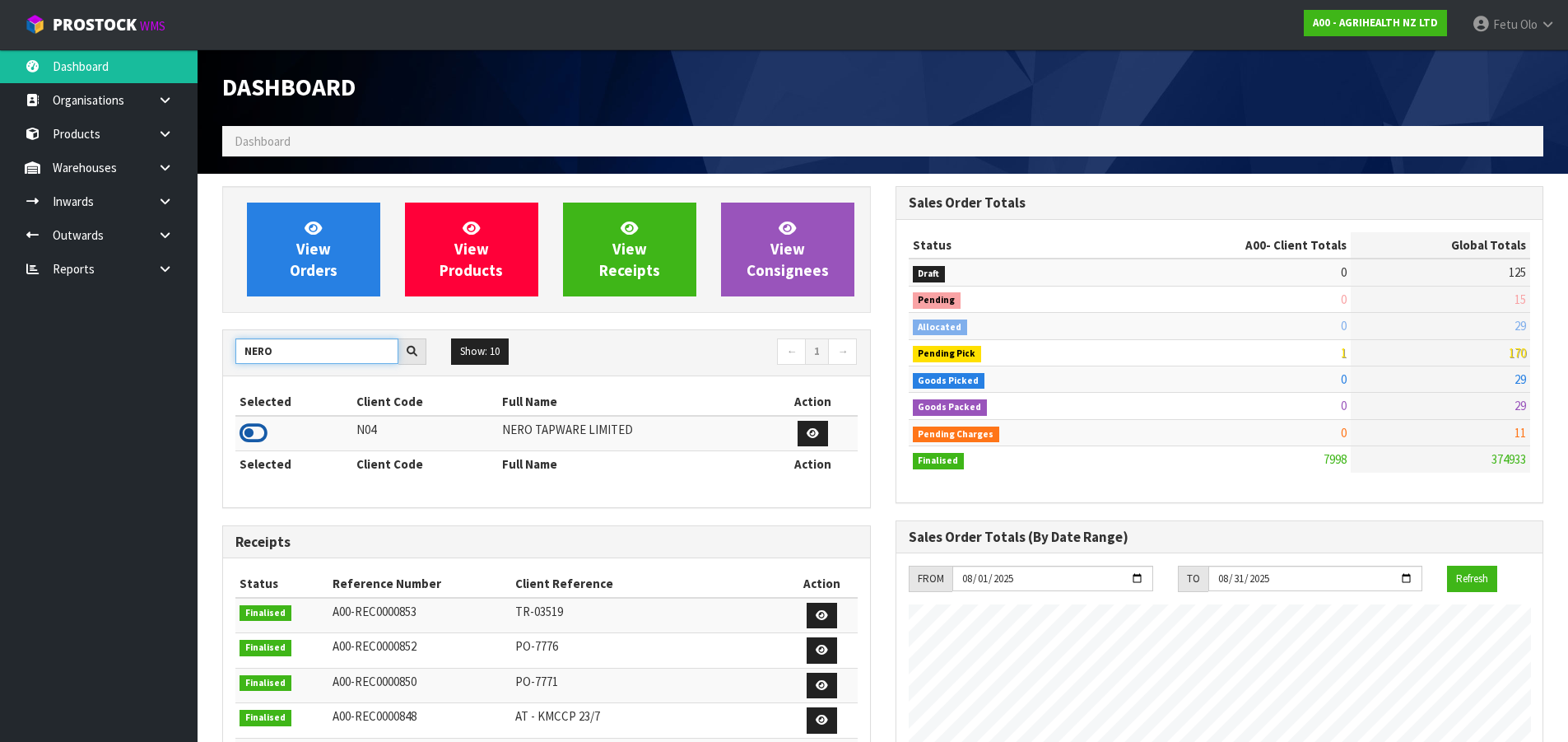 type on "NERO" 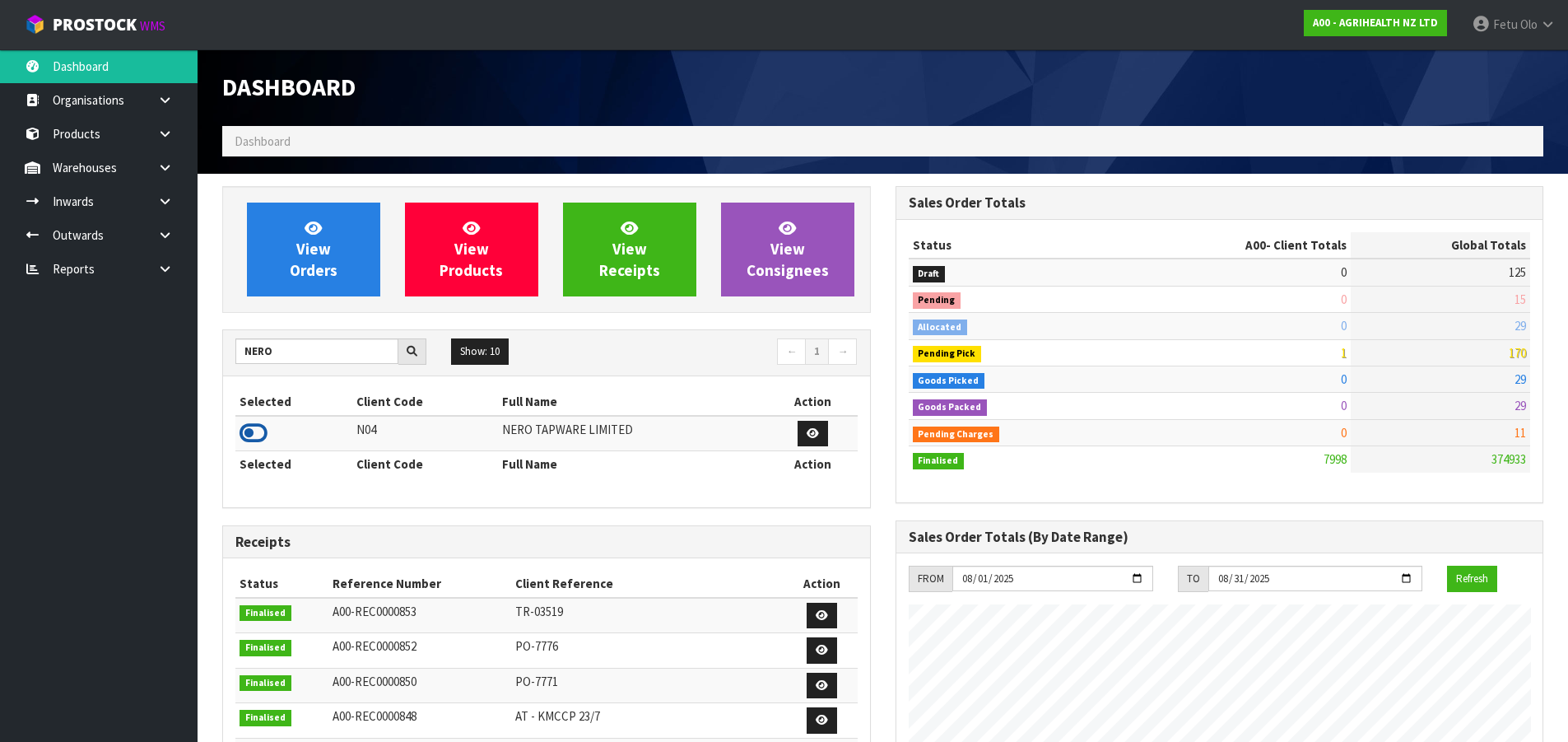 click at bounding box center [254, 433] 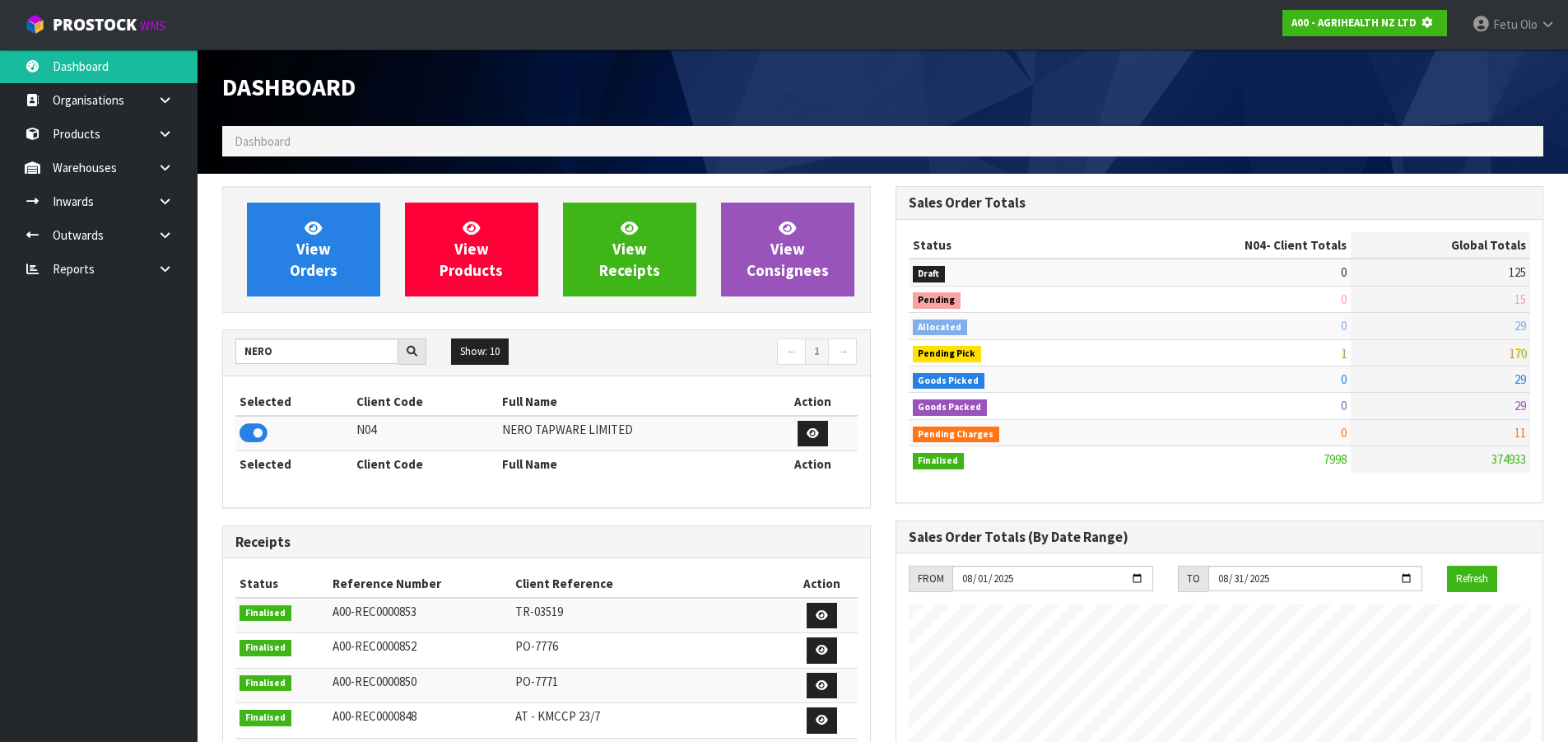 scroll, scrollTop: 1027, scrollLeft: 672, axis: both 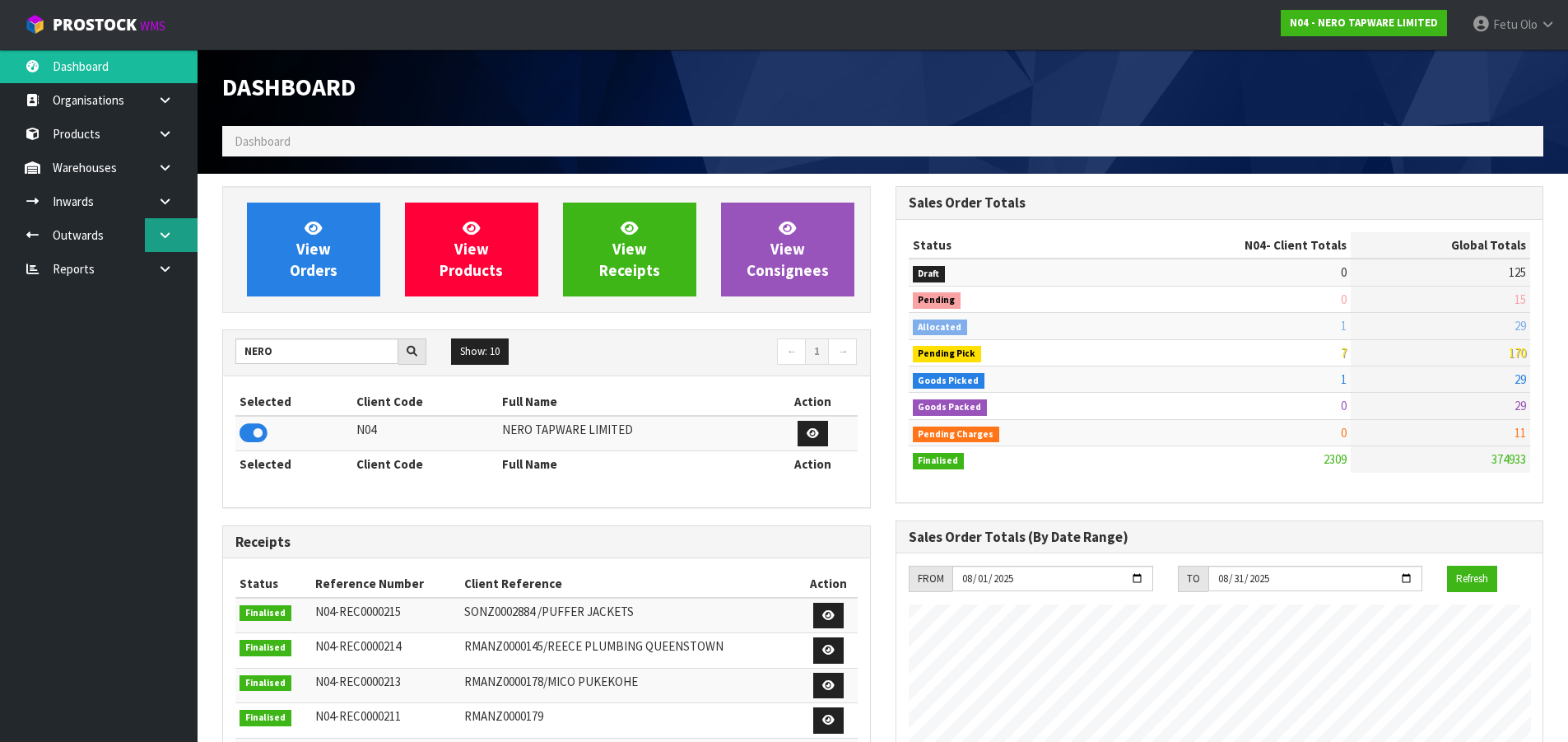 click at bounding box center [171, 235] 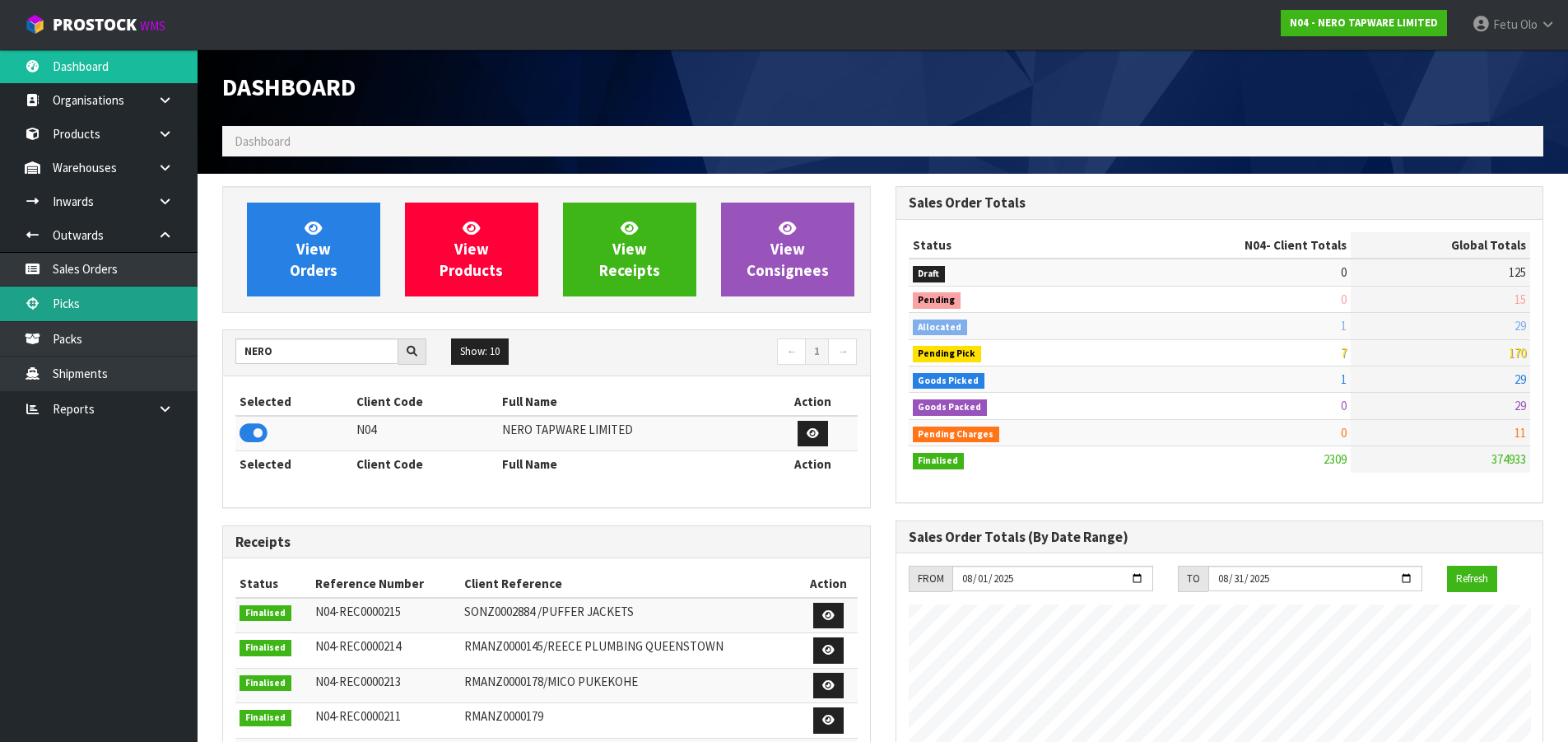 click on "Picks" at bounding box center (99, 303) 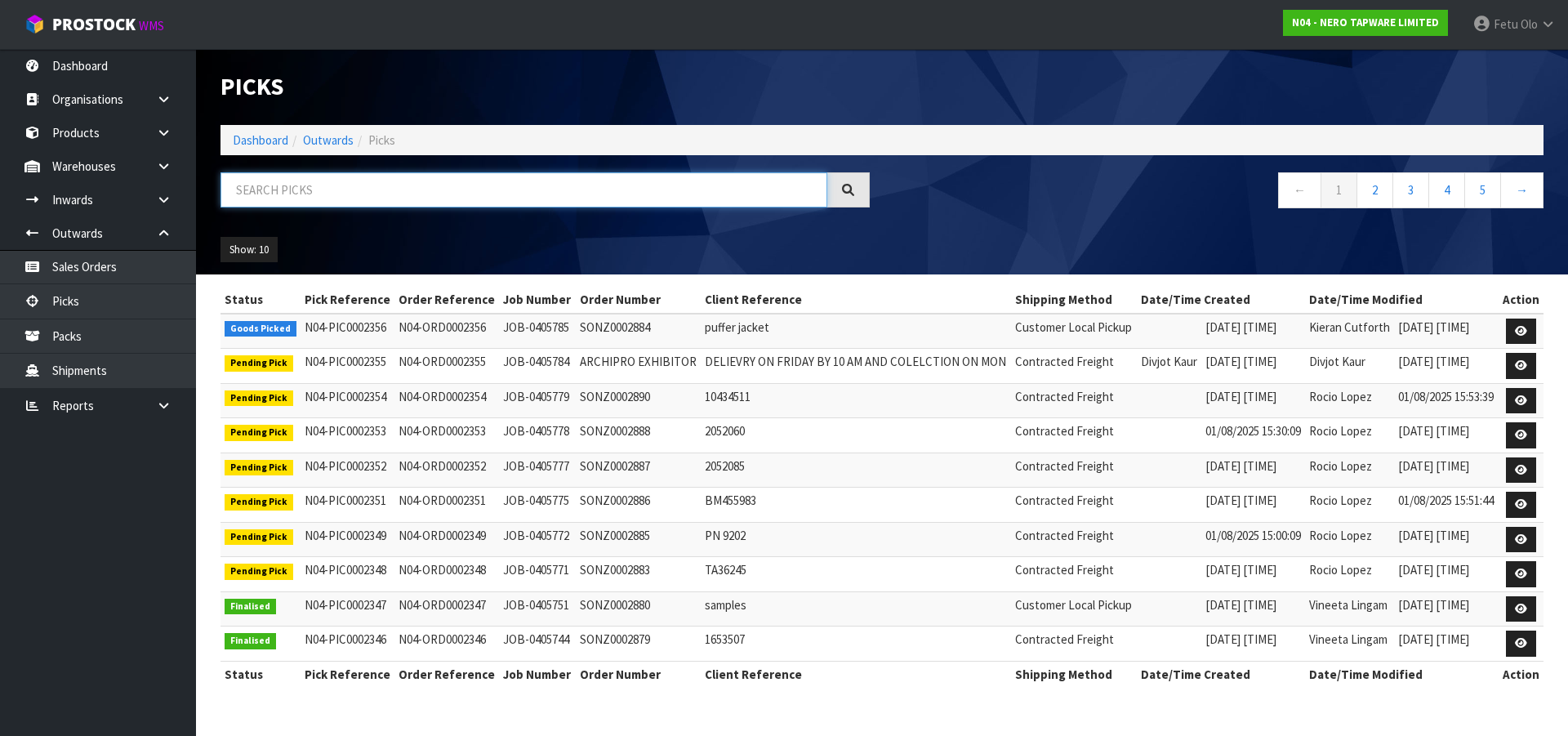 click at bounding box center [523, 190] 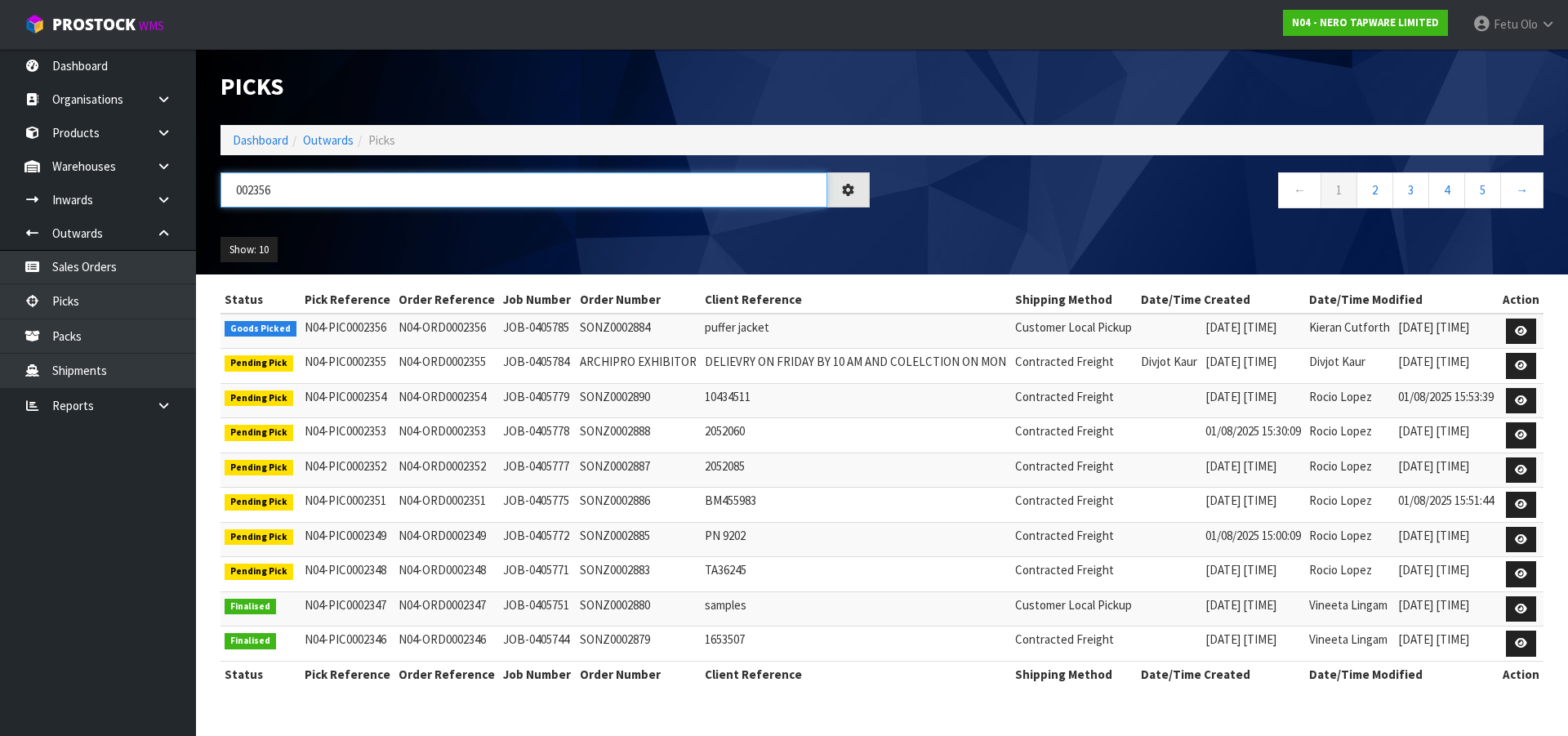 type on "002356" 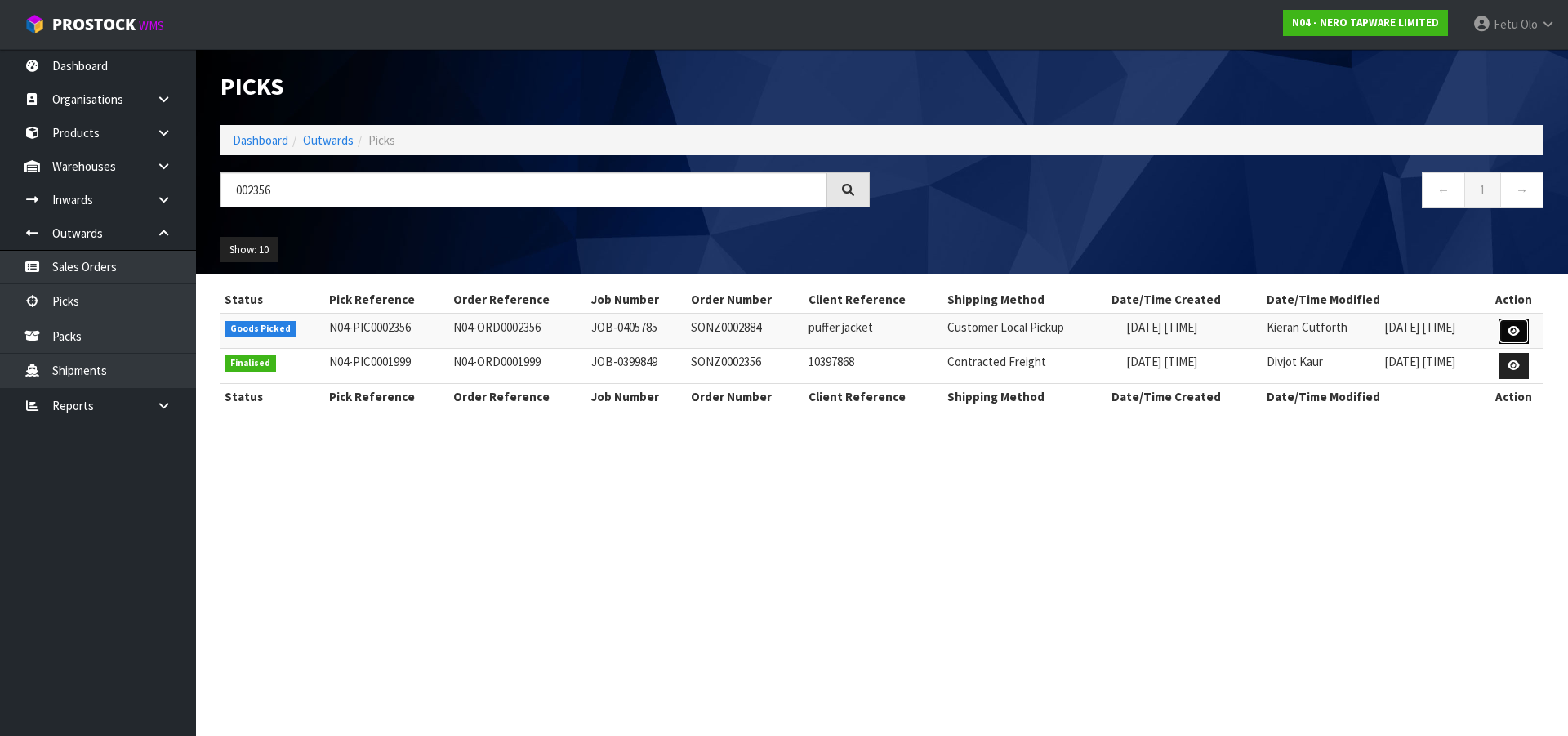 click at bounding box center (1513, 331) 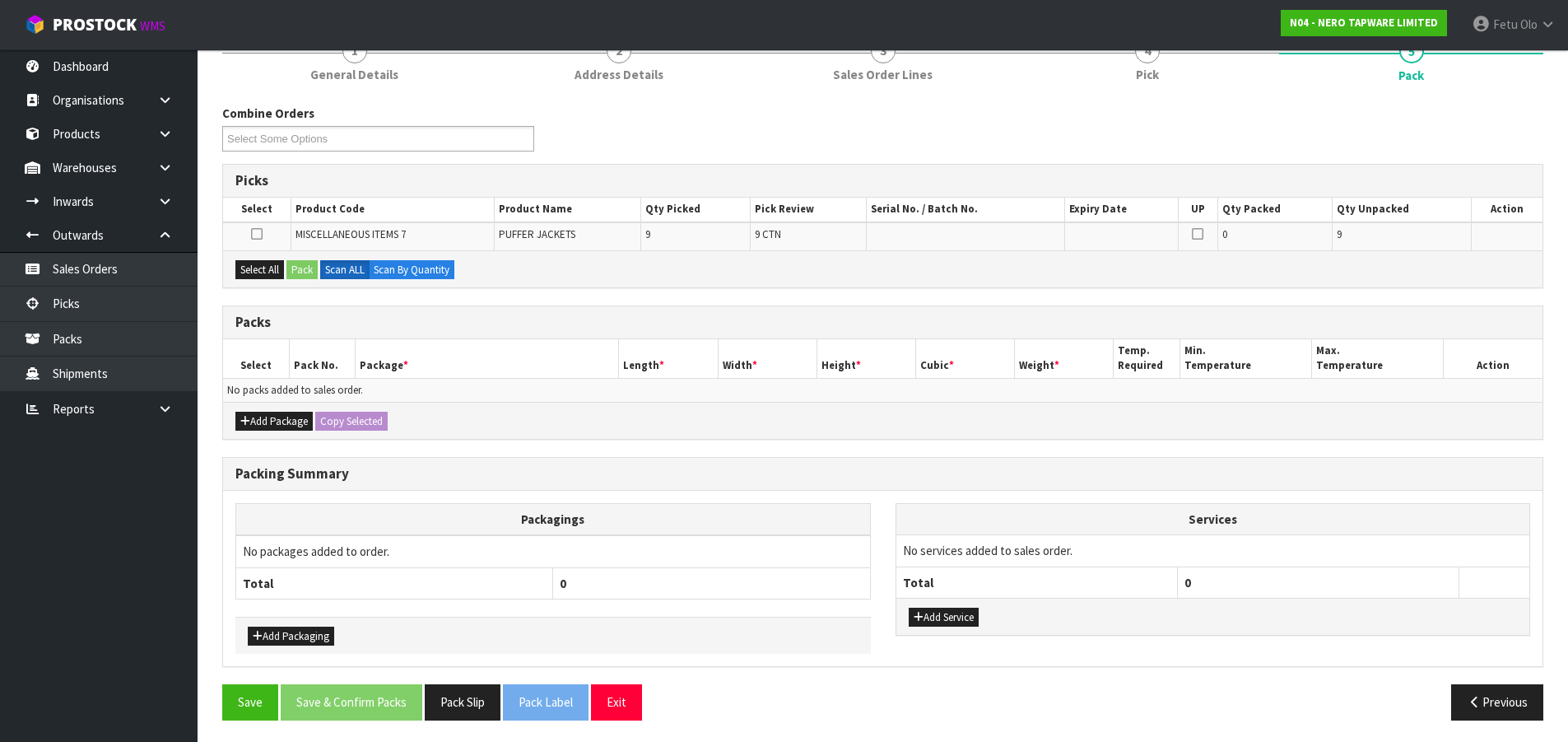 scroll, scrollTop: 163, scrollLeft: 0, axis: vertical 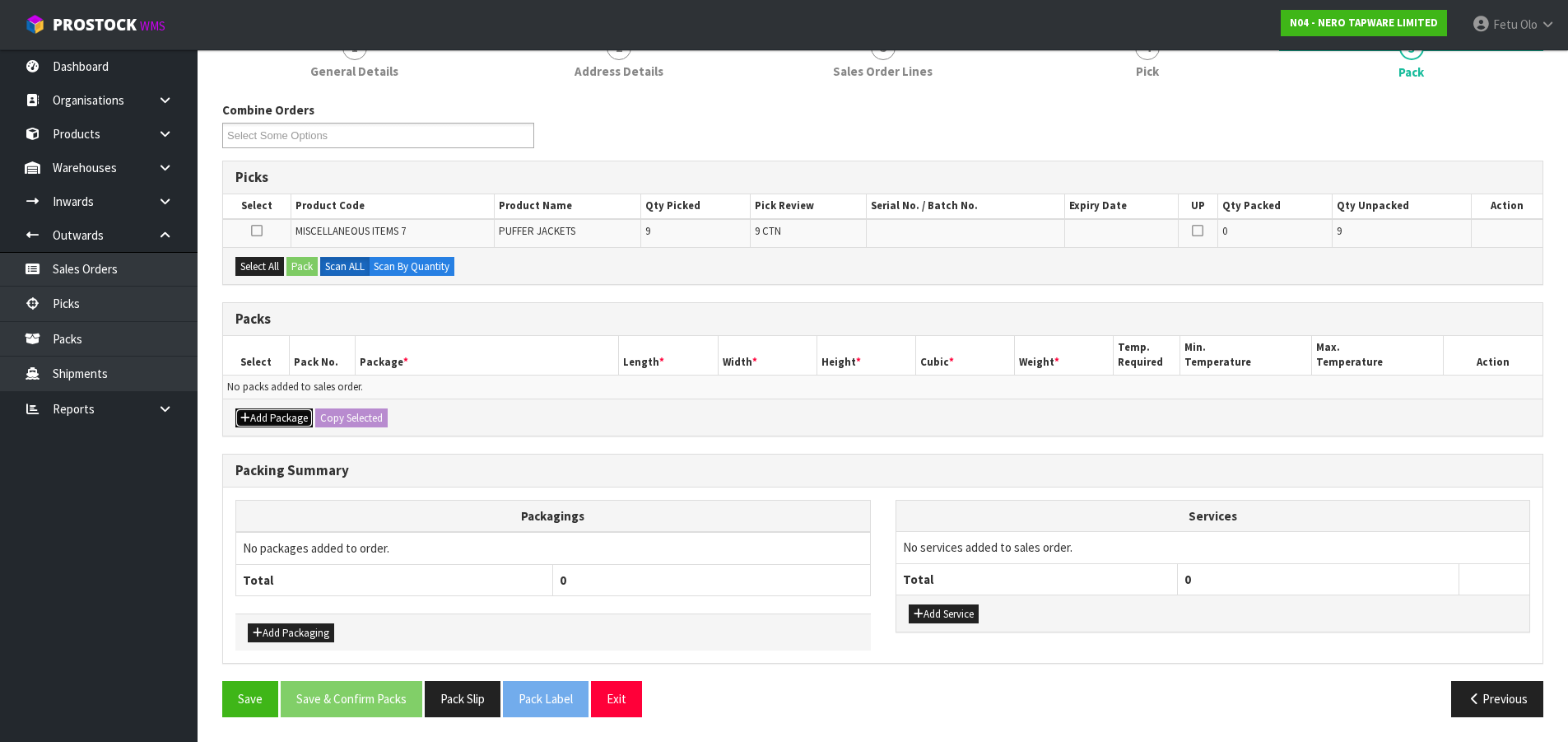 click on "Add Package" at bounding box center (274, 418) 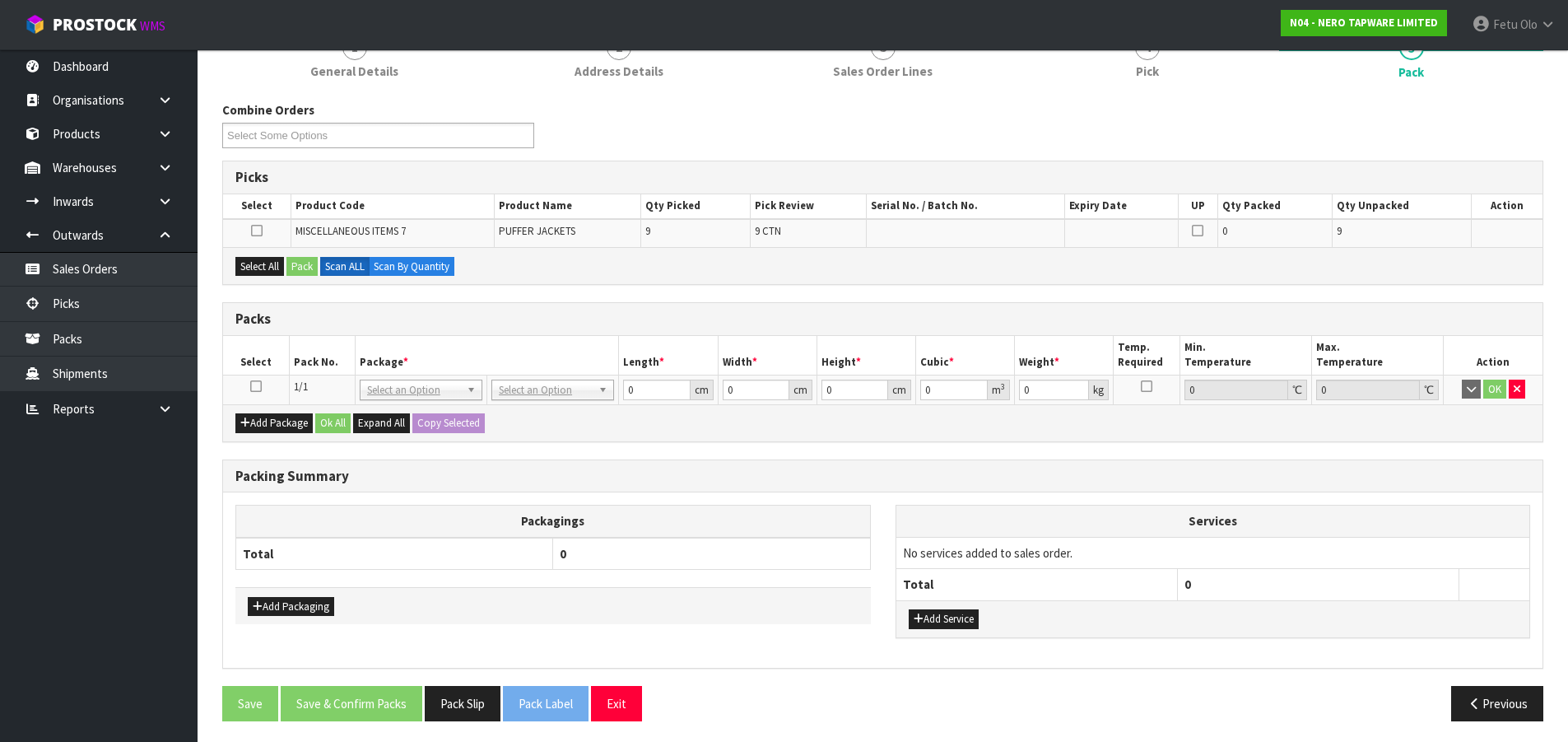 drag, startPoint x: 252, startPoint y: 386, endPoint x: 332, endPoint y: 385, distance: 80.00625 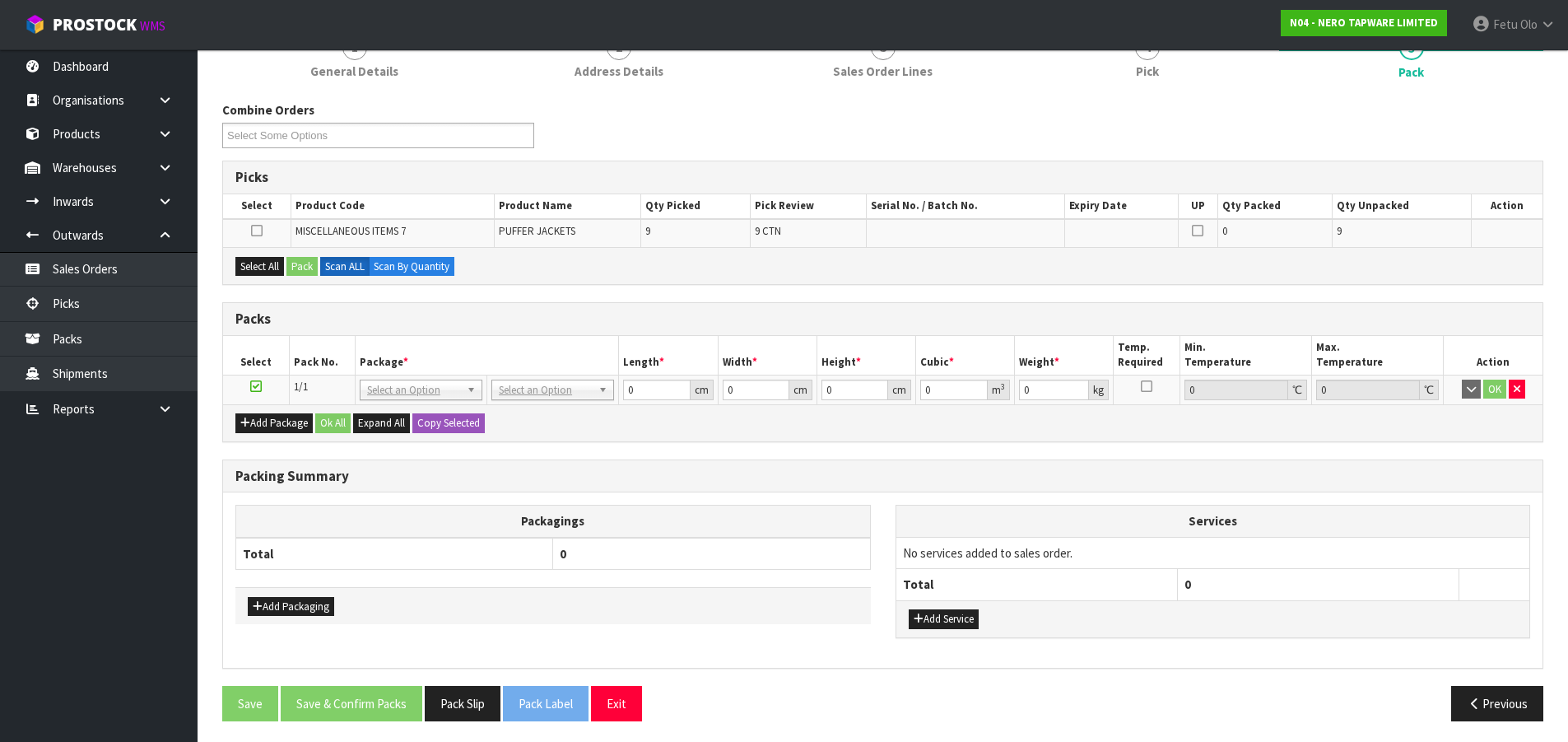 click on "NONE 007-001 007-002 007-004 007-009 007-013 007-014 007-015 007-017 007-018 007-019 007-021 007-022 007-023 007-024 010-016 010-017 010-018 010-019 011-001 011-002 011-003 011-004 011-005 011-006 011-007 011-008 011-009 011-010 011-011 011-012 011-013 011-014 011-015 011-016 011-017 011-018 011-019 011-020 011-021 011-022 011-023 011-025 011-026 011-027 011-028 011-029 011-030 011-031 011-032 011-033 011-034 011-035 011-036 011-037 011-038 011-039 011-040 011-041 011-042 011-043 011-044 011-045 011-046 011-047 011-048 011-049 011-050 011-051 011-052 011-053 011-054 011-055 011-056 011-057 011-058 011-059 011-060 011-061 011-062 011-063 011-064 011-065 011-066 011-067 011-068 011-070 011-072 011-073 011-074 011-075 011-076 011-077 011-078 011-079 011-080 011-081 011-082 011-083 011-084
Select an Option" at bounding box center [421, 390] 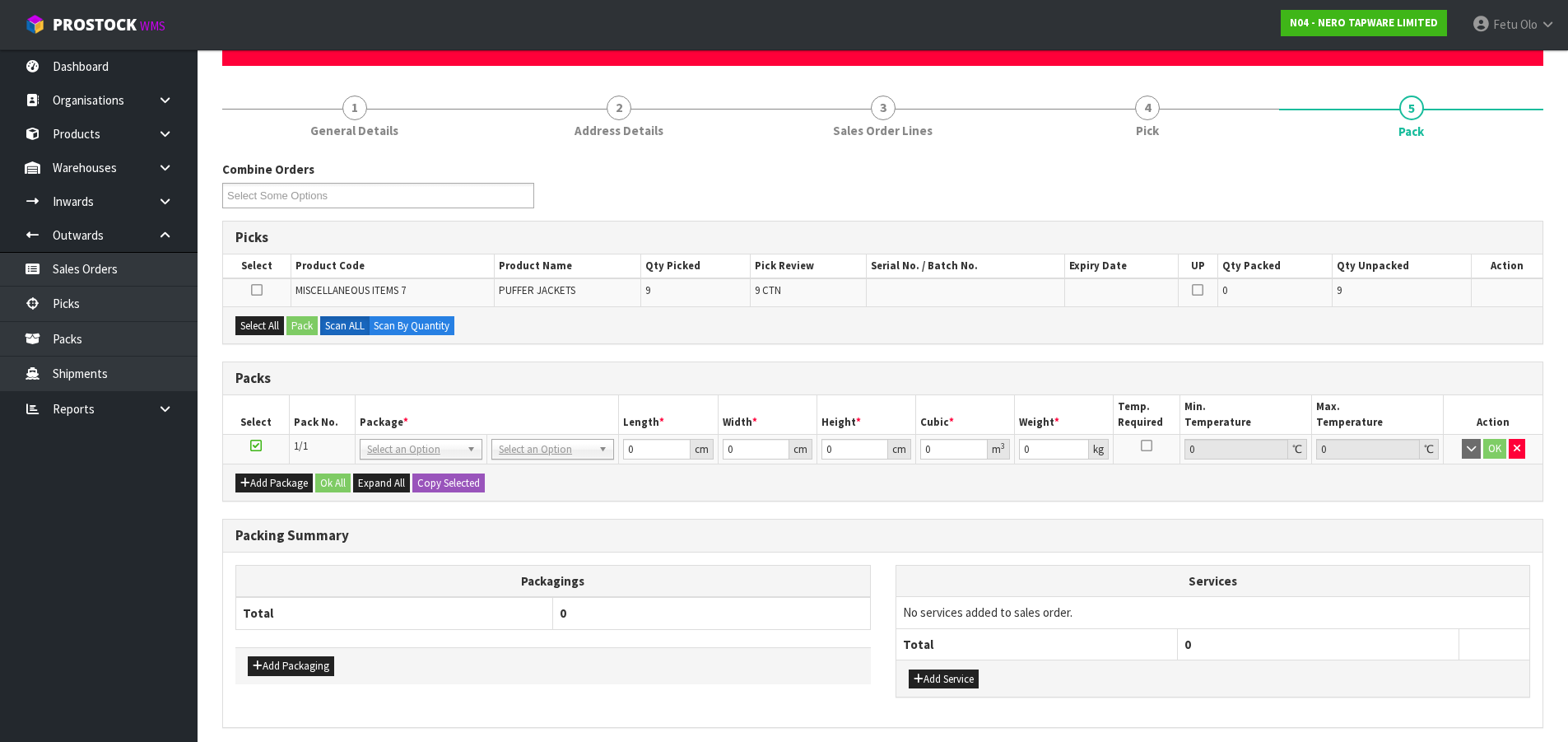 scroll, scrollTop: 0, scrollLeft: 0, axis: both 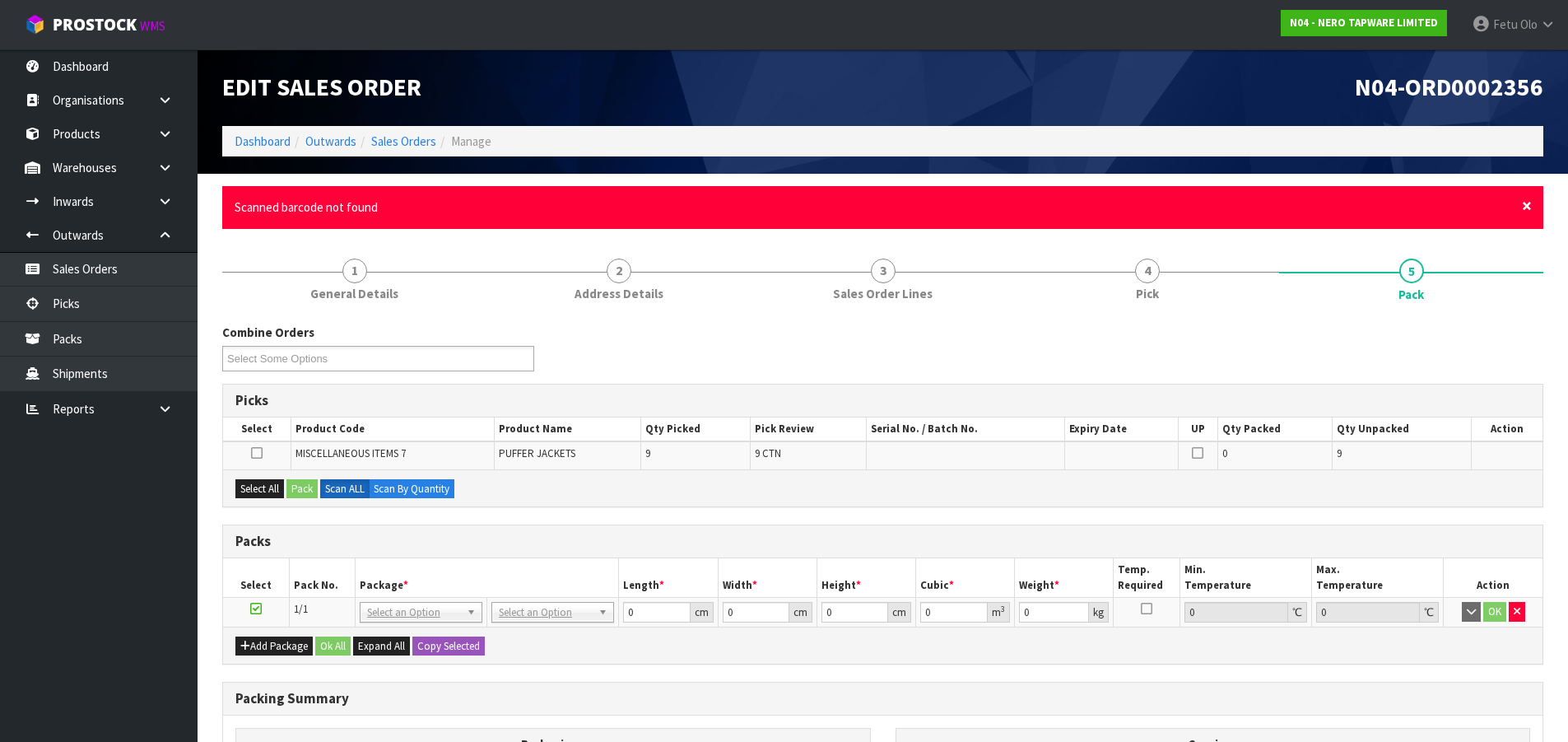 click on "×" at bounding box center (1527, 206) 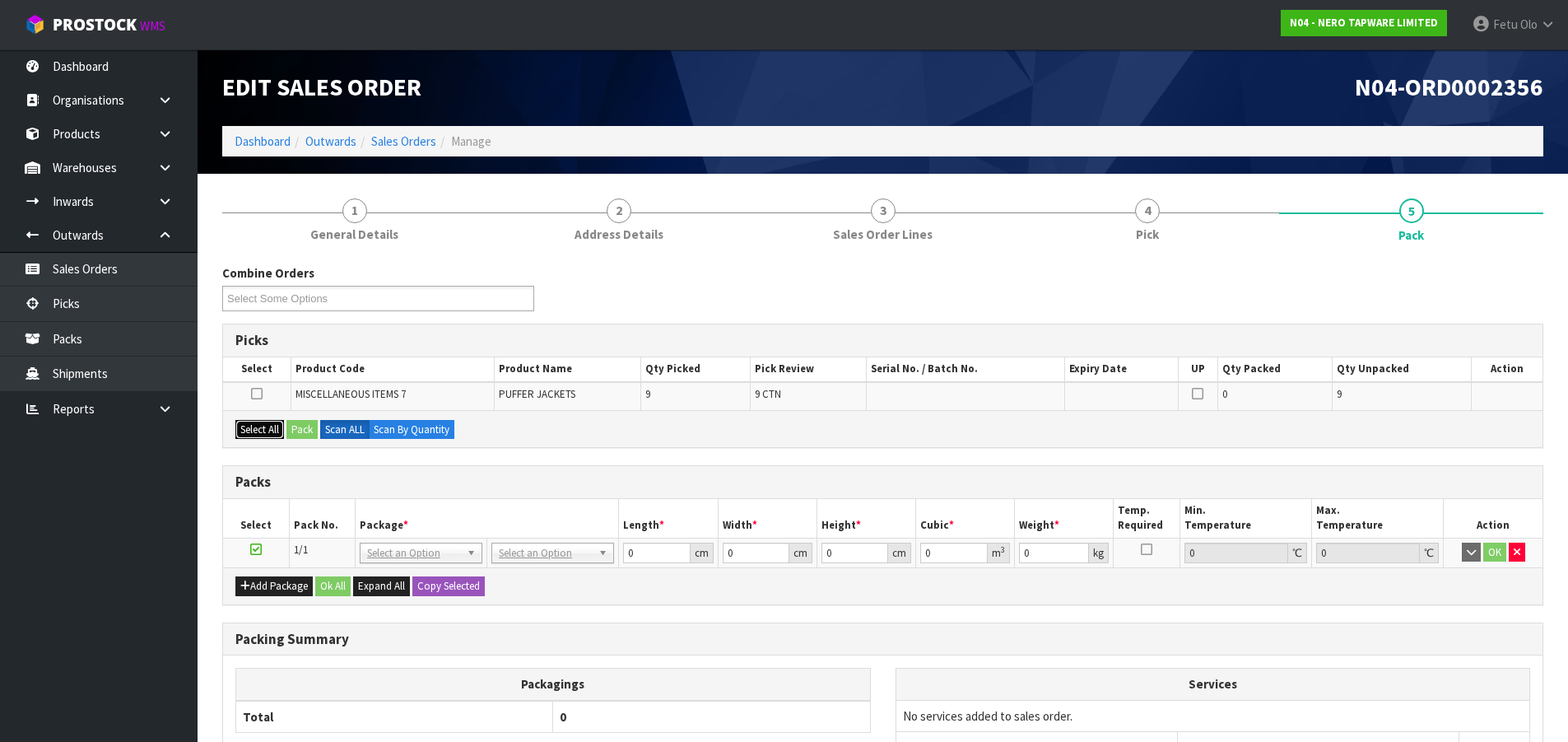 click on "Select All" at bounding box center [259, 430] 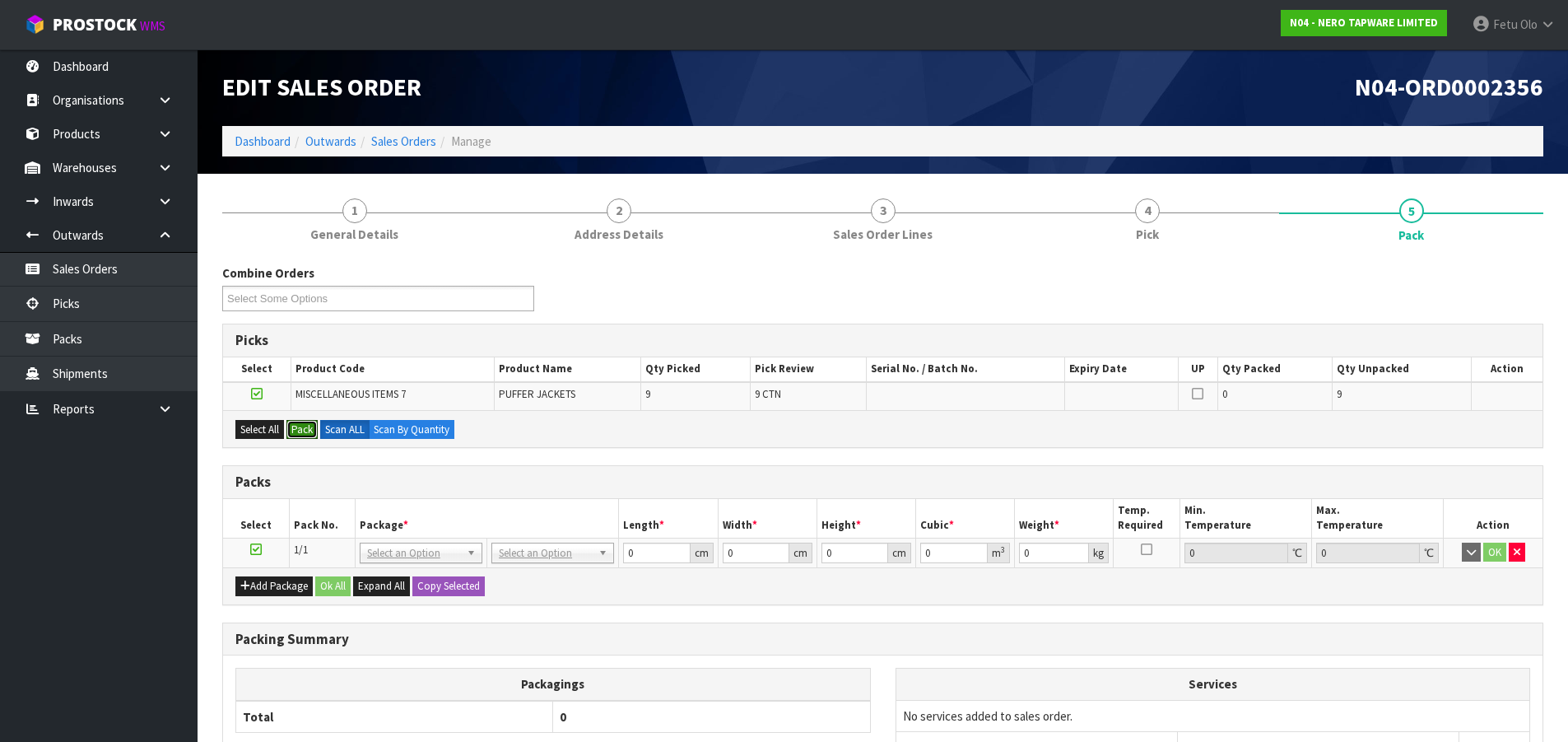 drag, startPoint x: 302, startPoint y: 432, endPoint x: 386, endPoint y: 446, distance: 85.15868 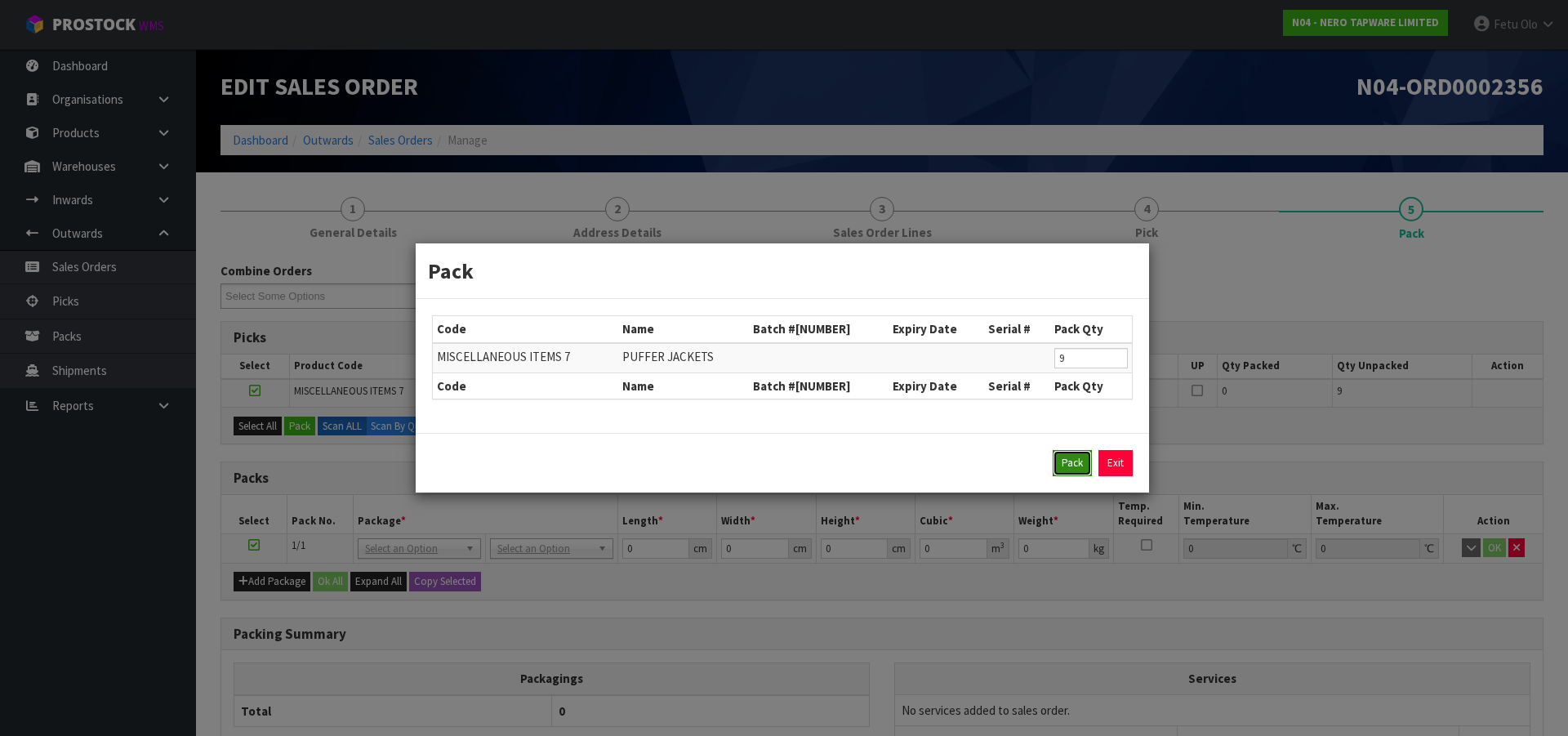click on "Pack" at bounding box center [1072, 463] 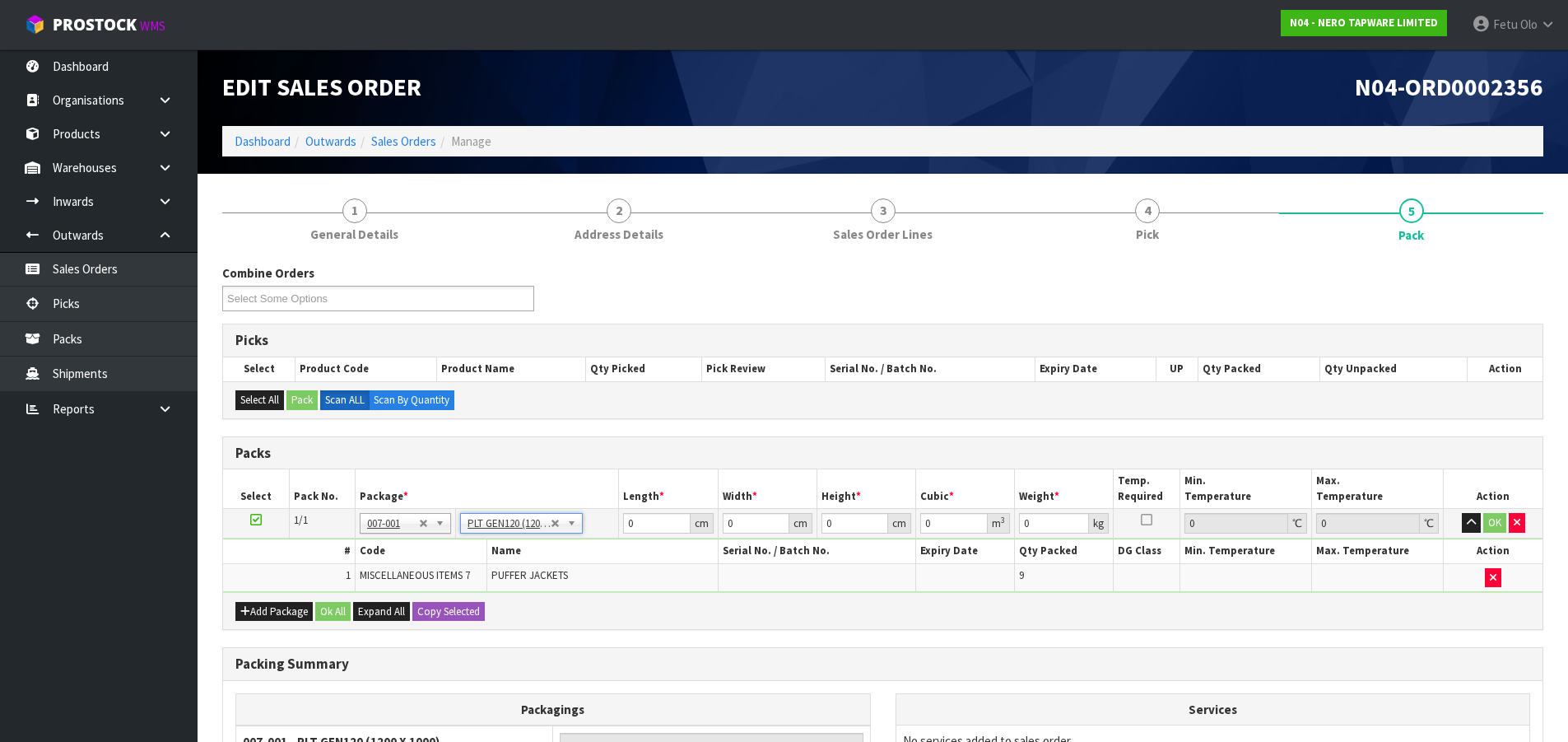 type on "120" 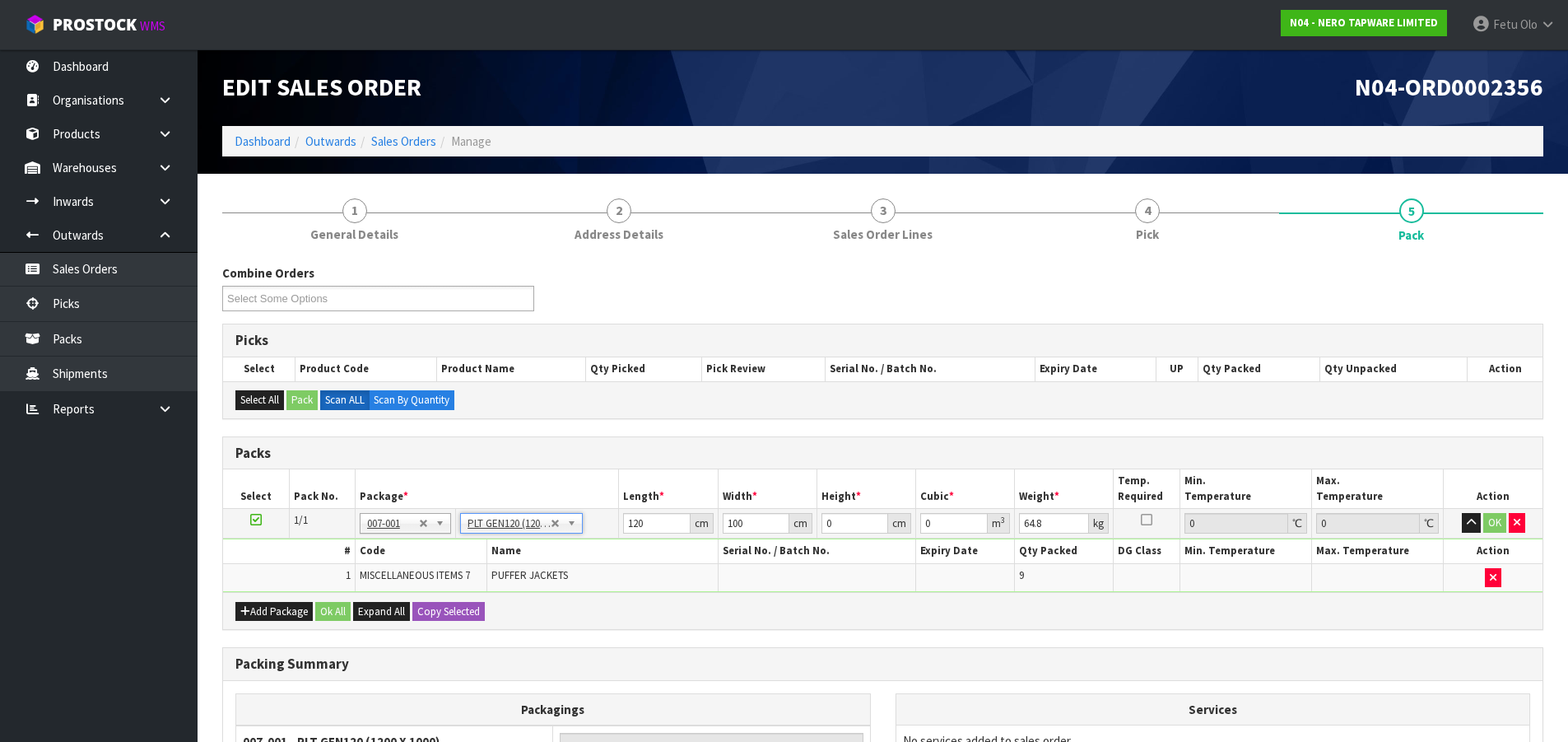 drag, startPoint x: 539, startPoint y: 529, endPoint x: 524, endPoint y: 540, distance: 18.601075 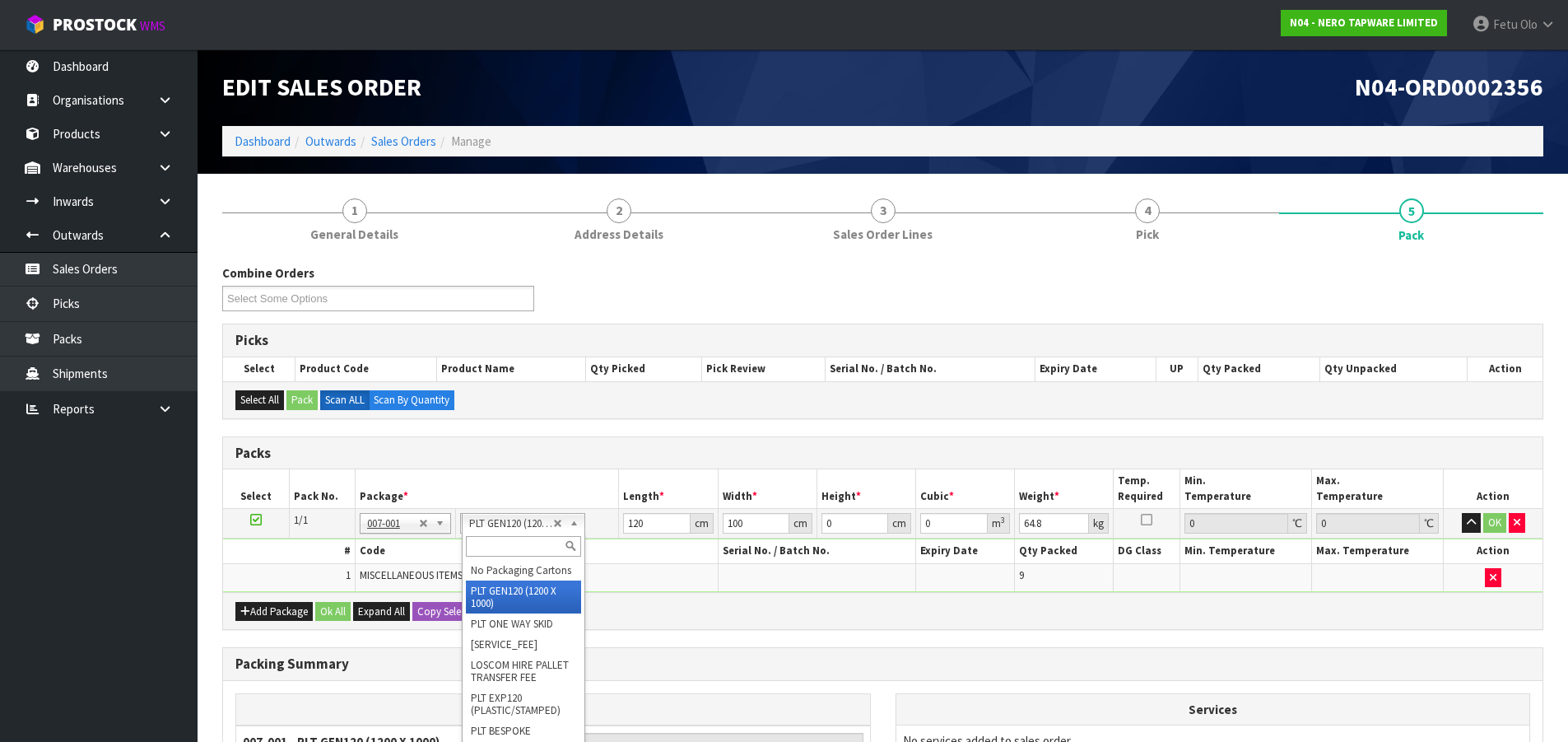 click at bounding box center (523, 546) 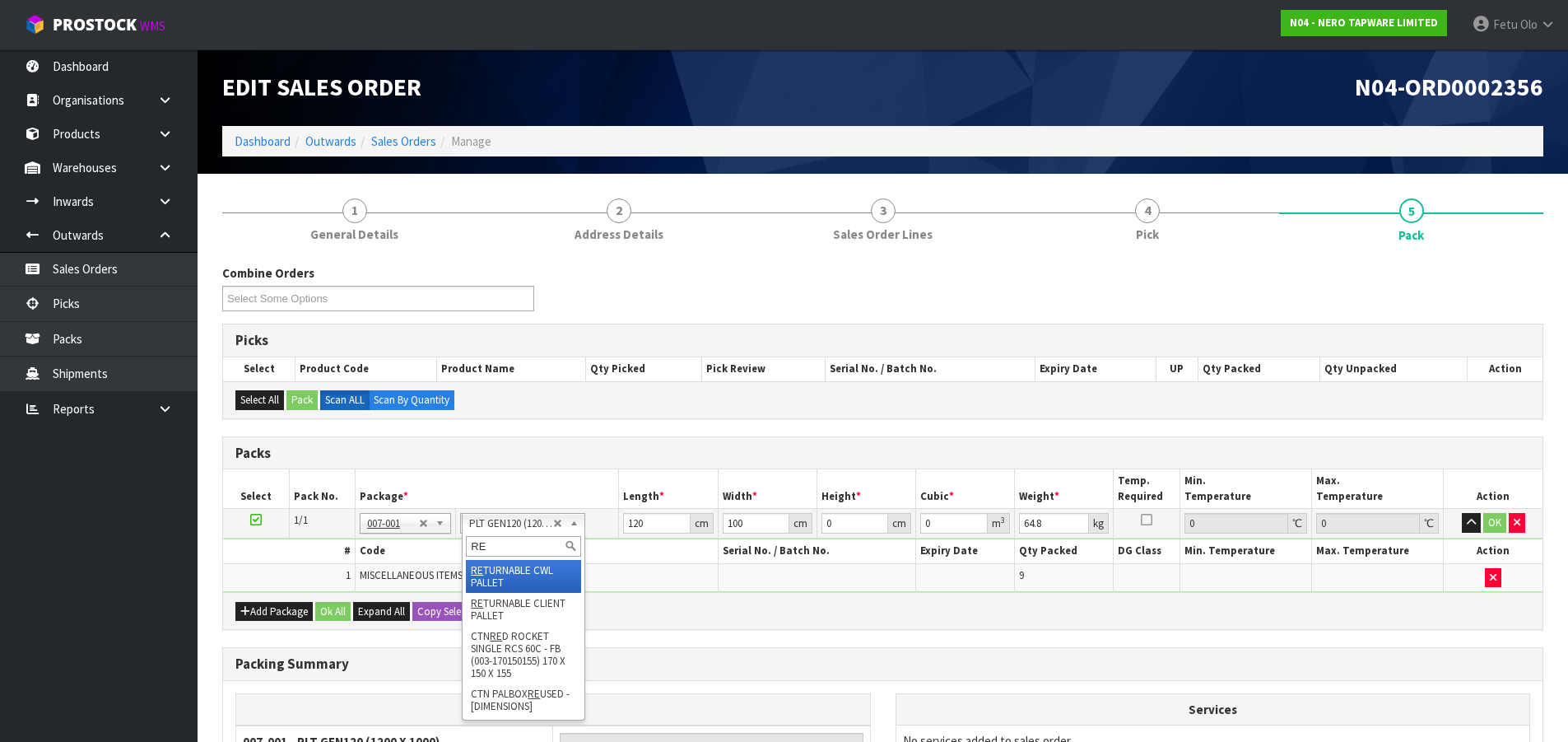 type on "RE" 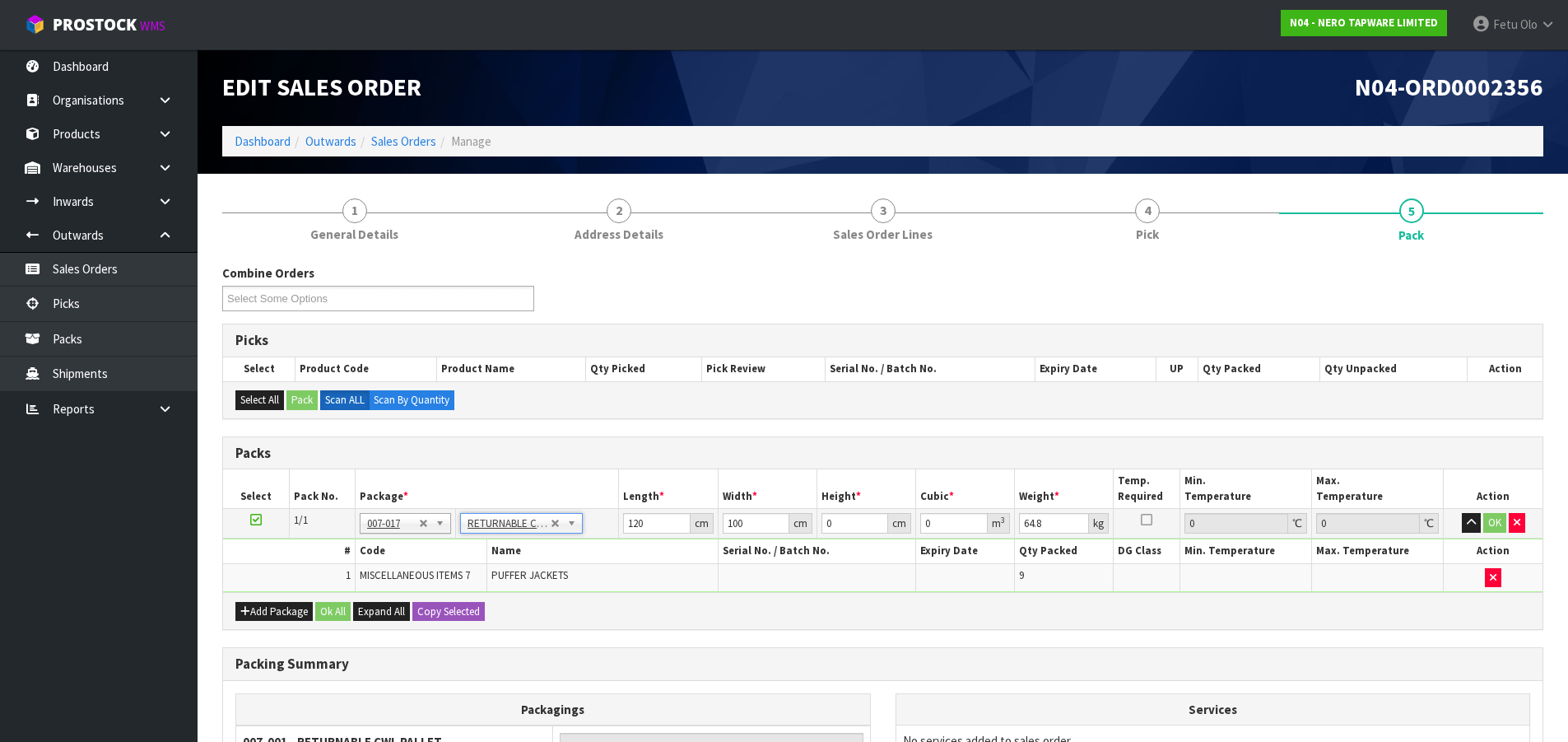 type on "0" 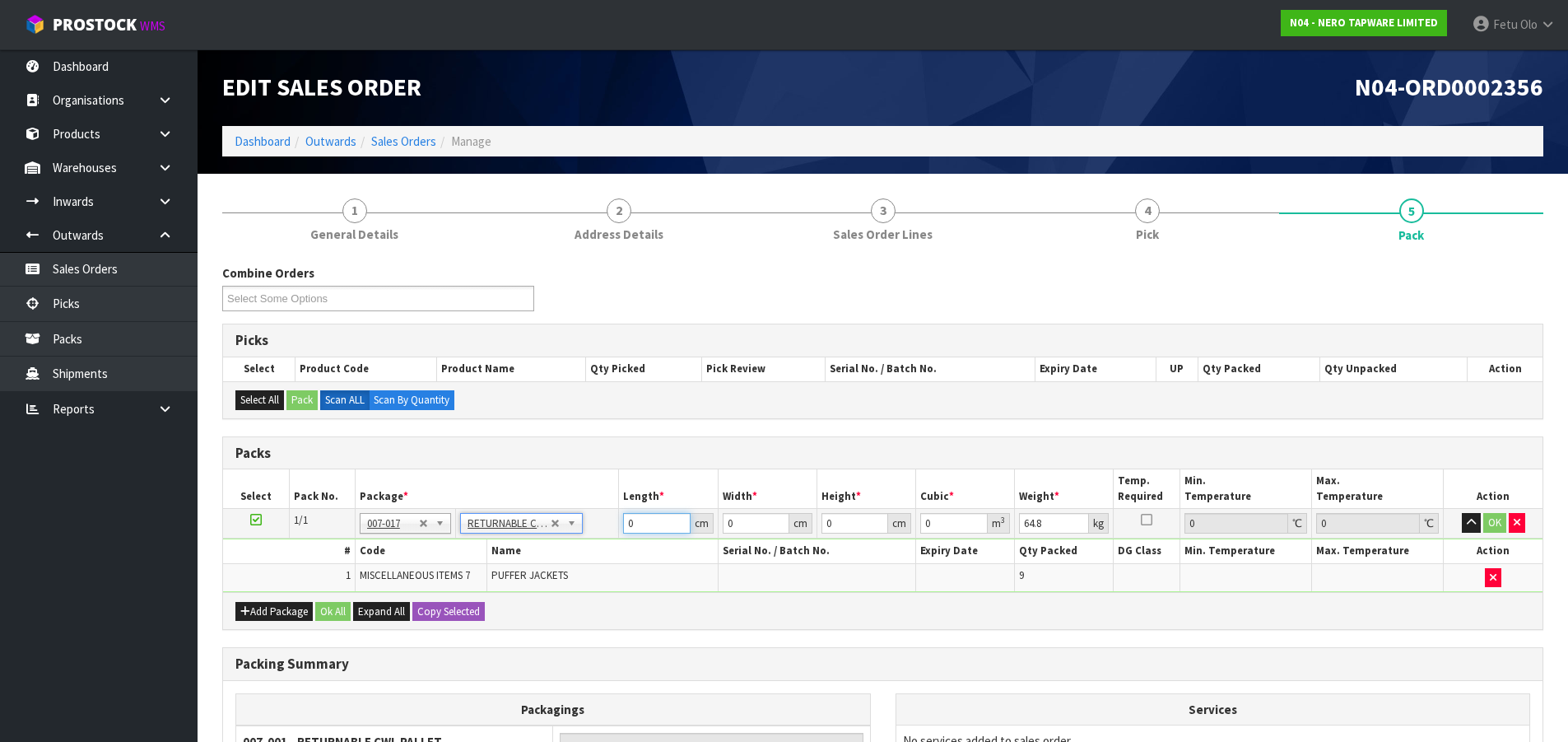 drag, startPoint x: 646, startPoint y: 523, endPoint x: 526, endPoint y: 556, distance: 124.45481 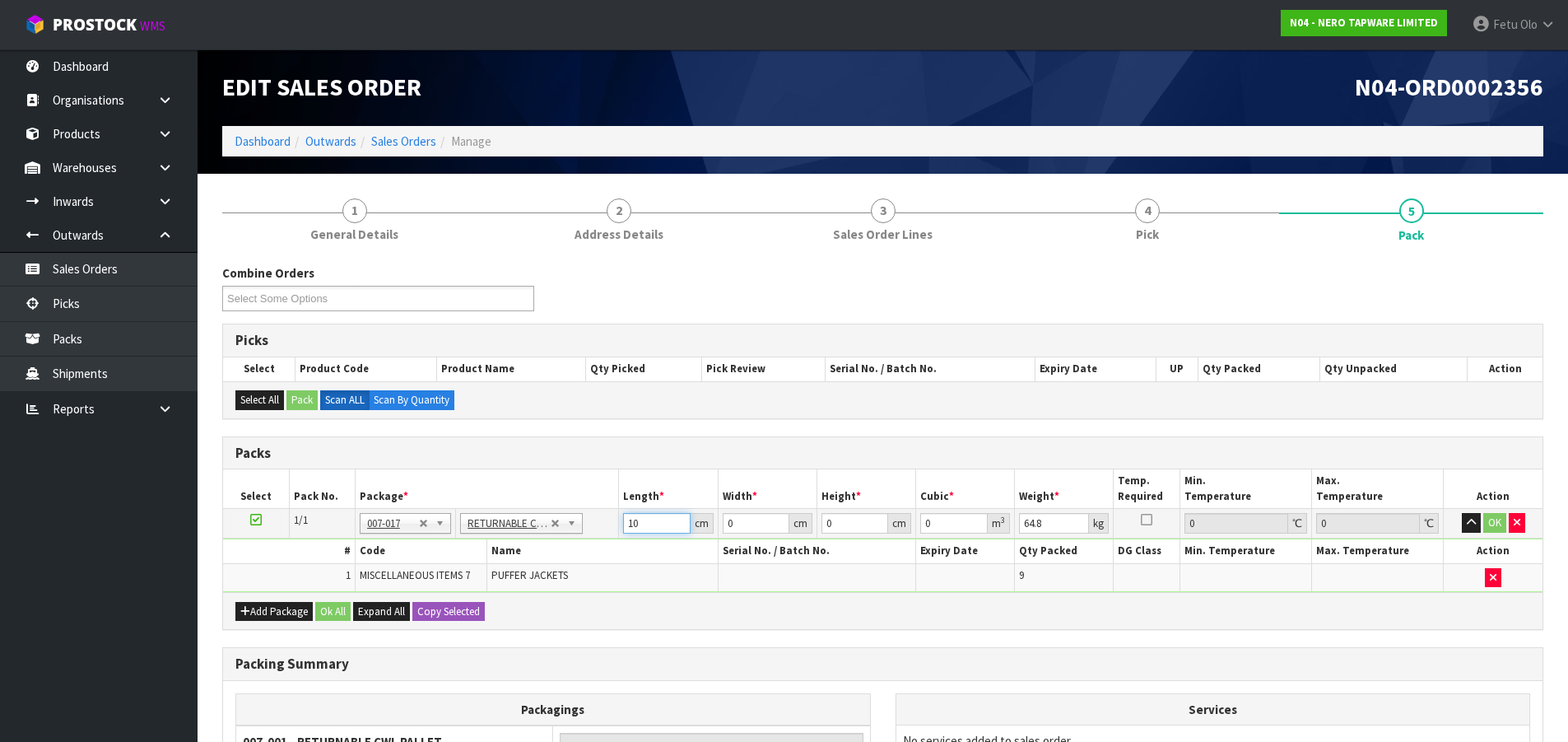 type on "1" 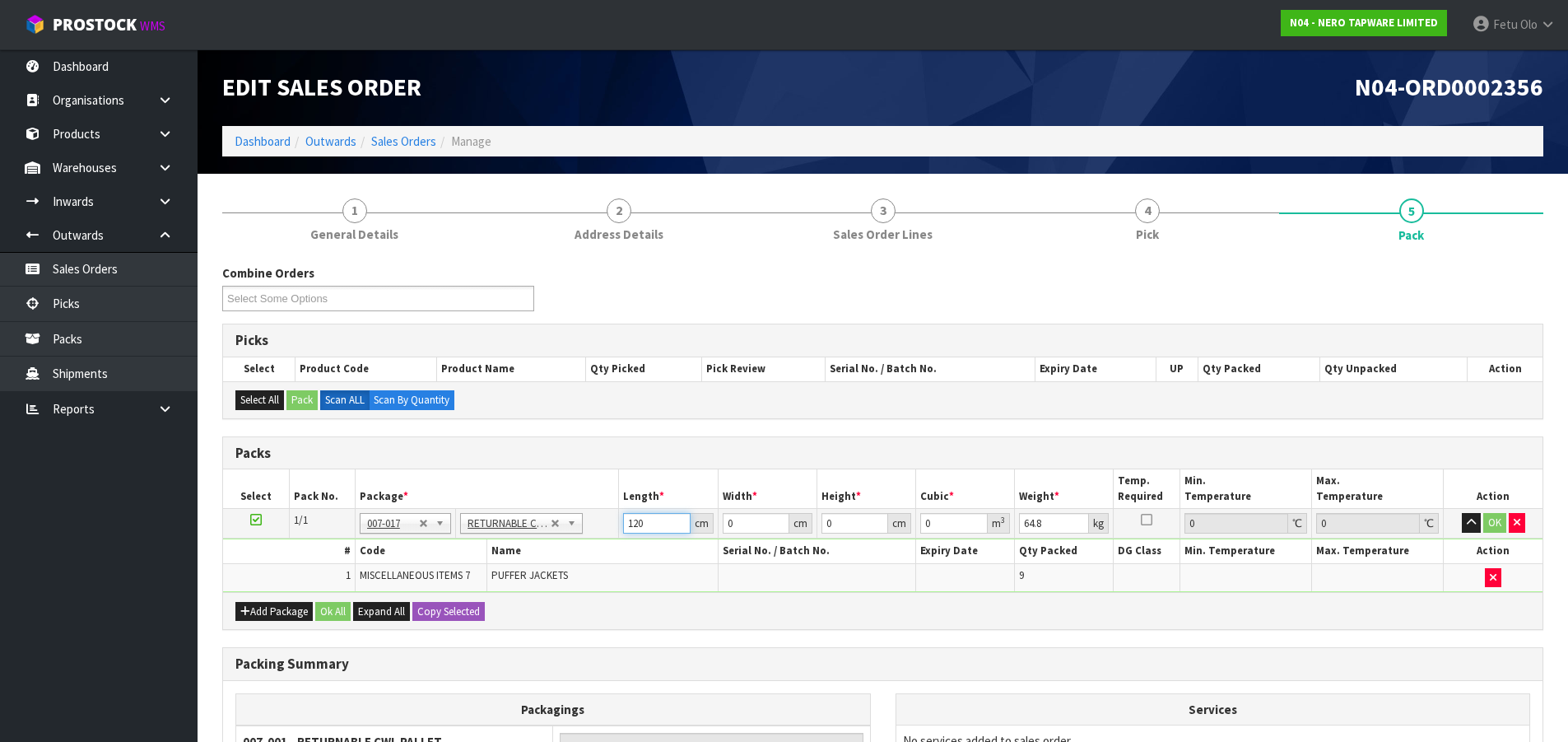type on "120" 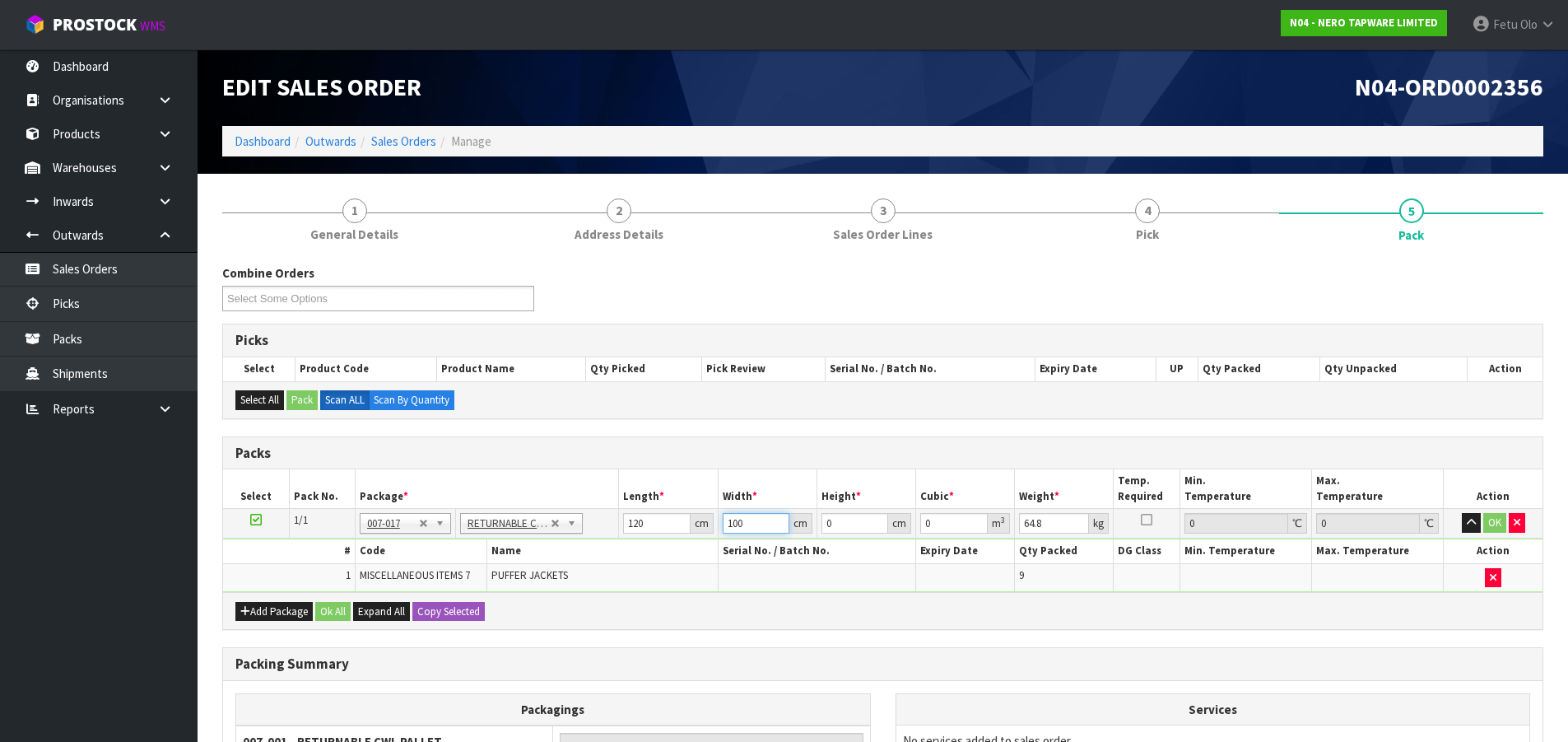 type on "100" 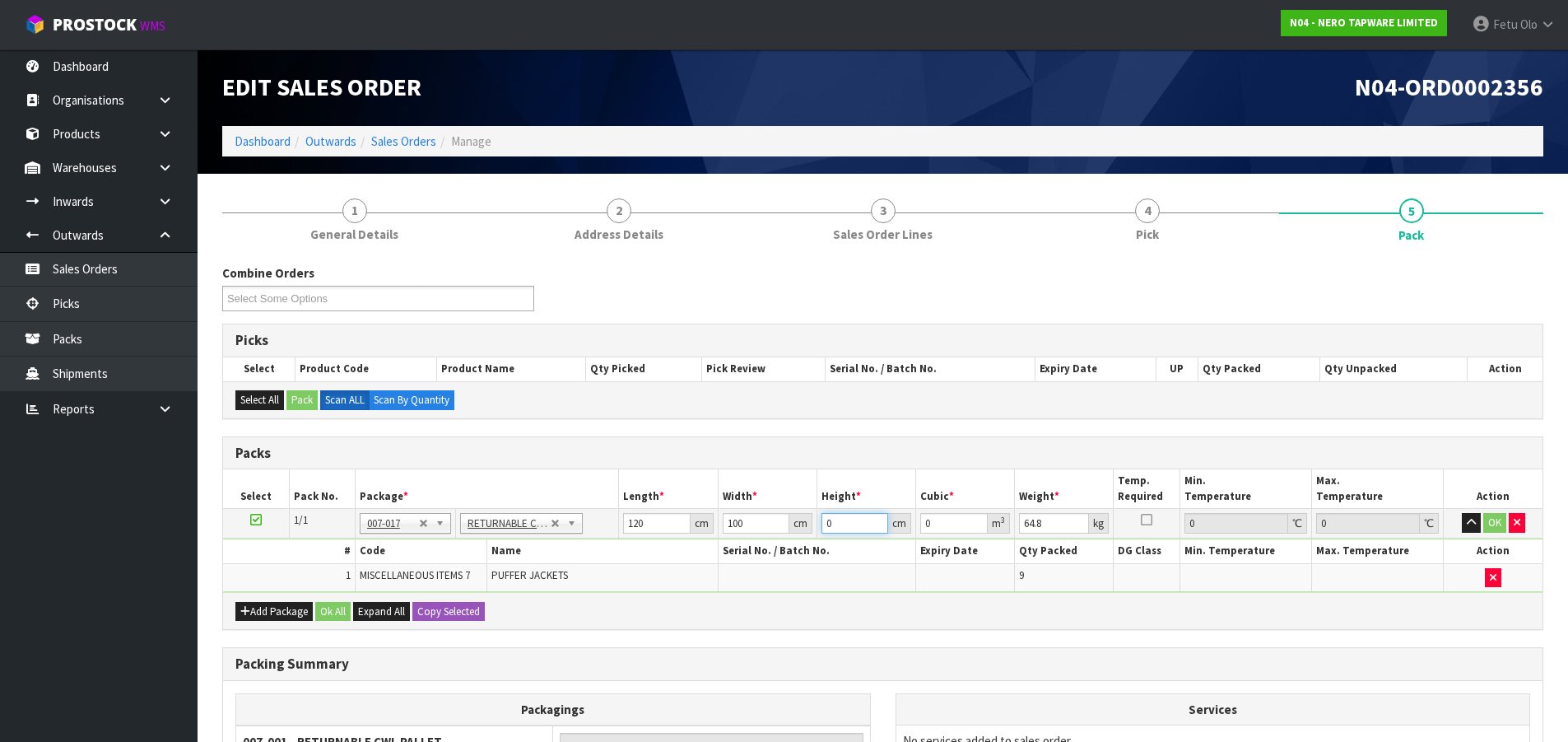 type on "7" 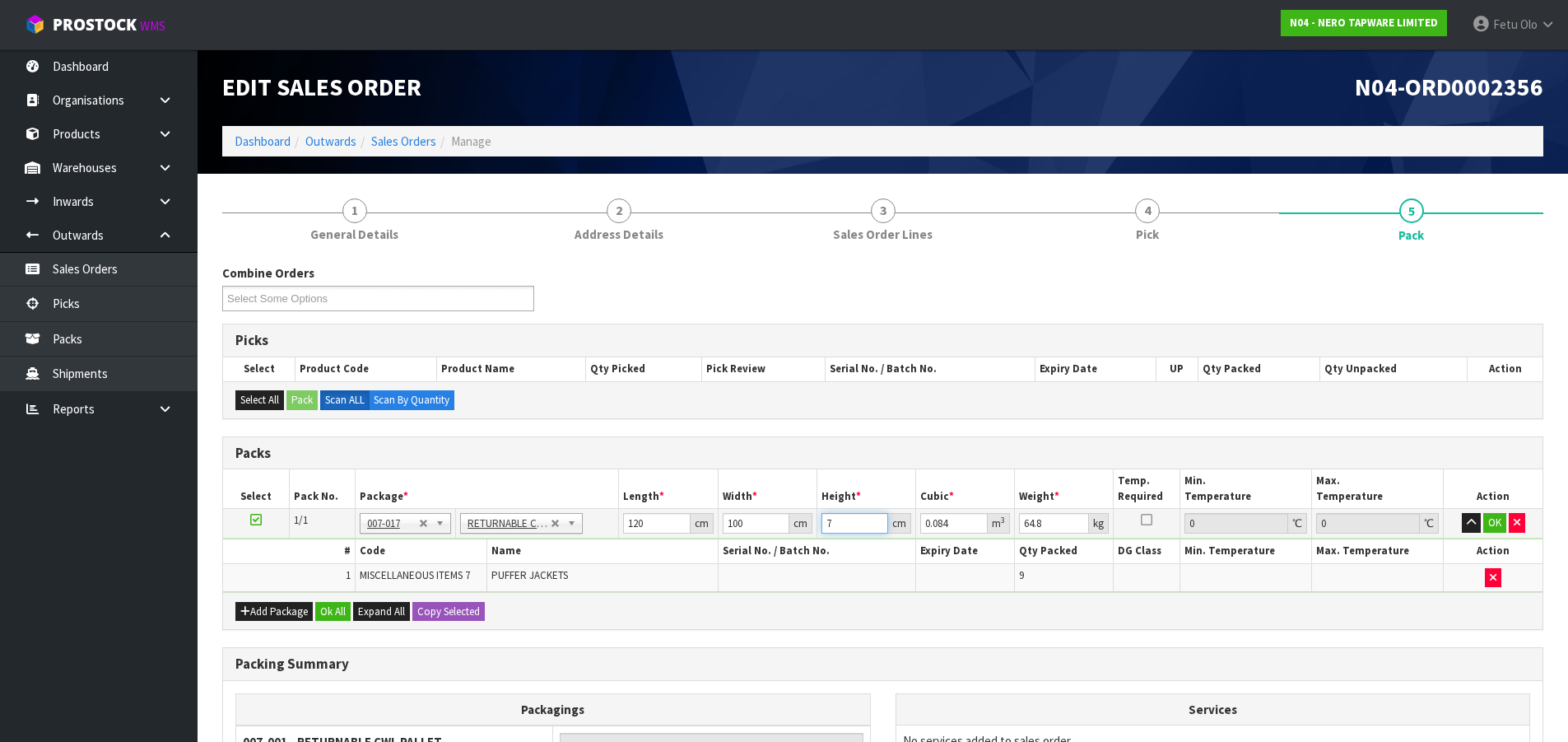 type on "76" 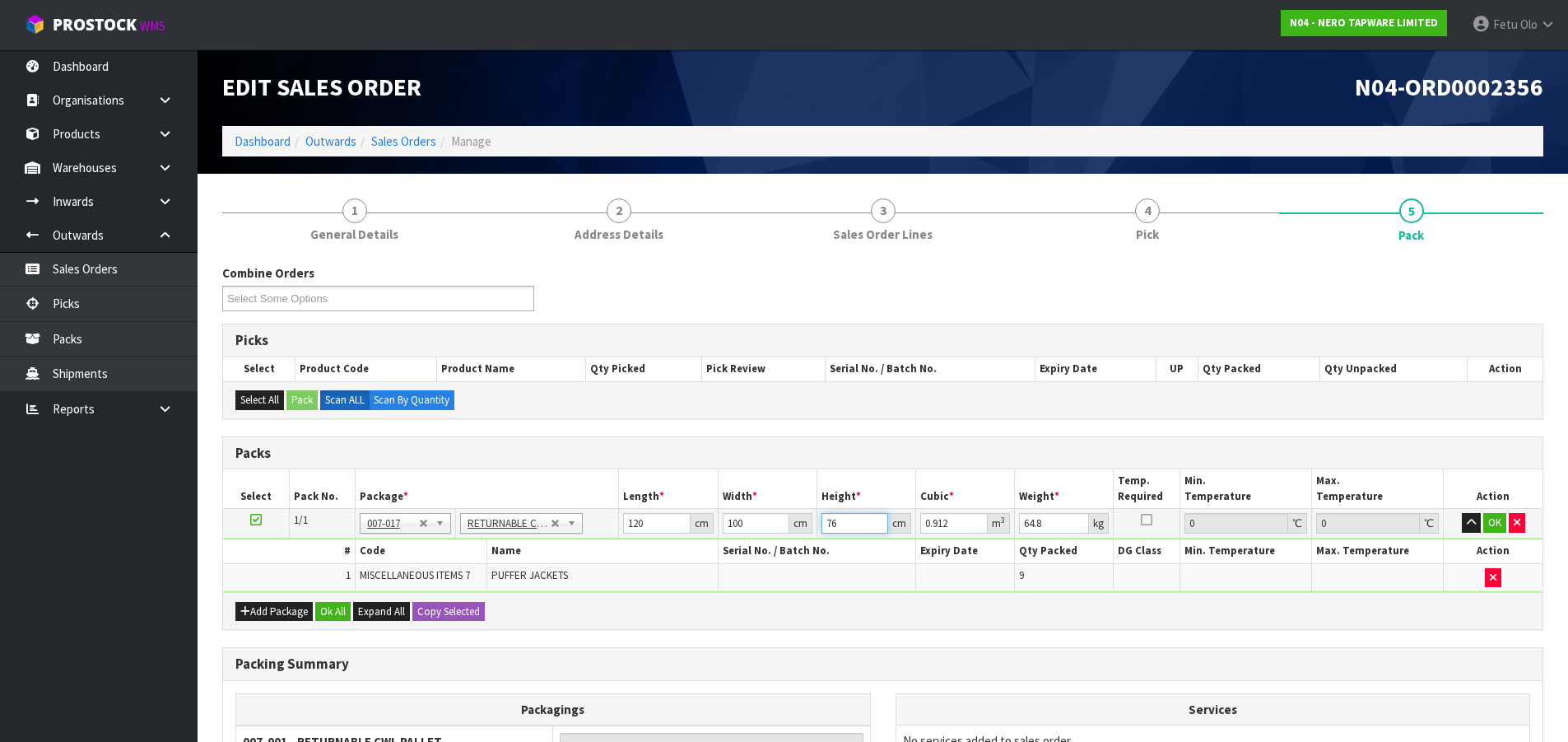 type on "76" 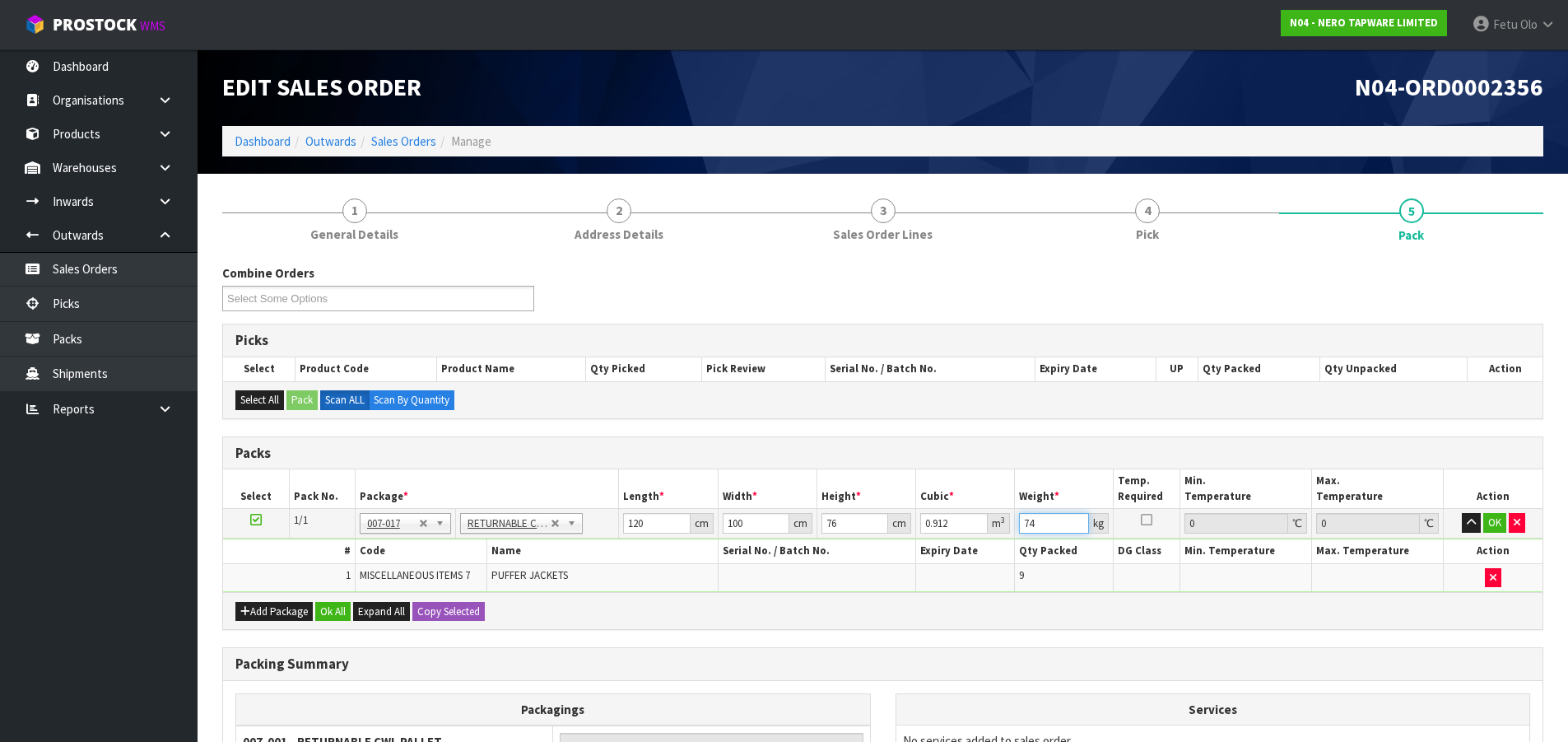 type on "74" 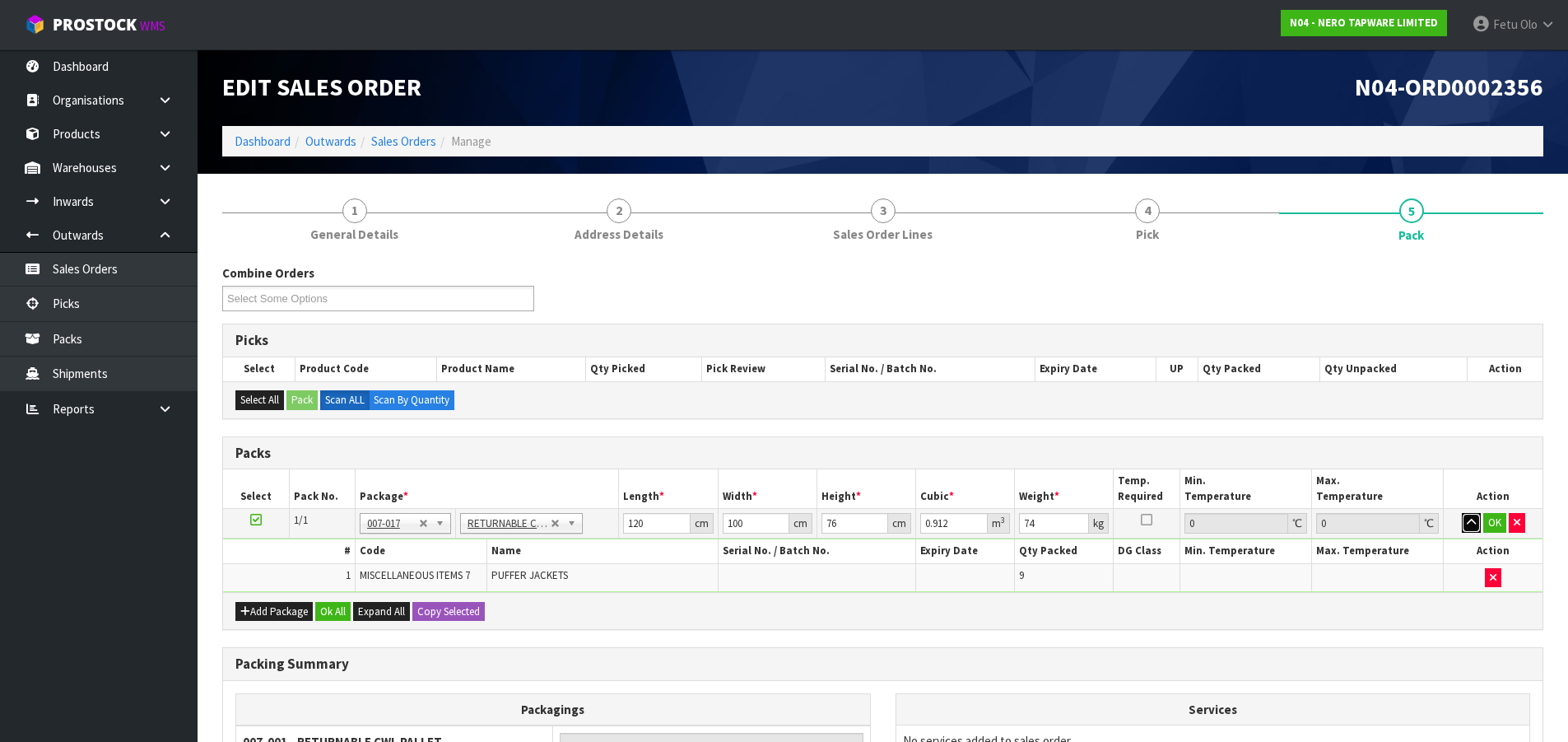 type 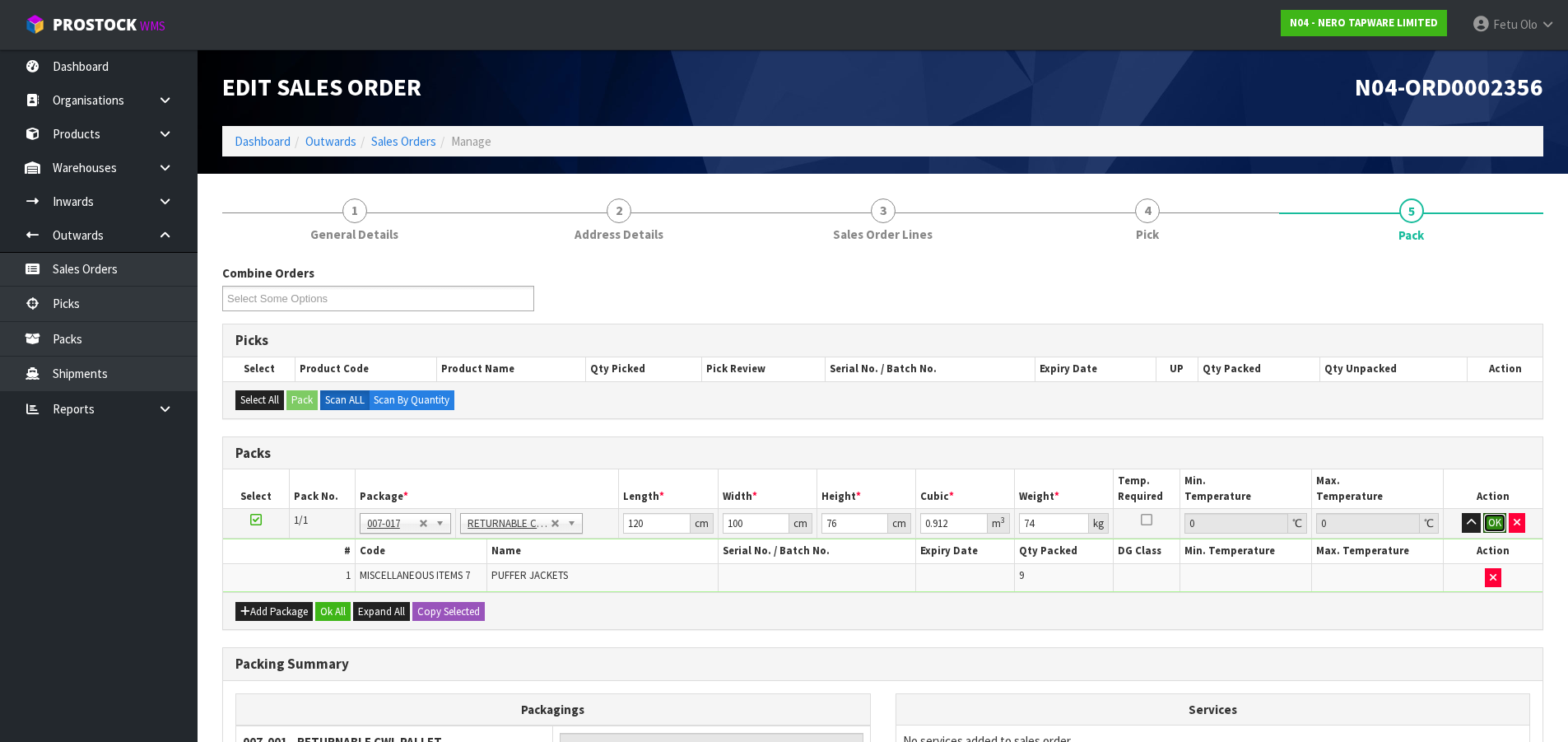 click on "OK" at bounding box center (1495, 523) 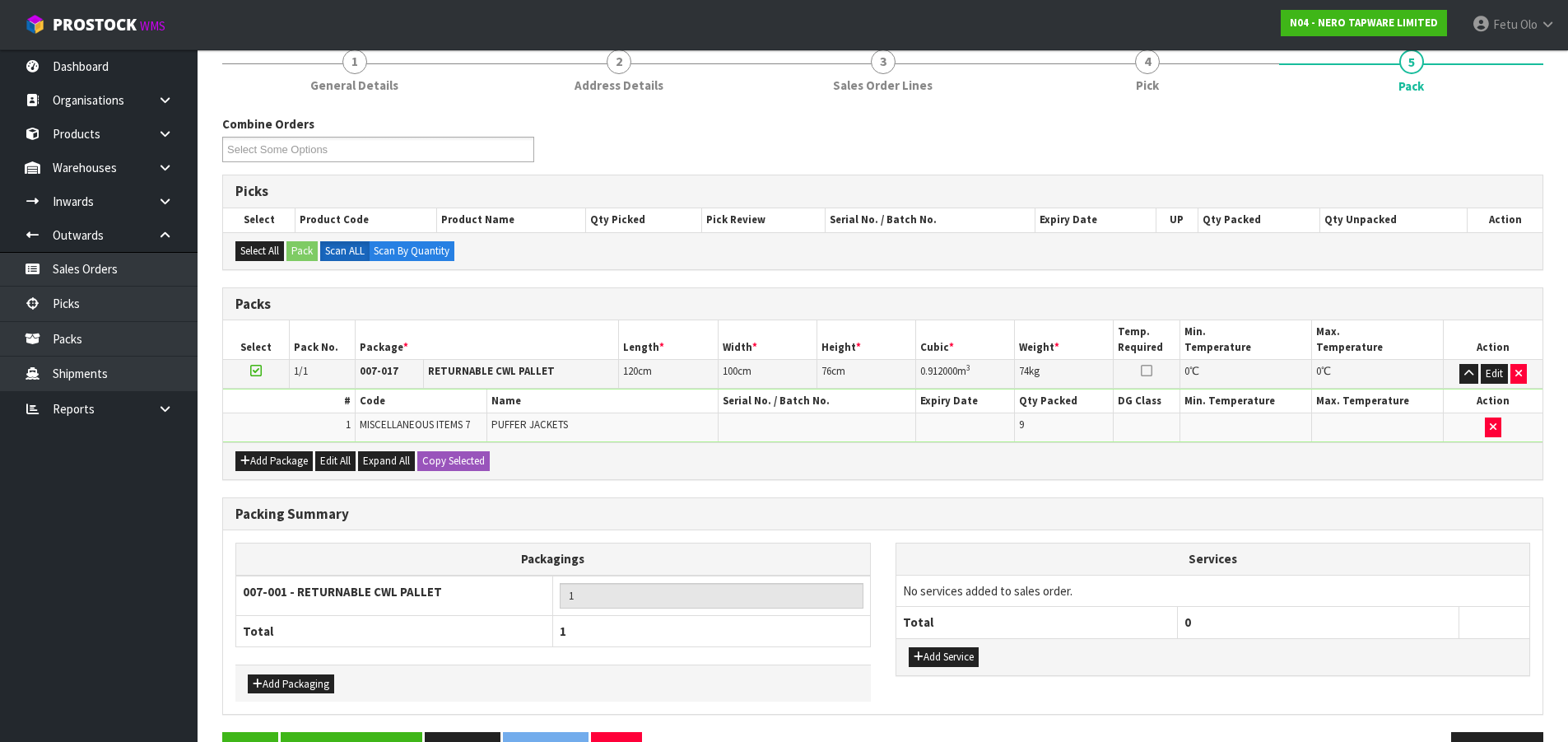 scroll, scrollTop: 200, scrollLeft: 0, axis: vertical 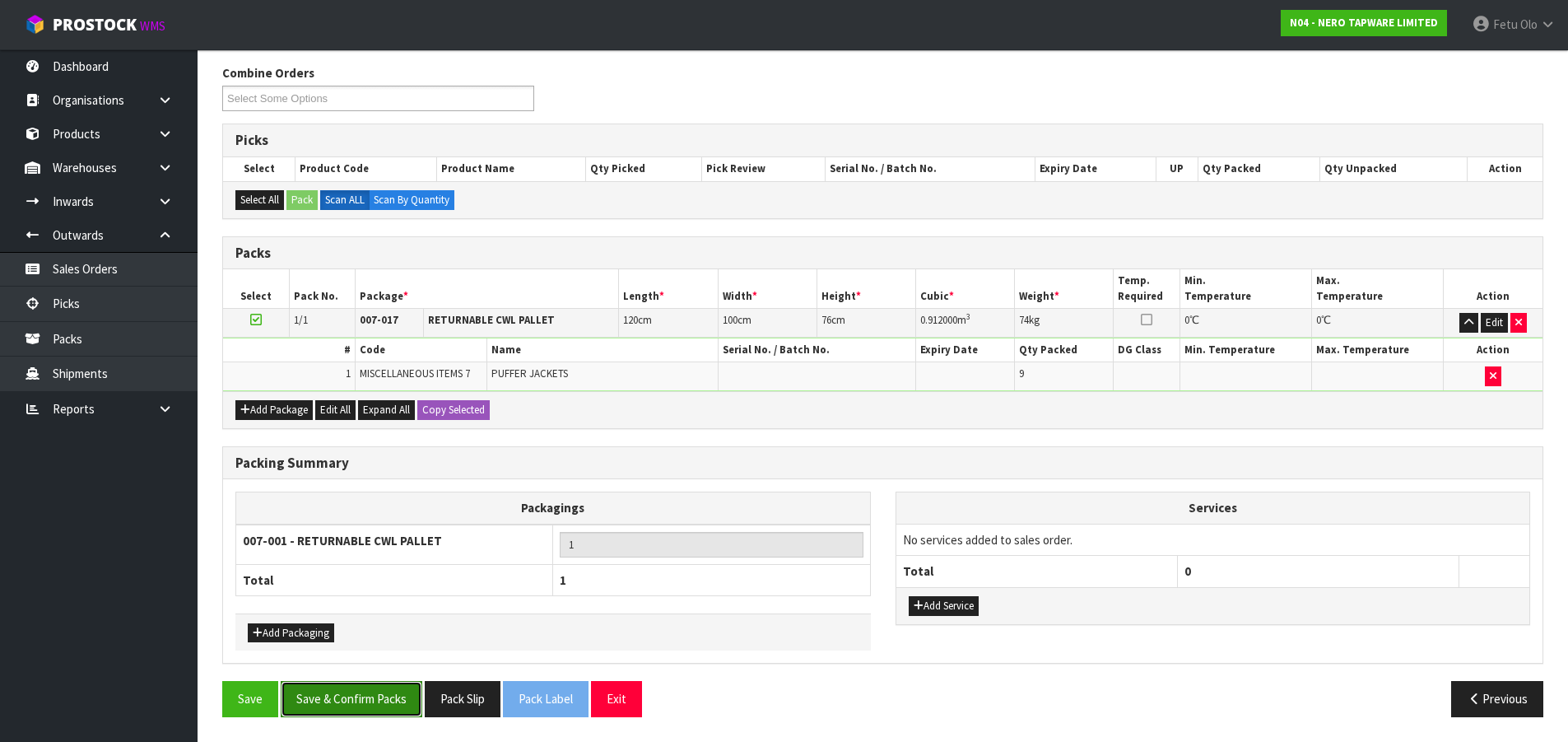 click on "Save & Confirm Packs" at bounding box center (351, 698) 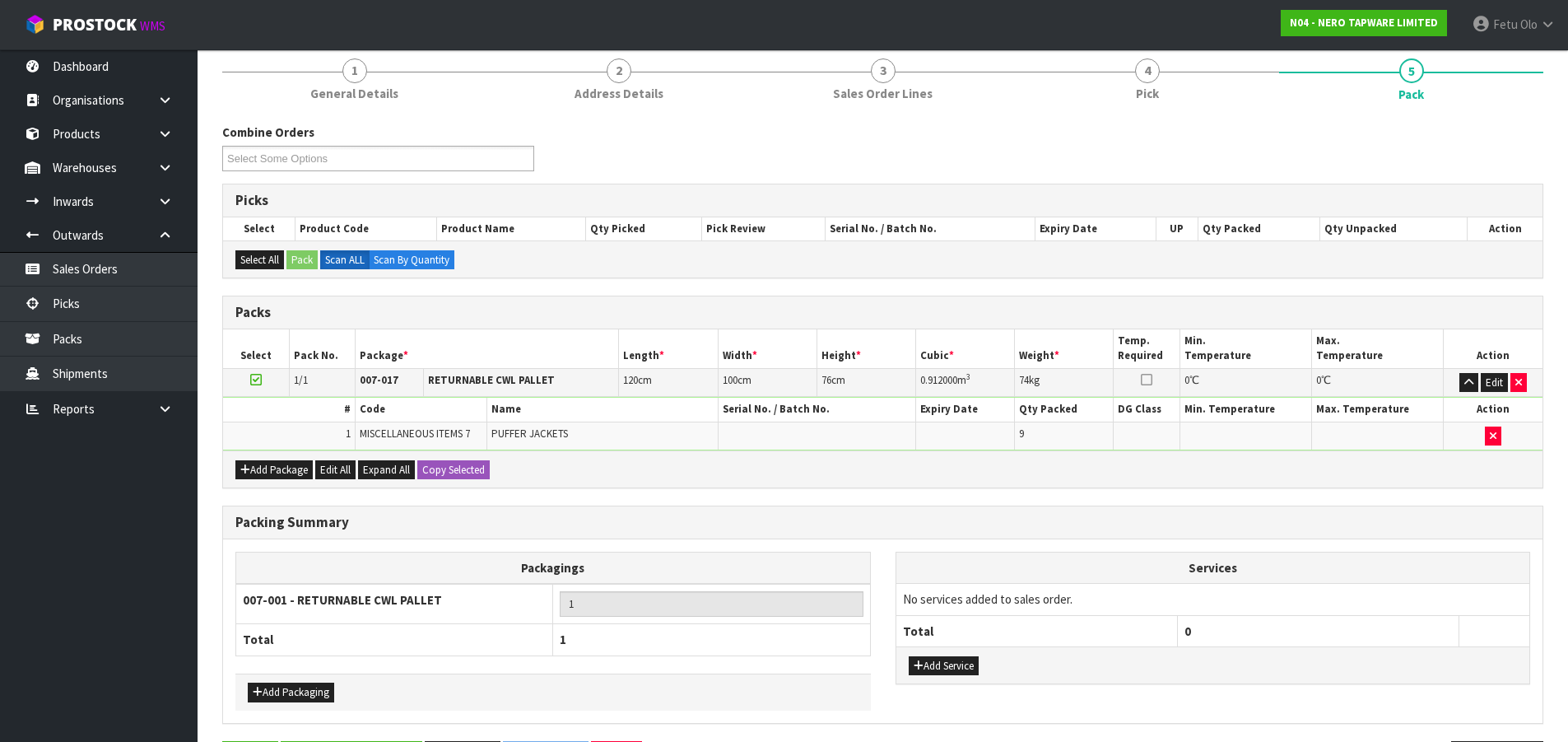 scroll, scrollTop: 0, scrollLeft: 0, axis: both 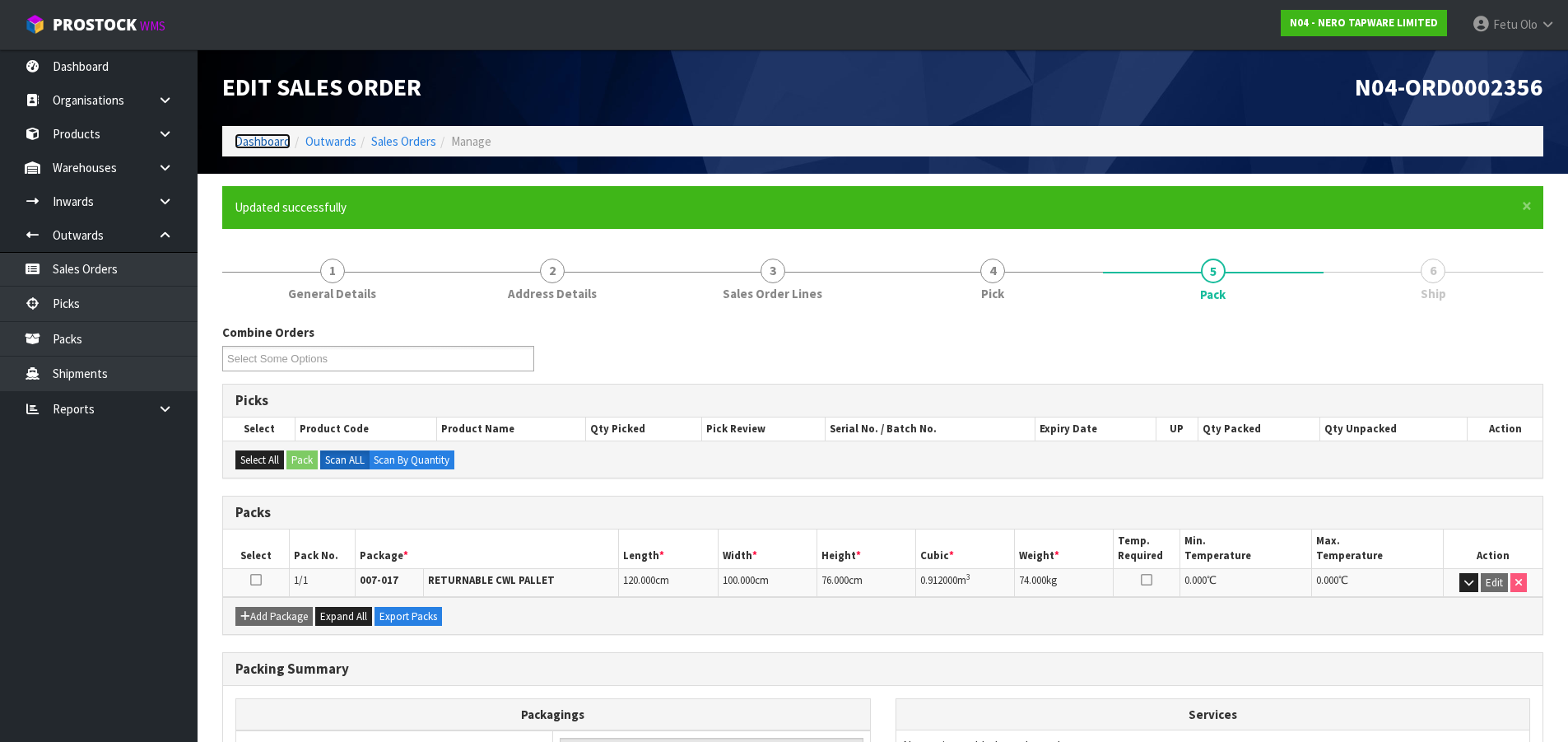 click on "Dashboard" at bounding box center [263, 141] 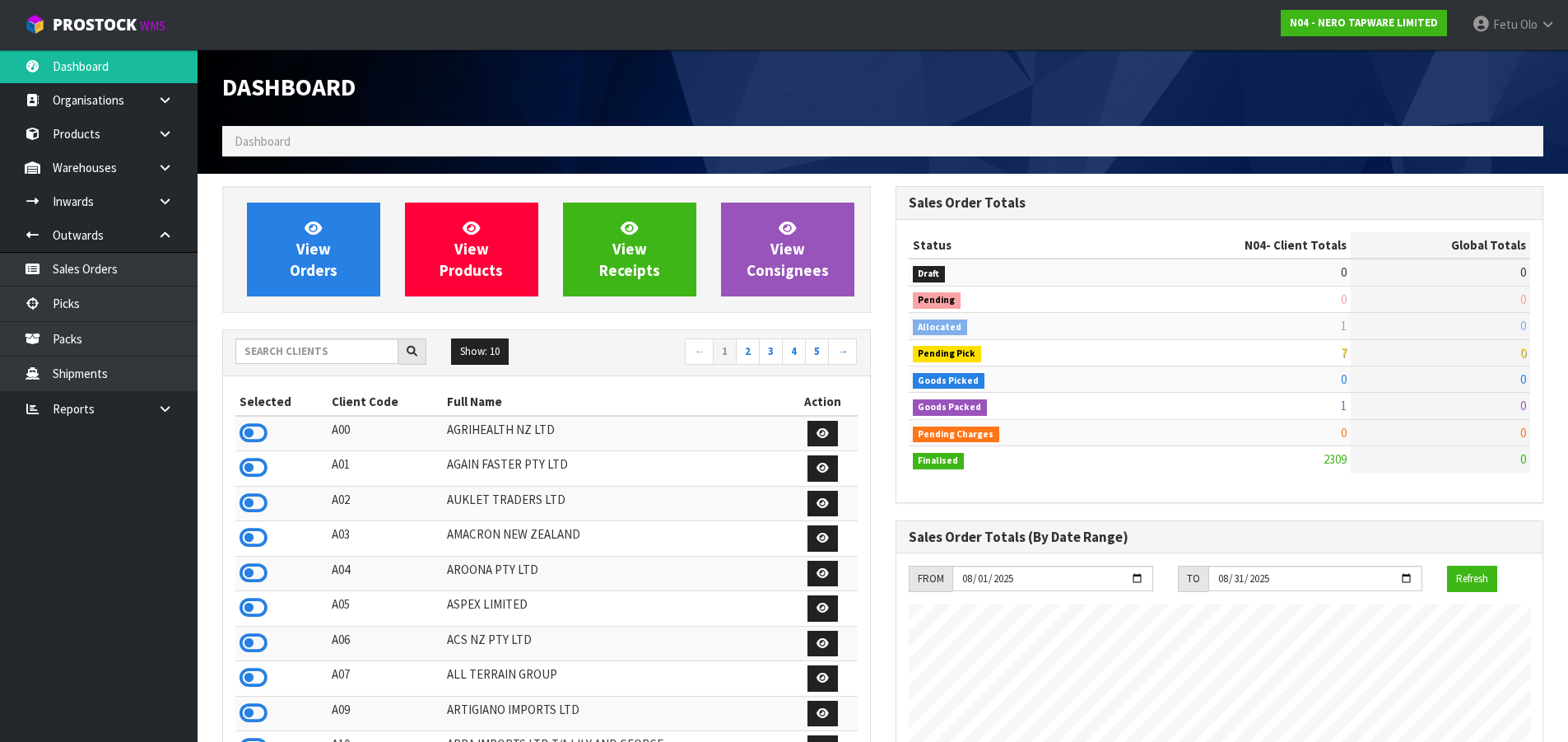 scroll, scrollTop: 822229, scrollLeft: 822424, axis: both 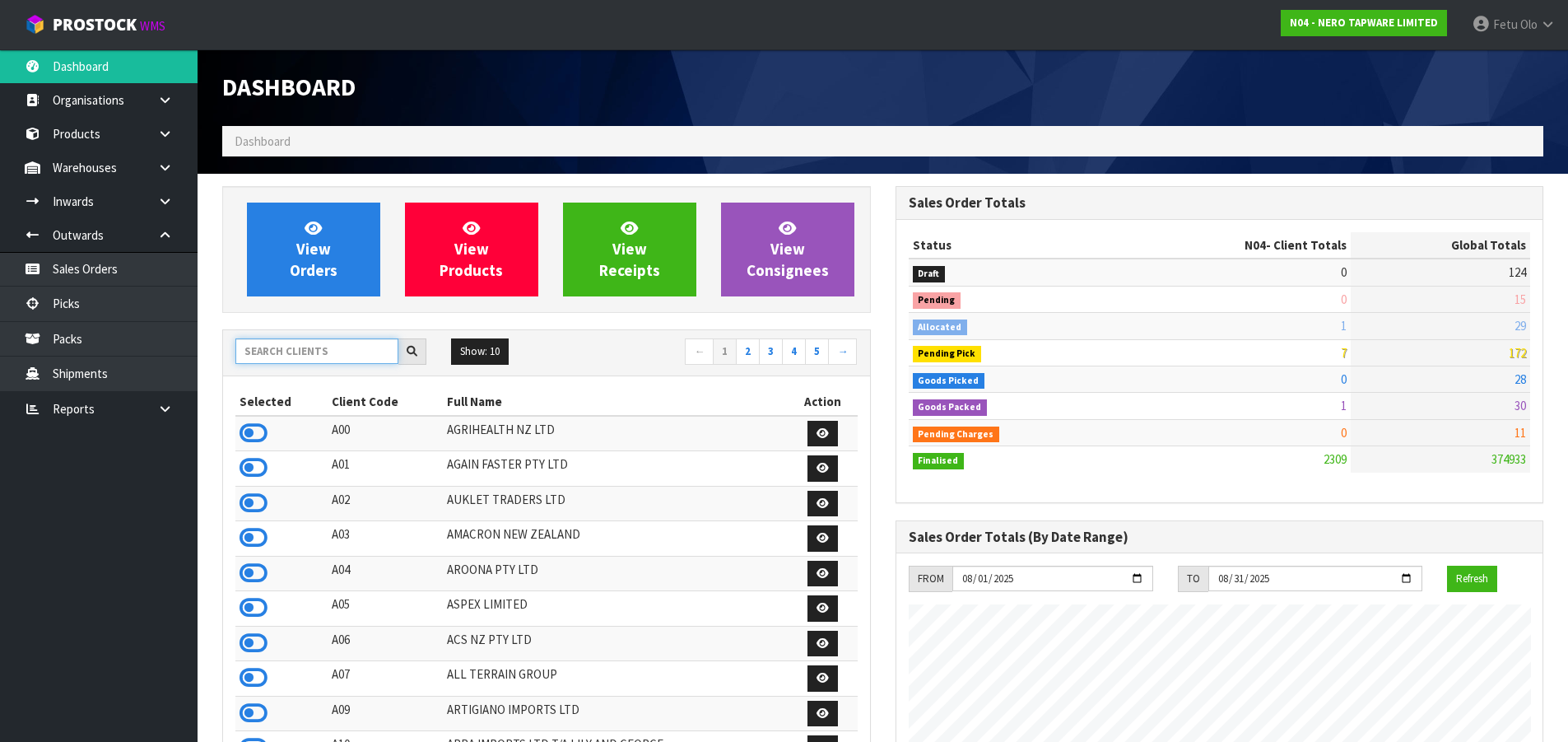 click at bounding box center (317, 351) 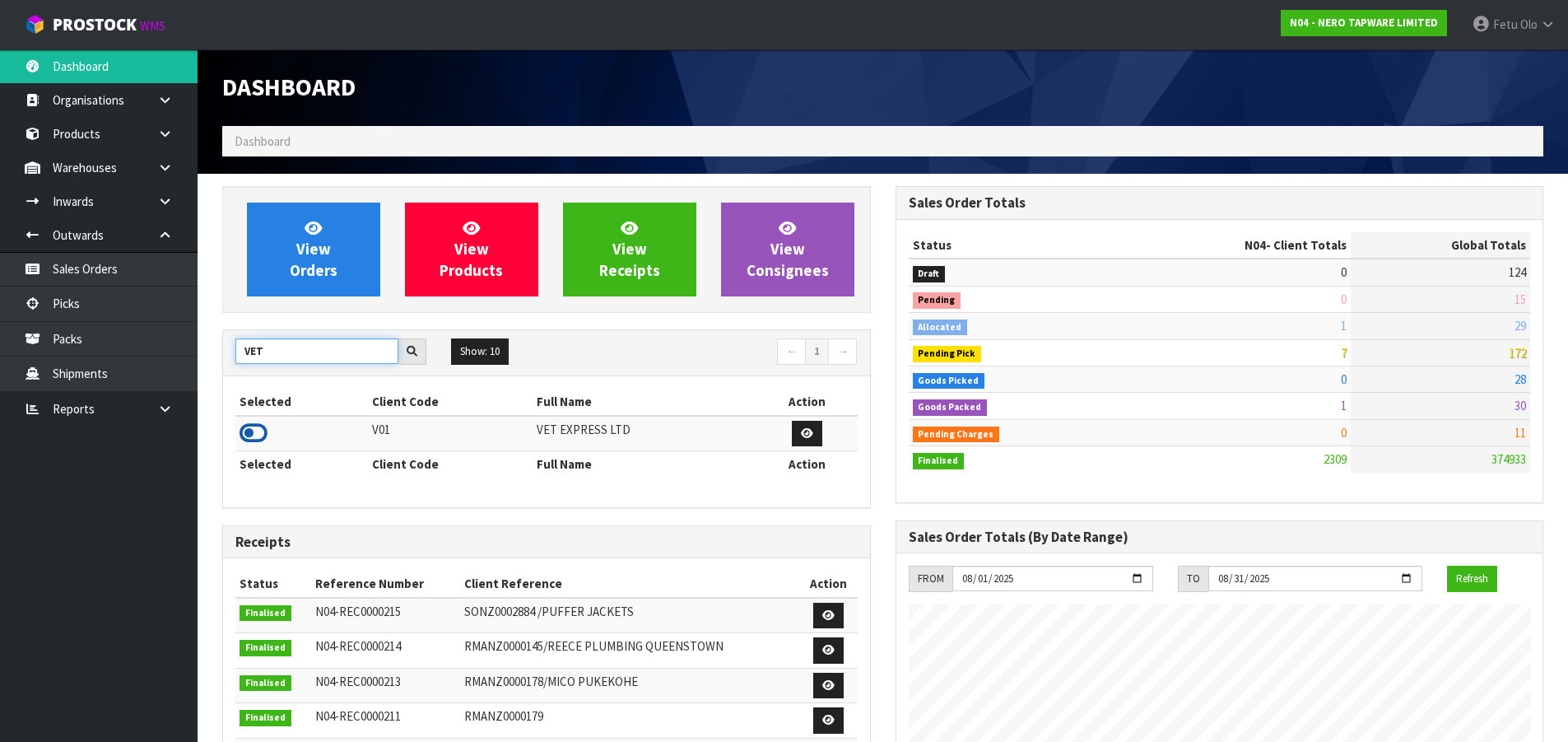 type on "VET" 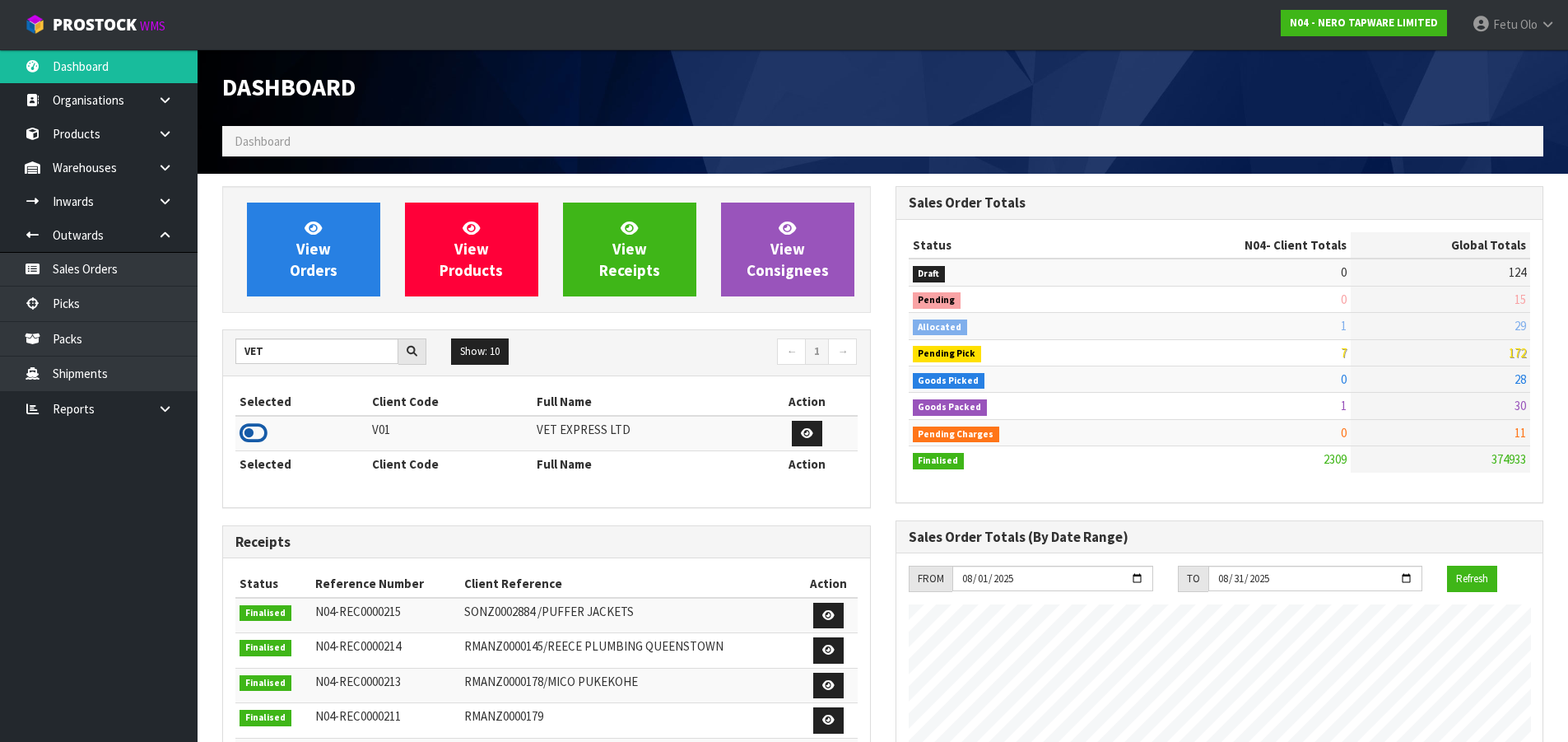 click at bounding box center (254, 433) 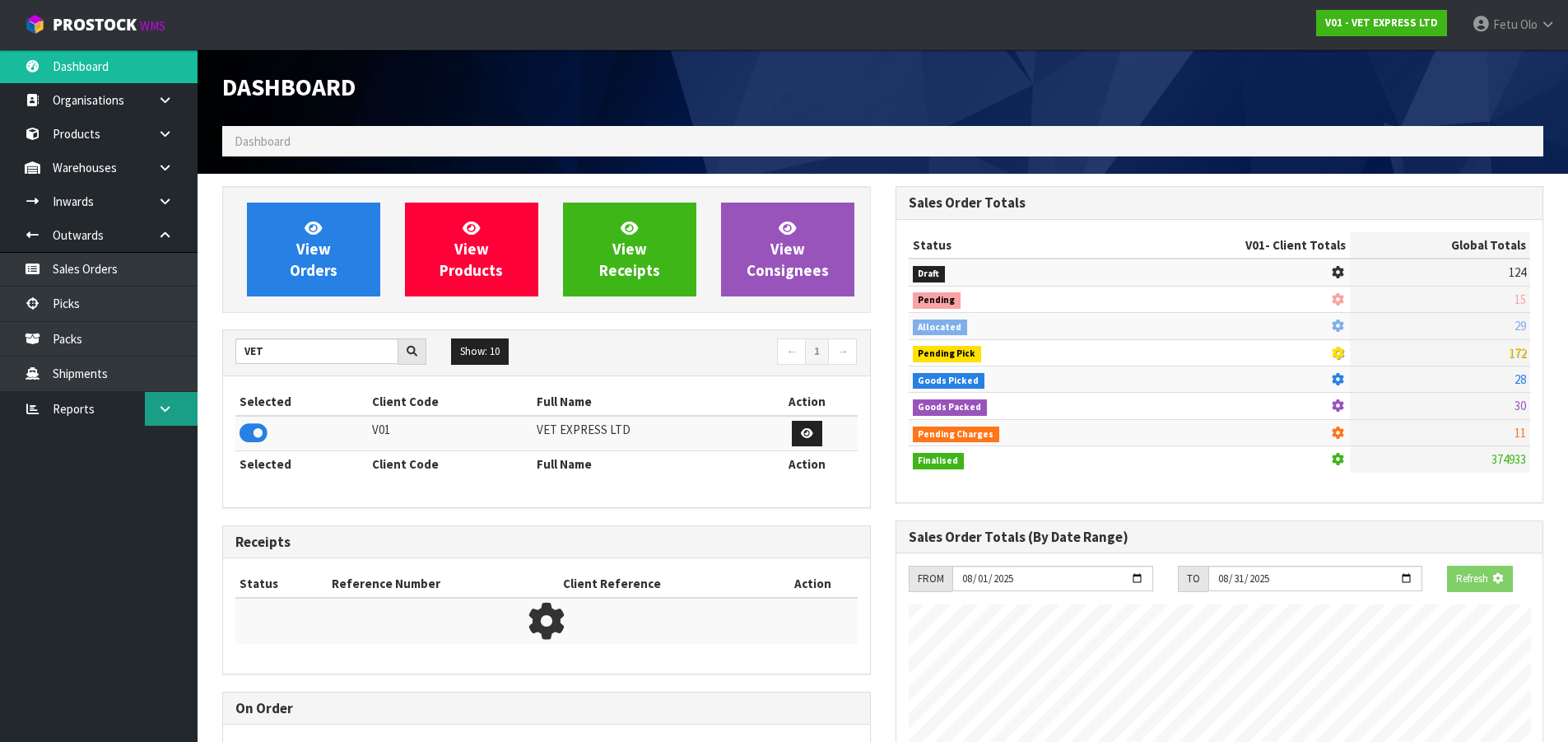 scroll, scrollTop: 1027, scrollLeft: 672, axis: both 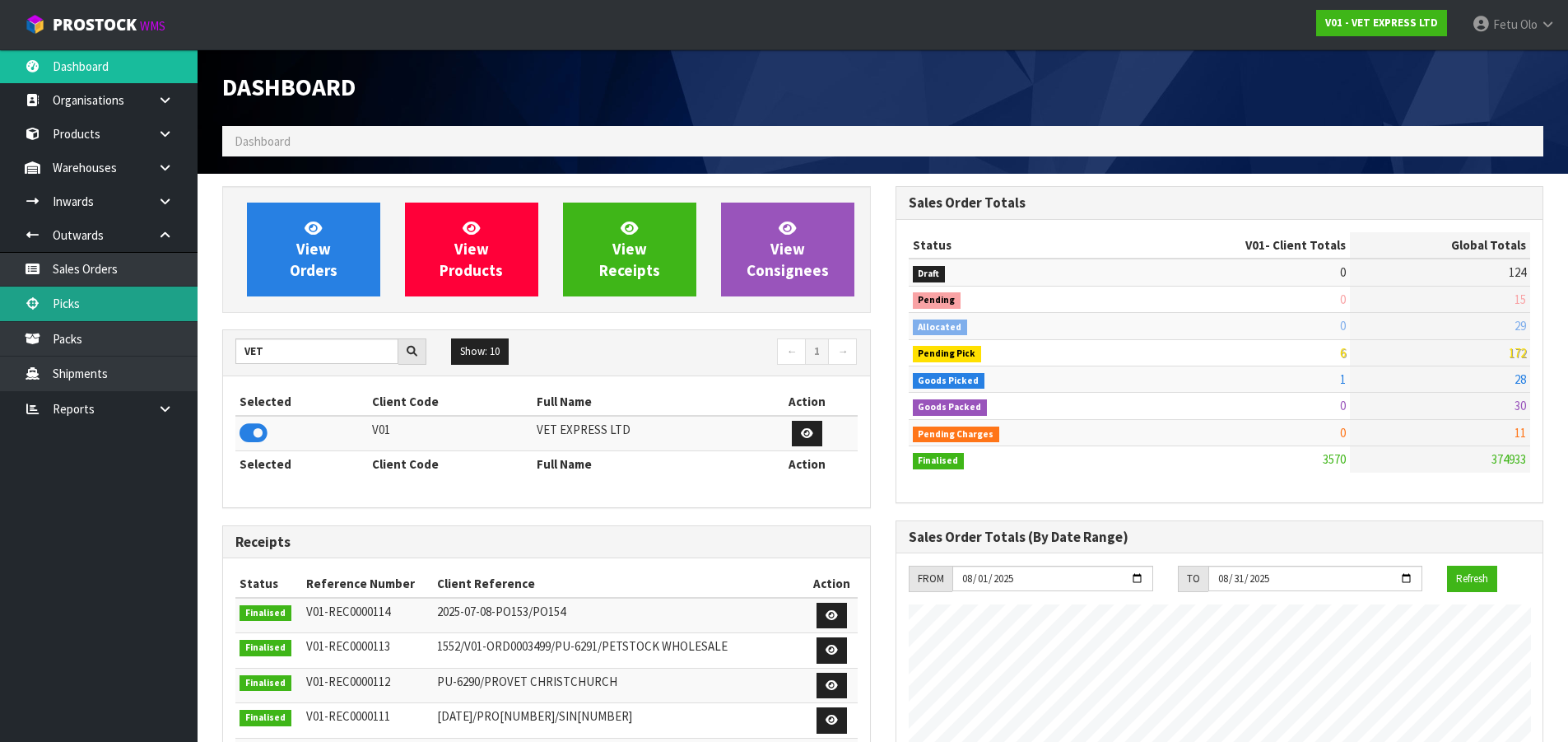 click on "Picks" at bounding box center (99, 303) 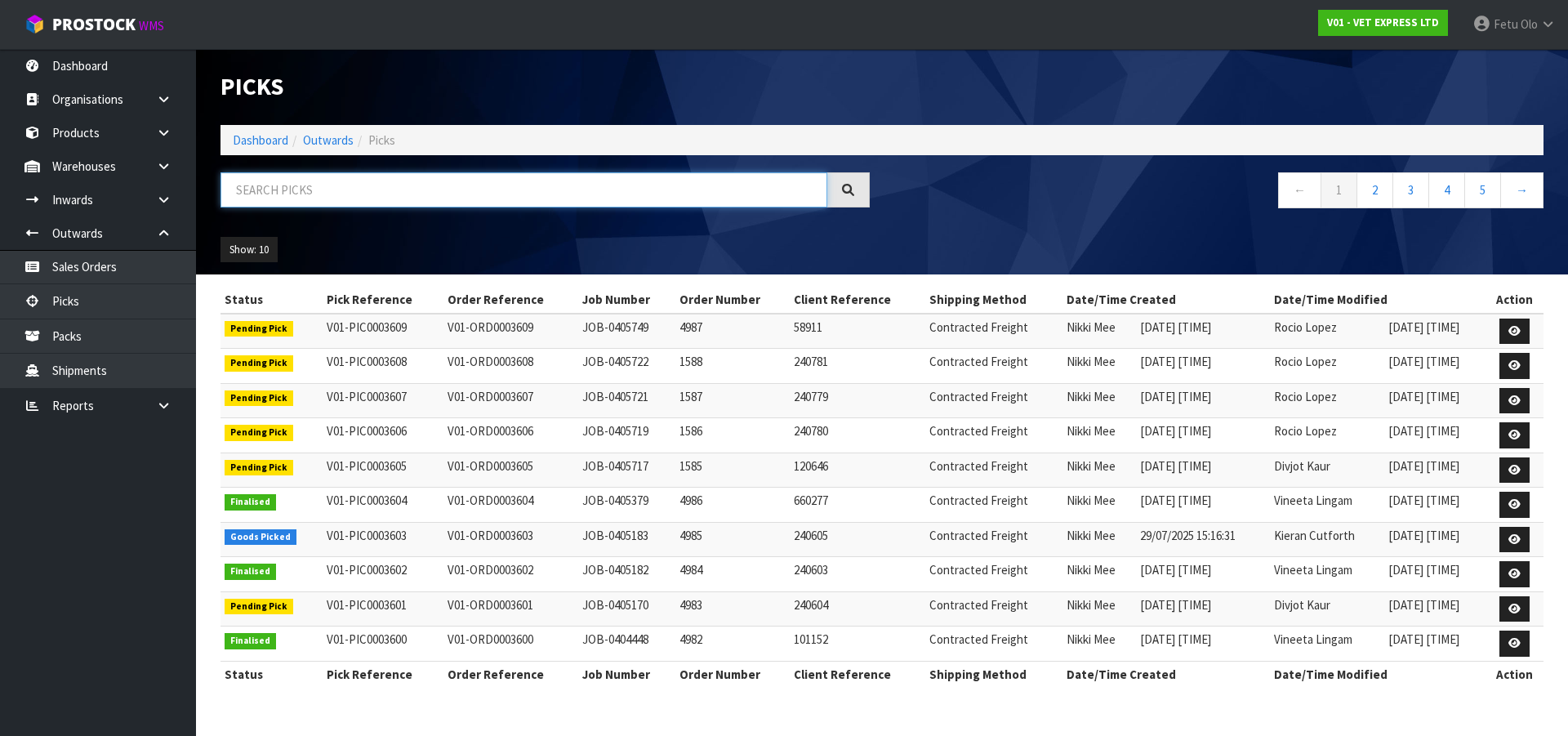 click at bounding box center (523, 190) 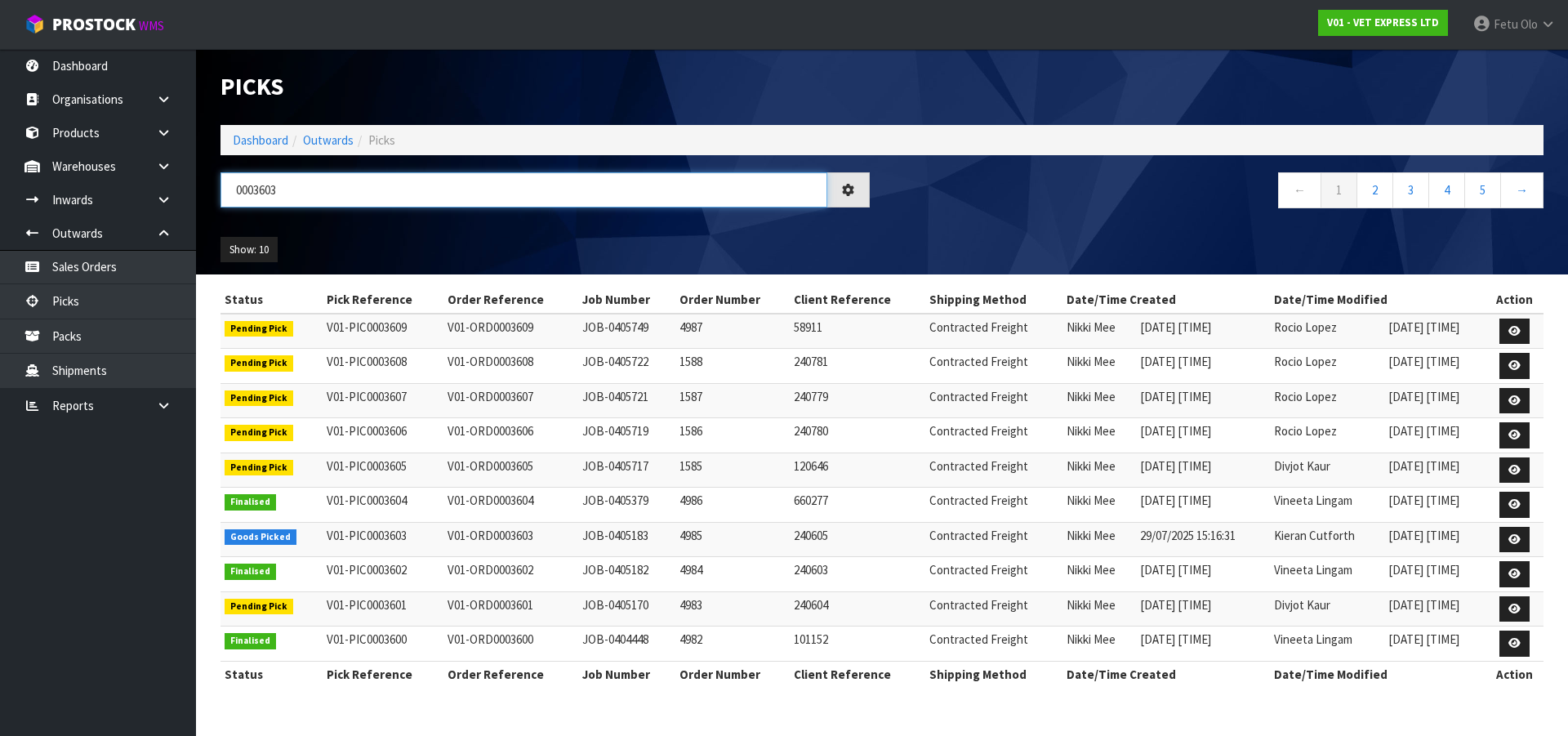 type on "0003603" 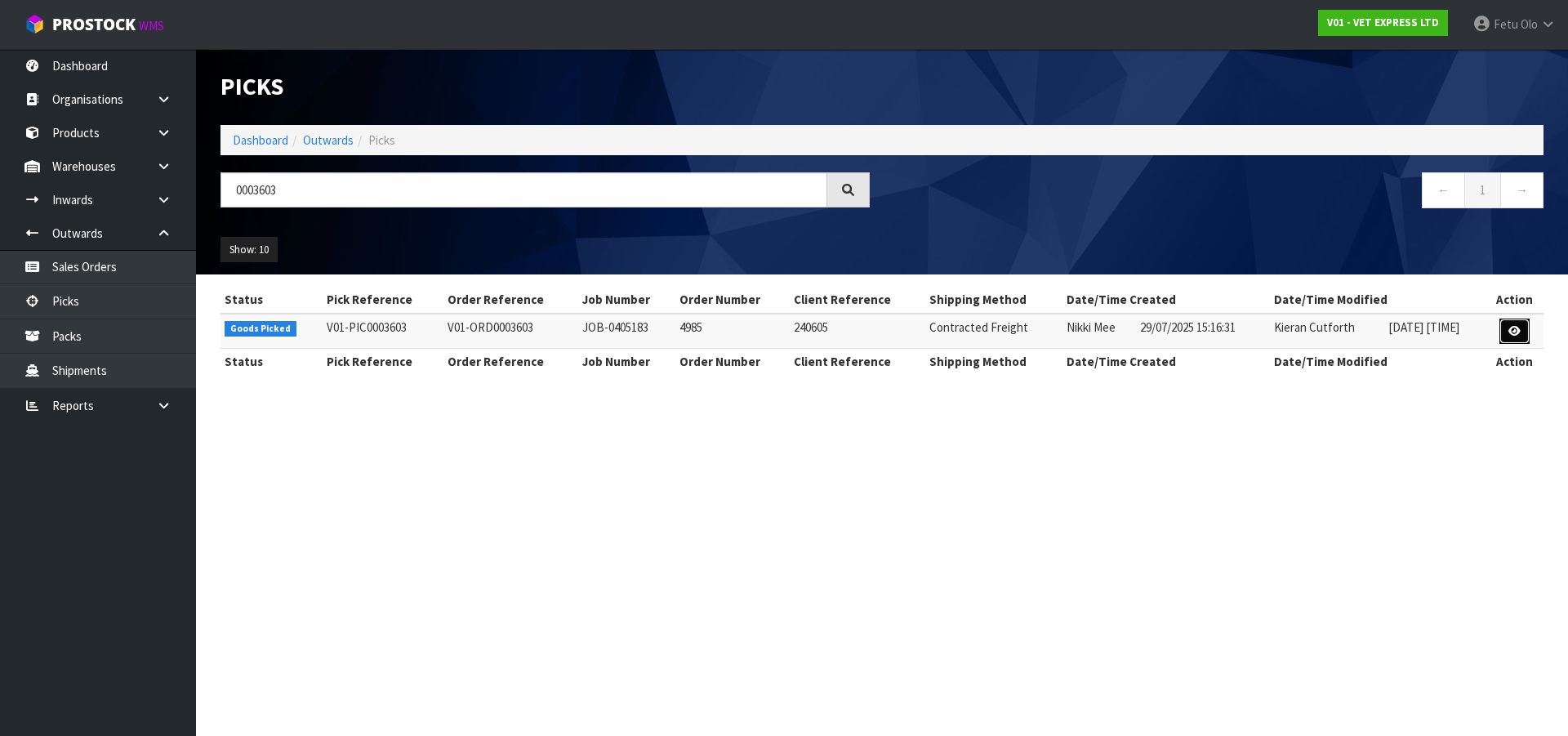 click at bounding box center [1514, 331] 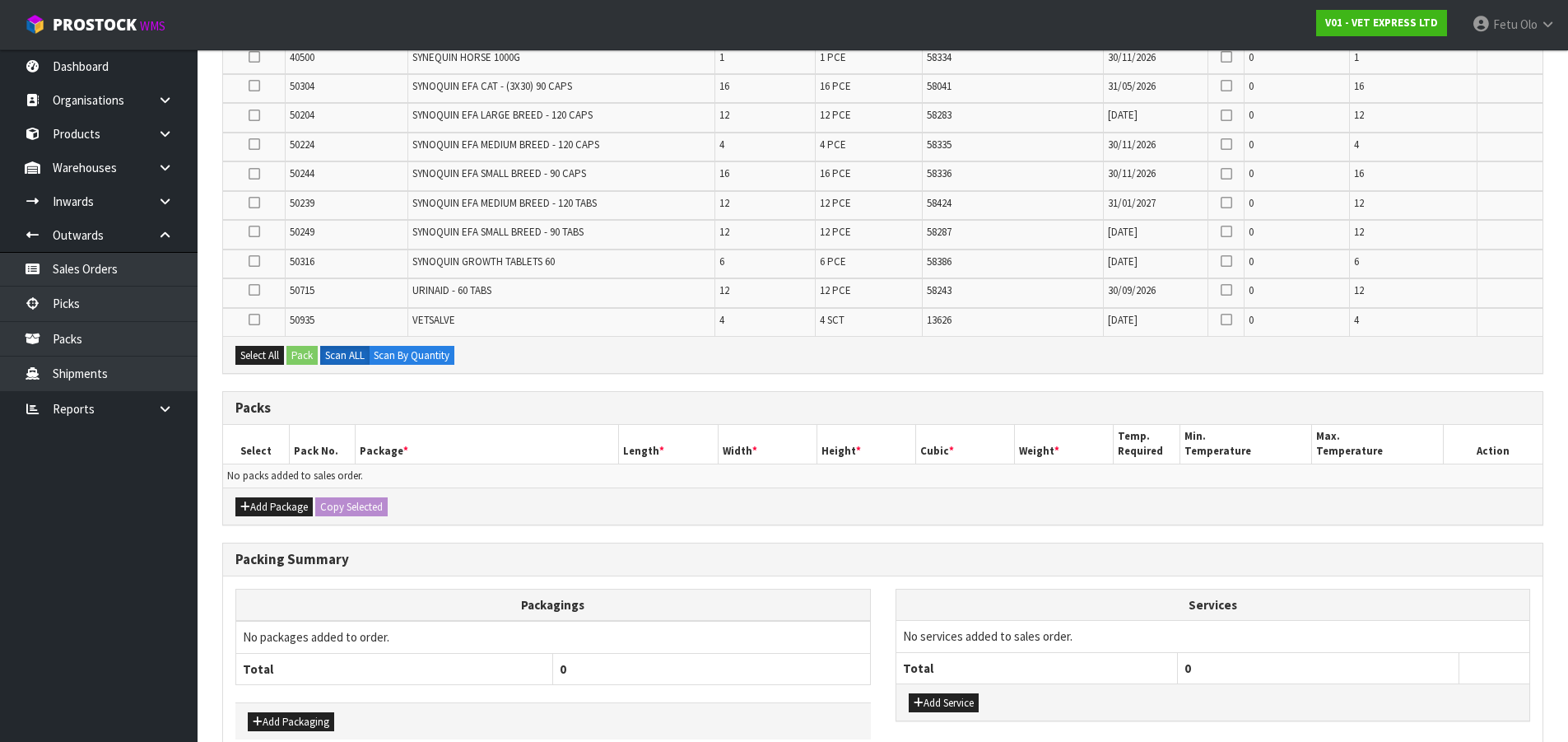 scroll, scrollTop: 1097, scrollLeft: 0, axis: vertical 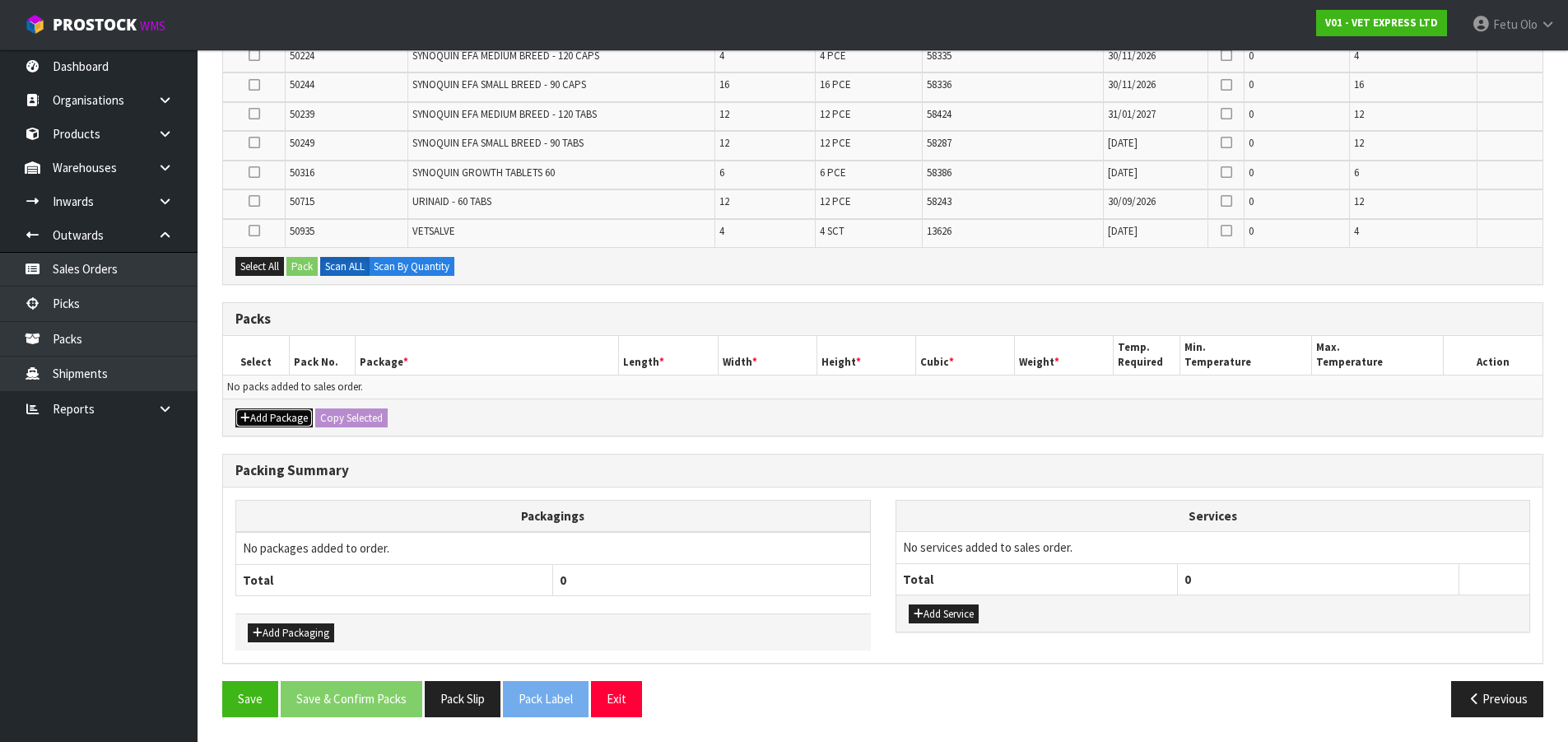 click on "Add Package" at bounding box center (274, 418) 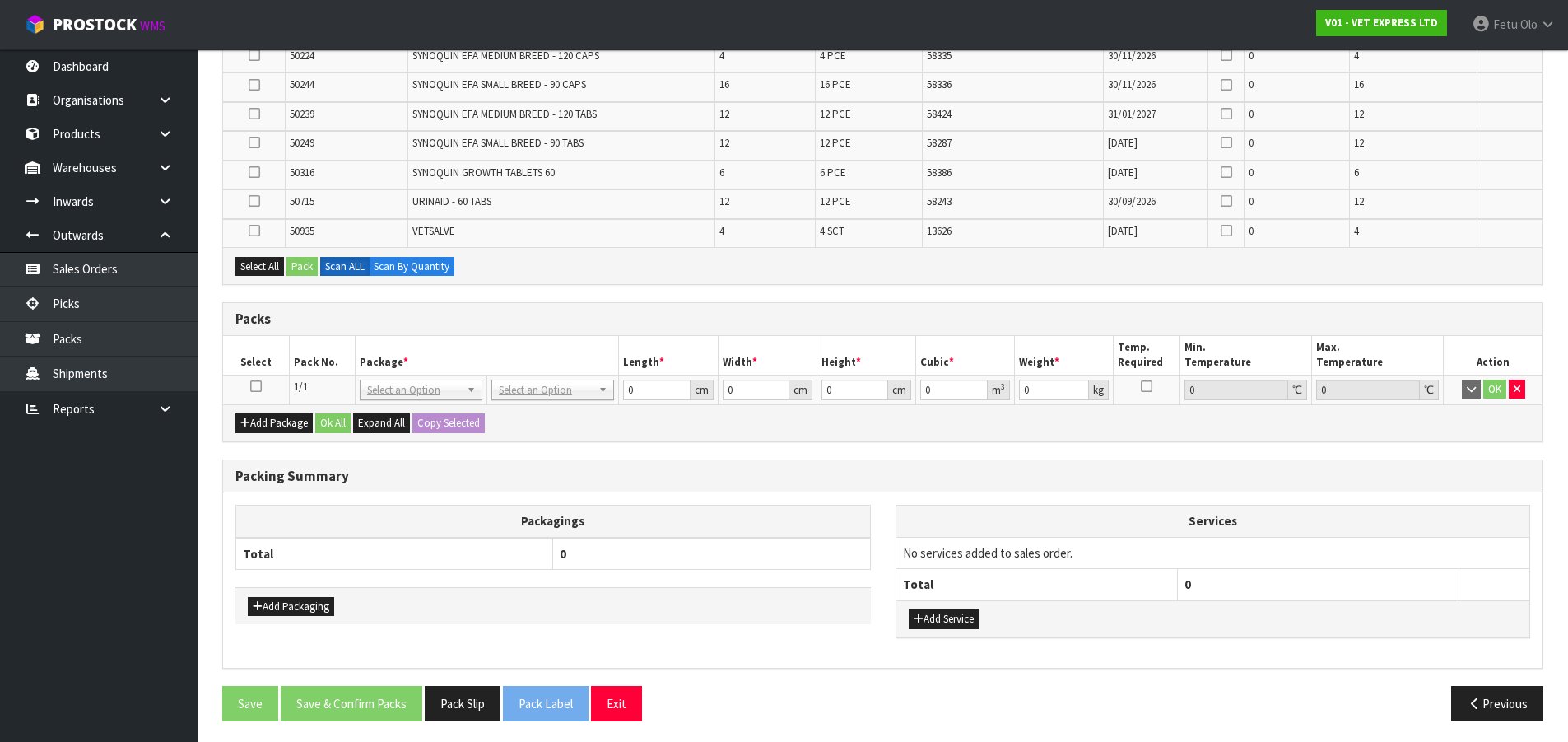 click at bounding box center [256, 386] 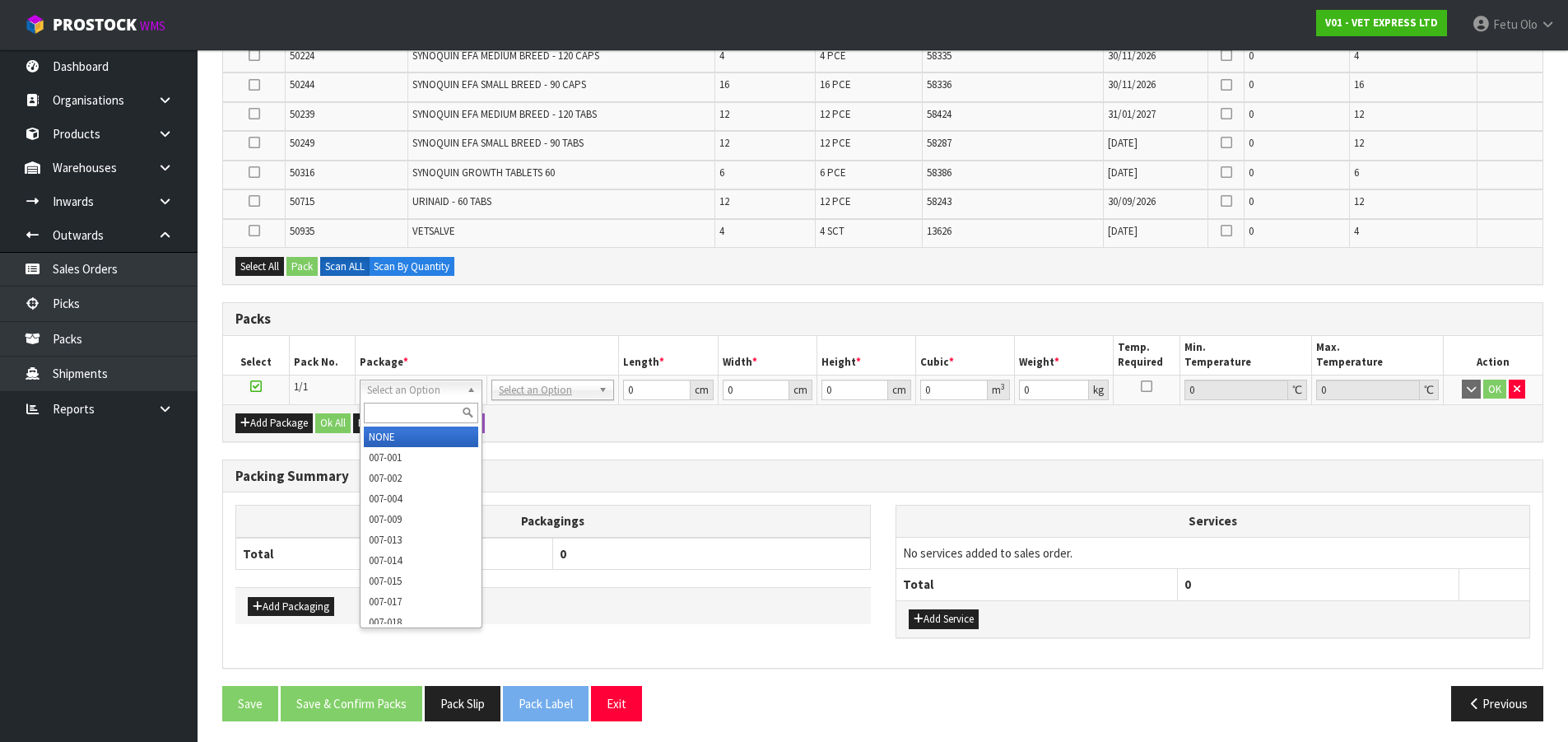 click on "Package  *" at bounding box center [486, 355] 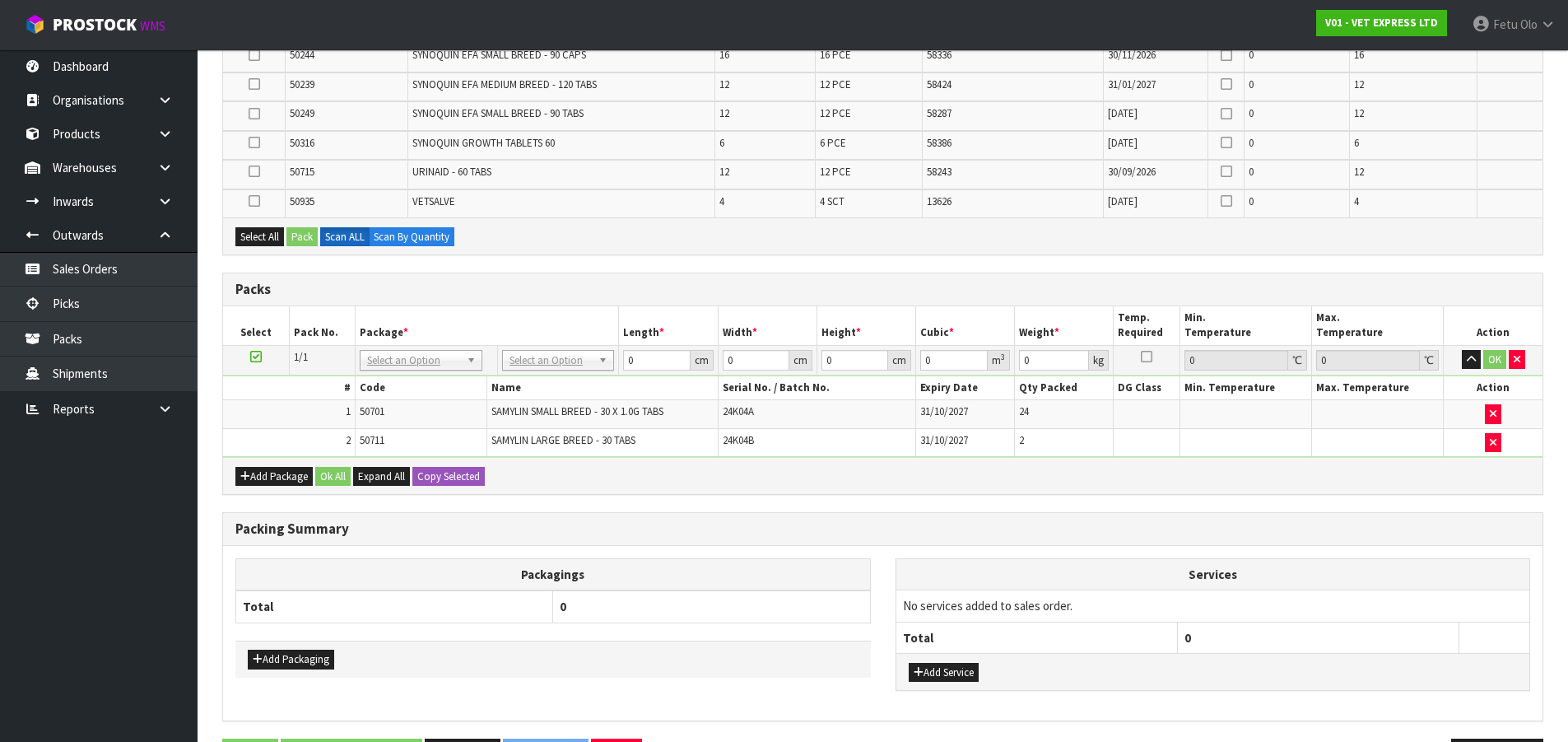 scroll, scrollTop: 1038, scrollLeft: 0, axis: vertical 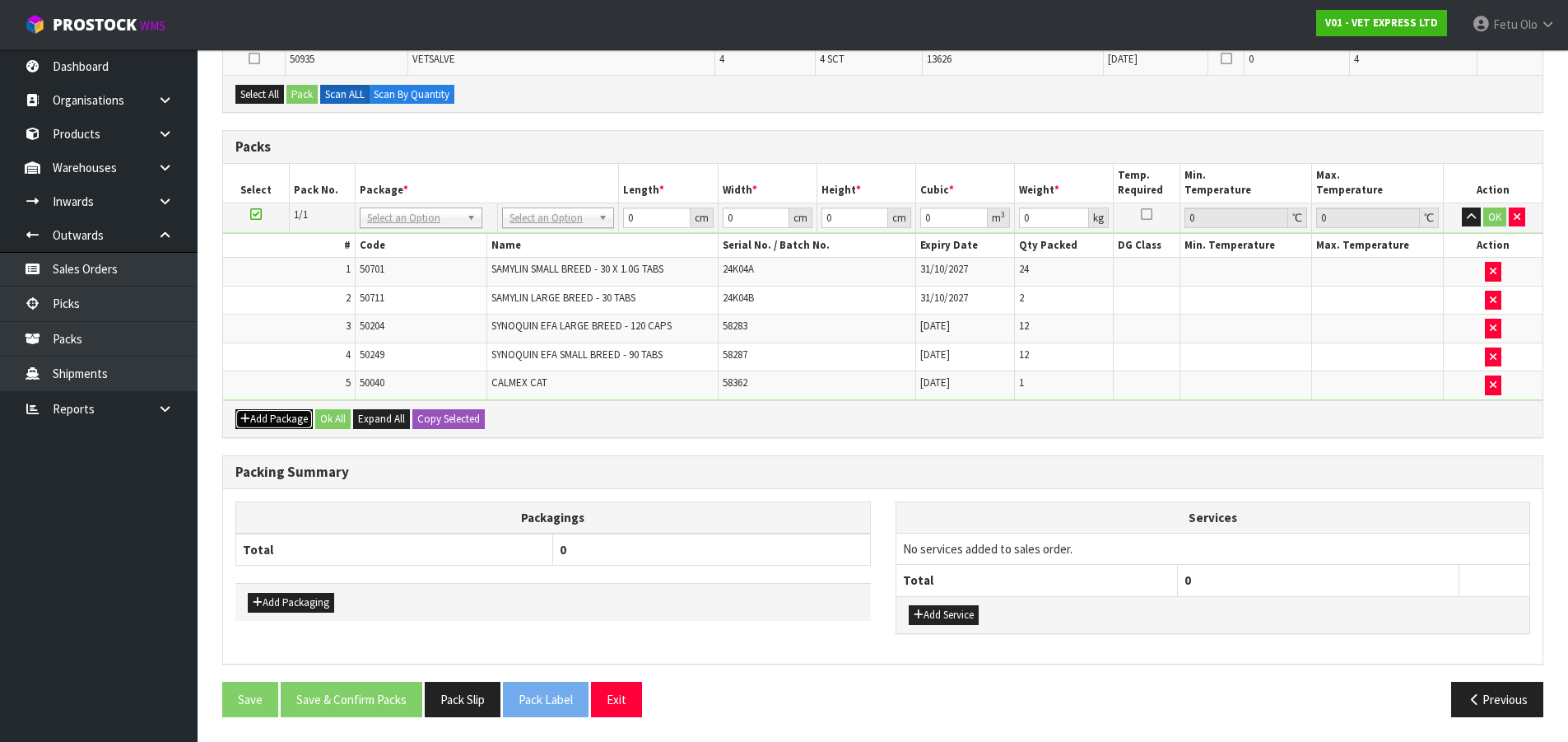 click on "Add Package" at bounding box center [274, 419] 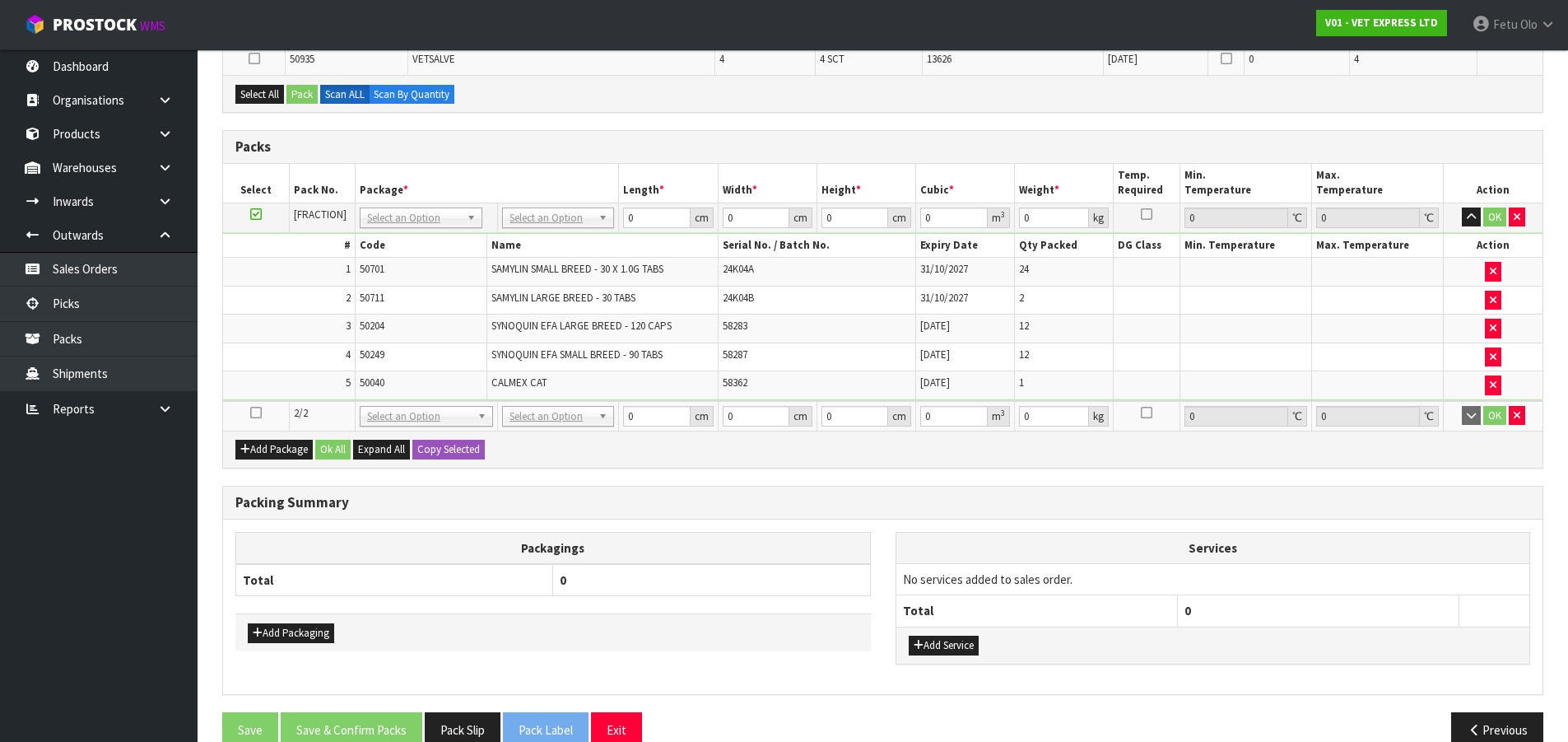 click at bounding box center (256, 413) 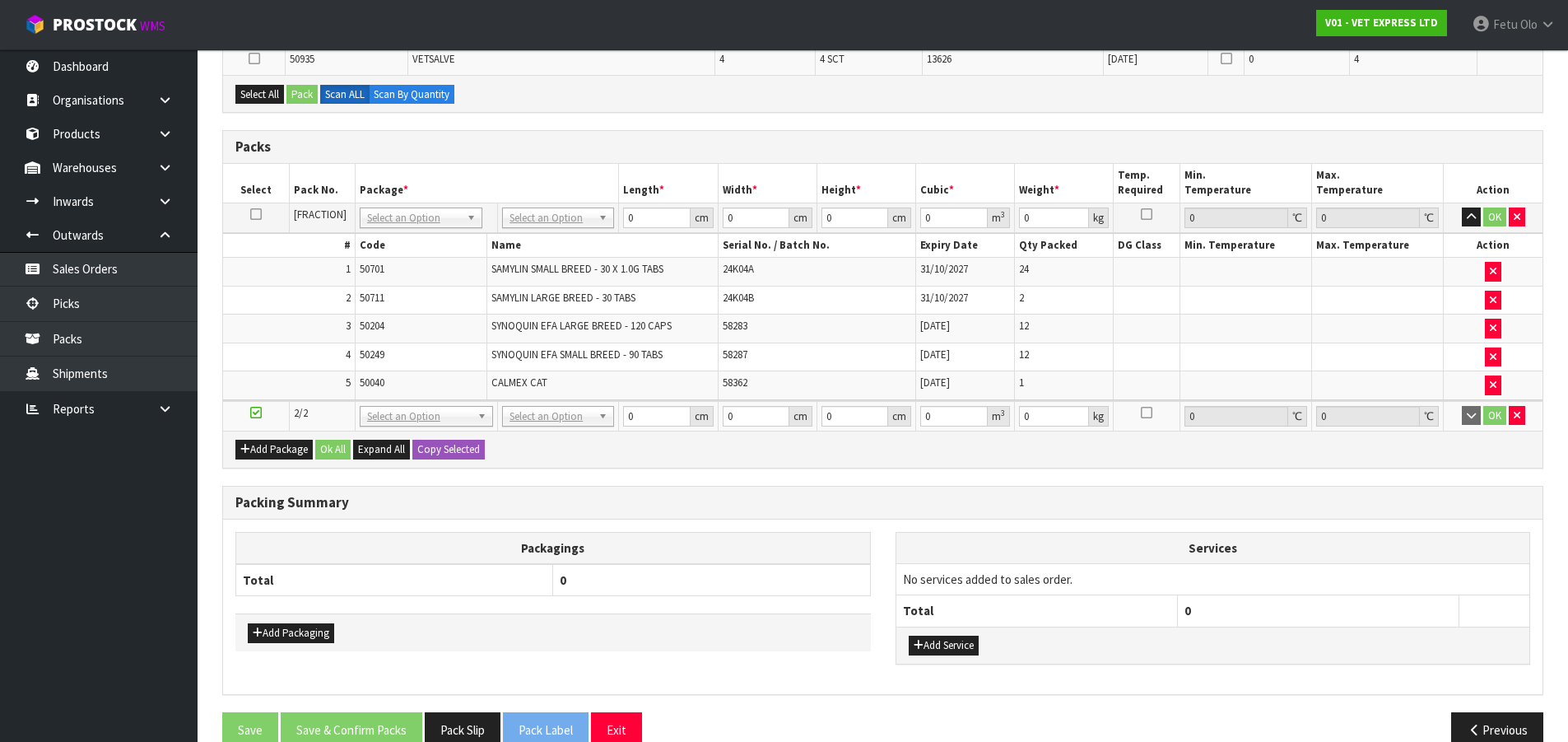 click on "Dashboard
Organisations
Clients
Consignees
Carriers
Products
Categories
Serial Numbers
Kitsets
Packagings
Warehouses
Locations
Inventories
Adjustments
Transfers
Stocktakes
Supplies" at bounding box center [99, 395] 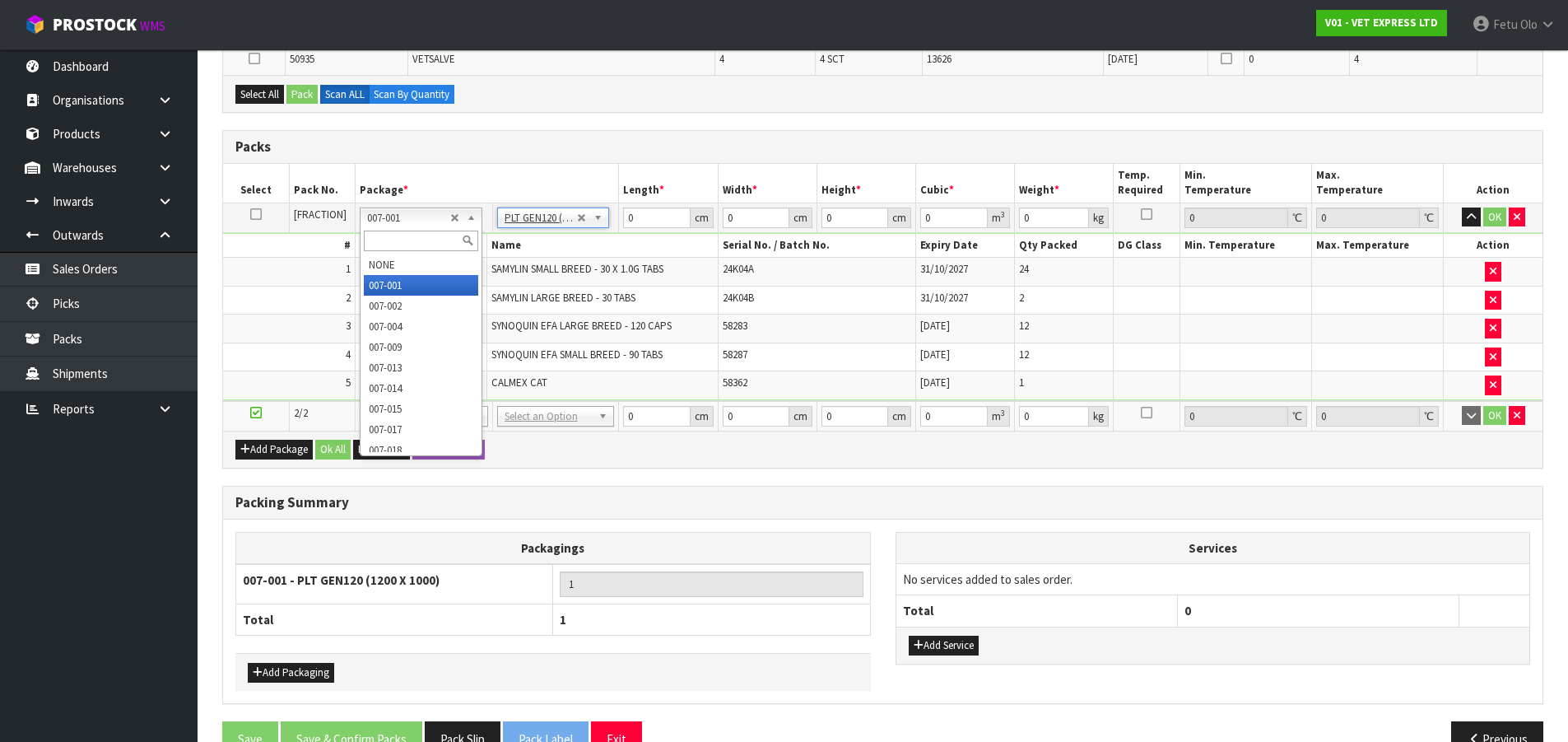 type on "120" 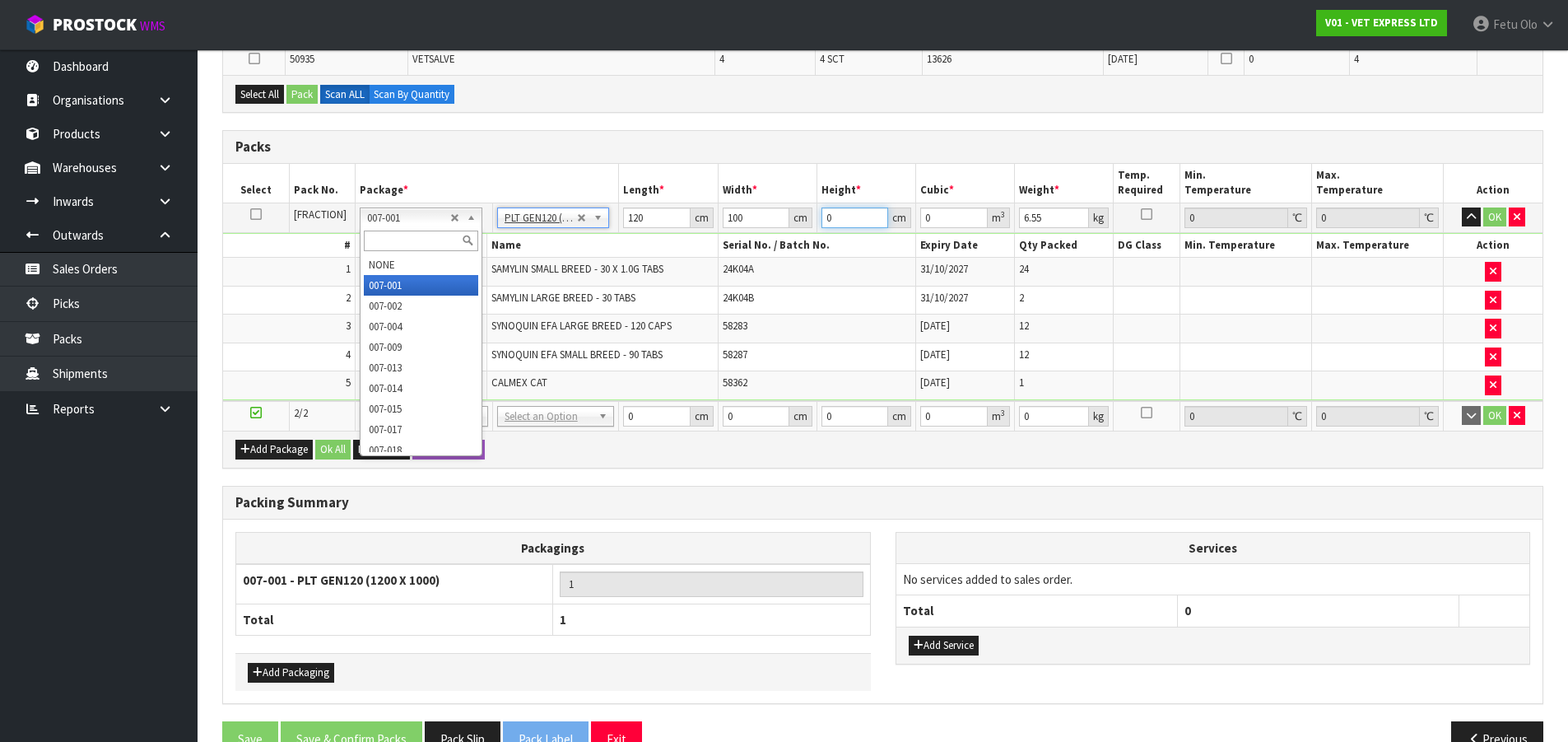 drag, startPoint x: 835, startPoint y: 219, endPoint x: 789, endPoint y: 226, distance: 46.52956 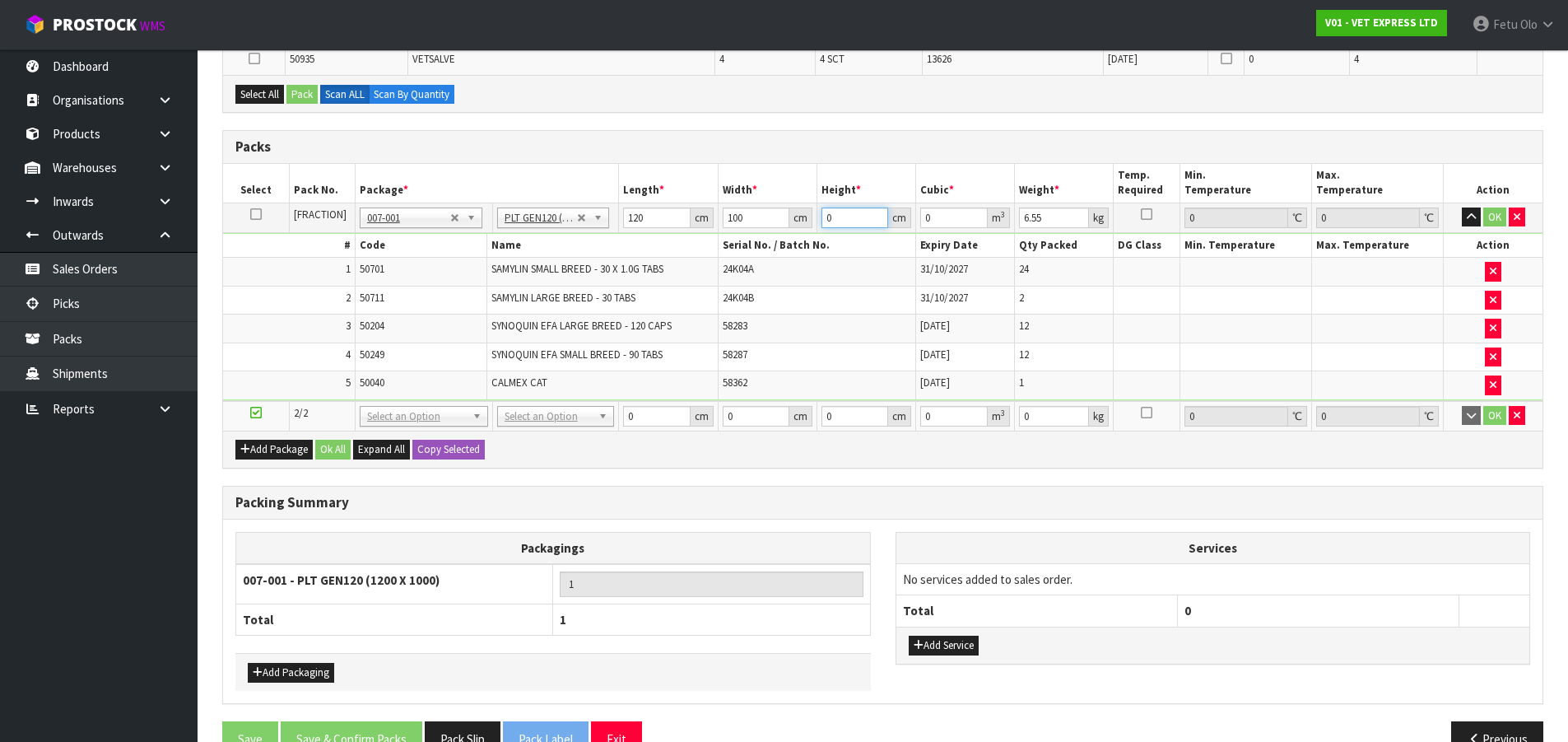 type on "2" 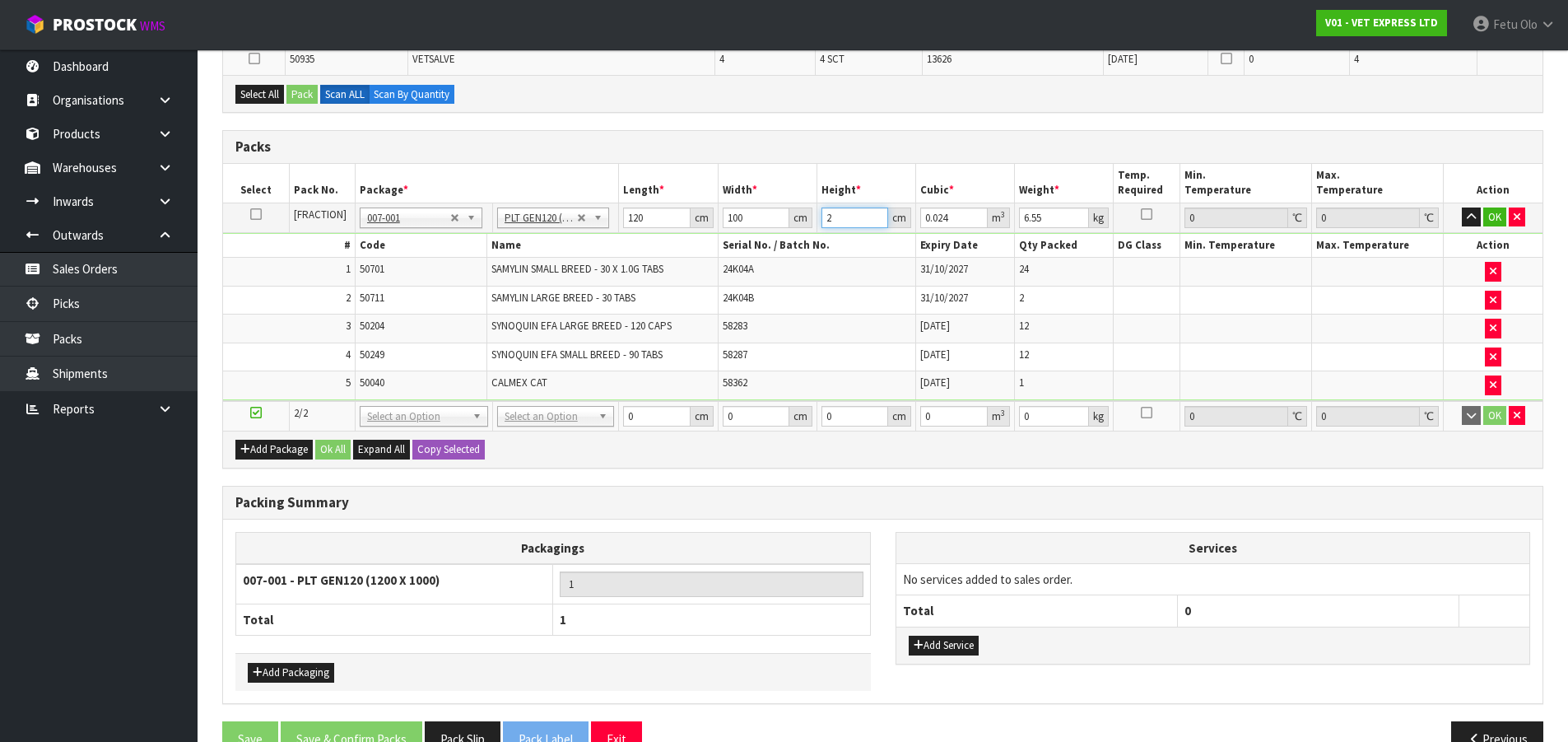 type on "20" 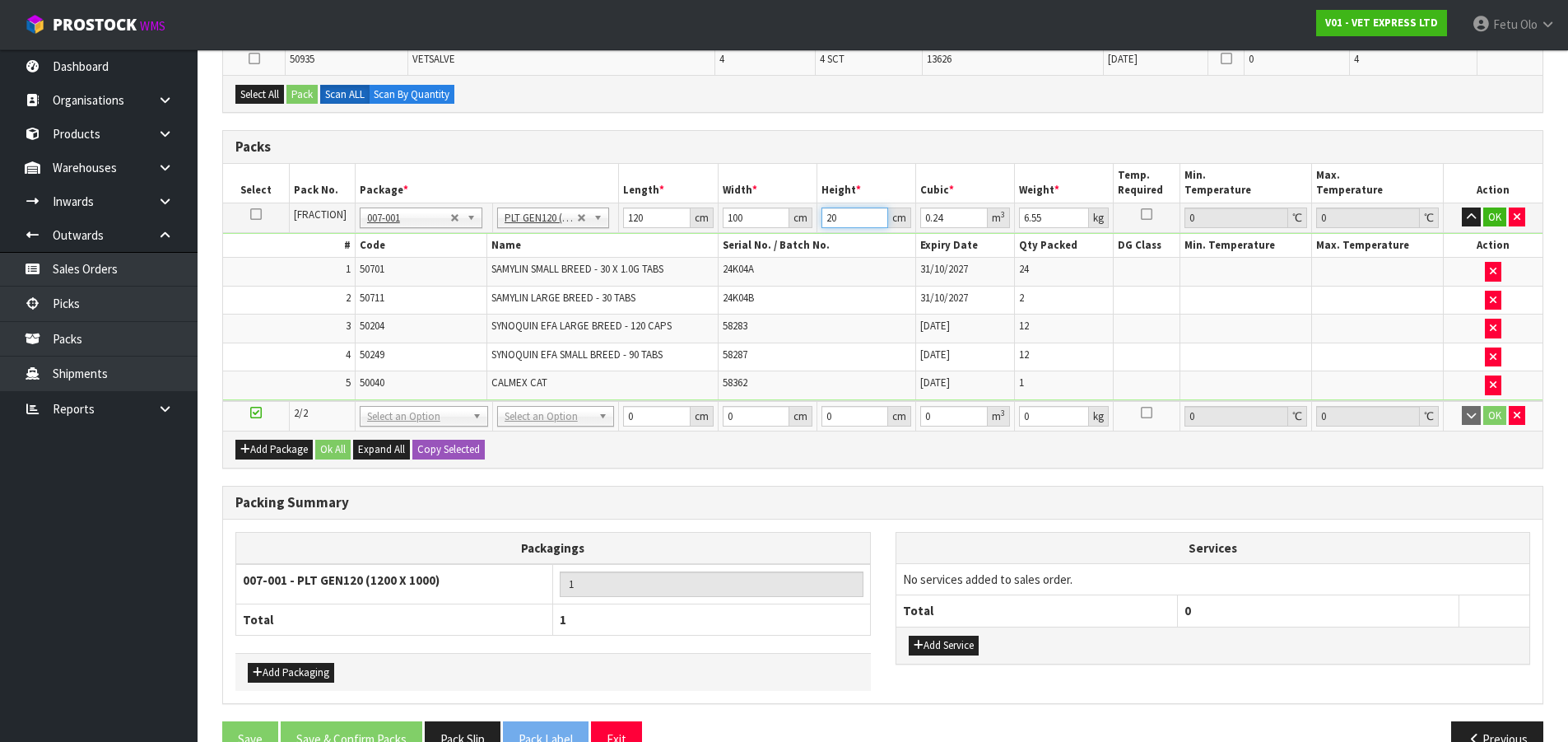 type on "20" 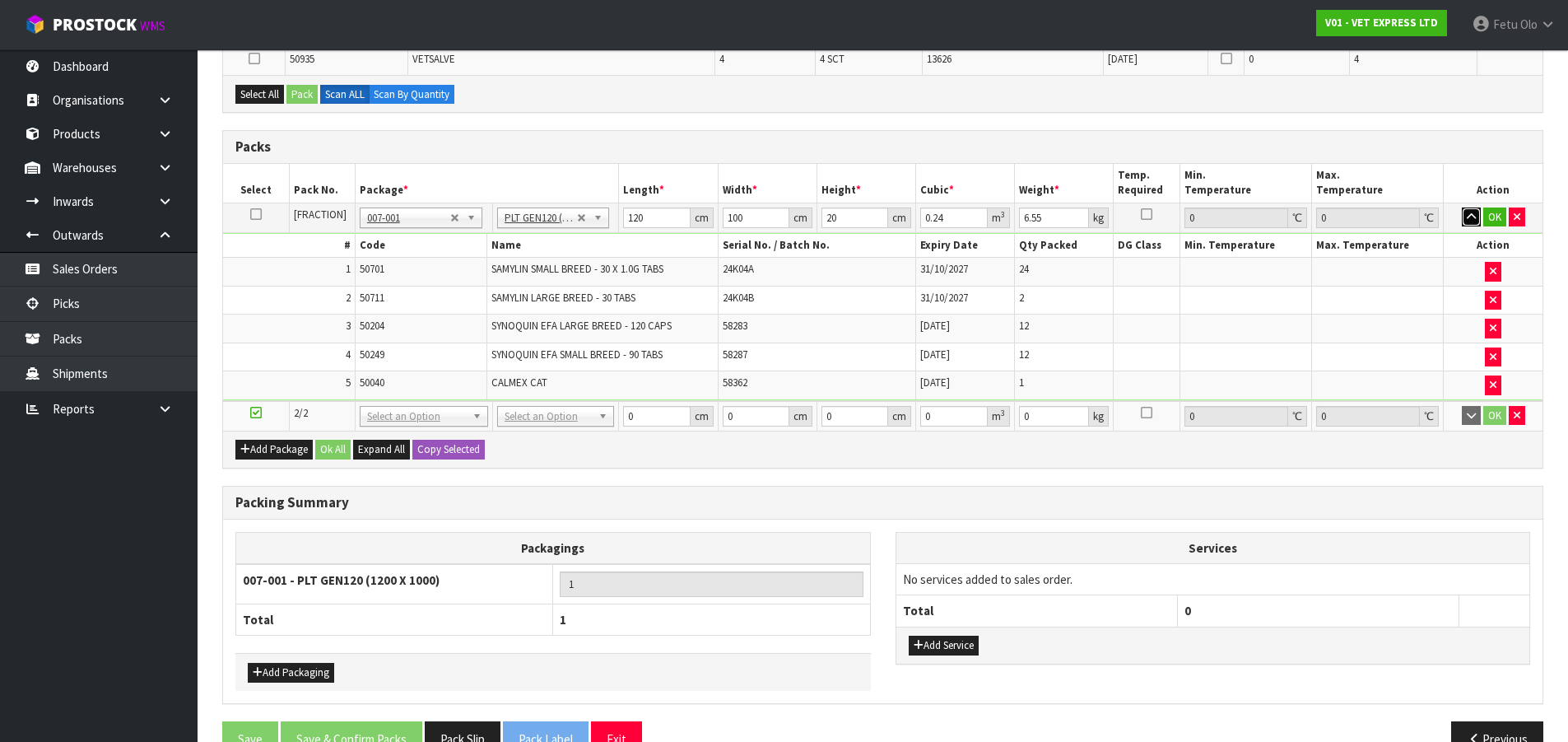 type 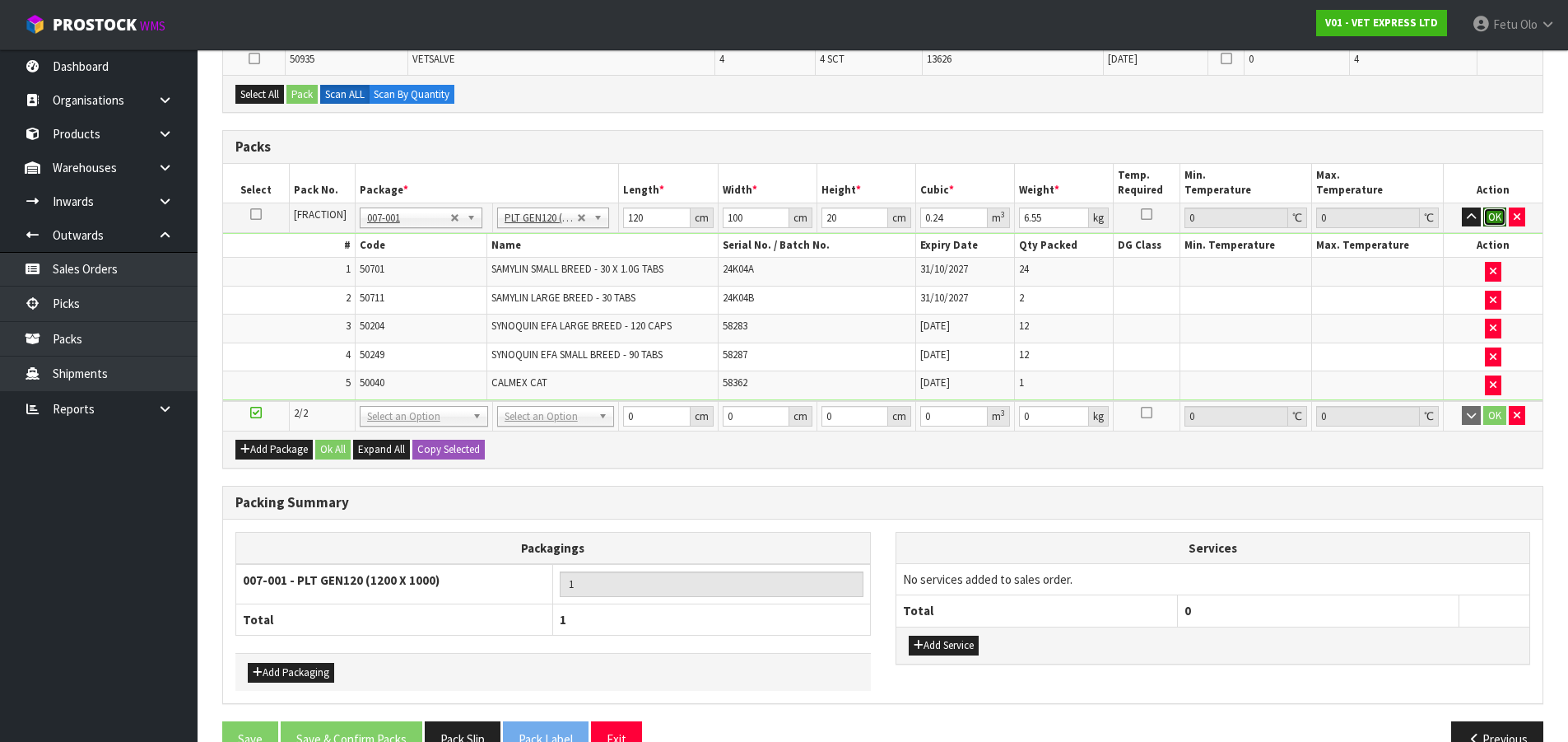 type 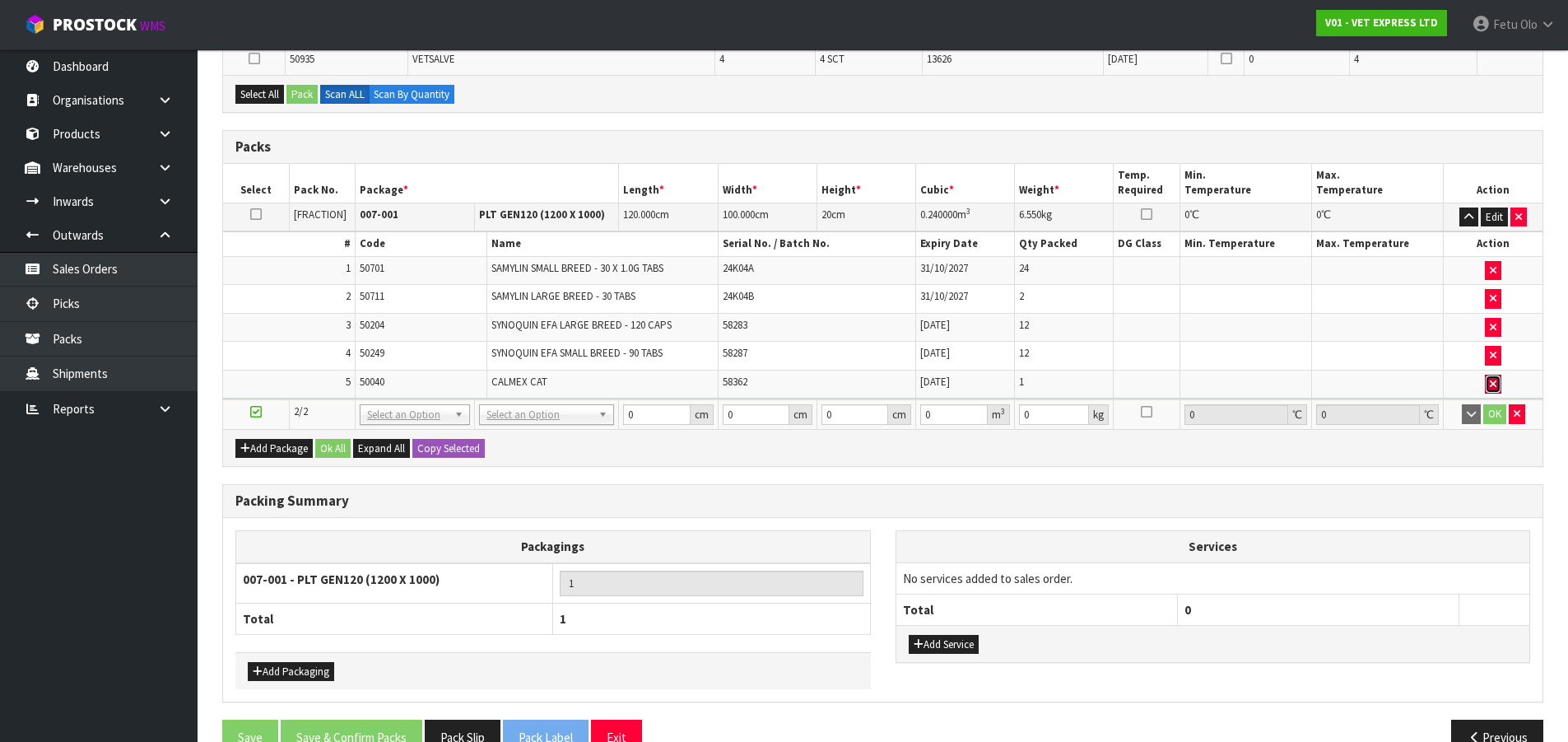 click at bounding box center (1493, 385) 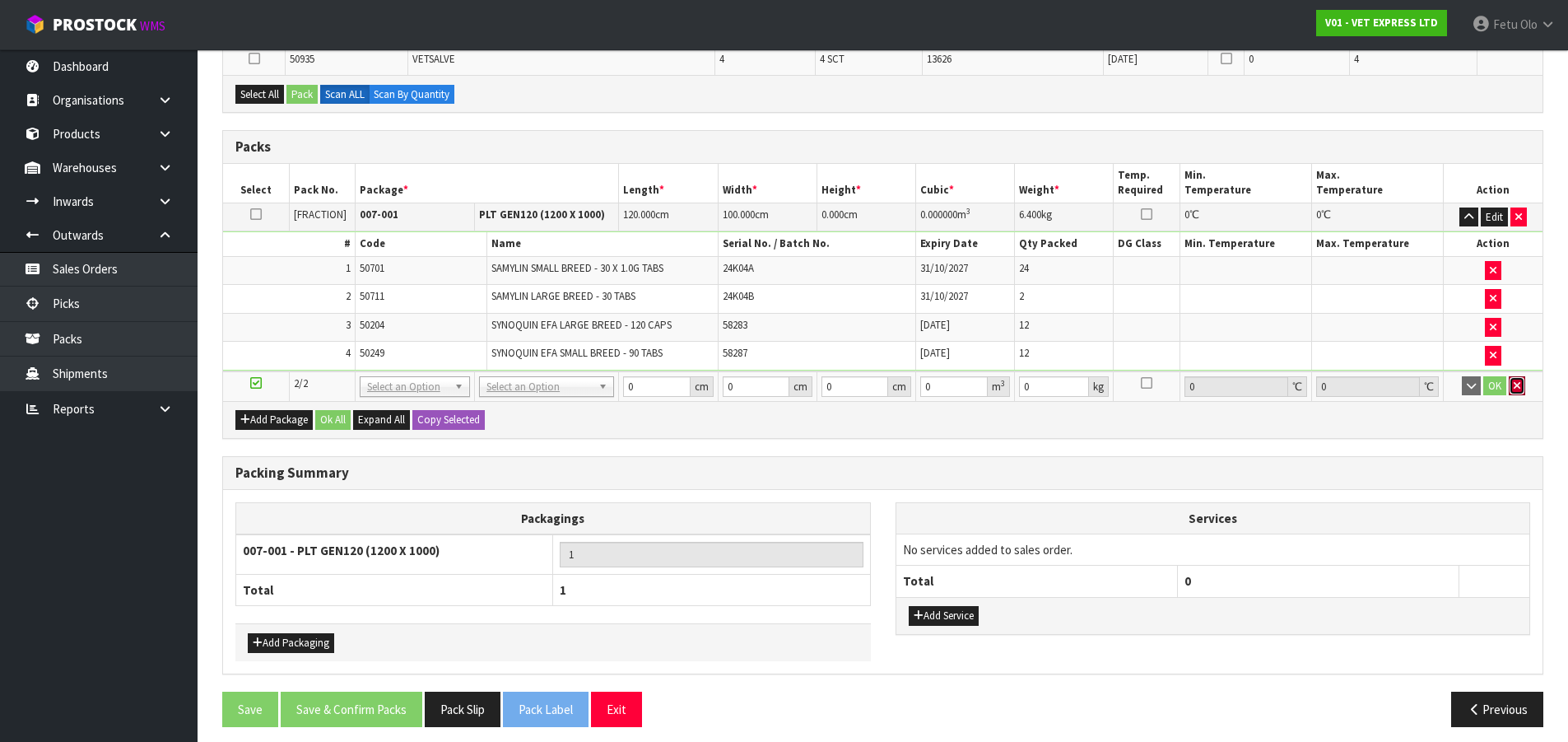 click at bounding box center [1517, 385] 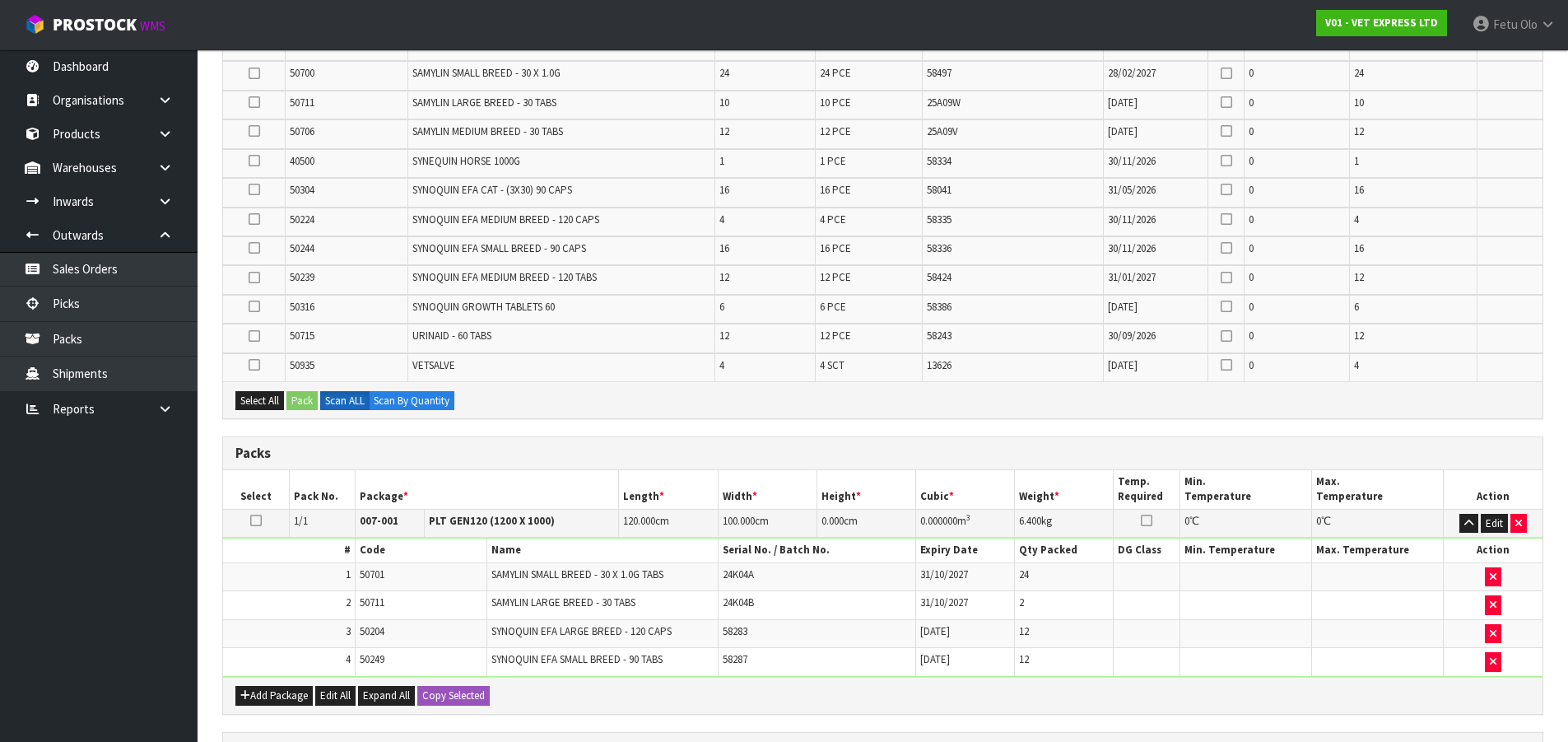 scroll, scrollTop: 1132, scrollLeft: 0, axis: vertical 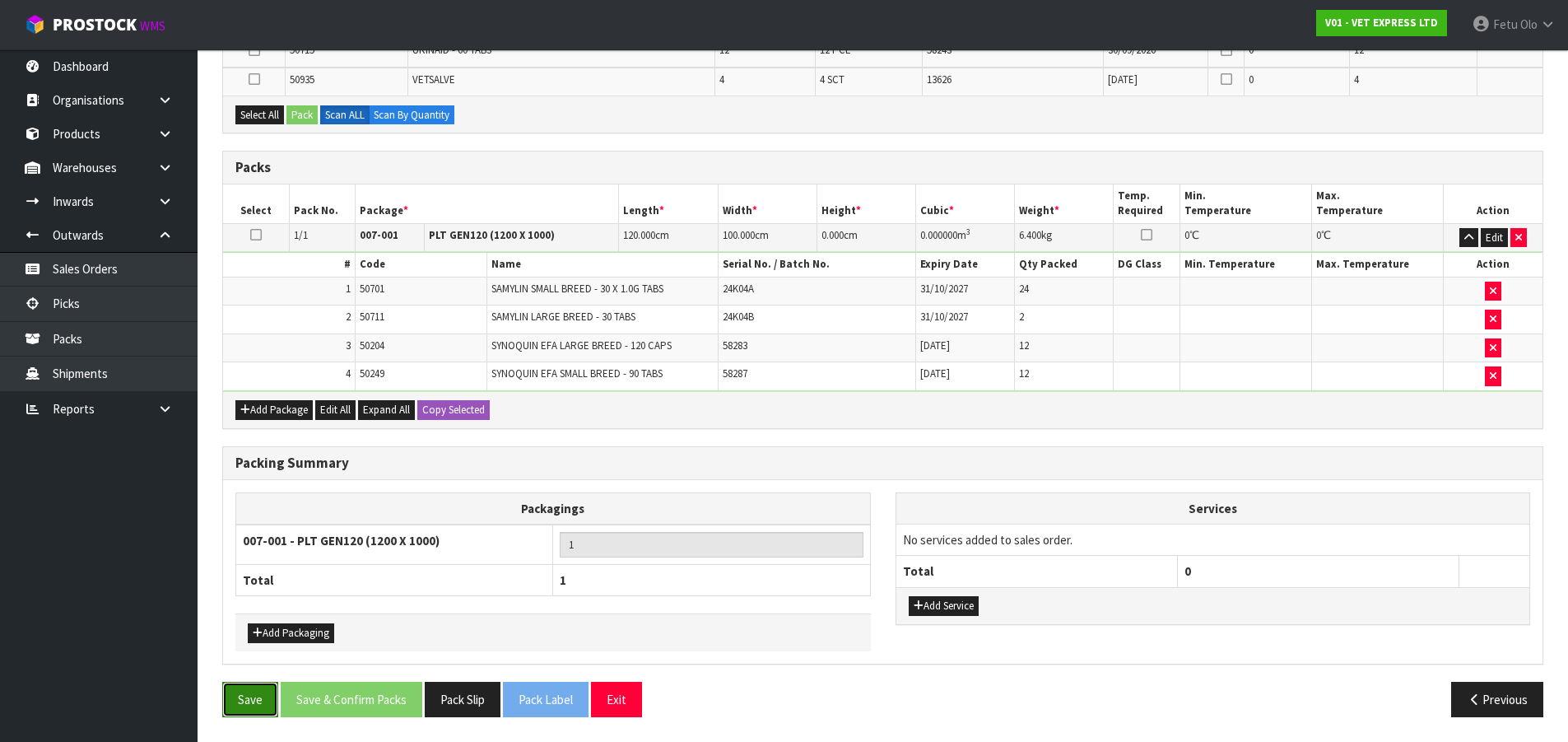 click on "Save" at bounding box center (250, 699) 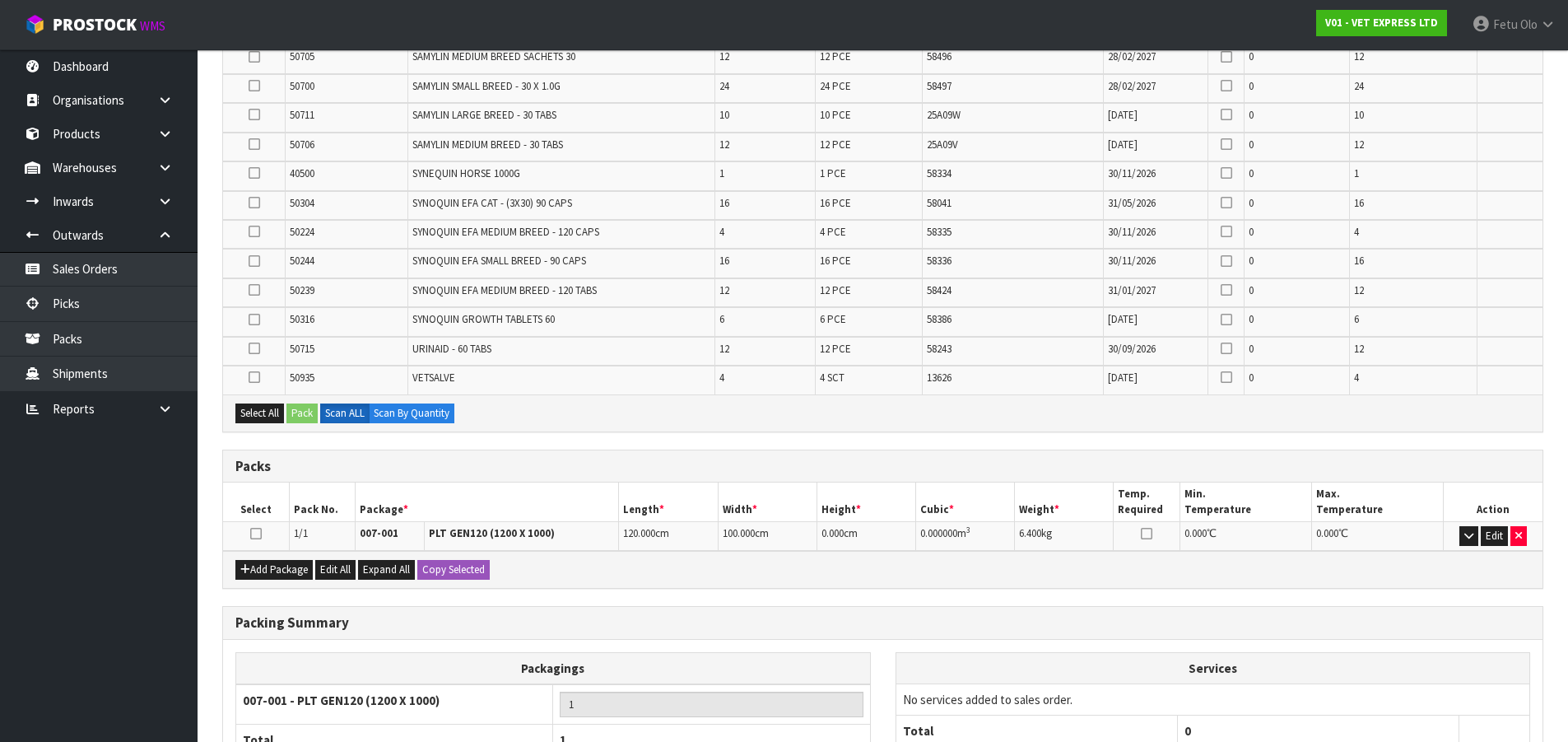 scroll, scrollTop: 906, scrollLeft: 0, axis: vertical 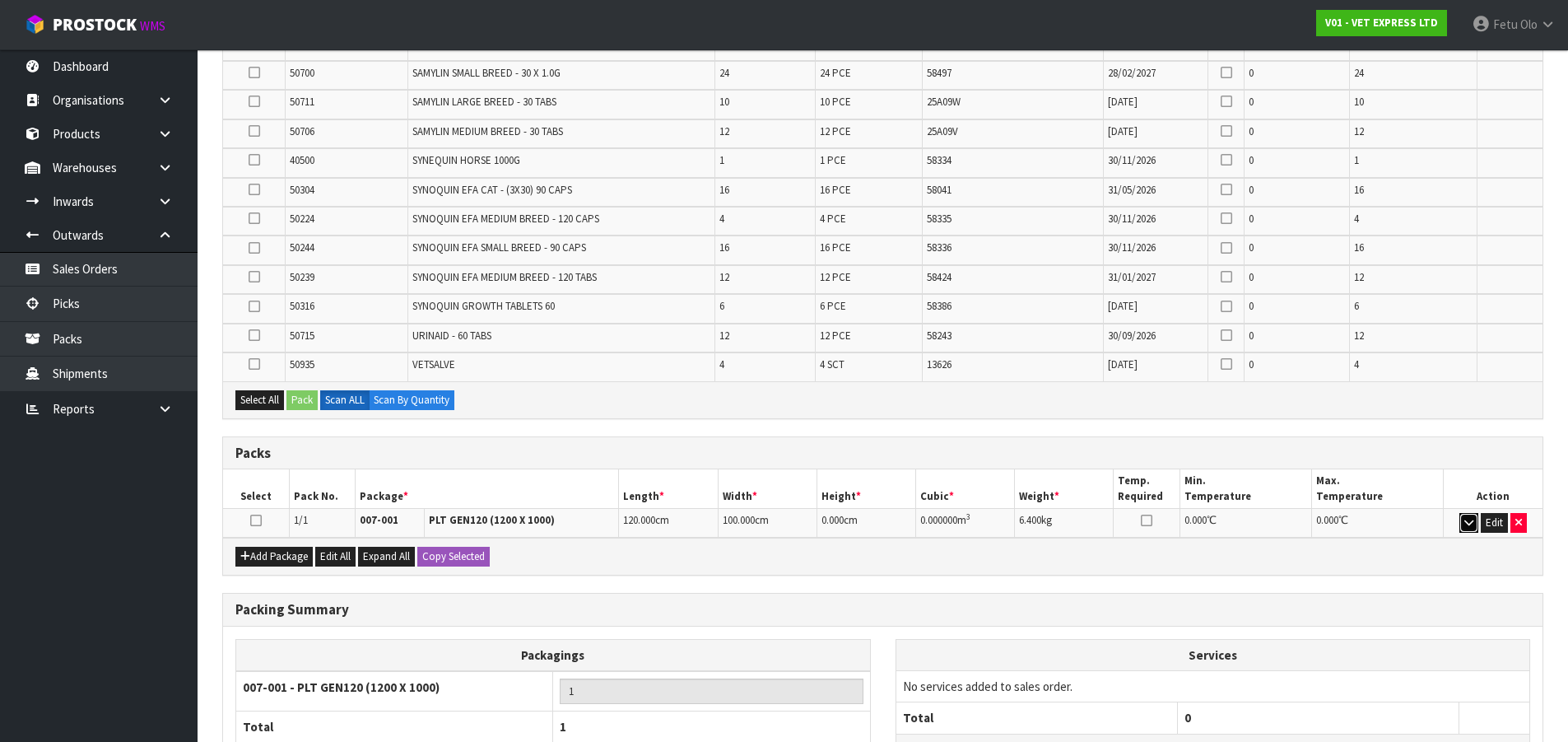 click at bounding box center (1468, 522) 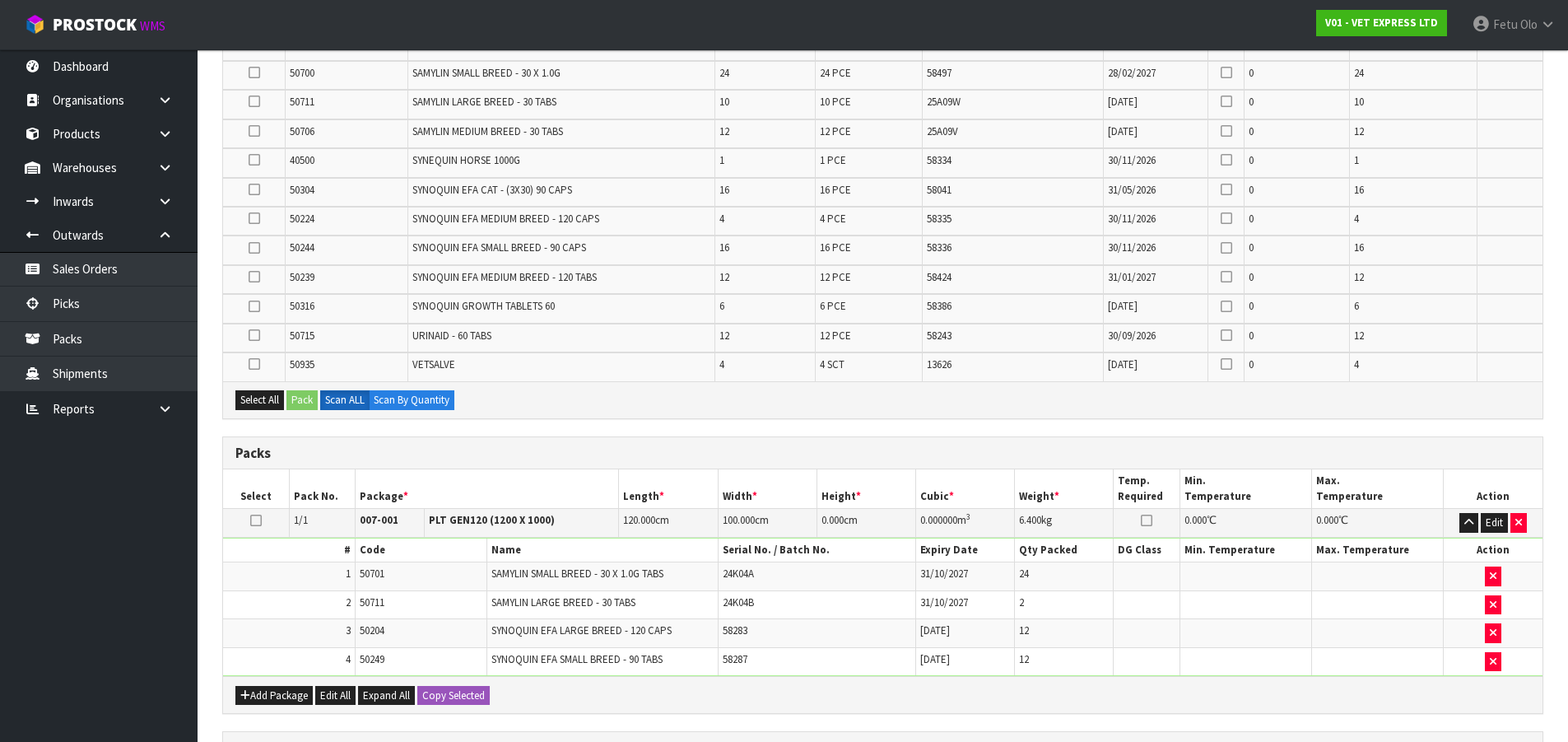 click at bounding box center (256, 520) 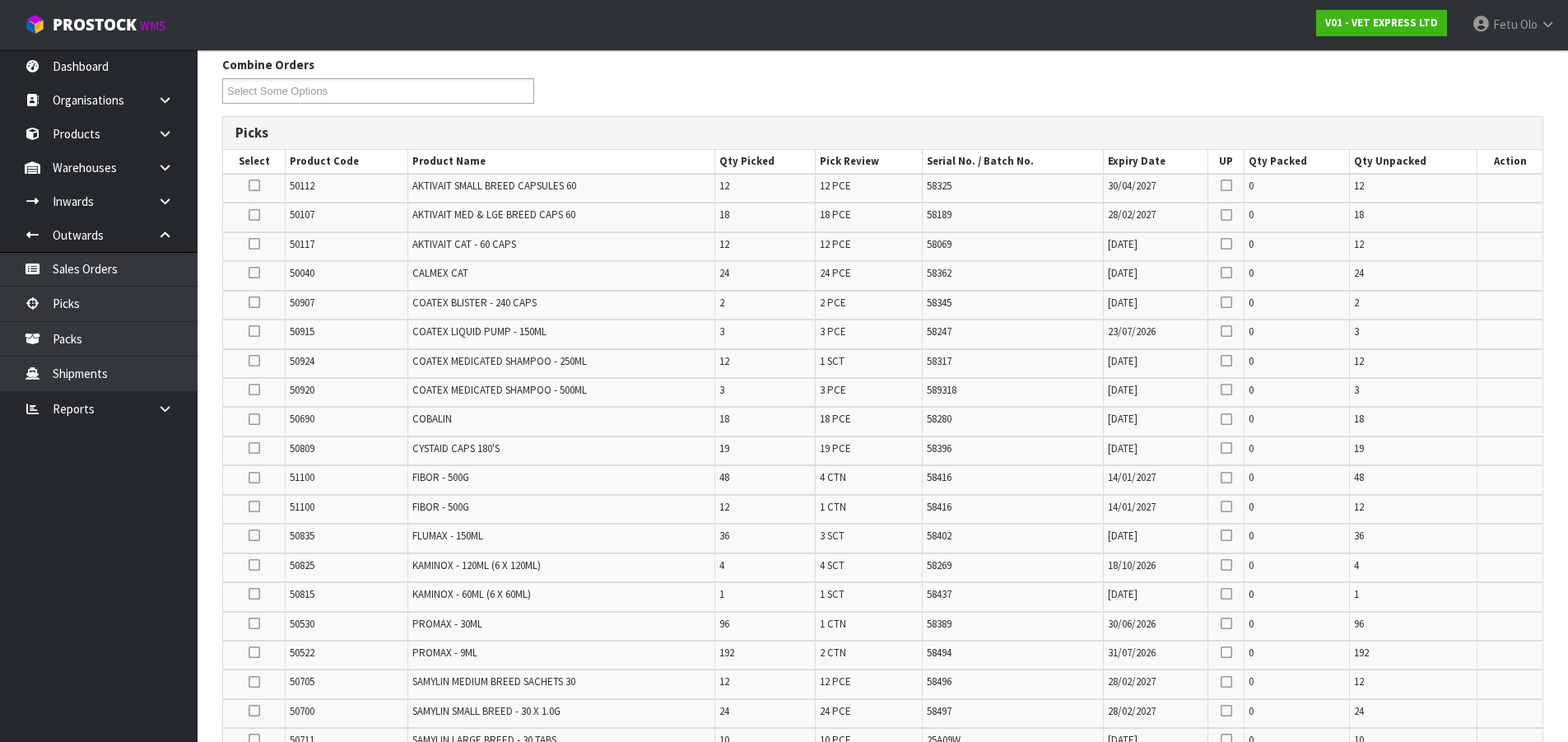scroll, scrollTop: 165, scrollLeft: 0, axis: vertical 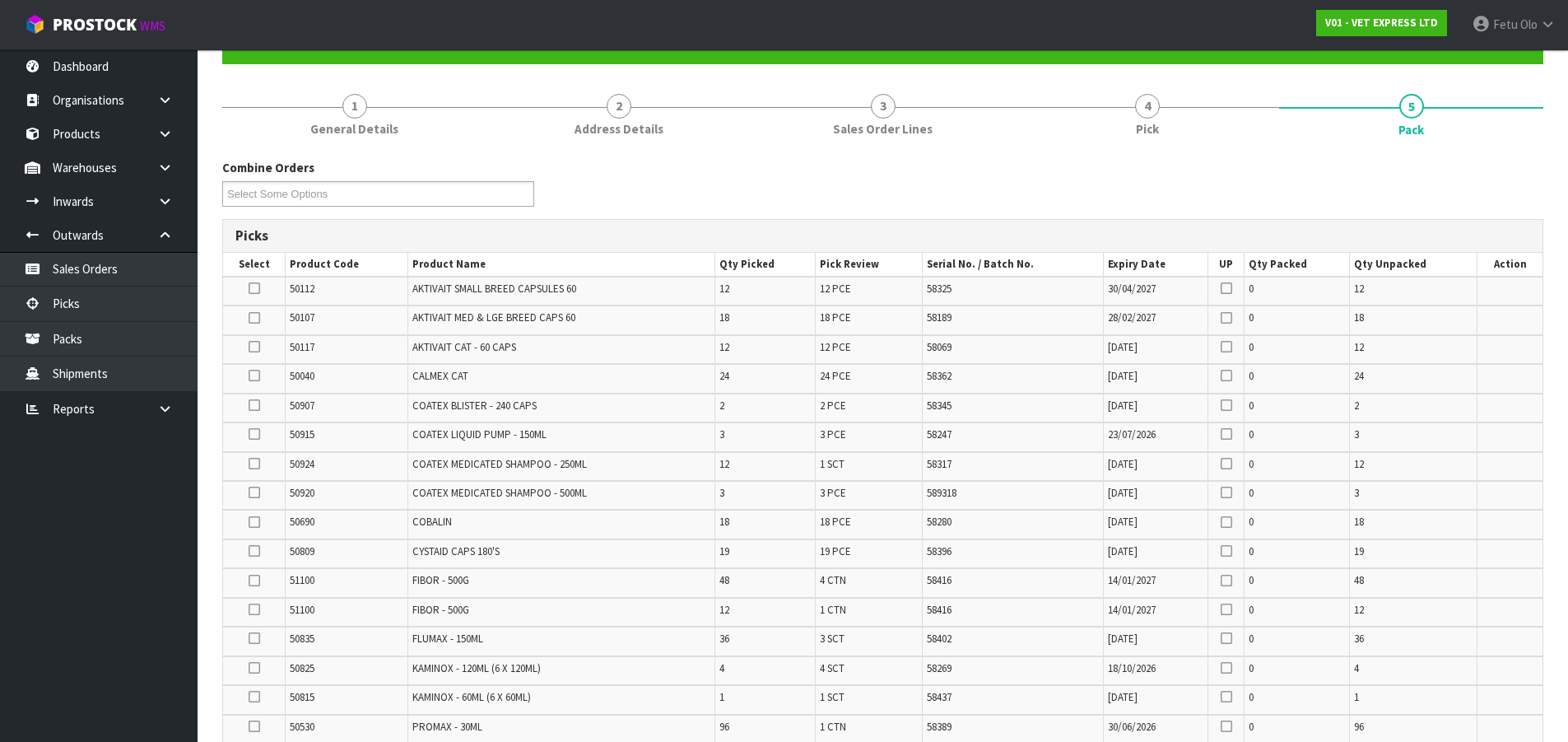 click at bounding box center (254, 376) 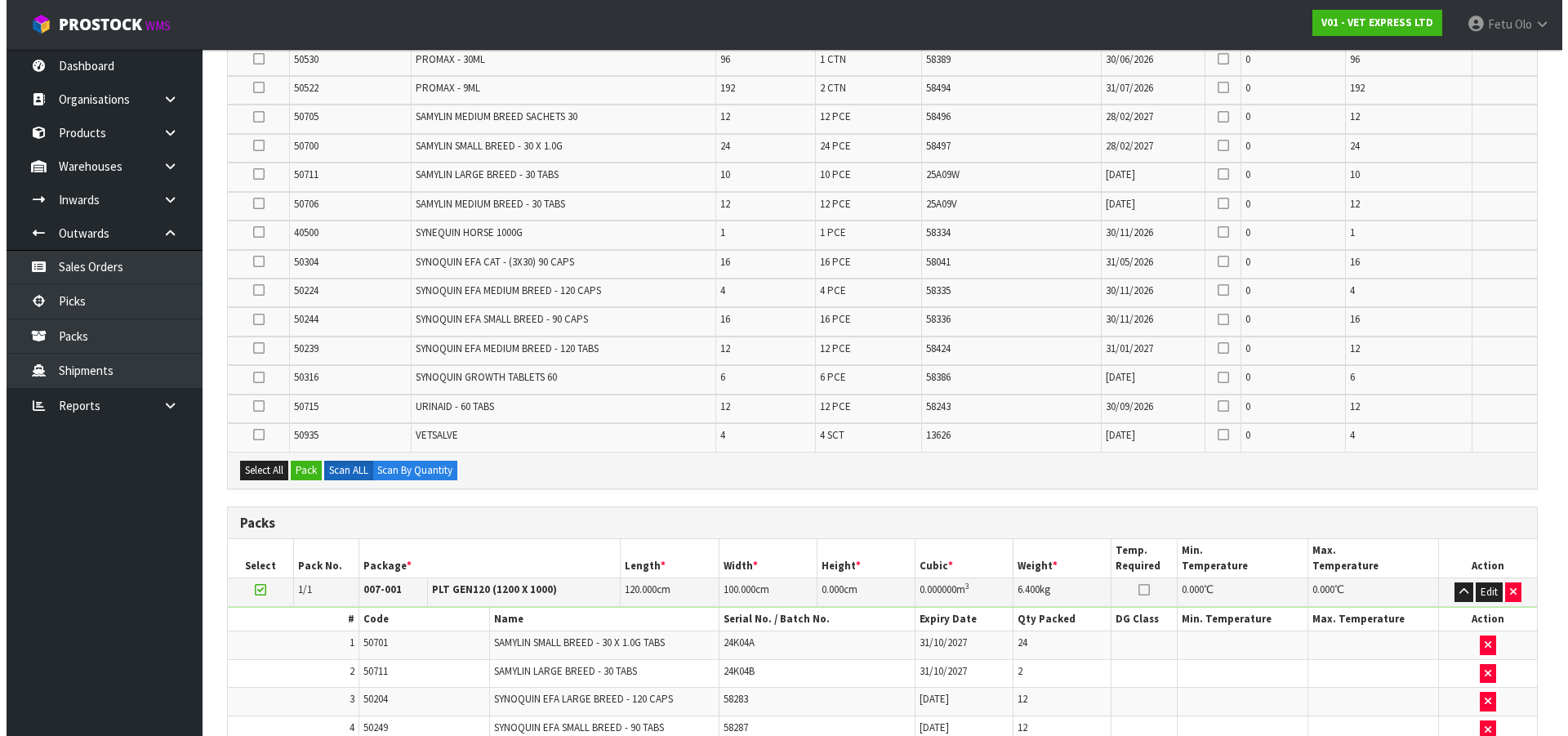 scroll, scrollTop: 980, scrollLeft: 0, axis: vertical 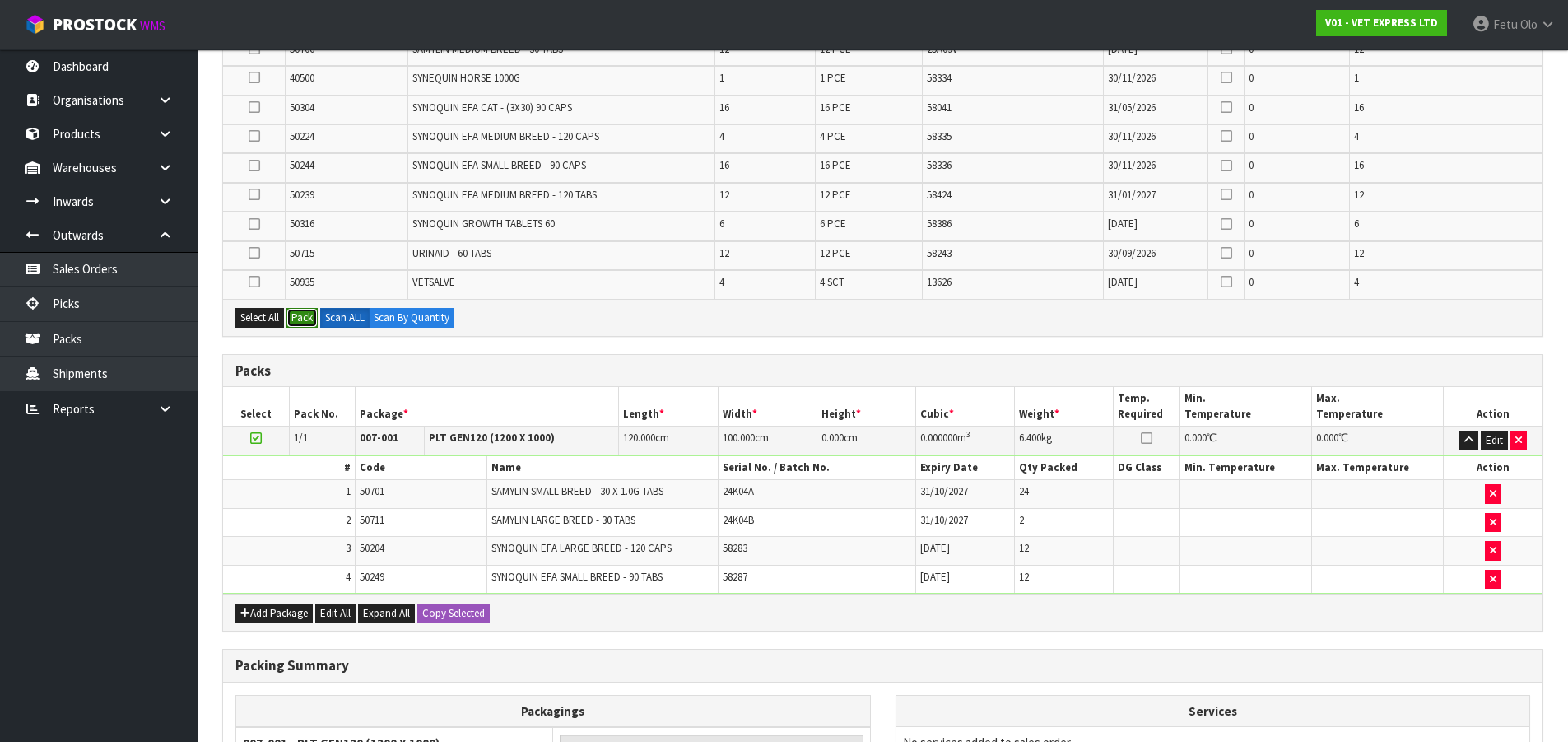 click on "Pack" at bounding box center [302, 318] 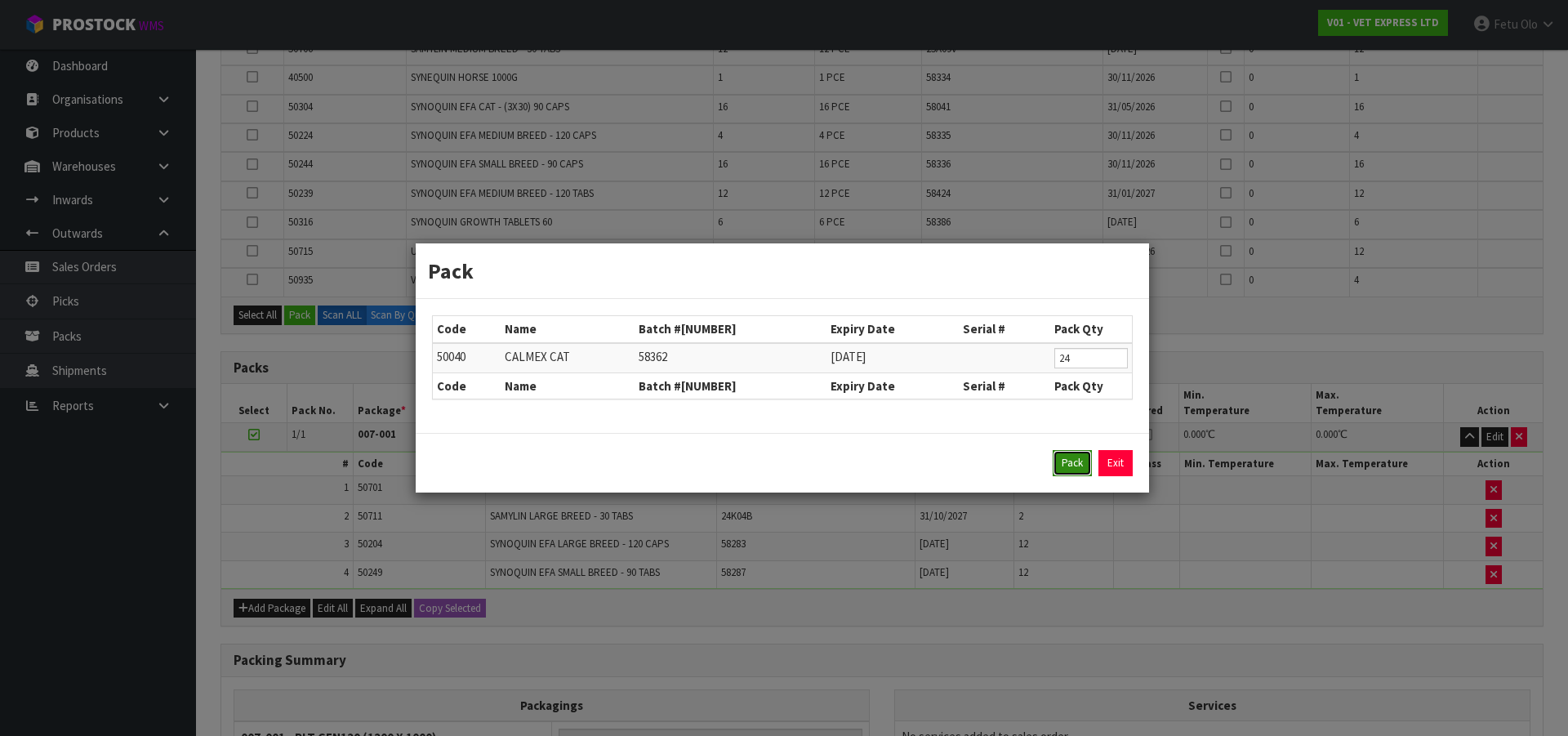 click on "Pack" at bounding box center [1072, 463] 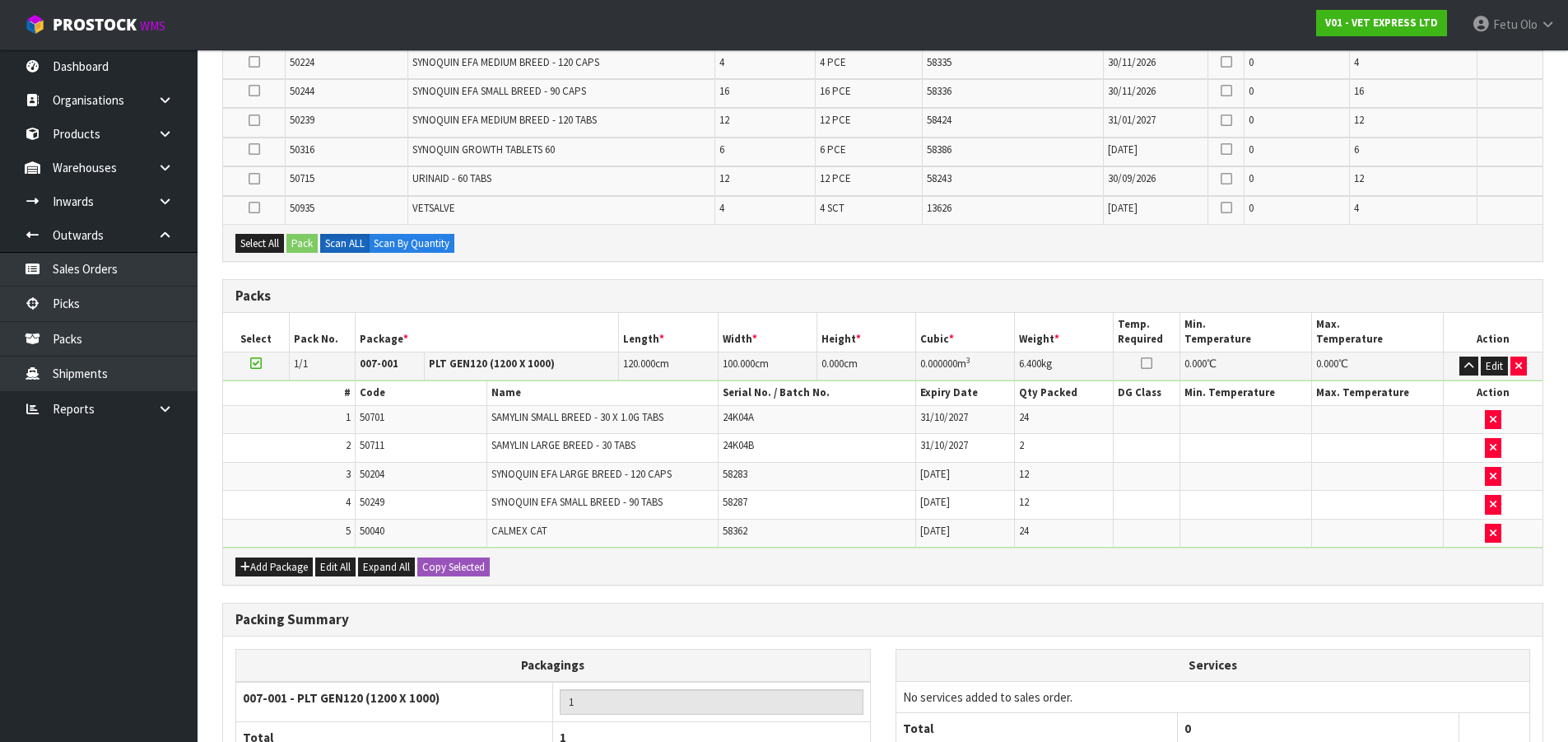 scroll, scrollTop: 1190, scrollLeft: 0, axis: vertical 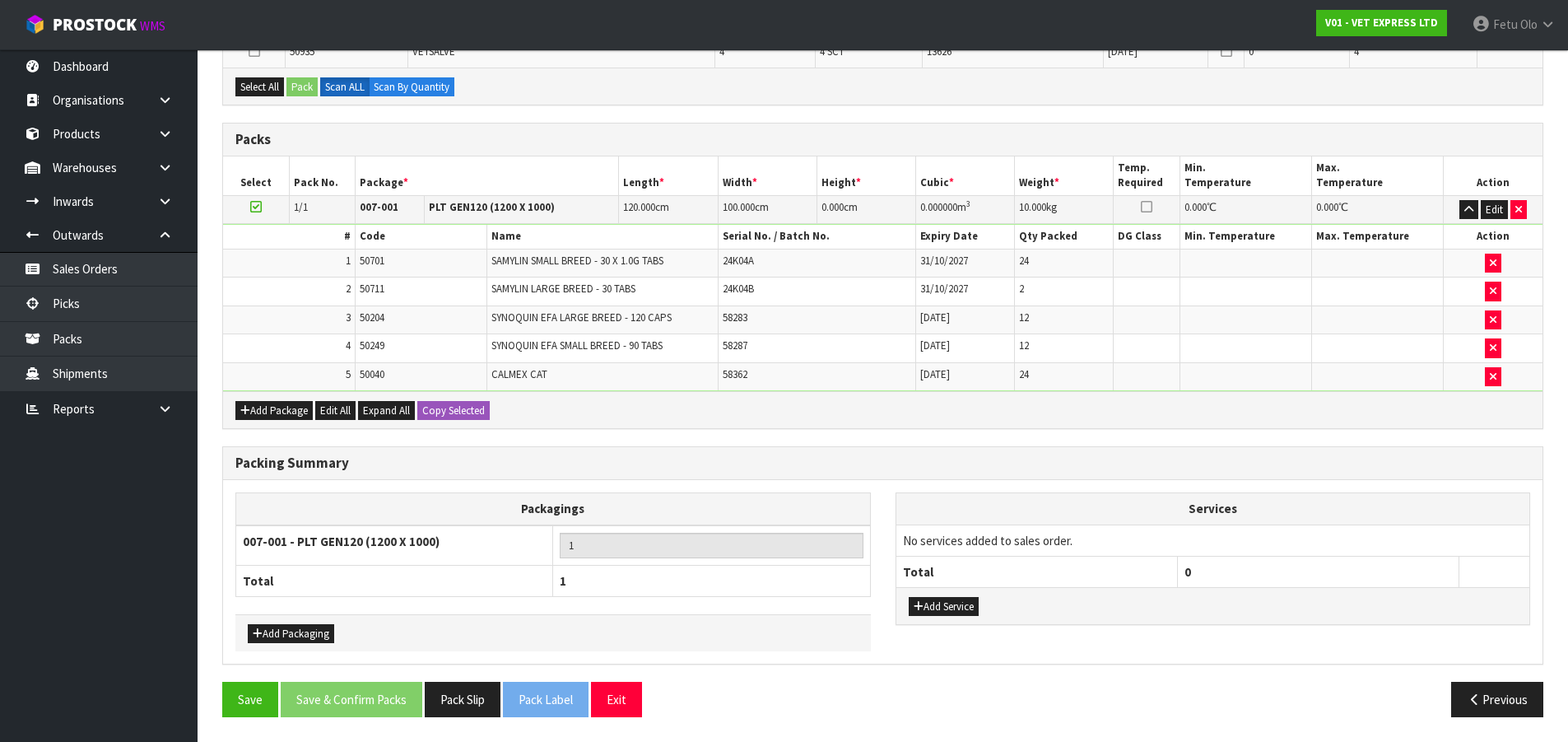 click at bounding box center (256, 207) 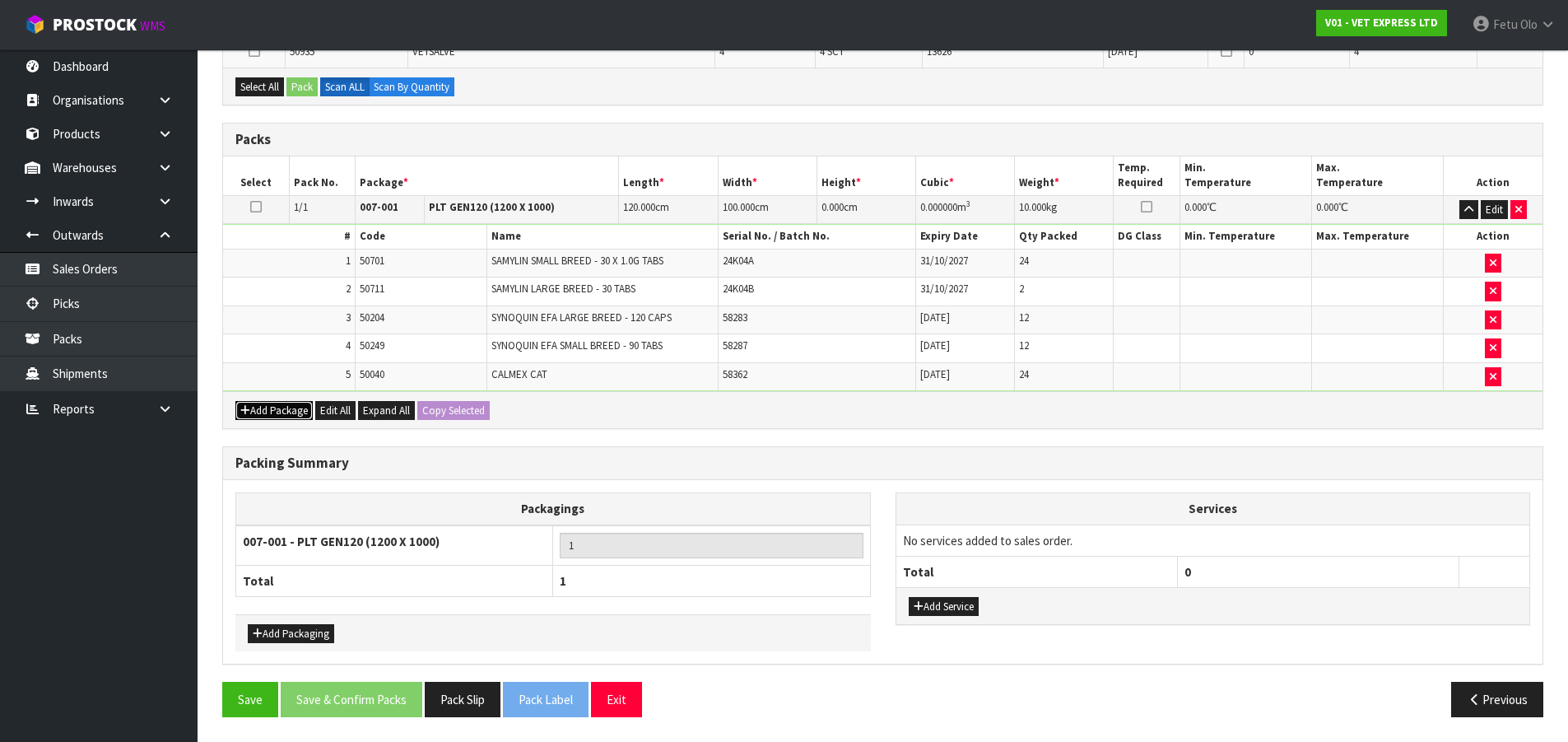 click on "Add Package" at bounding box center [274, 411] 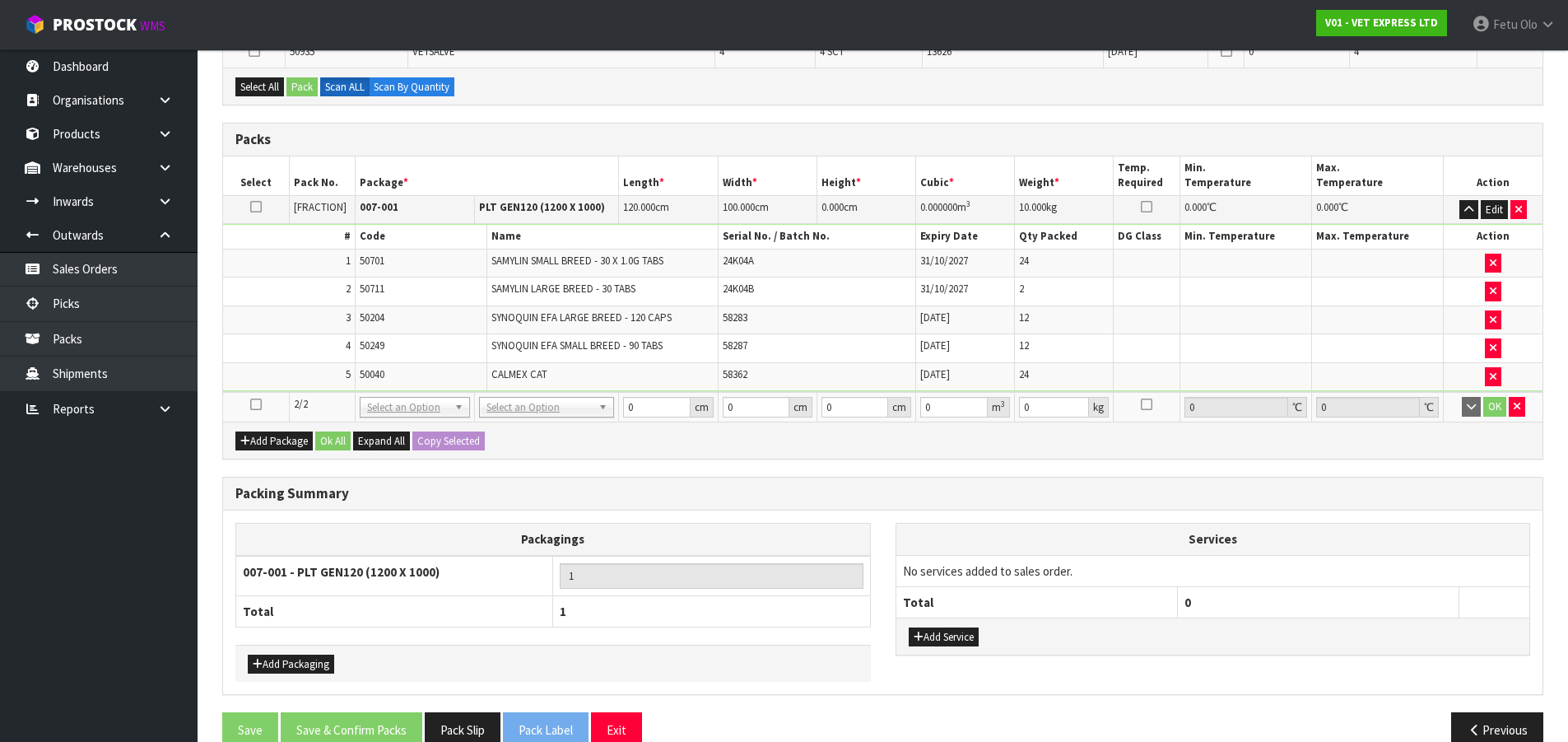click at bounding box center (256, 404) 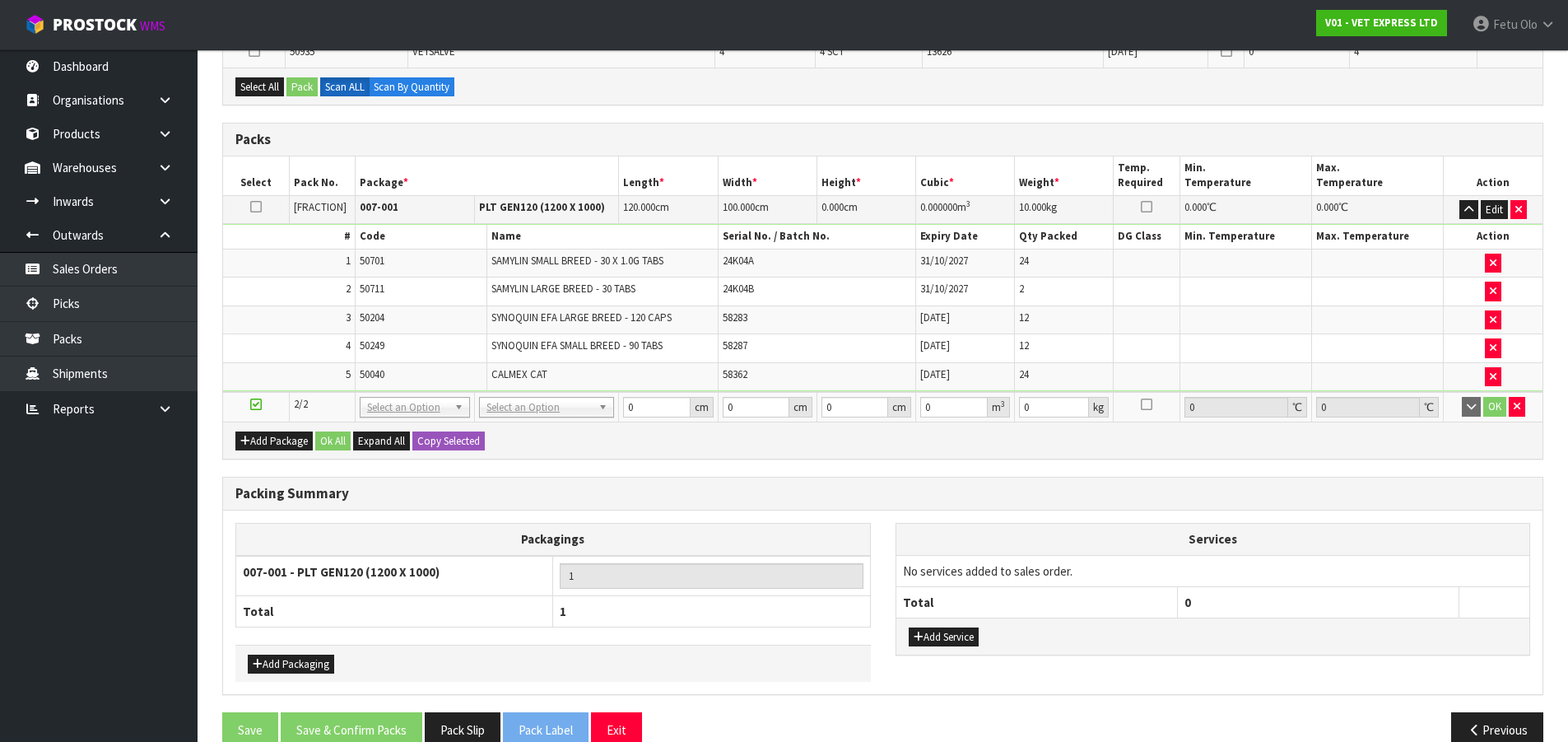click on "Dashboard
Organisations
Clients
Consignees
Carriers
Products
Categories
Serial Numbers
Kitsets
Packagings
Warehouses
Locations
Inventories
Adjustments
Transfers
Stocktakes
Supplies" at bounding box center (99, 395) 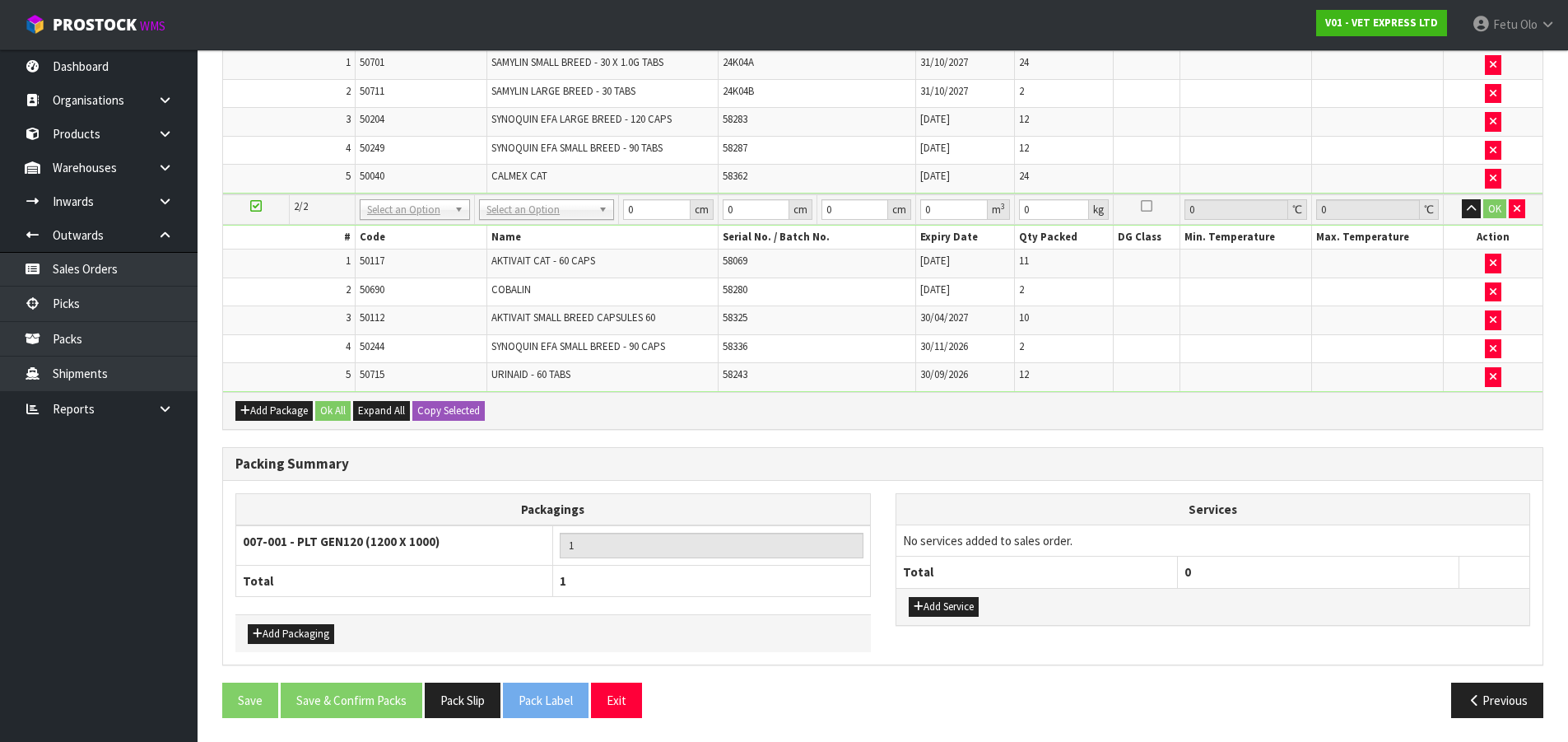 scroll, scrollTop: 1360, scrollLeft: 0, axis: vertical 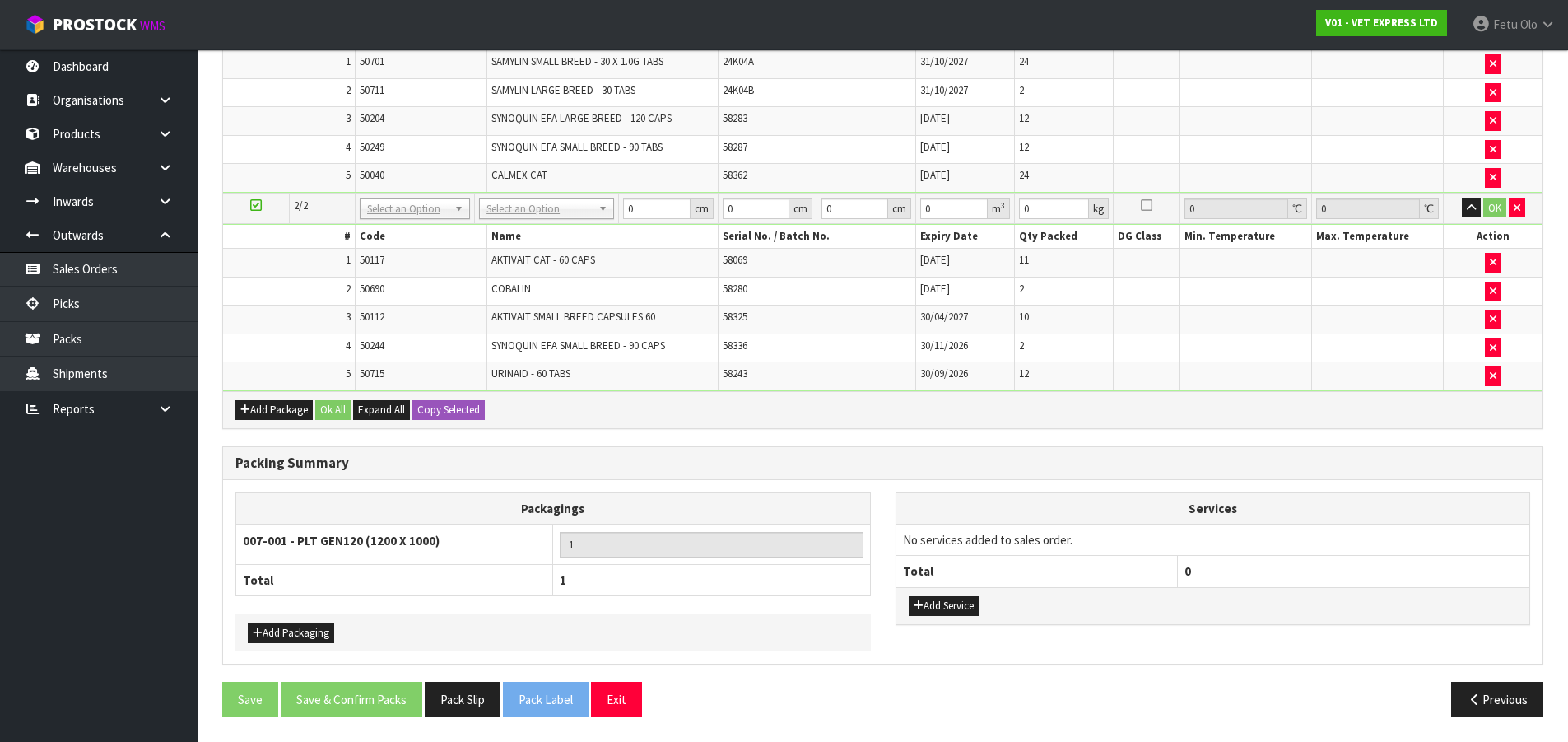 click on "3" at bounding box center (289, 320) 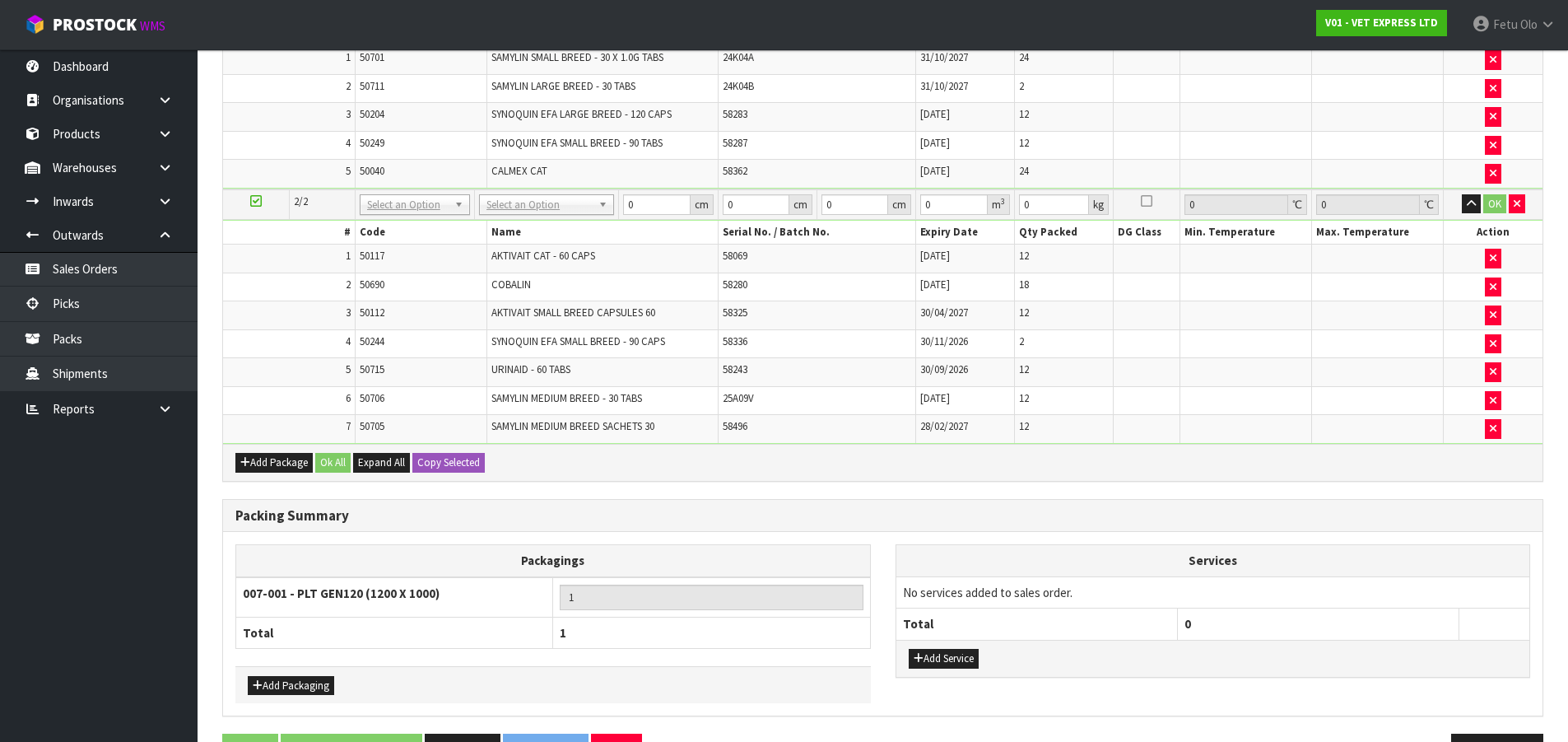 scroll, scrollTop: 1271, scrollLeft: 0, axis: vertical 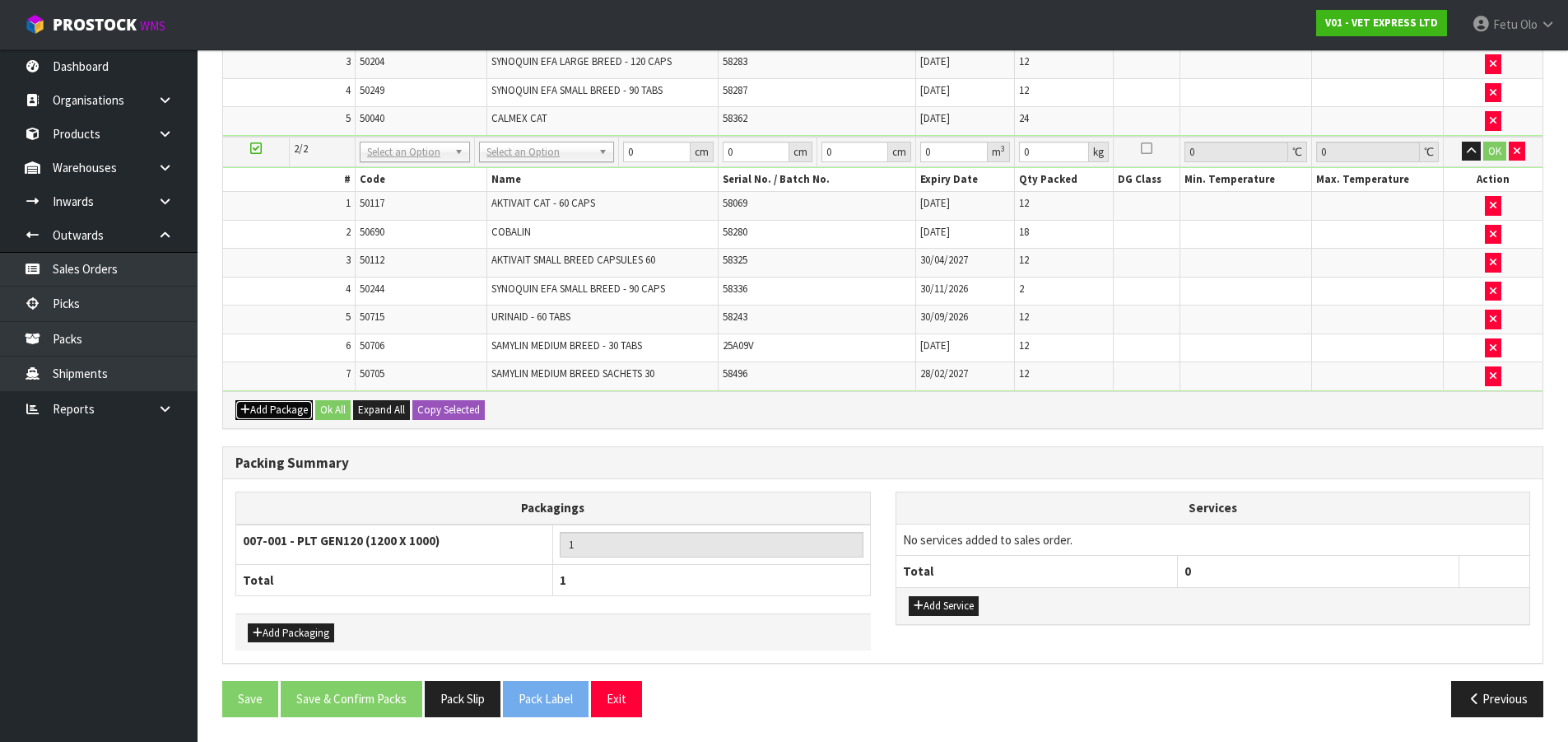 click on "Add Package" at bounding box center (274, 410) 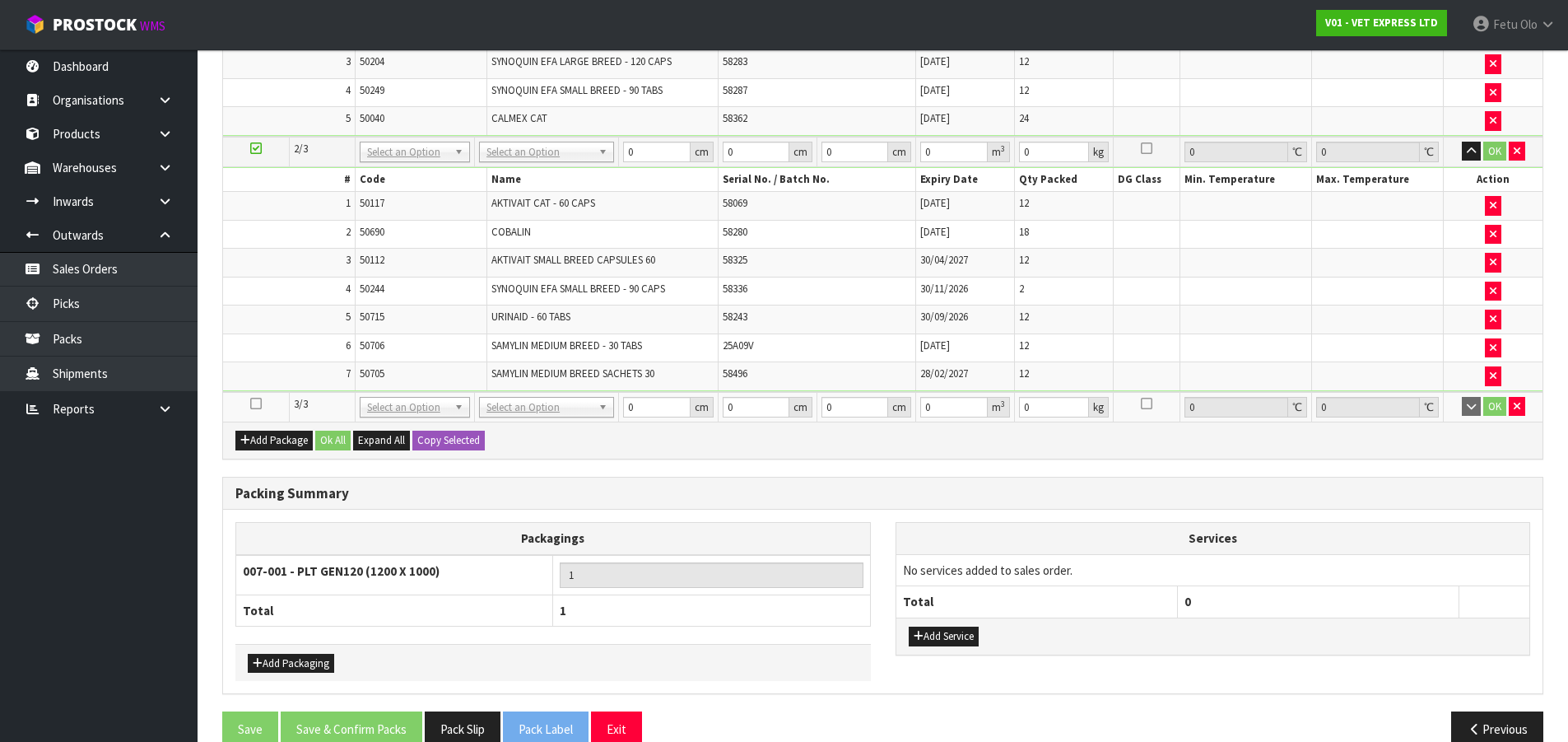 click at bounding box center (256, 404) 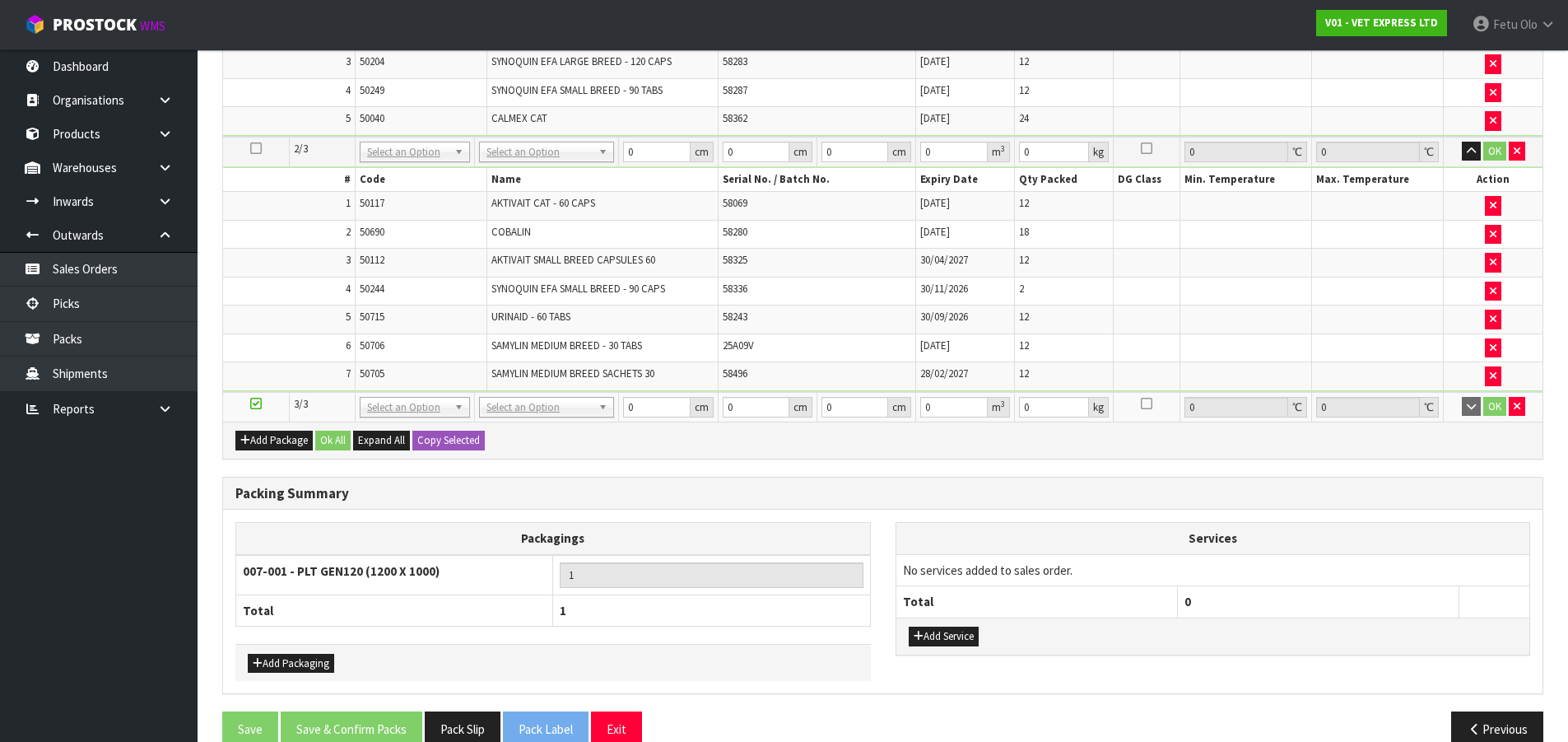 click on "Dashboard
Organisations
Clients
Consignees
Carriers
Products
Categories
Serial Numbers
Kitsets
Packagings
Warehouses
Locations
Inventories
Adjustments
Transfers
Stocktakes
Supplies" at bounding box center (99, 395) 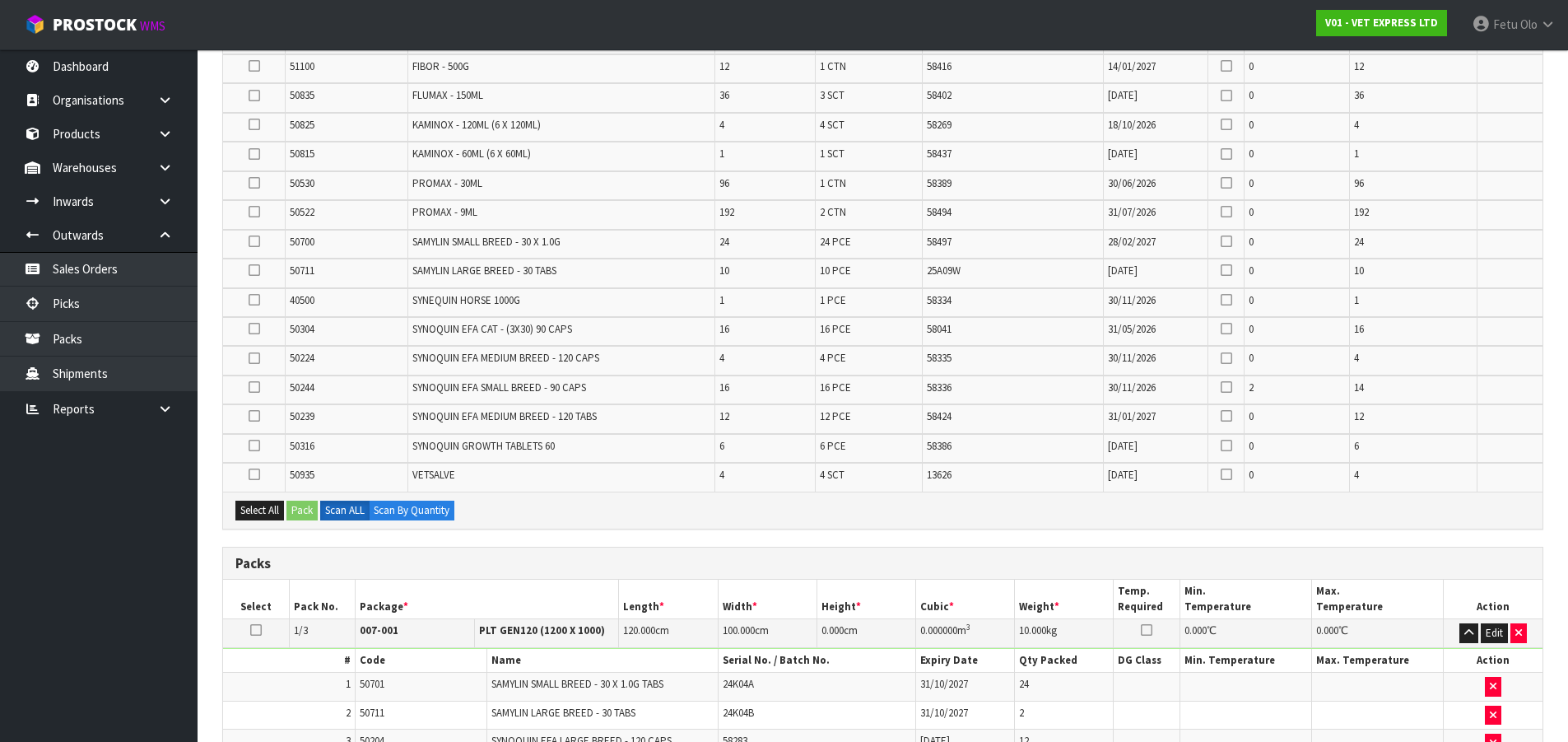 scroll, scrollTop: 598, scrollLeft: 0, axis: vertical 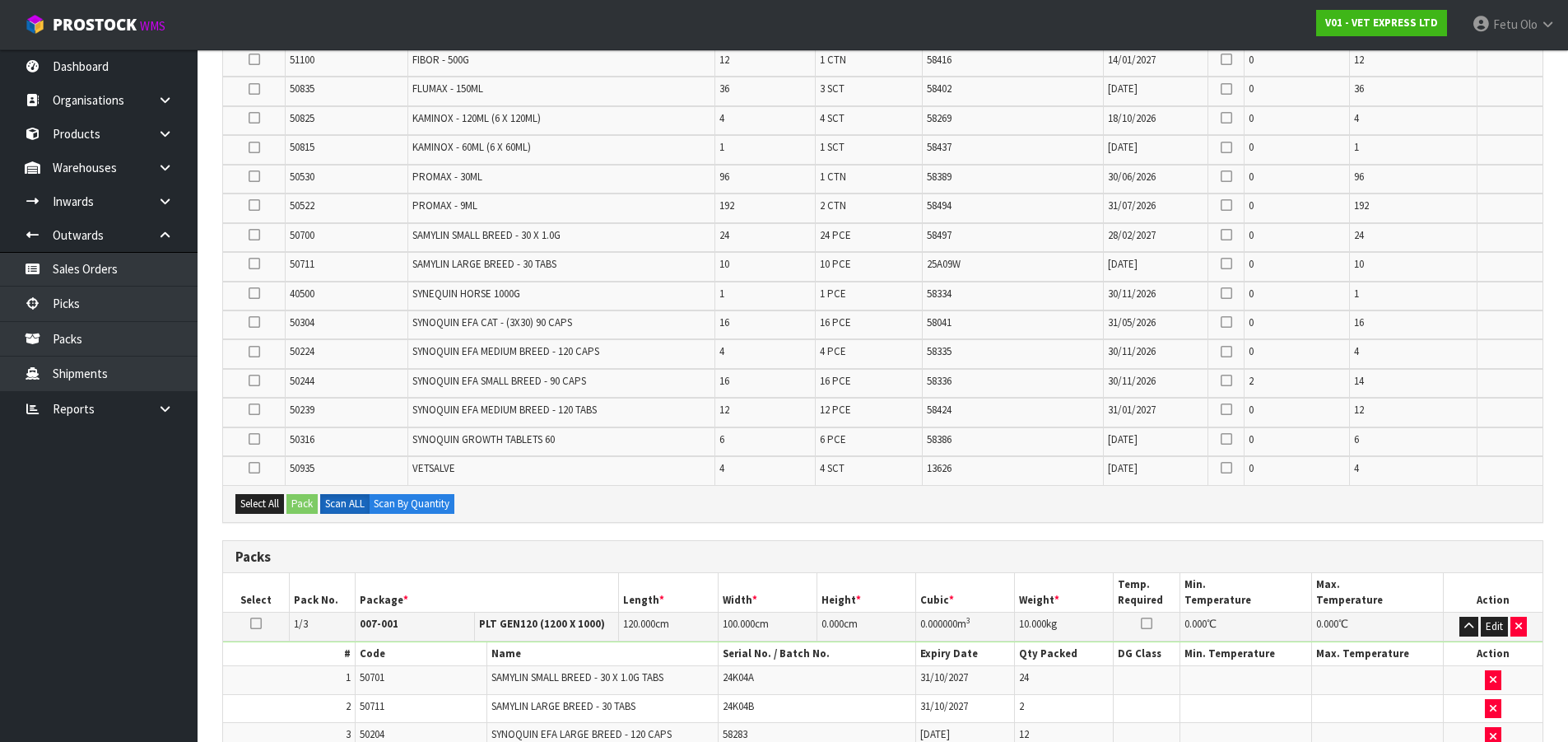 click at bounding box center [254, 235] 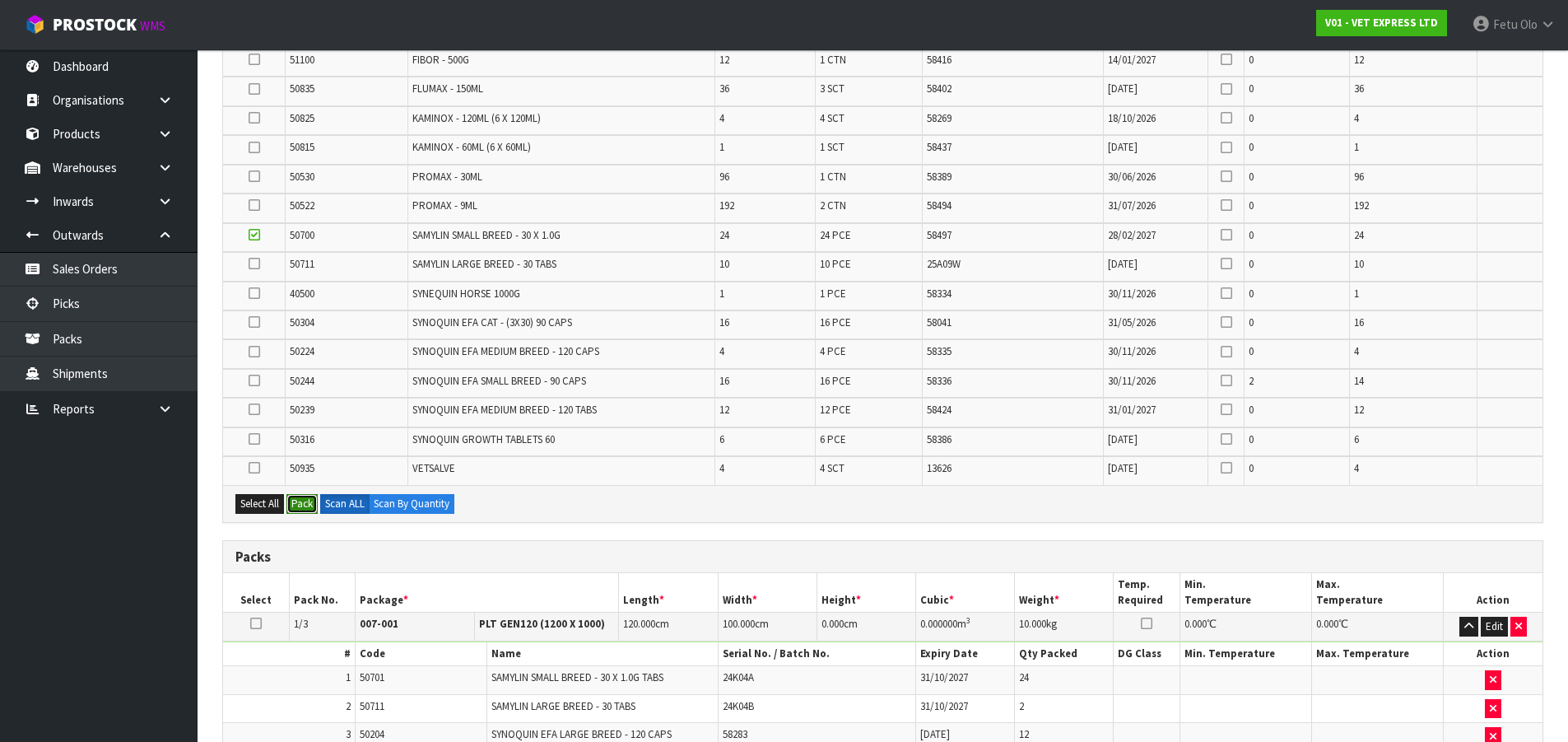 click on "Pack" at bounding box center (302, 504) 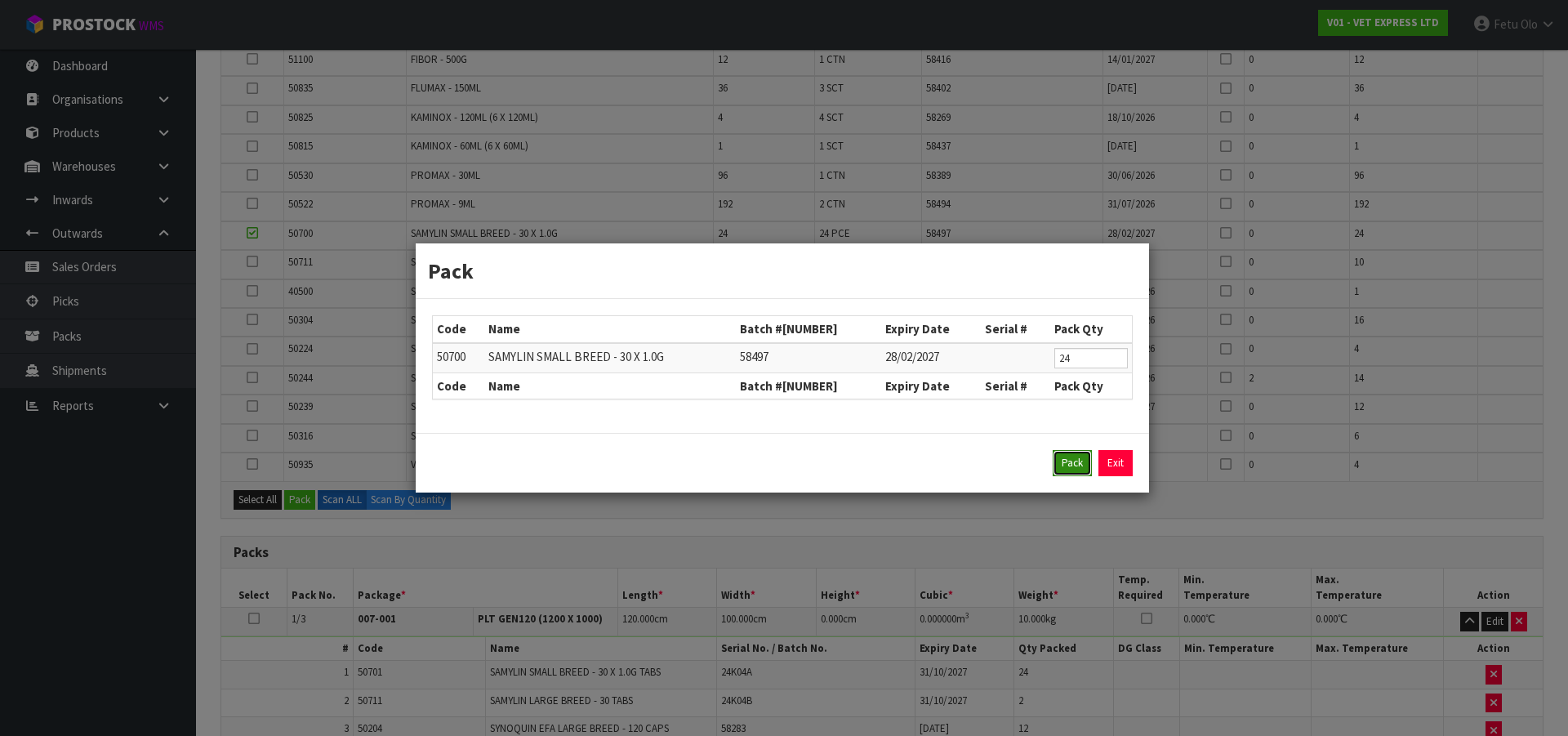 click on "Pack" at bounding box center [1072, 463] 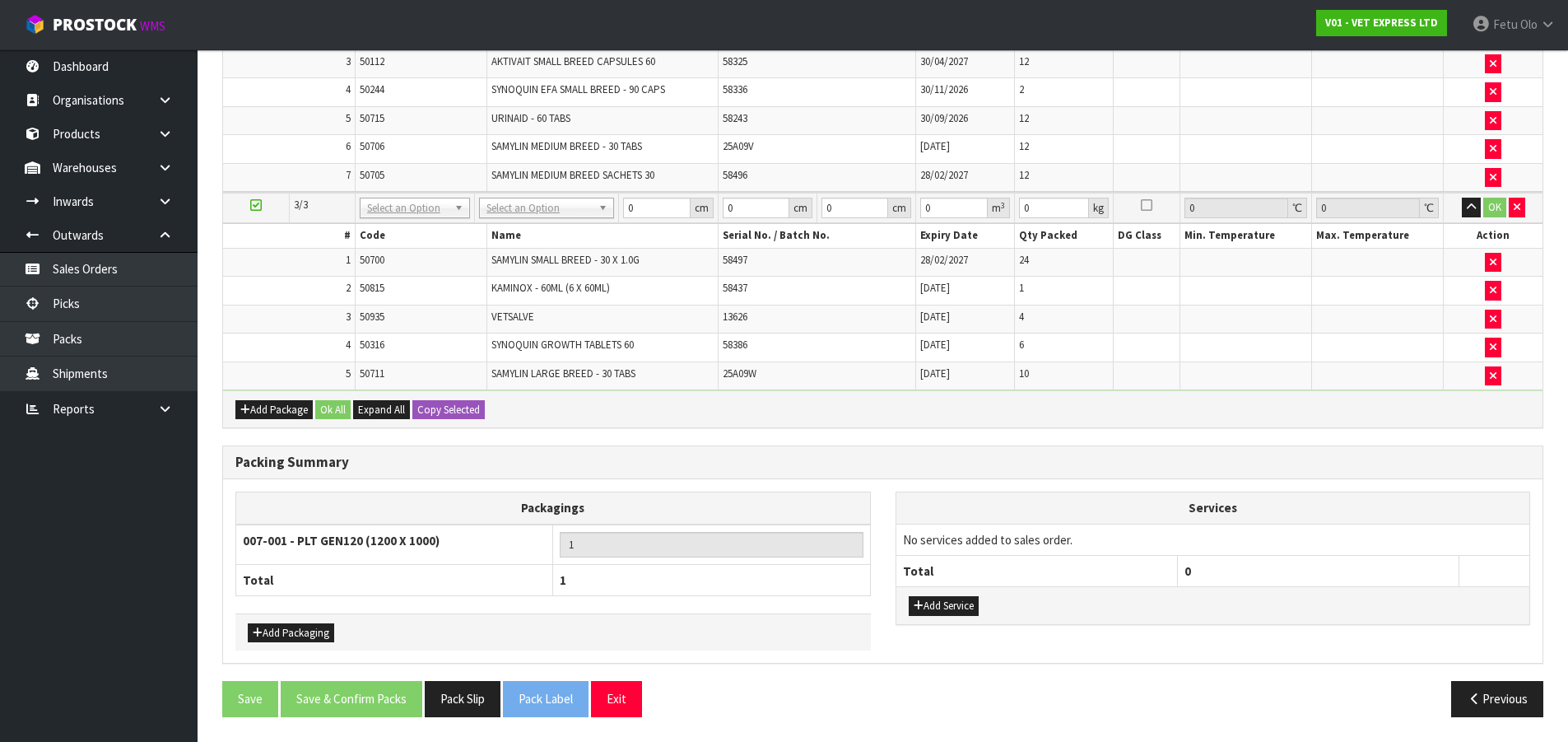 scroll, scrollTop: 0, scrollLeft: 0, axis: both 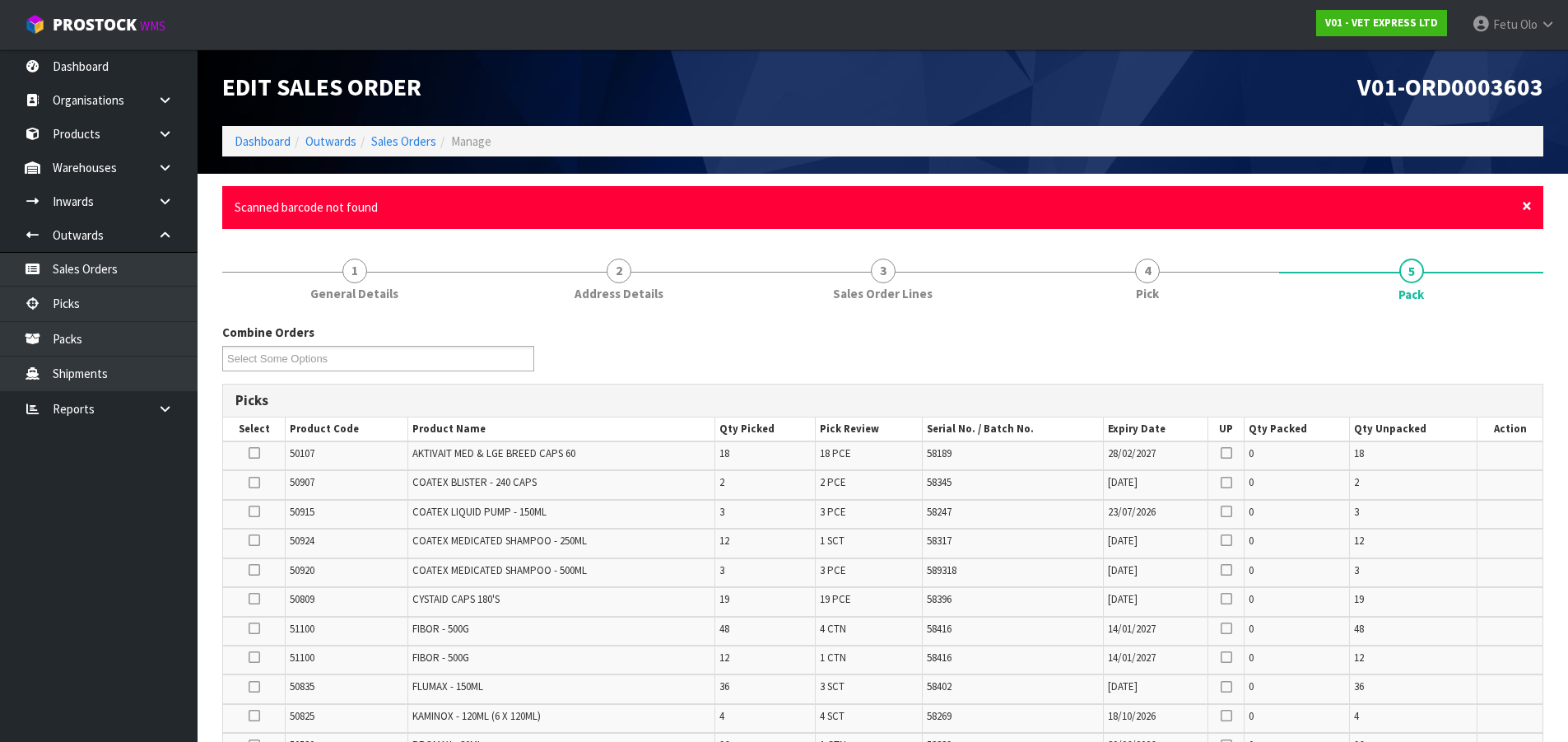 click on "×" at bounding box center (1527, 206) 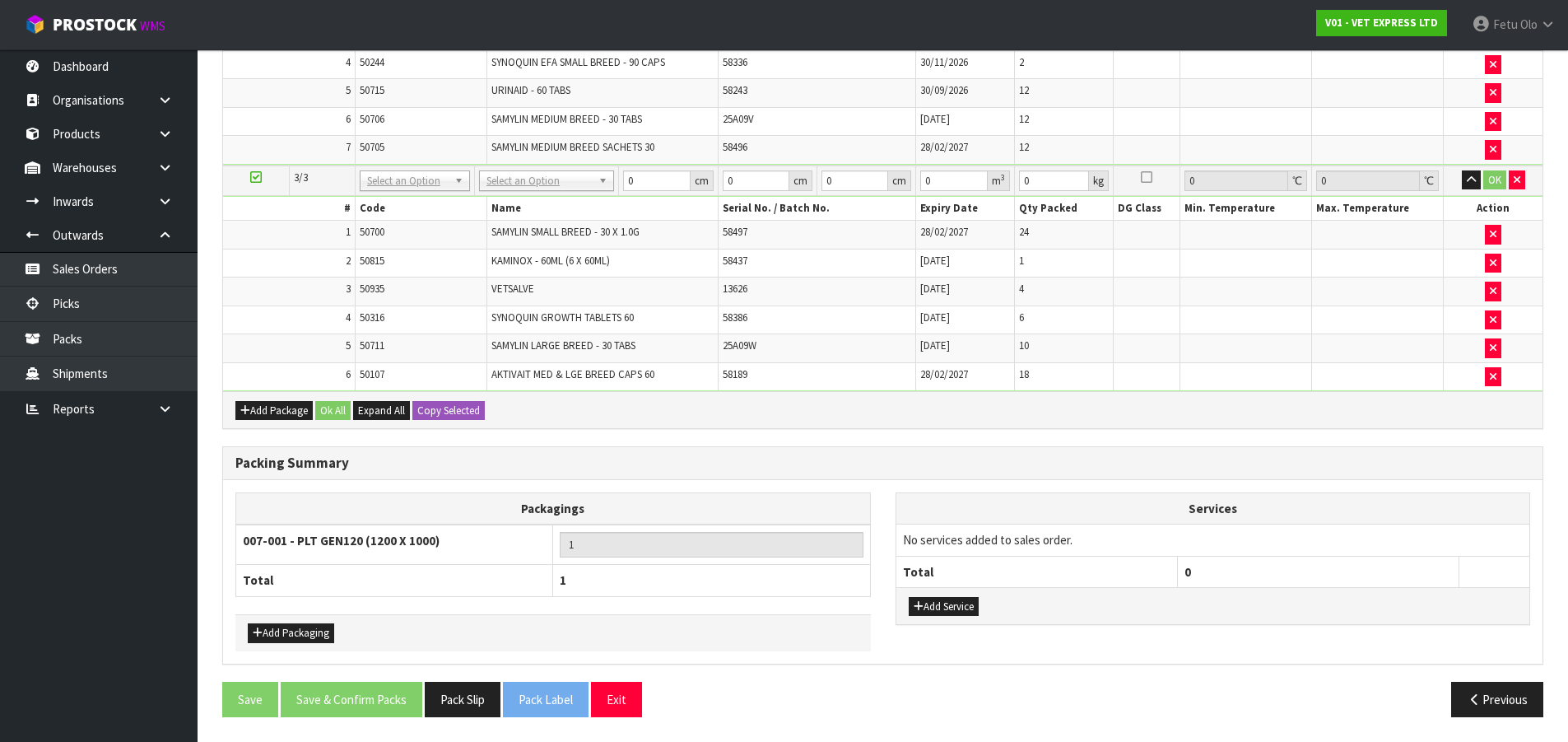 scroll, scrollTop: 0, scrollLeft: 0, axis: both 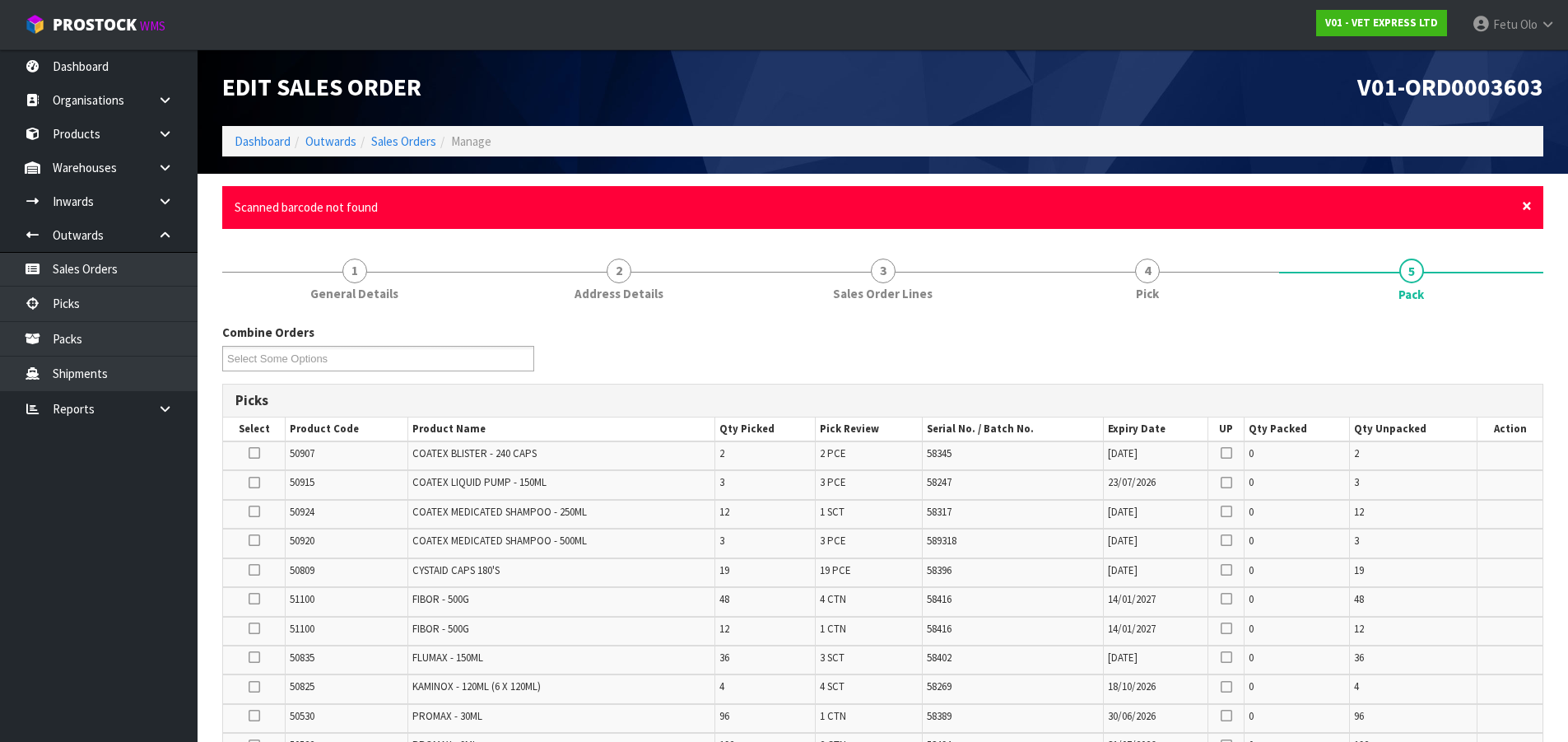 drag, startPoint x: 1524, startPoint y: 208, endPoint x: 1471, endPoint y: 297, distance: 103.585713 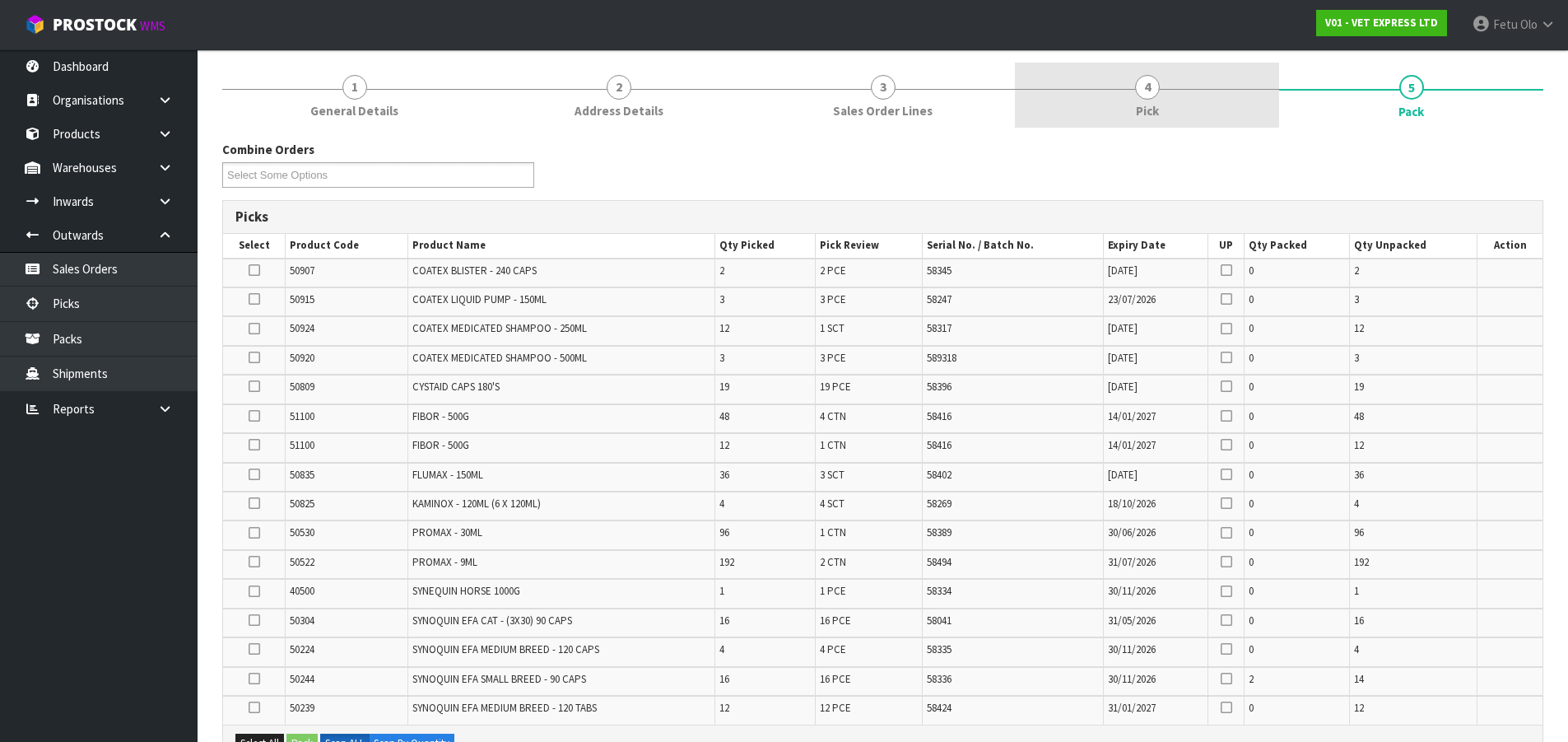 scroll, scrollTop: 0, scrollLeft: 0, axis: both 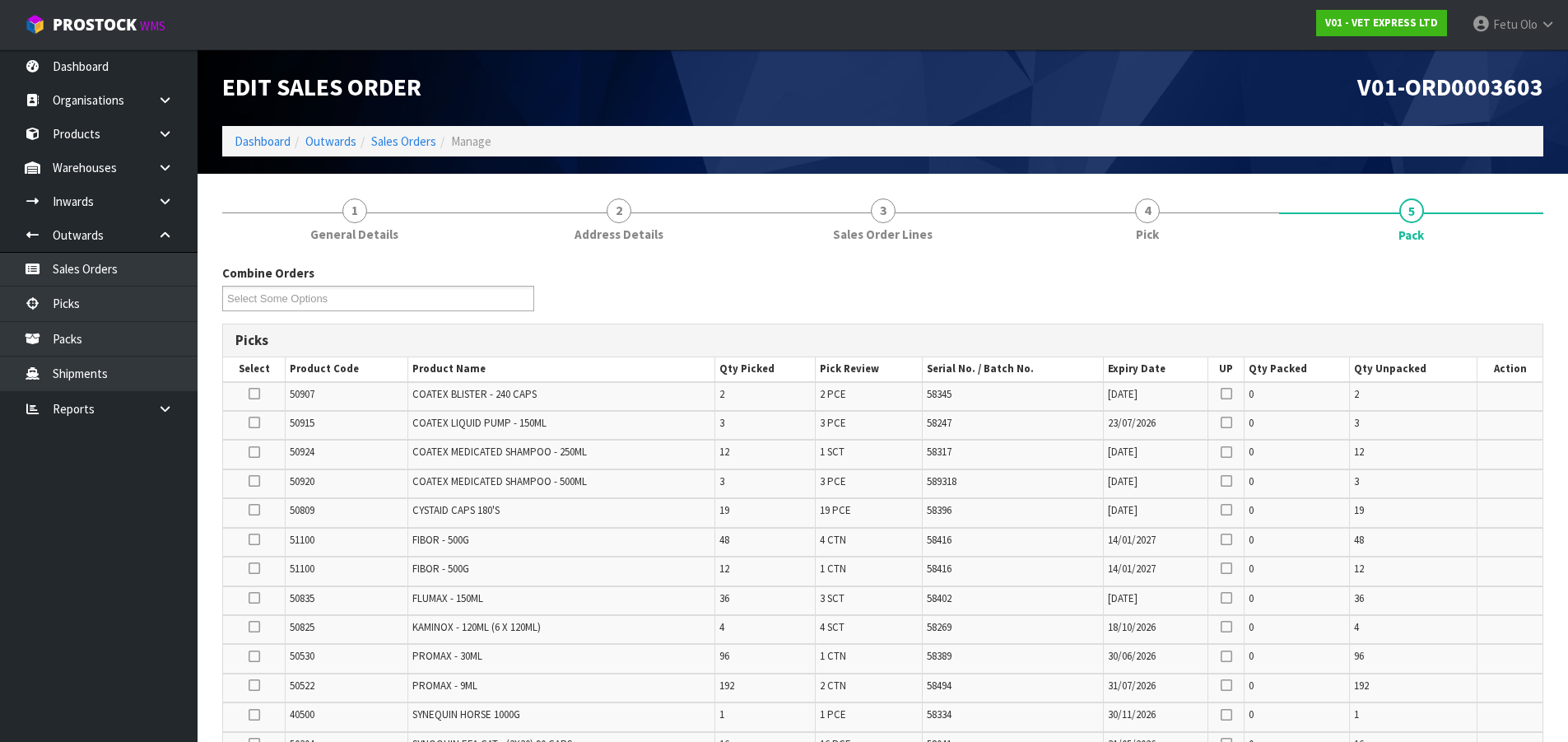 click on "Combine Orders
V01-ORD0003601 V01-ORD0003603 V01-ORD0003605 V01-ORD0003606 V01-ORD0003607 V01-ORD0003608 V01-ORD0003609
Select Some Options" at bounding box center [882, 294] 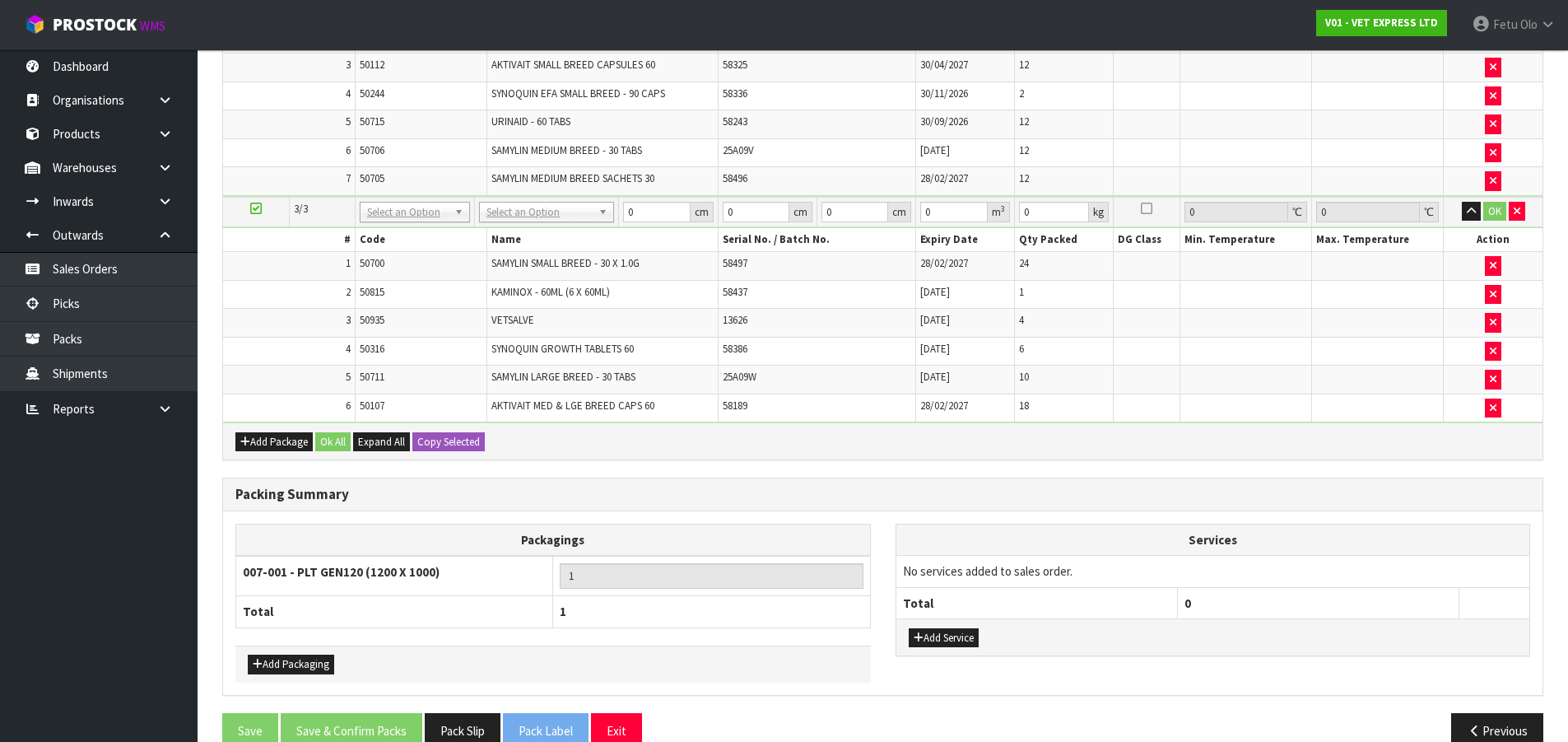 scroll, scrollTop: 1235, scrollLeft: 0, axis: vertical 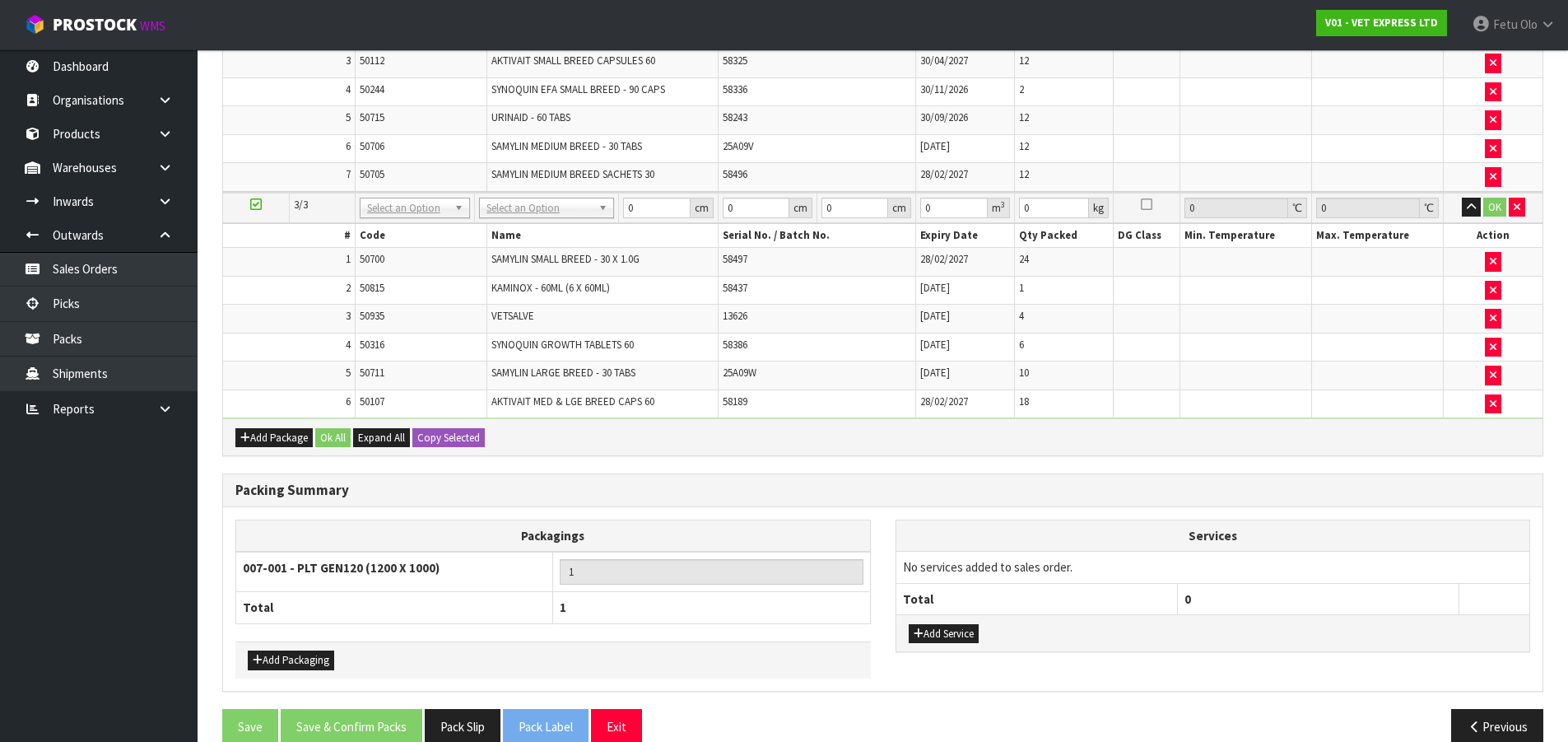 click on "Dashboard
Organisations
Clients
Consignees
Carriers
Products
Categories
Serial Numbers
Kitsets
Packagings
Warehouses
Locations
Inventories
Adjustments
Transfers
Stocktakes
Supplies" at bounding box center [99, 395] 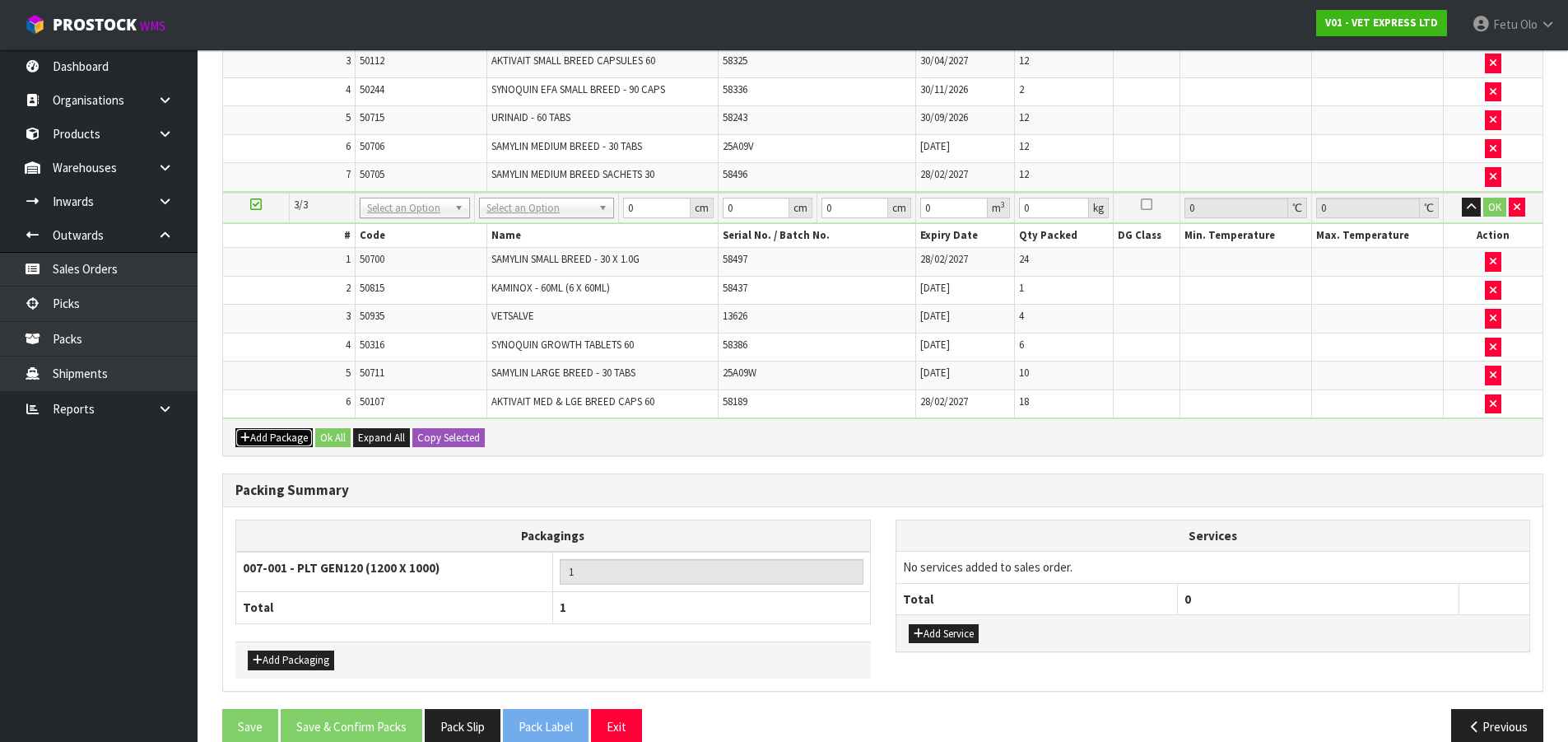 click on "Add Package" at bounding box center (274, 438) 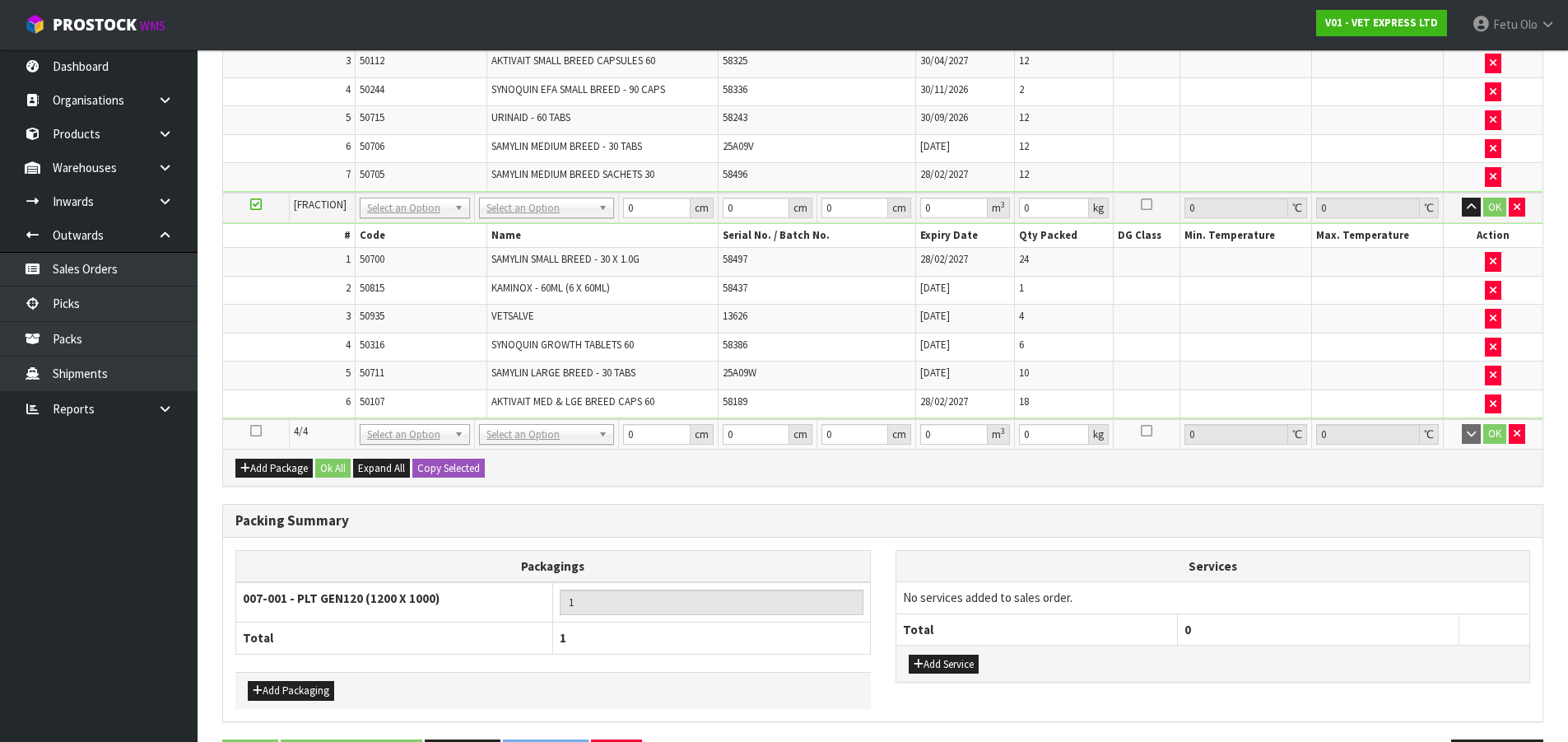 click at bounding box center (256, 431) 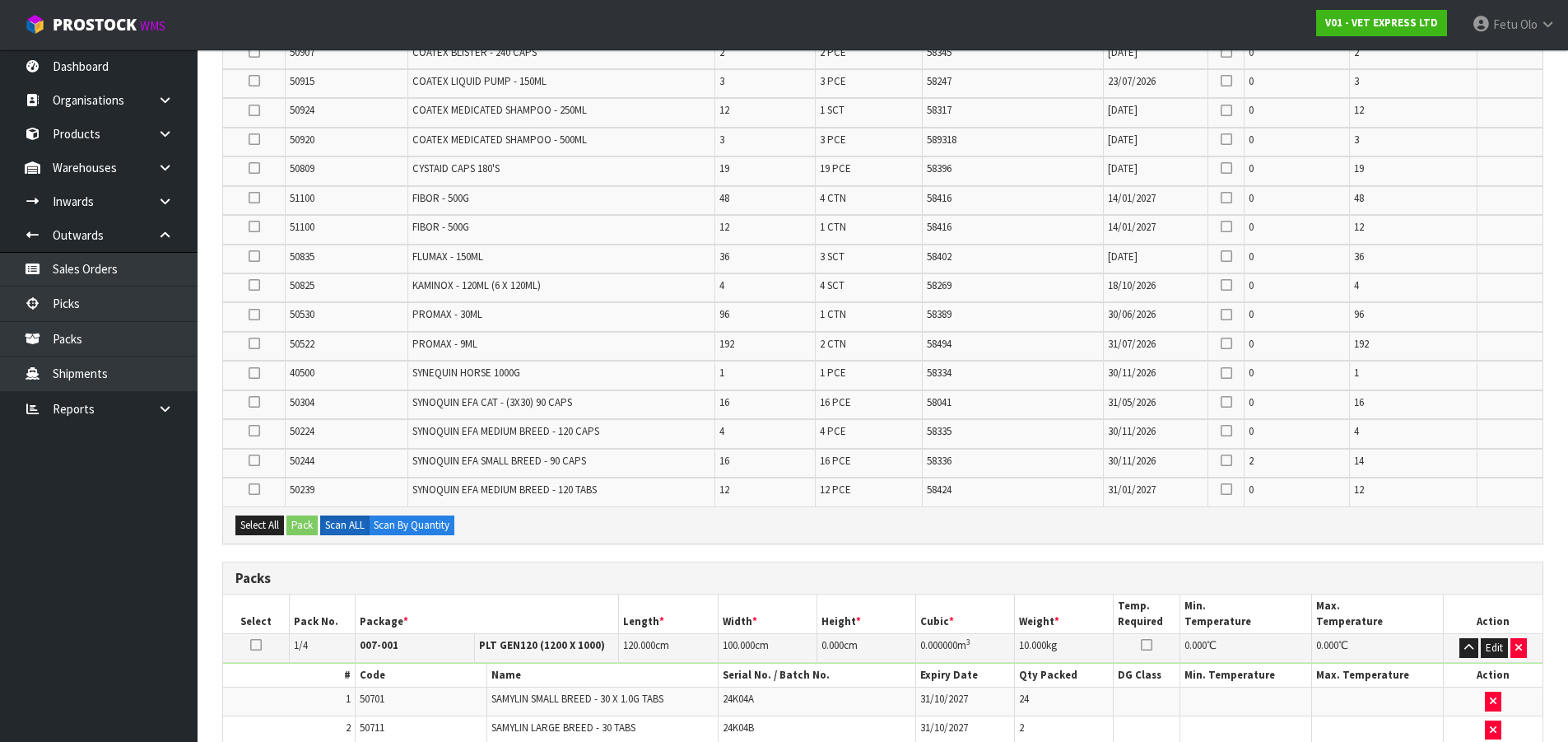 scroll, scrollTop: 140, scrollLeft: 0, axis: vertical 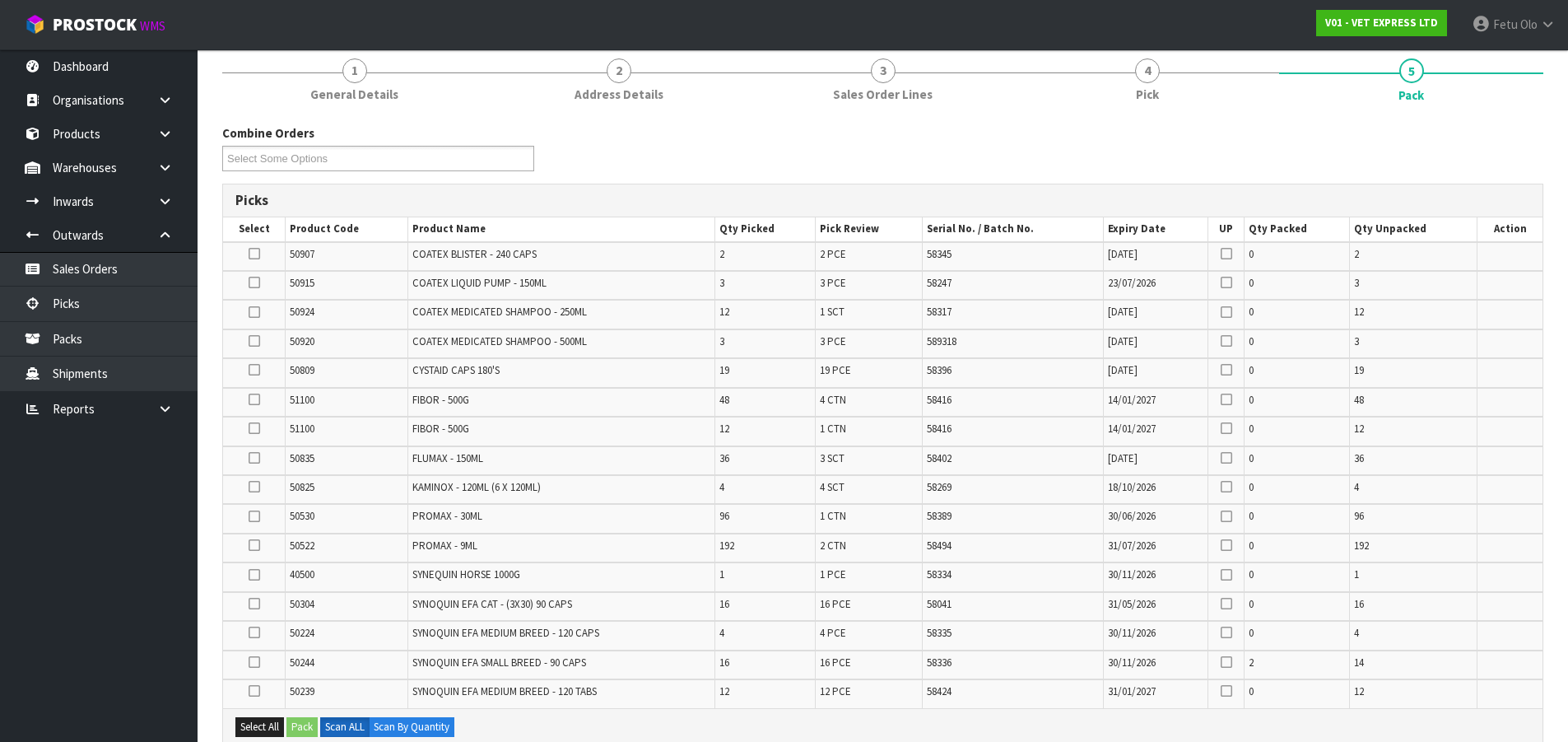 click at bounding box center [254, 341] 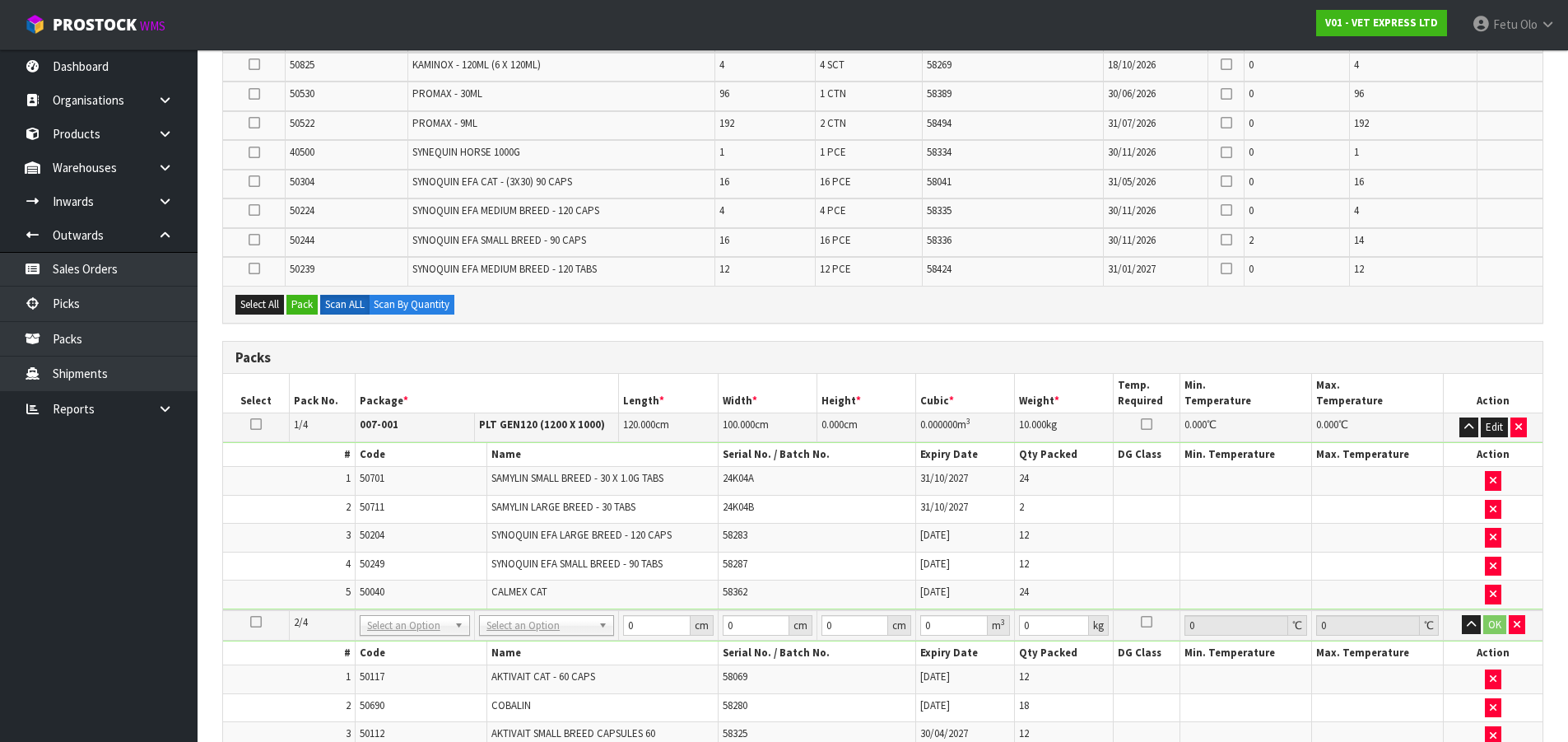 scroll, scrollTop: 552, scrollLeft: 0, axis: vertical 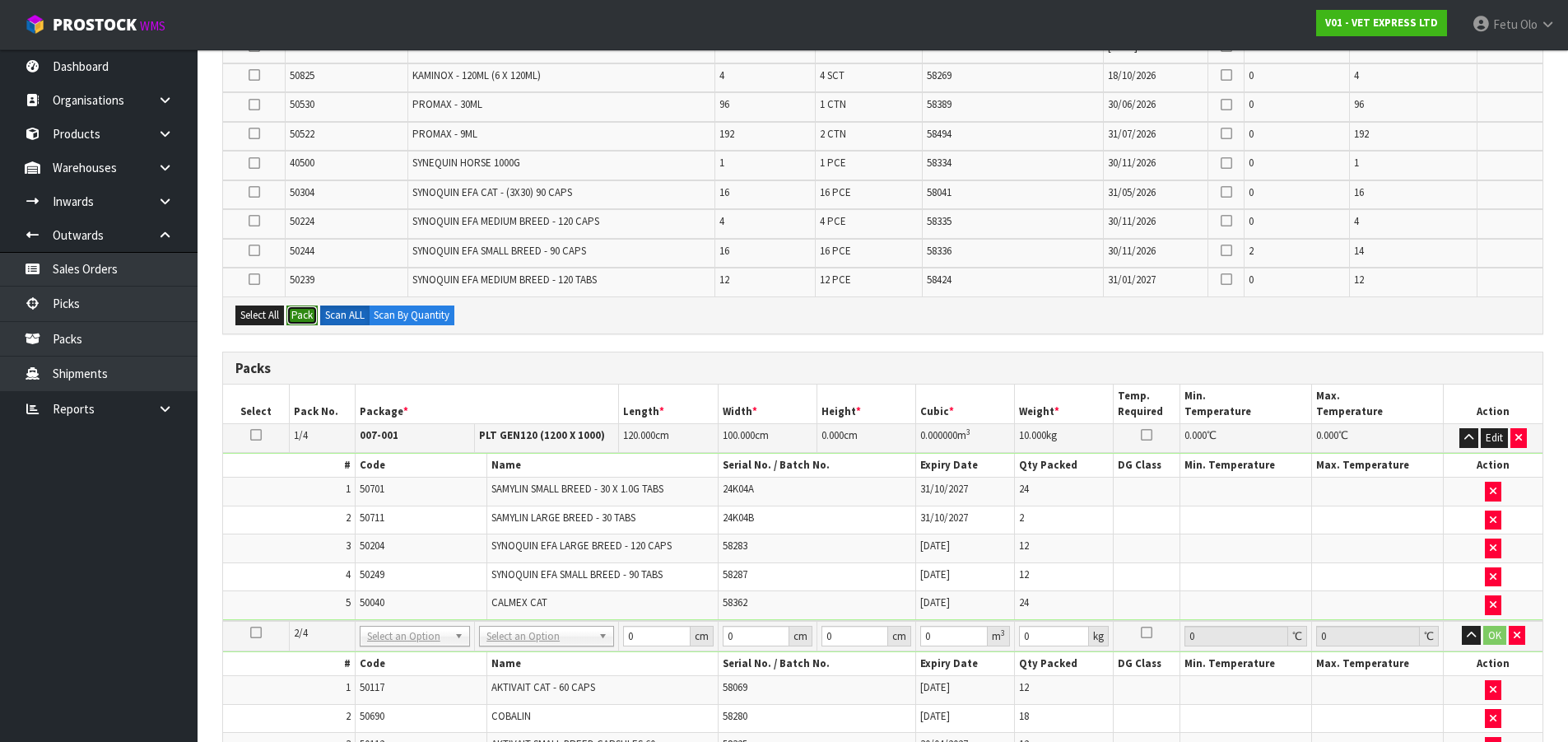 click on "Pack" at bounding box center [302, 315] 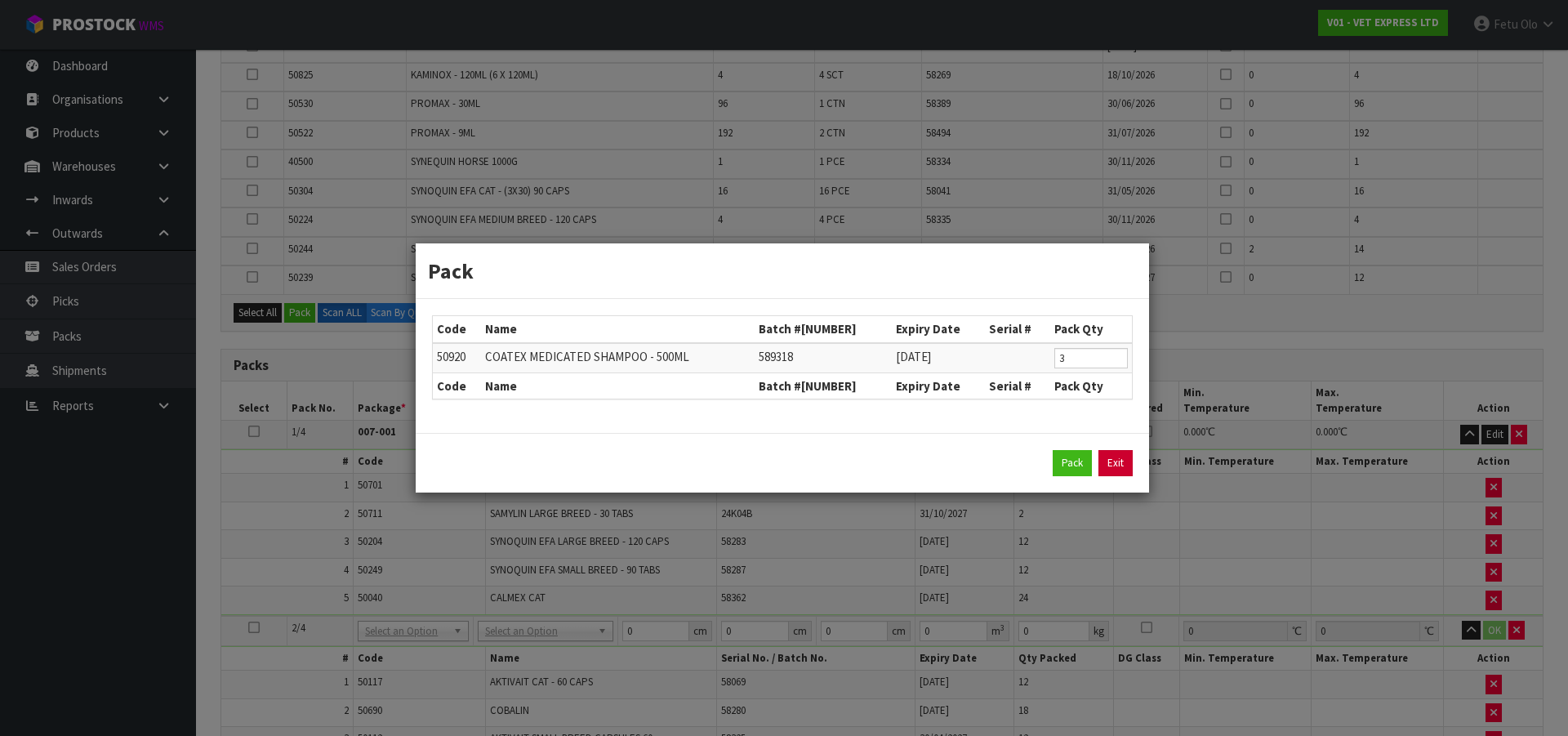 click on "Exit" at bounding box center (1116, 463) 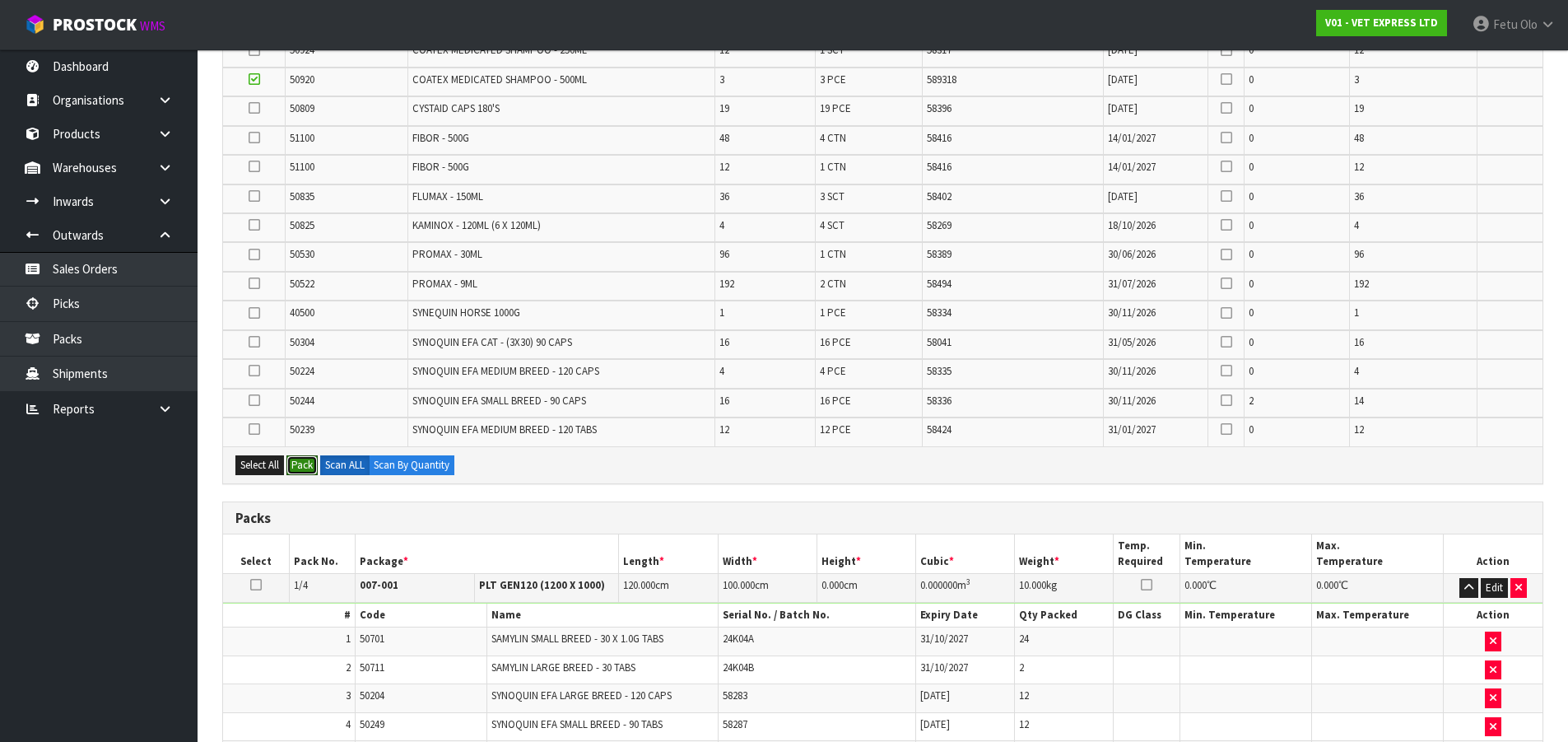 scroll, scrollTop: 222, scrollLeft: 0, axis: vertical 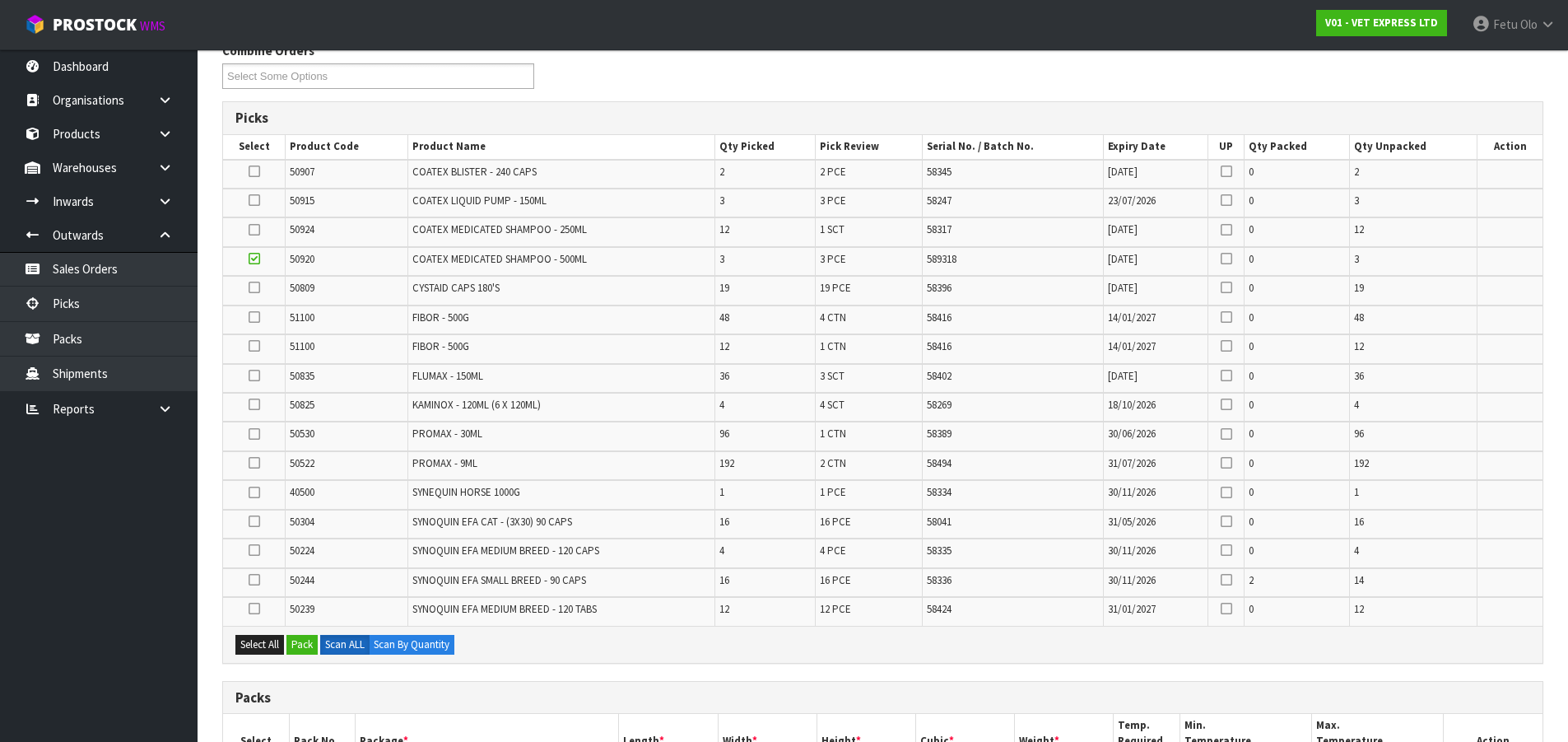click at bounding box center (254, 259) 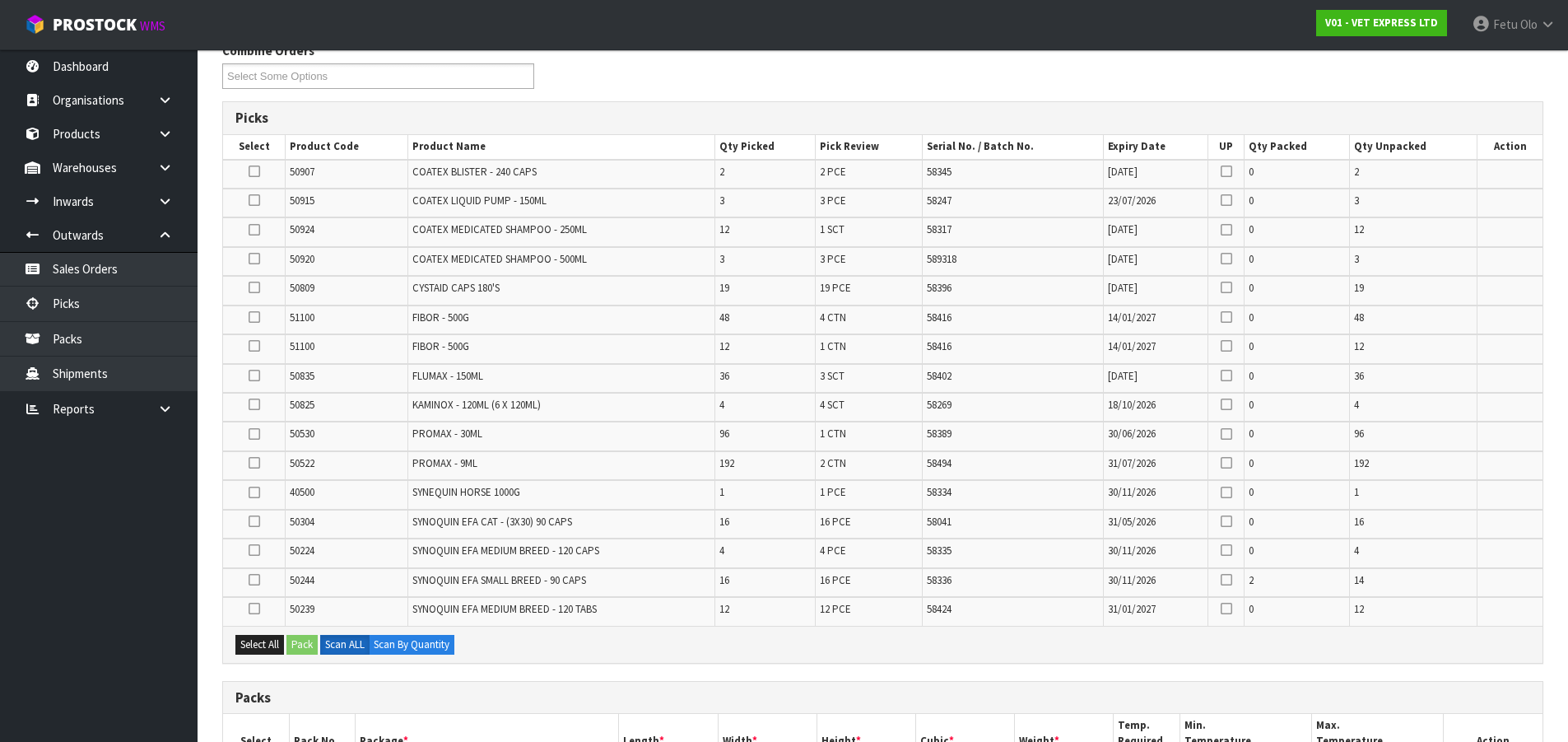 click at bounding box center [254, 287] 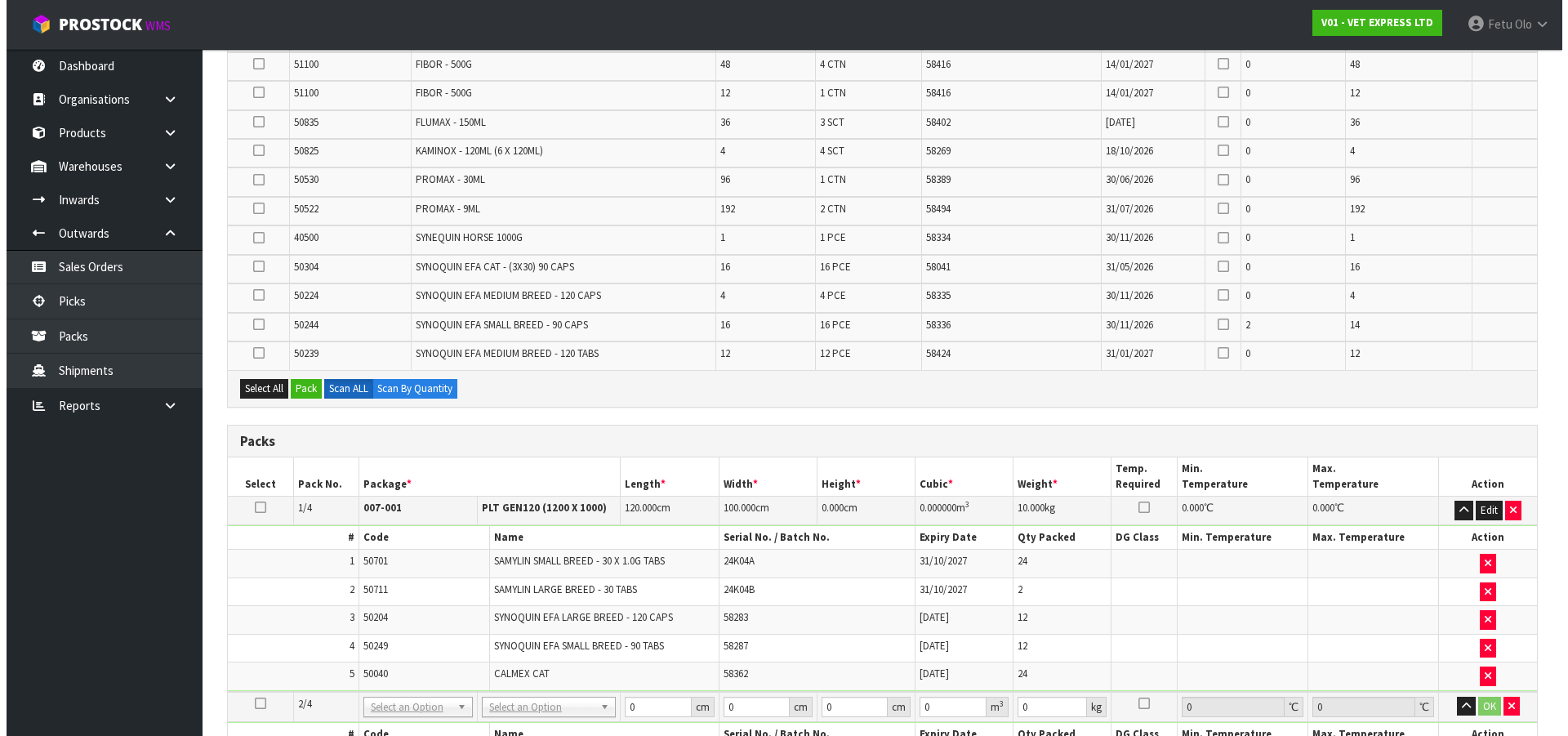 scroll, scrollTop: 547, scrollLeft: 0, axis: vertical 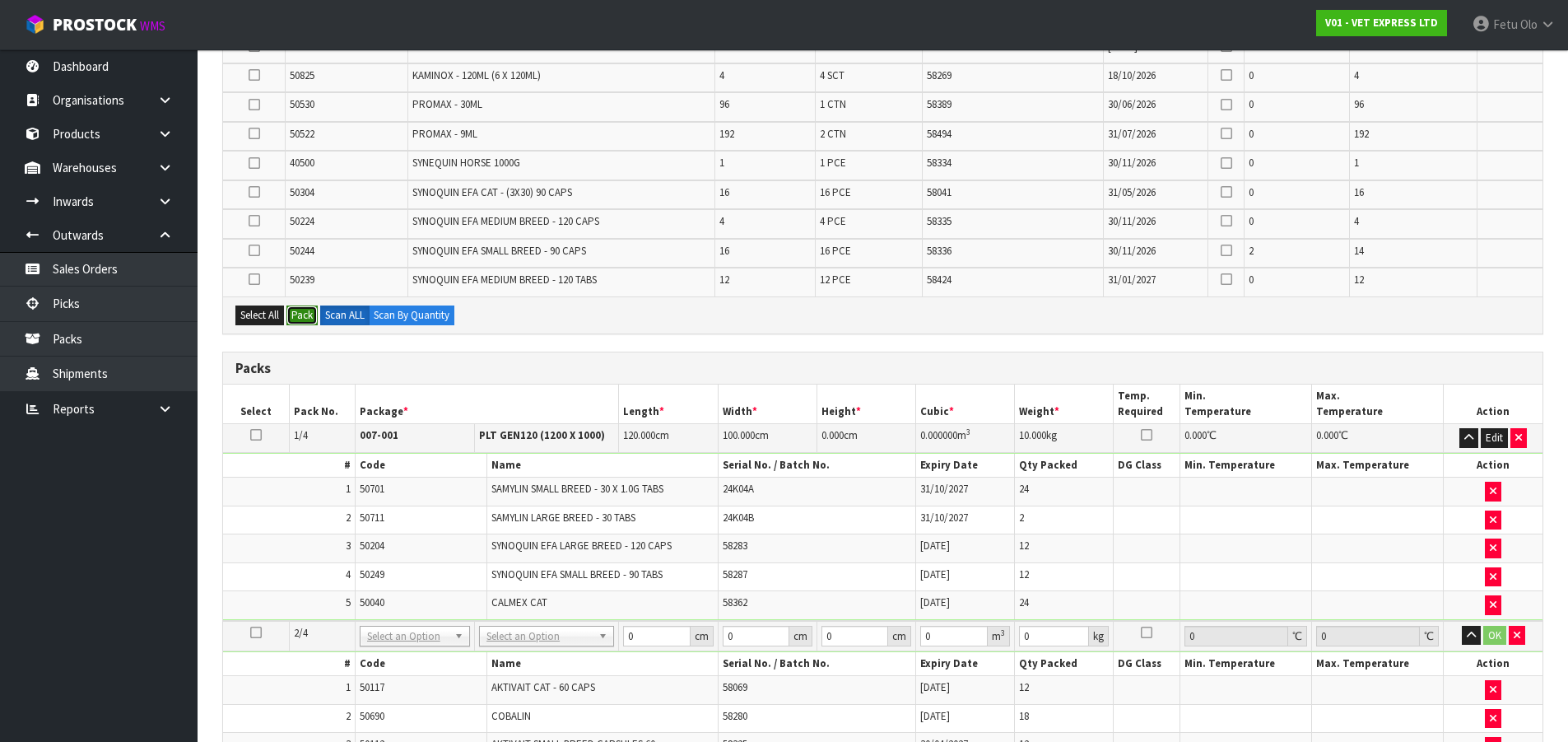 click on "Pack" at bounding box center [302, 315] 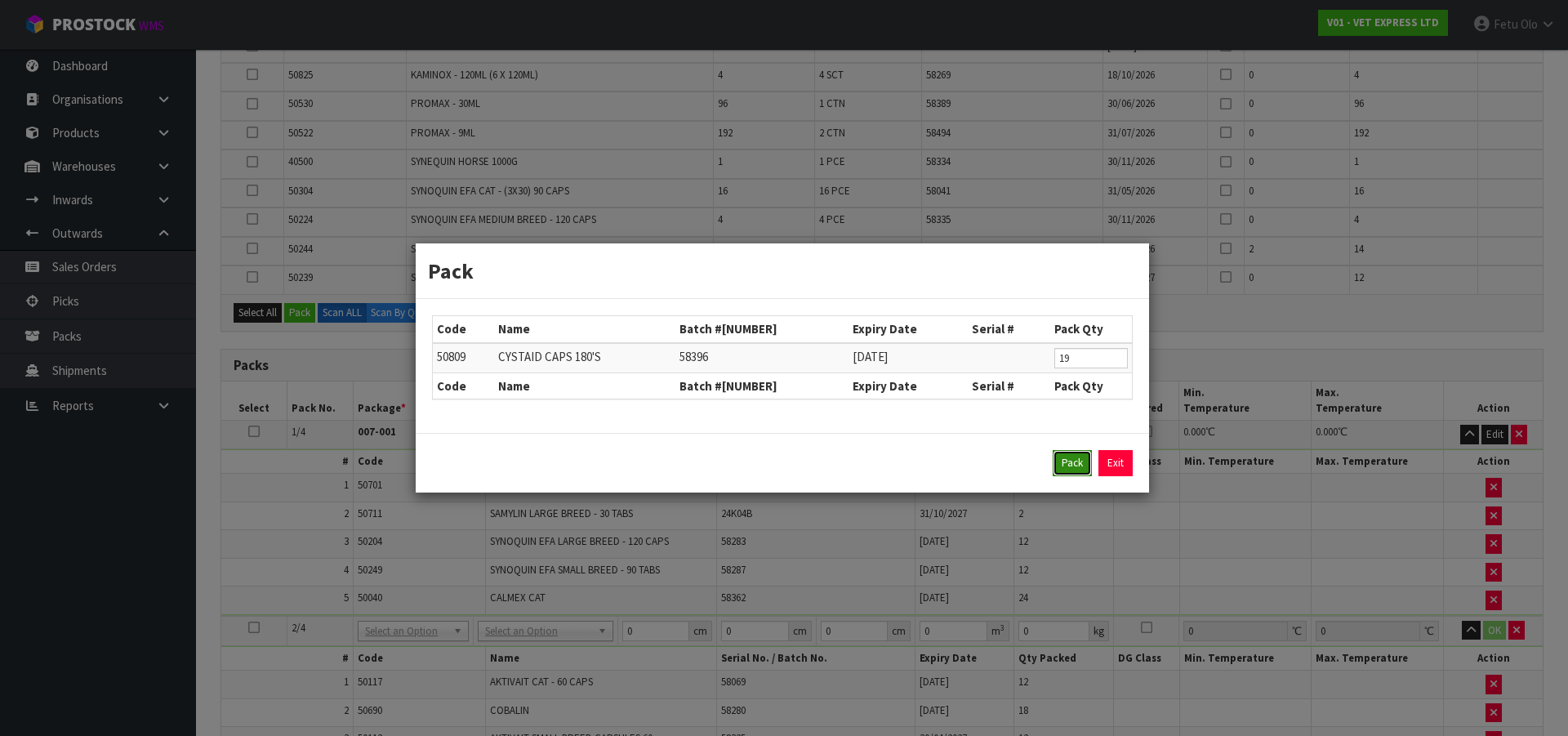 click on "Pack" at bounding box center (1072, 463) 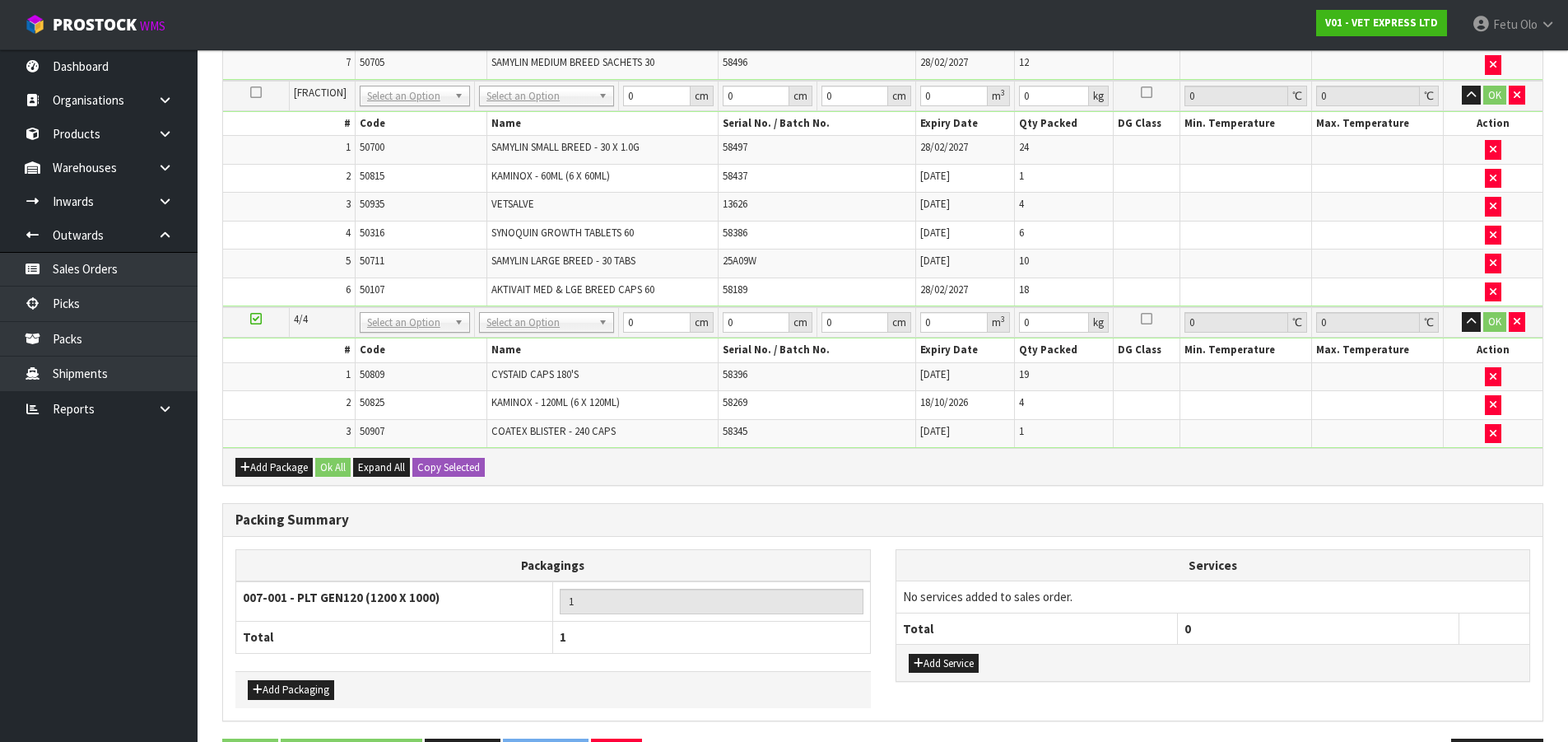 scroll, scrollTop: 1260, scrollLeft: 0, axis: vertical 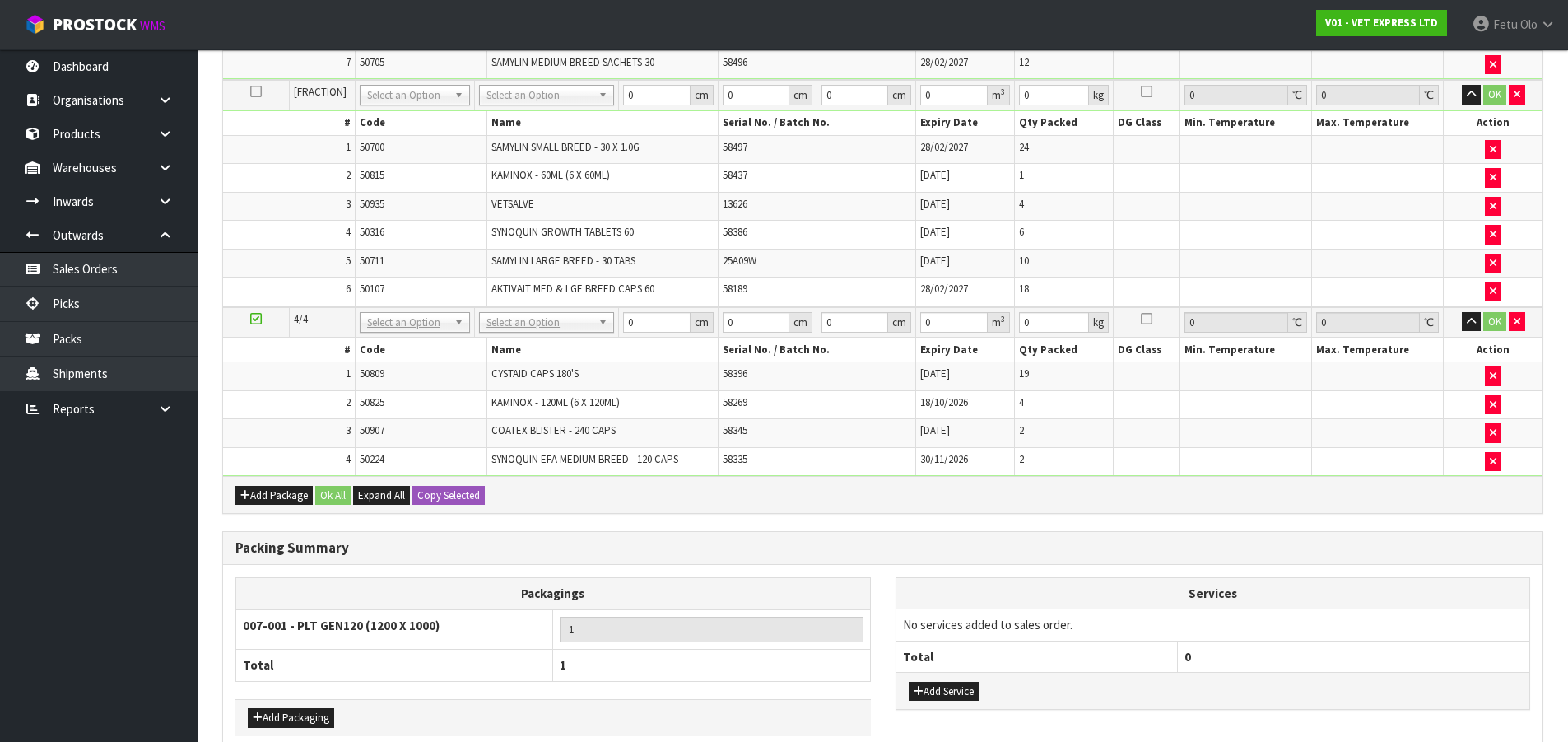 click at bounding box center [256, 319] 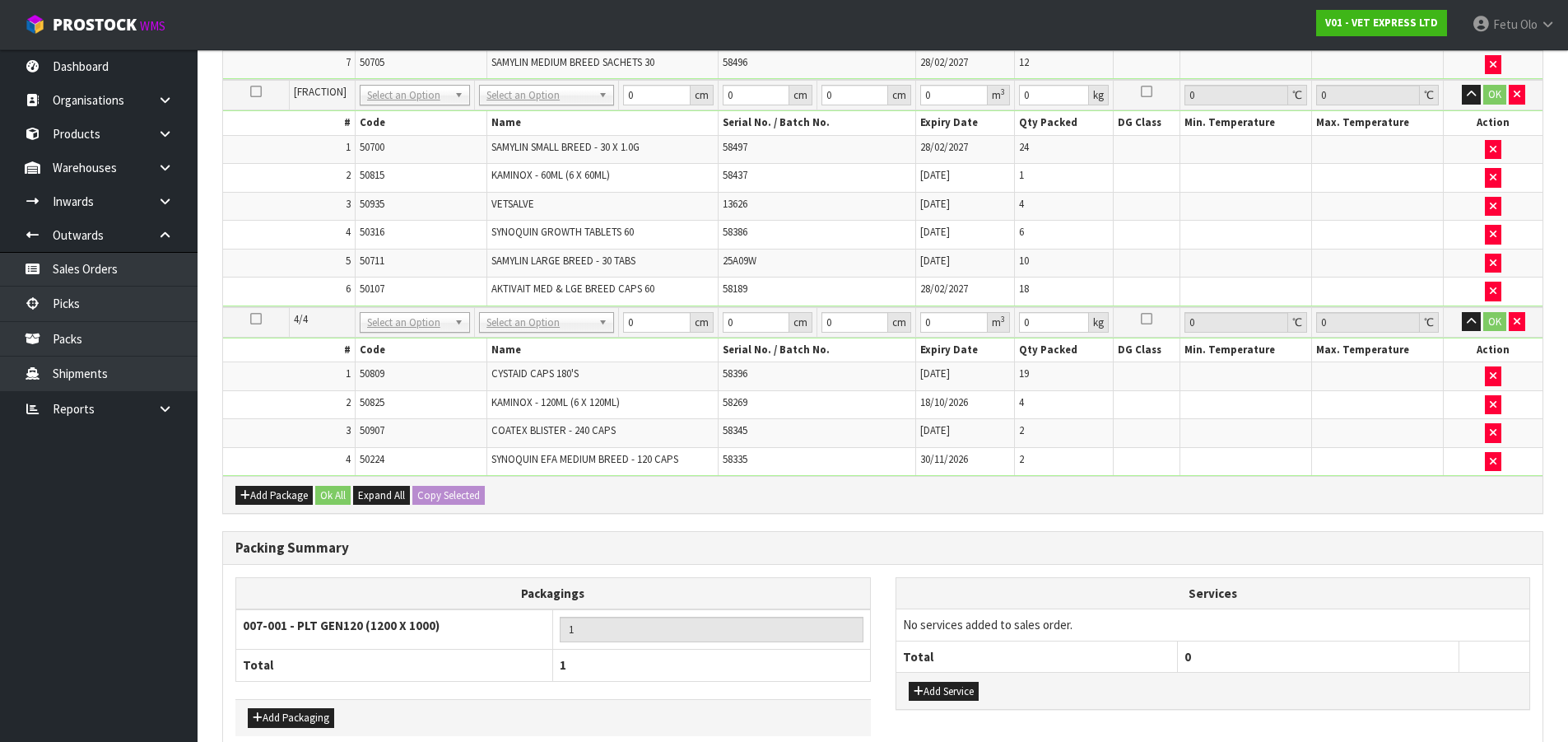 click on "Dashboard
Organisations
Clients
Consignees
Carriers
Products
Categories
Serial Numbers
Kitsets
Packagings
Warehouses
Locations
Inventories
Adjustments
Transfers
Stocktakes
Supplies" at bounding box center (99, 395) 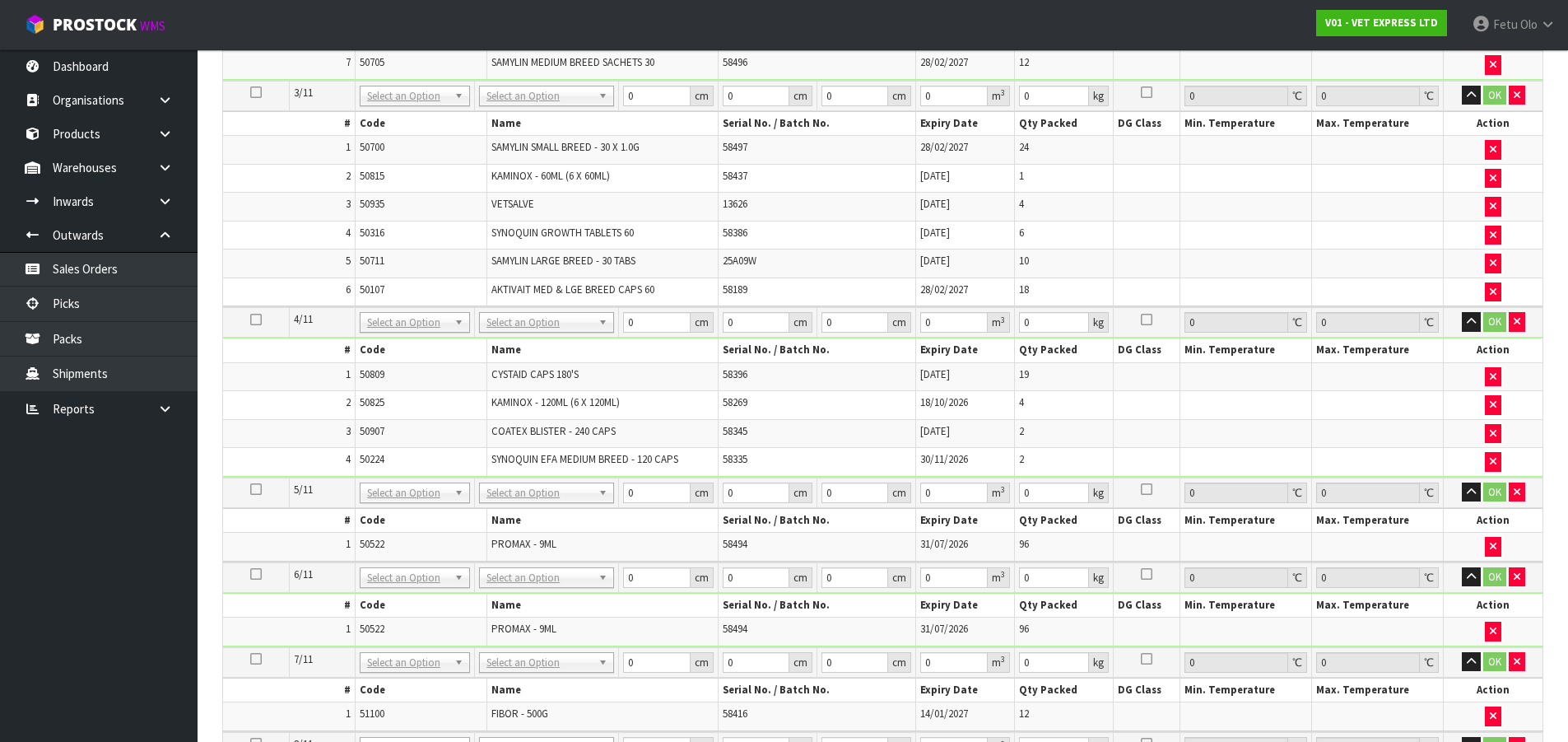 scroll, scrollTop: 0, scrollLeft: 0, axis: both 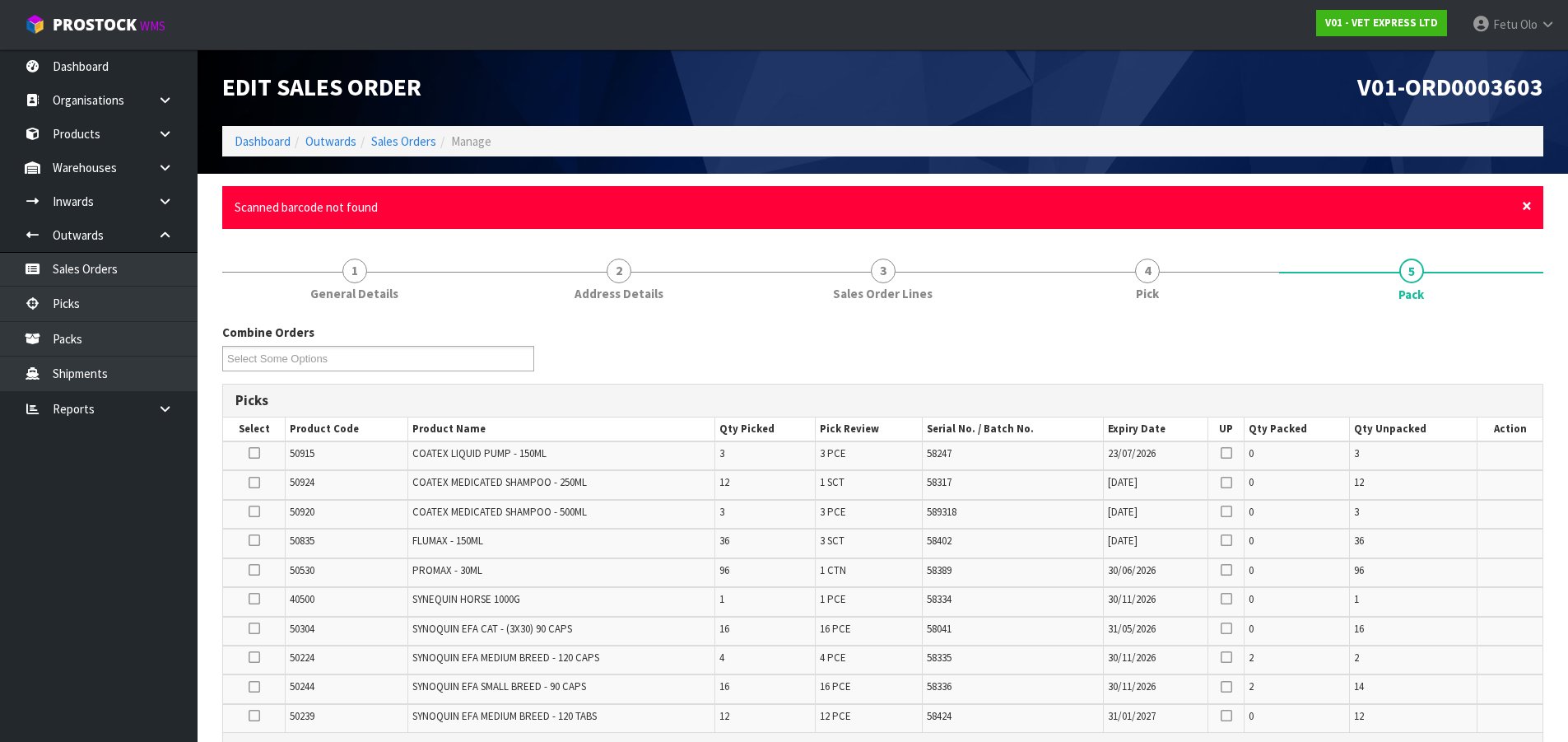 click on "×" at bounding box center [1527, 206] 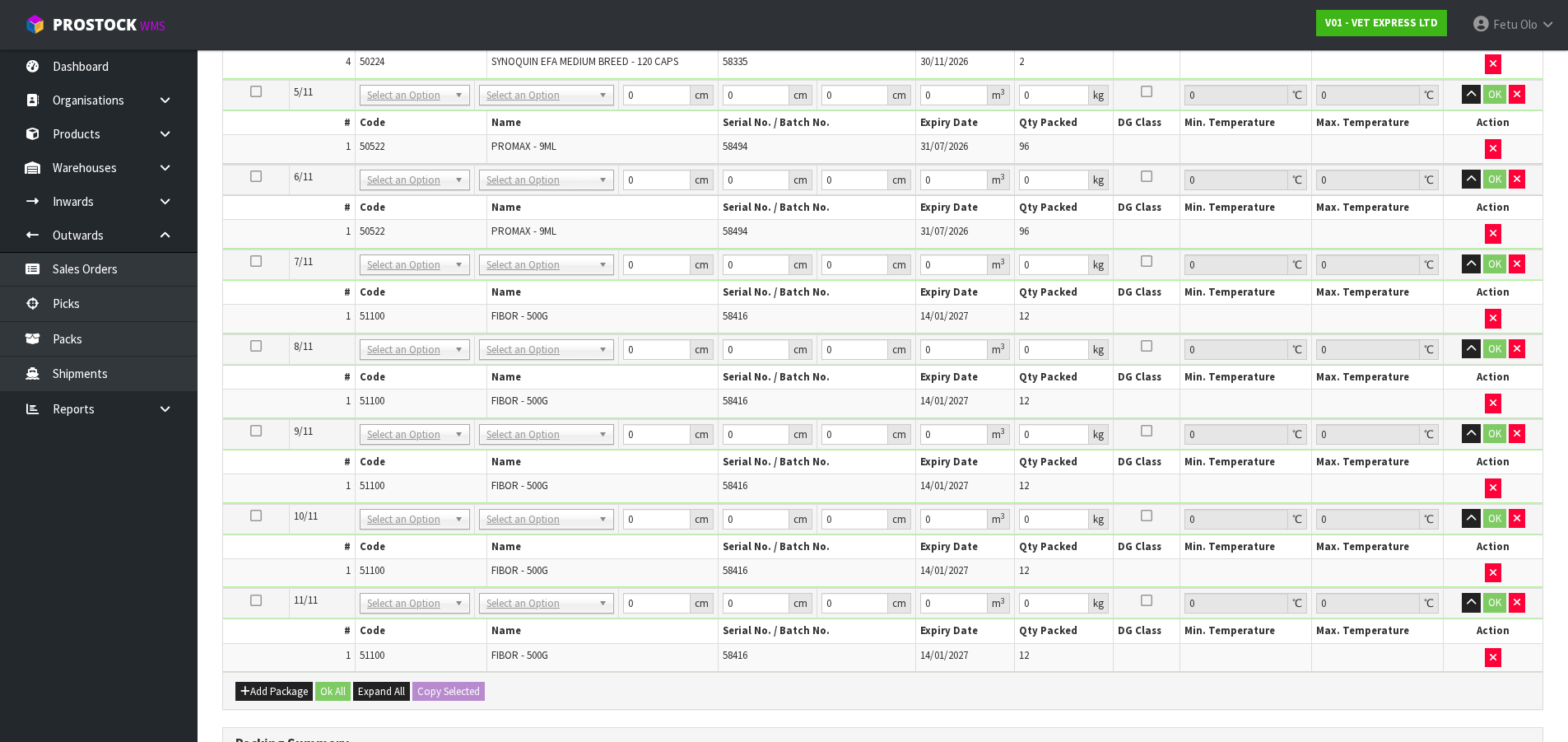 scroll, scrollTop: 1851, scrollLeft: 0, axis: vertical 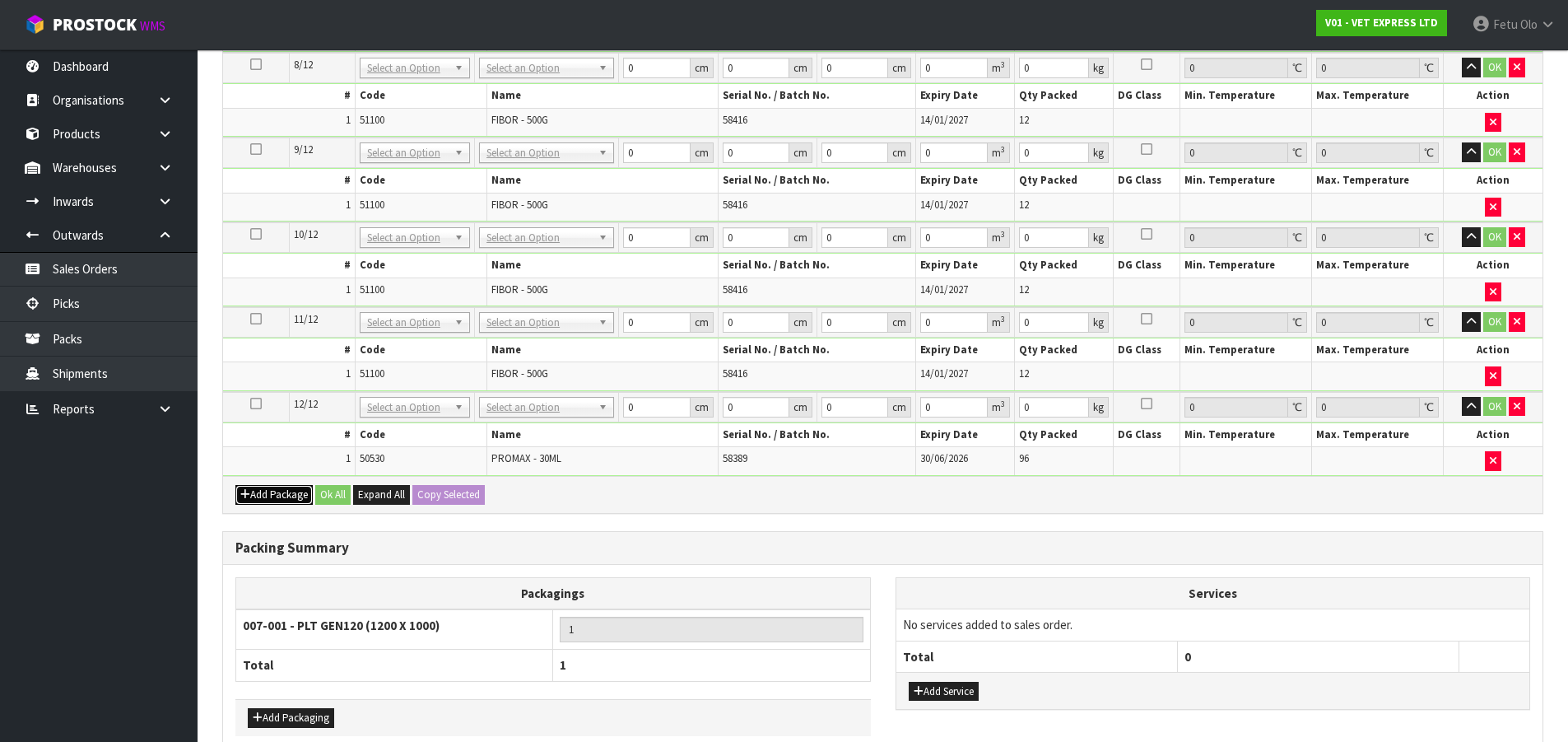 click on "Add Package" at bounding box center (274, 495) 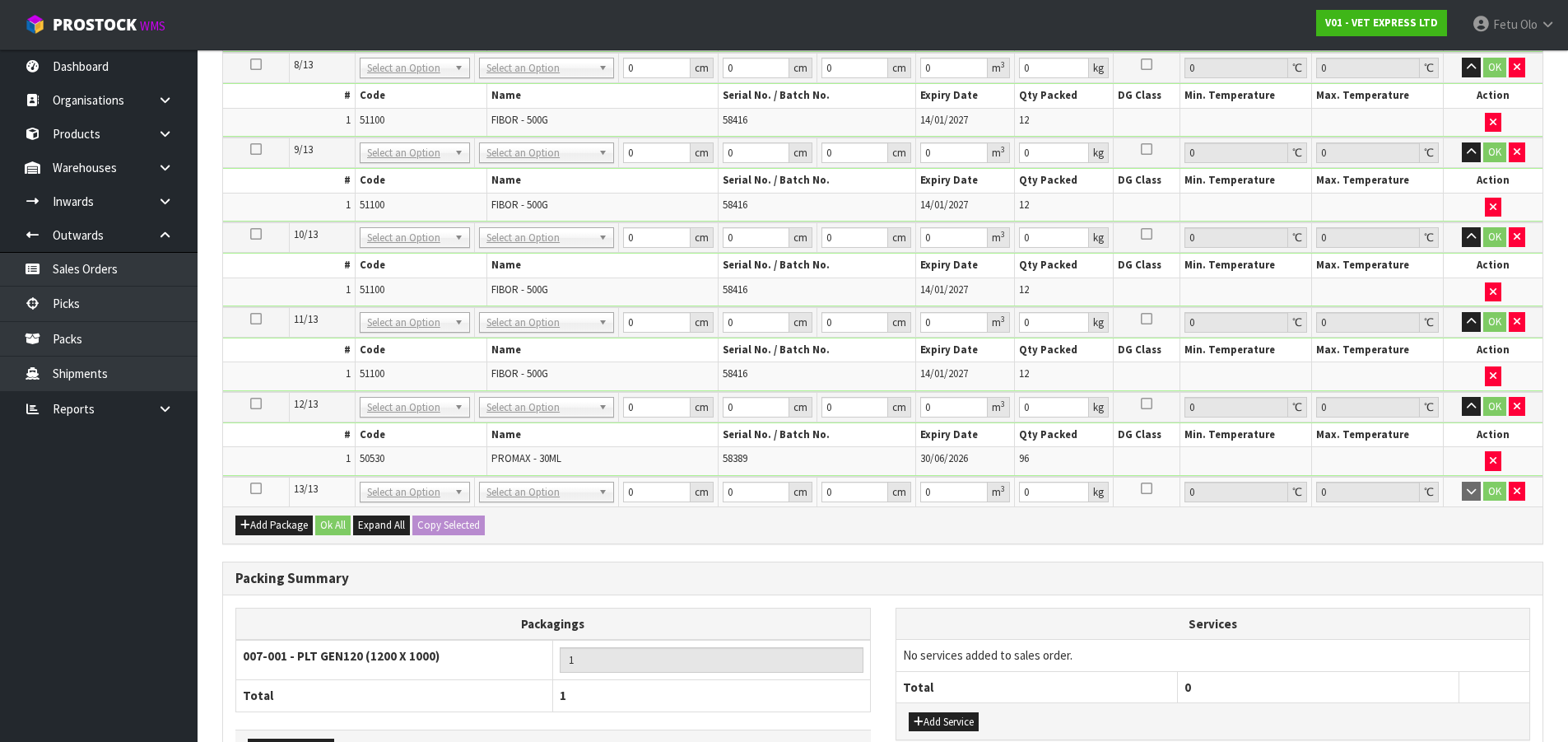 click at bounding box center [256, 488] 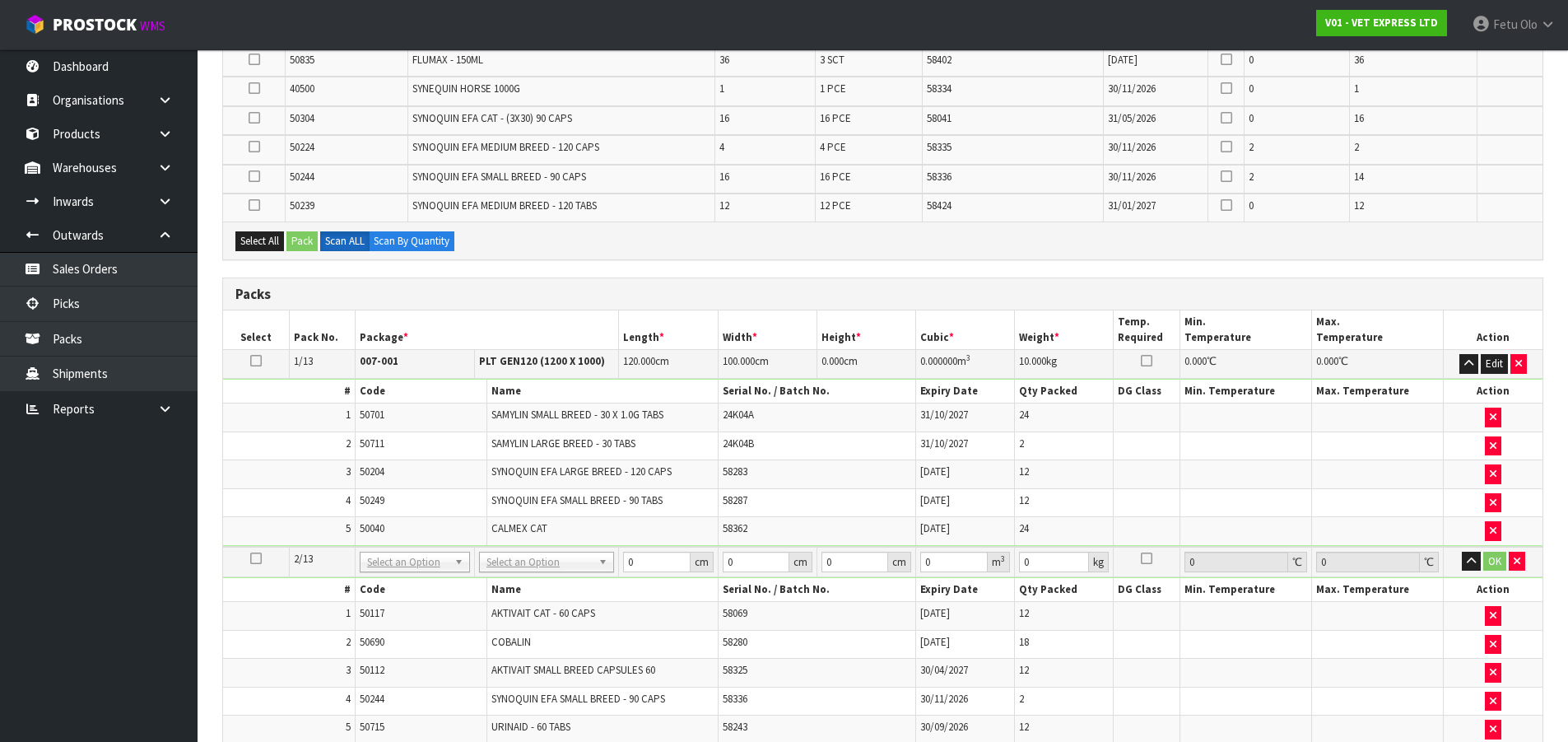 scroll, scrollTop: 92, scrollLeft: 0, axis: vertical 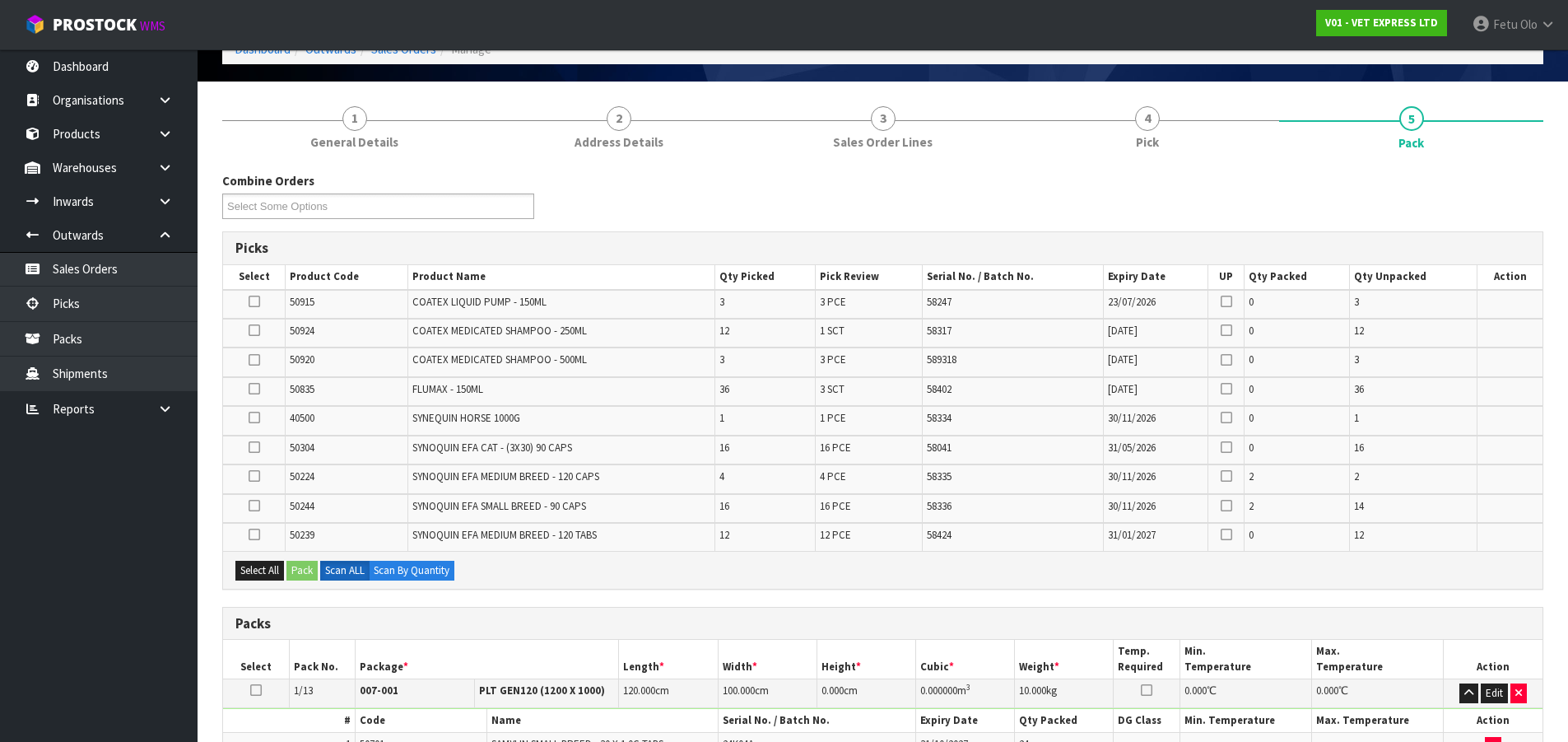 click at bounding box center (254, 389) 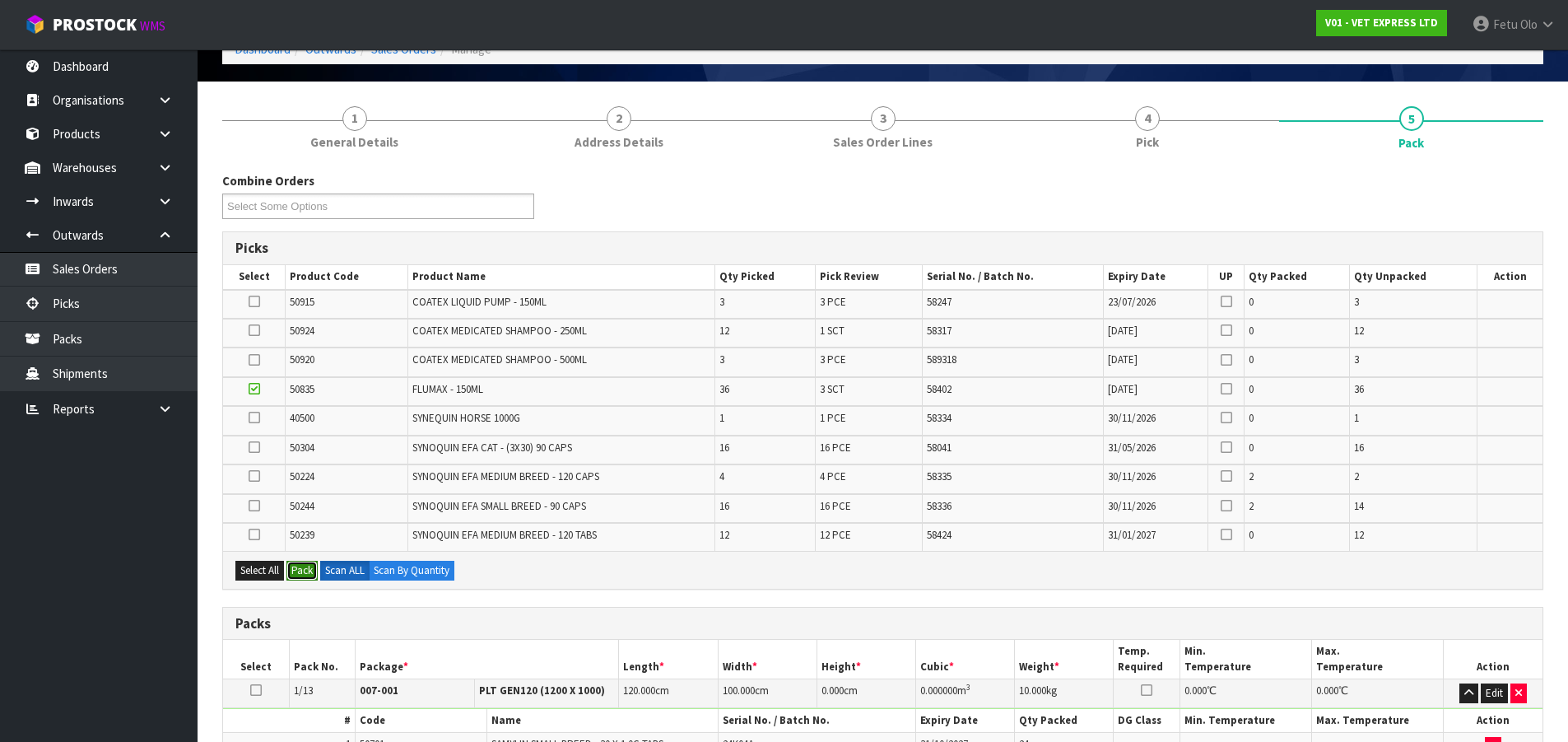 click on "Pack" at bounding box center [302, 571] 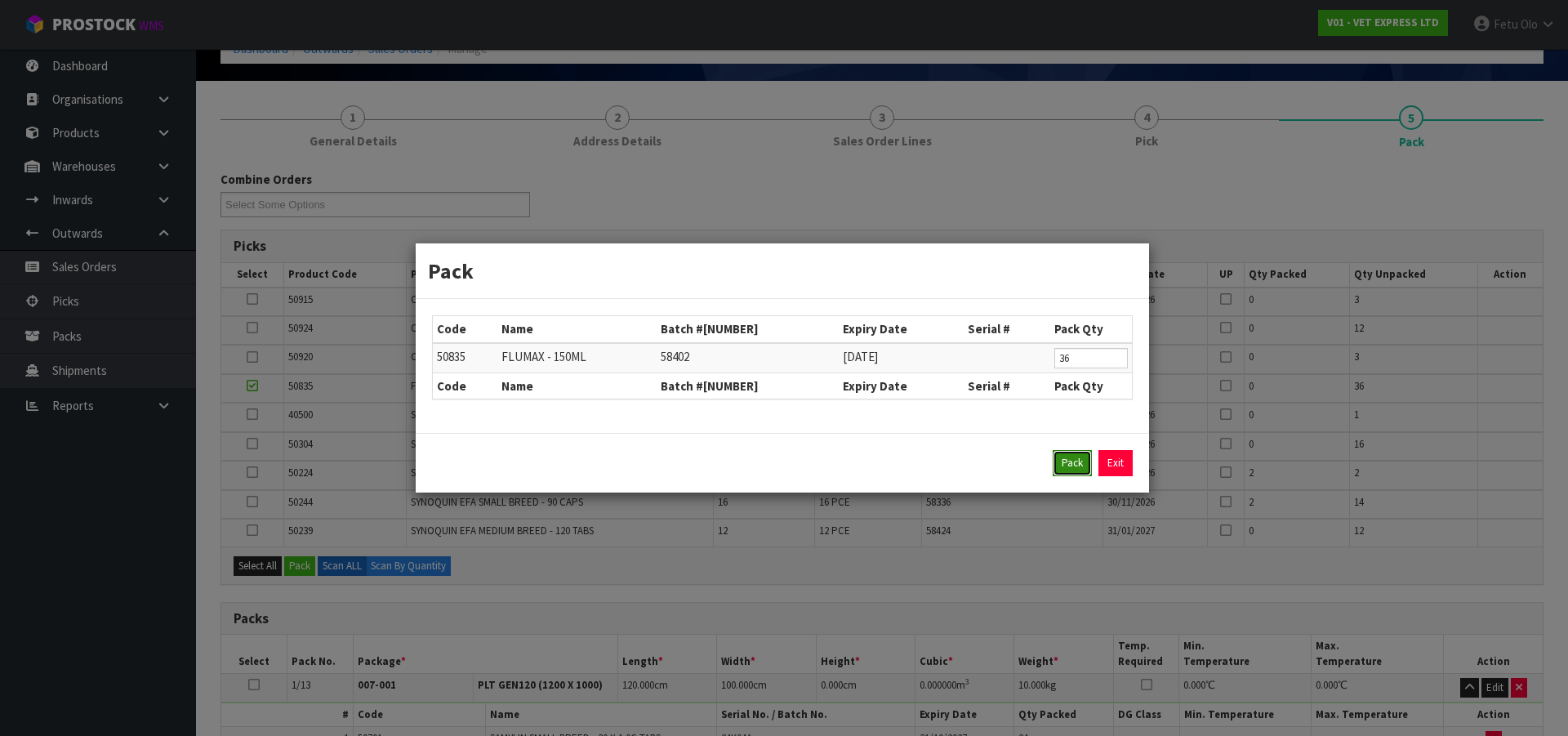 click on "Pack" at bounding box center [1072, 463] 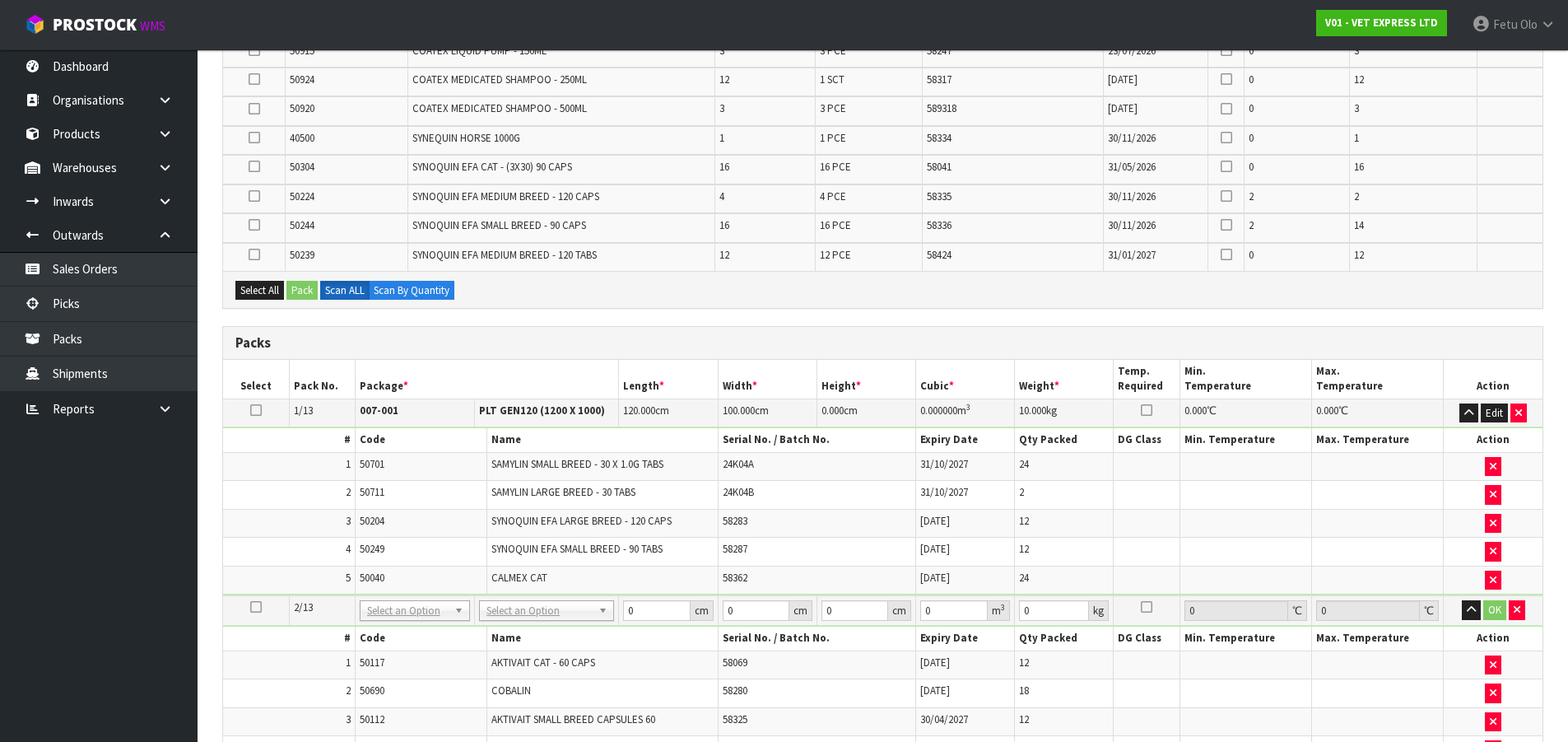 scroll, scrollTop: 257, scrollLeft: 0, axis: vertical 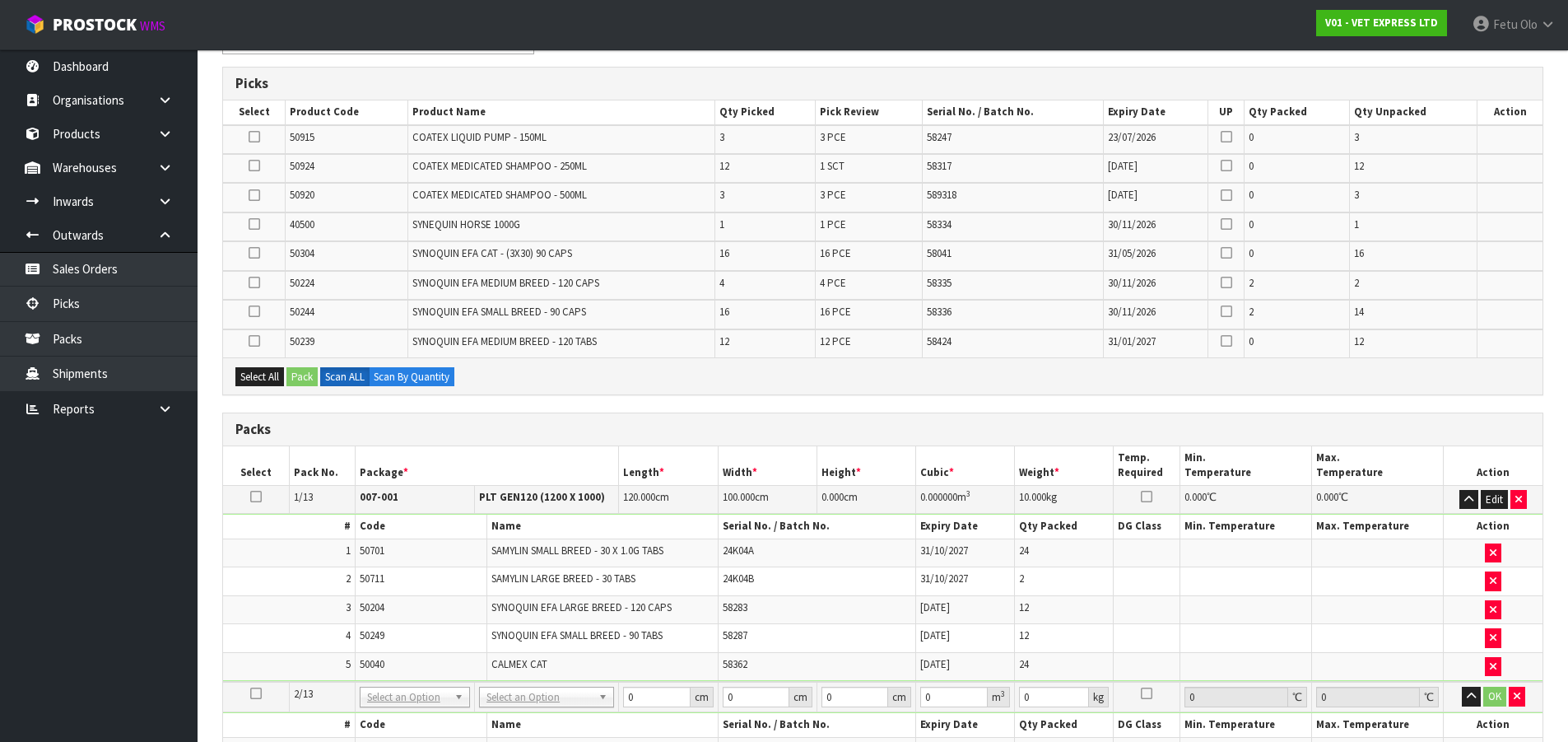 click at bounding box center [254, 166] 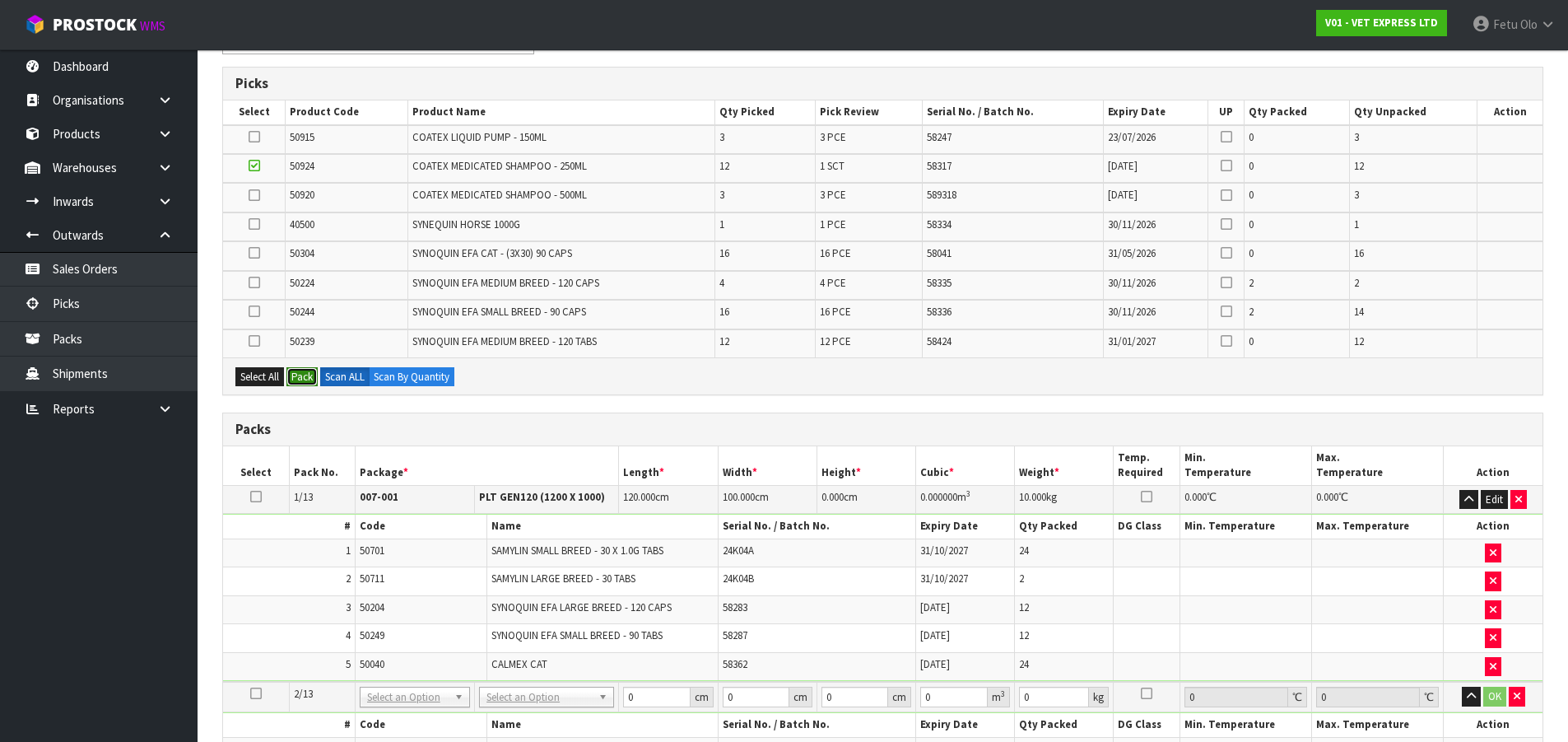 click on "Pack" at bounding box center [302, 377] 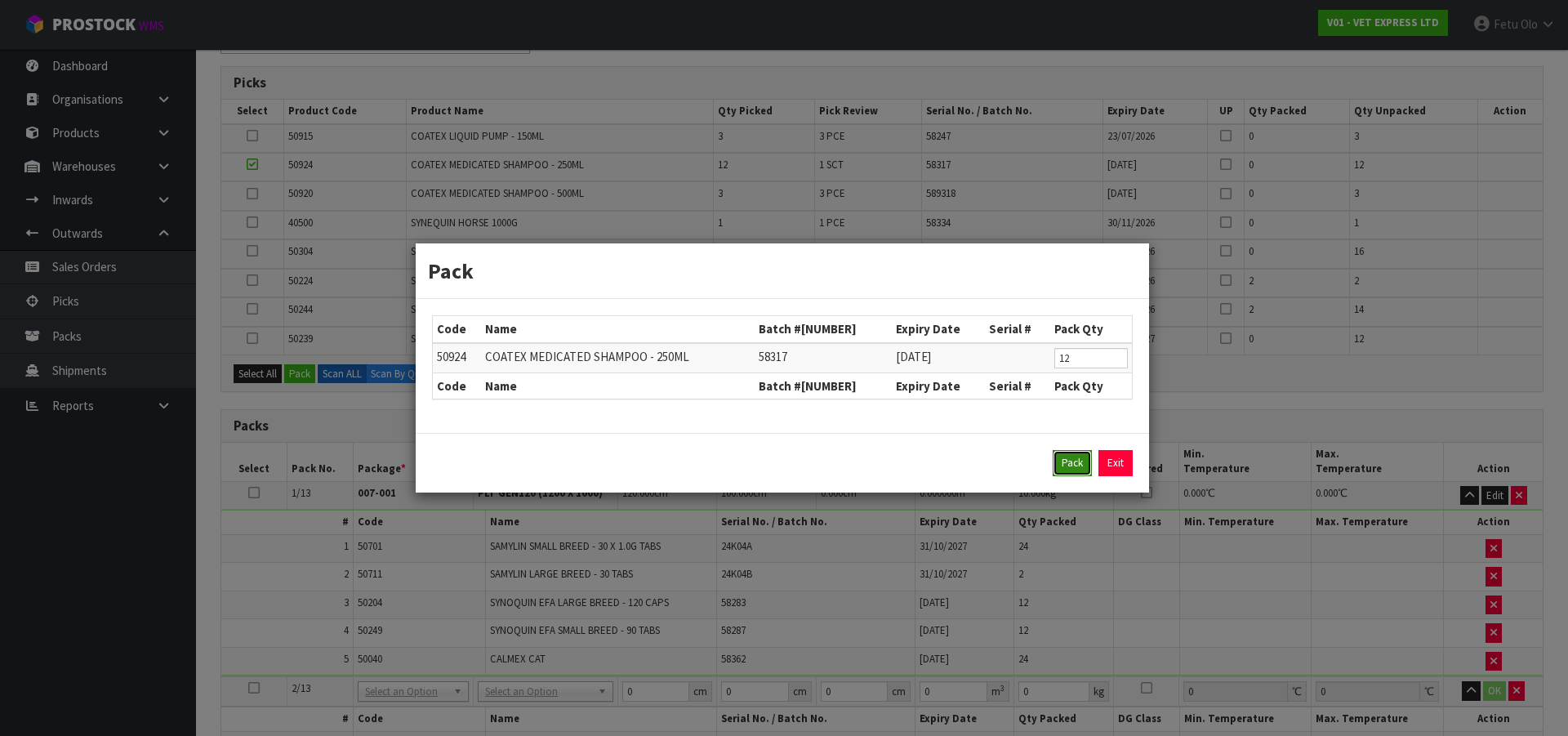 click on "Pack" at bounding box center (1072, 463) 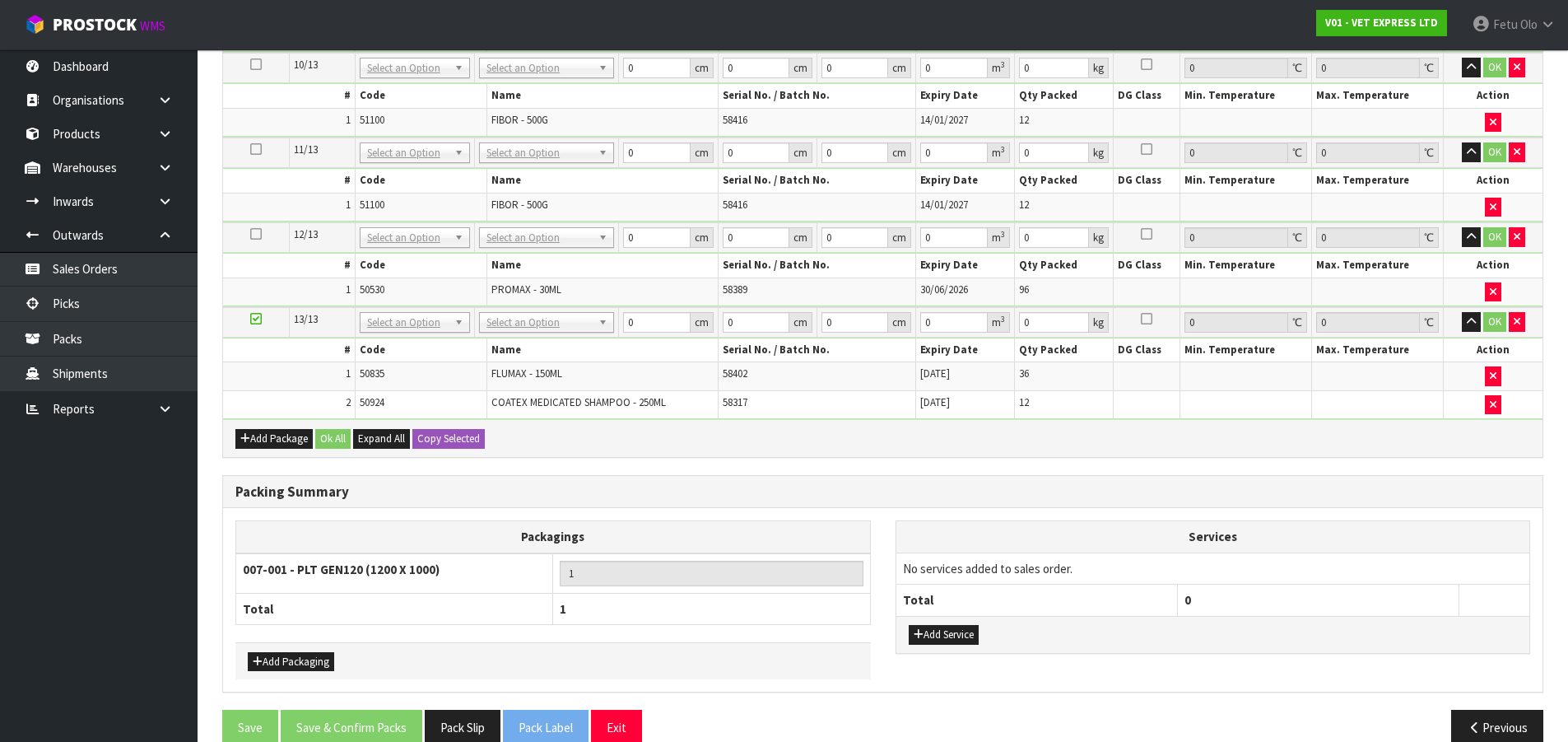 scroll, scrollTop: 1962, scrollLeft: 0, axis: vertical 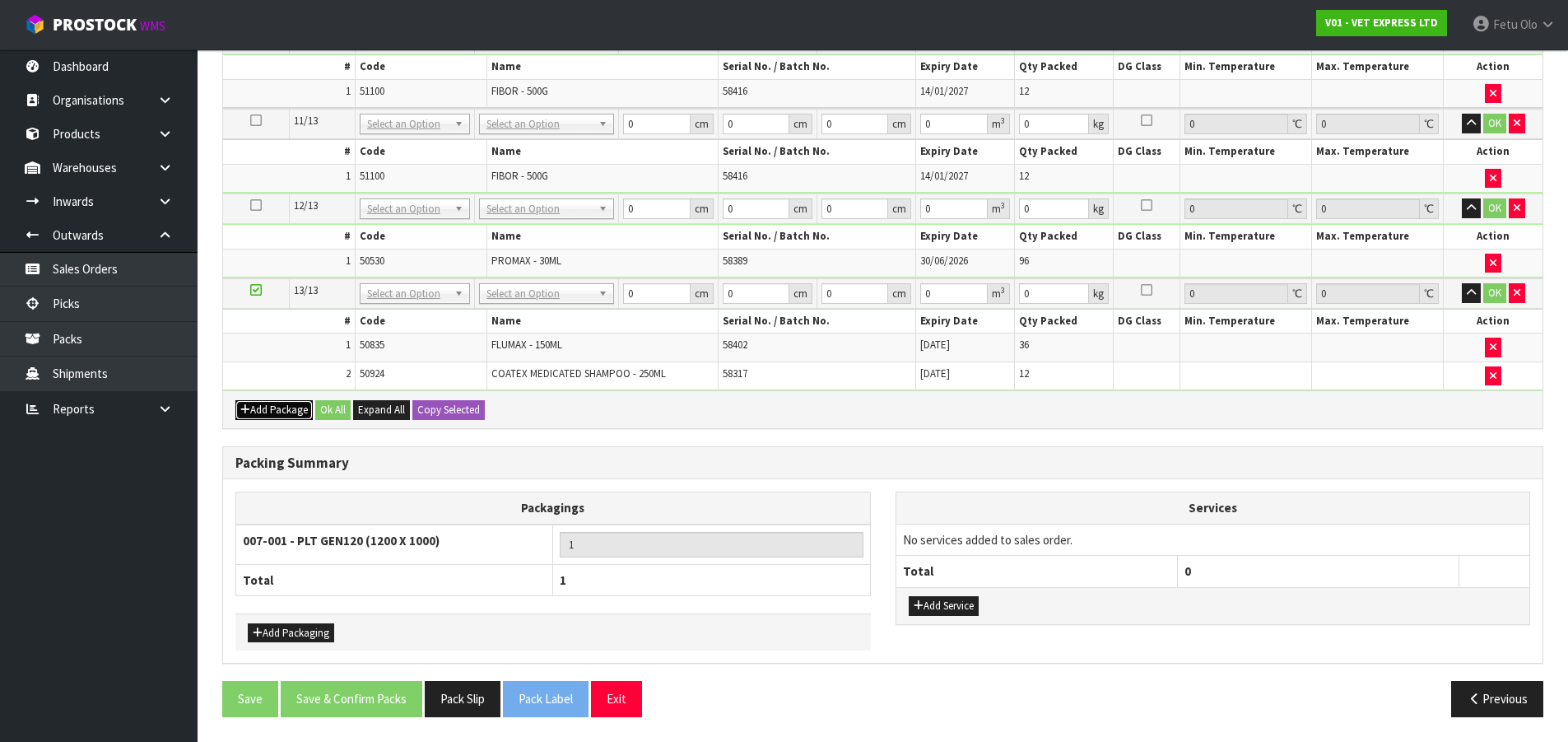 click on "Add Package" at bounding box center (274, 410) 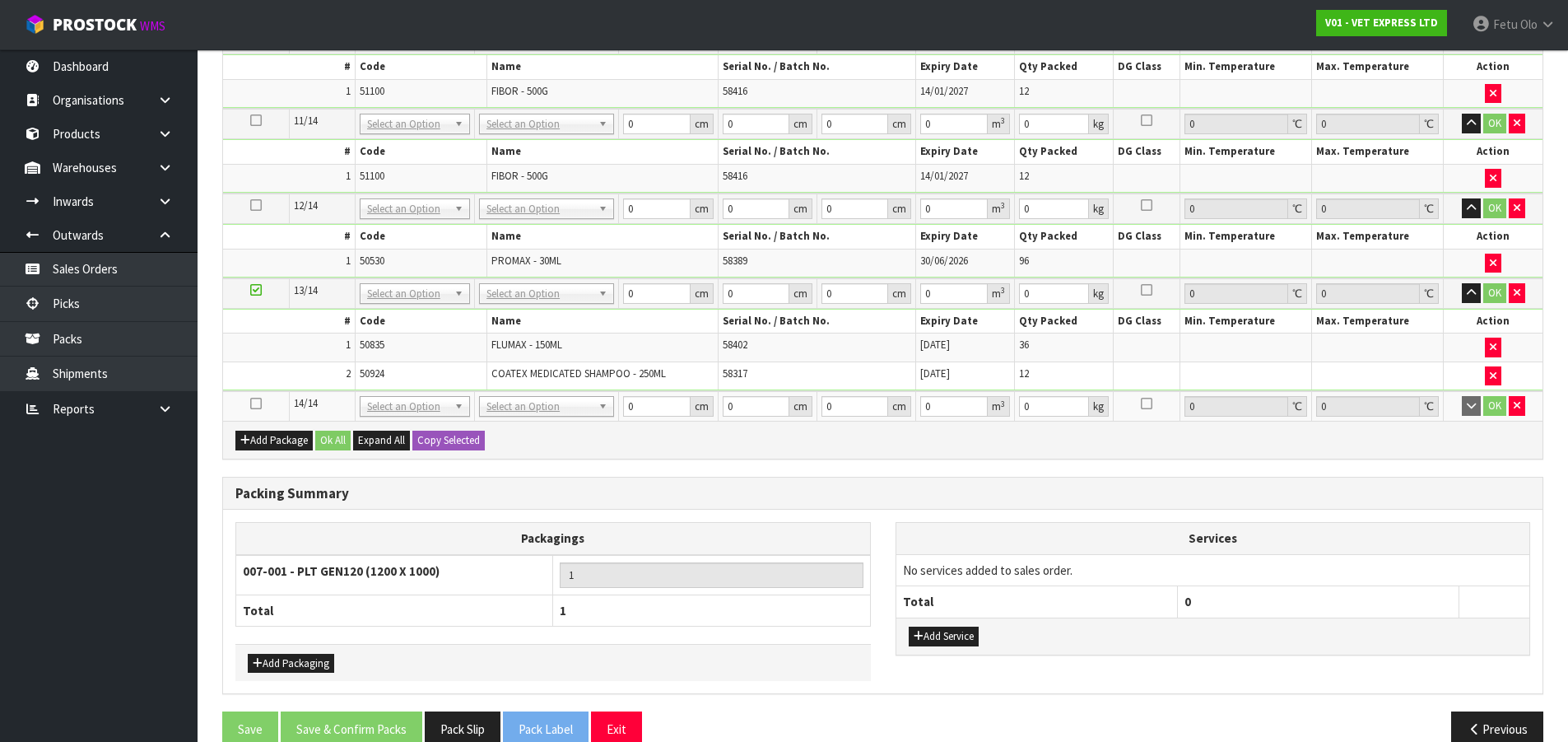 click at bounding box center (256, 404) 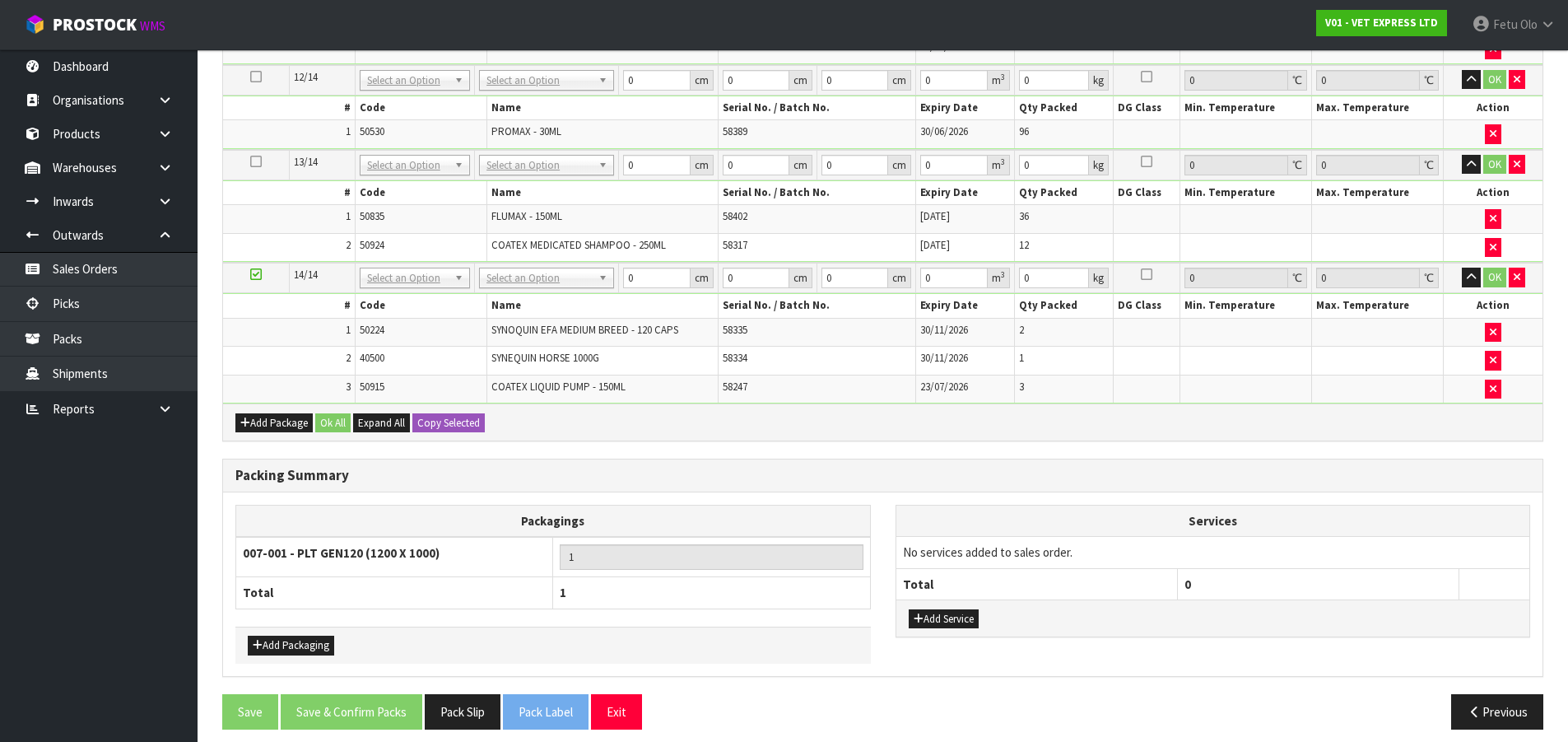 scroll, scrollTop: 2015, scrollLeft: 0, axis: vertical 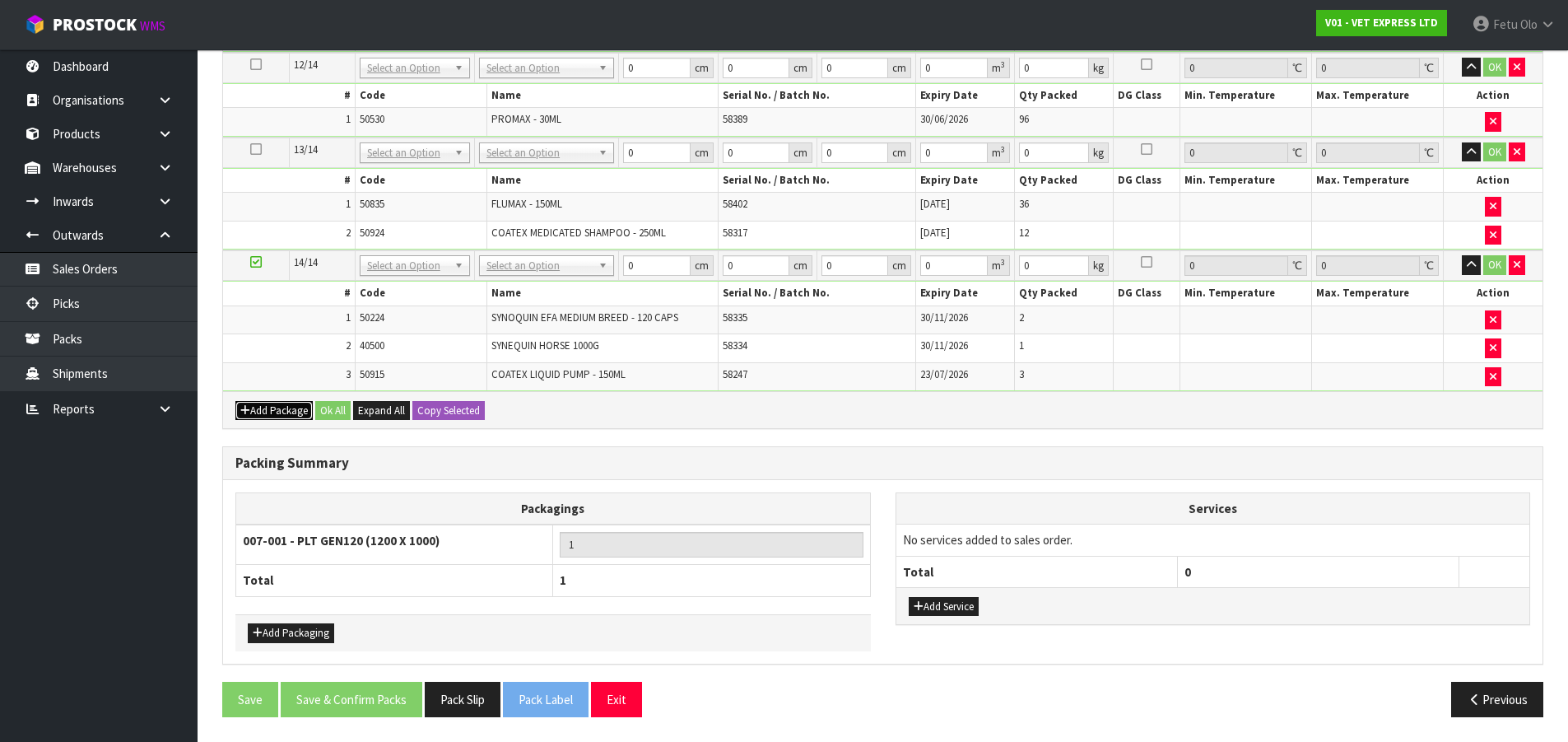 click on "Add Package" at bounding box center (274, 411) 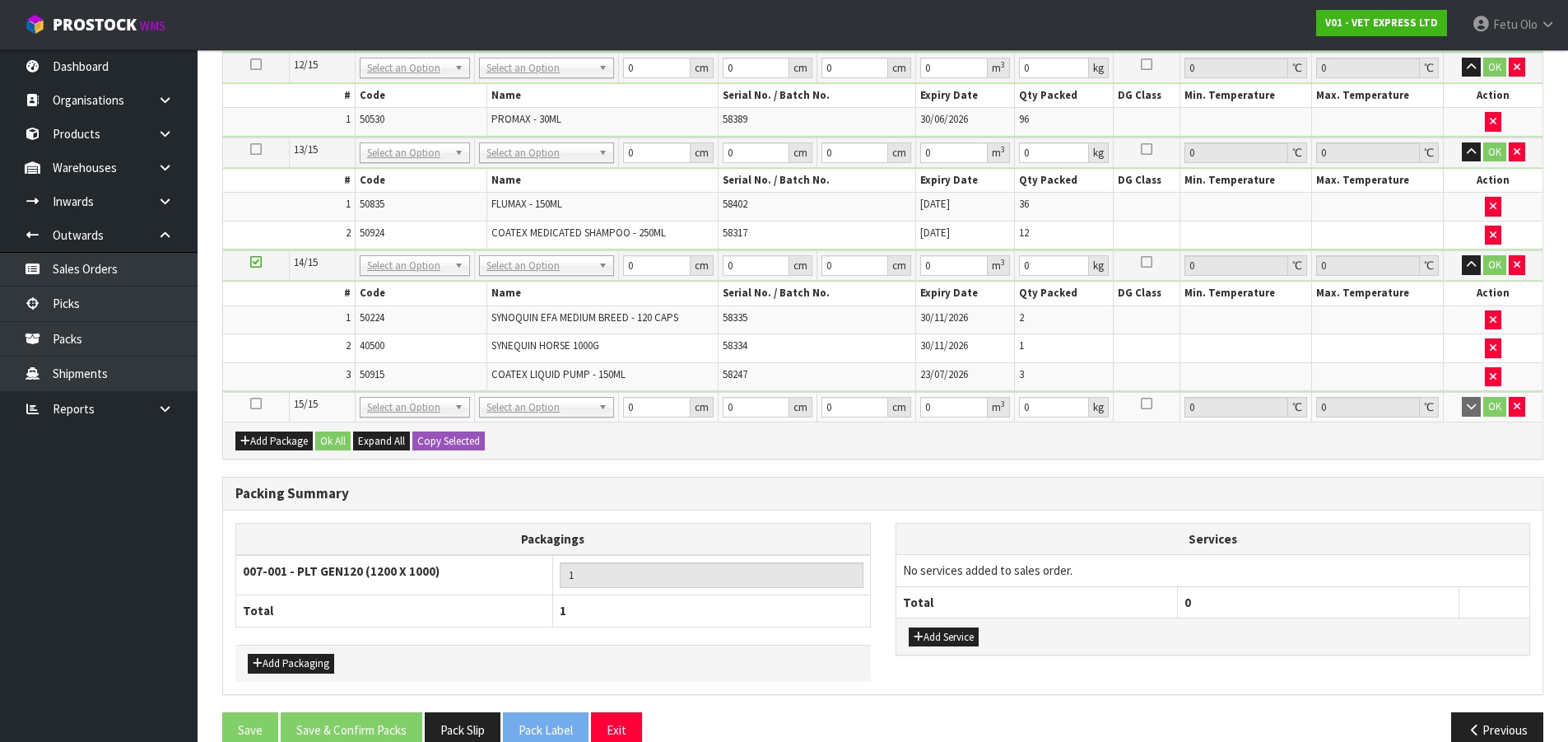 click at bounding box center [256, 404] 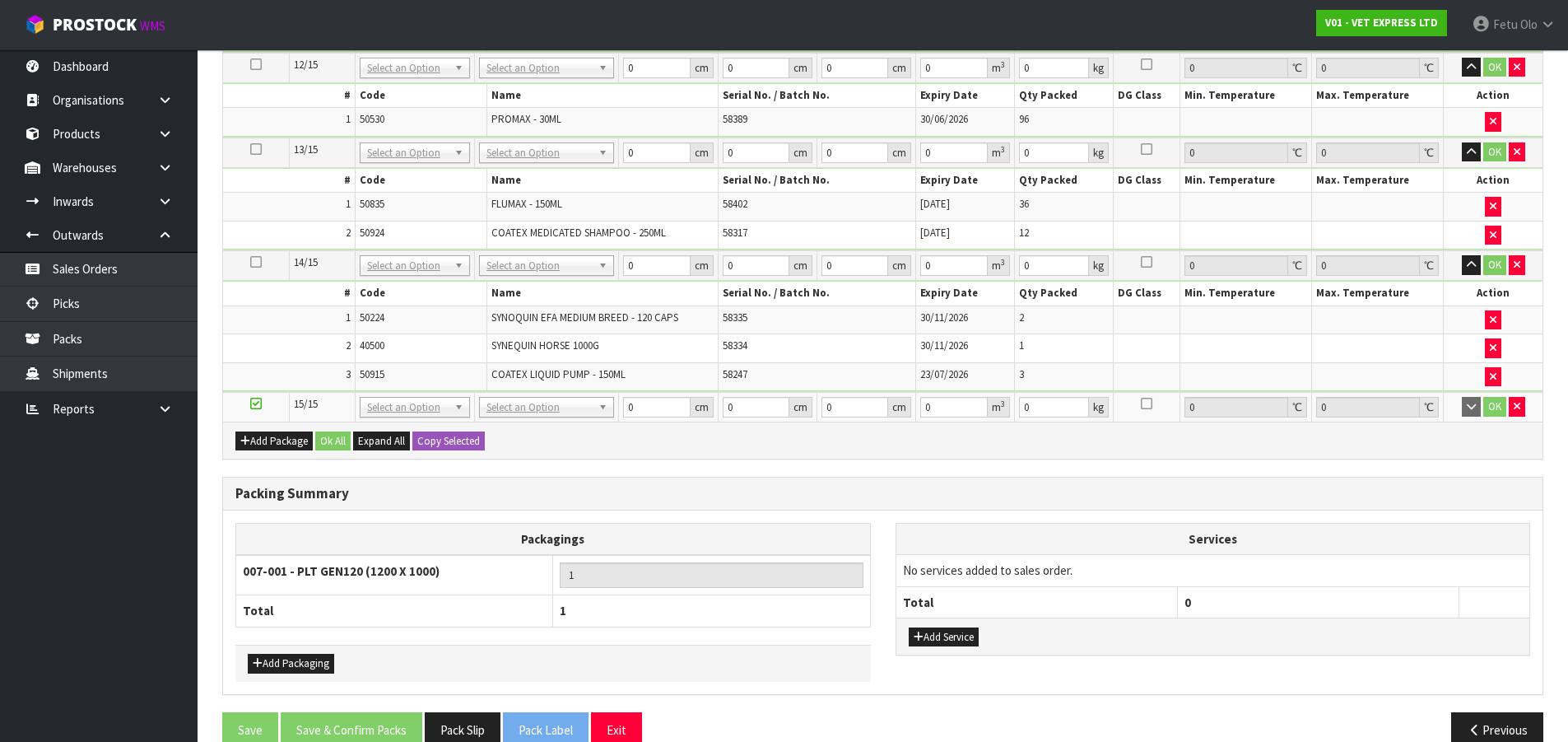 click on "Dashboard
Organisations
Clients
Consignees
Carriers
Products
Categories
Serial Numbers
Kitsets
Packagings
Warehouses
Locations
Inventories
Adjustments
Transfers
Stocktakes
Supplies" at bounding box center (99, 395) 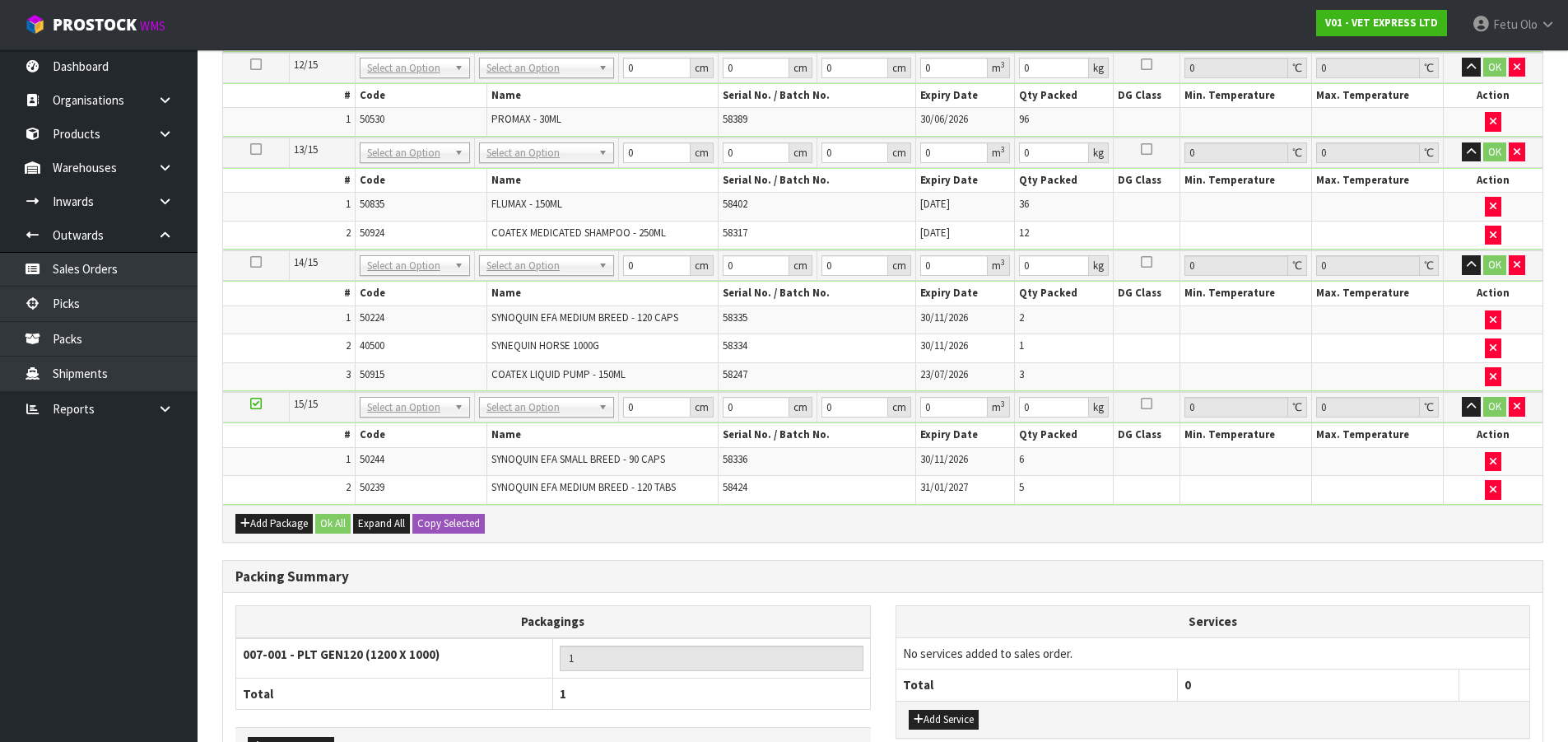 click on "Packing Summary" at bounding box center [882, 576] 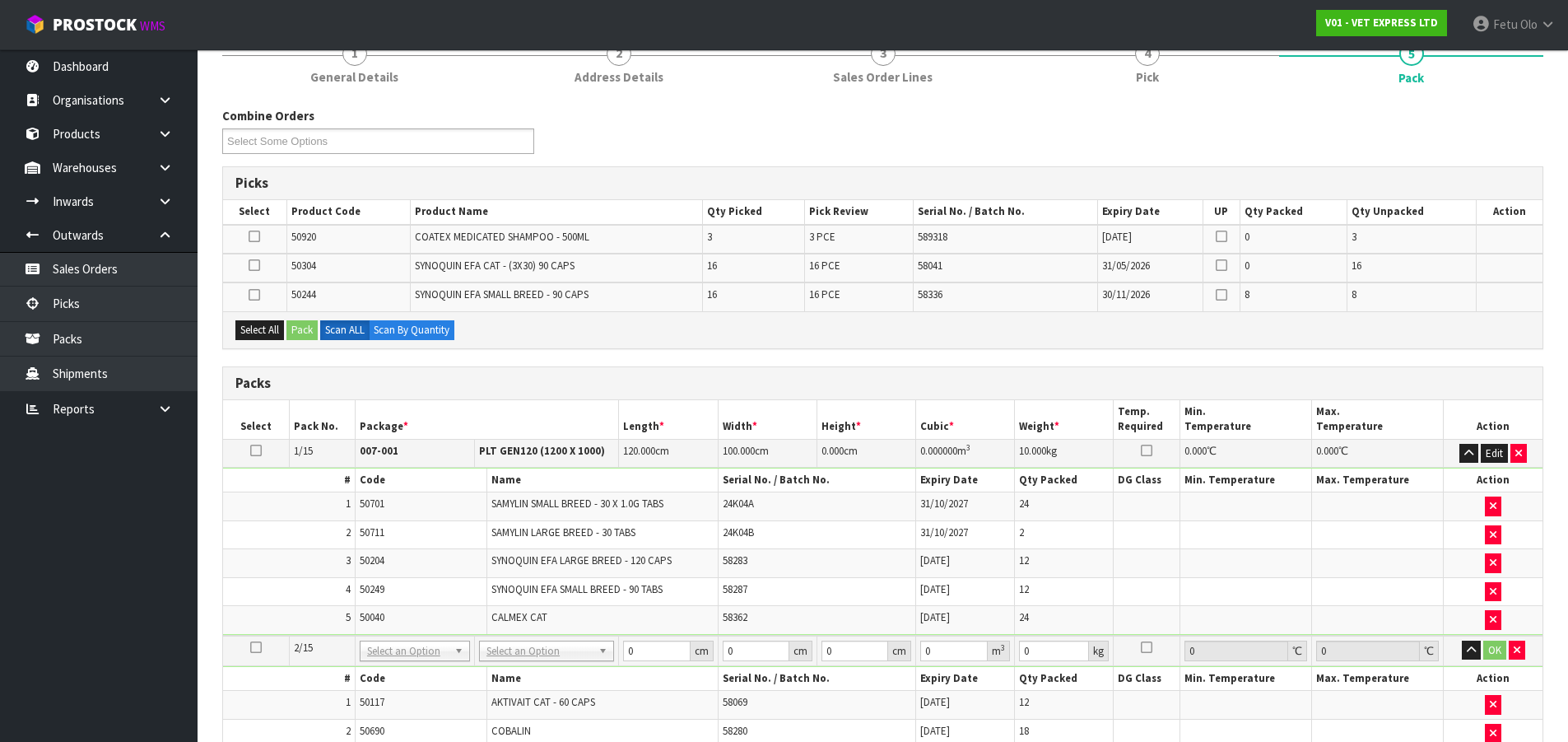 scroll, scrollTop: 9, scrollLeft: 0, axis: vertical 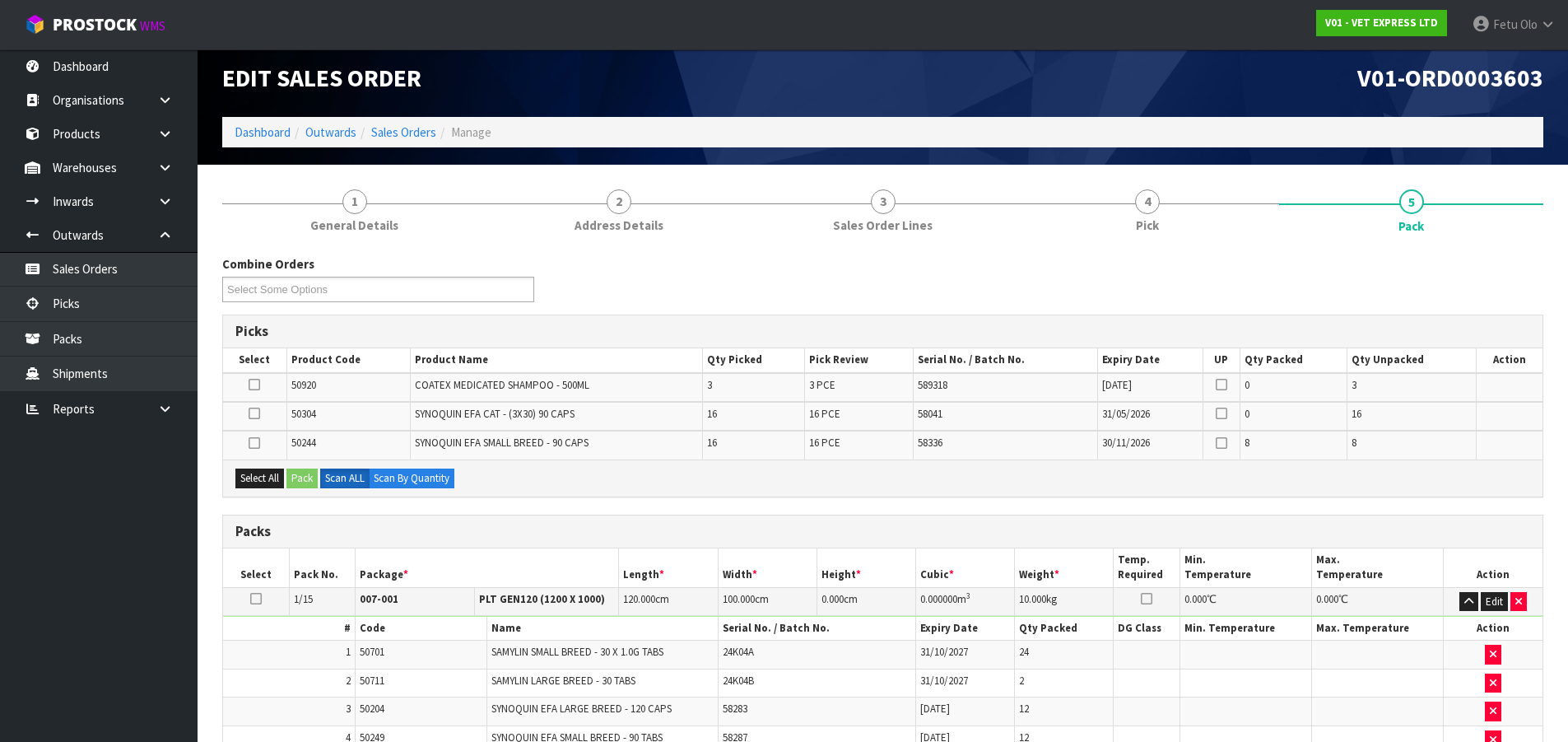 click at bounding box center [254, 413] 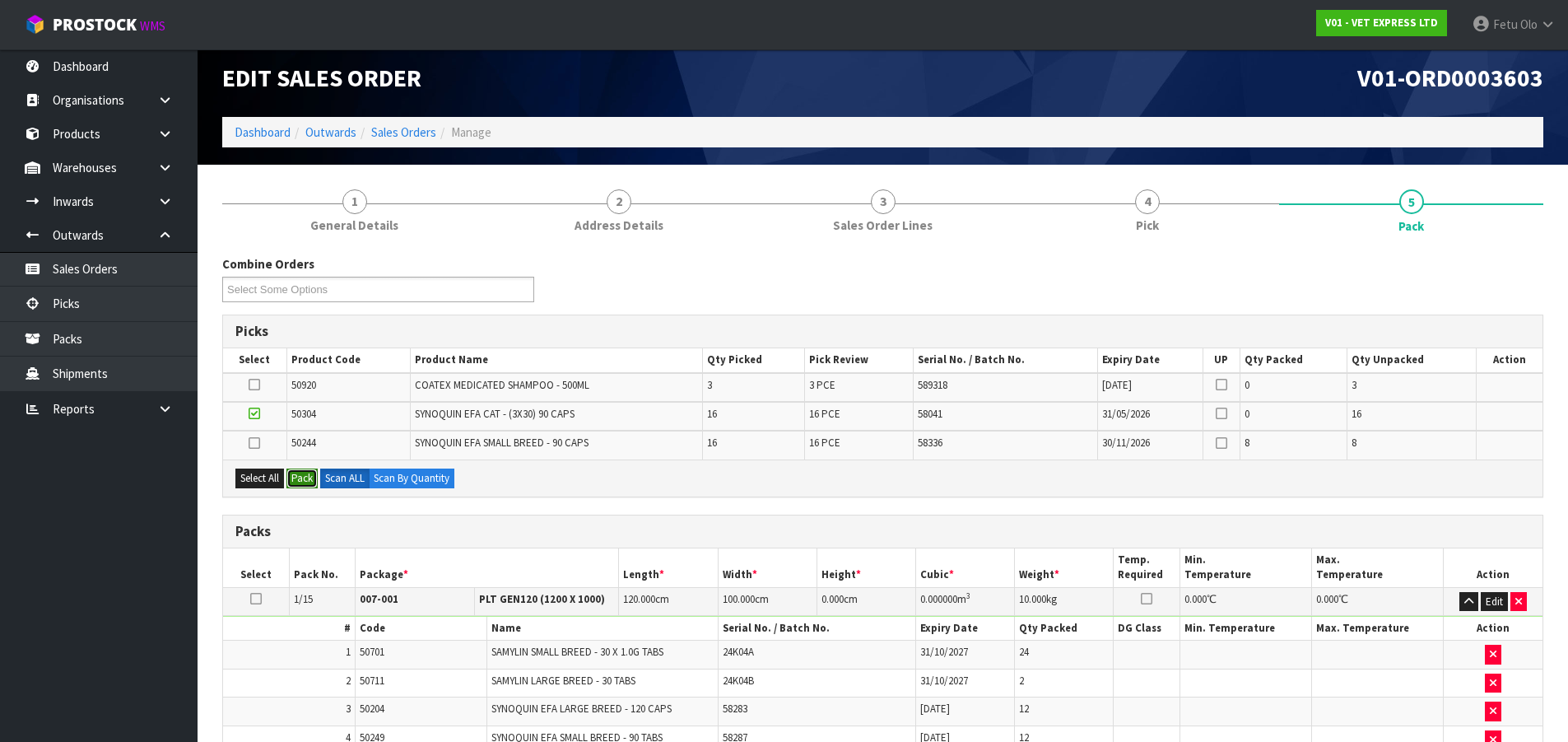 click on "Pack" at bounding box center [302, 478] 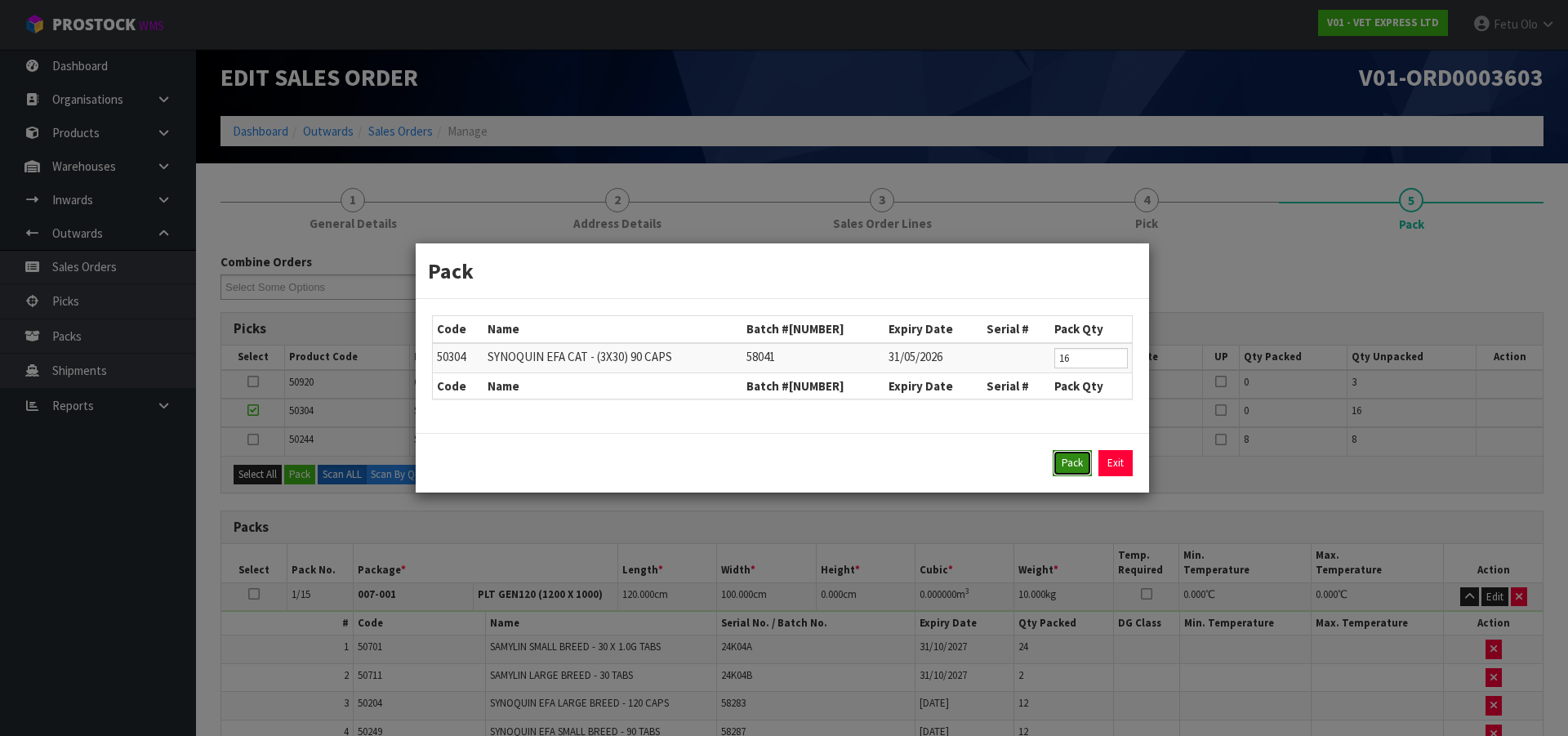 click on "Pack" at bounding box center (1072, 463) 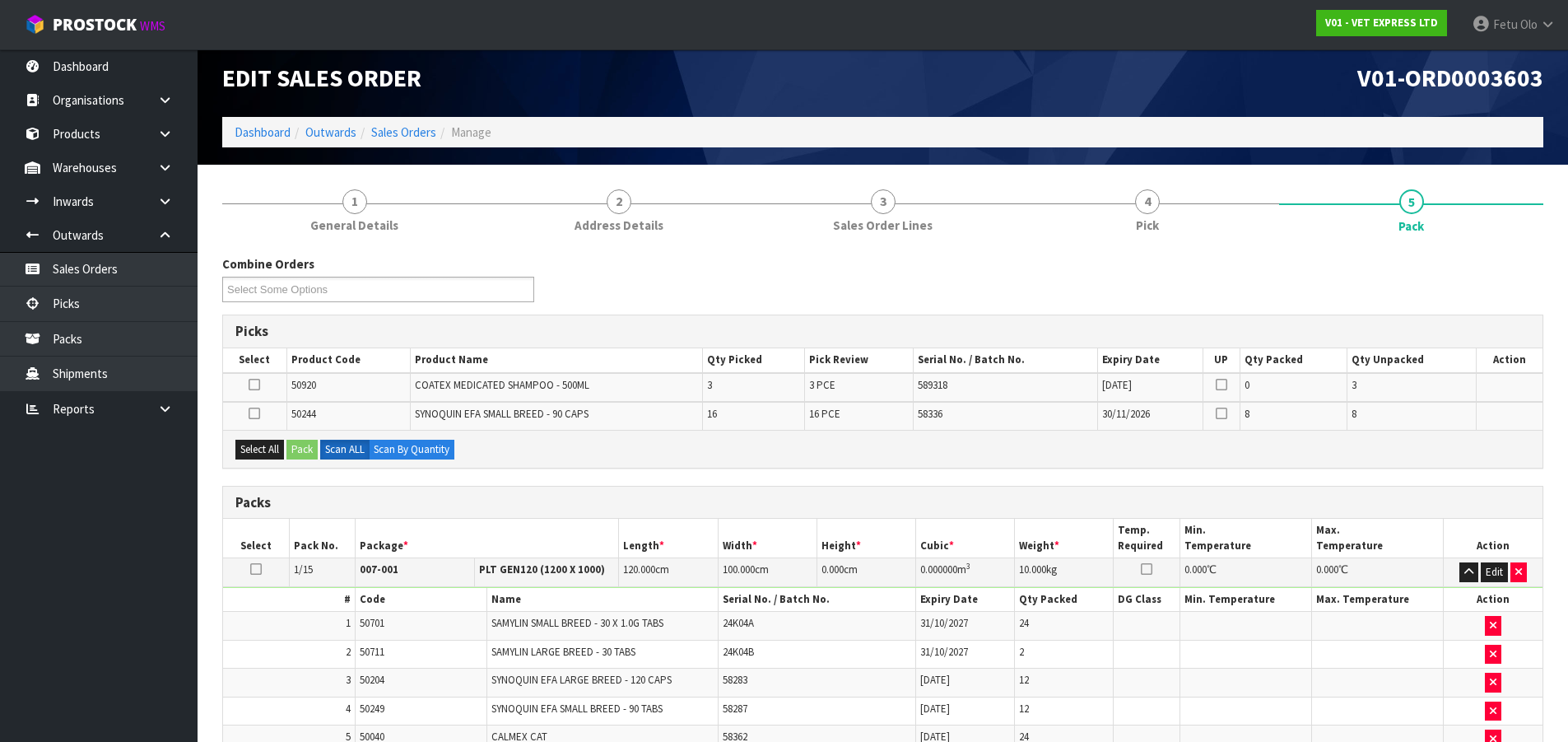 click at bounding box center (254, 413) 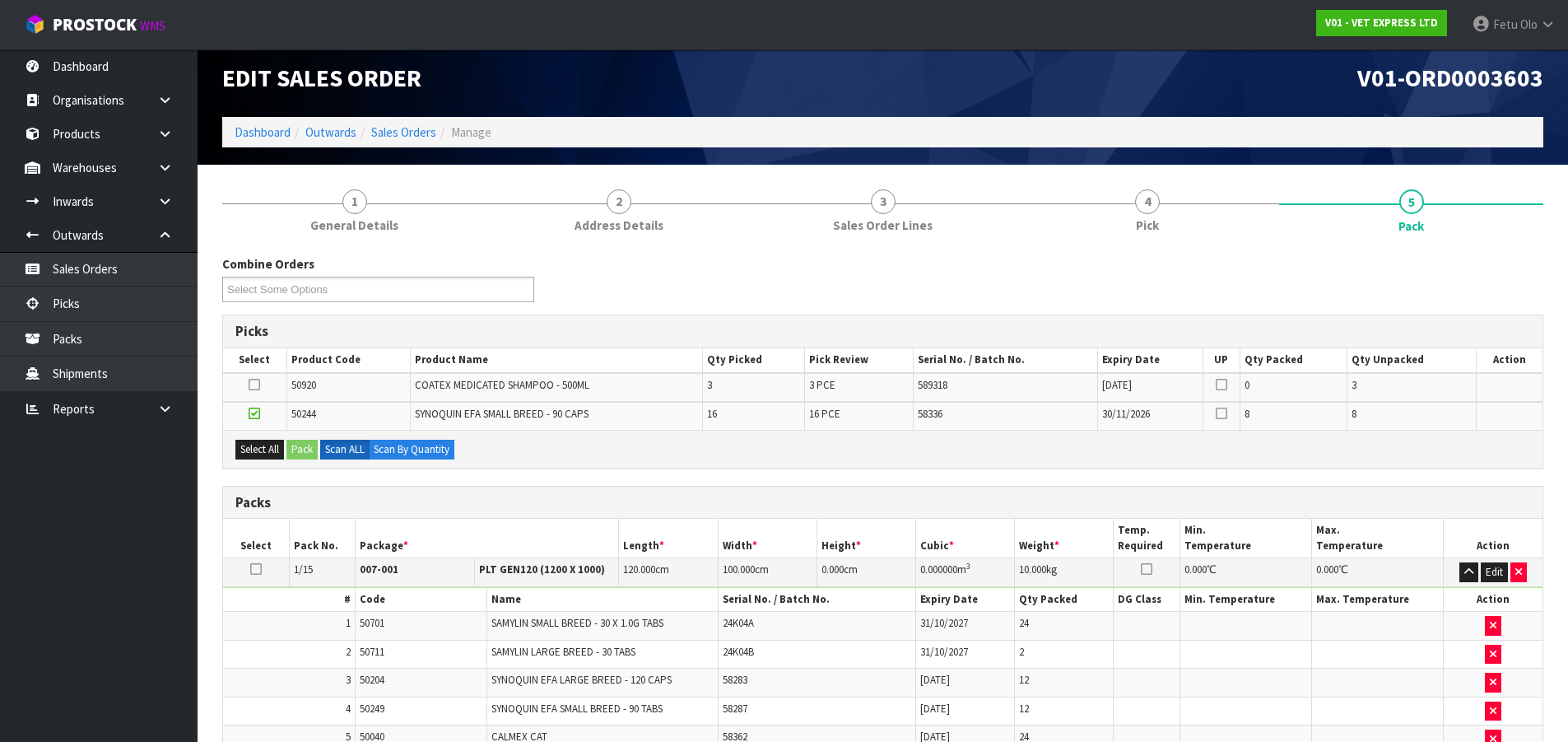 click at bounding box center [254, 413] 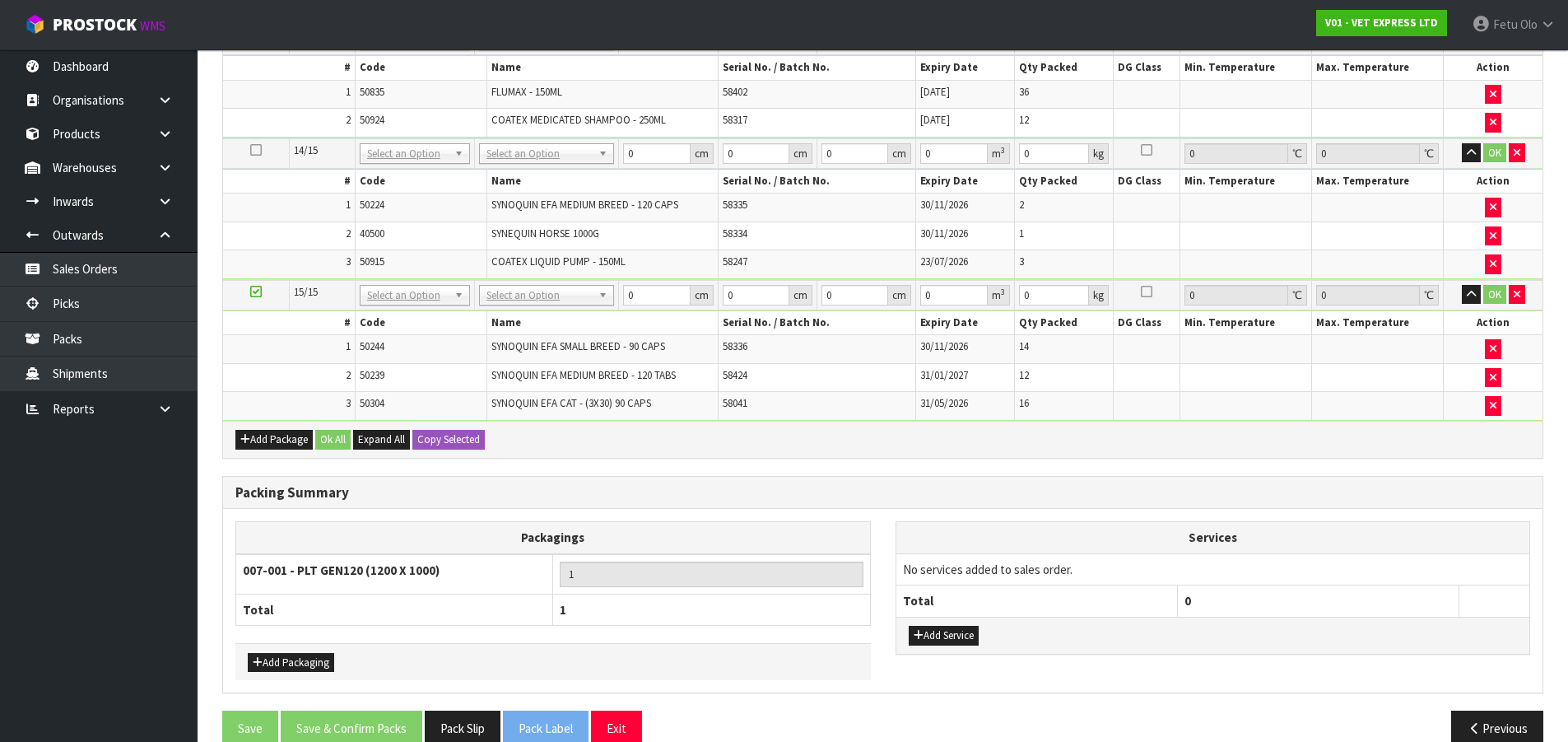 scroll, scrollTop: 2070, scrollLeft: 0, axis: vertical 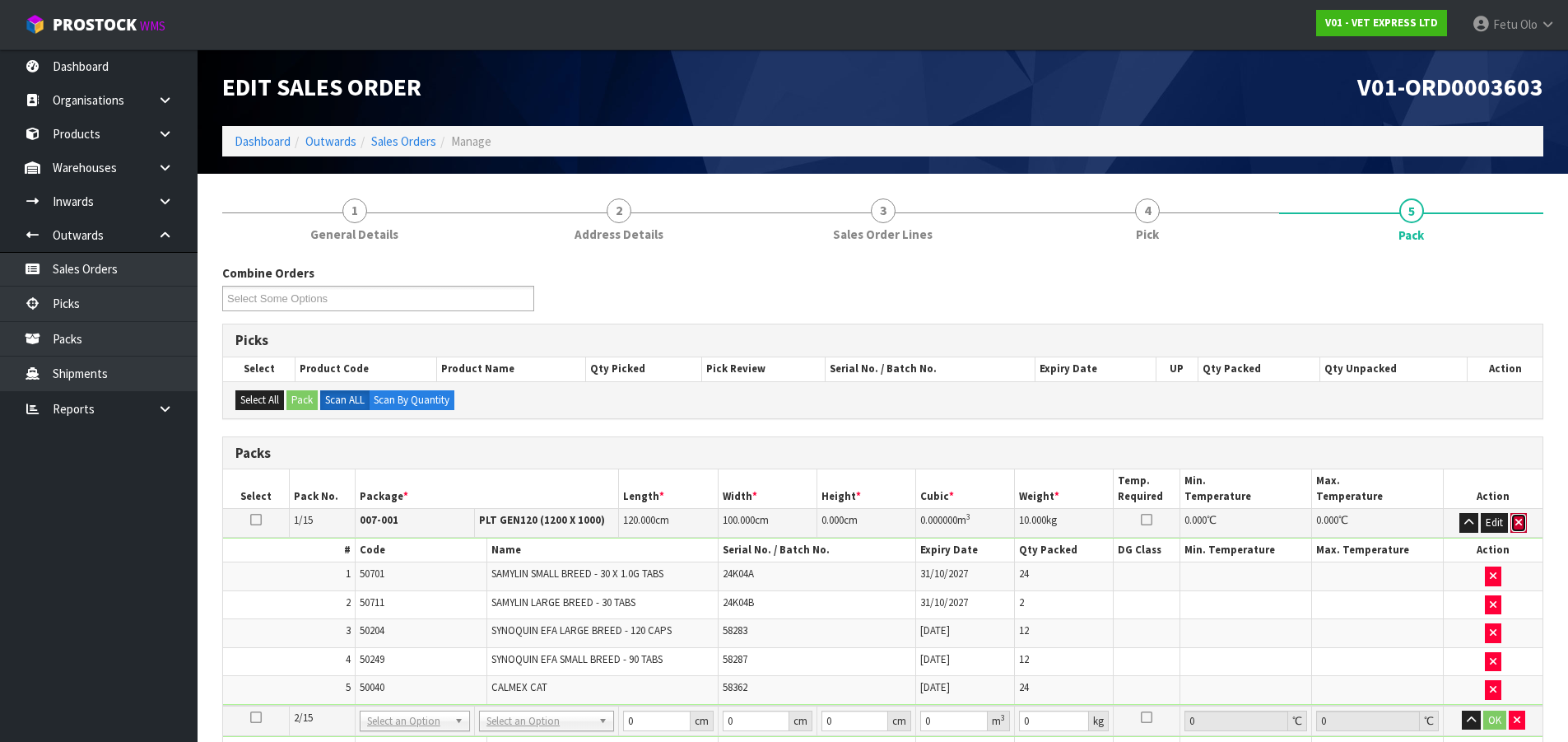 click at bounding box center [1519, 523] 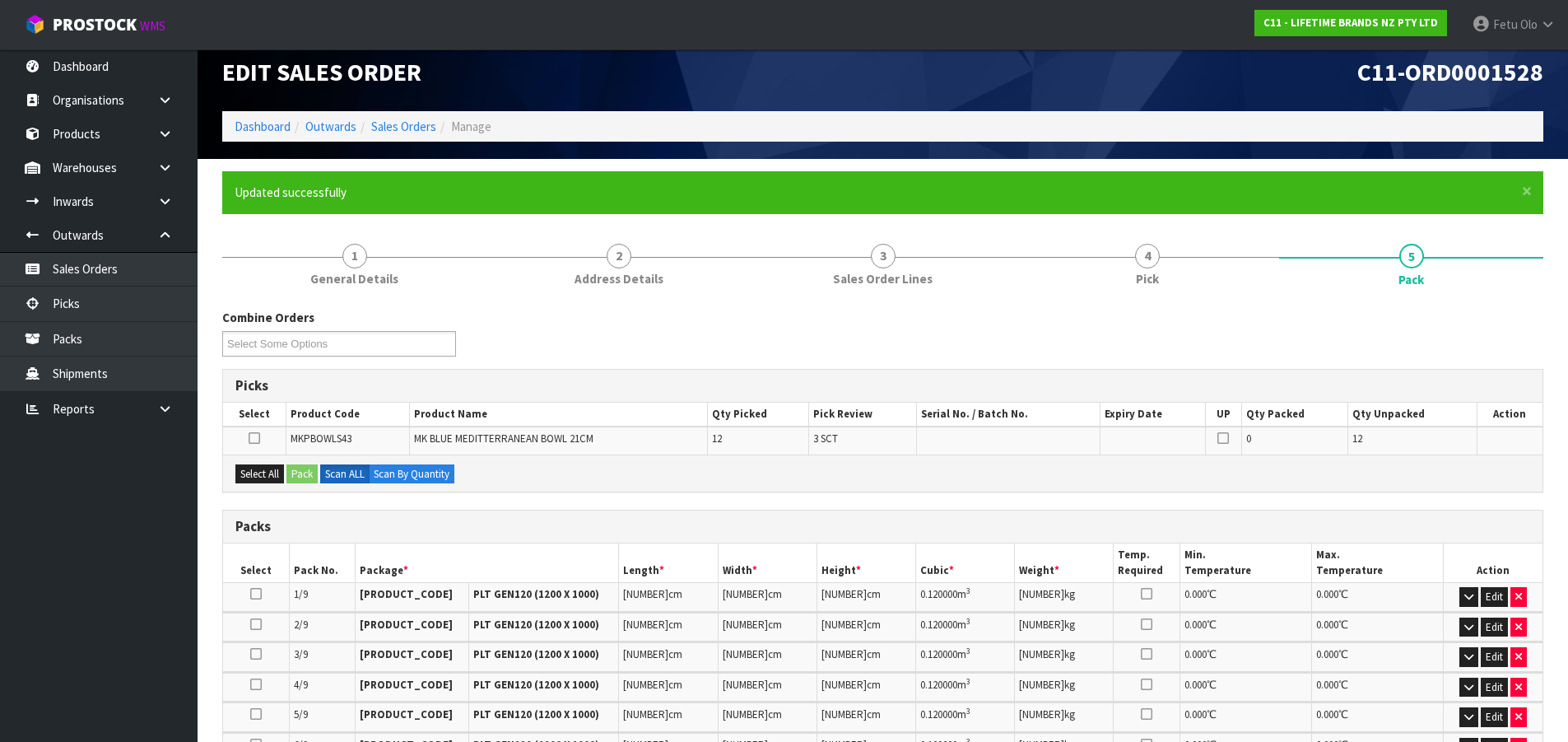 scroll, scrollTop: 0, scrollLeft: 0, axis: both 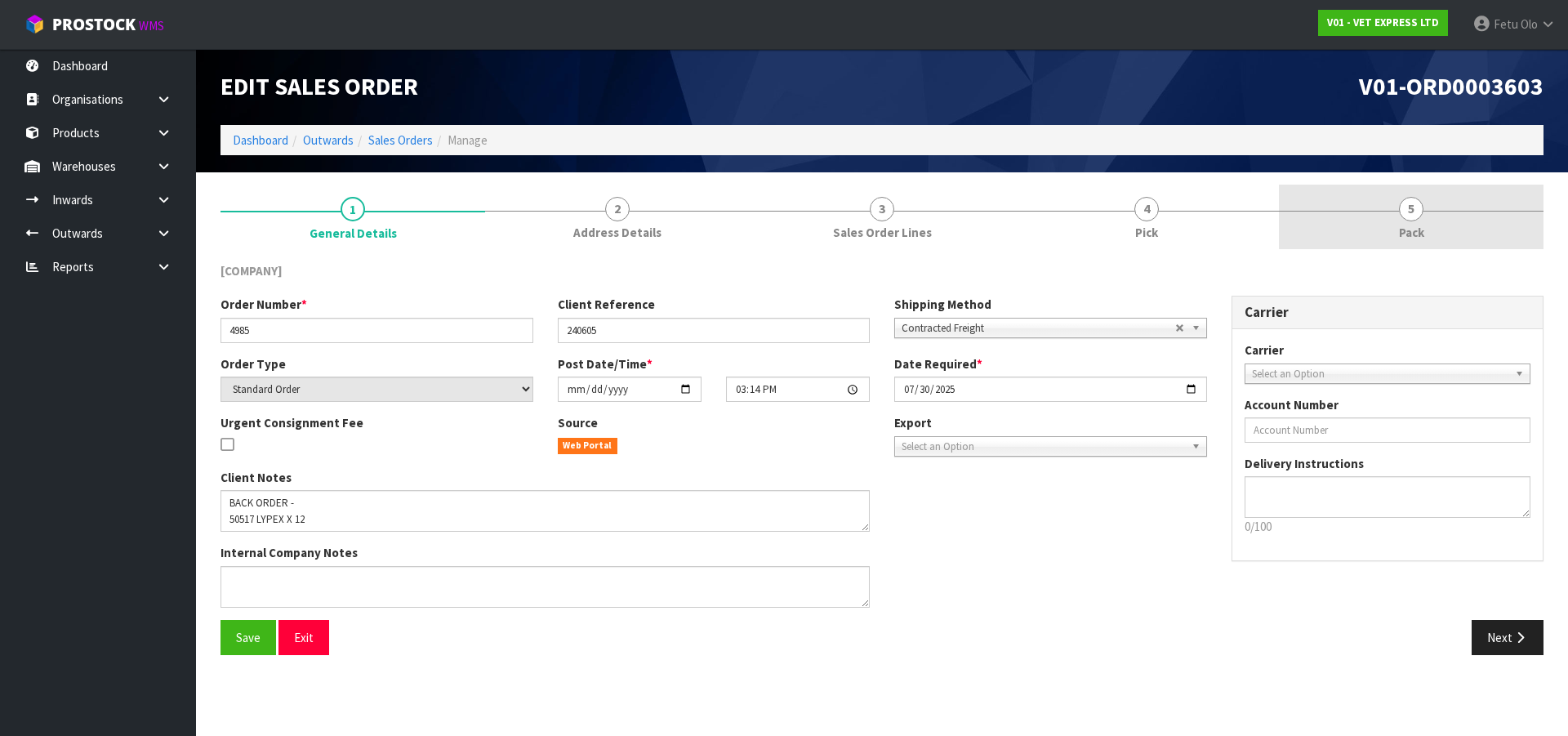 drag, startPoint x: 1363, startPoint y: 231, endPoint x: 1348, endPoint y: 231, distance: 15 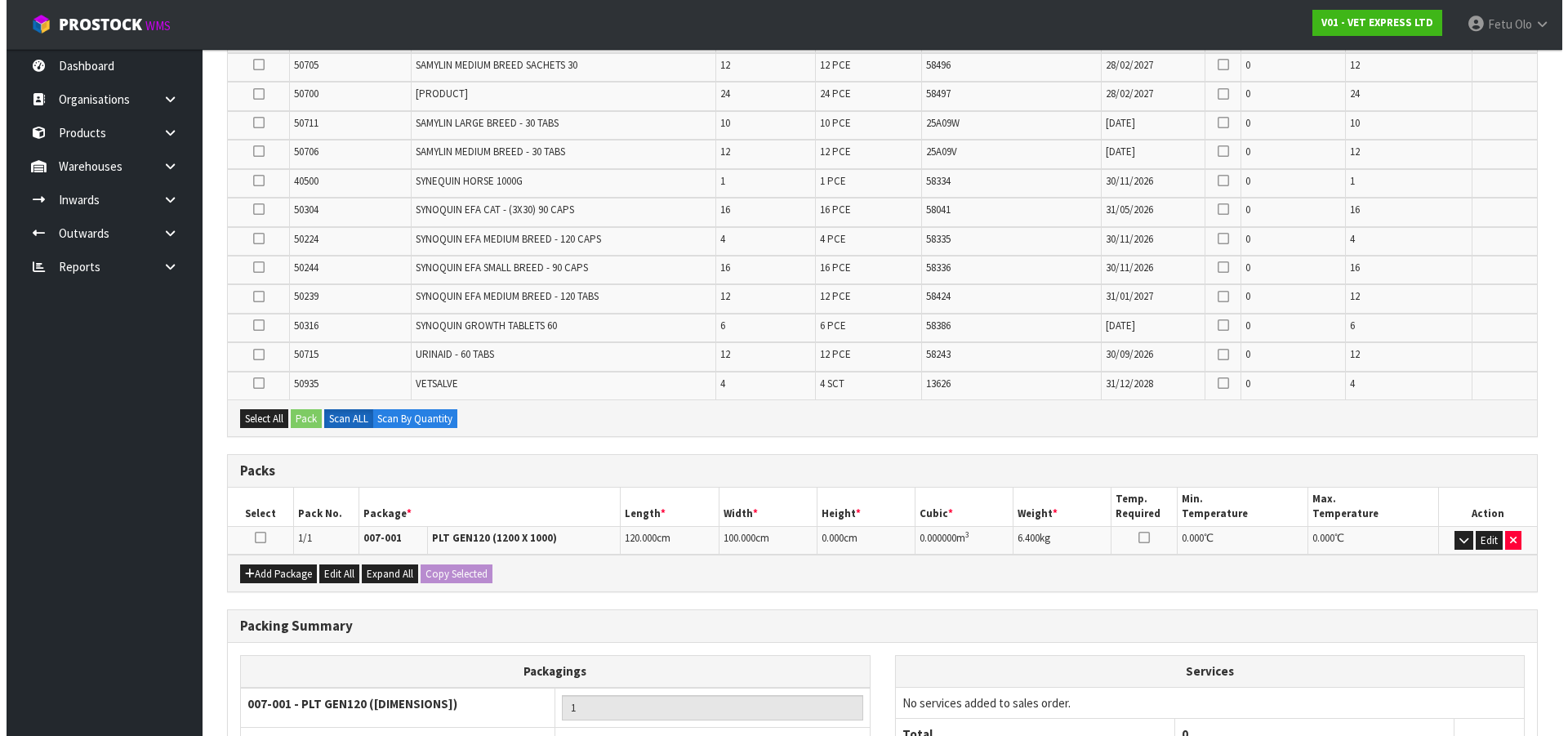 scroll, scrollTop: 985, scrollLeft: 0, axis: vertical 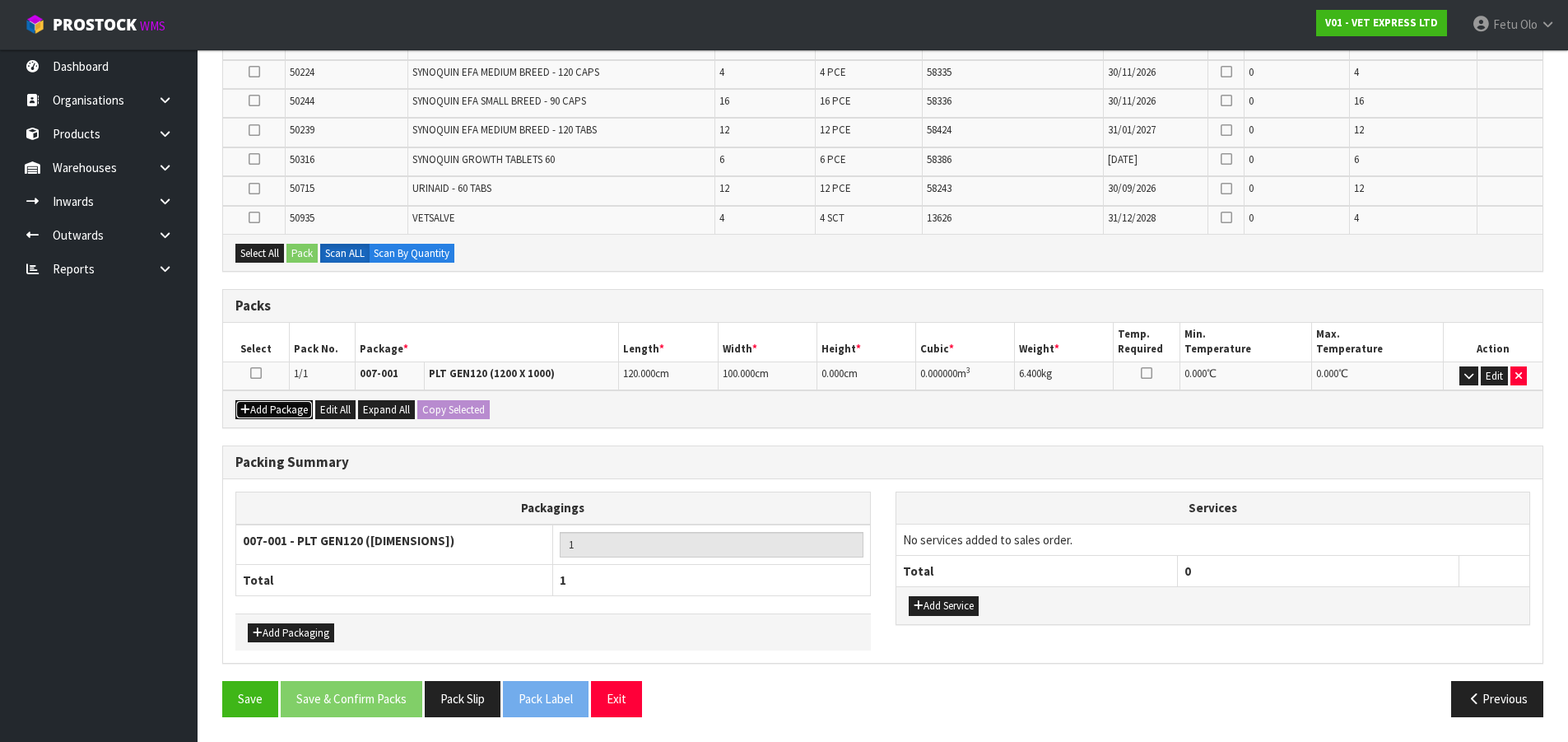 click on "Add Package" at bounding box center [274, 410] 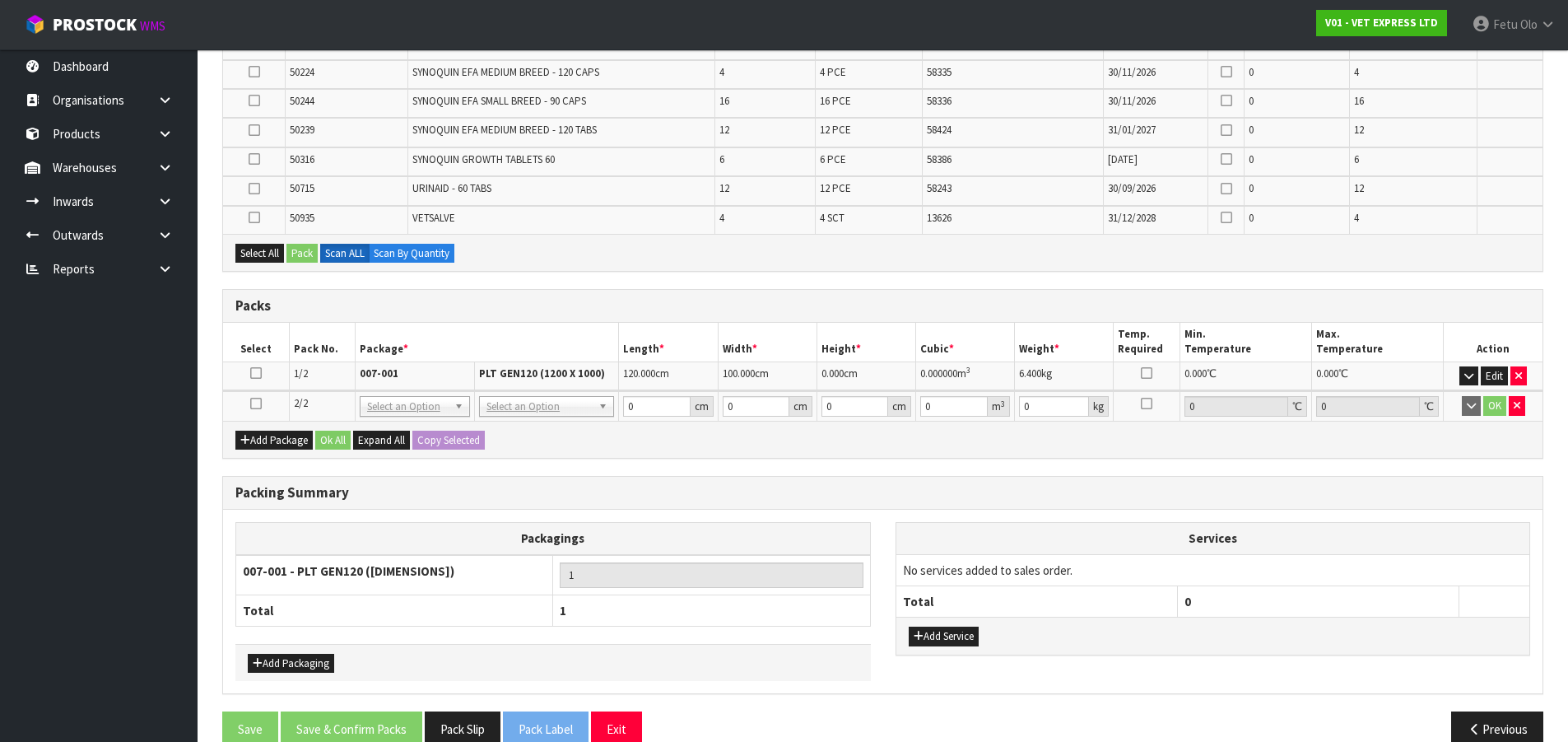 click at bounding box center (256, 373) 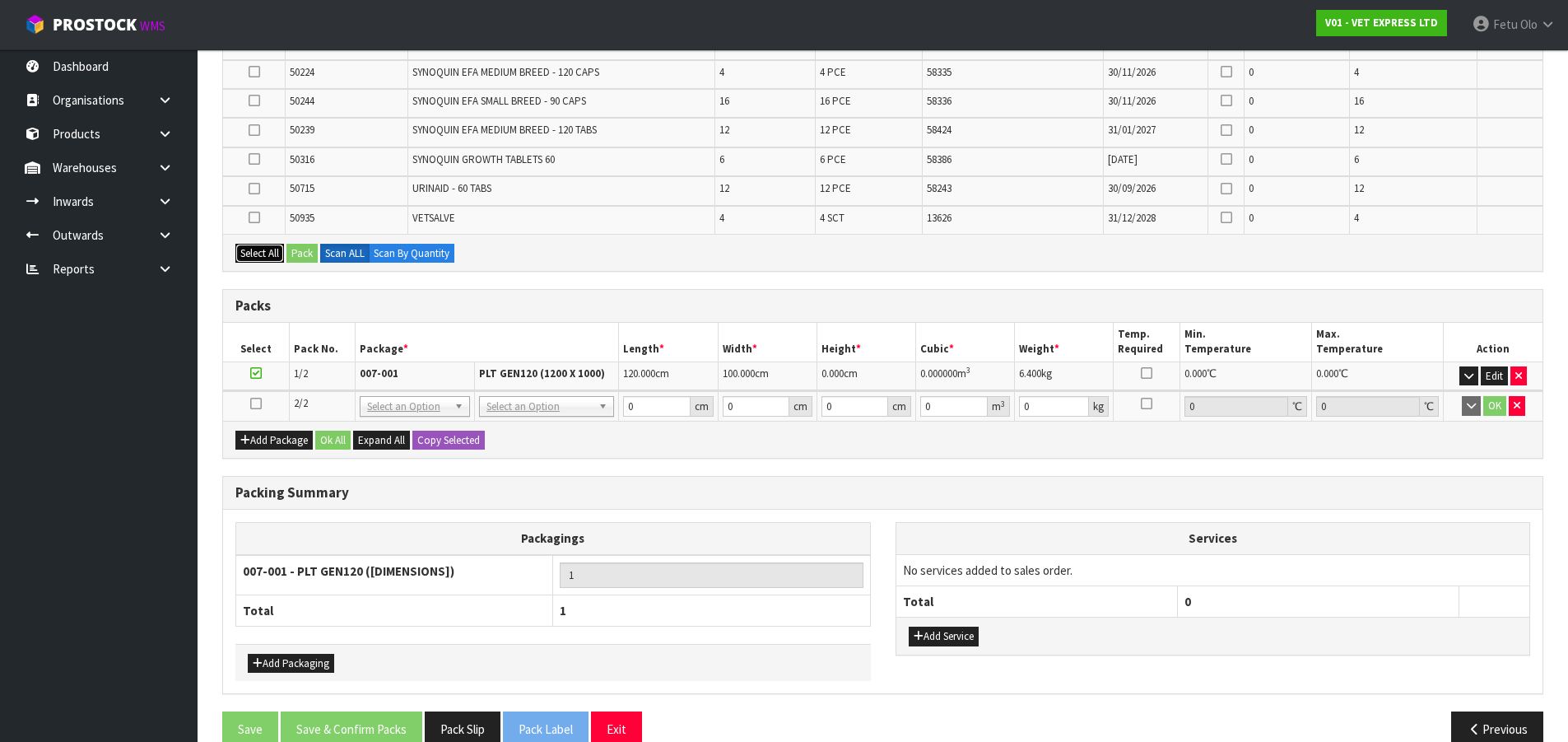 click on "Select All" at bounding box center [259, 254] 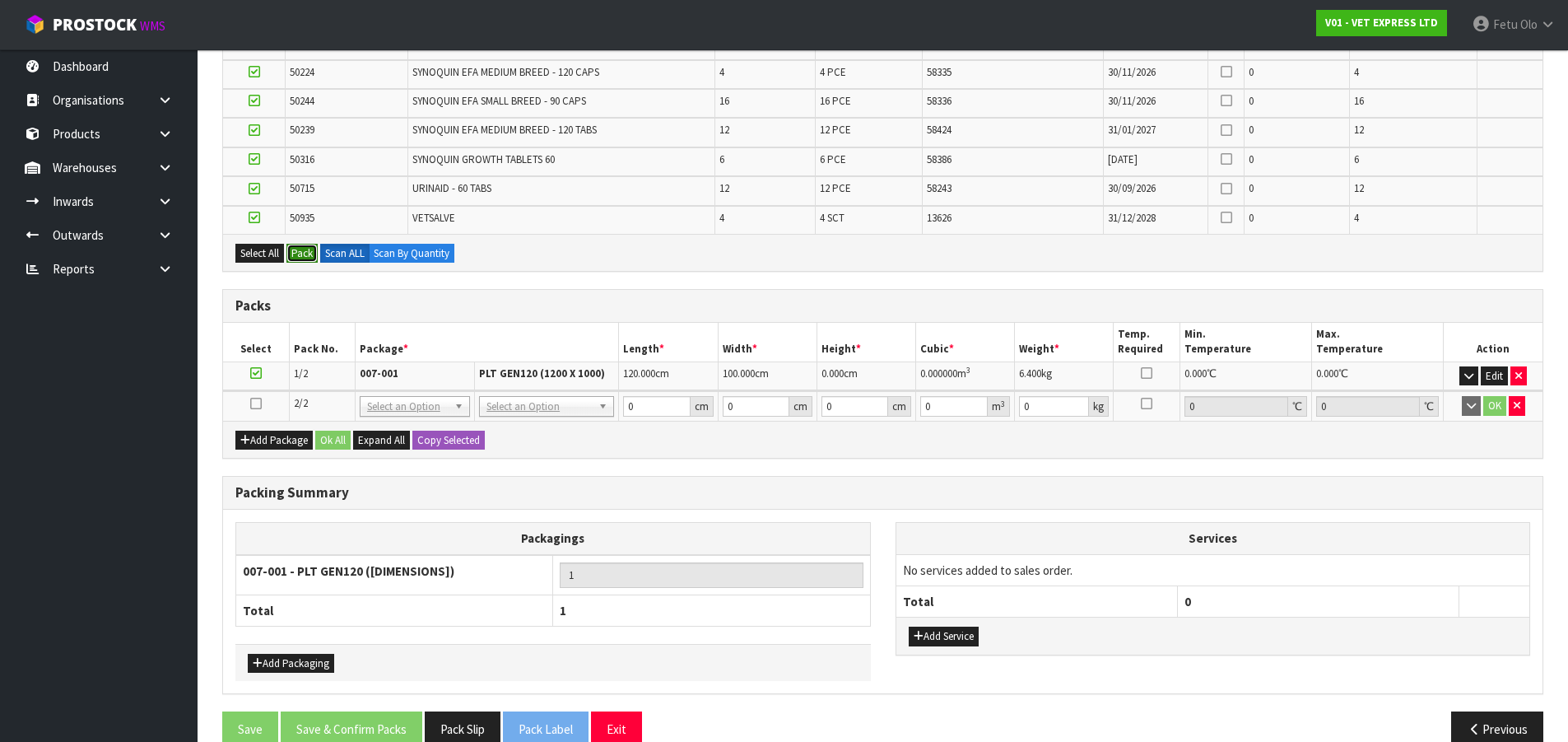 drag, startPoint x: 297, startPoint y: 255, endPoint x: 419, endPoint y: 296, distance: 128.7051 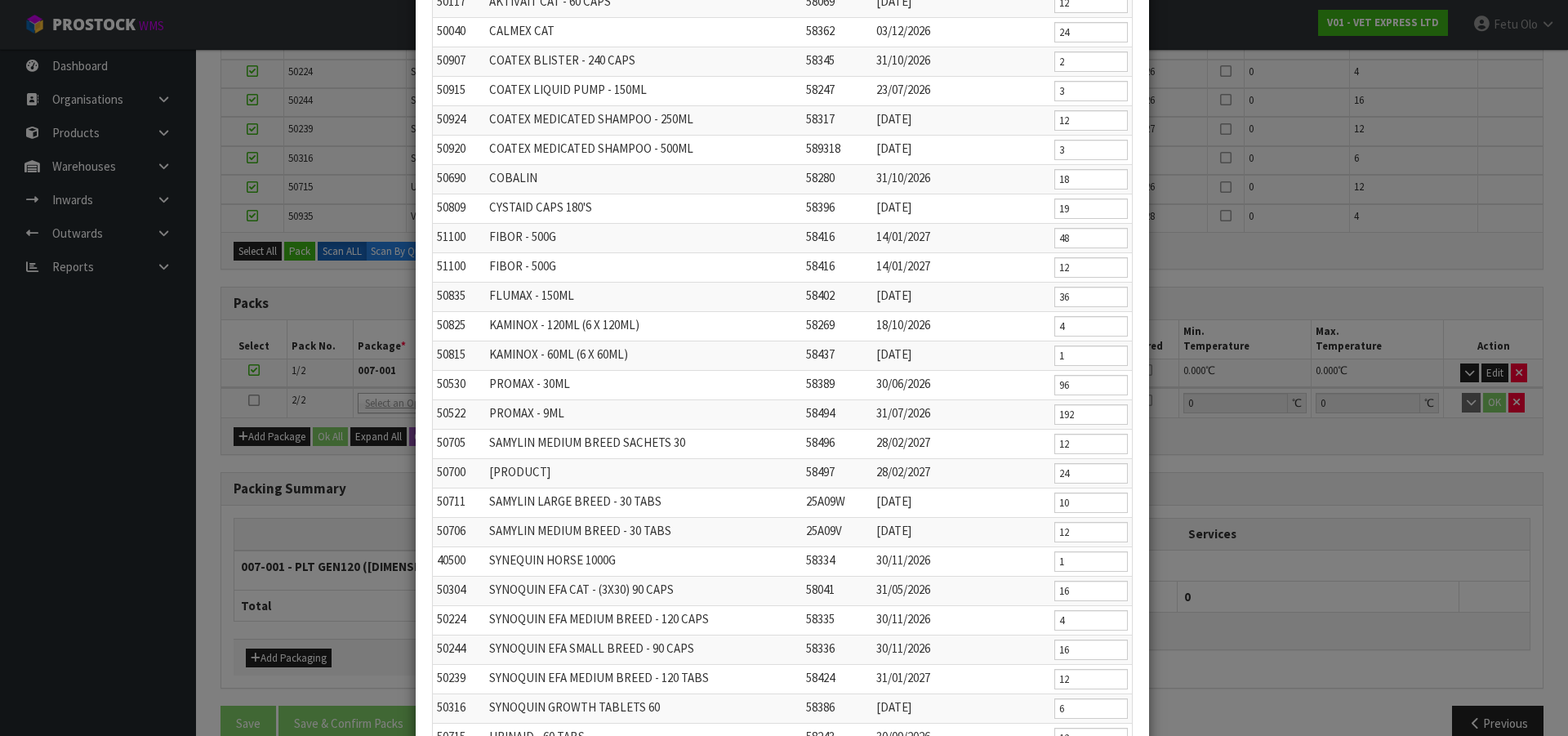 scroll, scrollTop: 386, scrollLeft: 0, axis: vertical 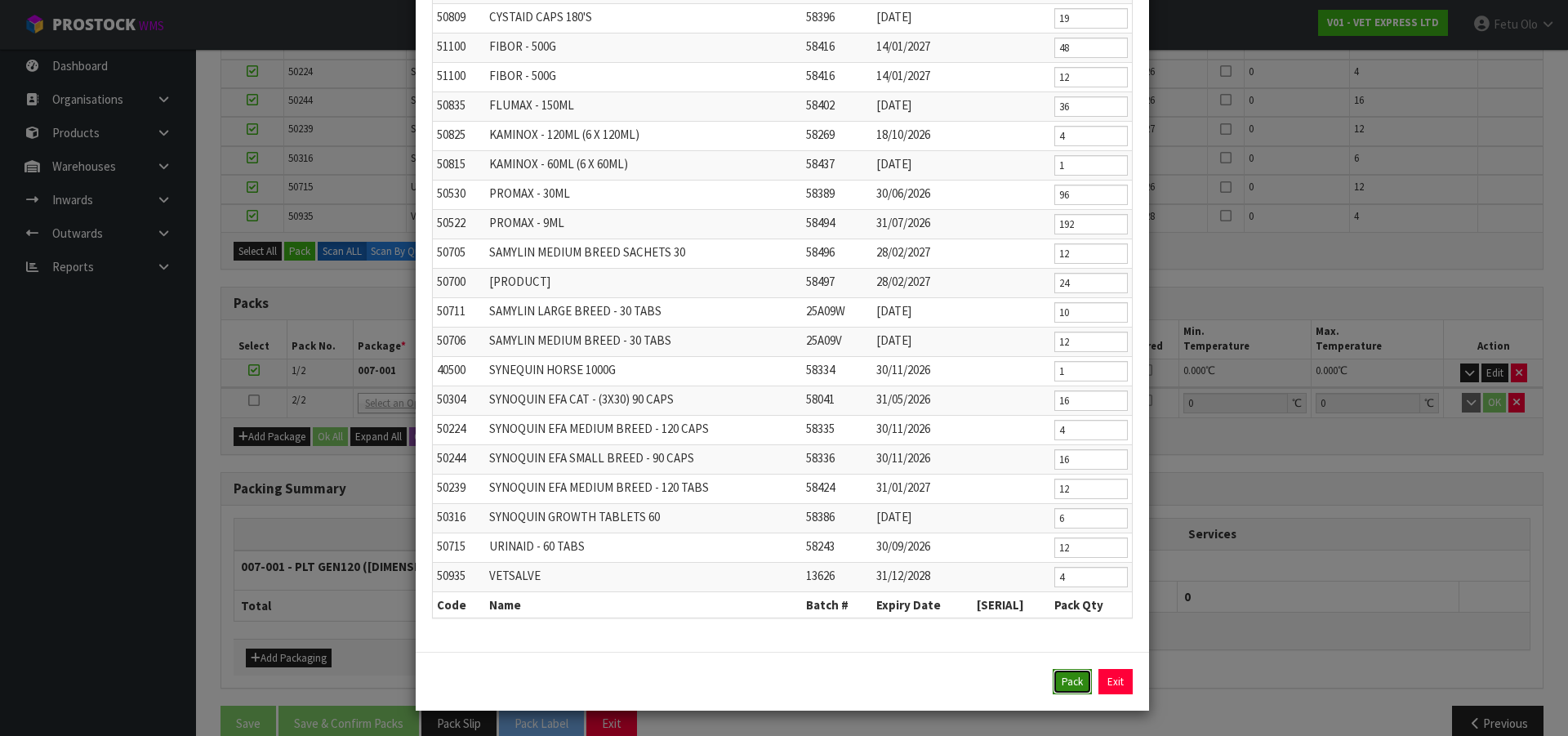click on "Pack" at bounding box center (1072, 682) 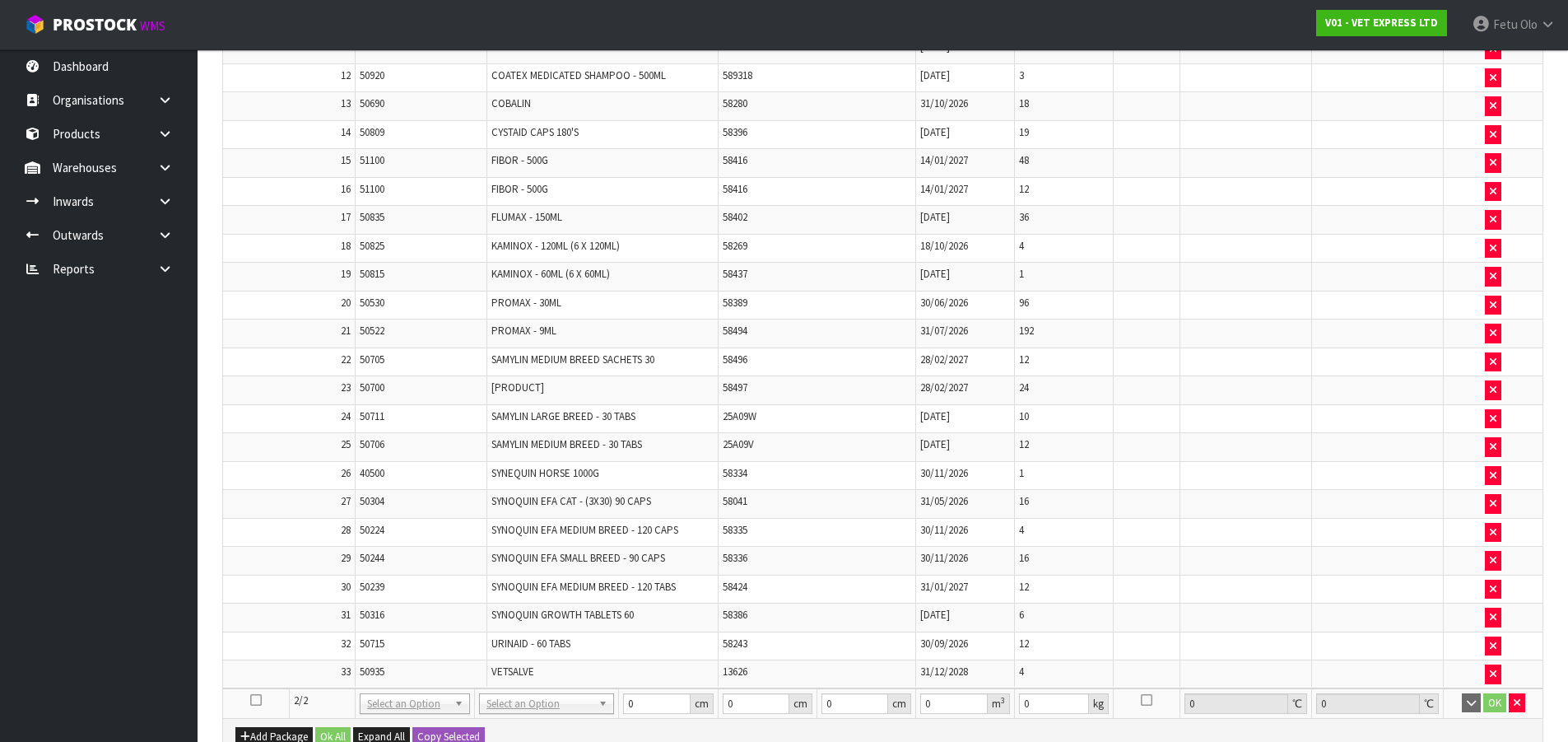 scroll, scrollTop: 993, scrollLeft: 0, axis: vertical 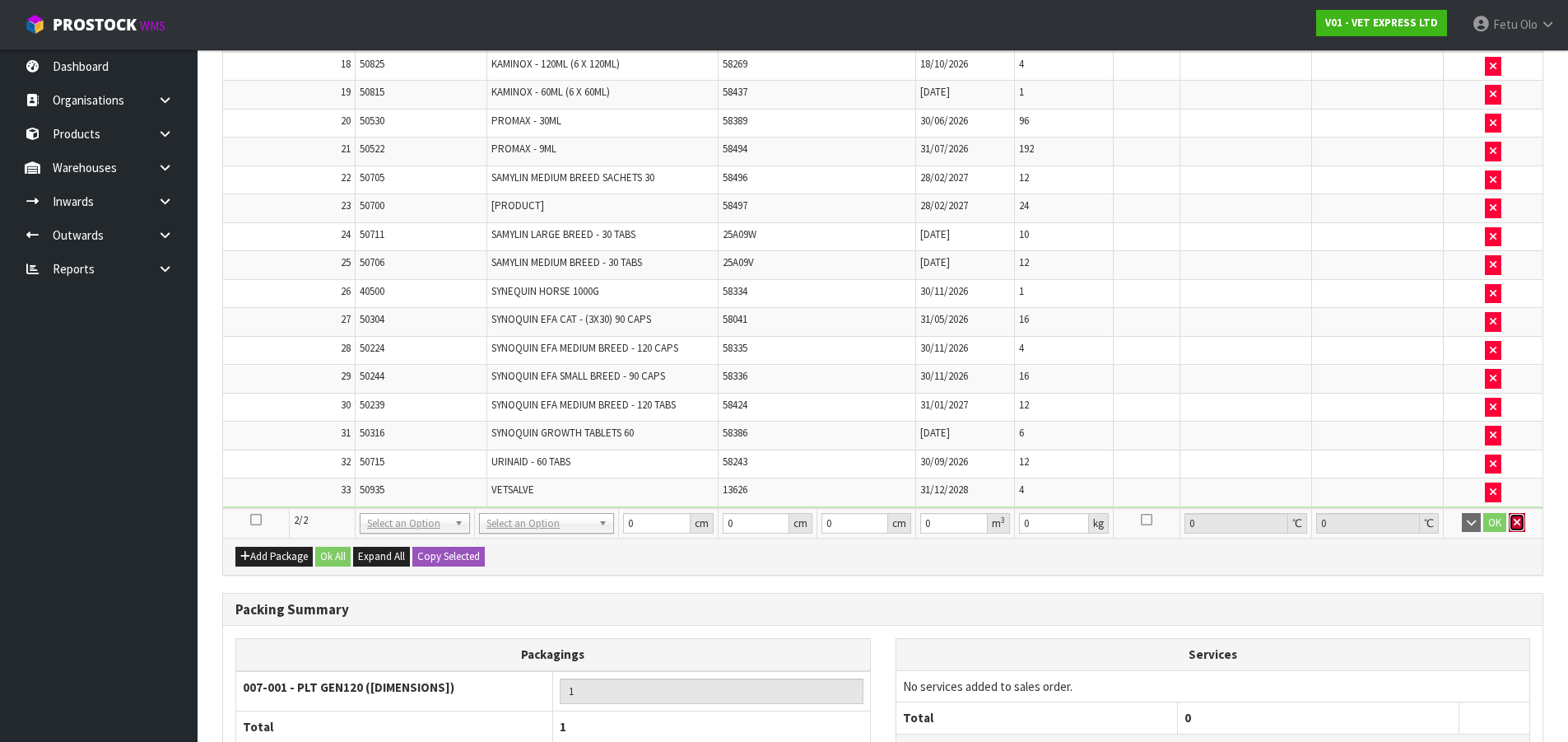 click at bounding box center [1517, 523] 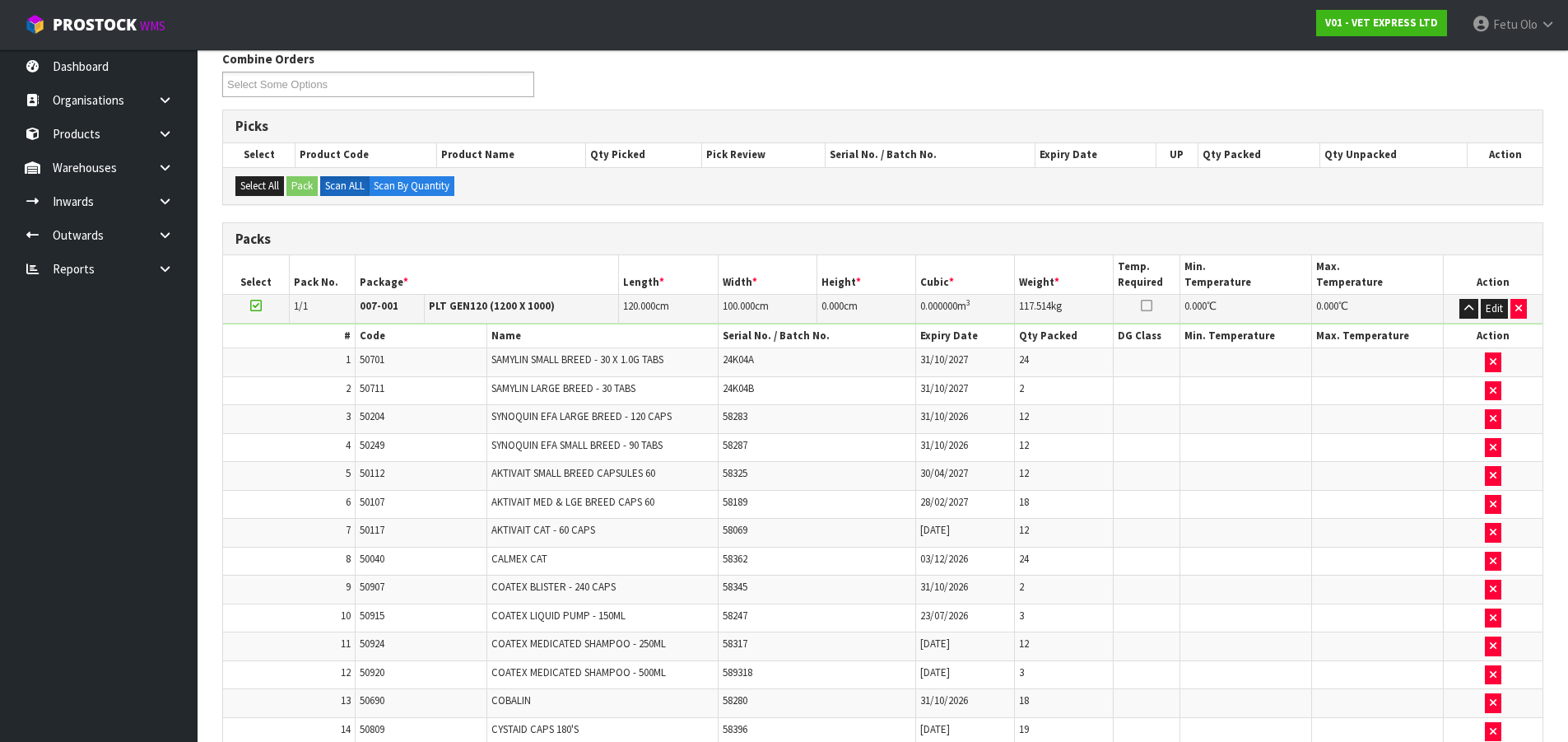 scroll, scrollTop: 87, scrollLeft: 0, axis: vertical 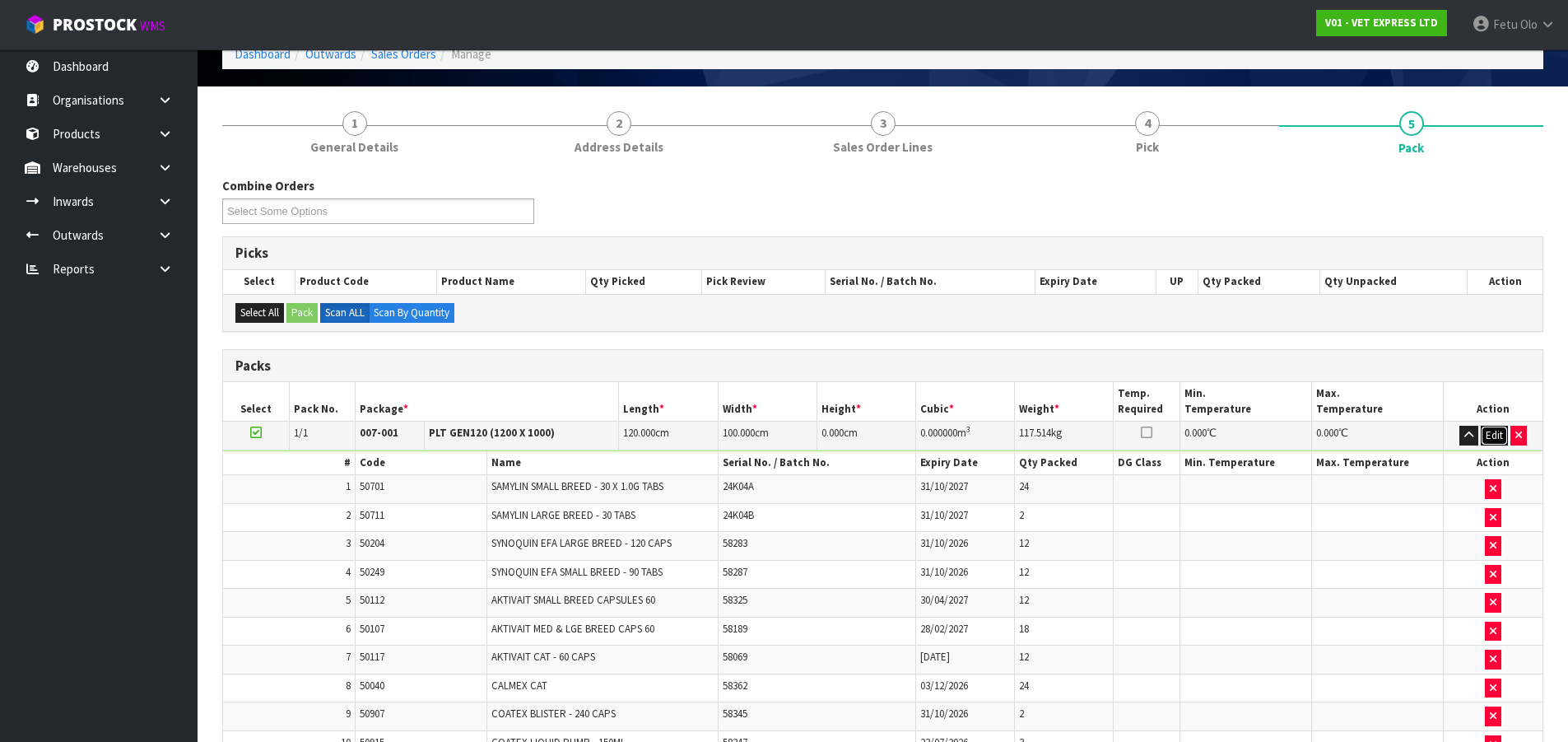 click on "Edit" at bounding box center (1494, 436) 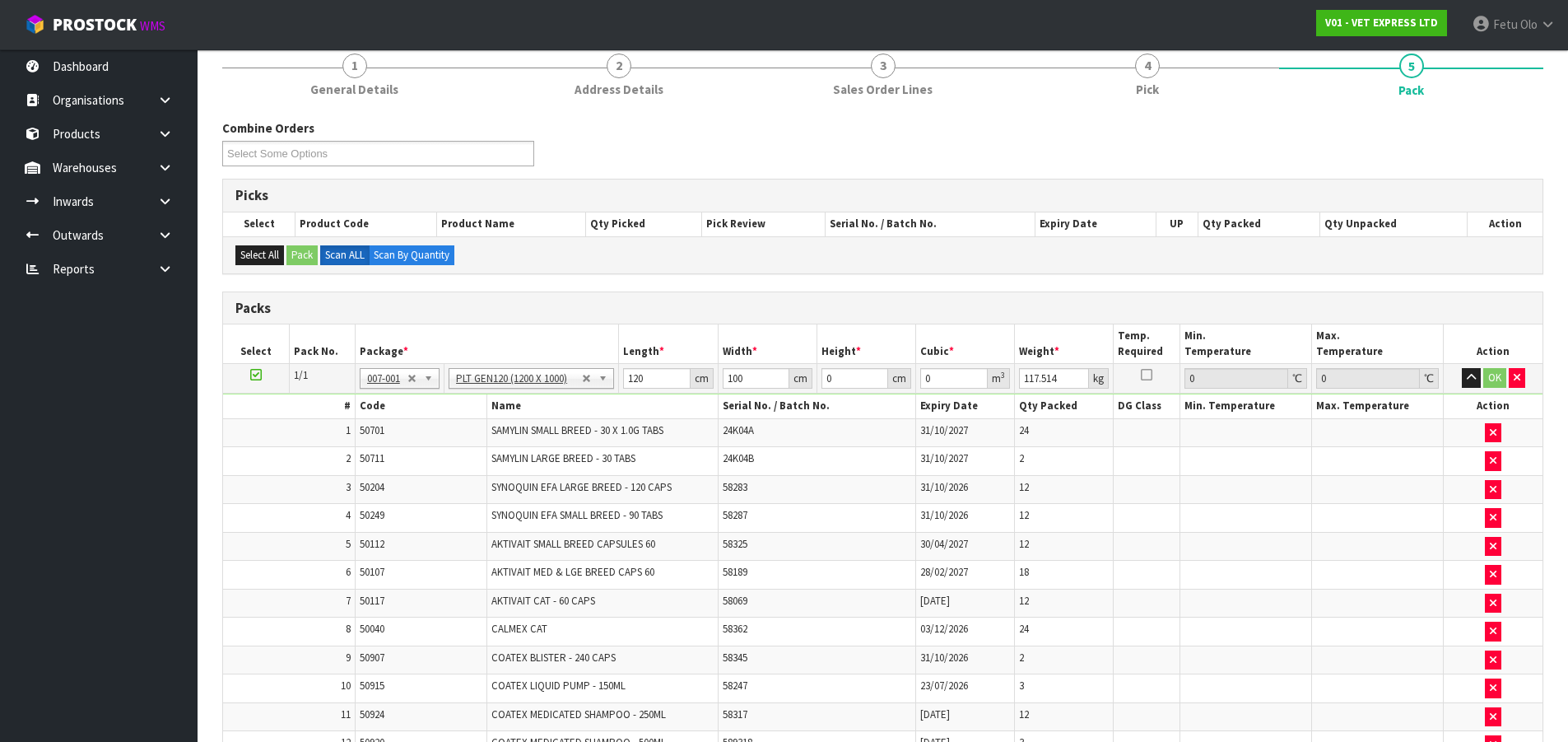 scroll, scrollTop: 170, scrollLeft: 0, axis: vertical 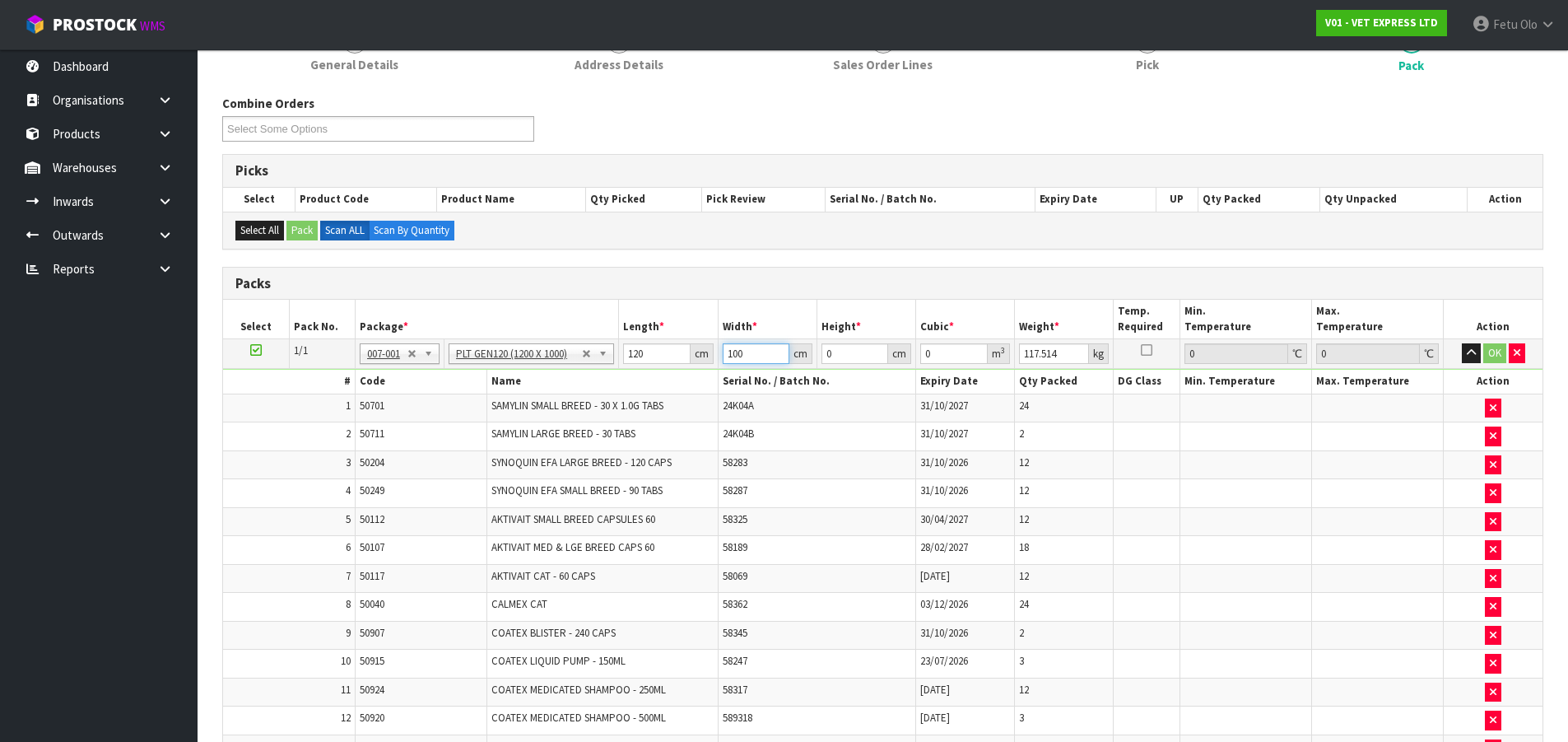 drag, startPoint x: 749, startPoint y: 352, endPoint x: 708, endPoint y: 376, distance: 47.507894 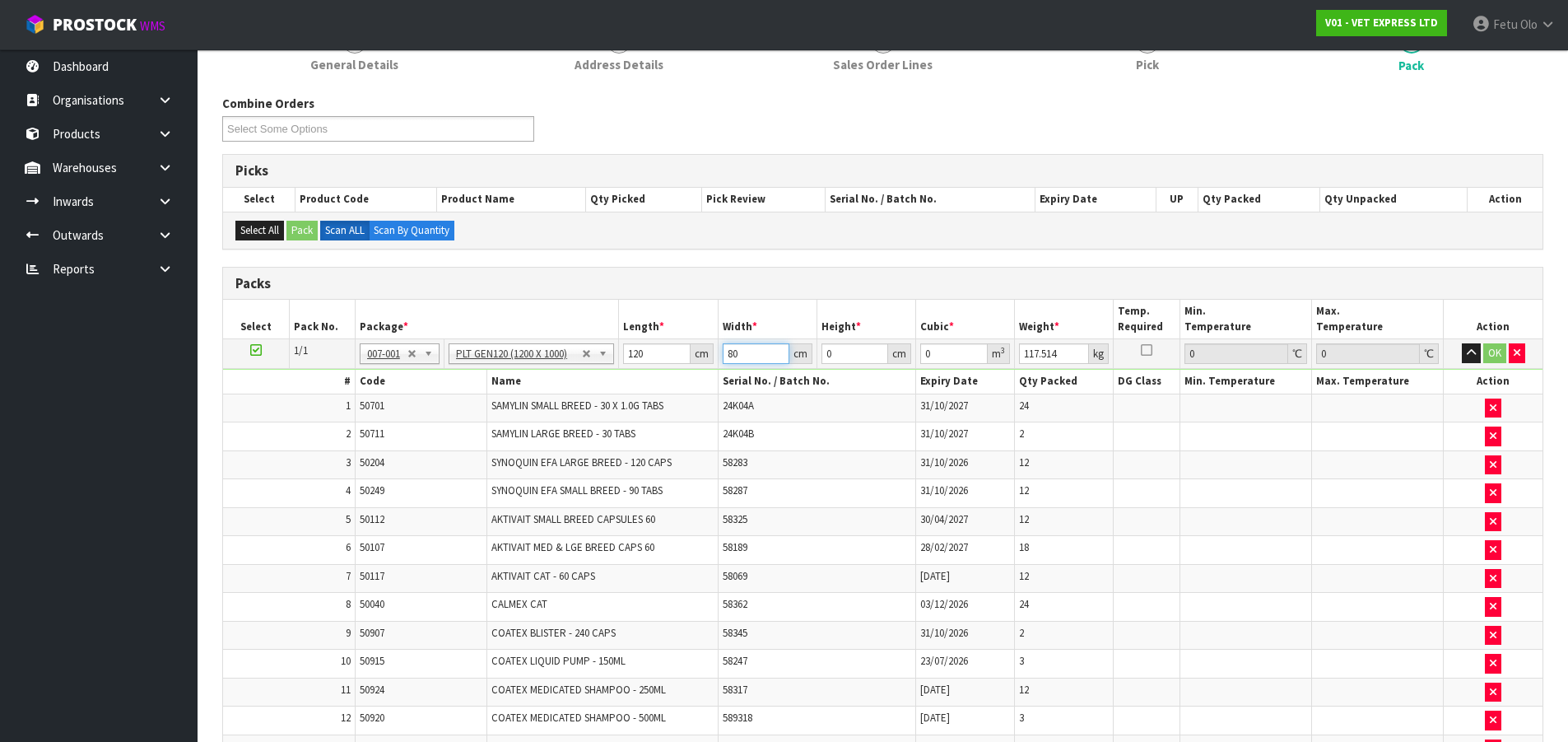 type on "80" 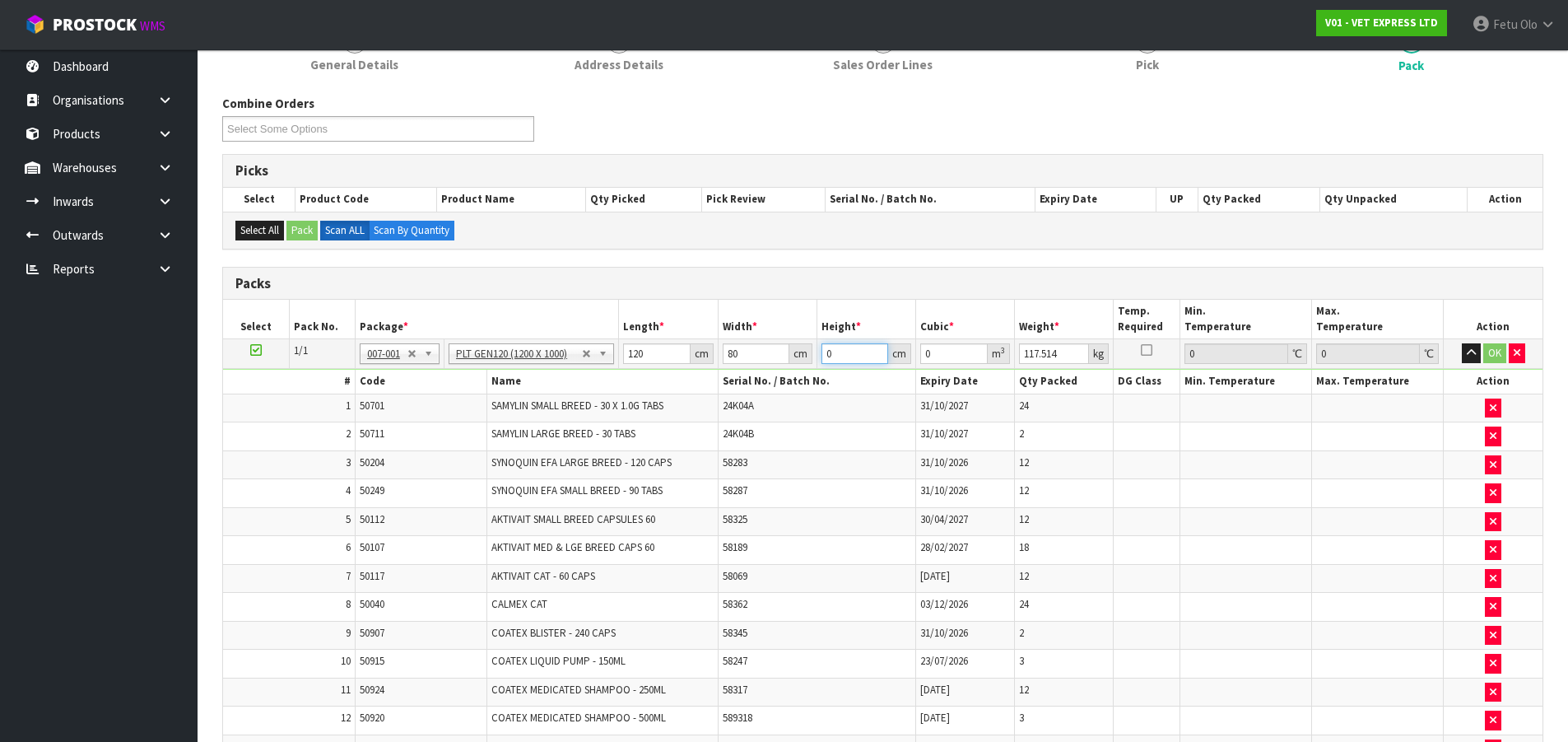 type on "1" 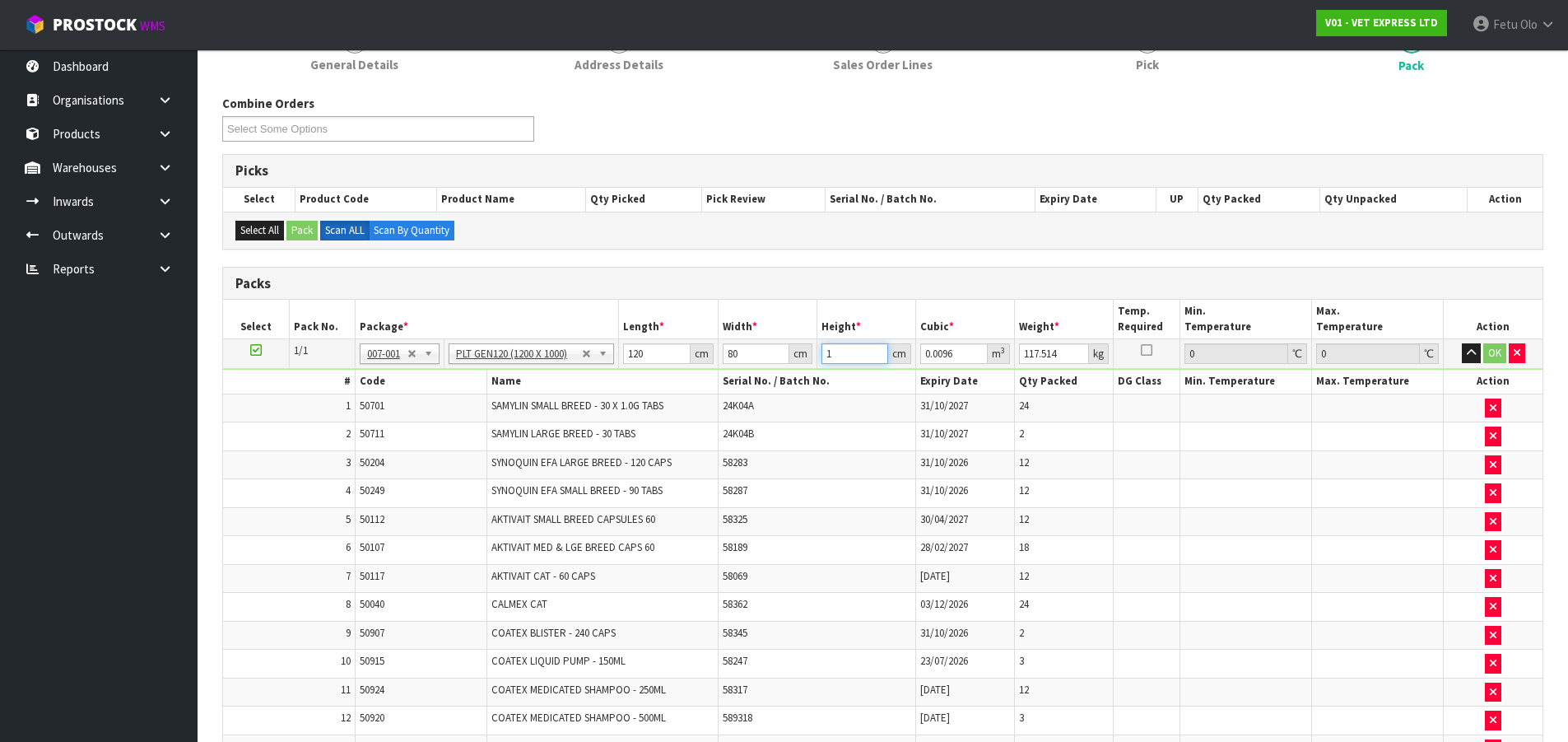 type on "11" 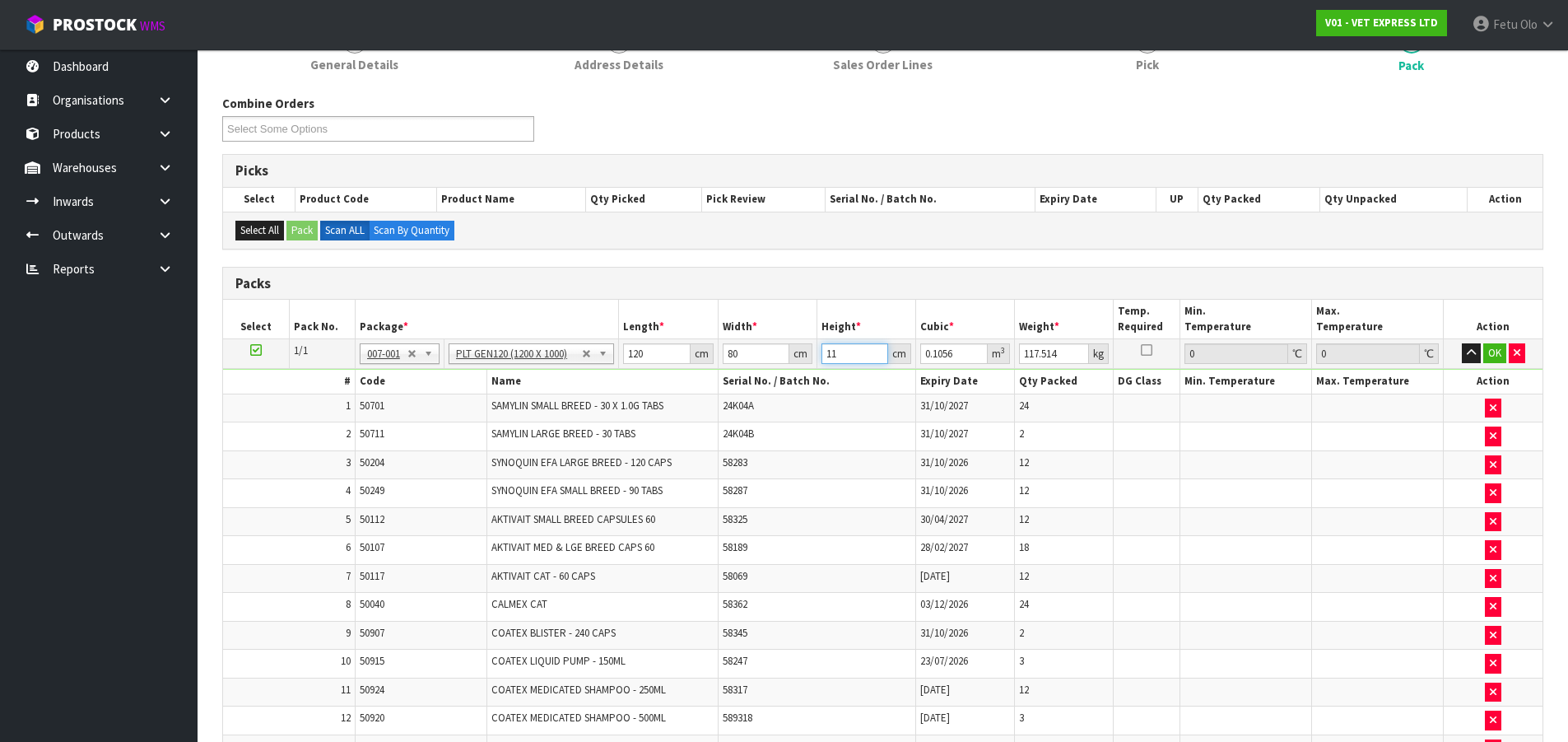 type on "110" 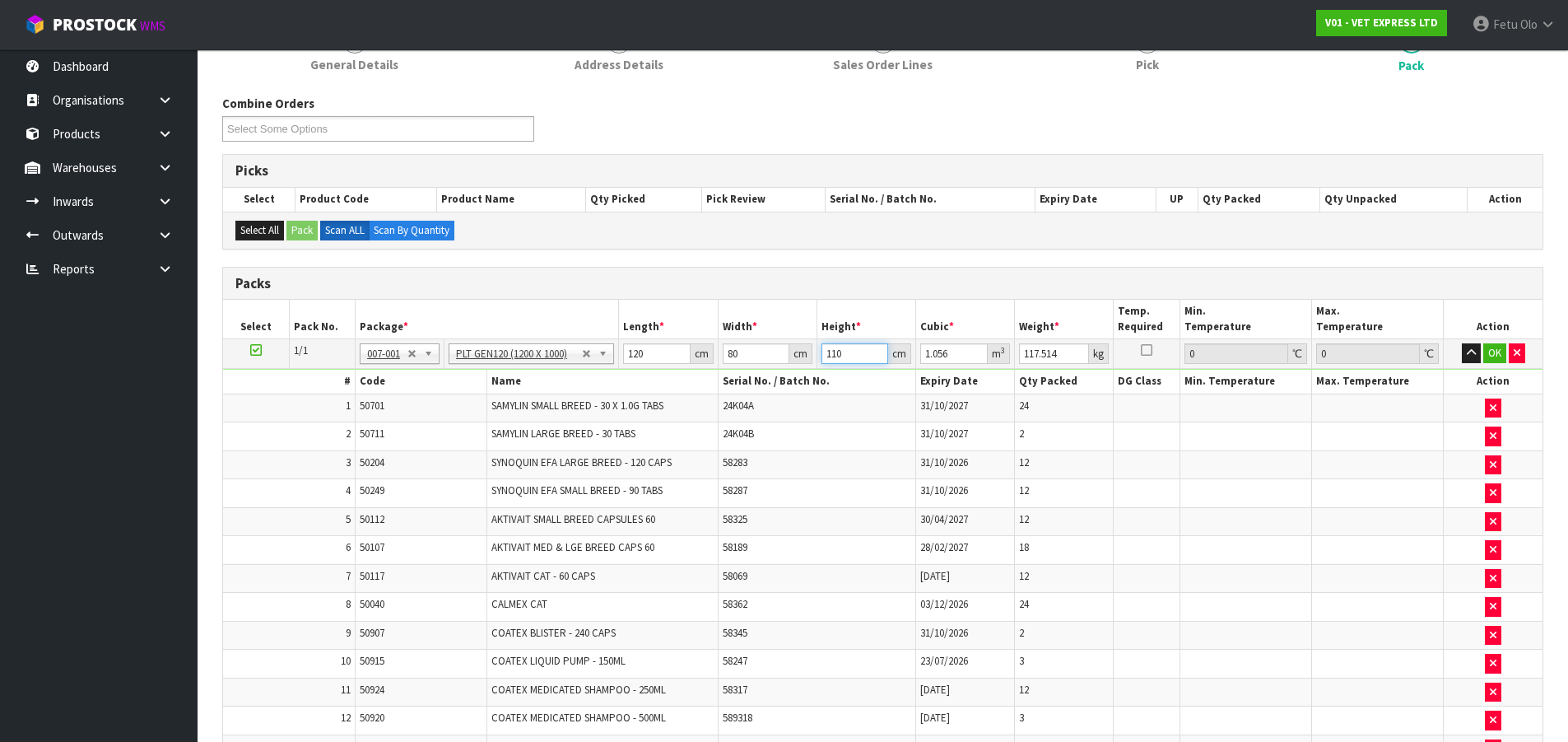 type on "110" 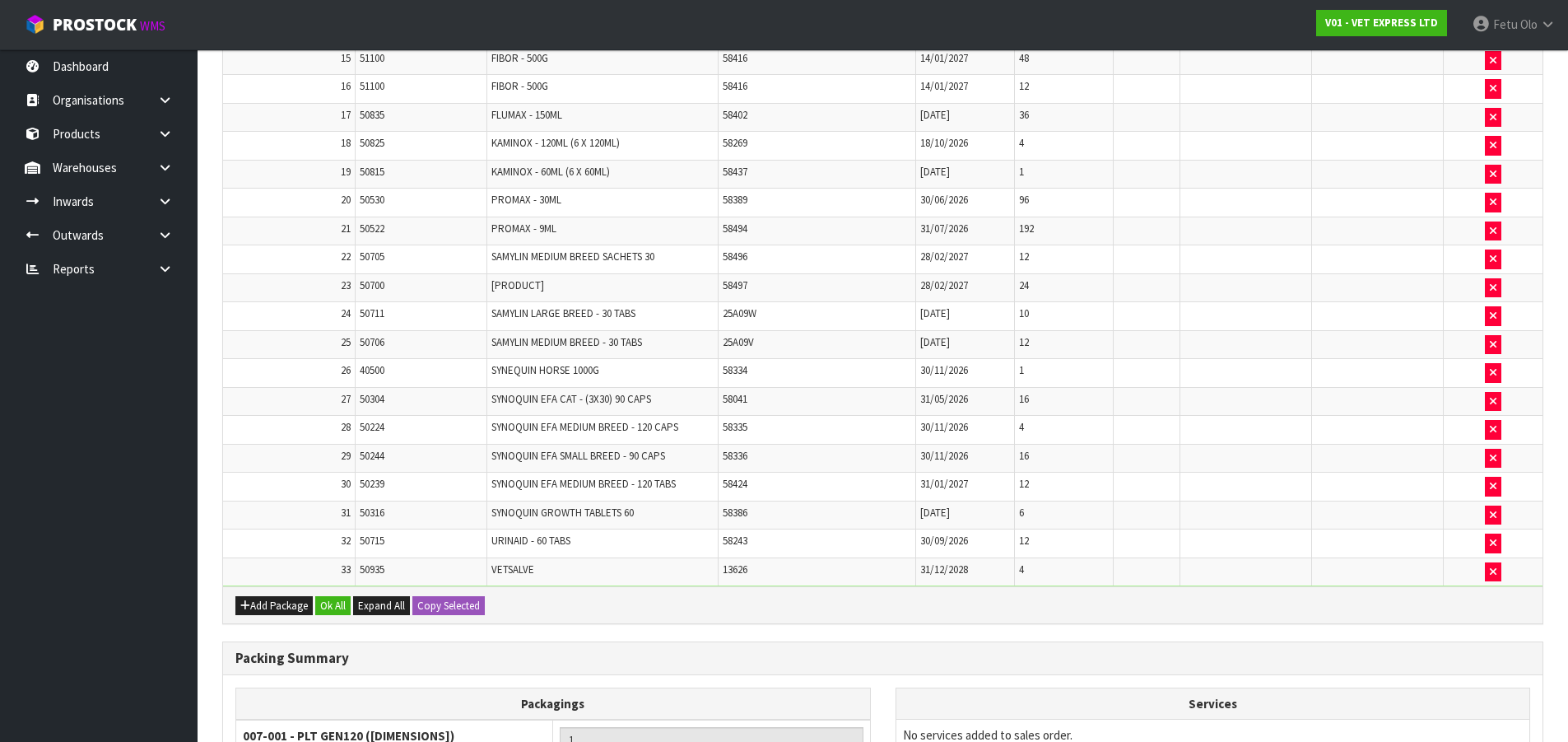 scroll, scrollTop: 1110, scrollLeft: 0, axis: vertical 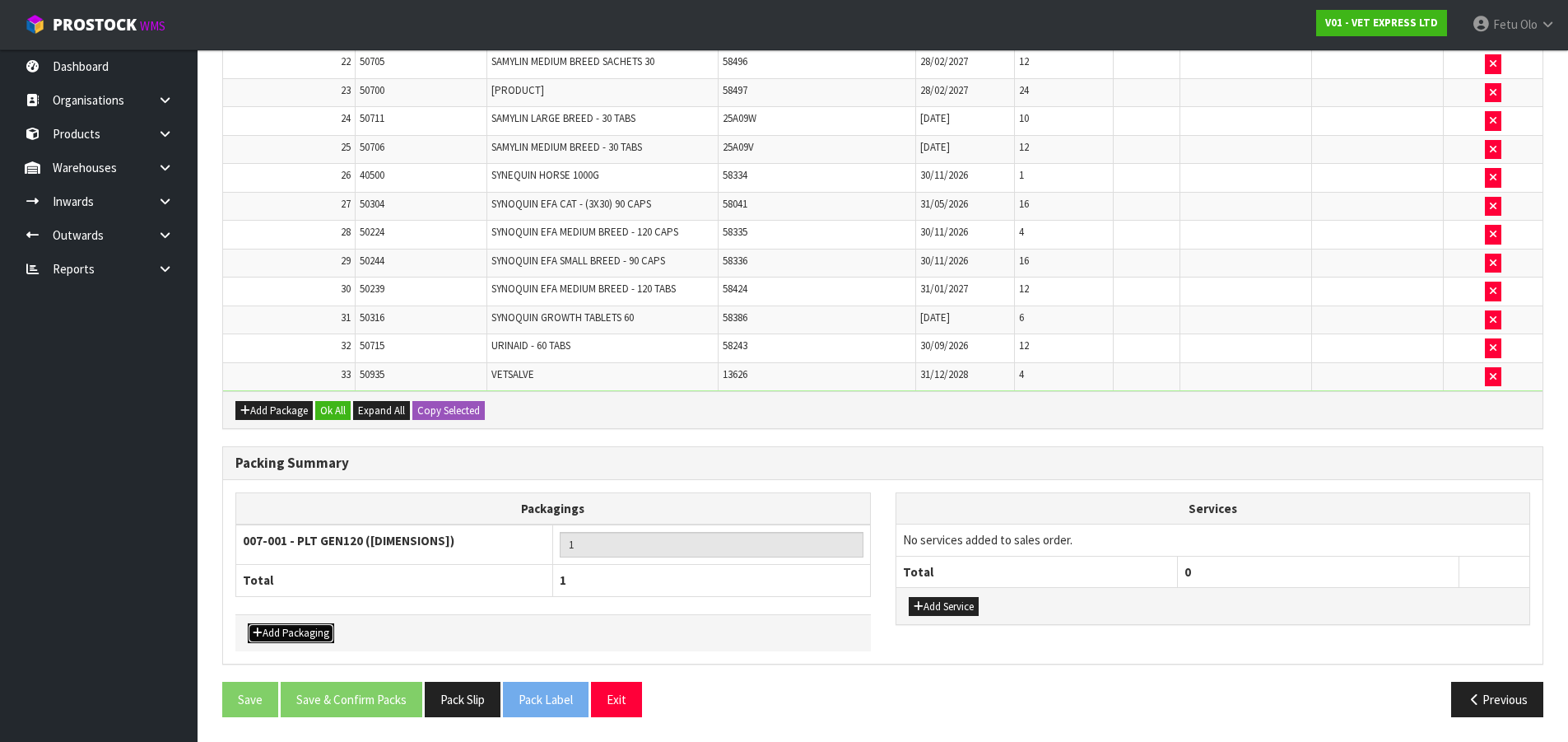 click on "Add Packaging" at bounding box center [291, 633] 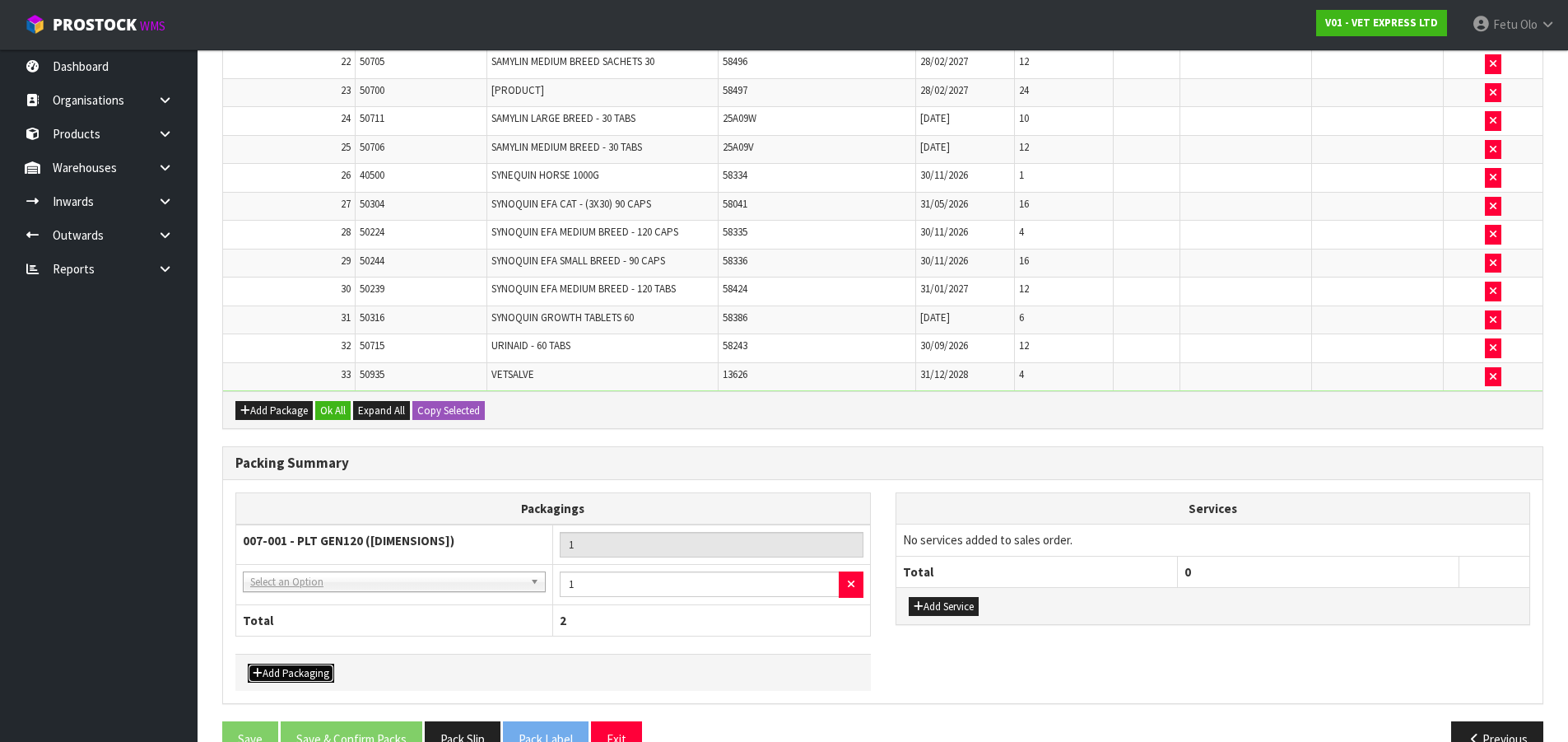 drag, startPoint x: 367, startPoint y: 581, endPoint x: 367, endPoint y: 591, distance: 10 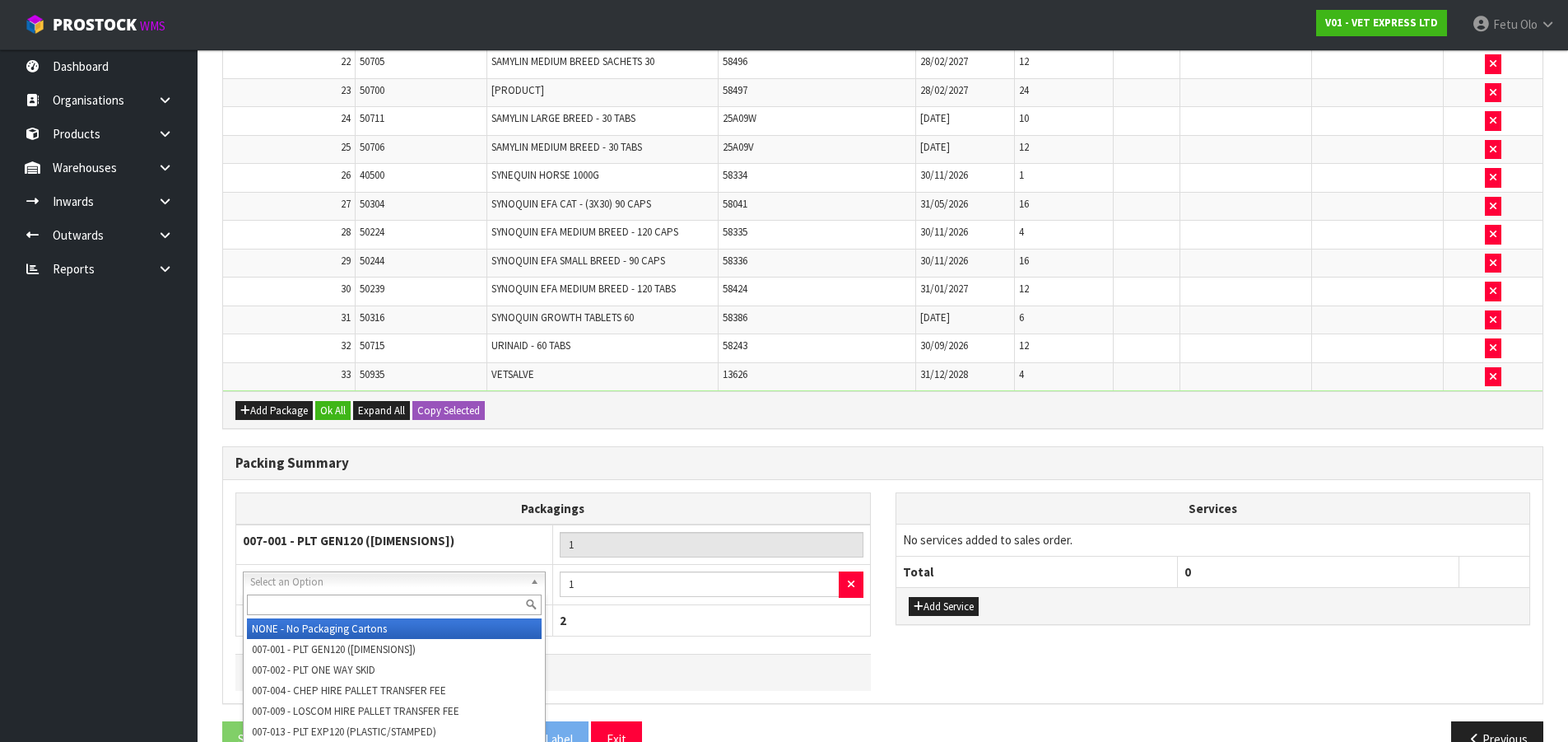 click at bounding box center (394, 604) 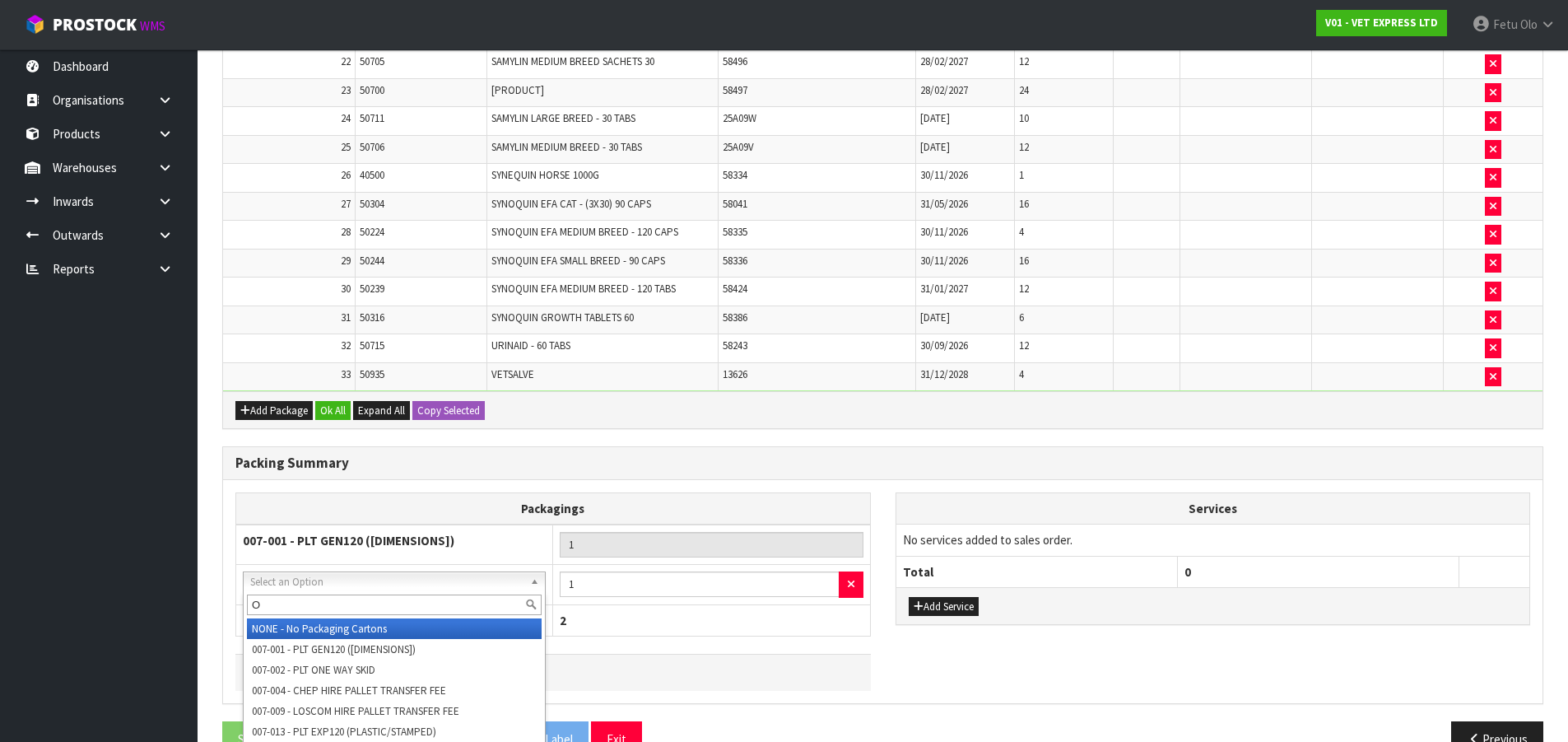 type on "OC" 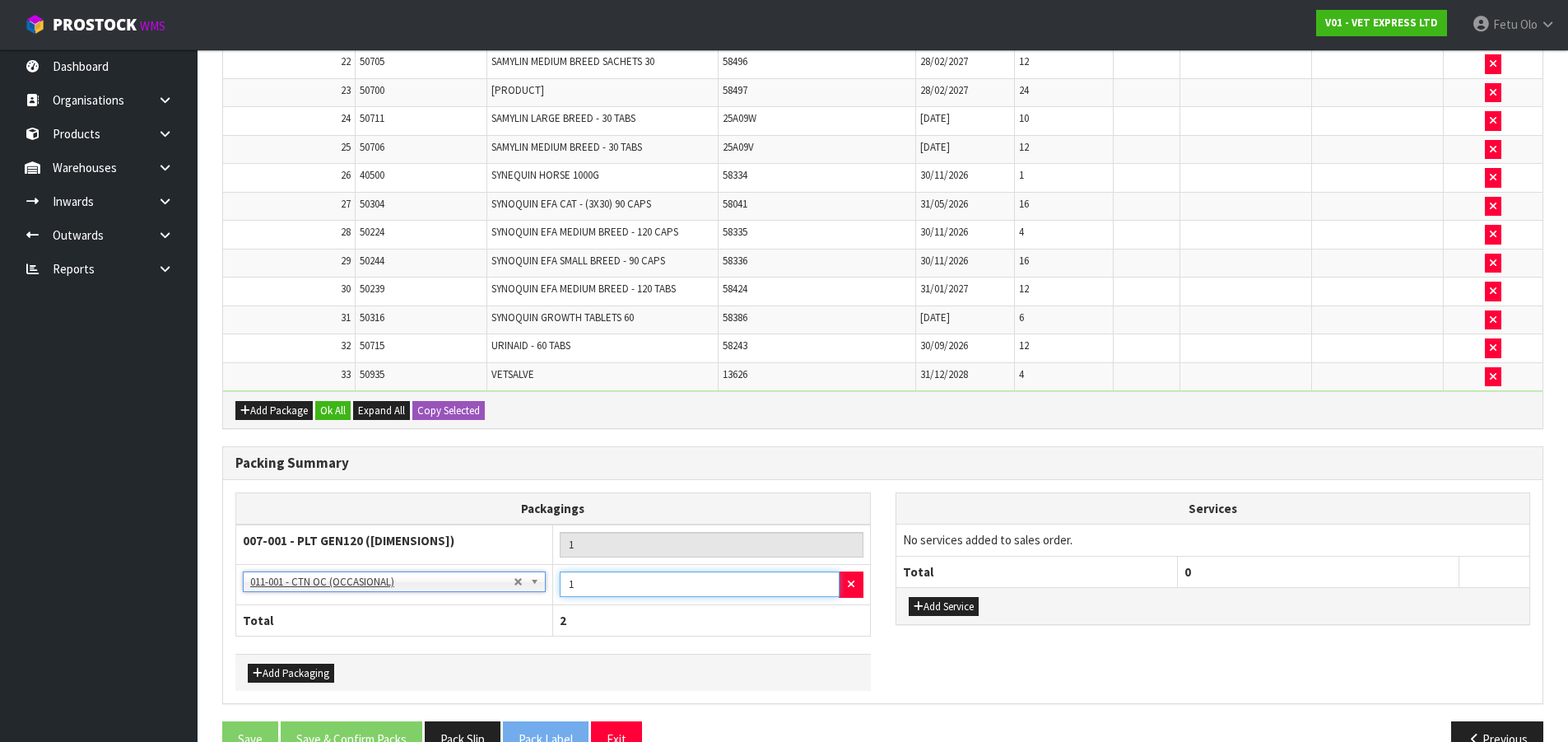 drag, startPoint x: 583, startPoint y: 581, endPoint x: 531, endPoint y: 596, distance: 54.12024 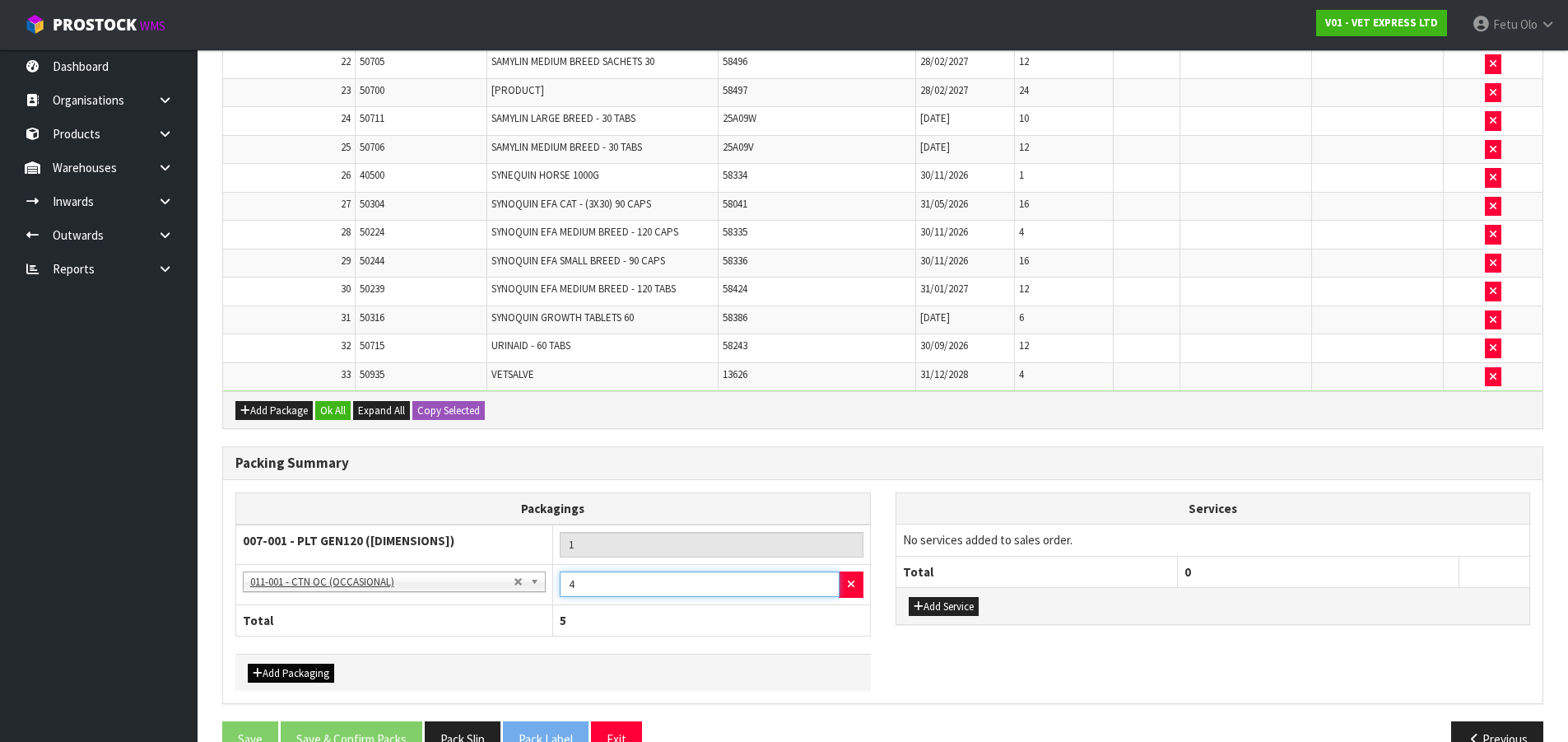 type on "4" 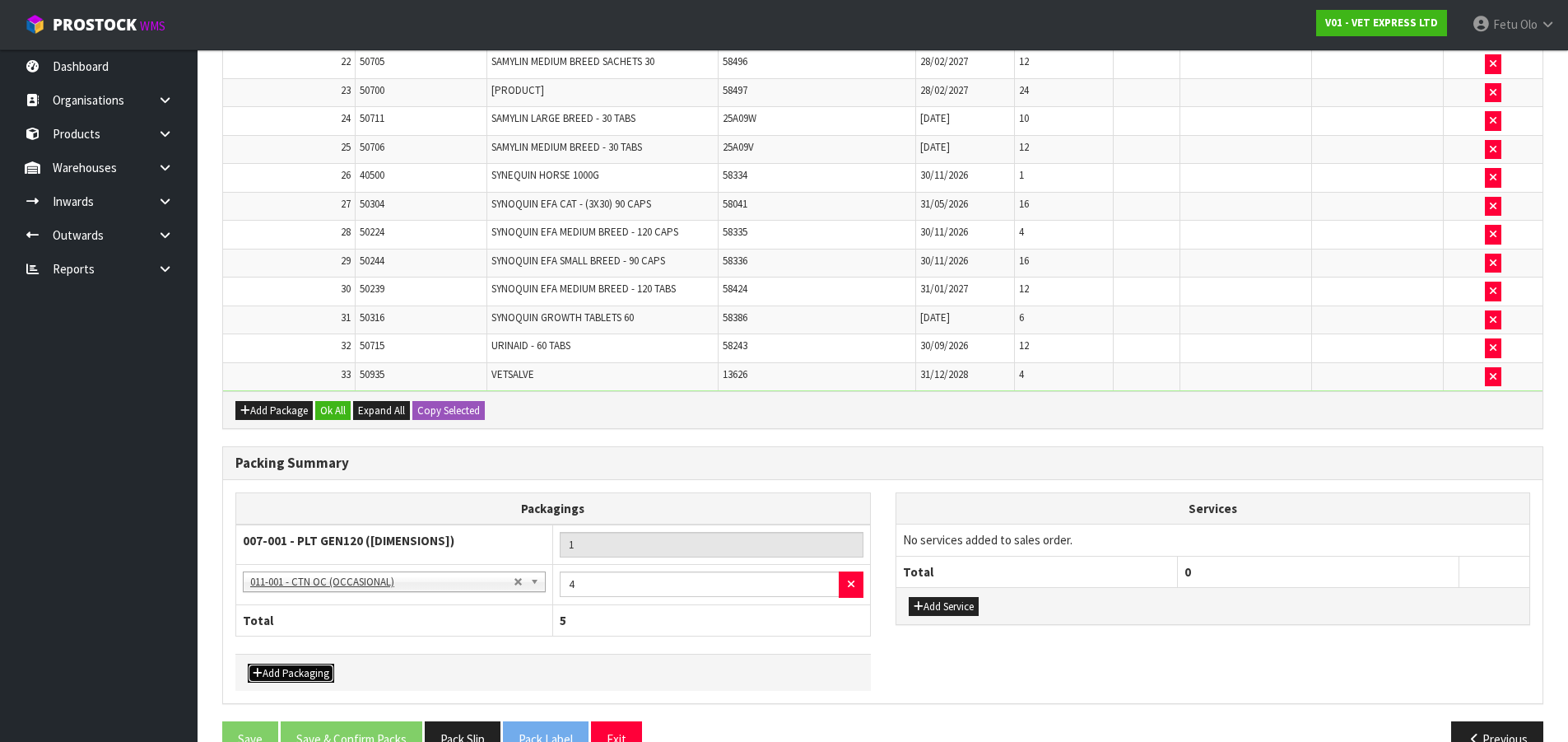 drag, startPoint x: 274, startPoint y: 675, endPoint x: 290, endPoint y: 662, distance: 20.615528 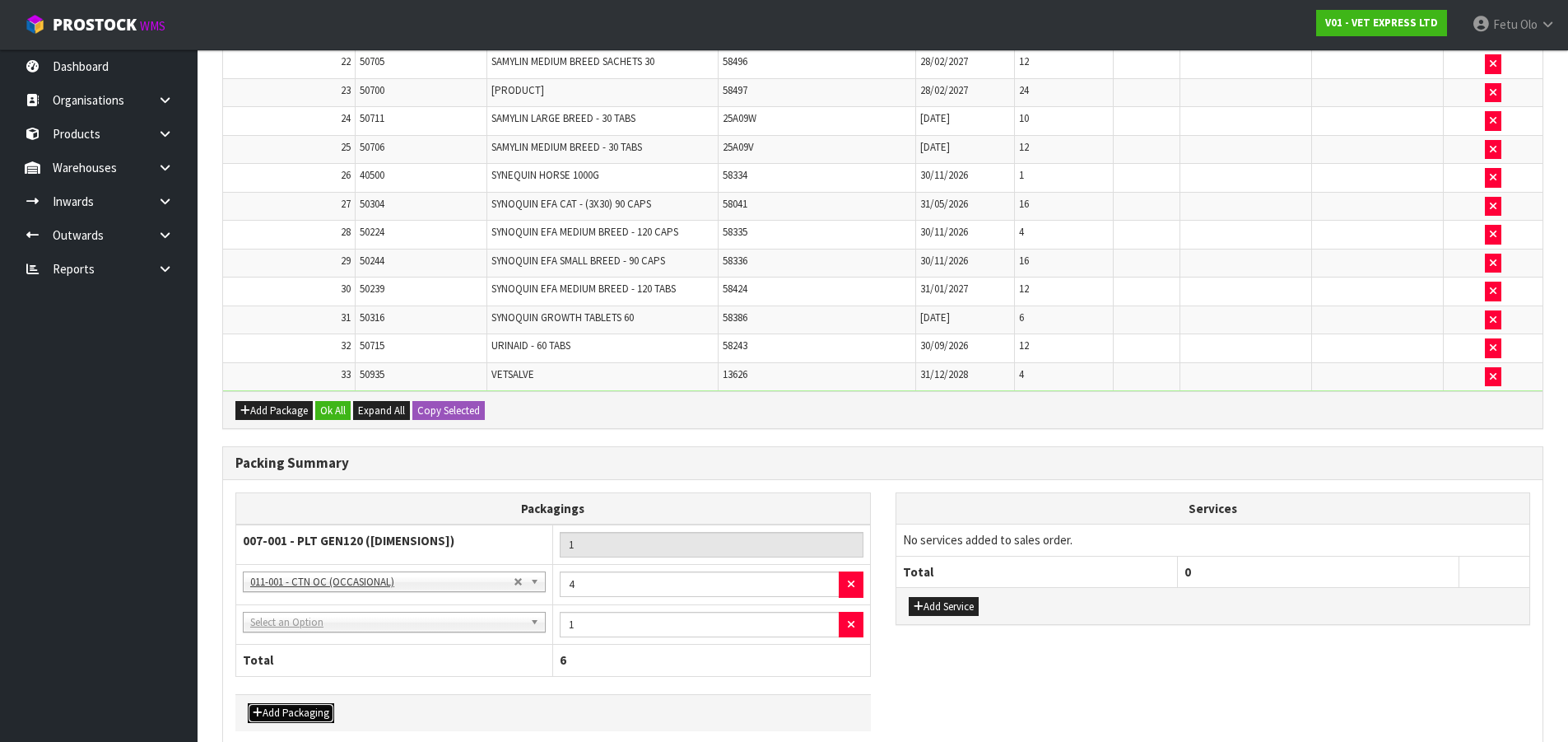 drag, startPoint x: 333, startPoint y: 628, endPoint x: 324, endPoint y: 640, distance: 15 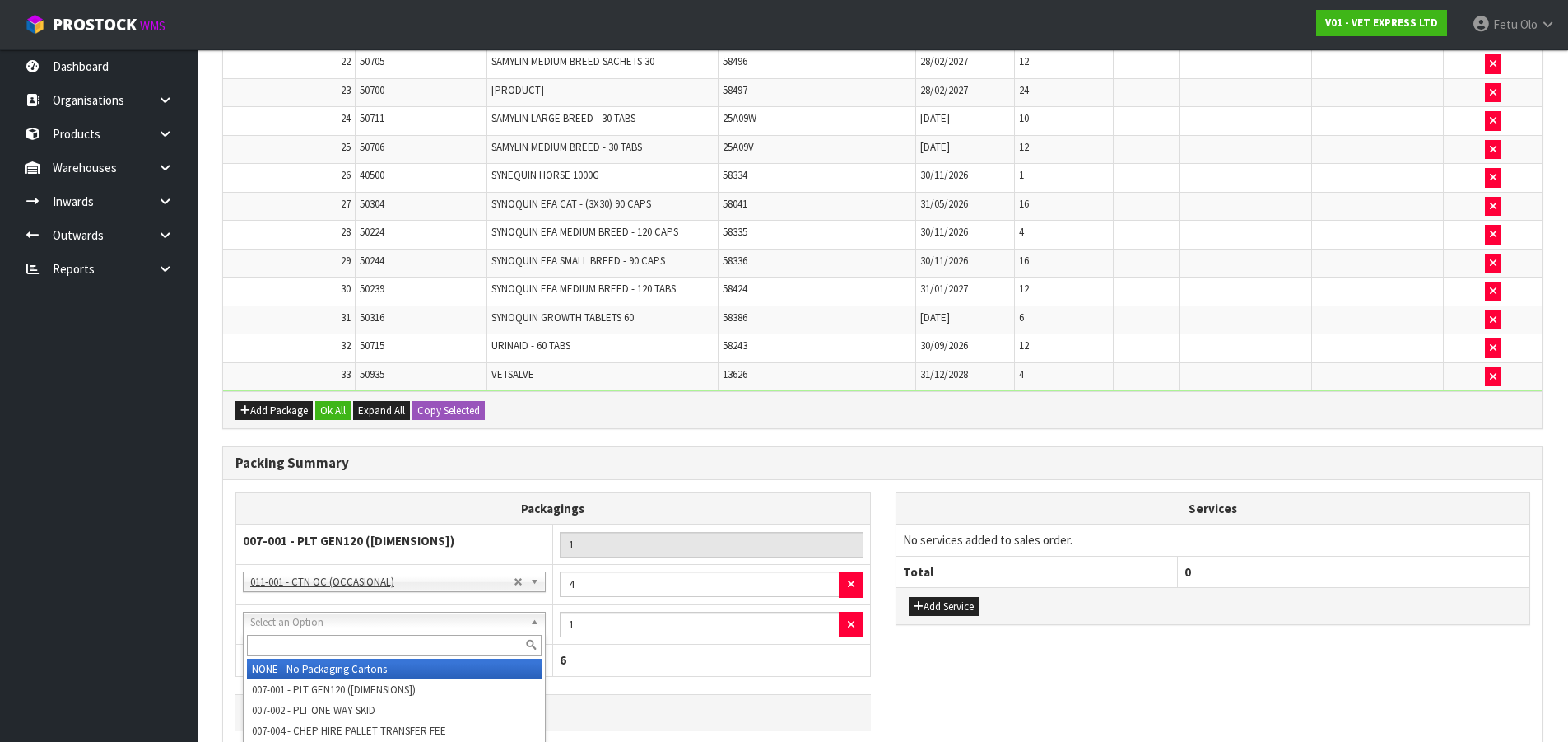 click at bounding box center [394, 645] 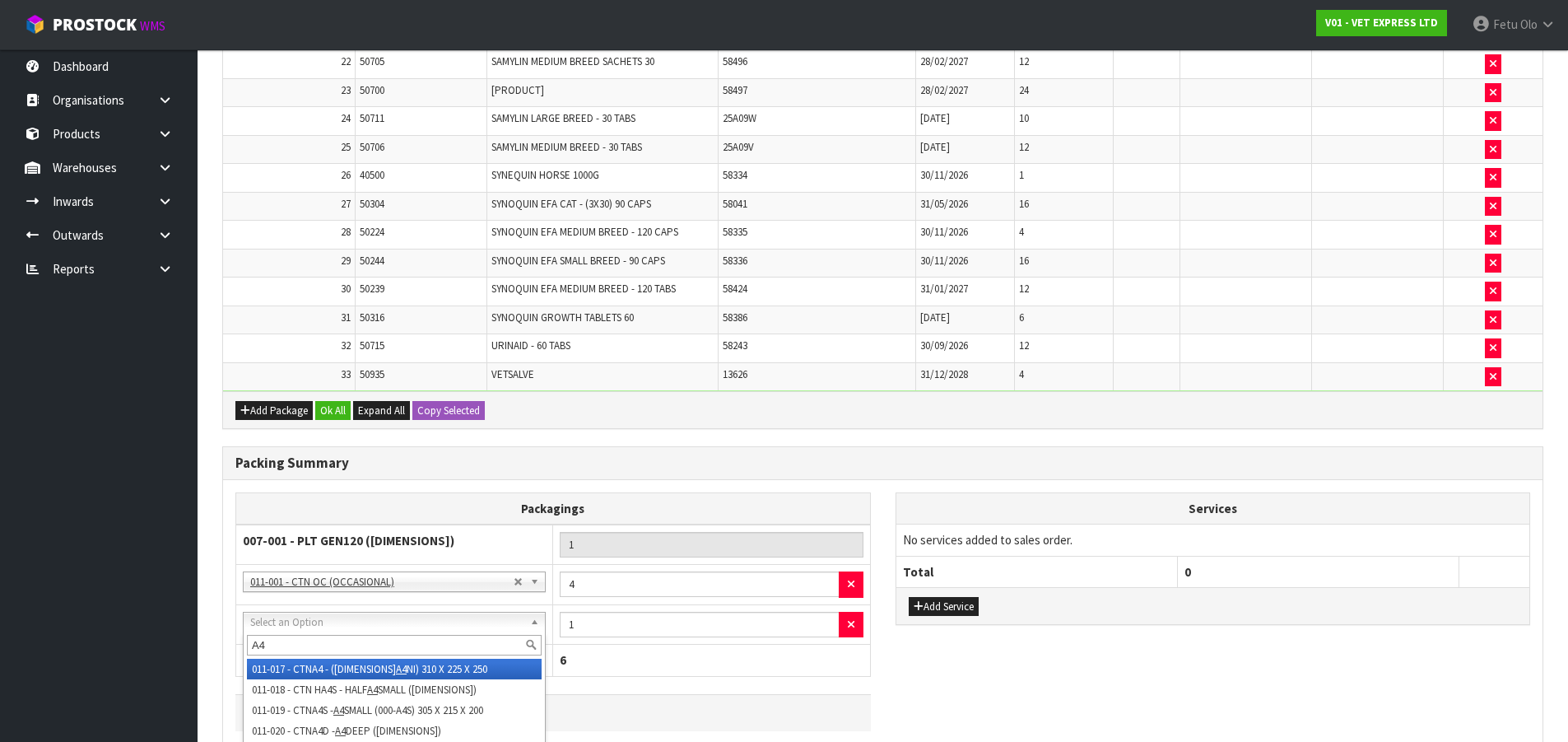 type on "A4" 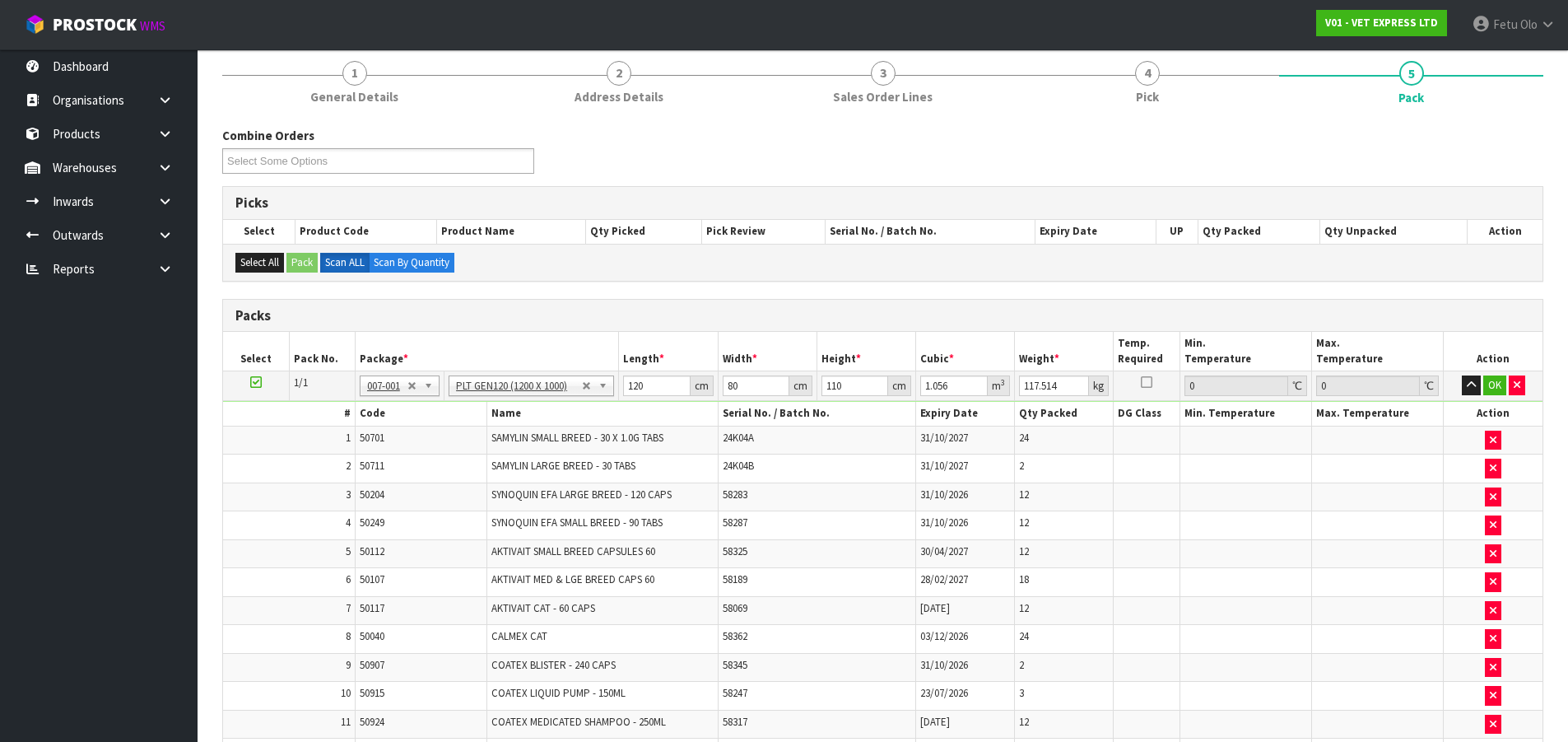 scroll, scrollTop: 37, scrollLeft: 0, axis: vertical 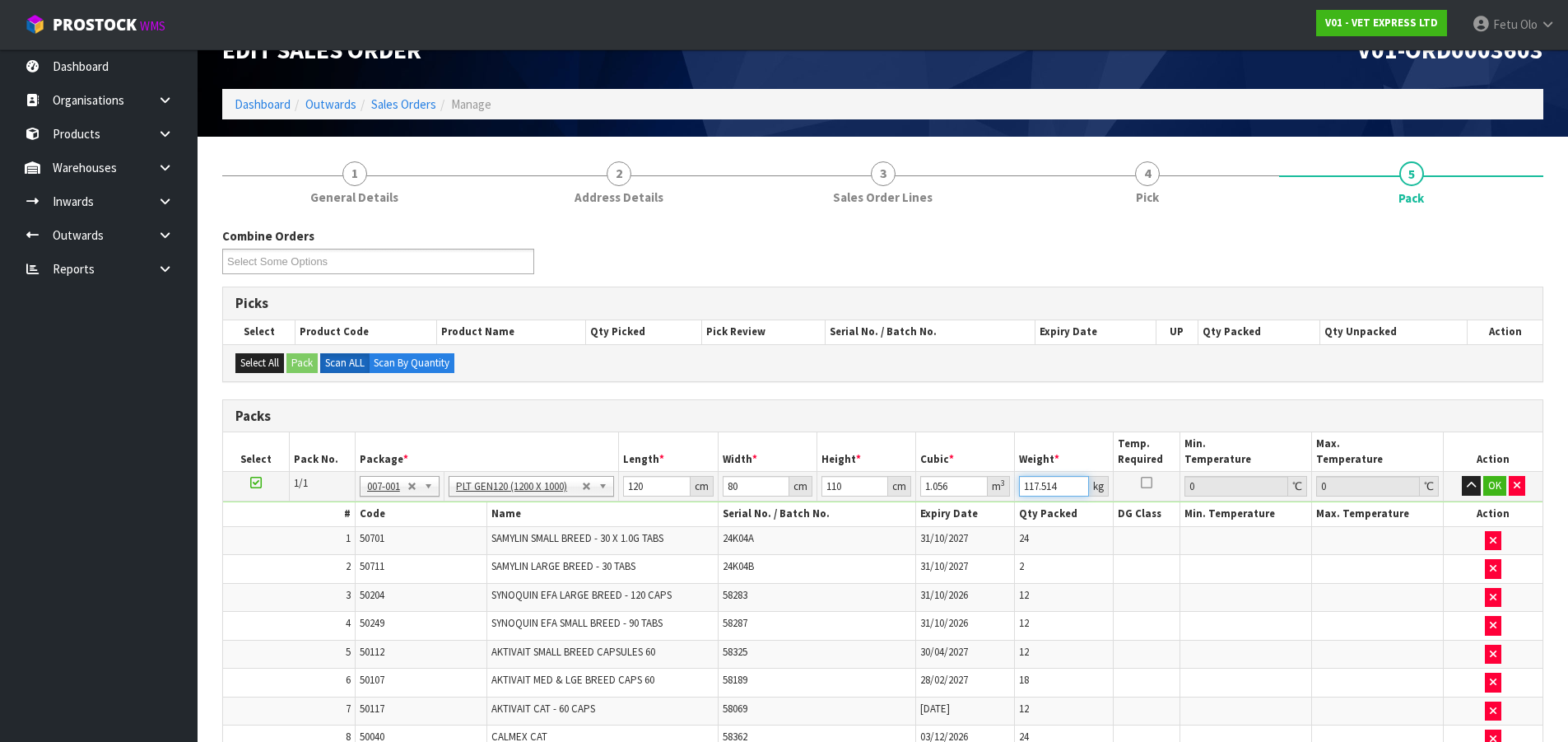 drag, startPoint x: 1059, startPoint y: 484, endPoint x: 926, endPoint y: 521, distance: 138.05072 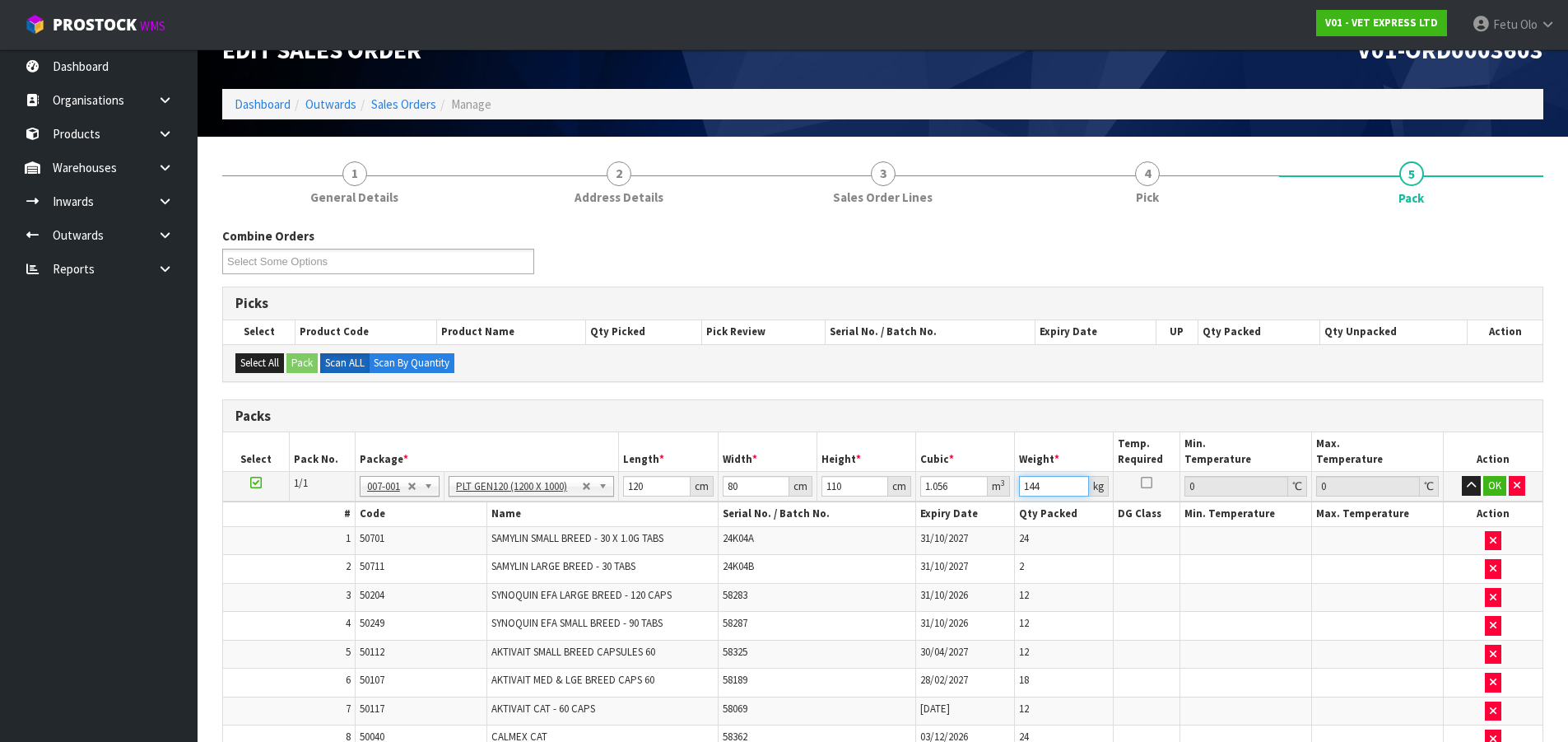 type on "144" 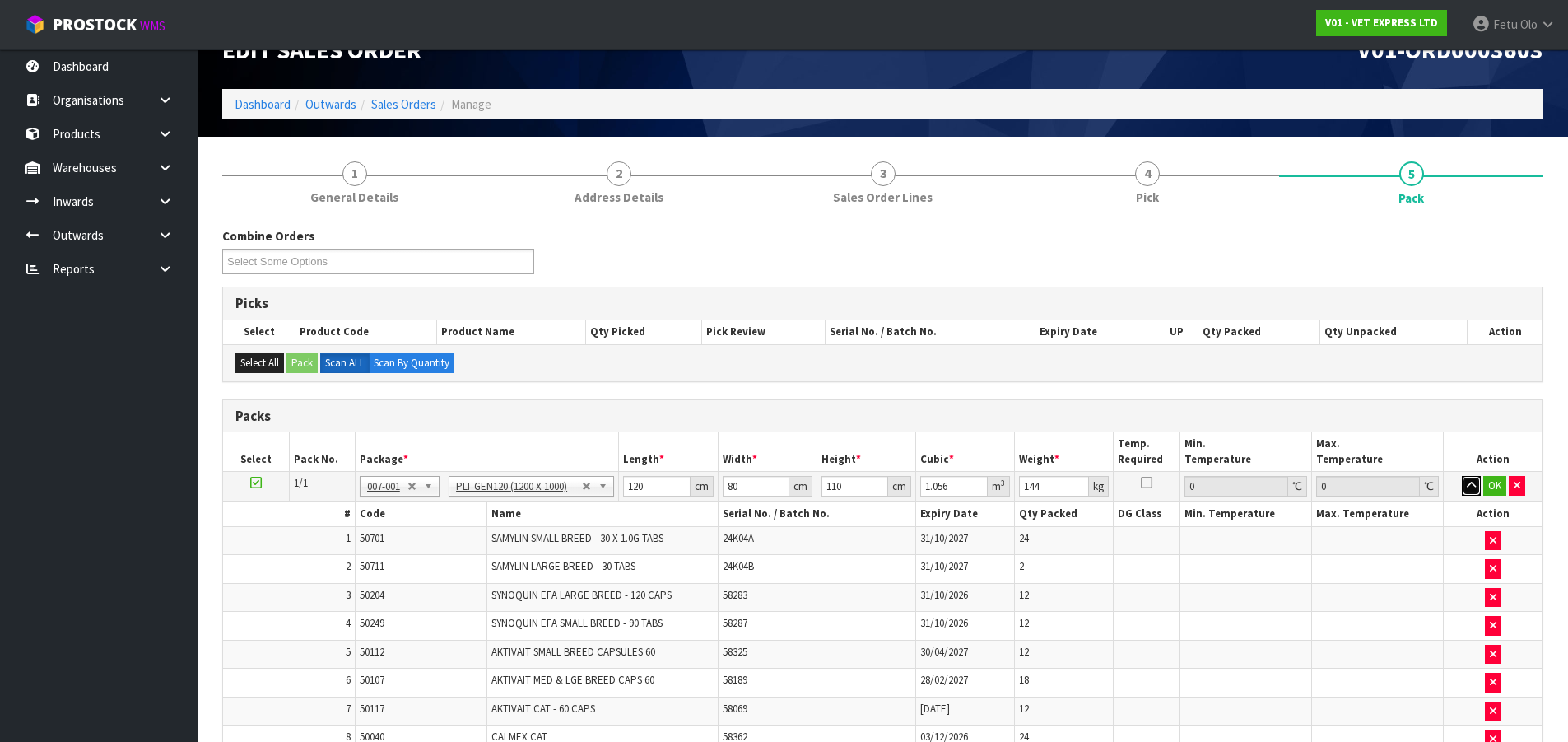 type 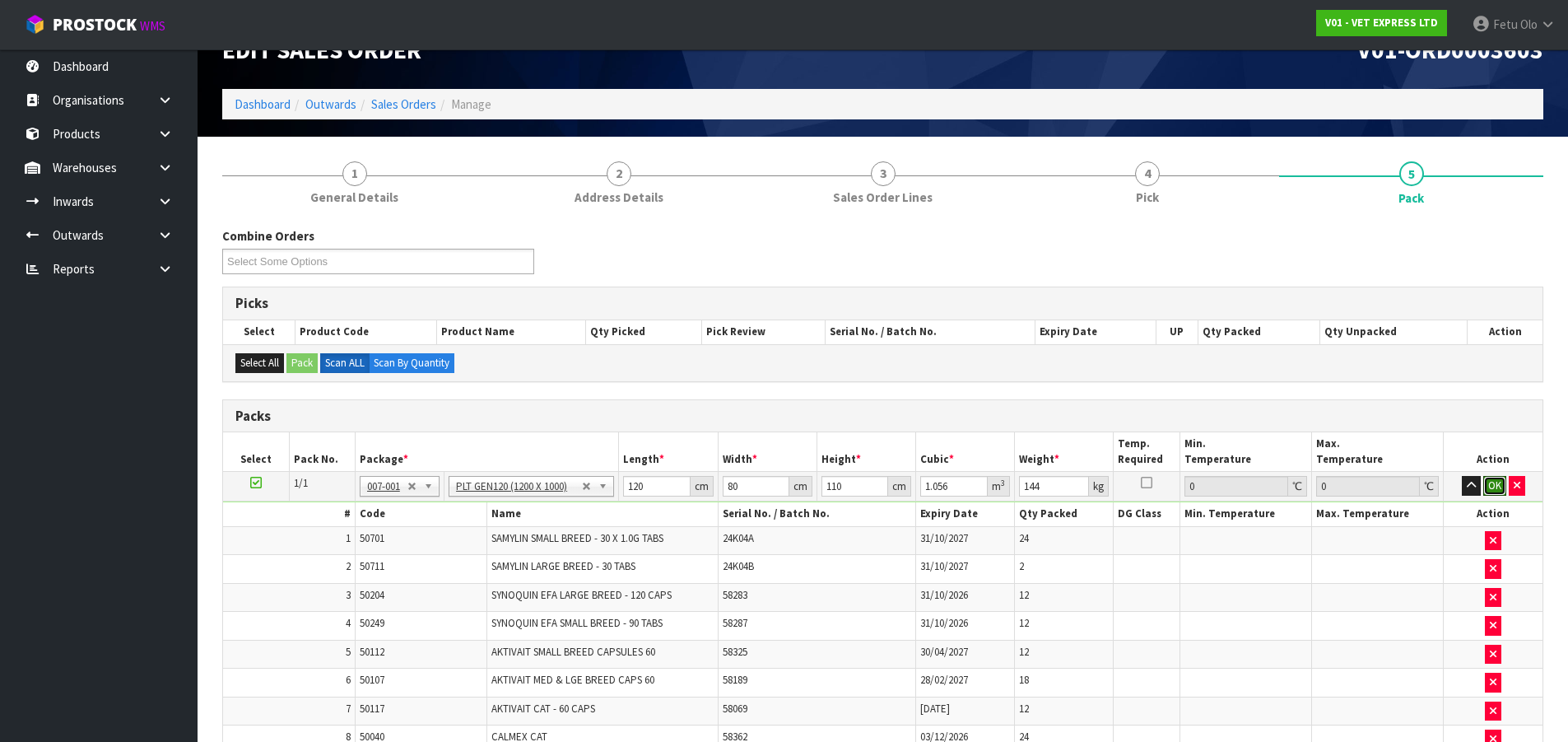 click on "OK" at bounding box center [1495, 486] 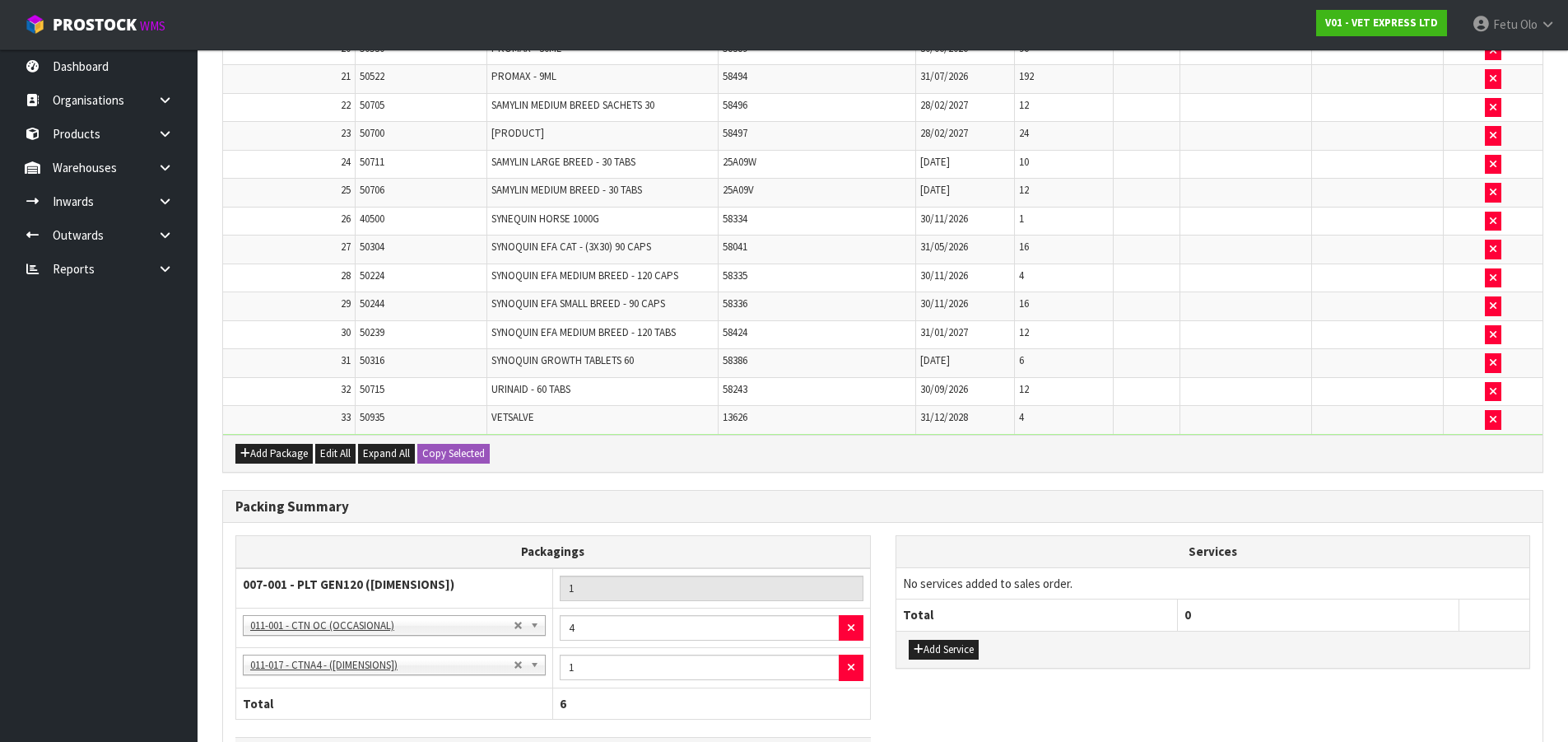 scroll, scrollTop: 1189, scrollLeft: 0, axis: vertical 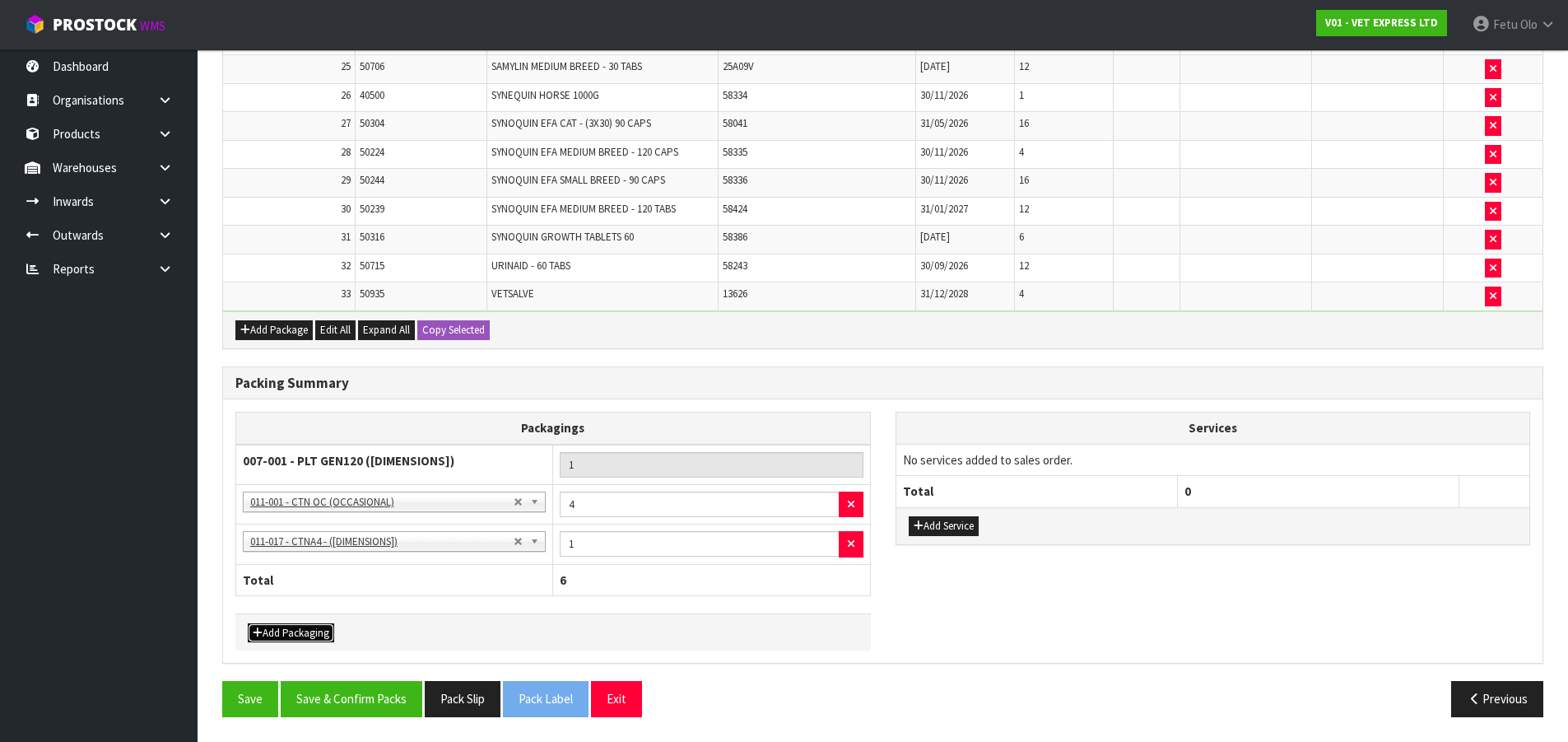 click on "Add Packaging" at bounding box center [291, 633] 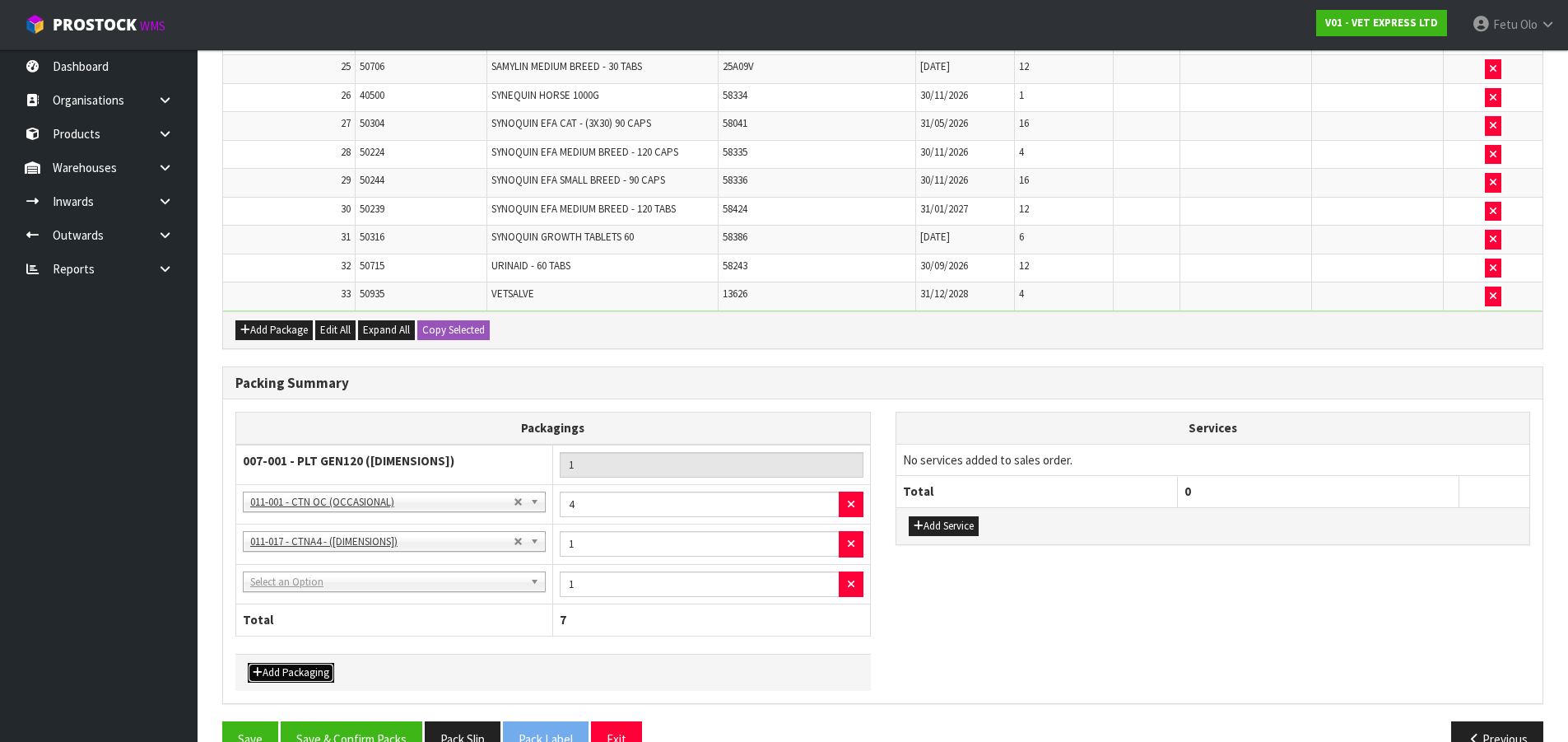 drag, startPoint x: 342, startPoint y: 590, endPoint x: 332, endPoint y: 603, distance: 16 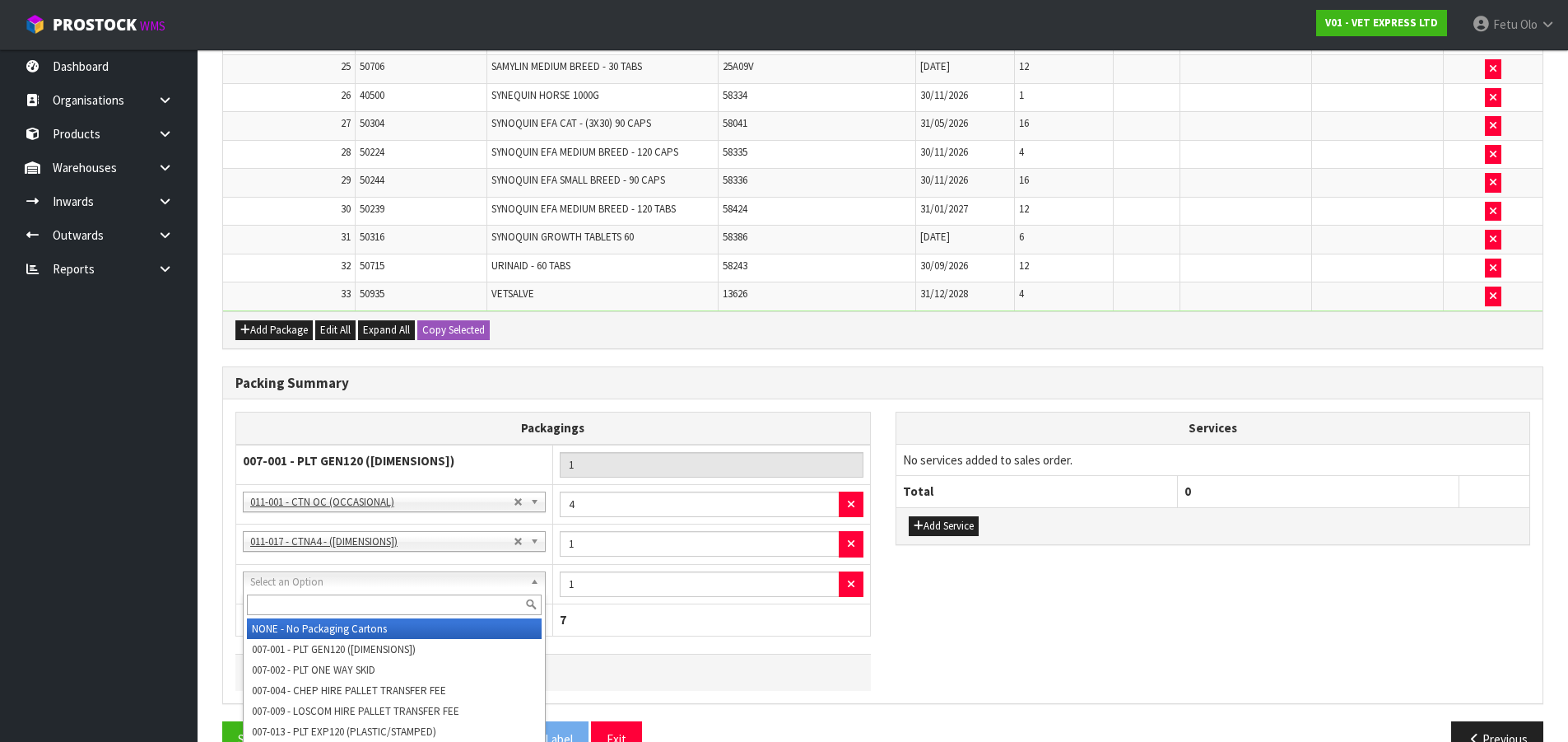 click at bounding box center (394, 604) 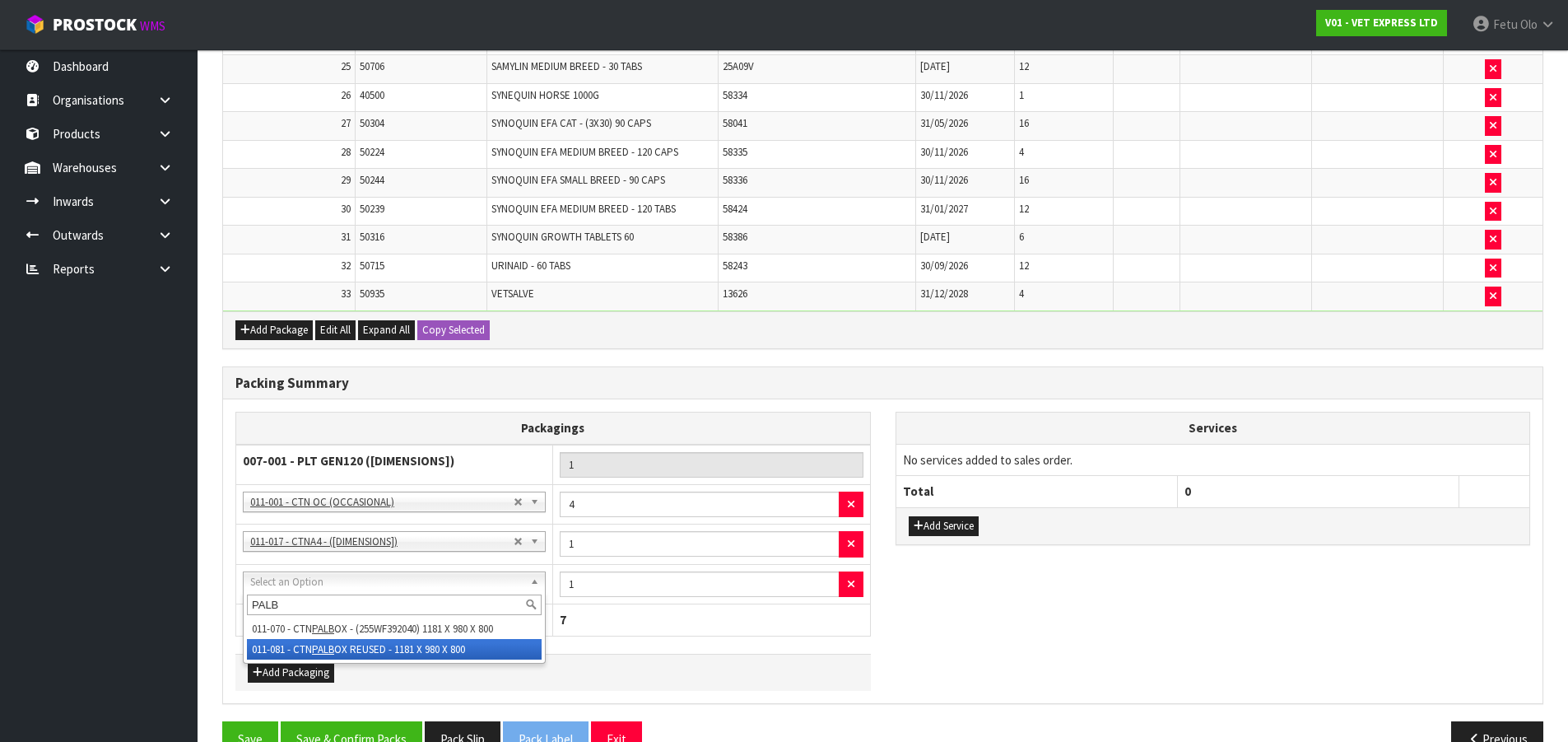 type on "PALB" 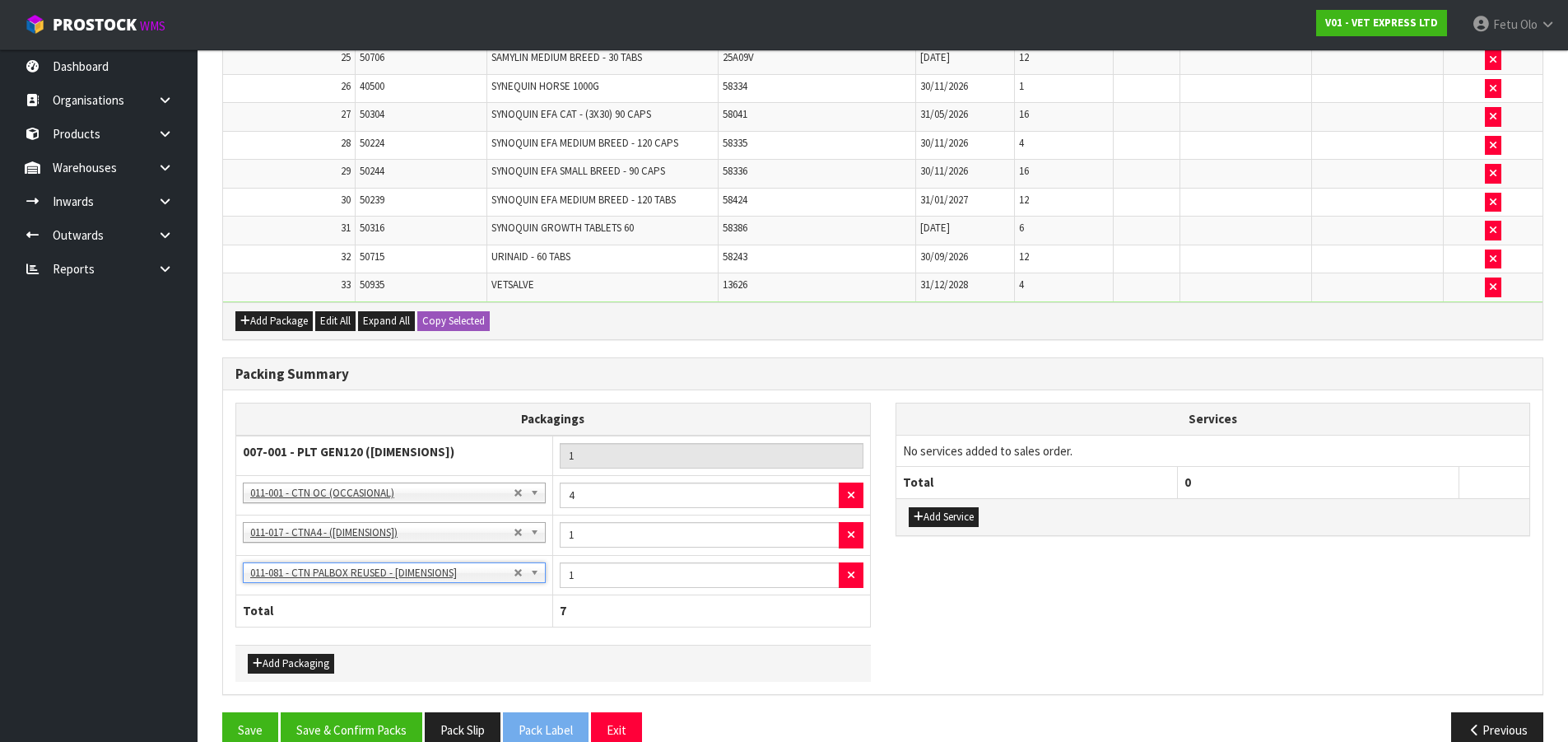 scroll, scrollTop: 1229, scrollLeft: 0, axis: vertical 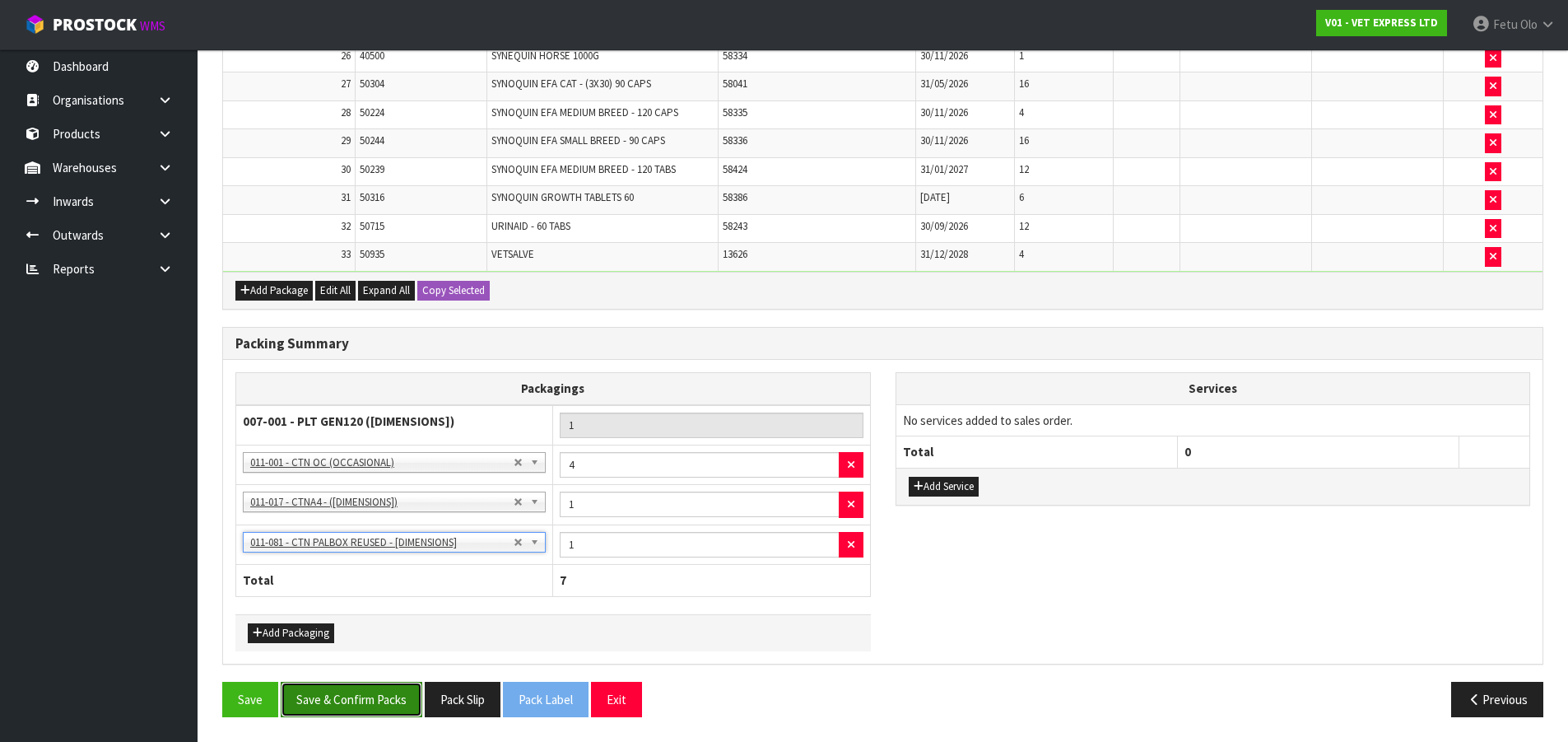 click on "Save & Confirm Packs" at bounding box center [351, 699] 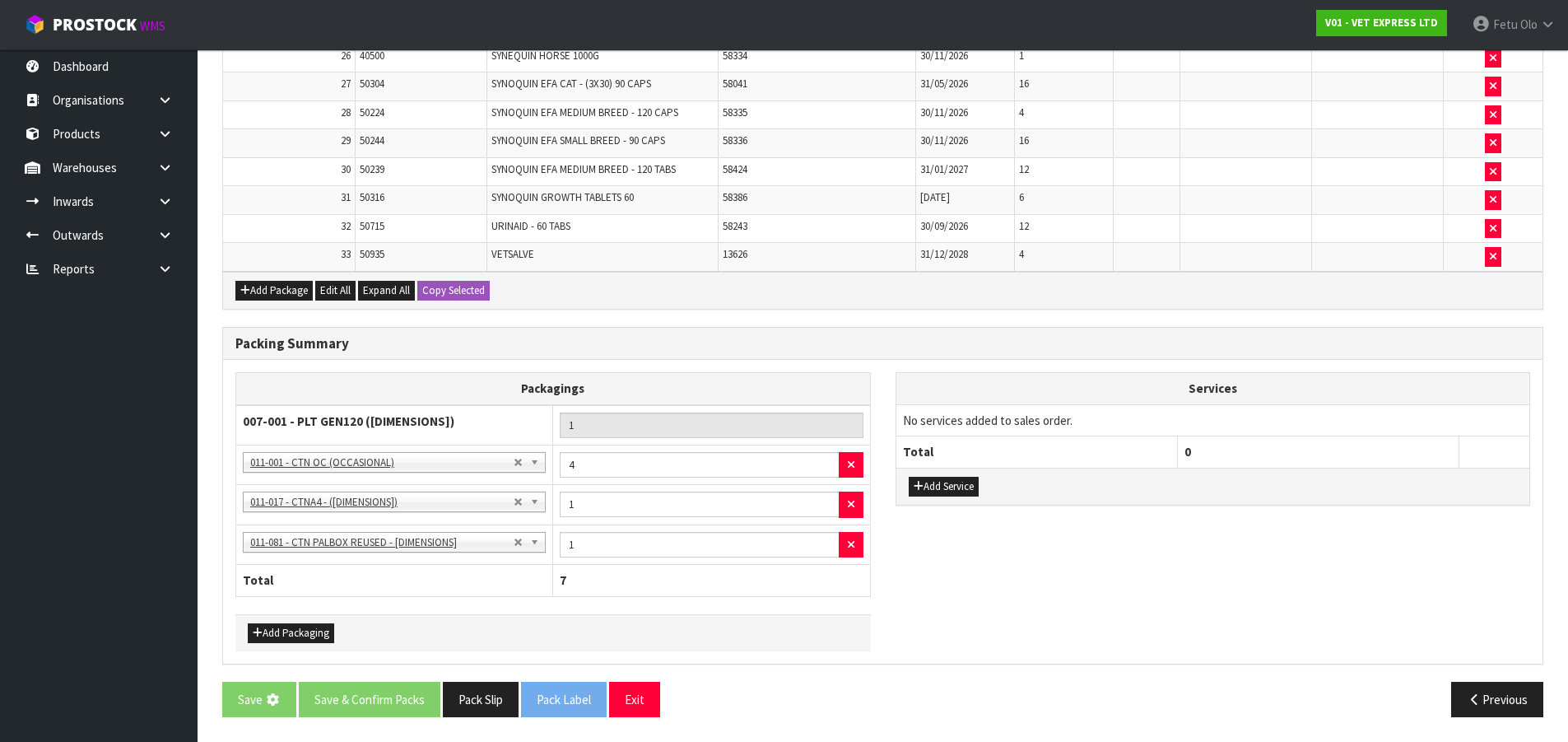 scroll, scrollTop: 0, scrollLeft: 0, axis: both 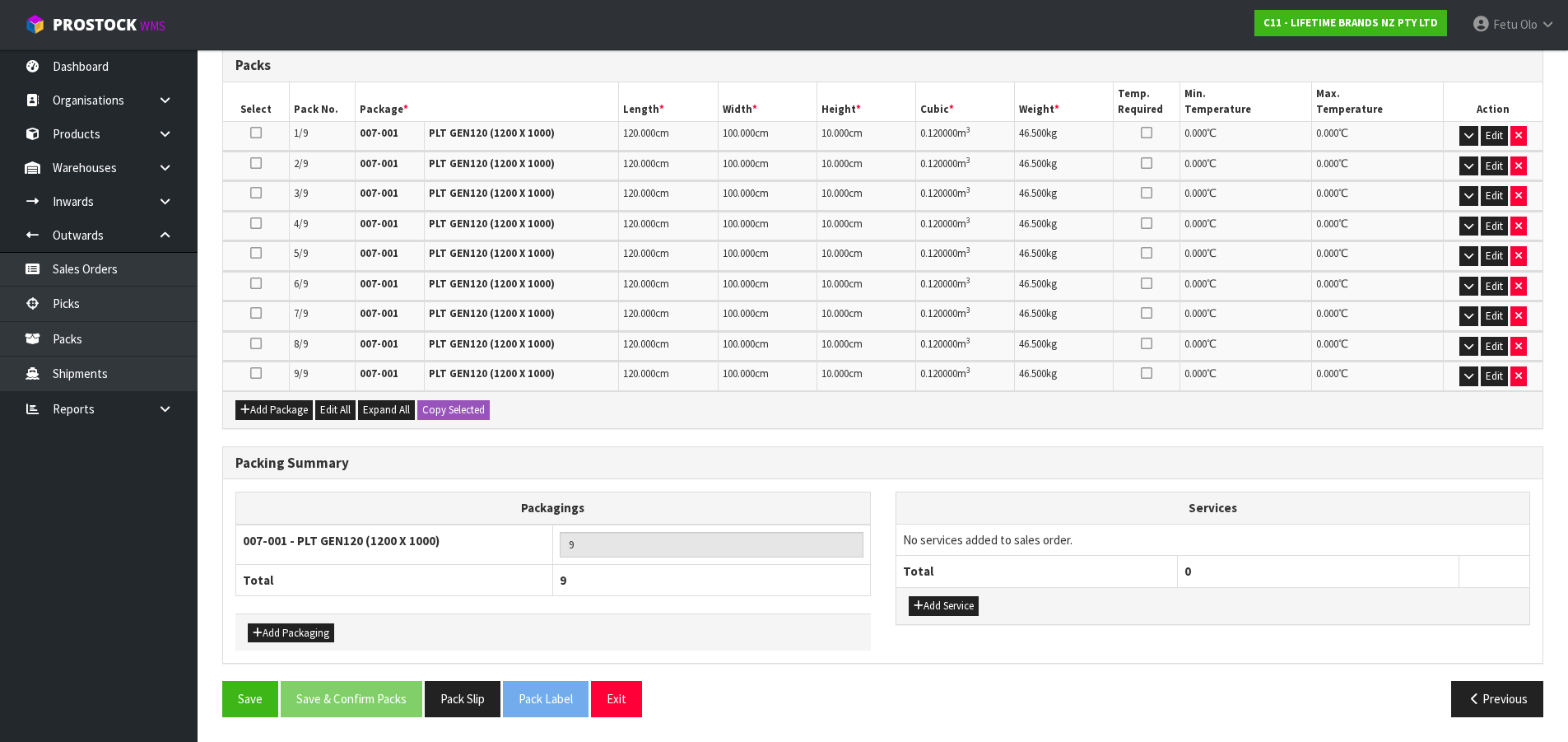 click on "Add Package
Edit All
Expand All
Copy Selected" at bounding box center [882, 409] 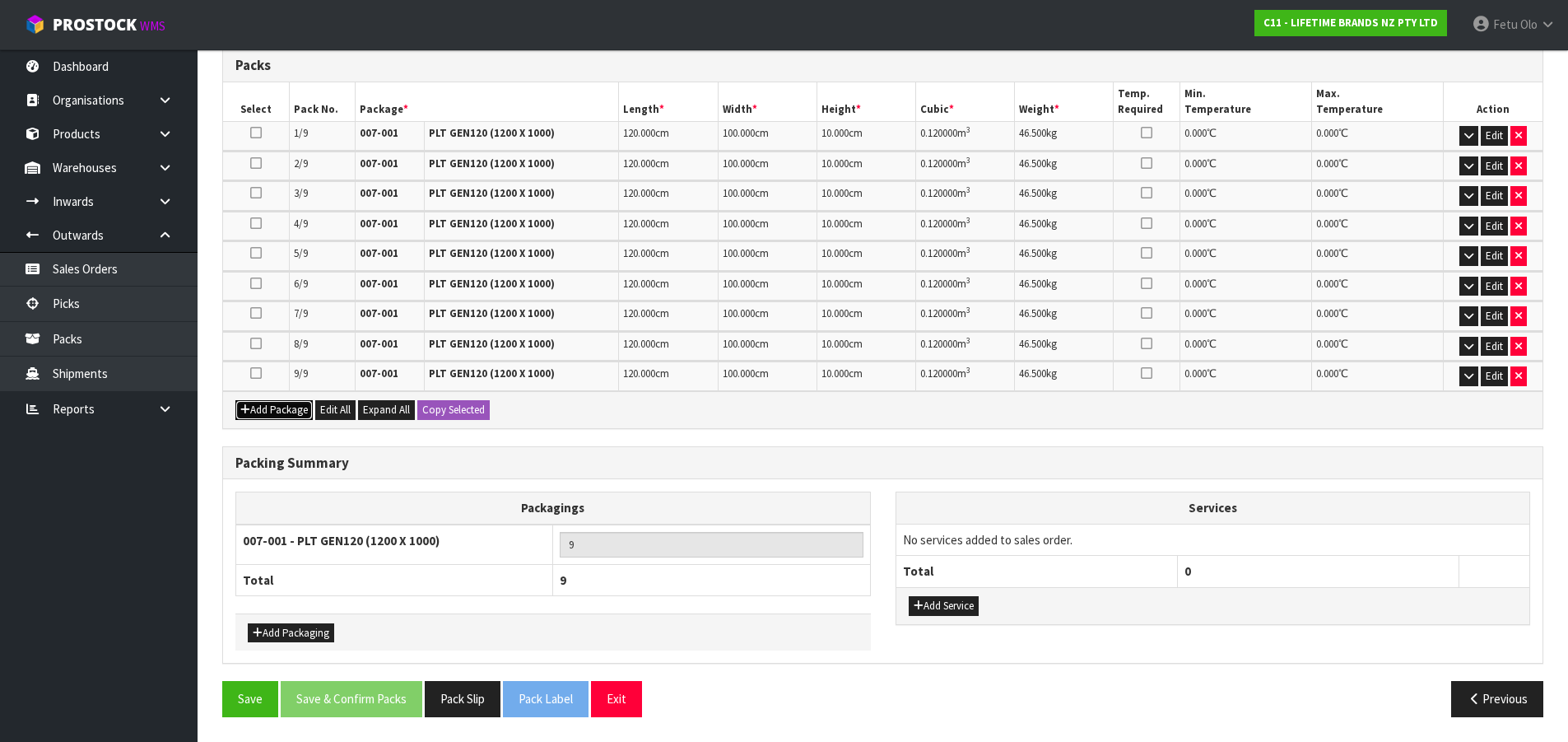 click on "Add Package" at bounding box center (274, 410) 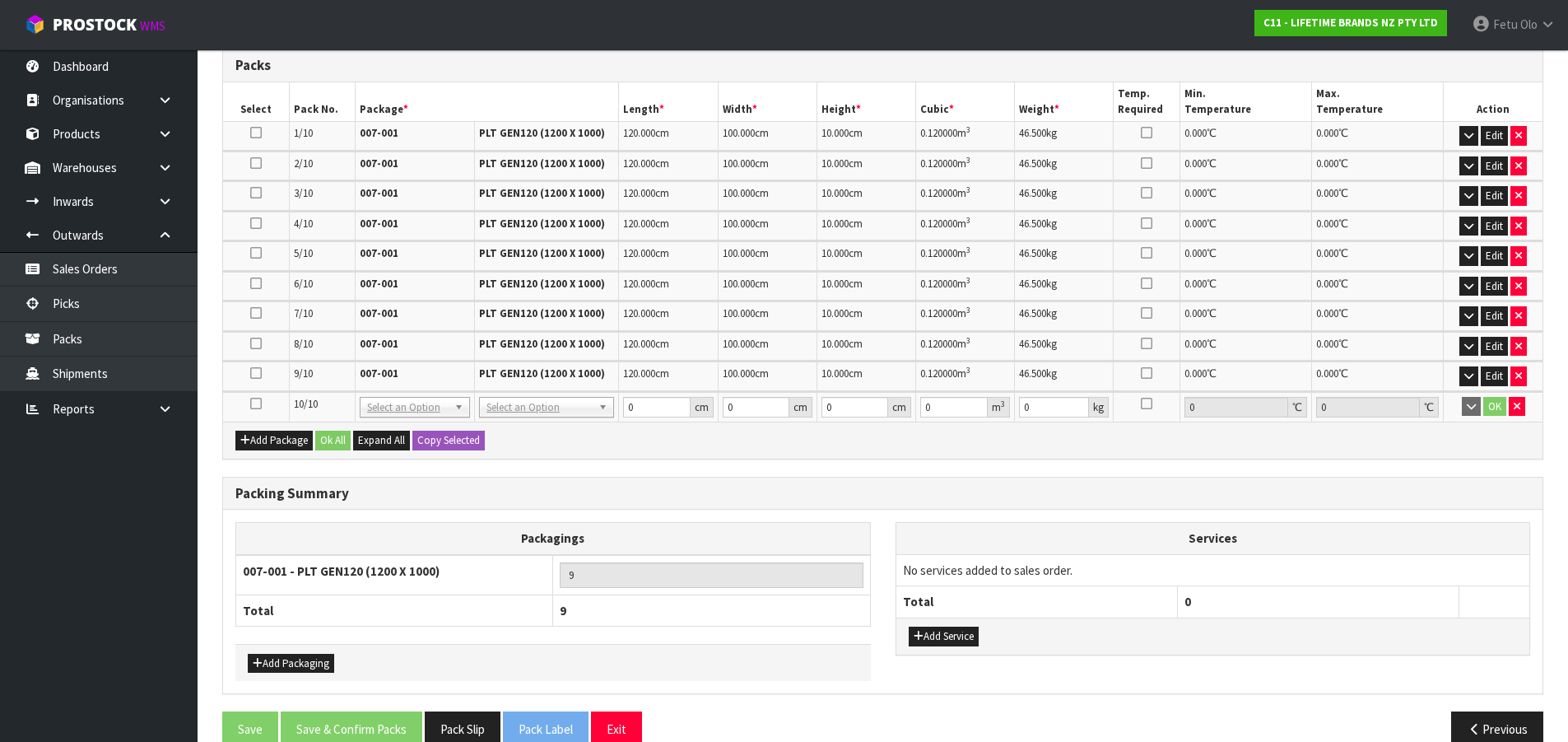 click at bounding box center [256, 404] 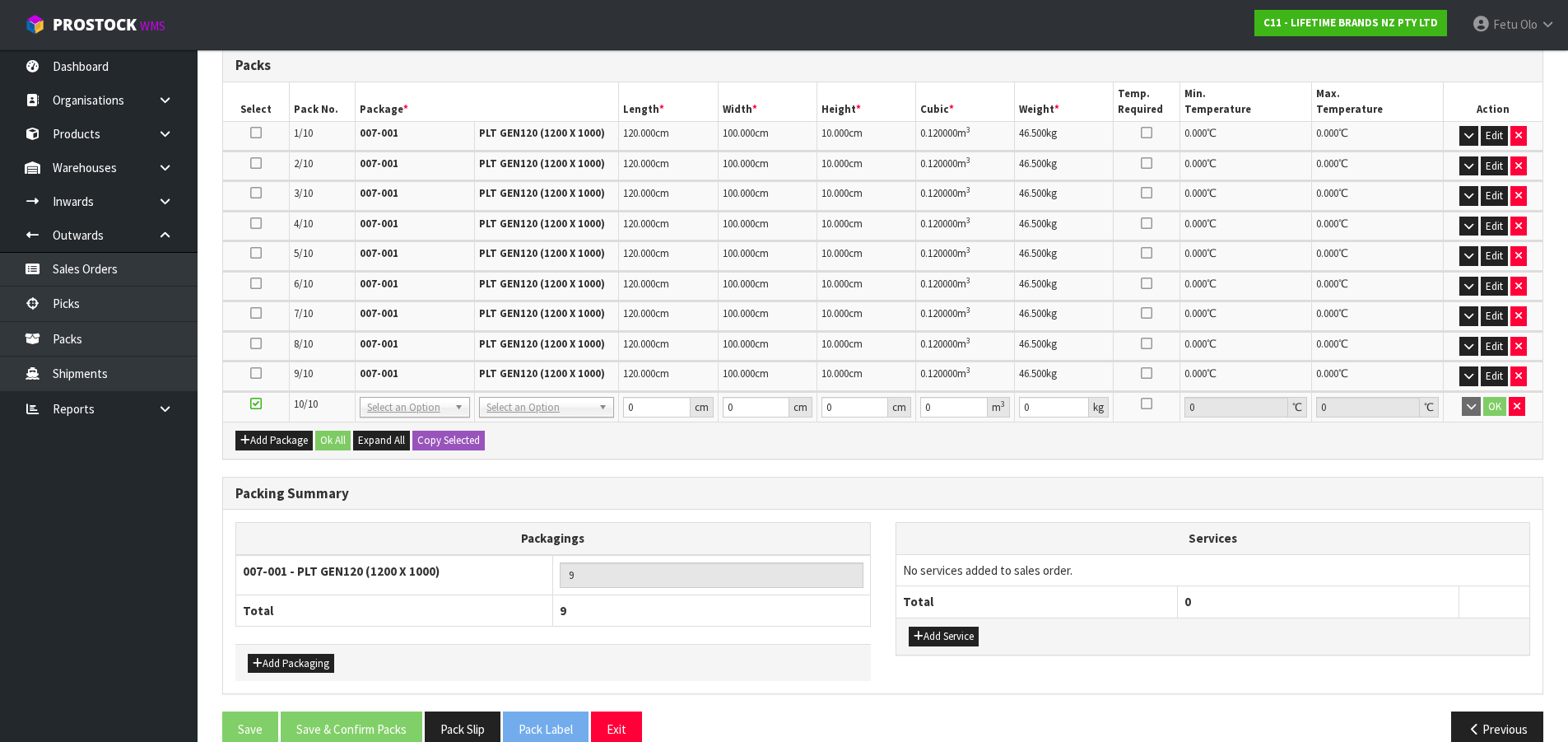 click on "Dashboard
Organisations
Clients
Consignees
Carriers
Products
Categories
Serial Numbers
Kitsets
Packagings
Warehouses
Locations
Inventories
Adjustments
Transfers
Stocktakes
Supplies" at bounding box center [99, 395] 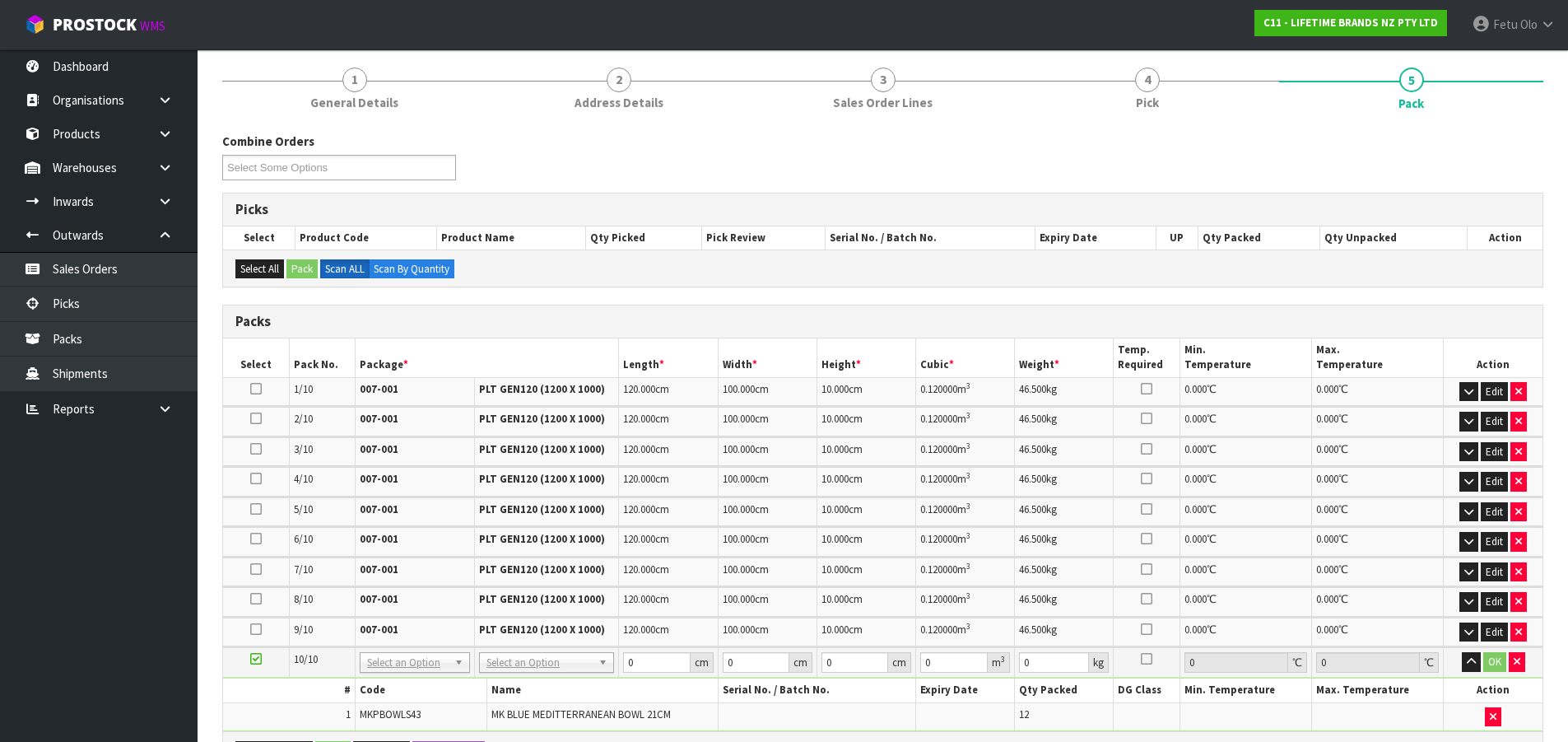 scroll, scrollTop: 329, scrollLeft: 0, axis: vertical 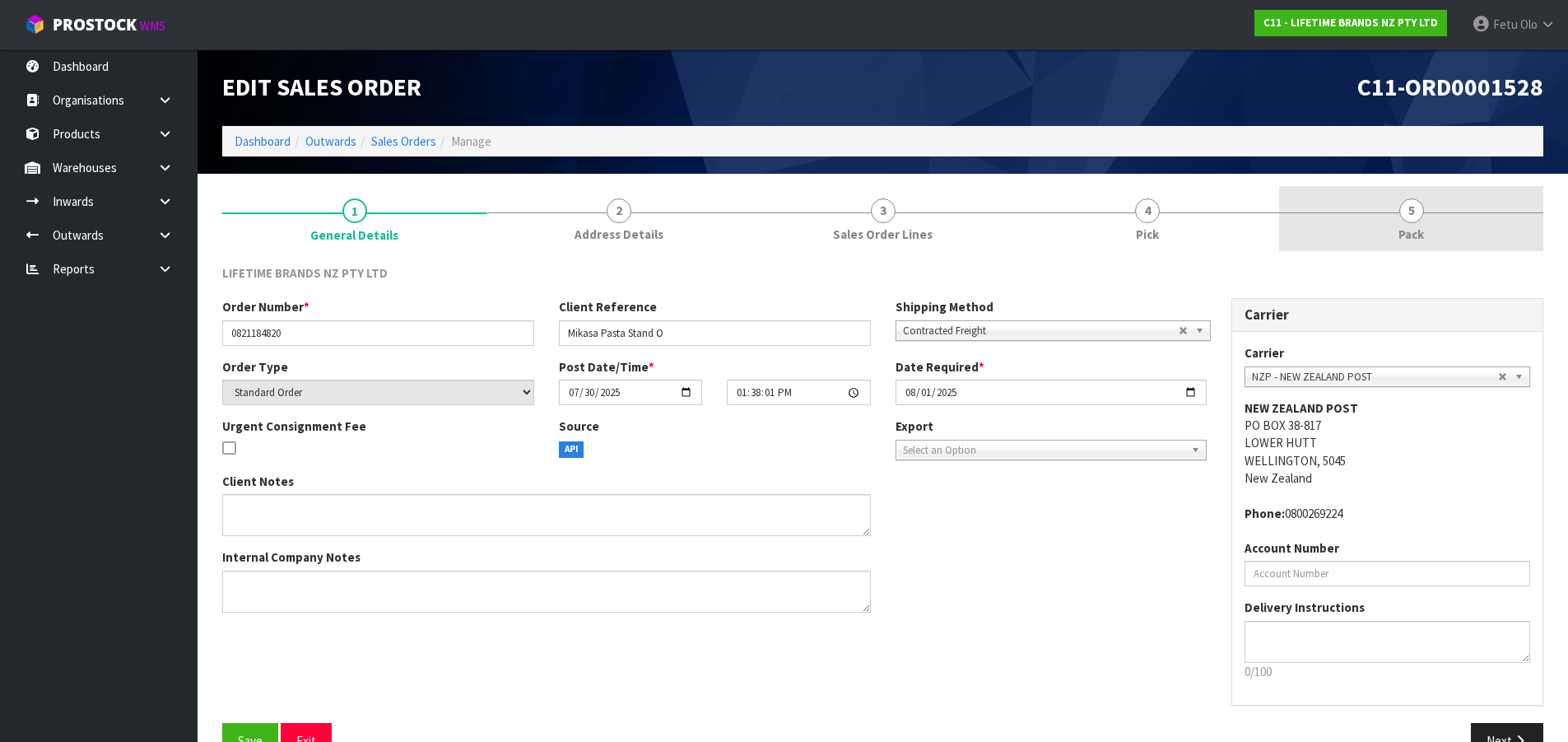 click on "5
Pack" at bounding box center (1411, 218) 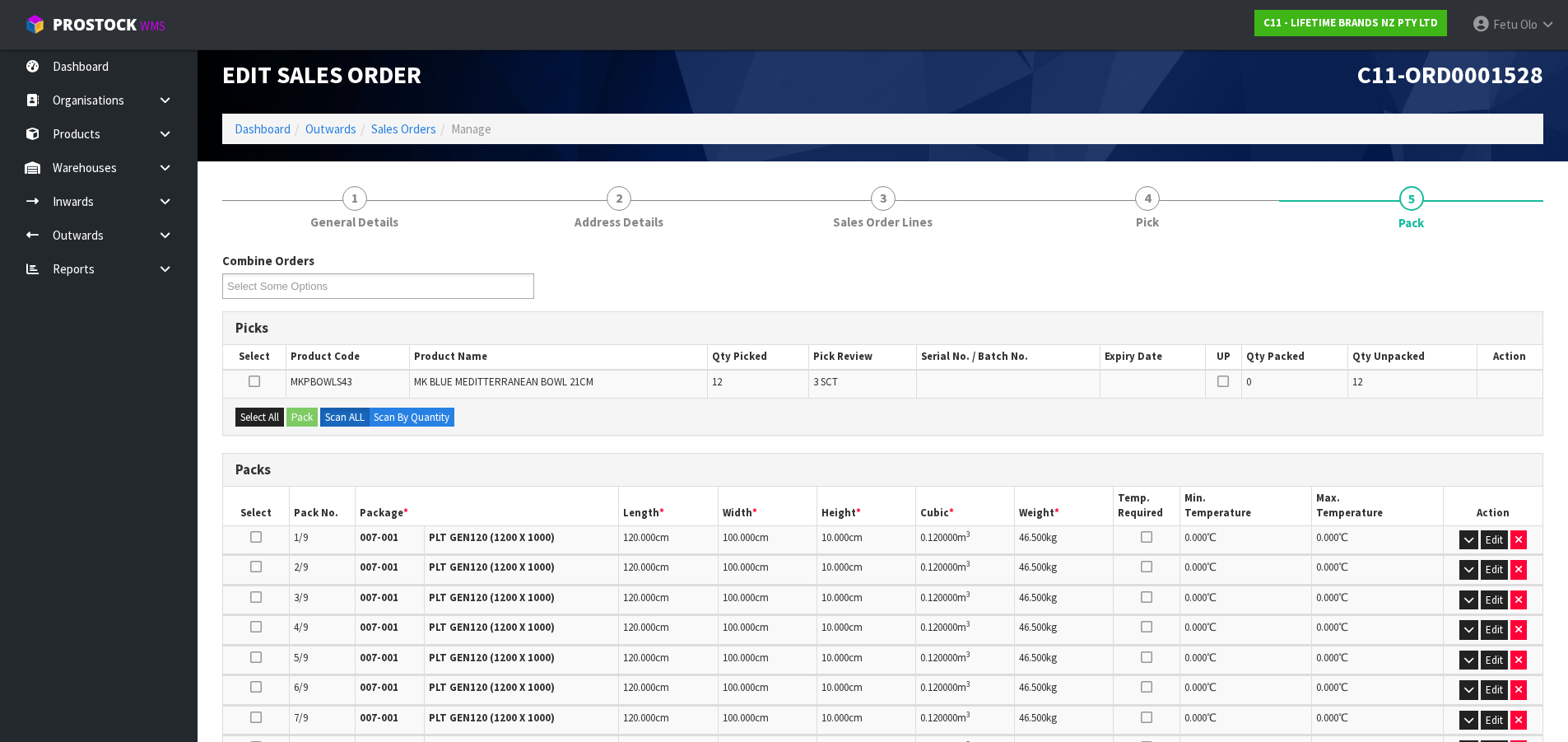 scroll, scrollTop: 416, scrollLeft: 0, axis: vertical 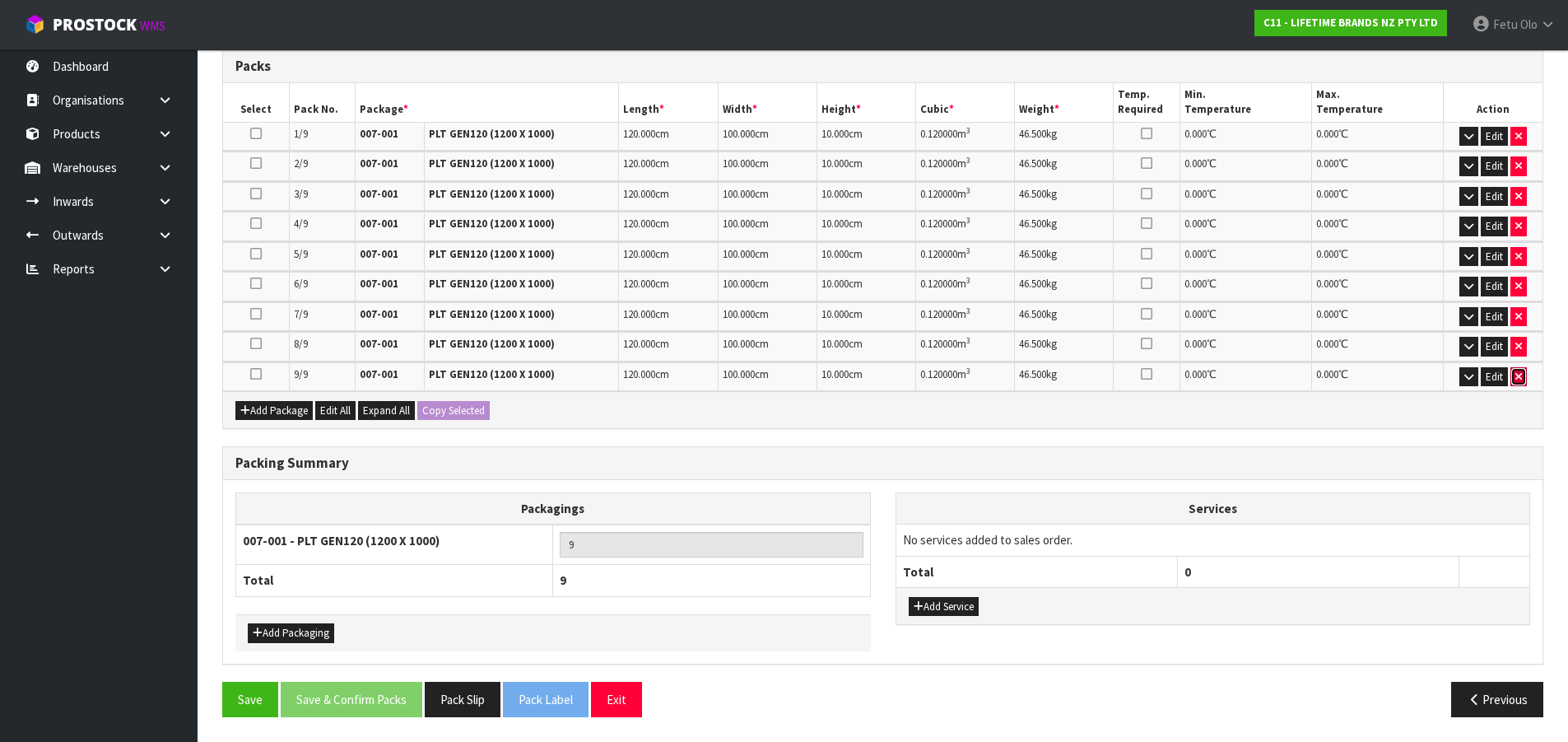 click at bounding box center (1519, 376) 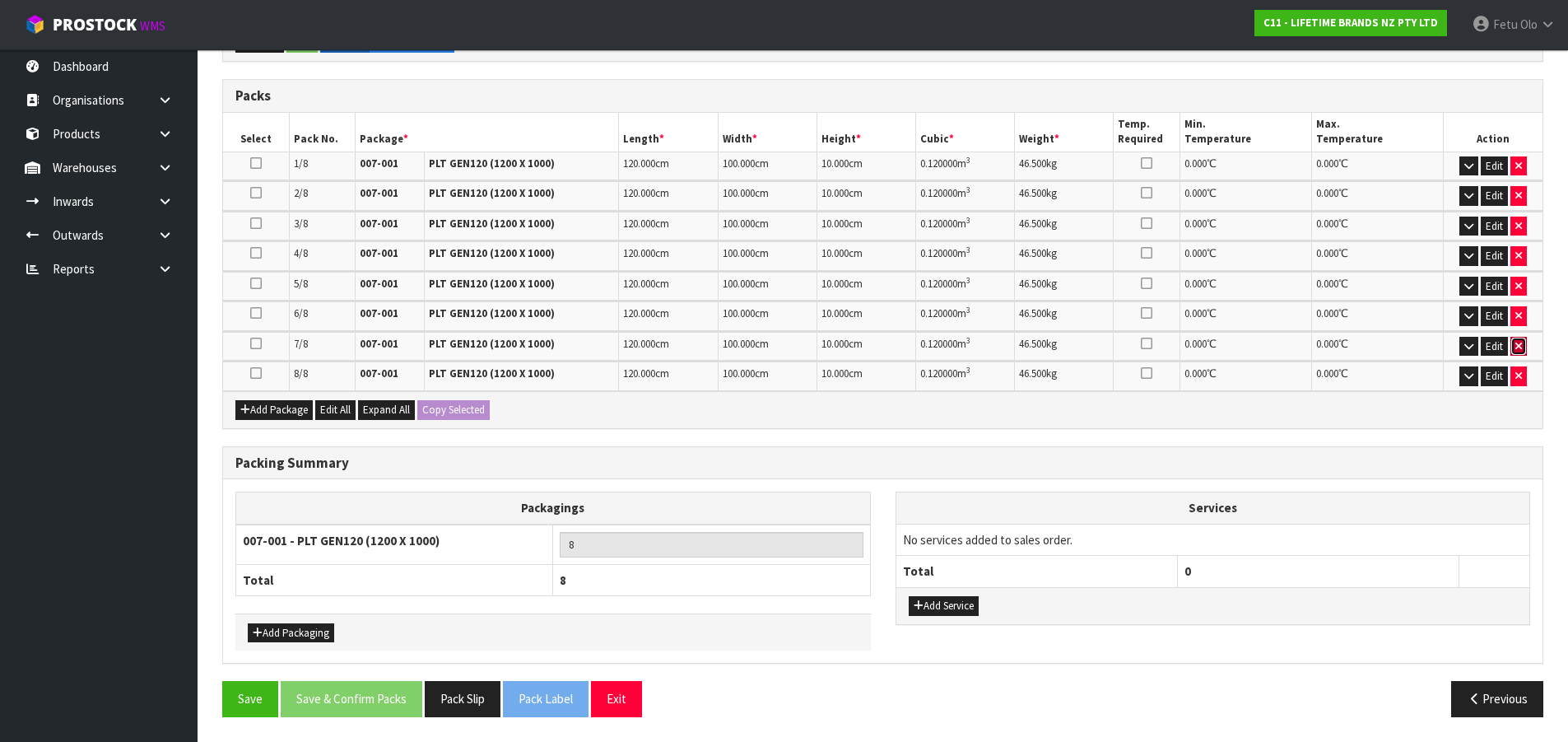 click at bounding box center (1519, 346) 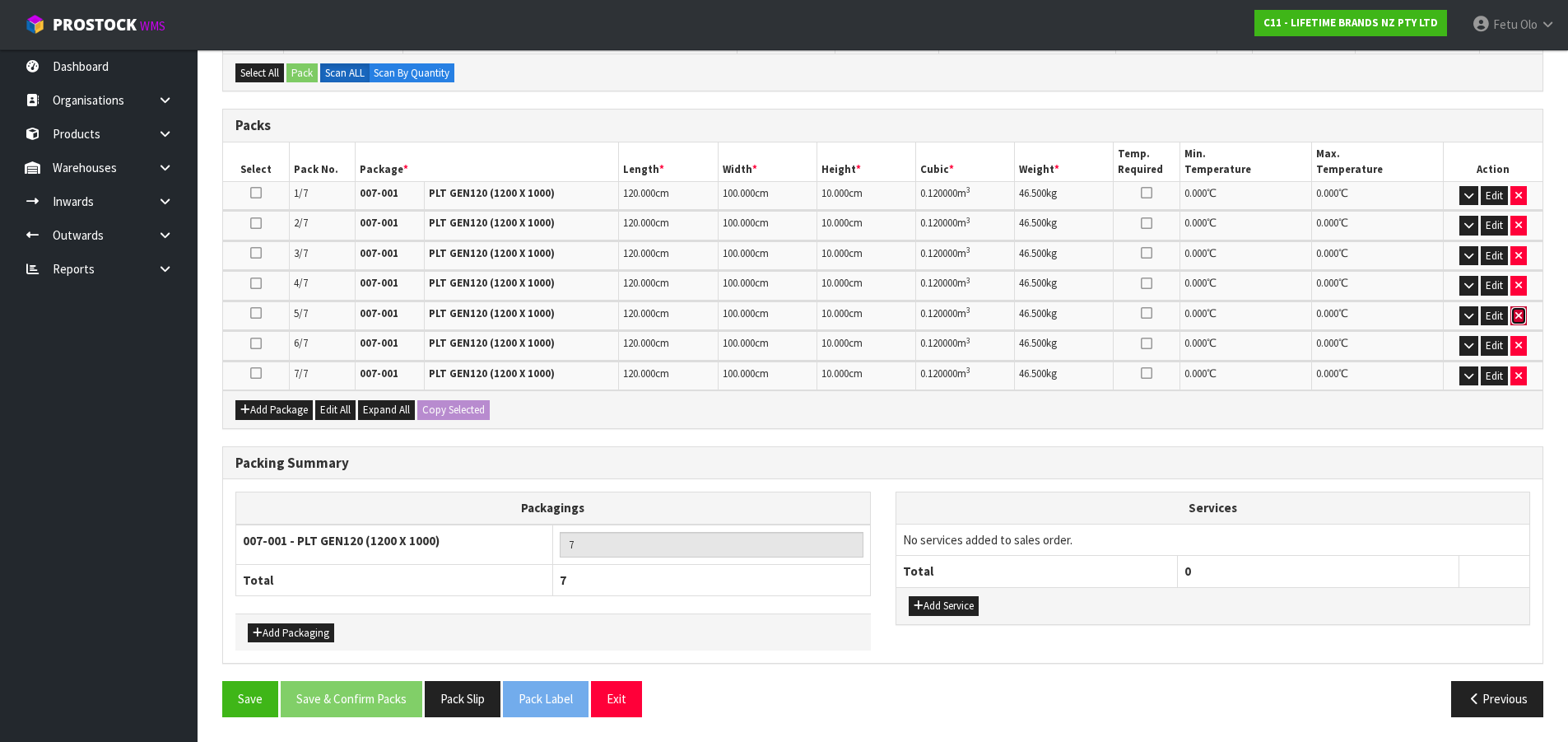 click at bounding box center [1519, 315] 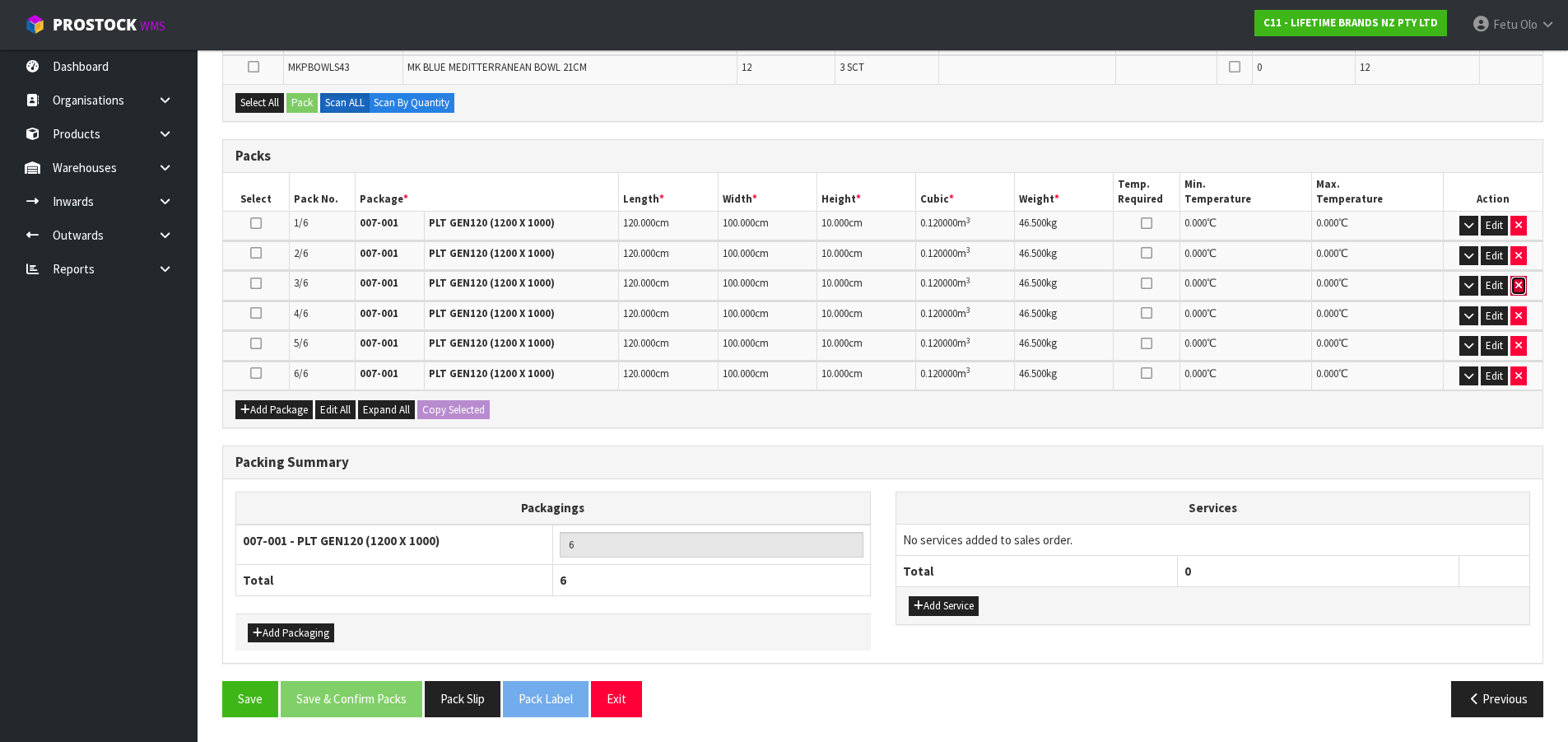 click at bounding box center [1519, 285] 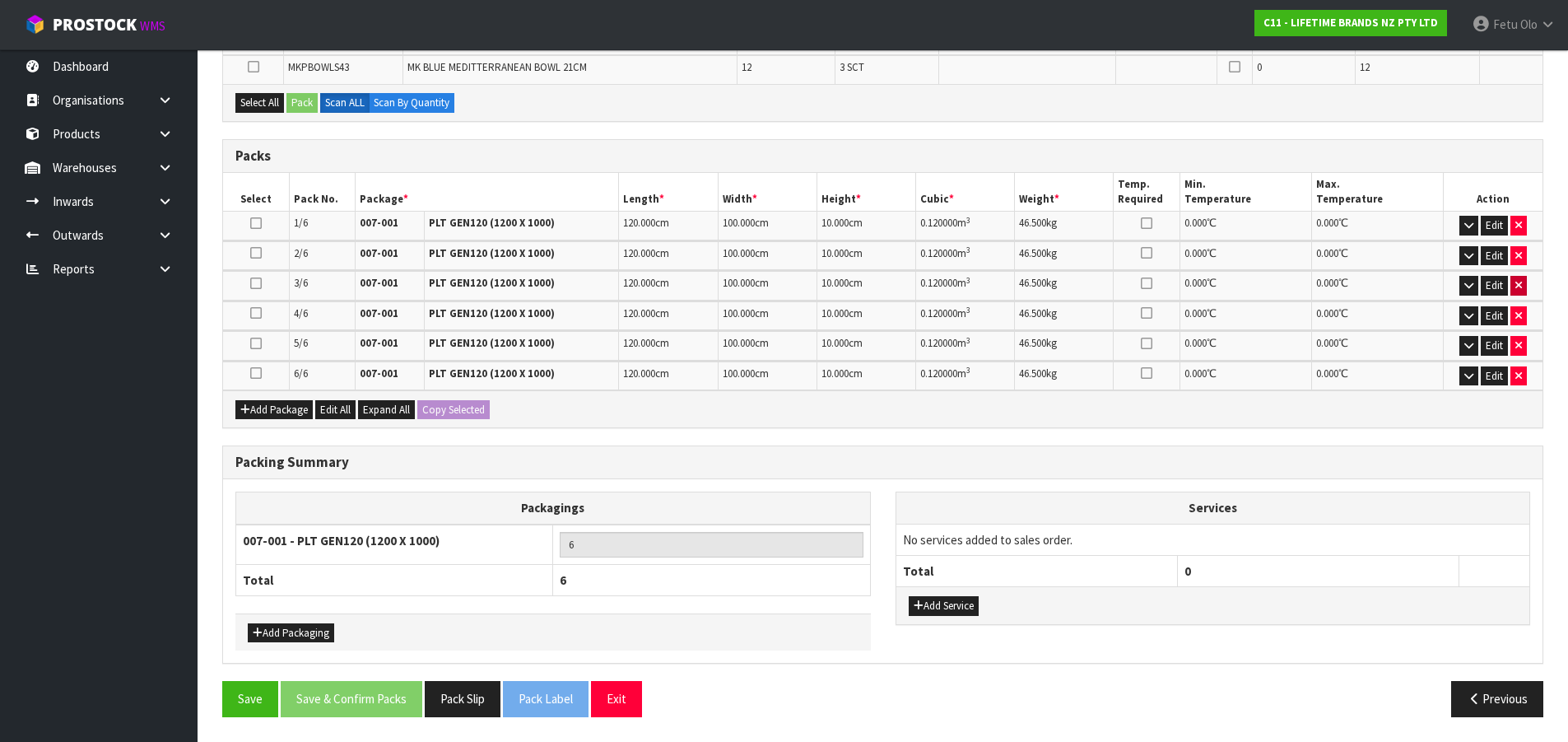 type on "5" 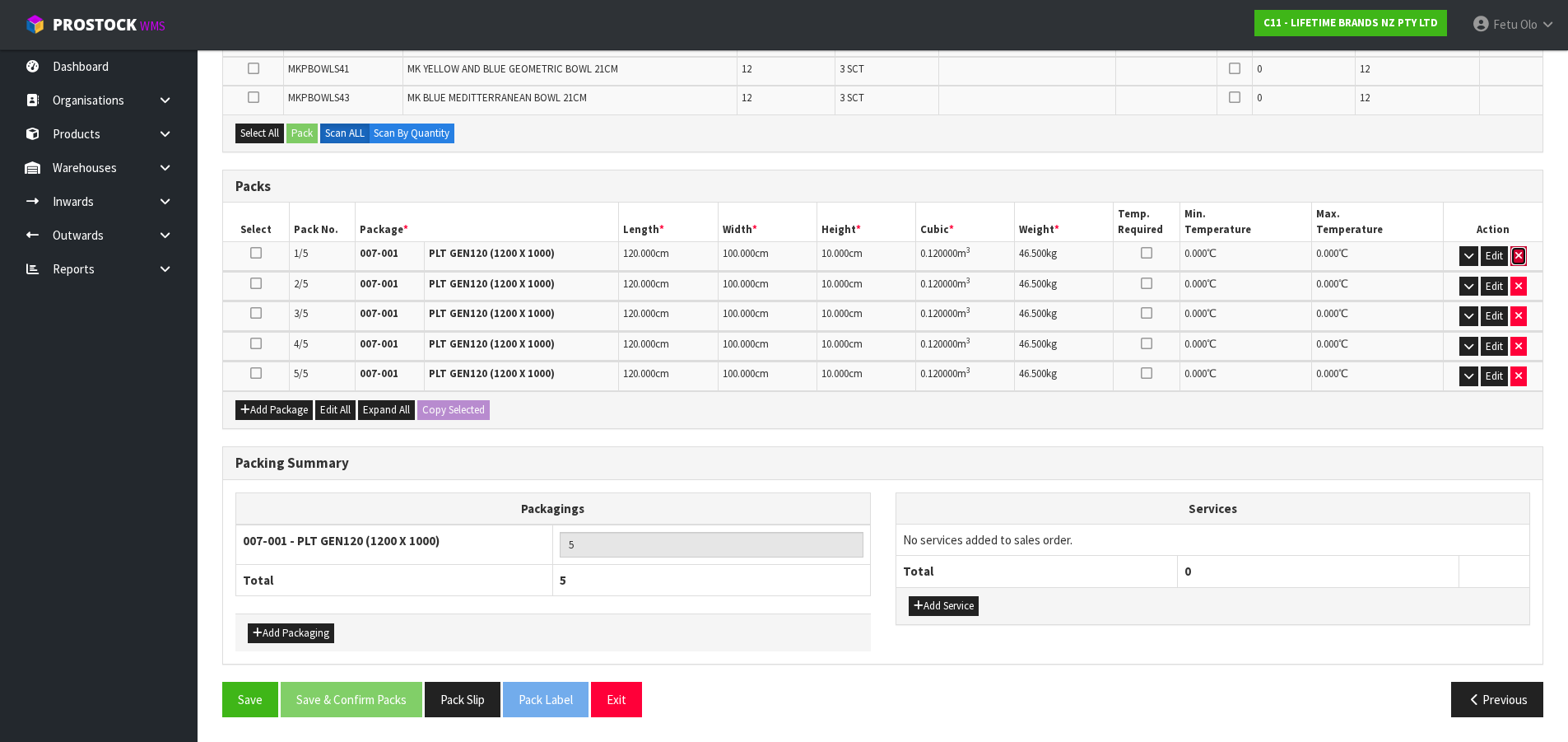 click at bounding box center (1519, 256) 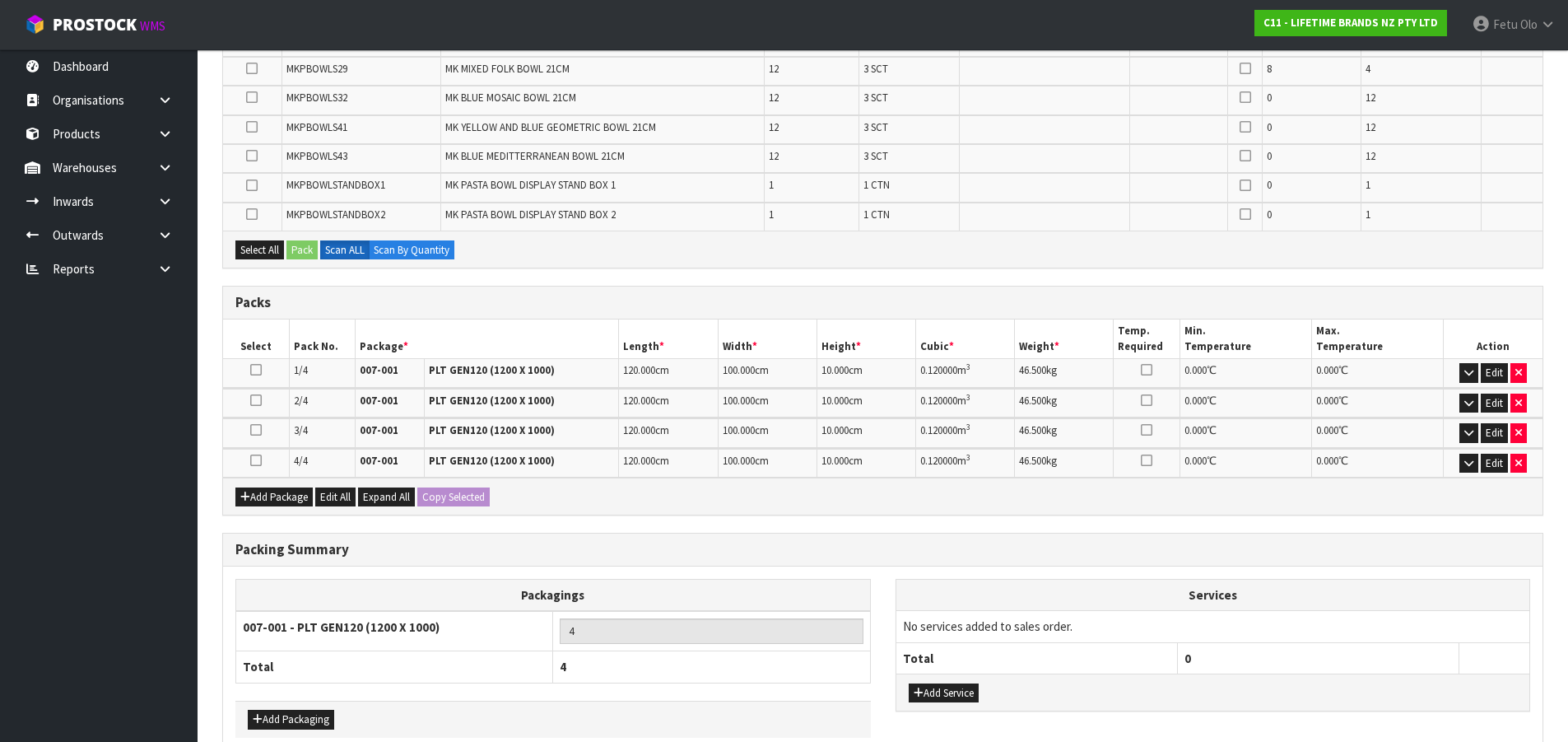 scroll, scrollTop: 500, scrollLeft: 0, axis: vertical 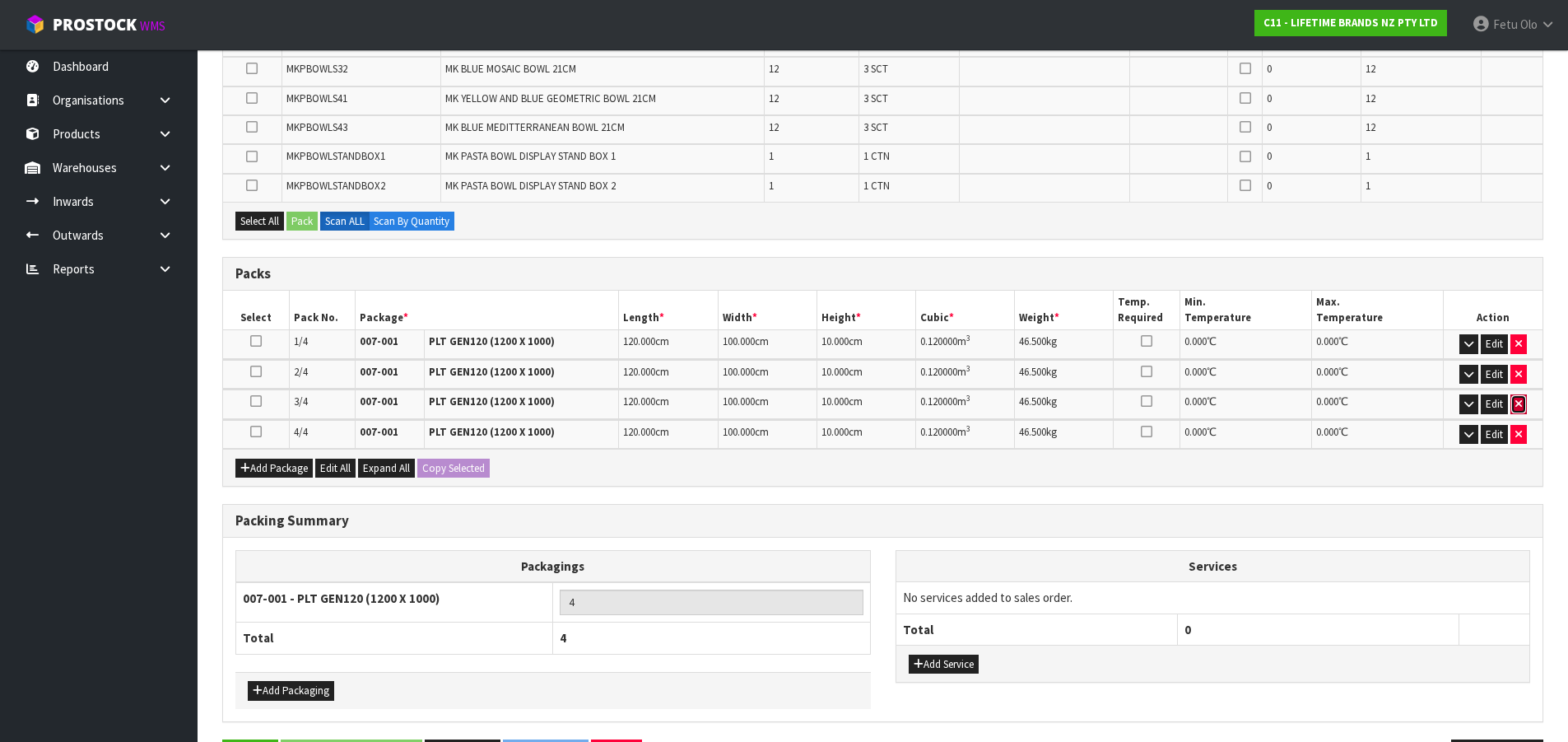 click at bounding box center (1519, 404) 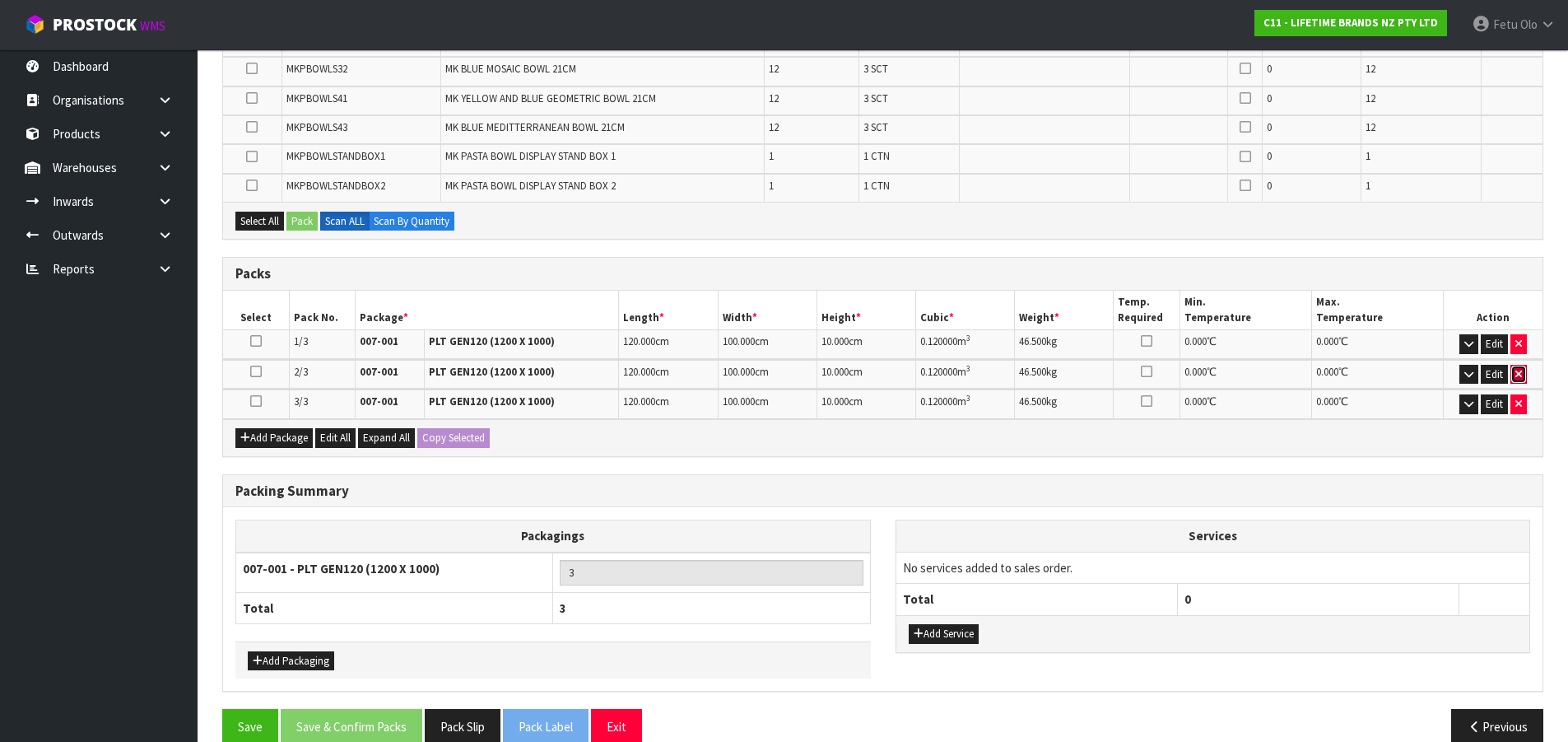 drag, startPoint x: 1521, startPoint y: 380, endPoint x: 1520, endPoint y: 355, distance: 25.019992 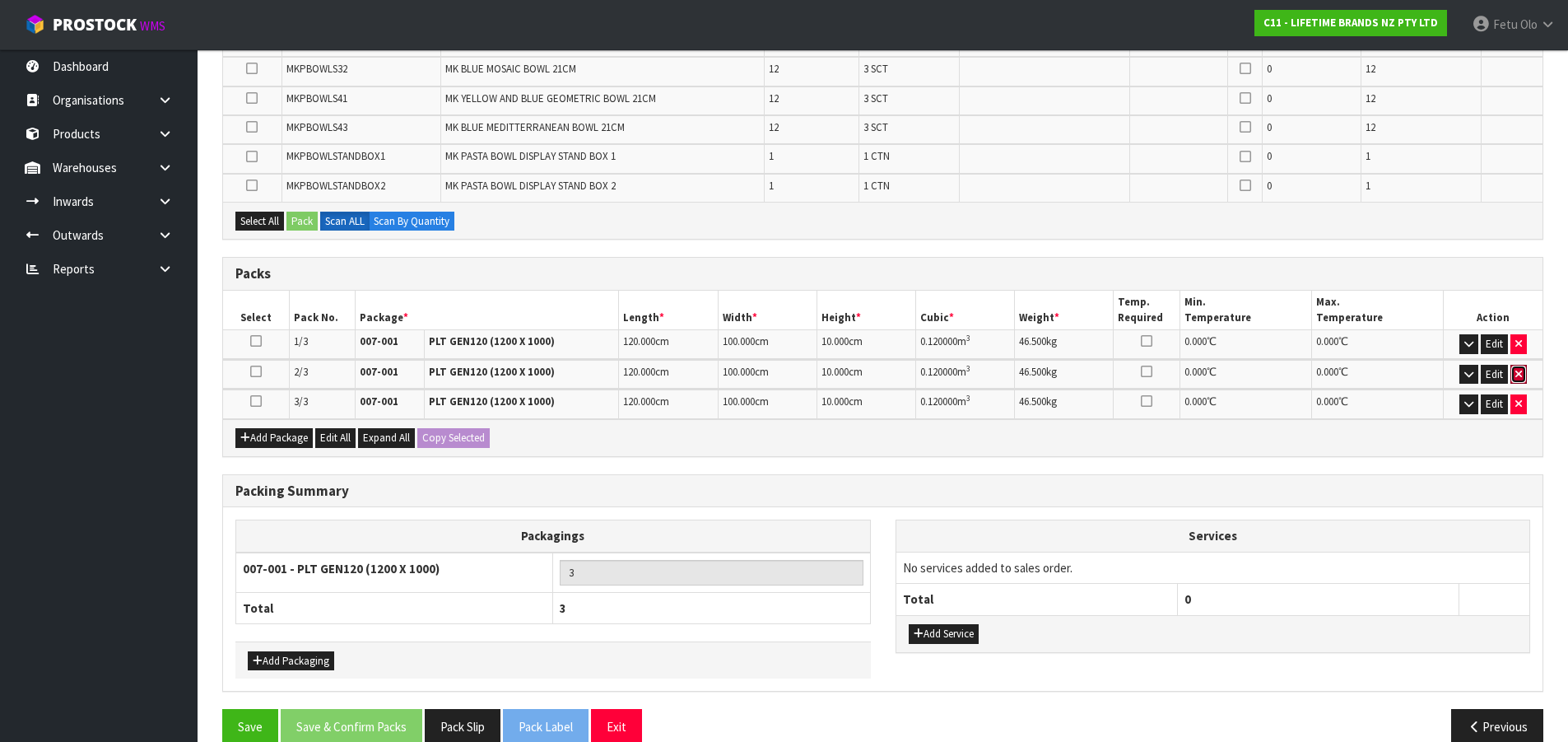 click at bounding box center [1519, 375] 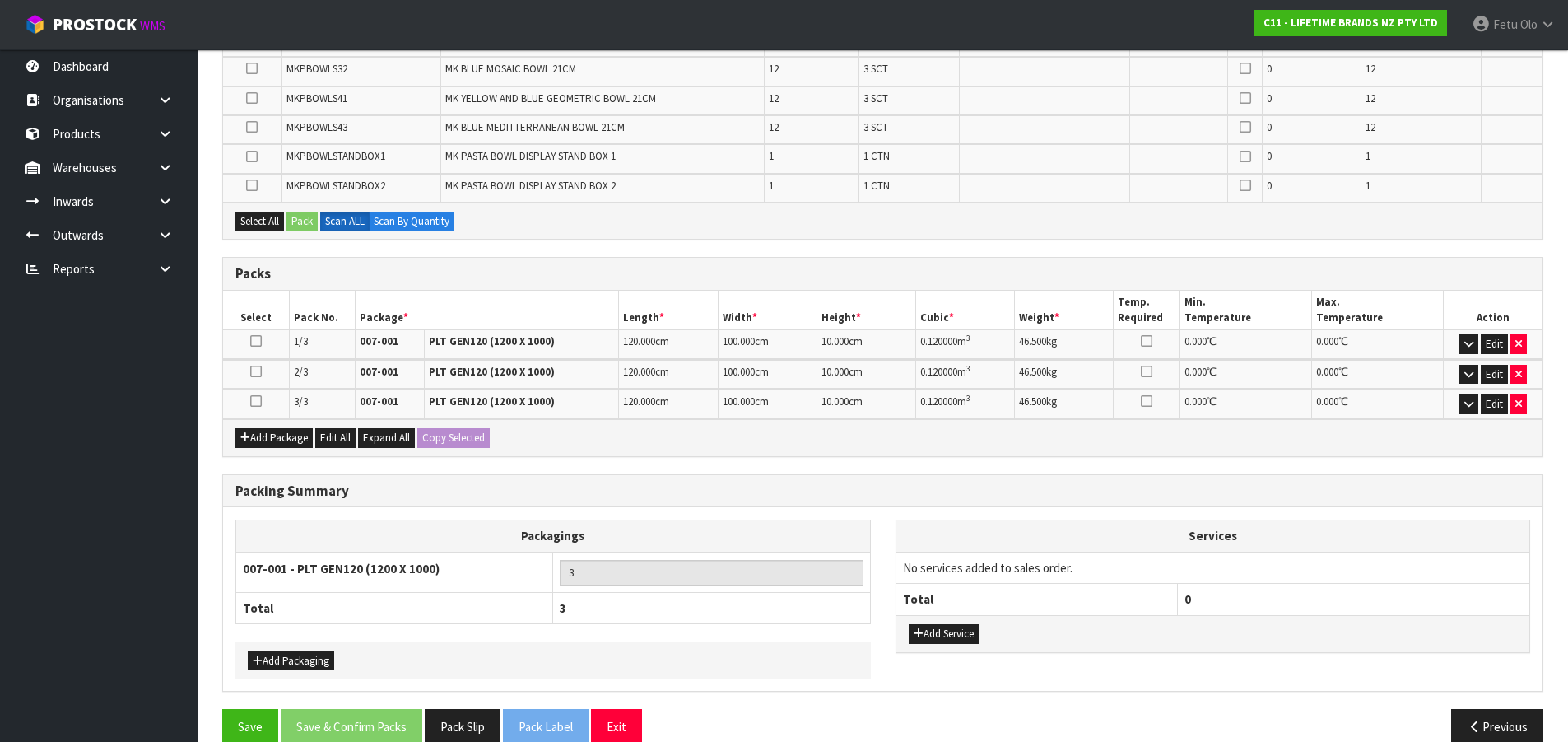 type on "2" 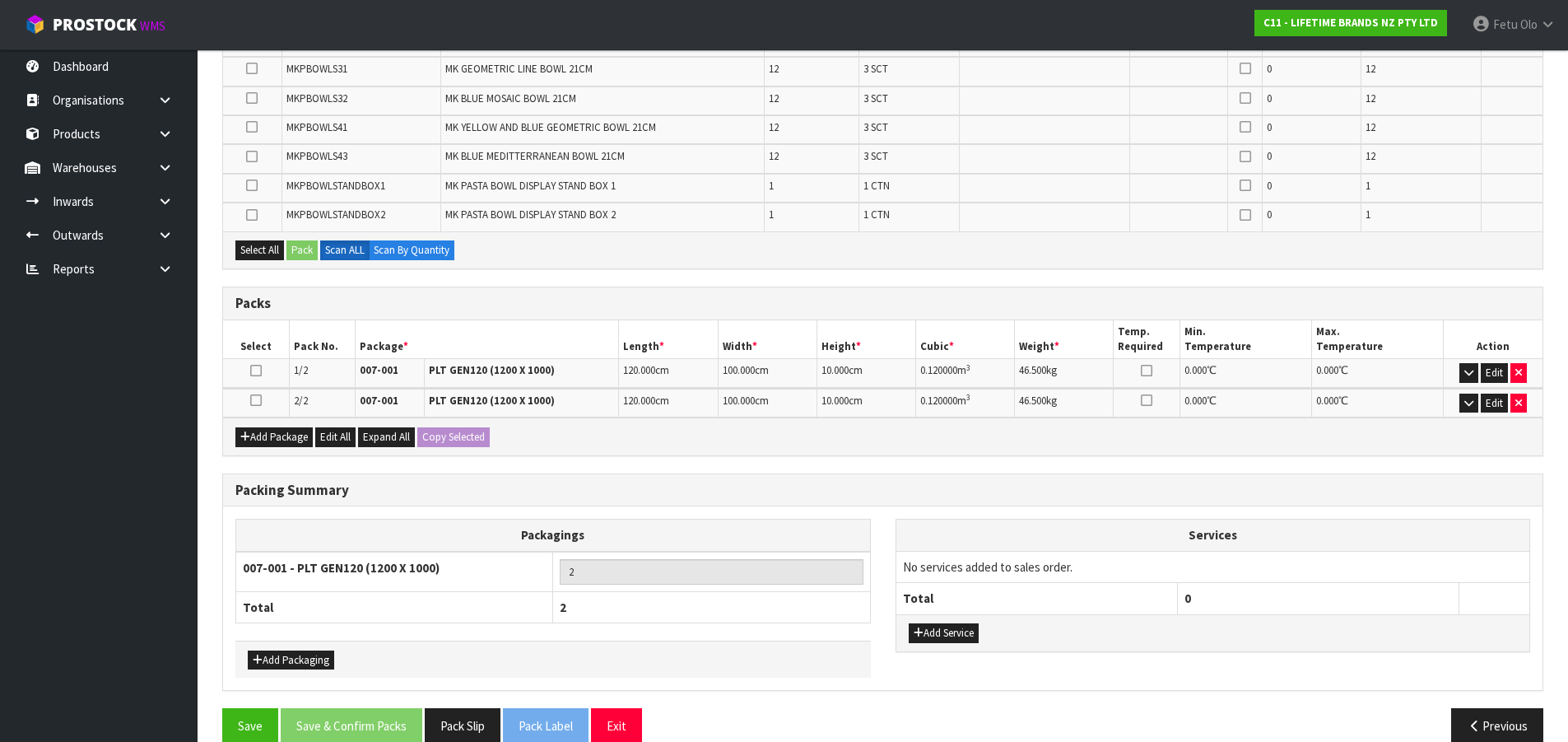 click on "Action" at bounding box center [1493, 339] 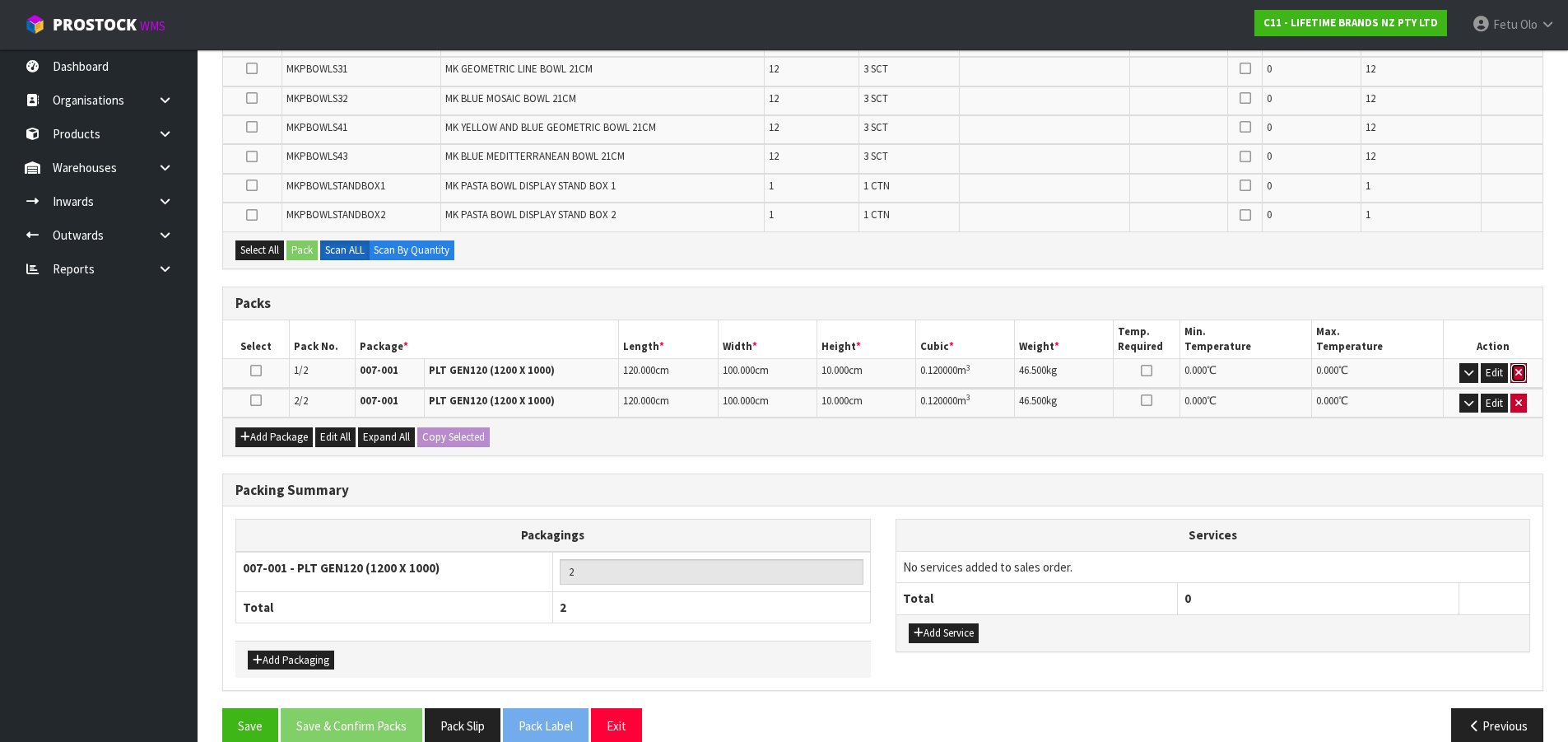 drag, startPoint x: 1519, startPoint y: 369, endPoint x: 1517, endPoint y: 411, distance: 42.0476 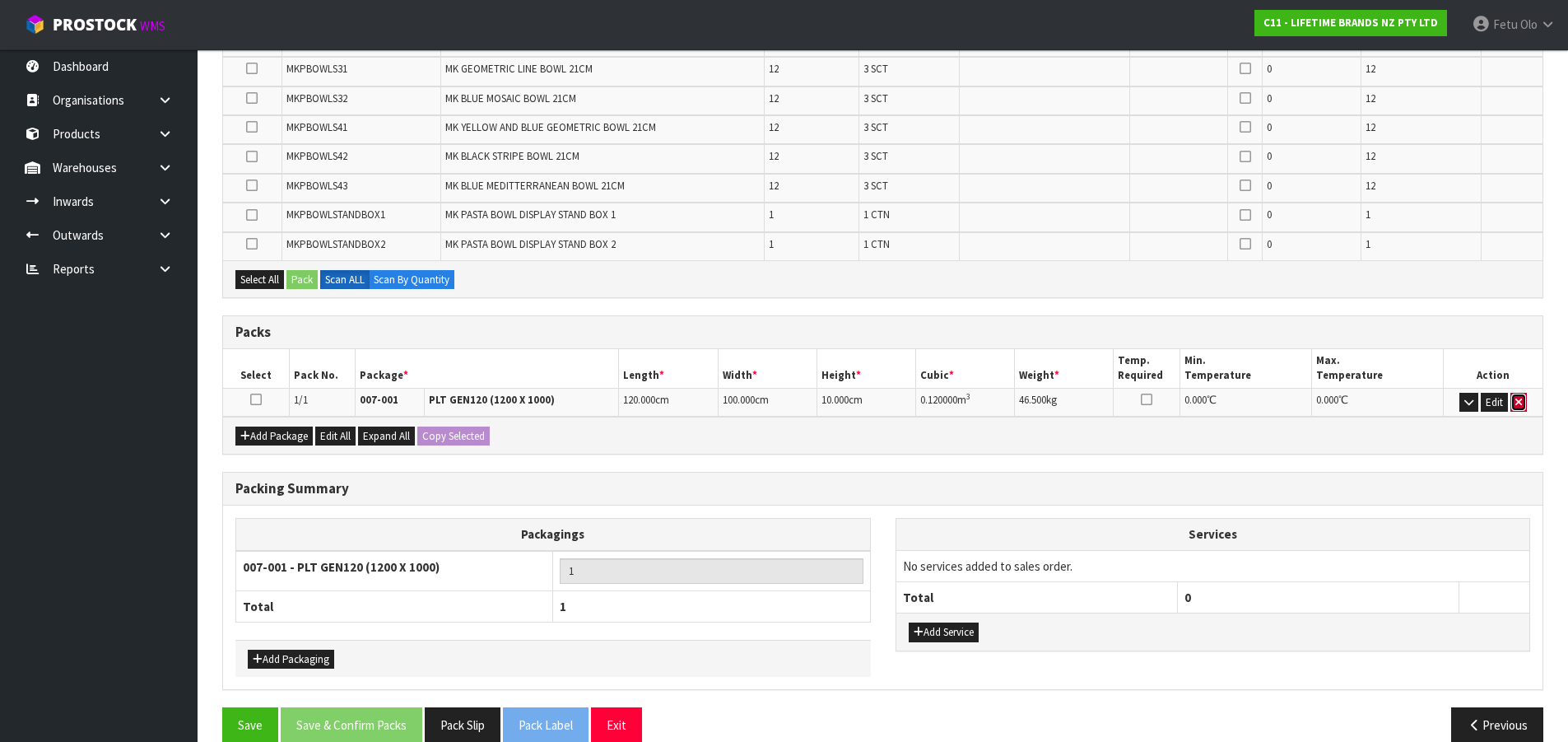 click at bounding box center (1519, 402) 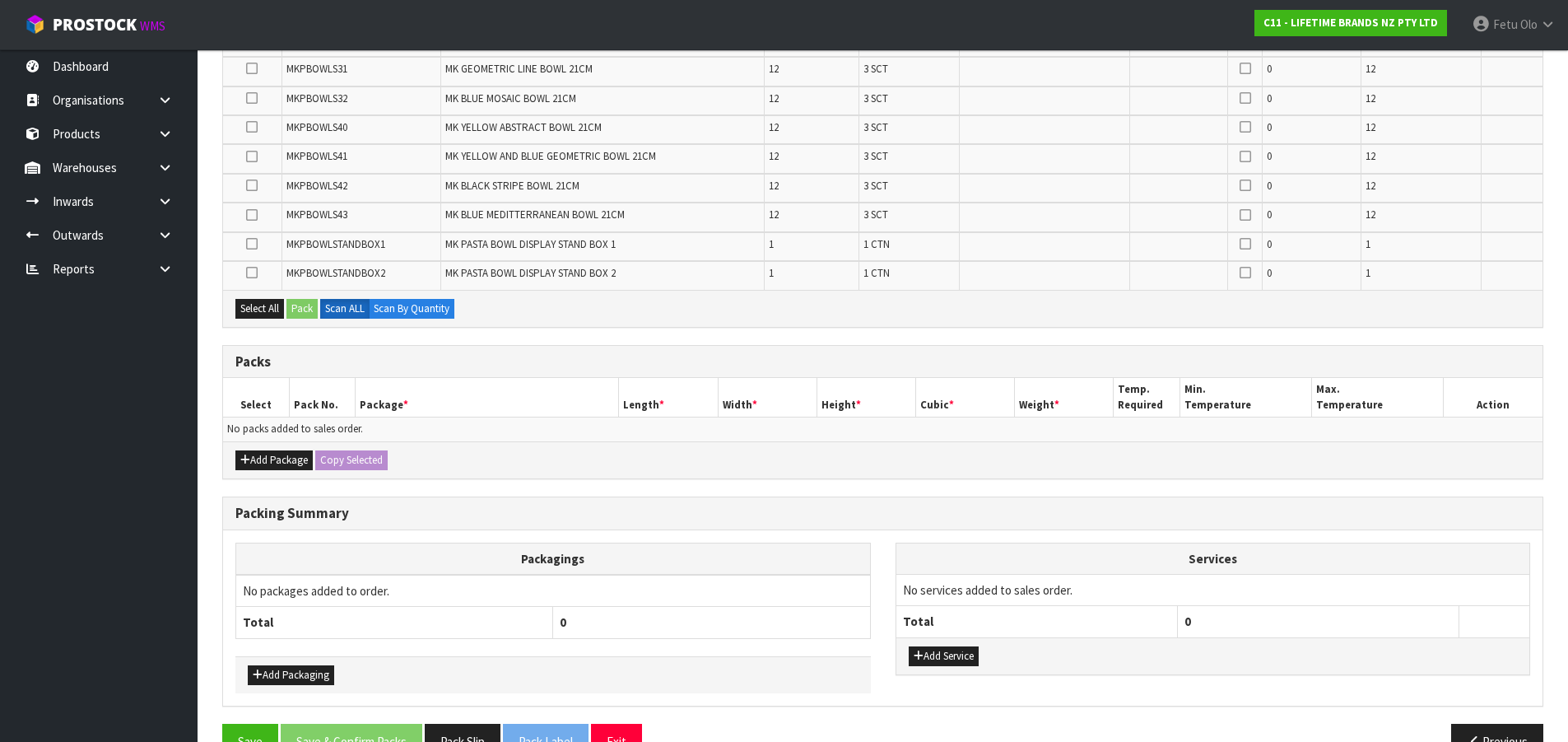 click on "Select All
Pack
Scan ALL
Scan By Quantity" at bounding box center (882, 308) 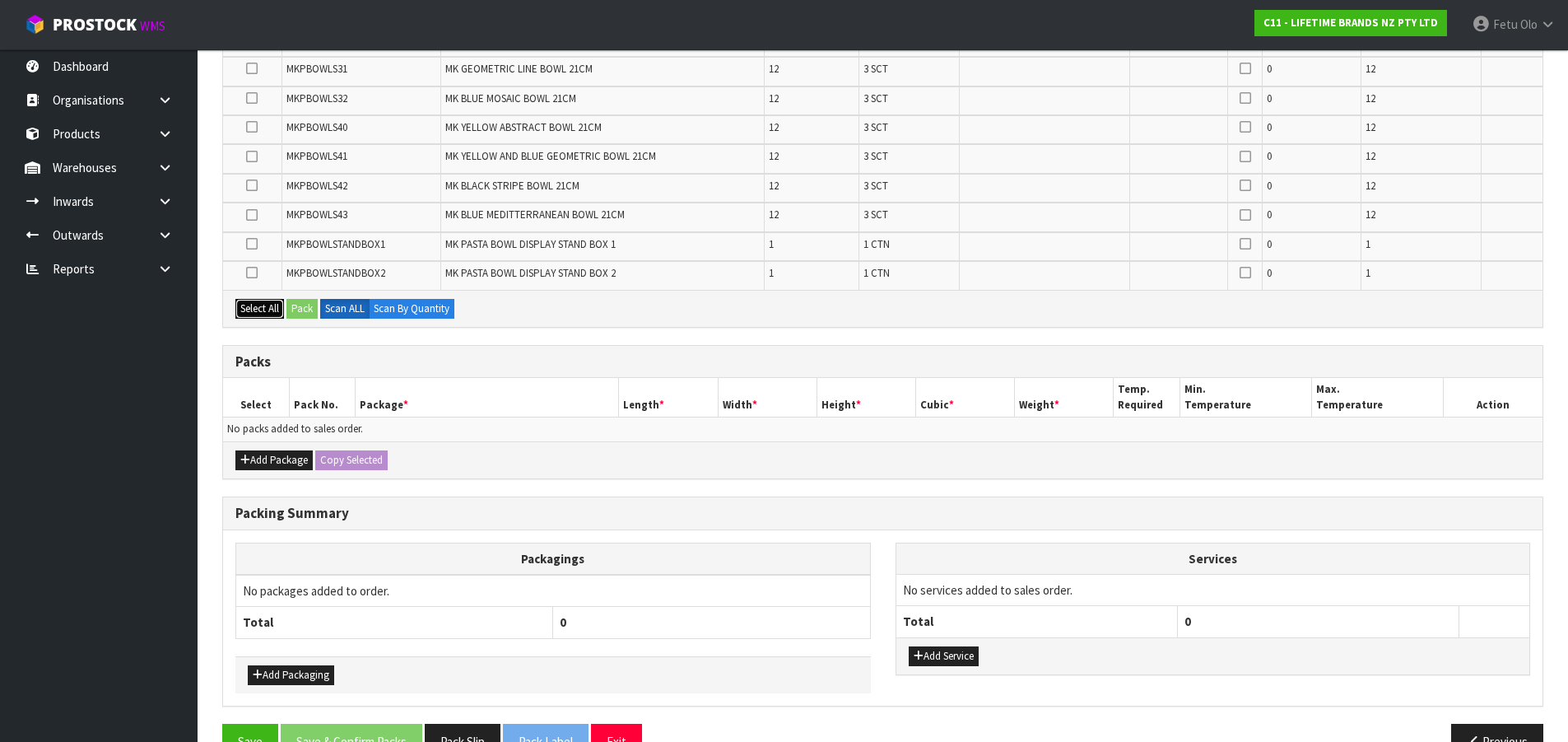 drag, startPoint x: 260, startPoint y: 302, endPoint x: 269, endPoint y: 377, distance: 75.53807 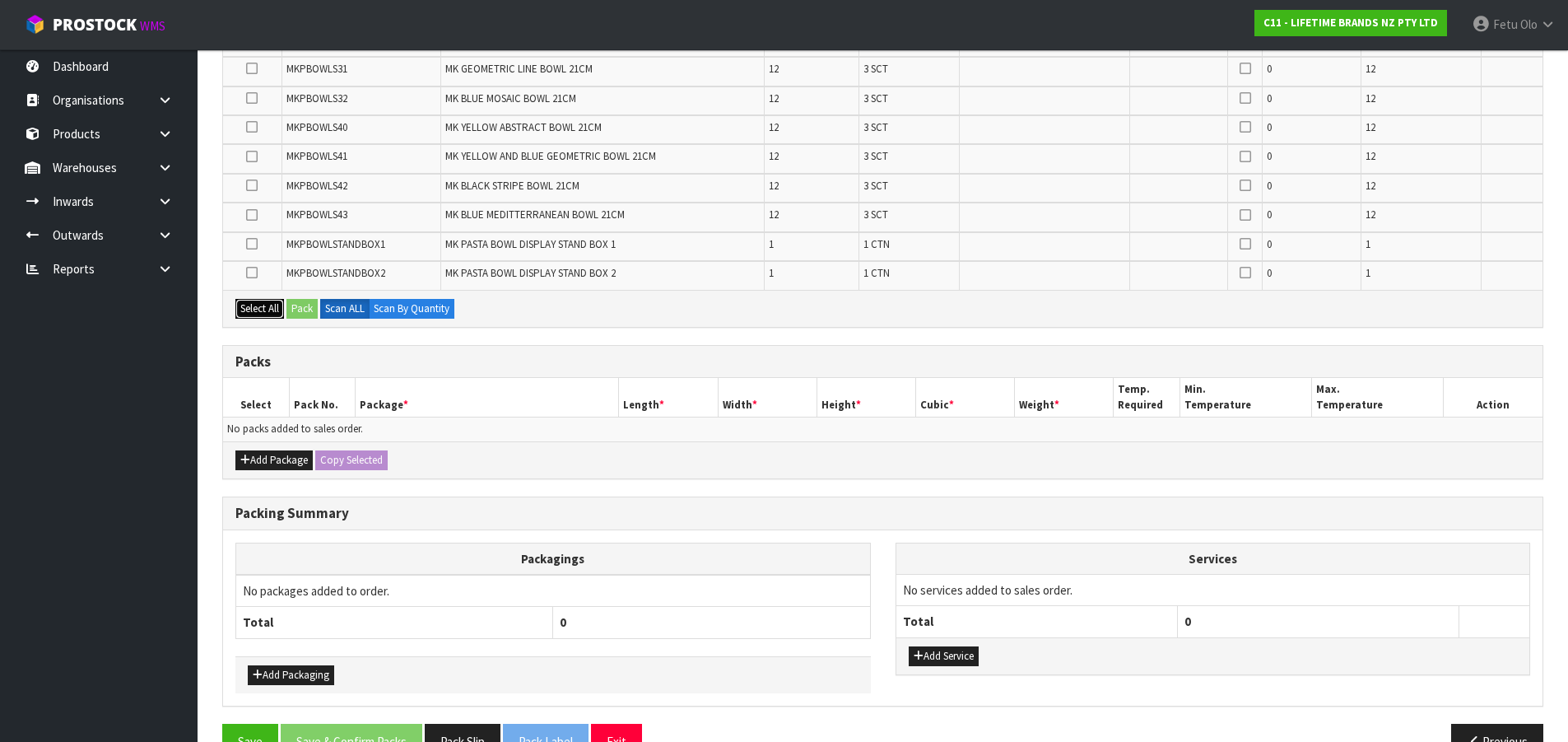 click on "Select All" at bounding box center [259, 309] 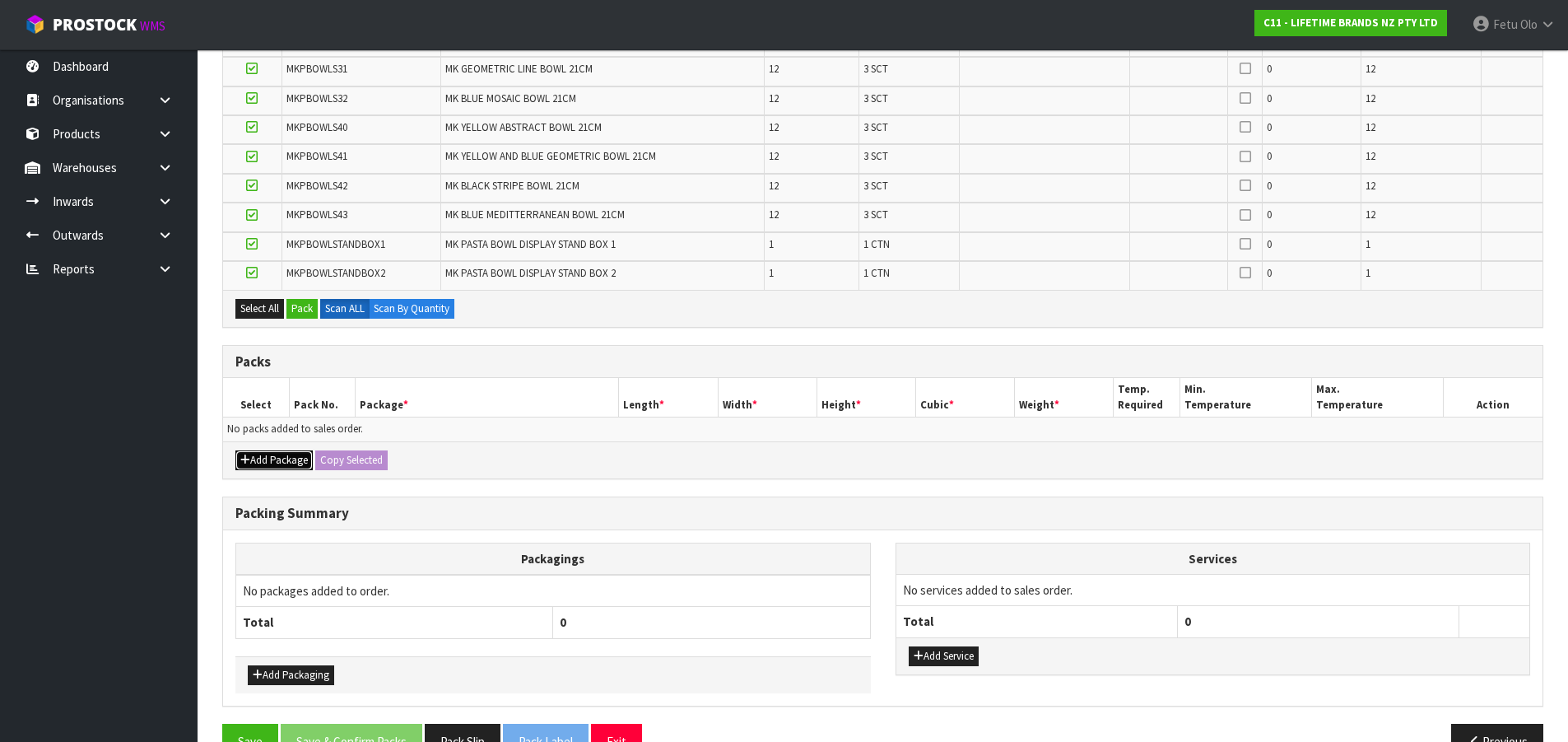 click on "Add Package" at bounding box center (274, 460) 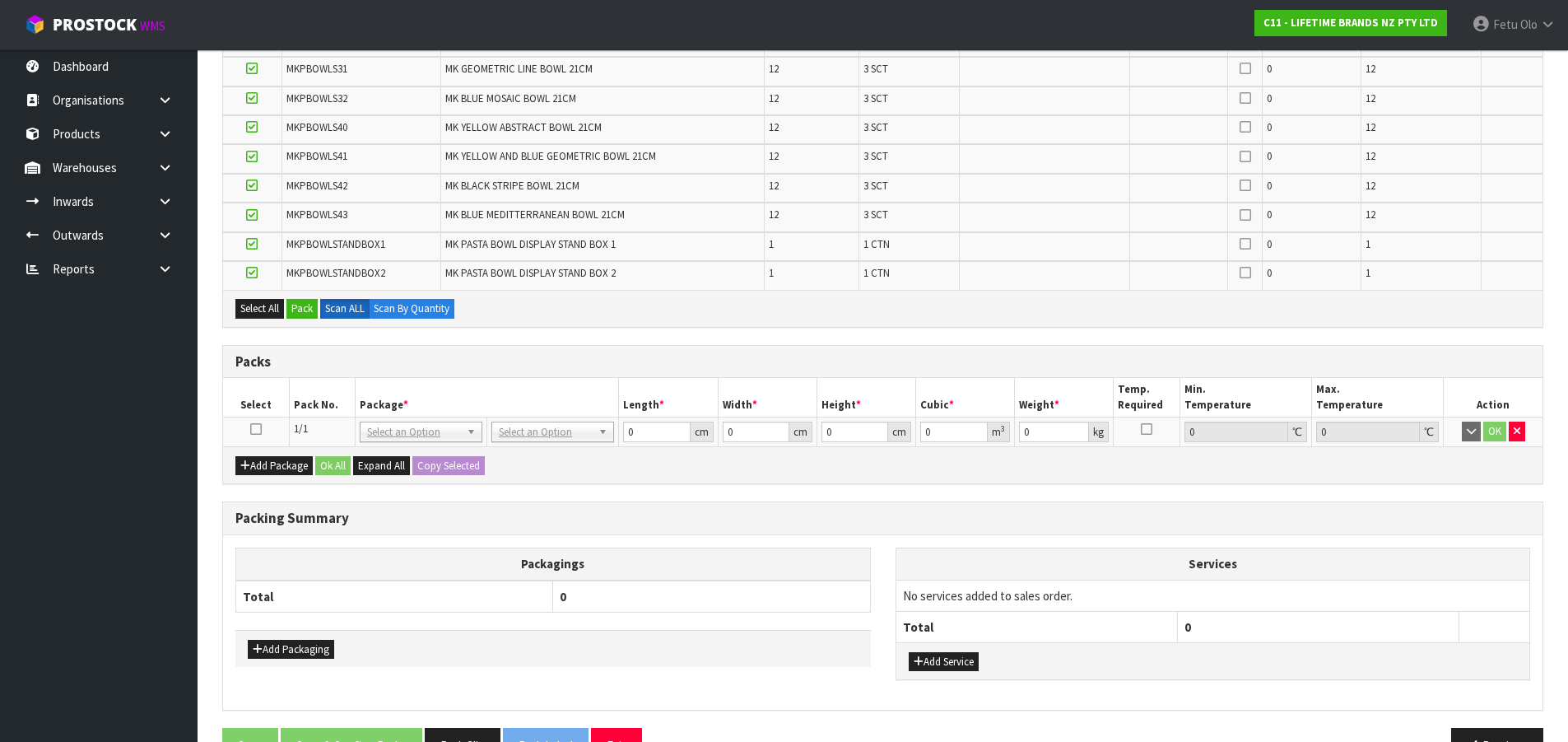 click at bounding box center (256, 429) 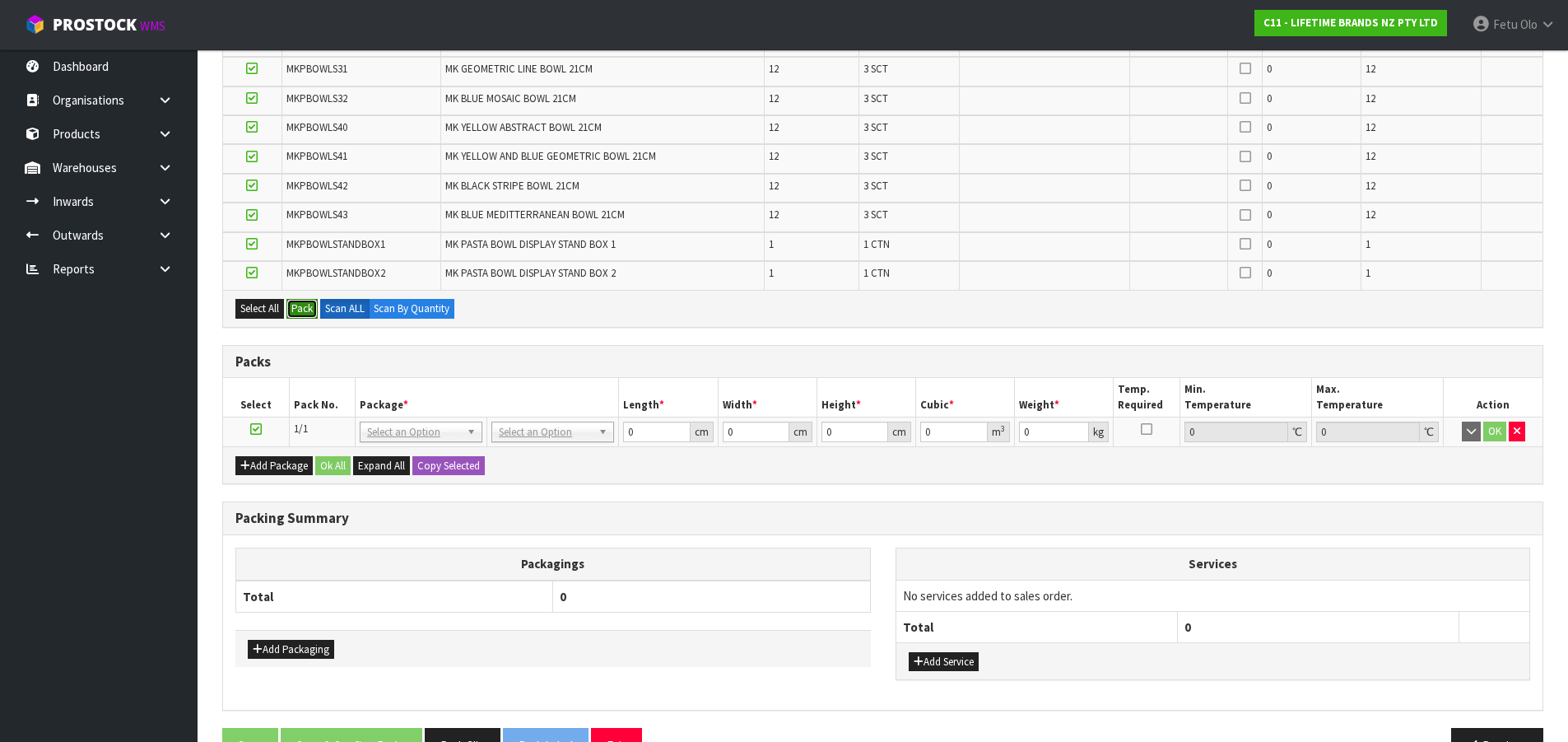 click on "Pack" at bounding box center [302, 309] 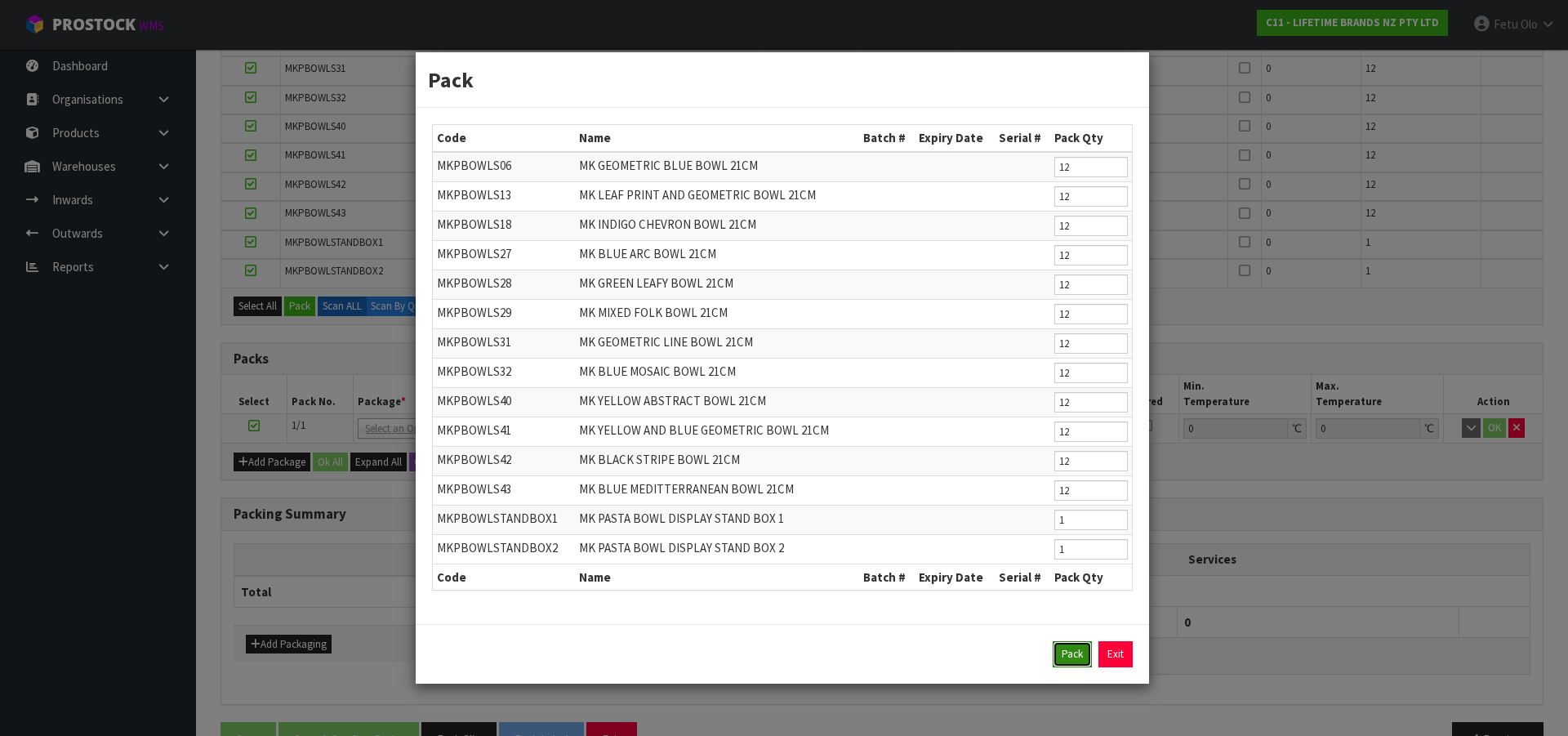 click on "Pack" at bounding box center (1072, 654) 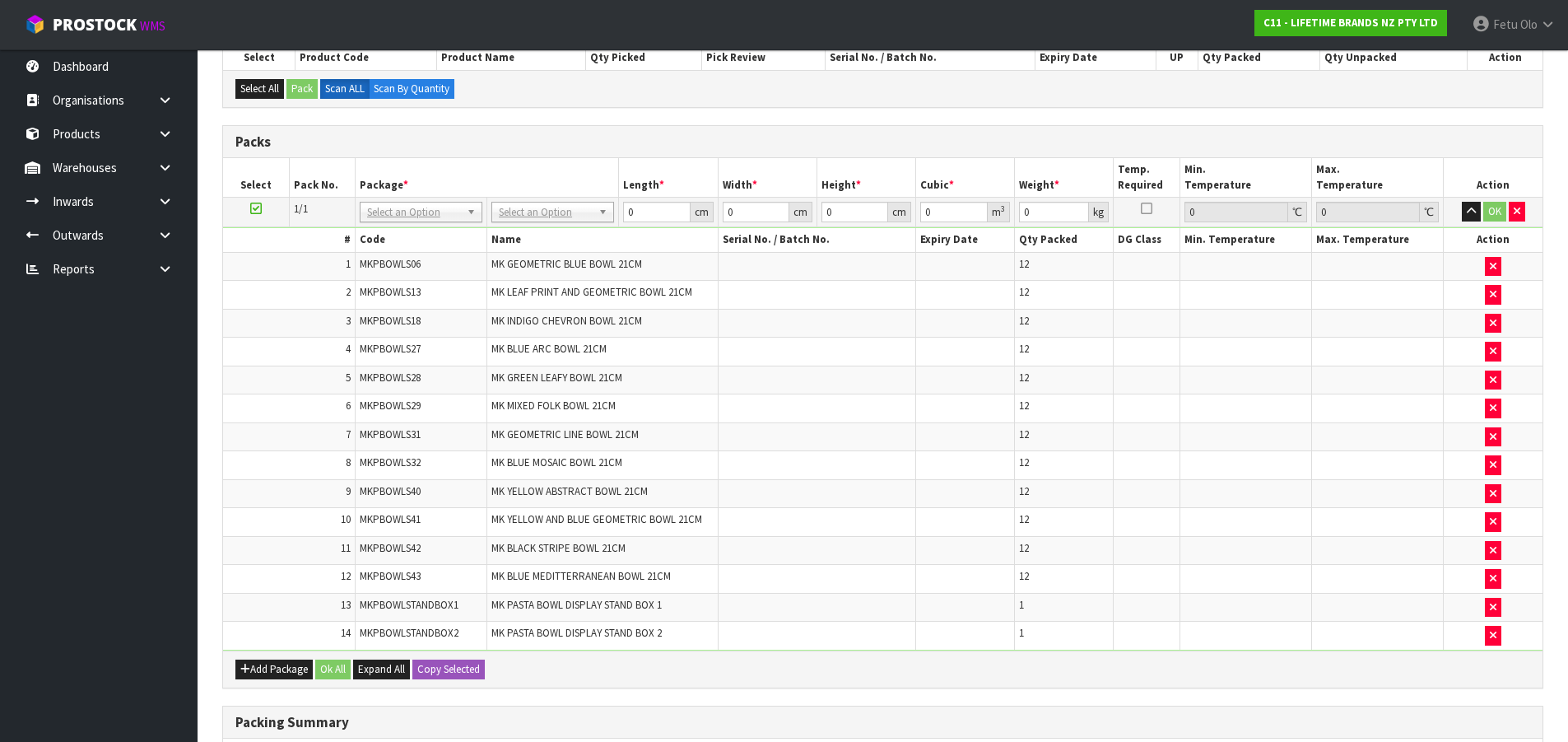 scroll, scrollTop: 88, scrollLeft: 0, axis: vertical 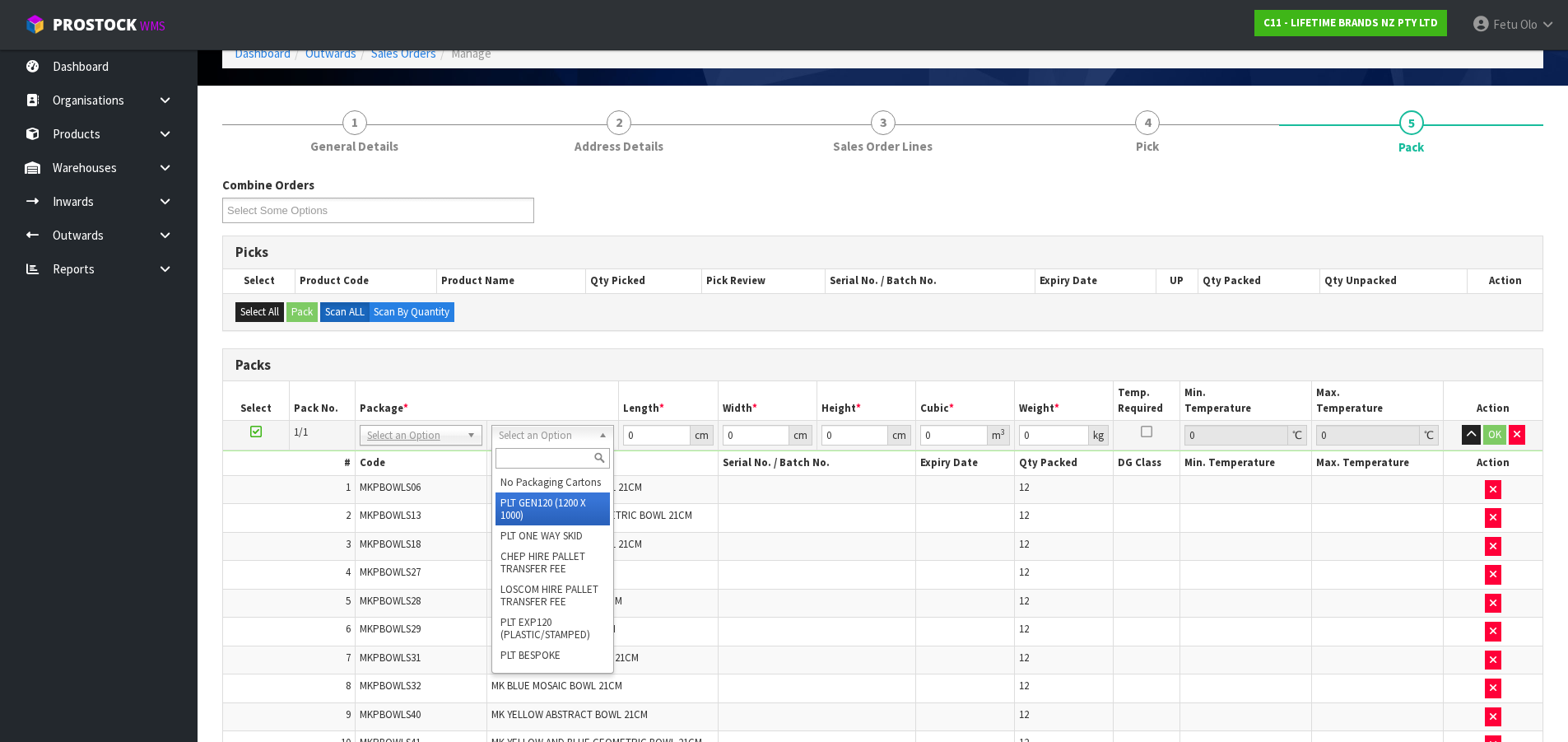 type on "120" 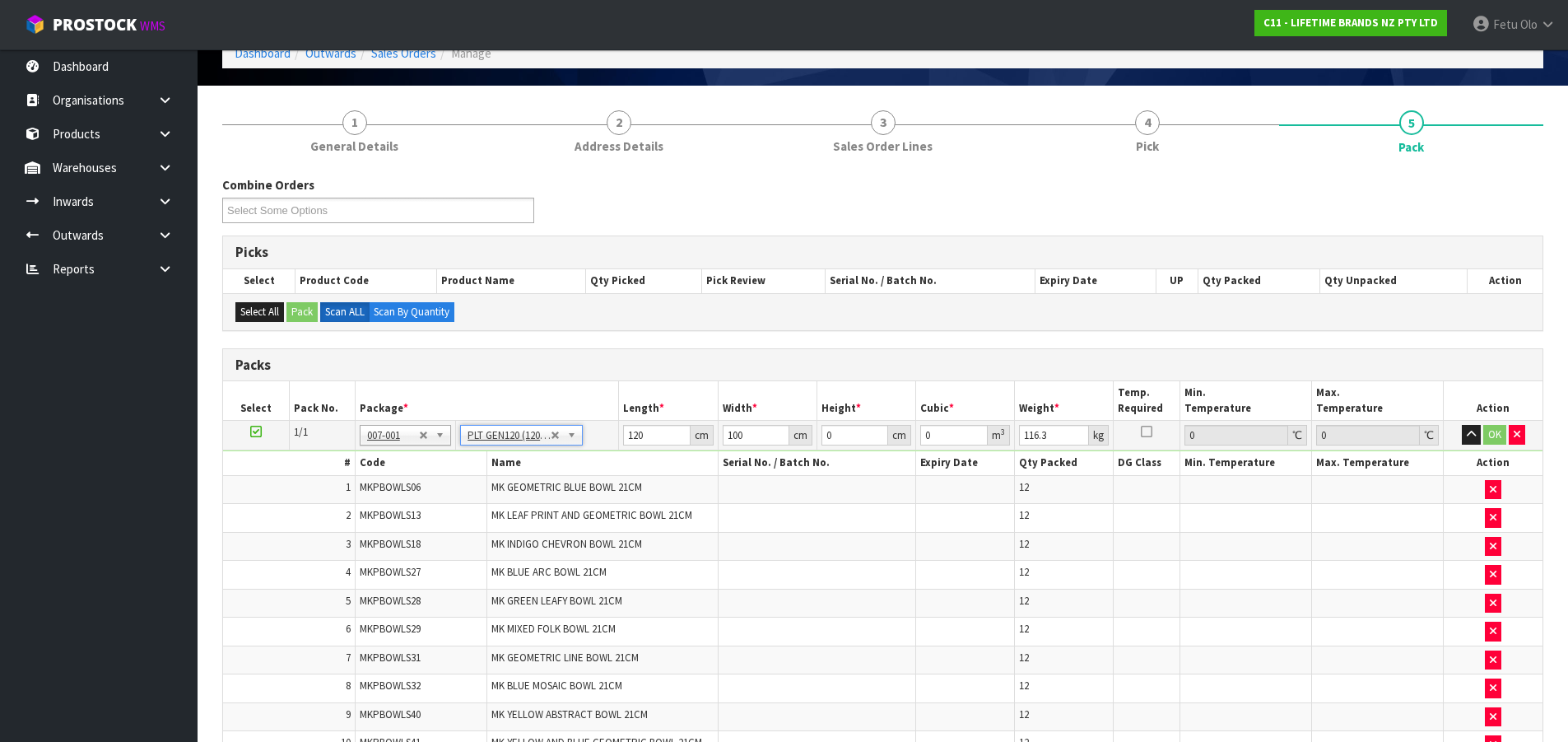 click on "Package  *" at bounding box center [486, 400] 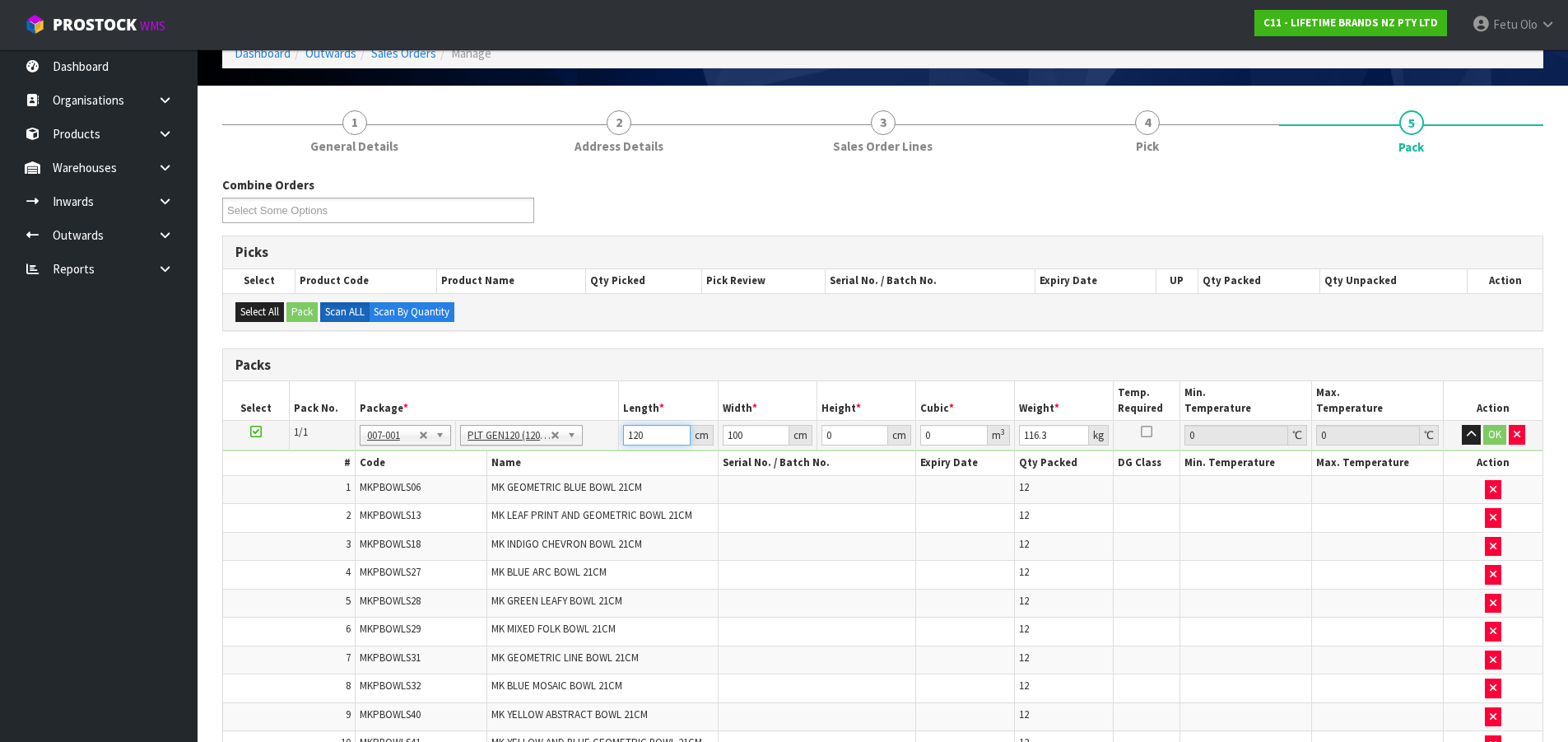 drag, startPoint x: 649, startPoint y: 439, endPoint x: 577, endPoint y: 451, distance: 72.99315 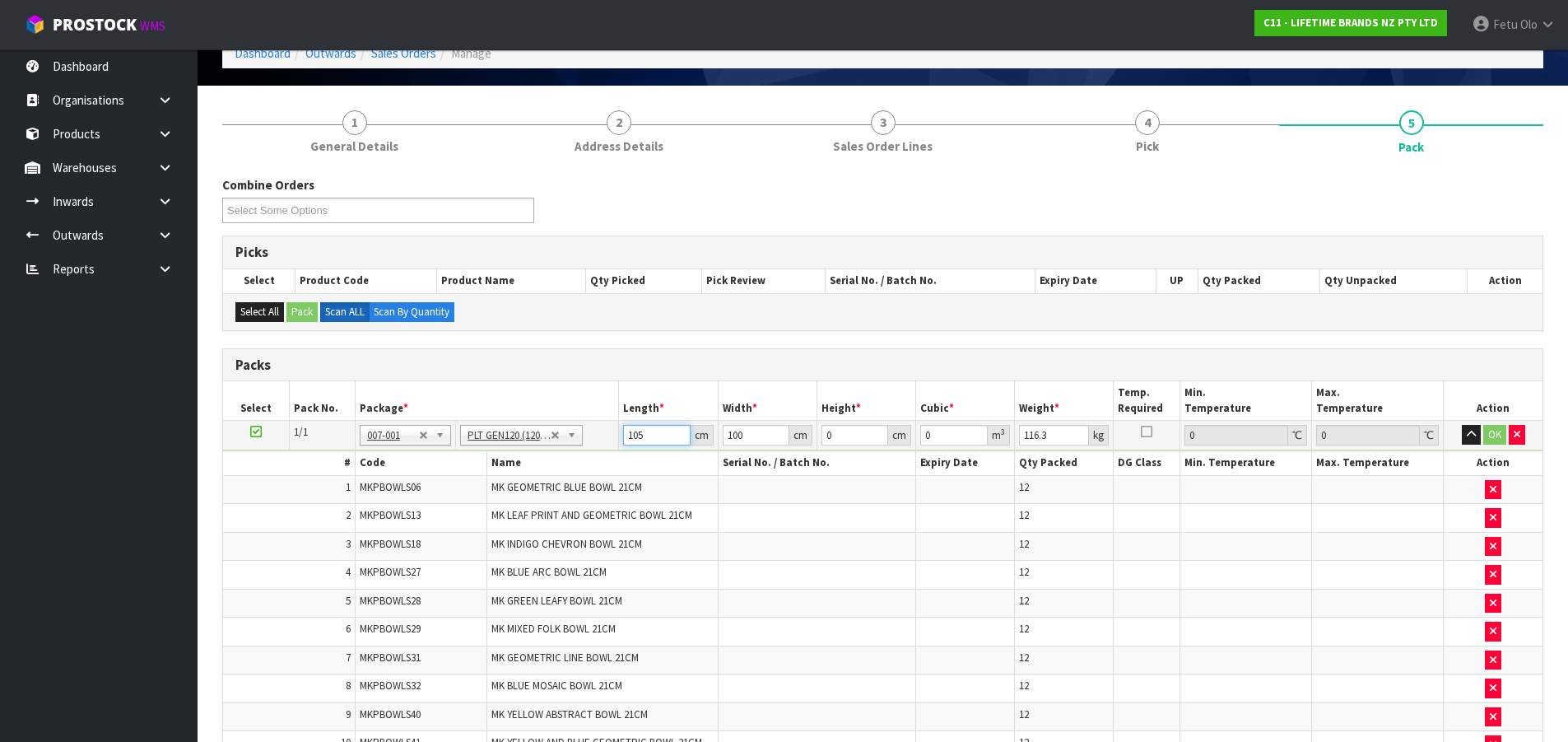 type on "105" 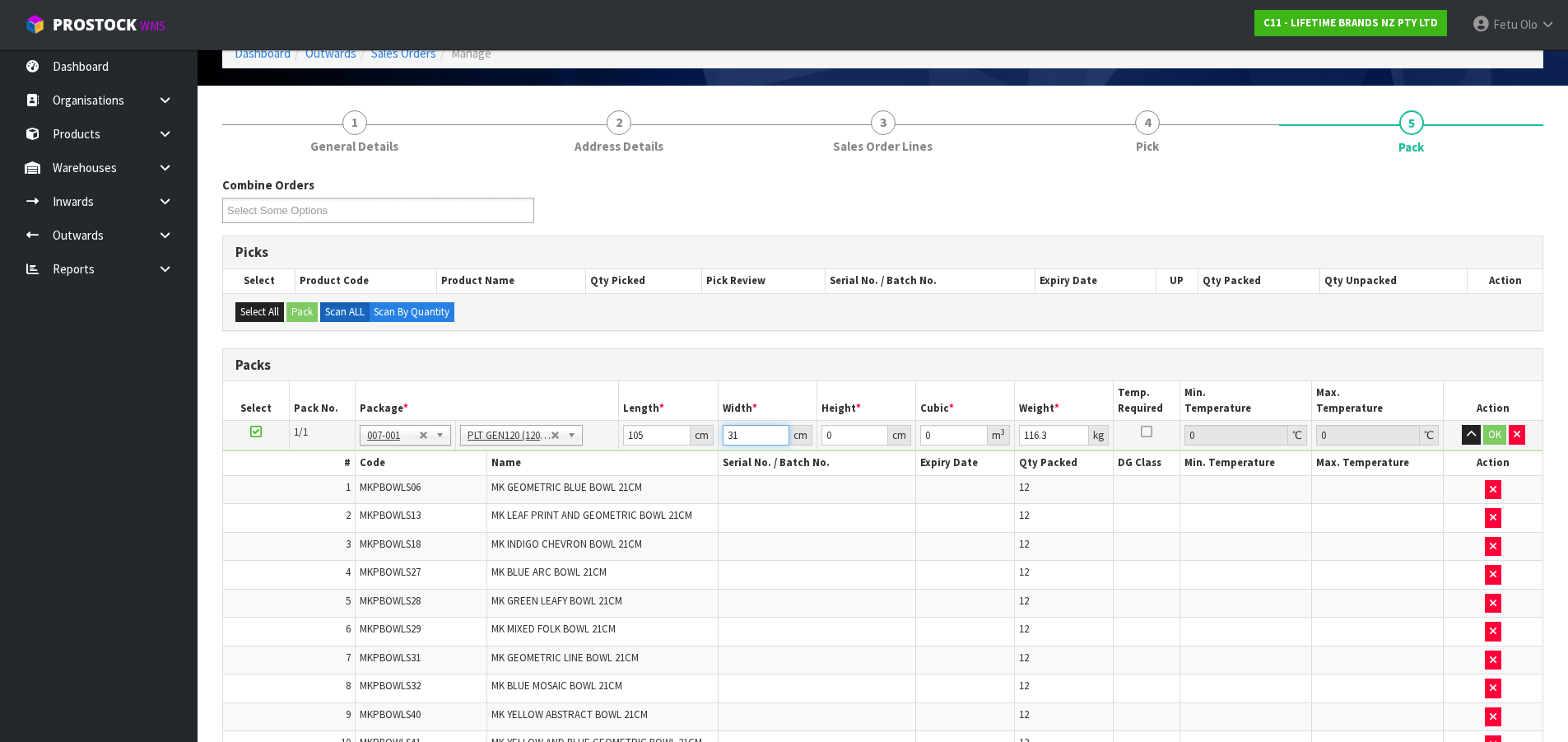 type on "3" 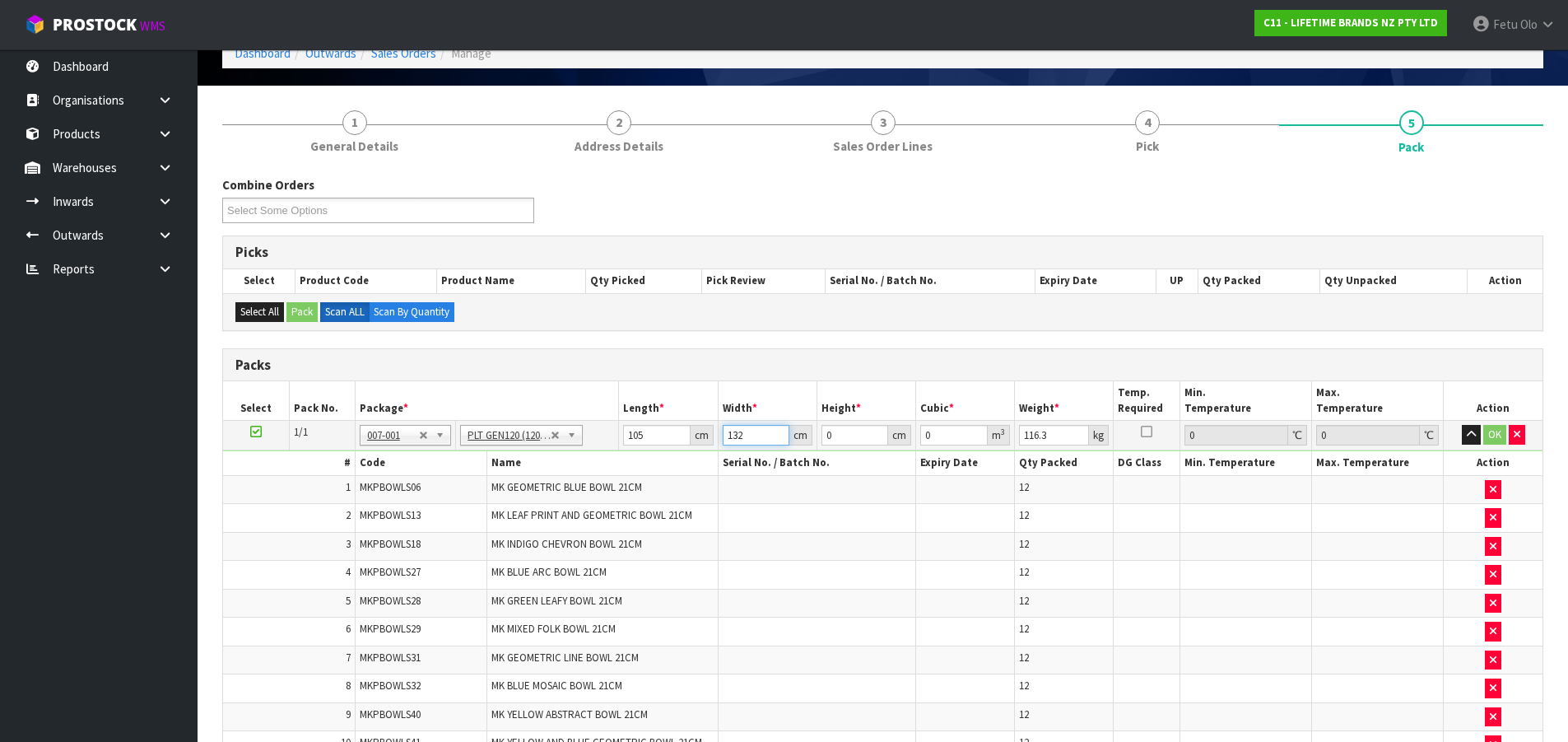 type on "132" 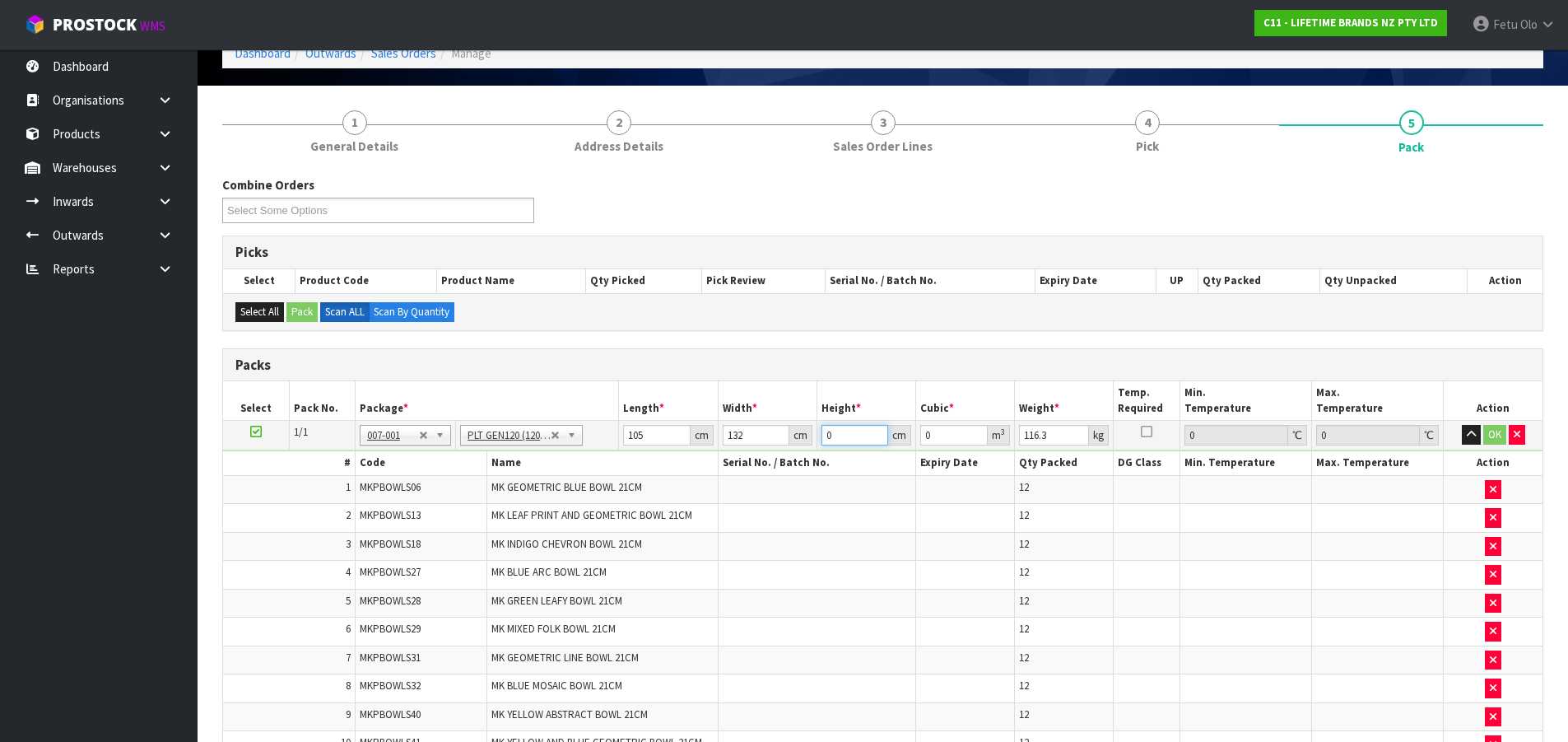 type on "8" 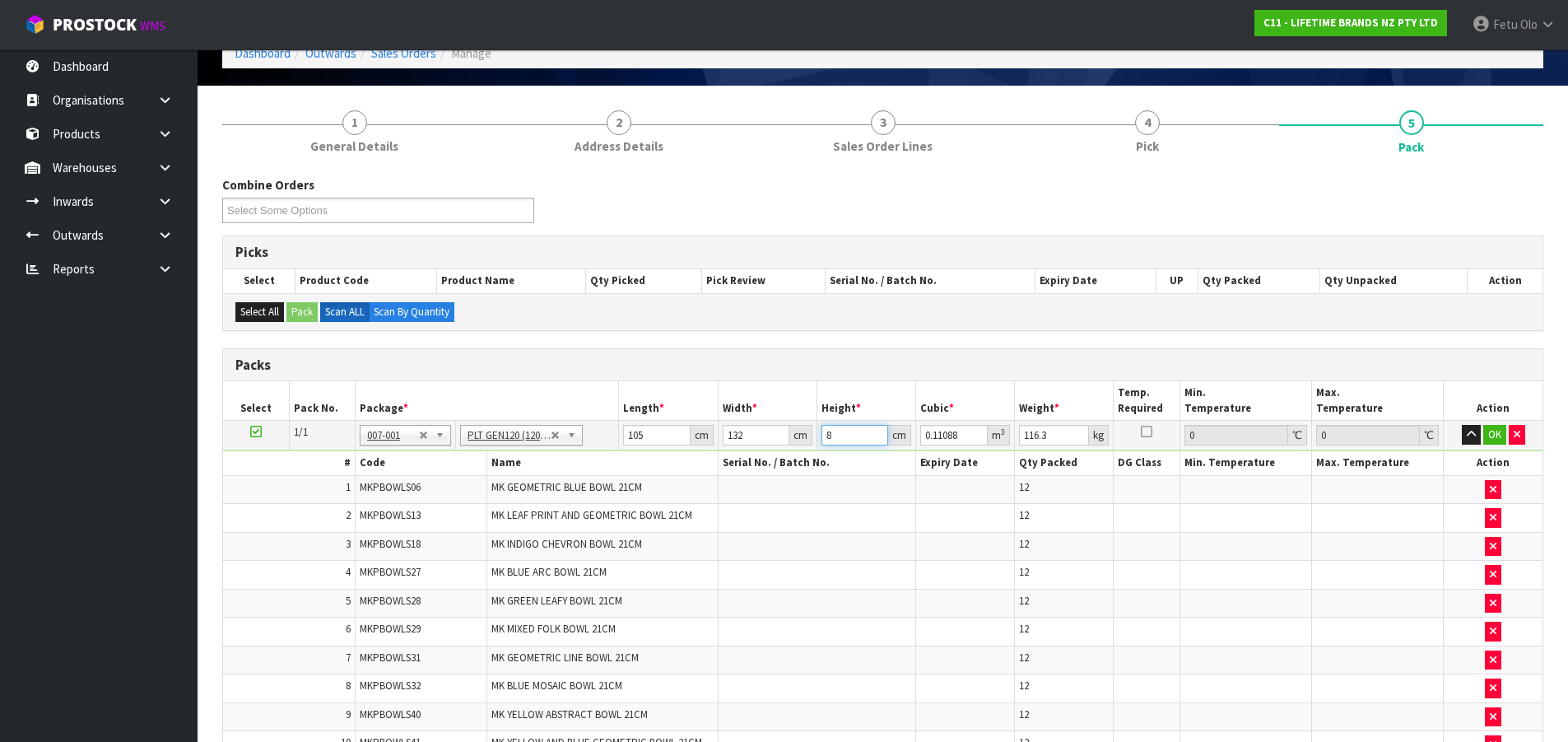 type on "84" 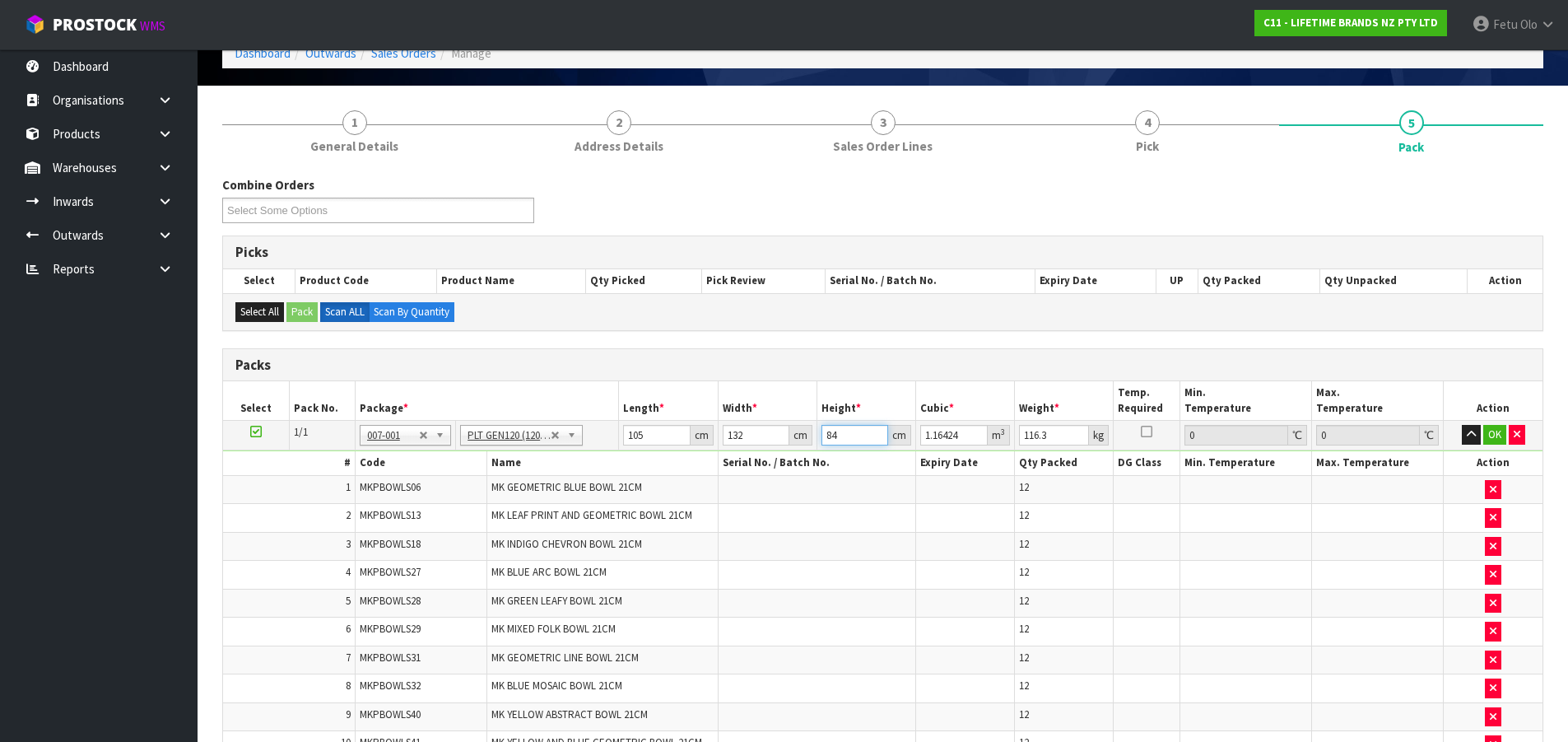 type on "84" 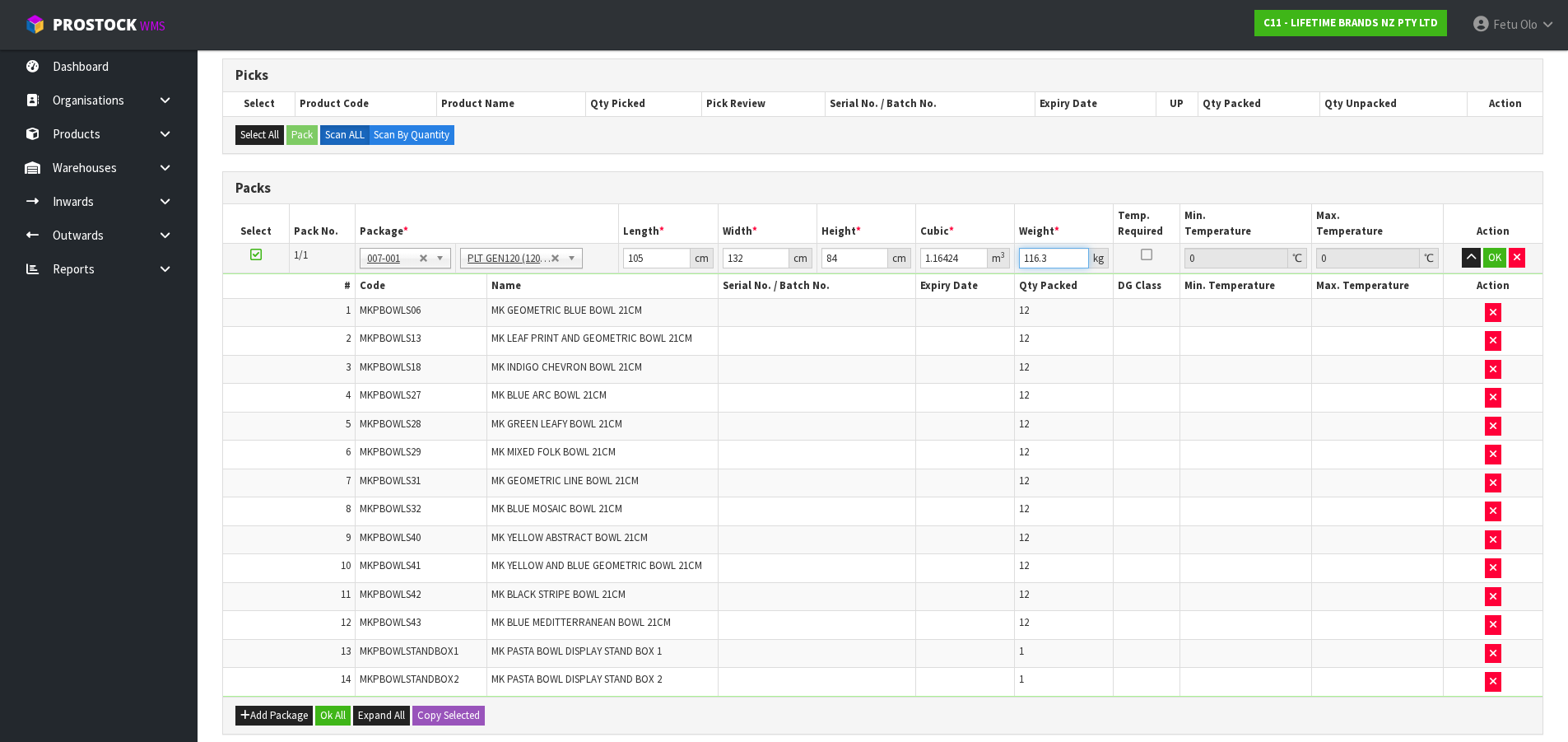 scroll, scrollTop: 571, scrollLeft: 0, axis: vertical 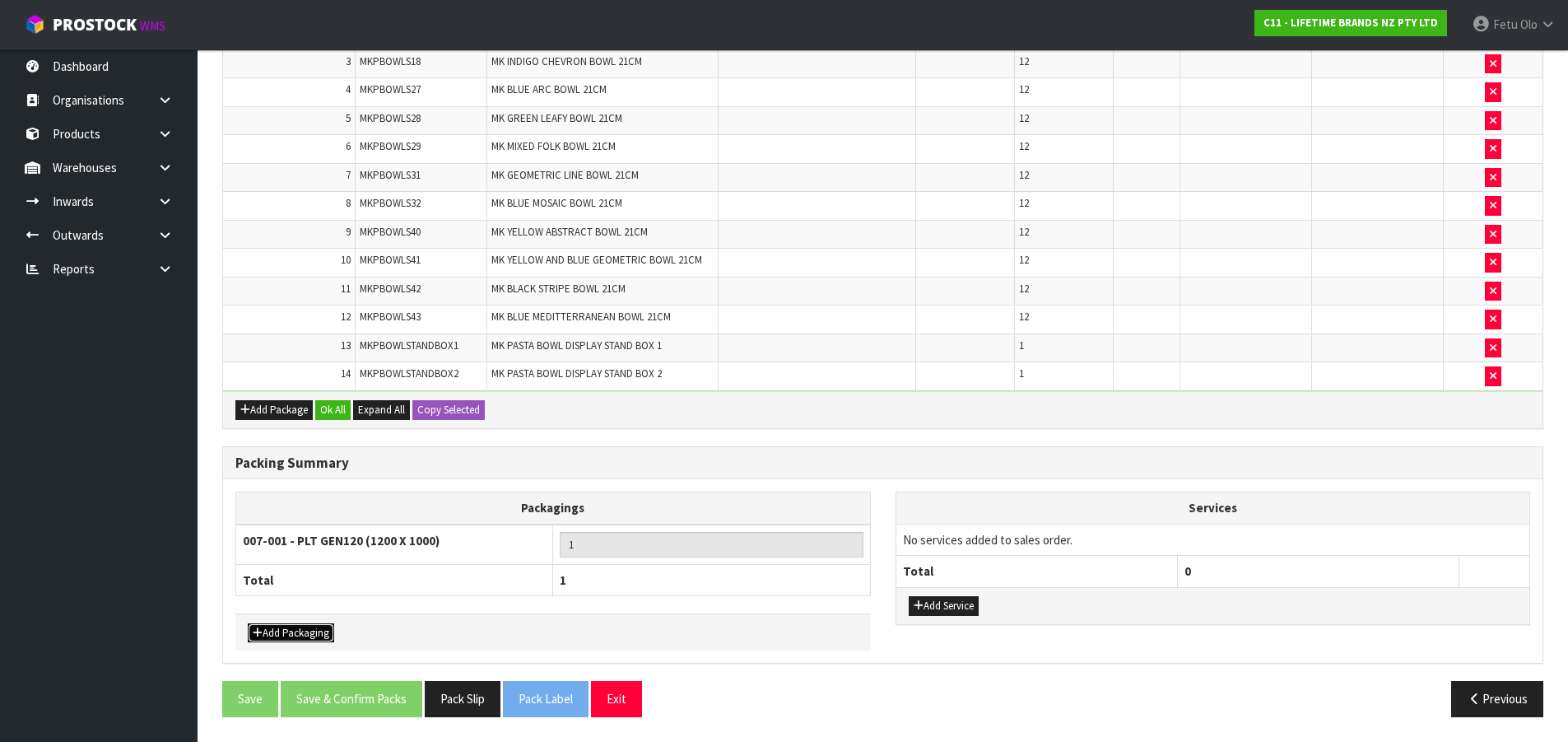 click on "Add Packaging" at bounding box center [291, 633] 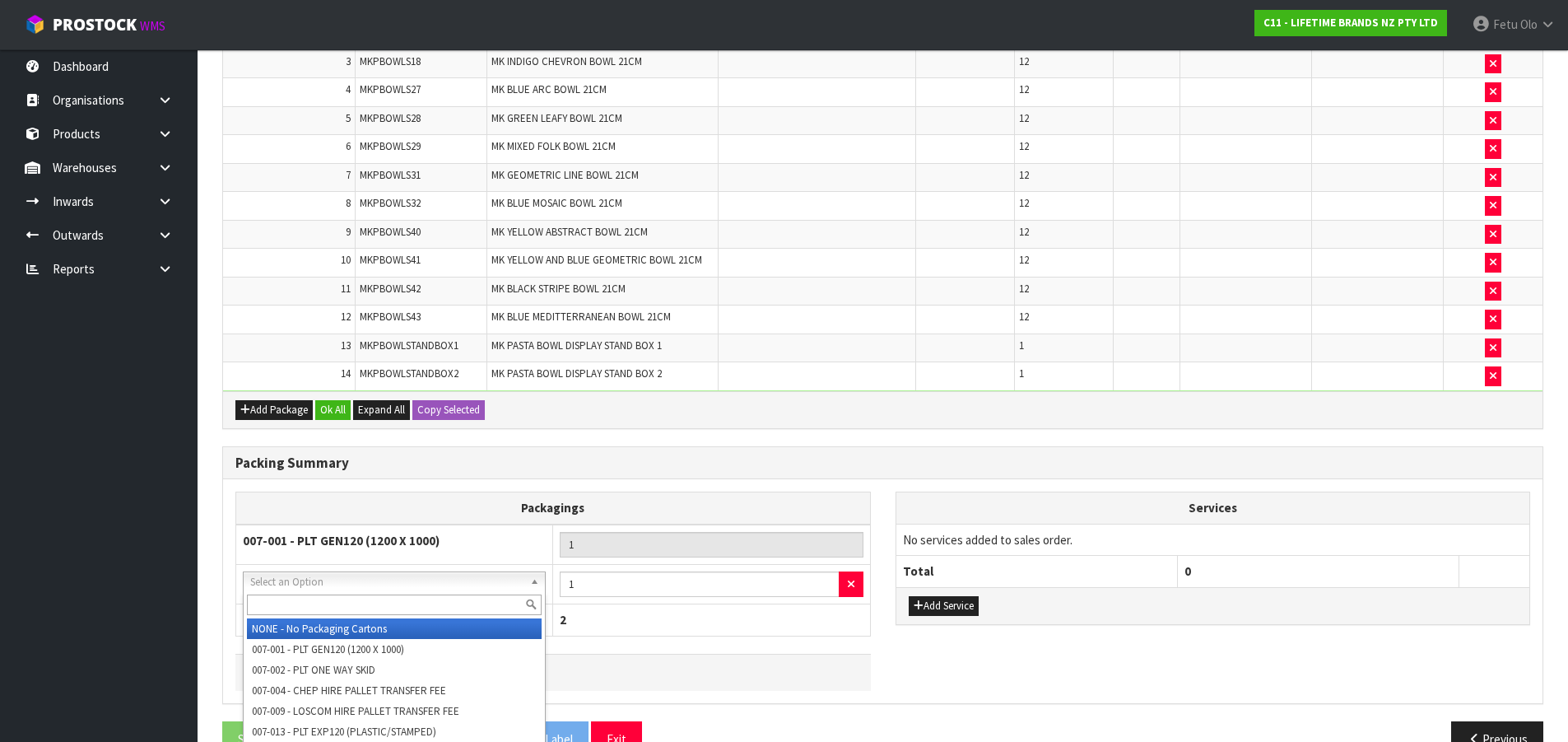 drag, startPoint x: 326, startPoint y: 581, endPoint x: 319, endPoint y: 604, distance: 24.04163 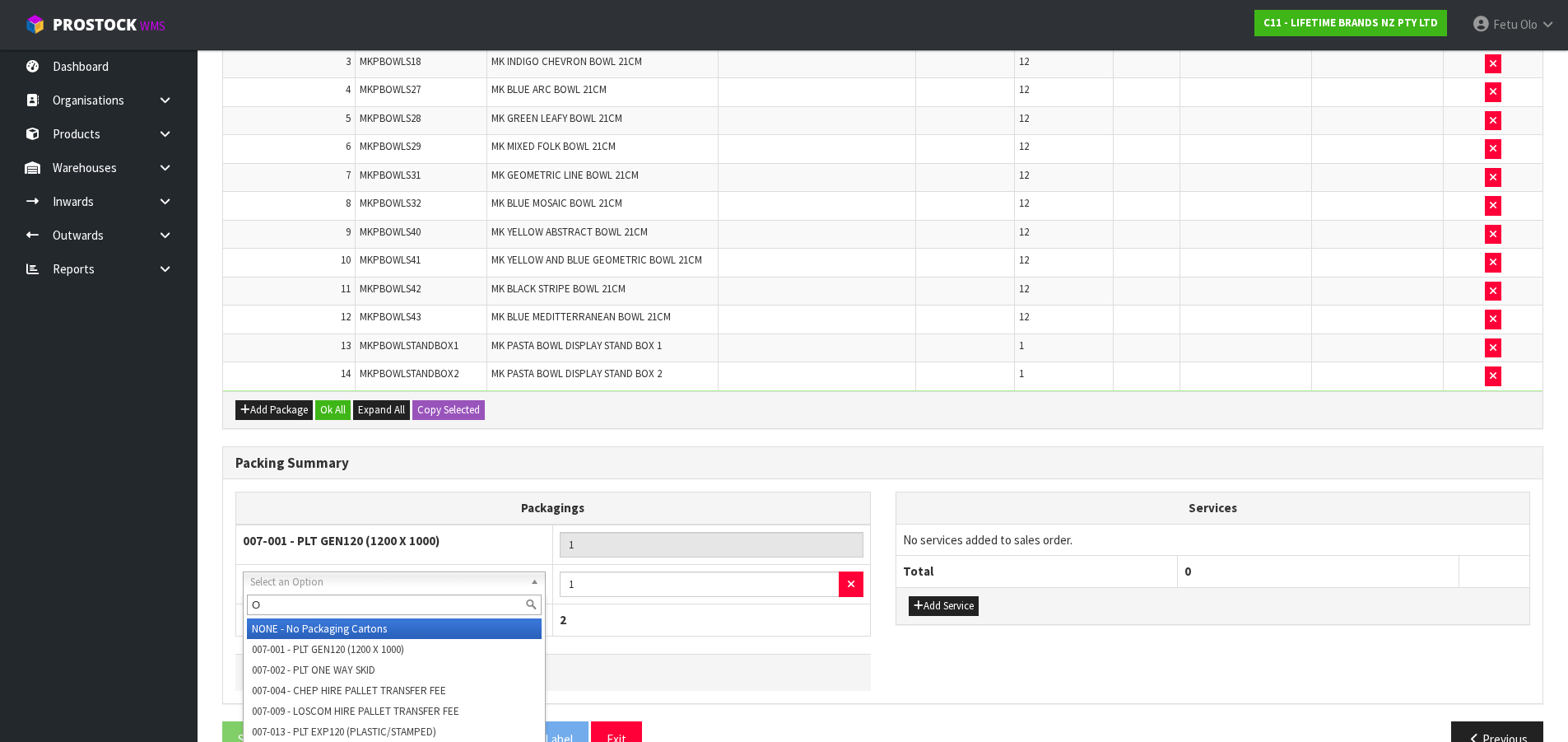 type on "OC" 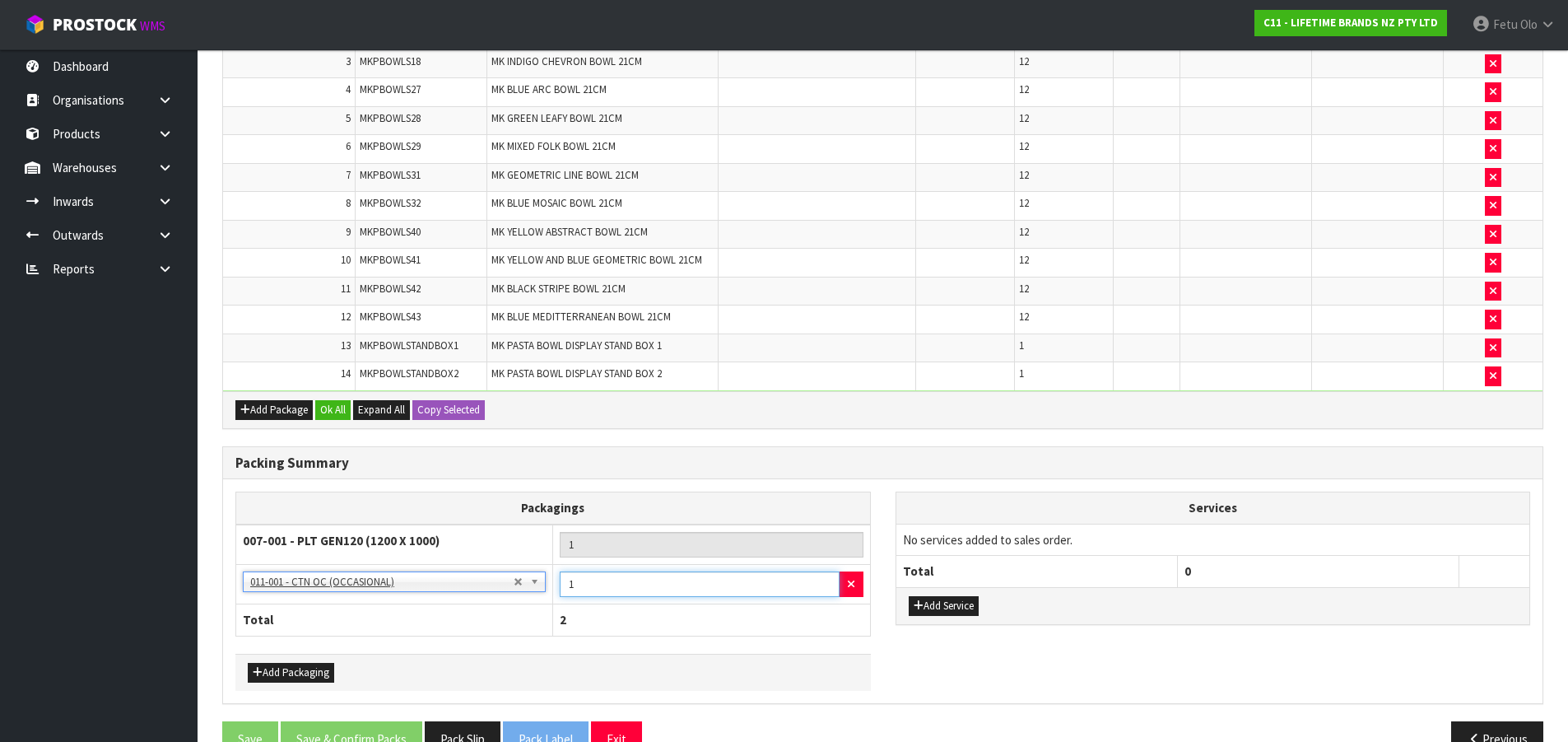 drag, startPoint x: 550, startPoint y: 594, endPoint x: 539, endPoint y: 596, distance: 11.18034 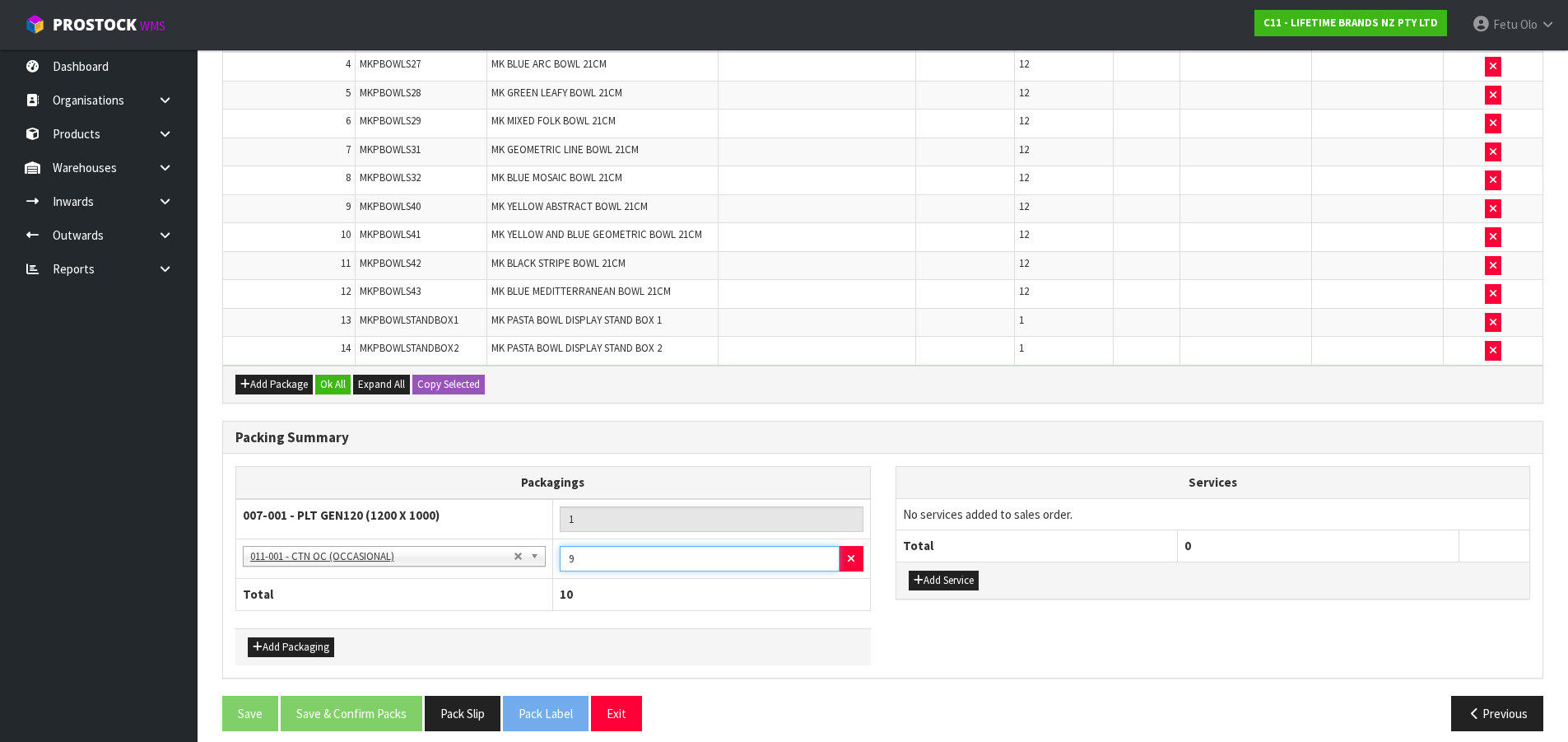 scroll, scrollTop: 610, scrollLeft: 0, axis: vertical 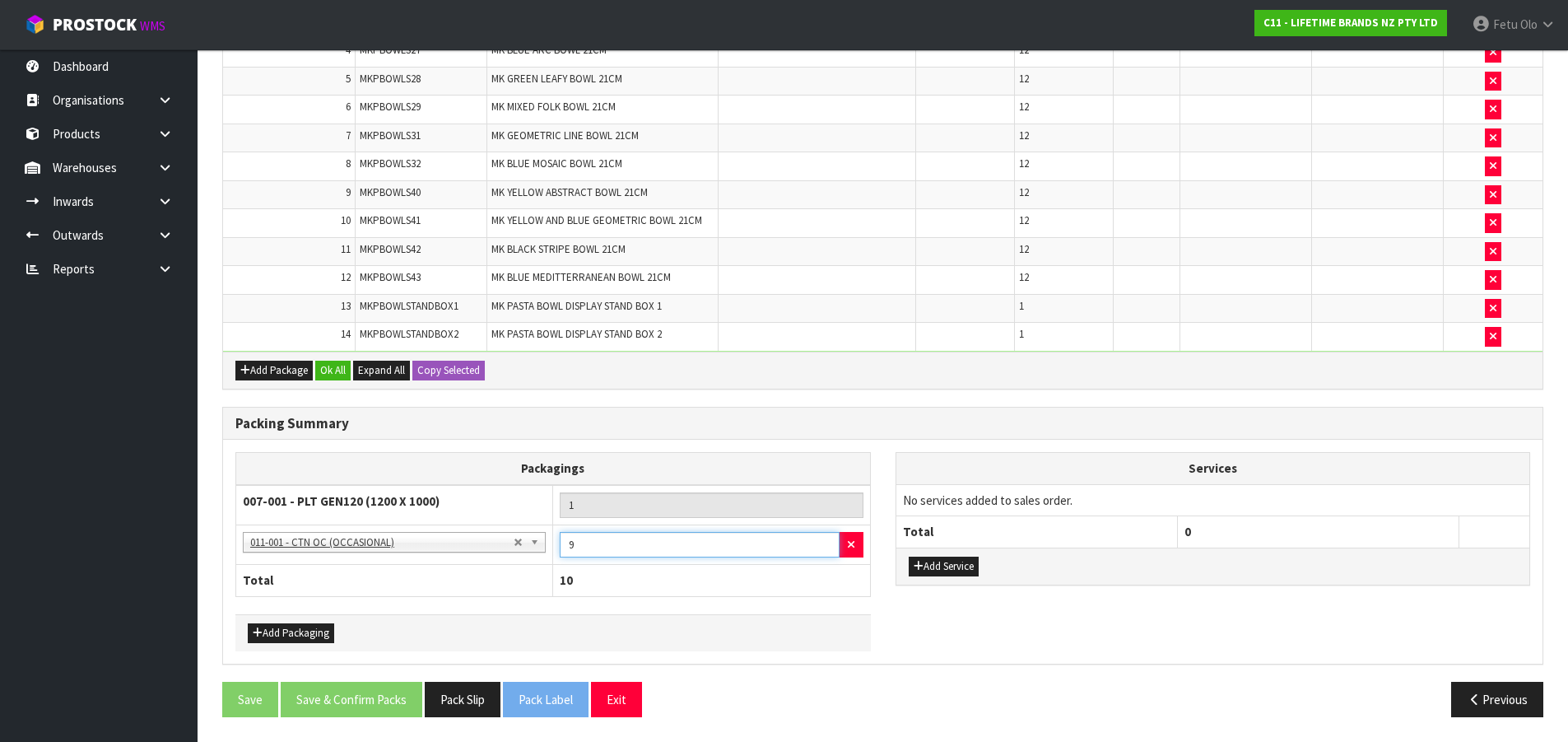type on "9" 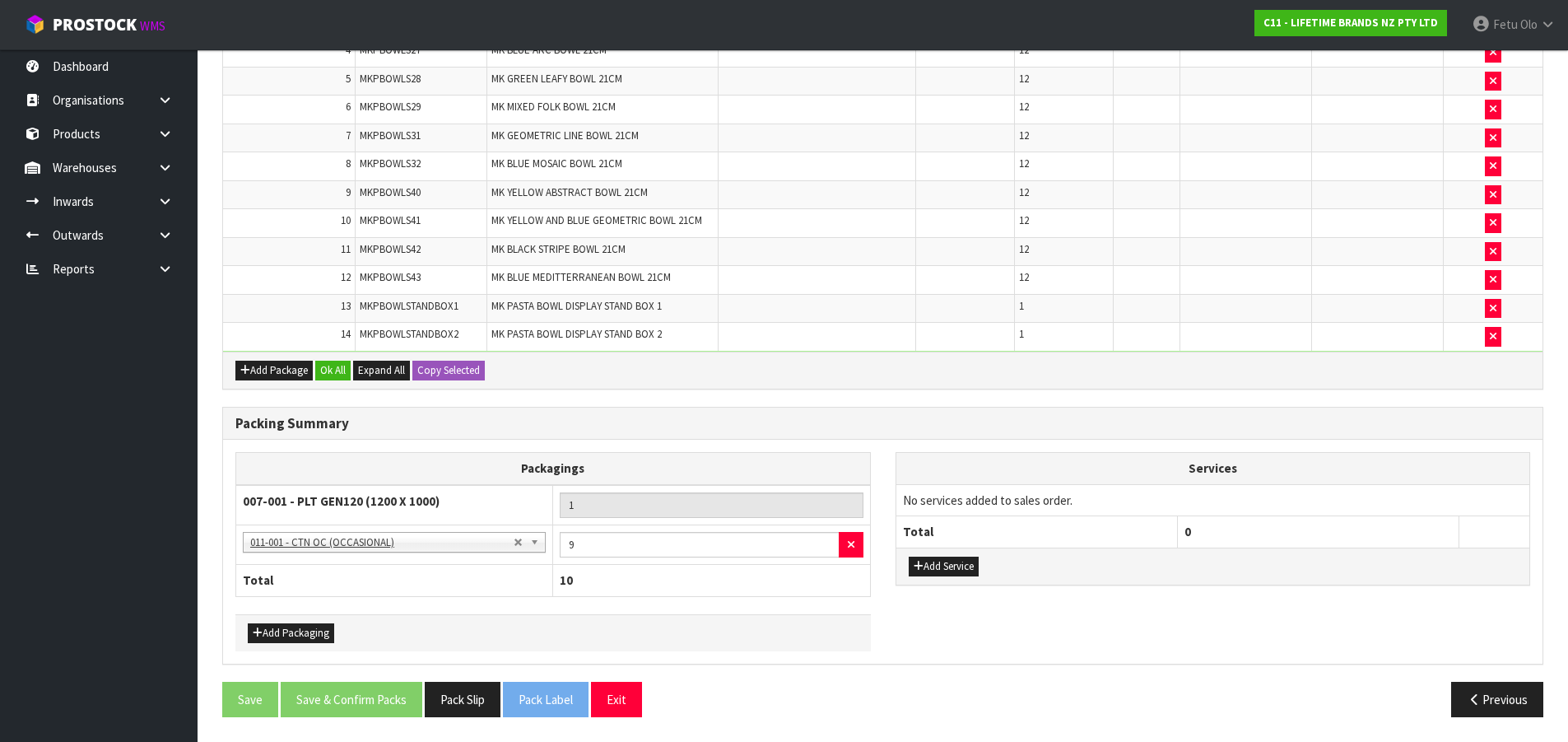 scroll, scrollTop: 281, scrollLeft: 0, axis: vertical 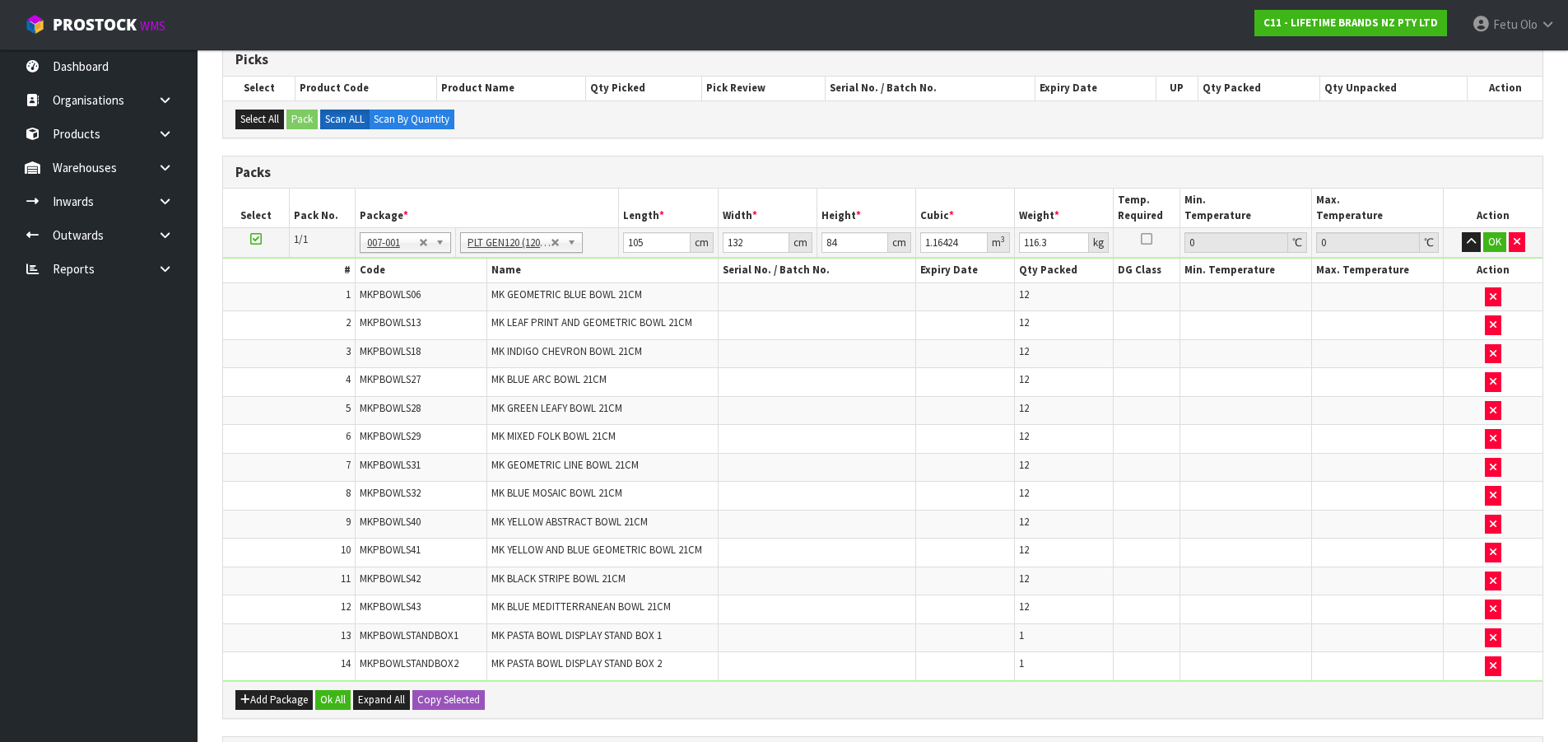 click at bounding box center [1245, 609] 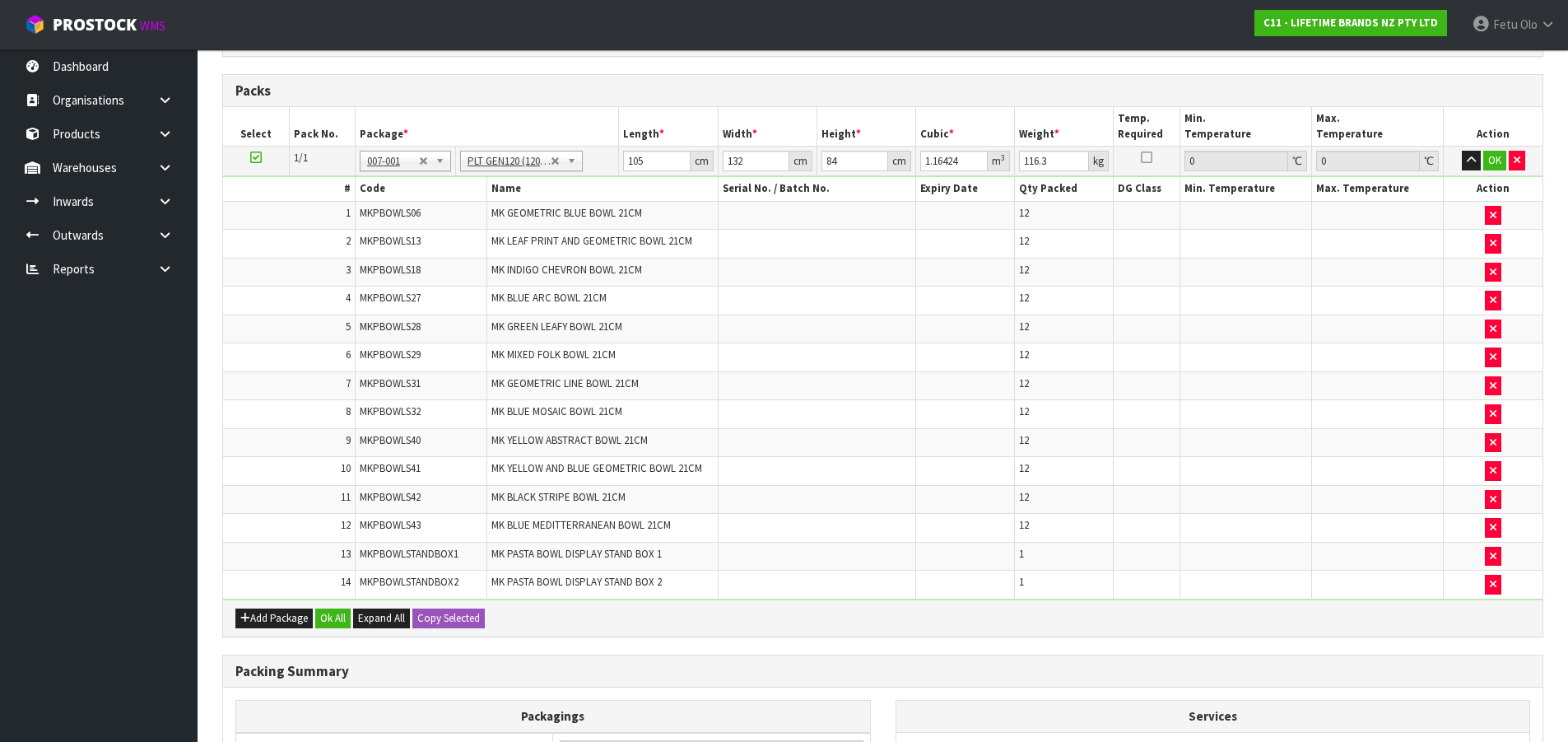 scroll, scrollTop: 363, scrollLeft: 0, axis: vertical 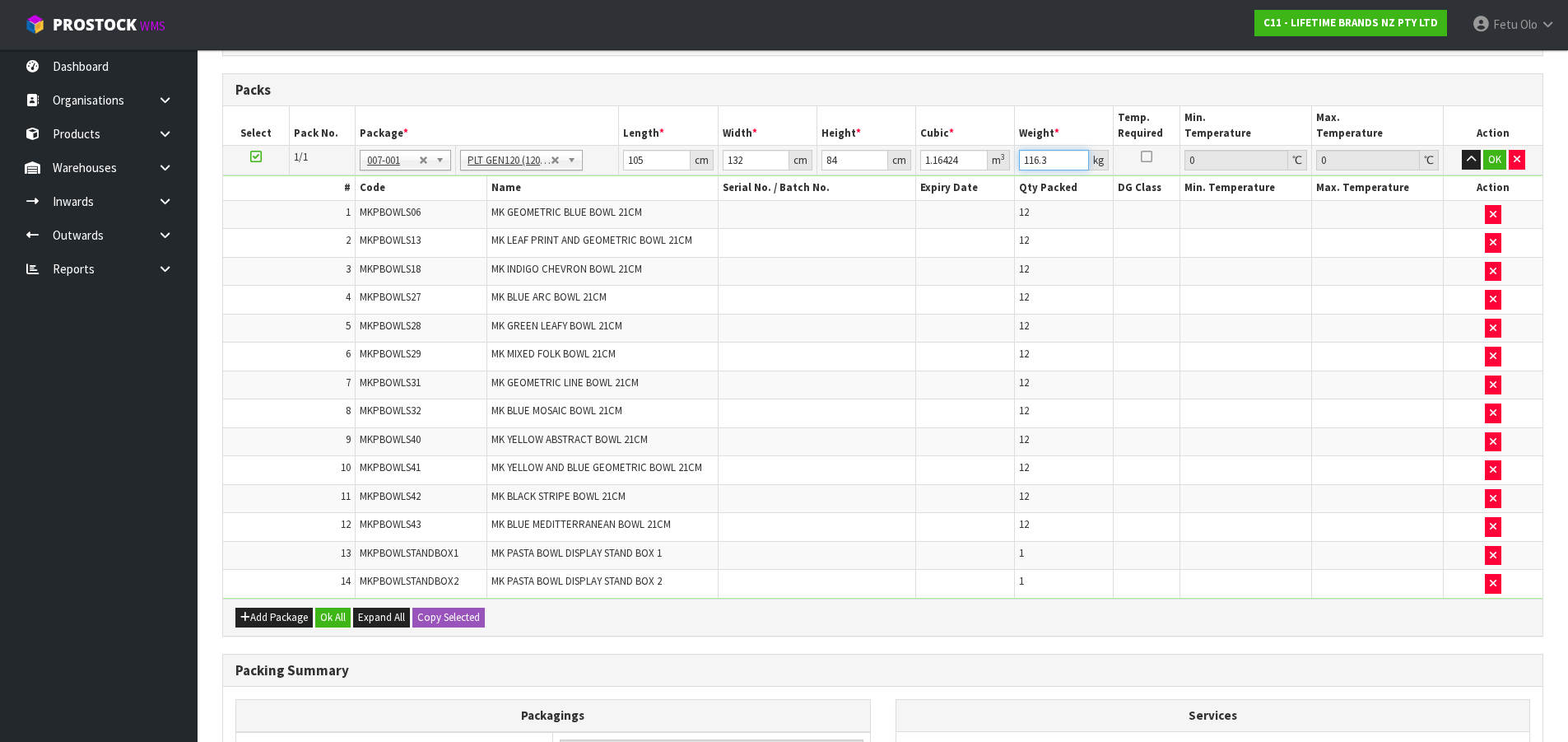 drag, startPoint x: 1054, startPoint y: 157, endPoint x: 939, endPoint y: 187, distance: 118.84864 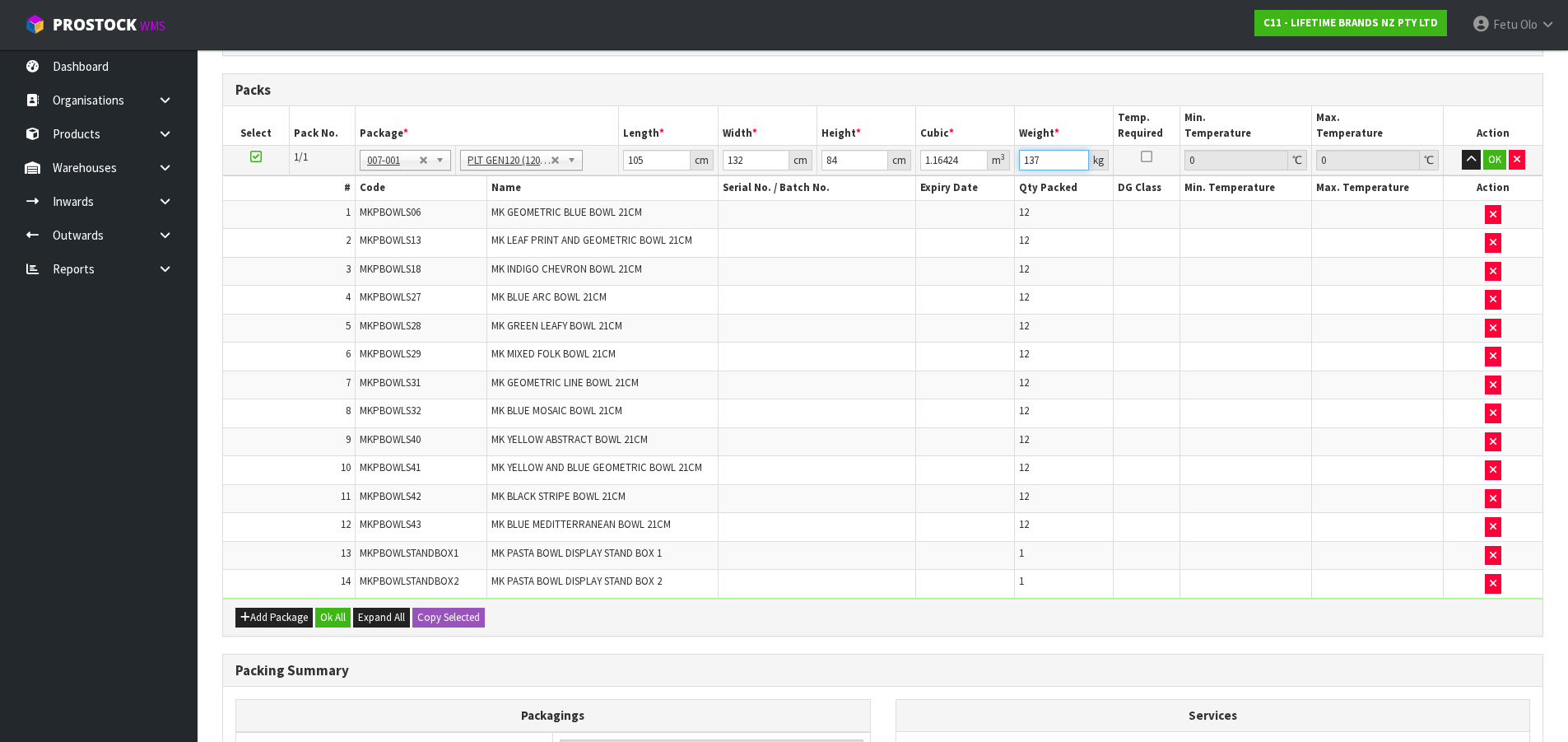 type on "137" 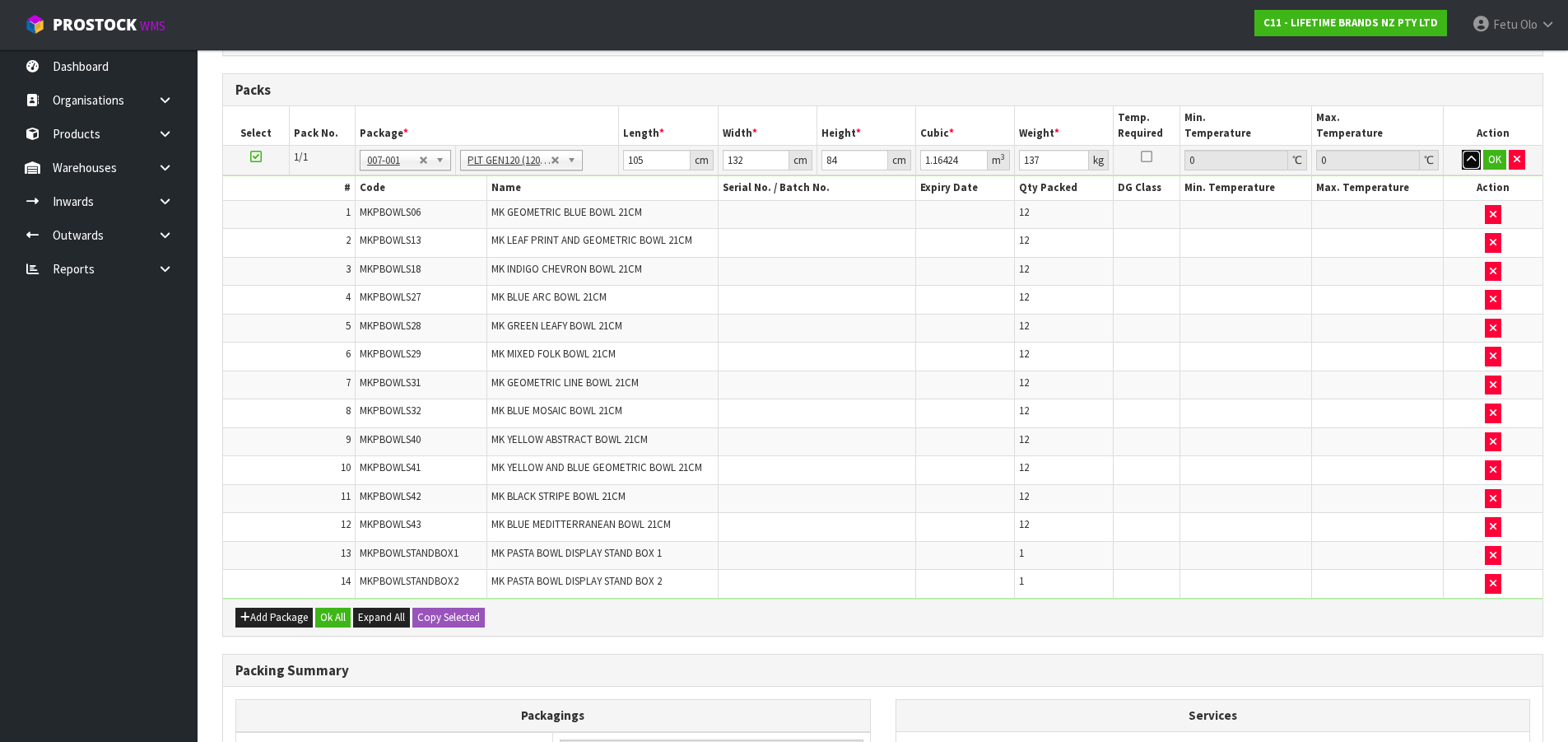 type 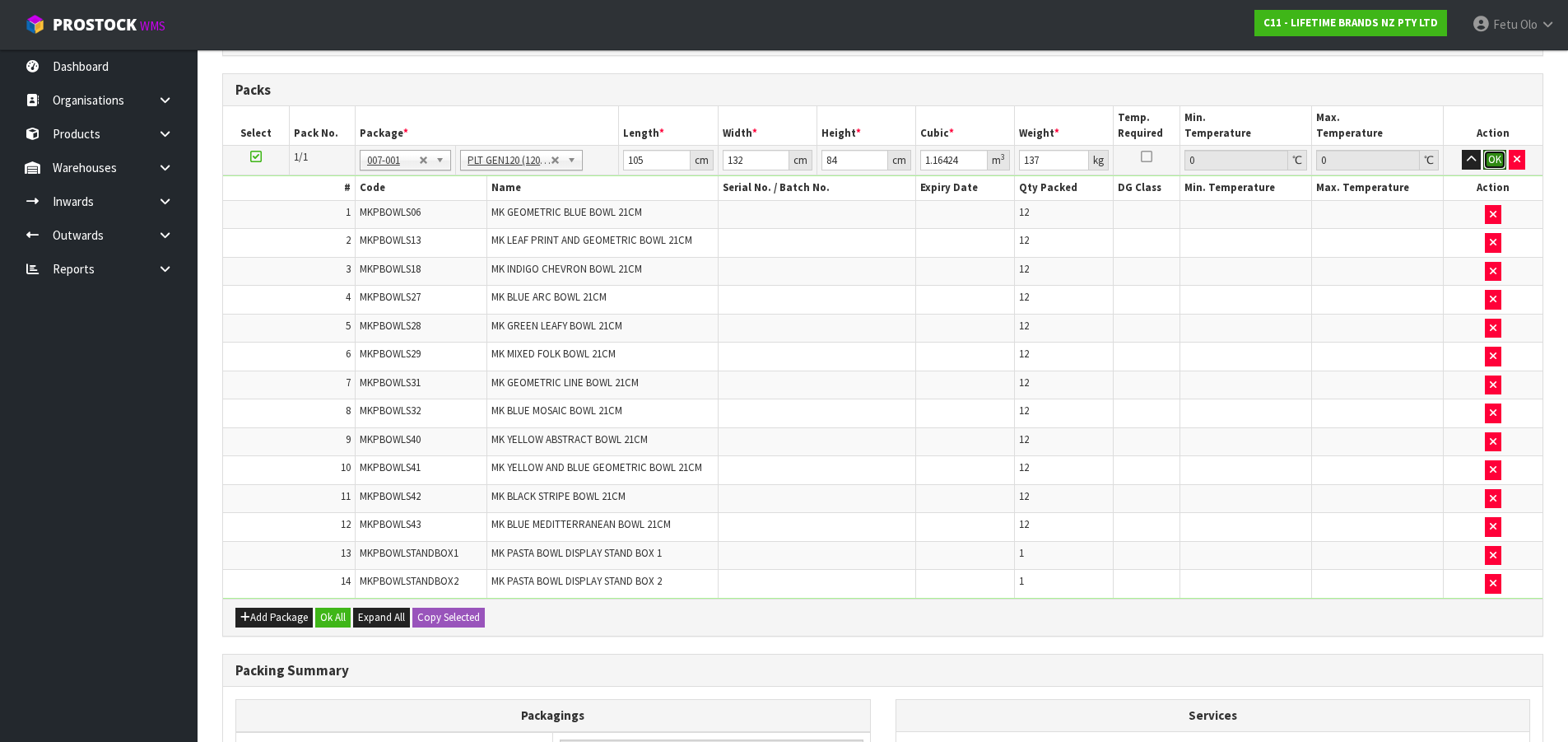 click on "OK" at bounding box center (1495, 160) 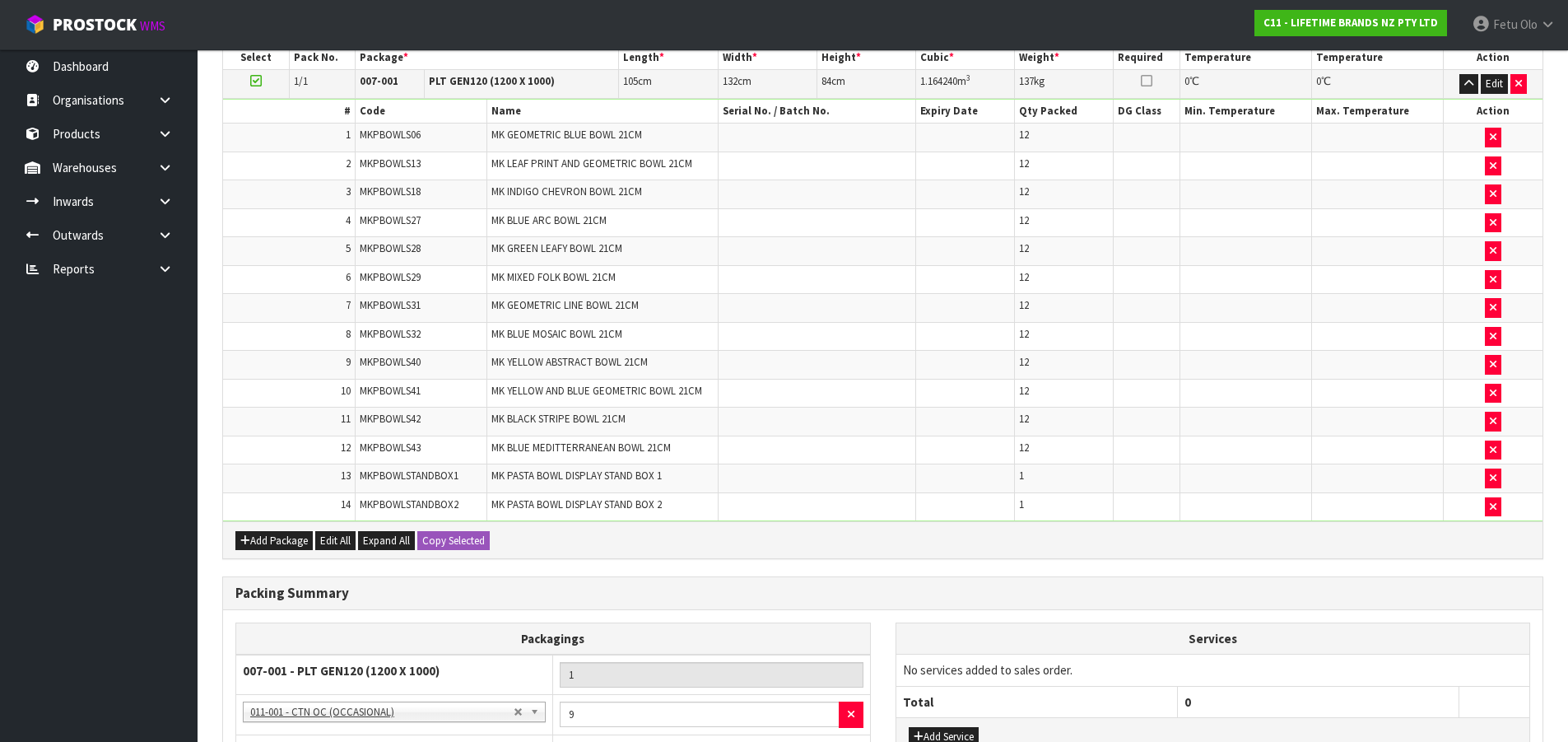 scroll, scrollTop: 609, scrollLeft: 0, axis: vertical 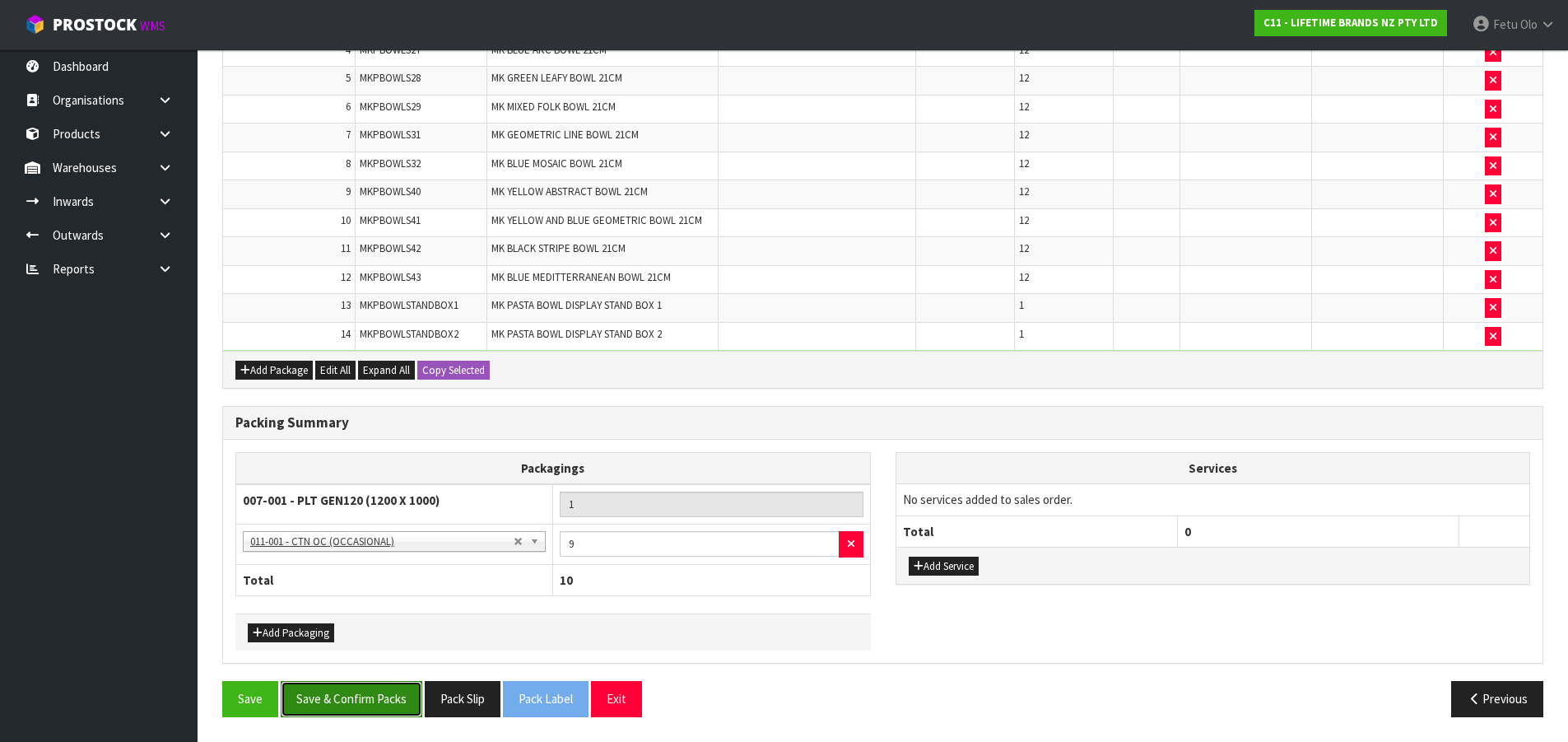 click on "Save & Confirm Packs" at bounding box center [351, 698] 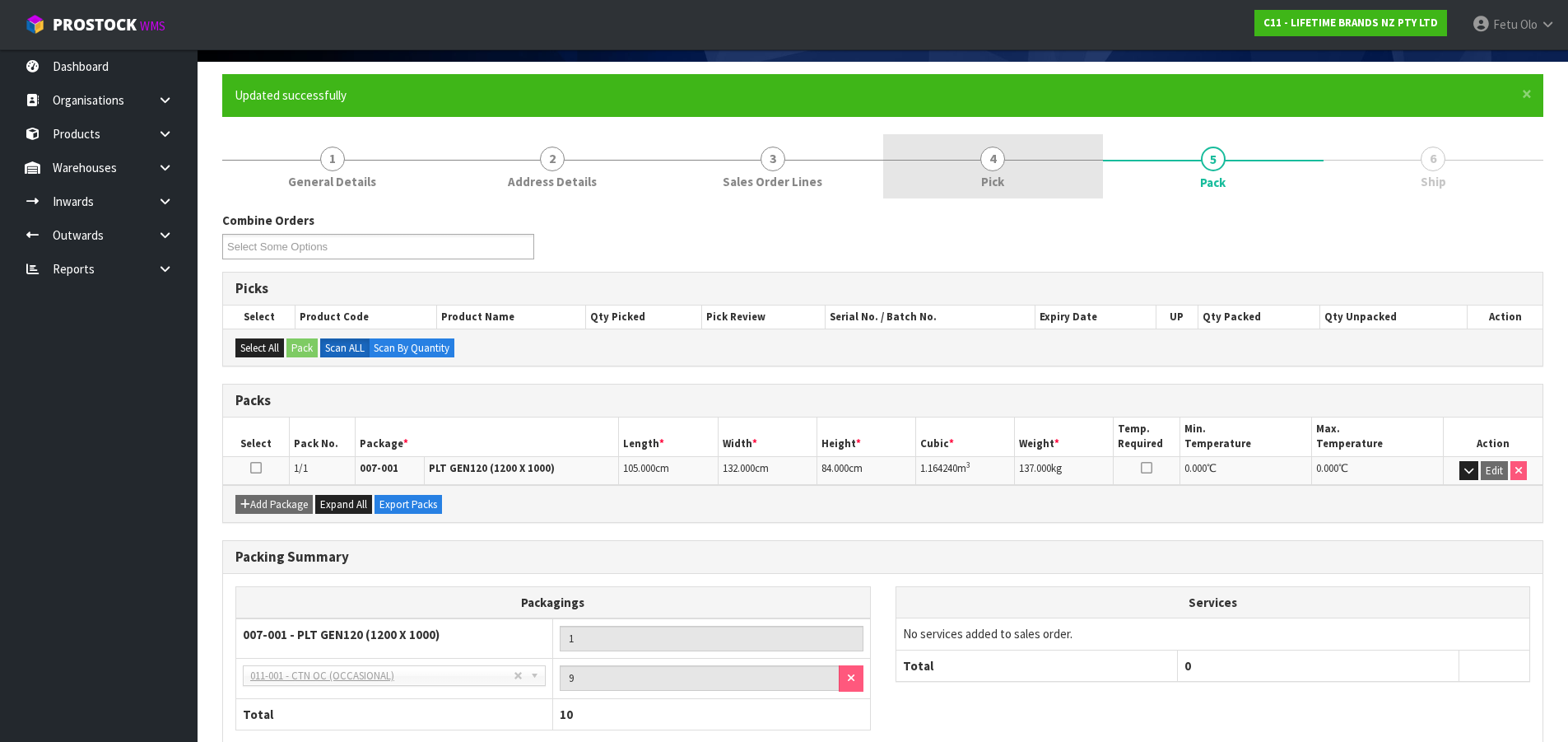 scroll, scrollTop: 0, scrollLeft: 0, axis: both 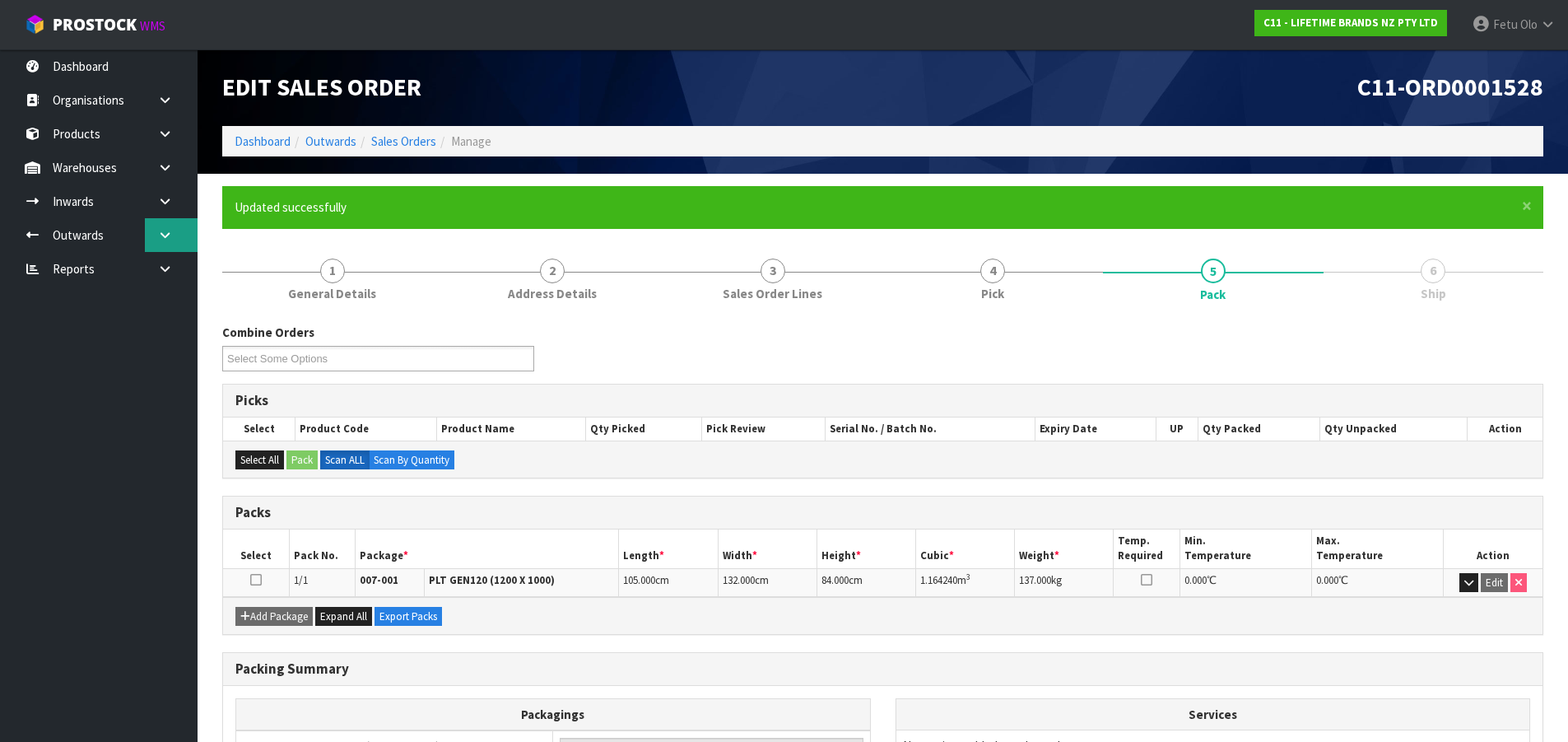 click at bounding box center (165, 235) 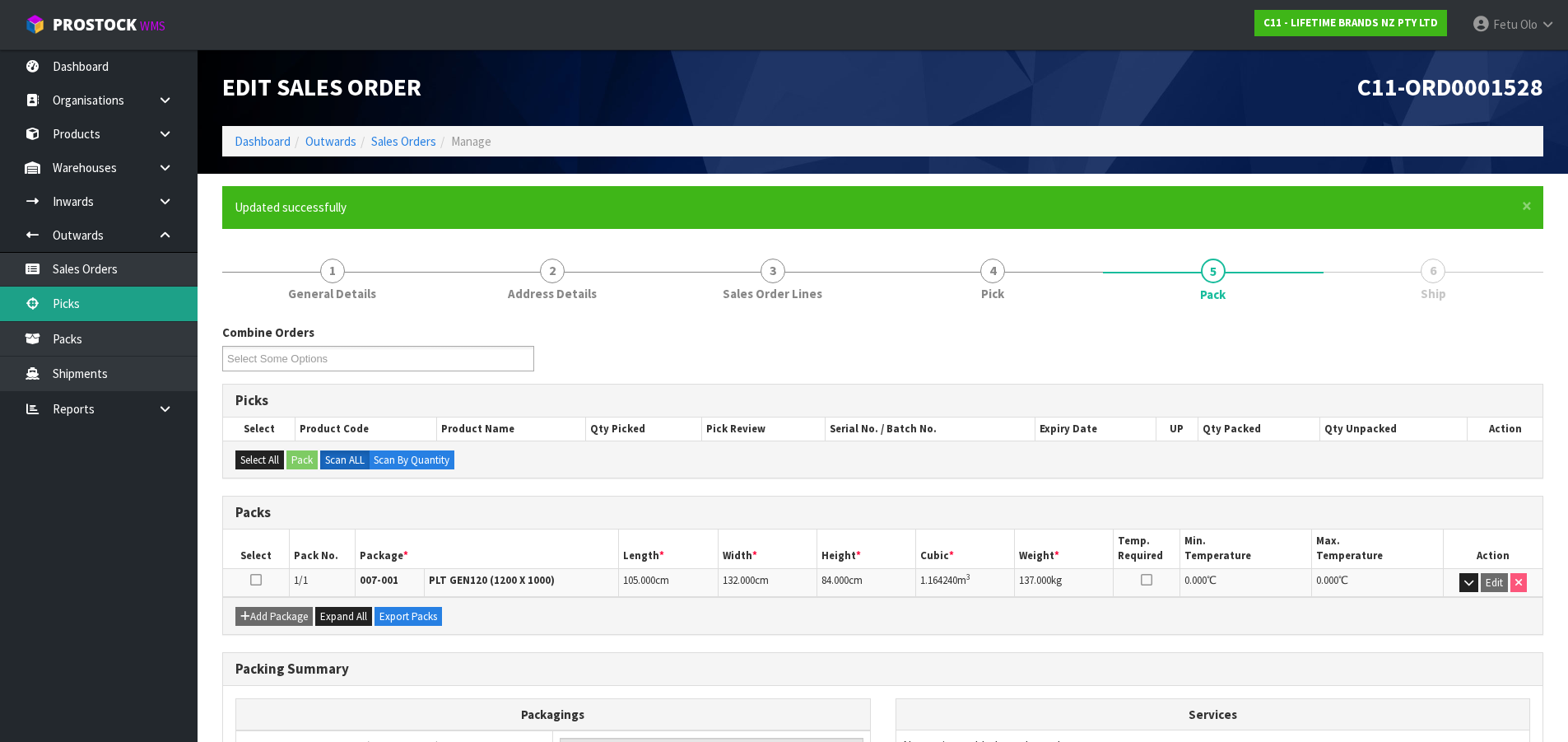 click on "Picks" at bounding box center (99, 303) 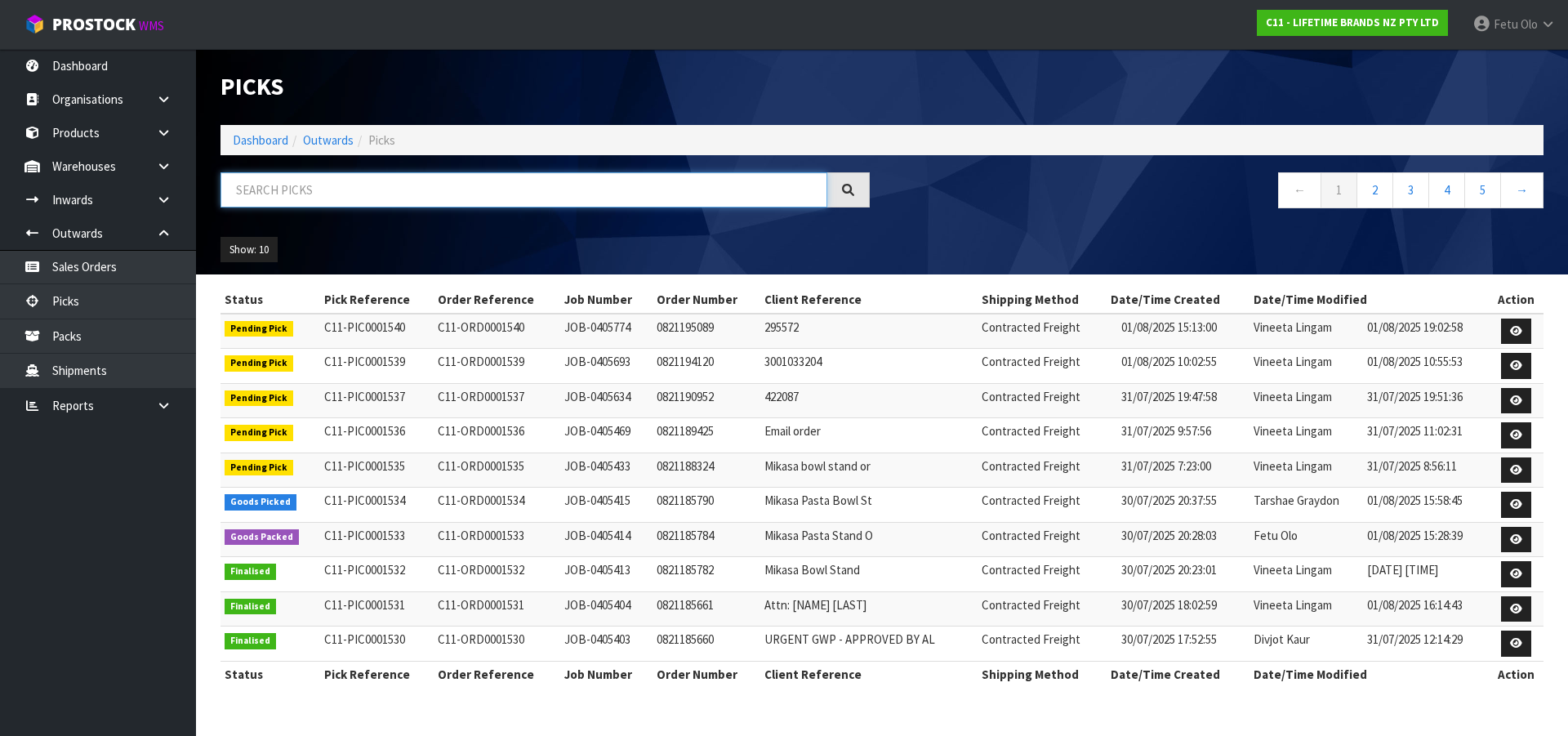 click at bounding box center (523, 190) 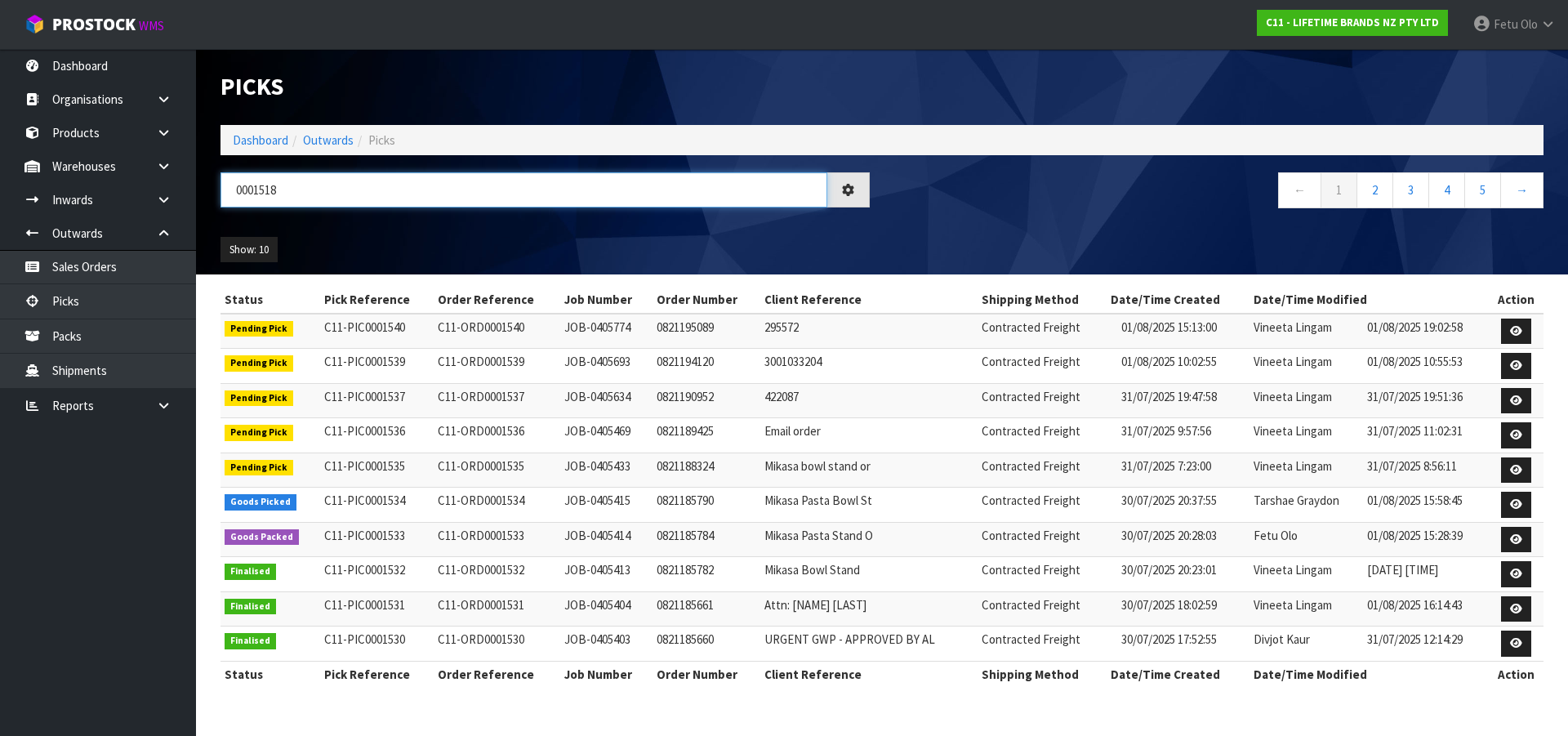 type on "0001518" 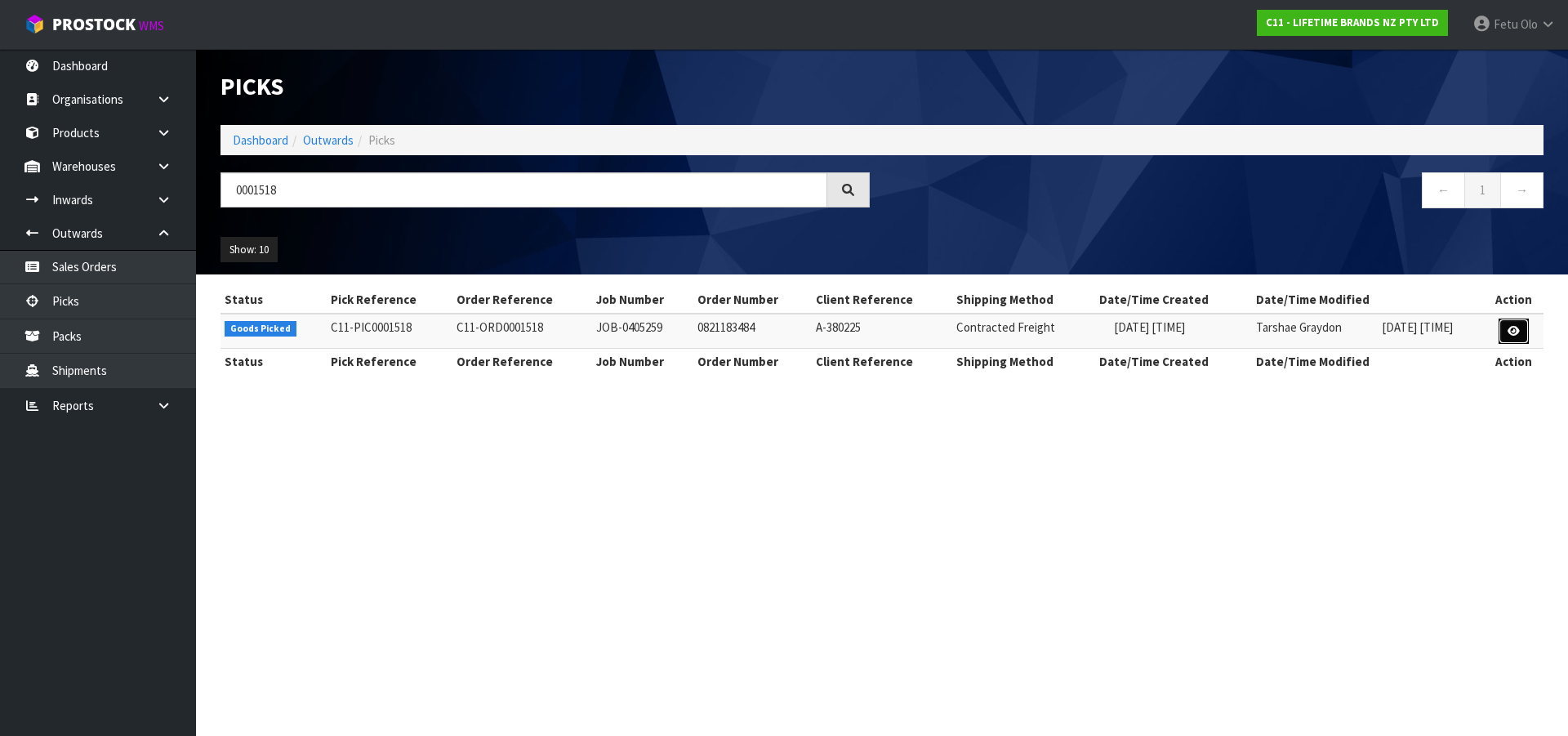 click at bounding box center (1513, 332) 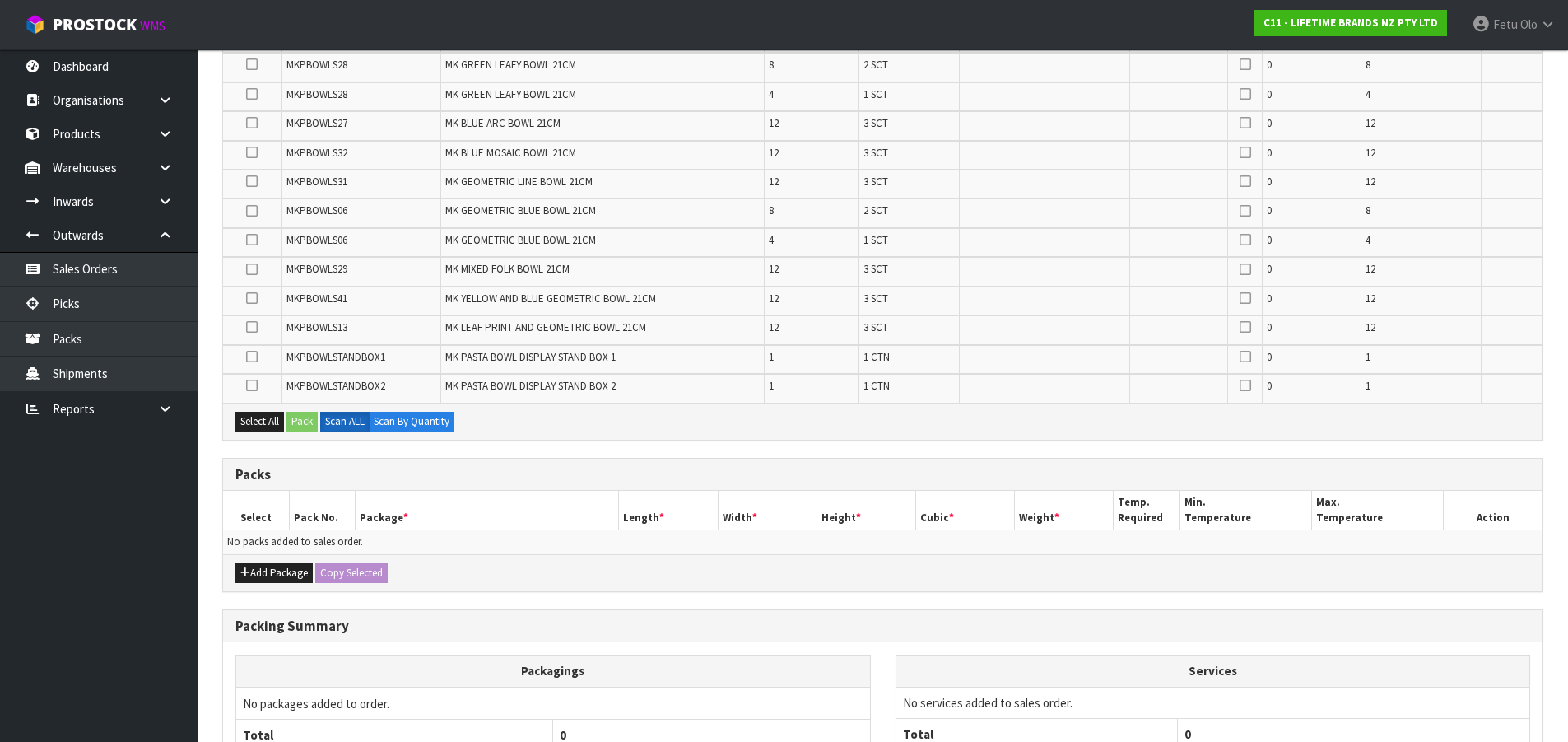 scroll, scrollTop: 596, scrollLeft: 0, axis: vertical 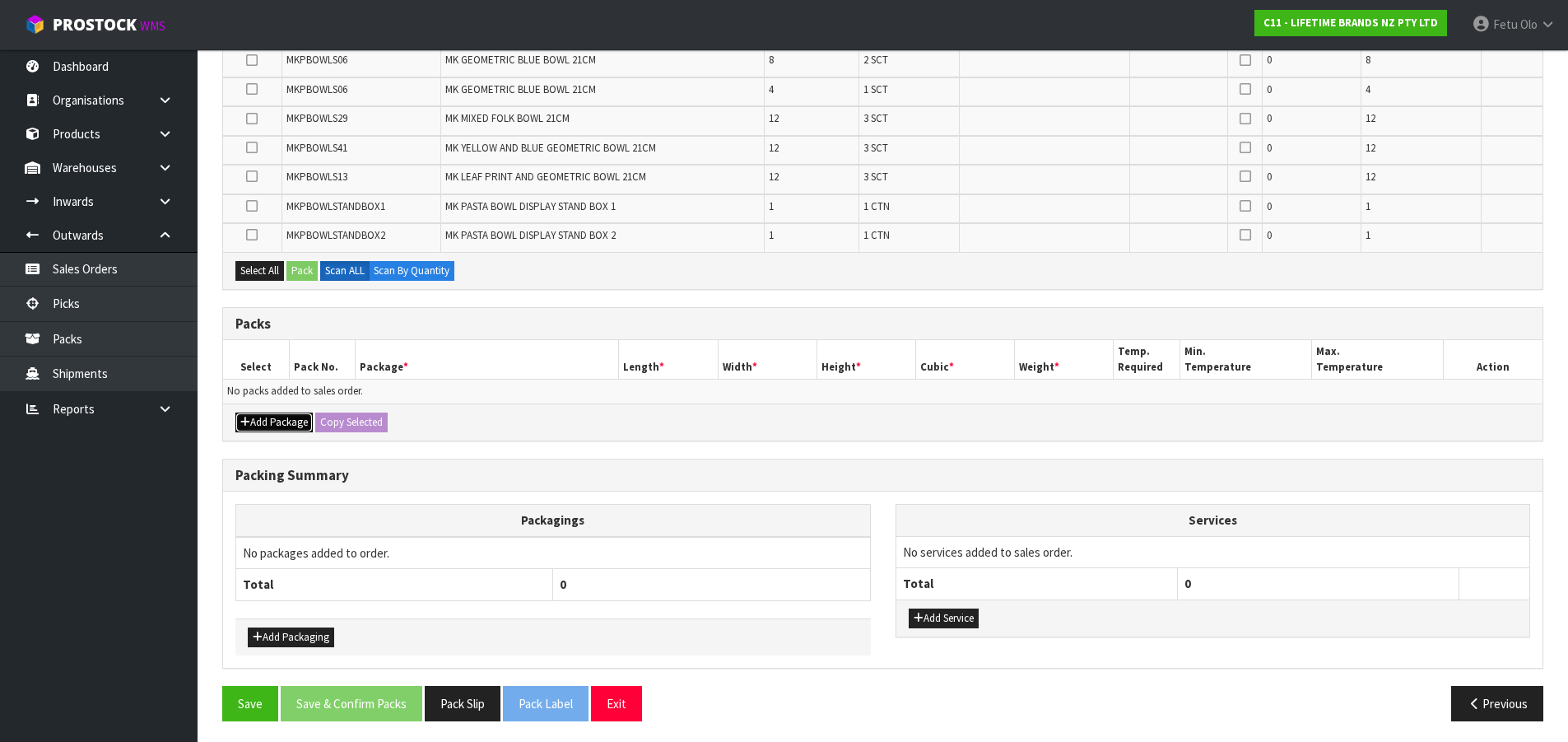 click on "Add Package" at bounding box center [274, 422] 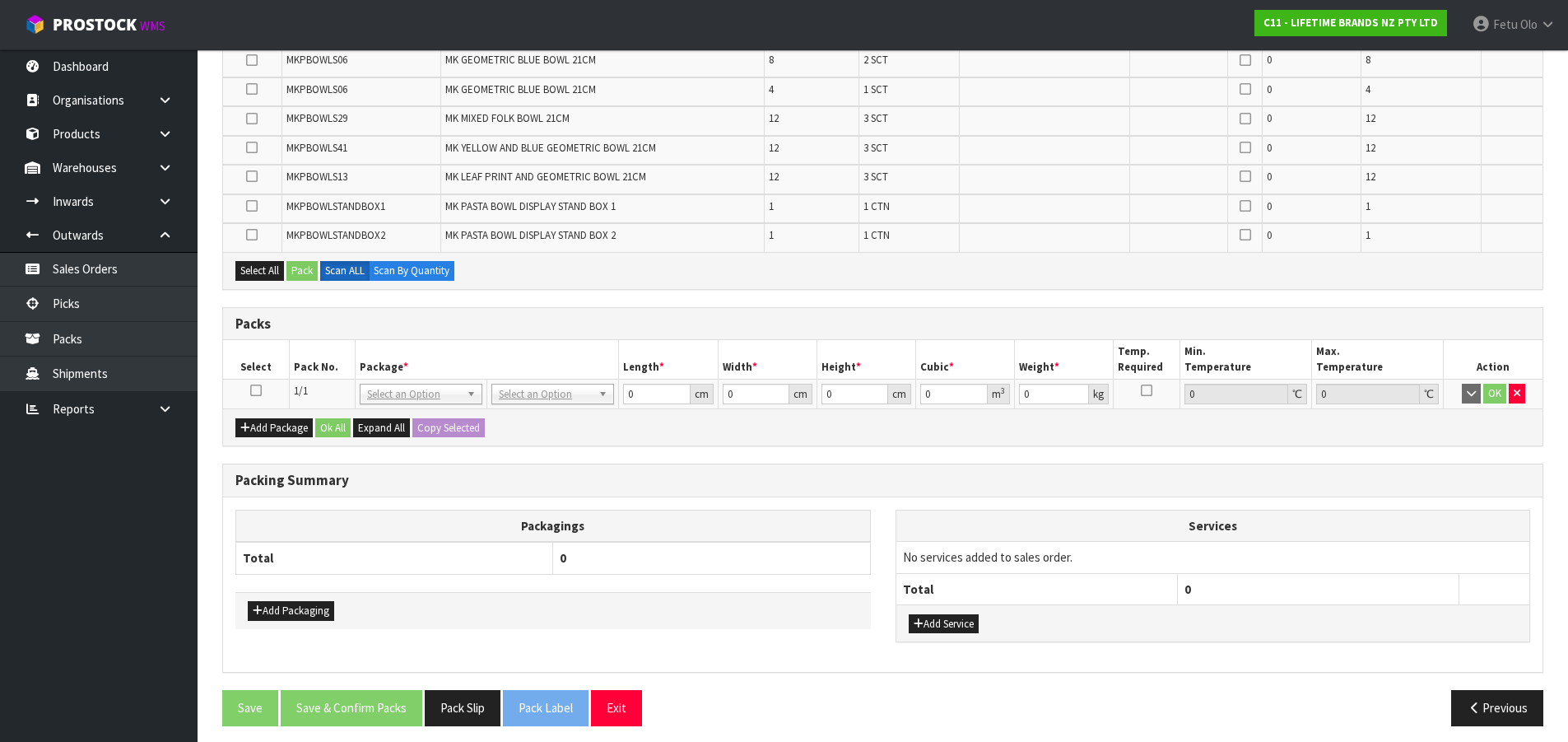 click at bounding box center (256, 390) 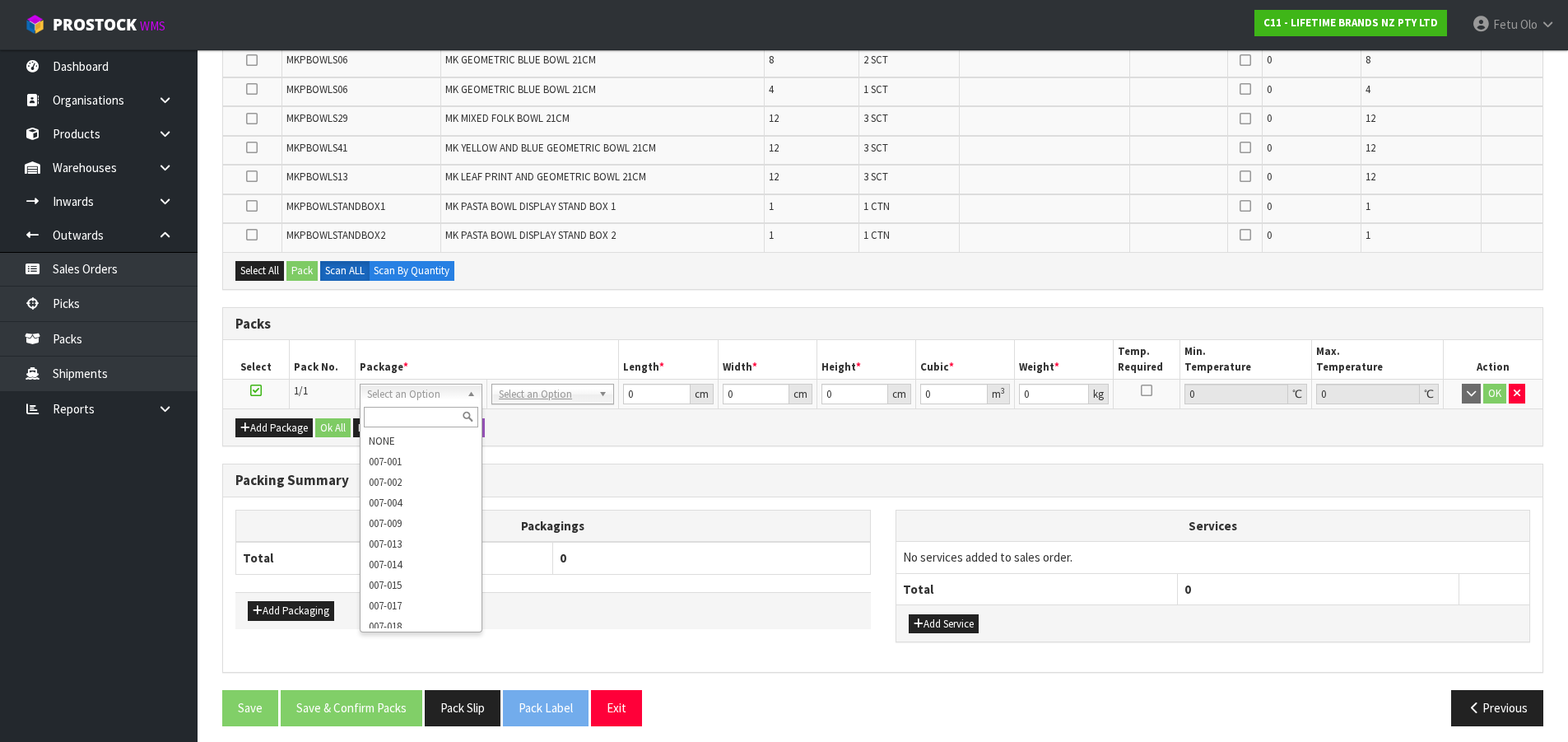 click on "Packing Summary" at bounding box center (882, 481) 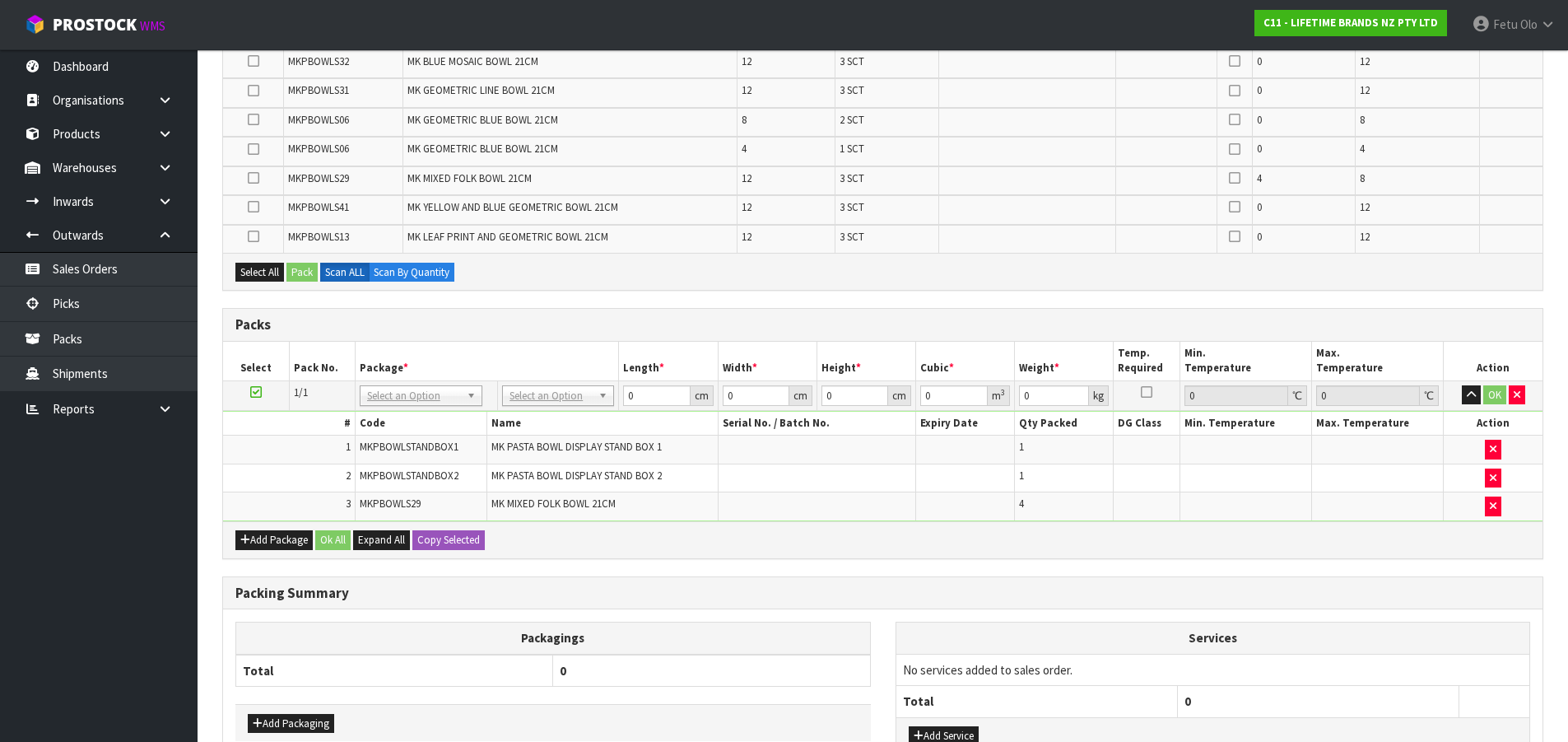 scroll, scrollTop: 0, scrollLeft: 0, axis: both 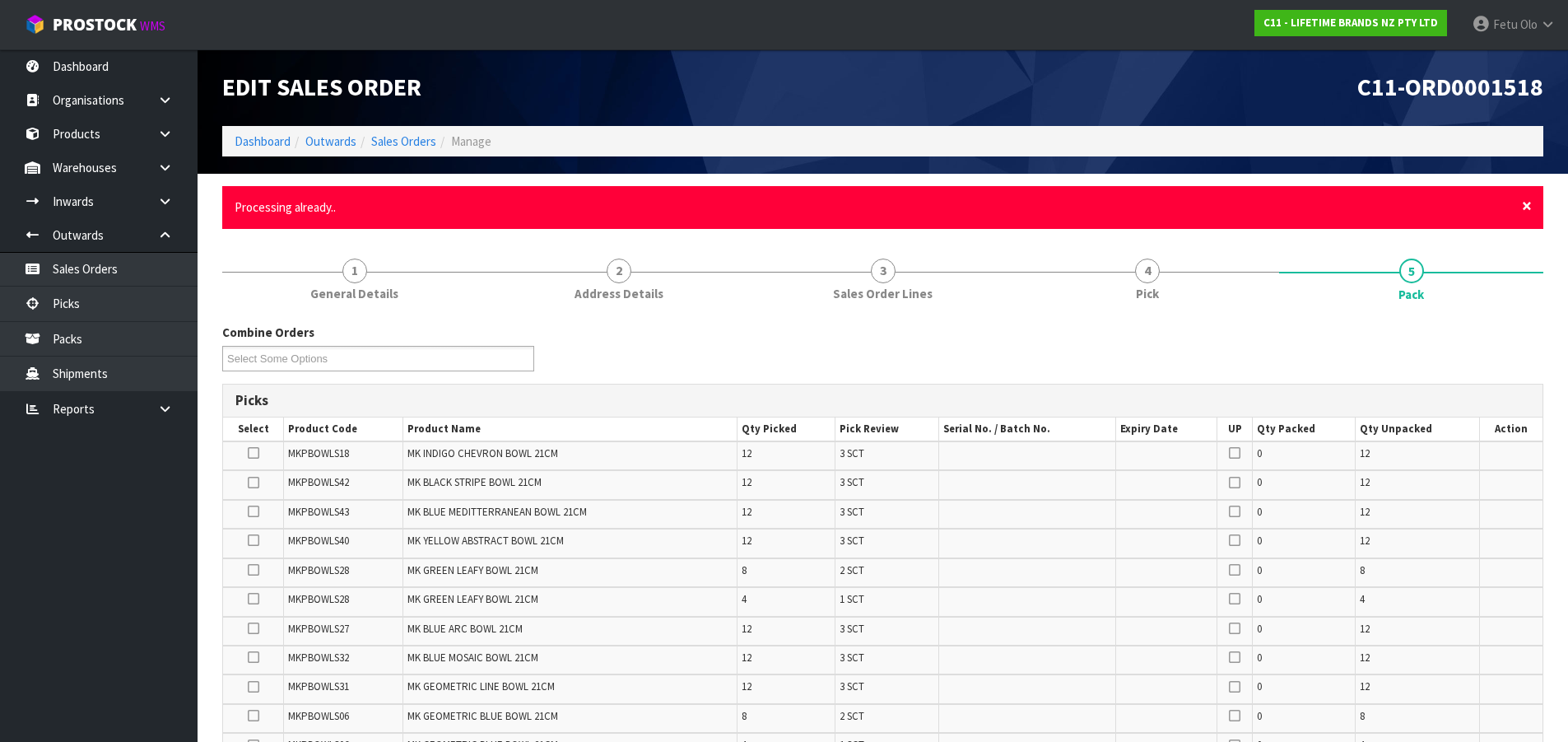 drag, startPoint x: 1528, startPoint y: 202, endPoint x: 1326, endPoint y: 338, distance: 243.5159 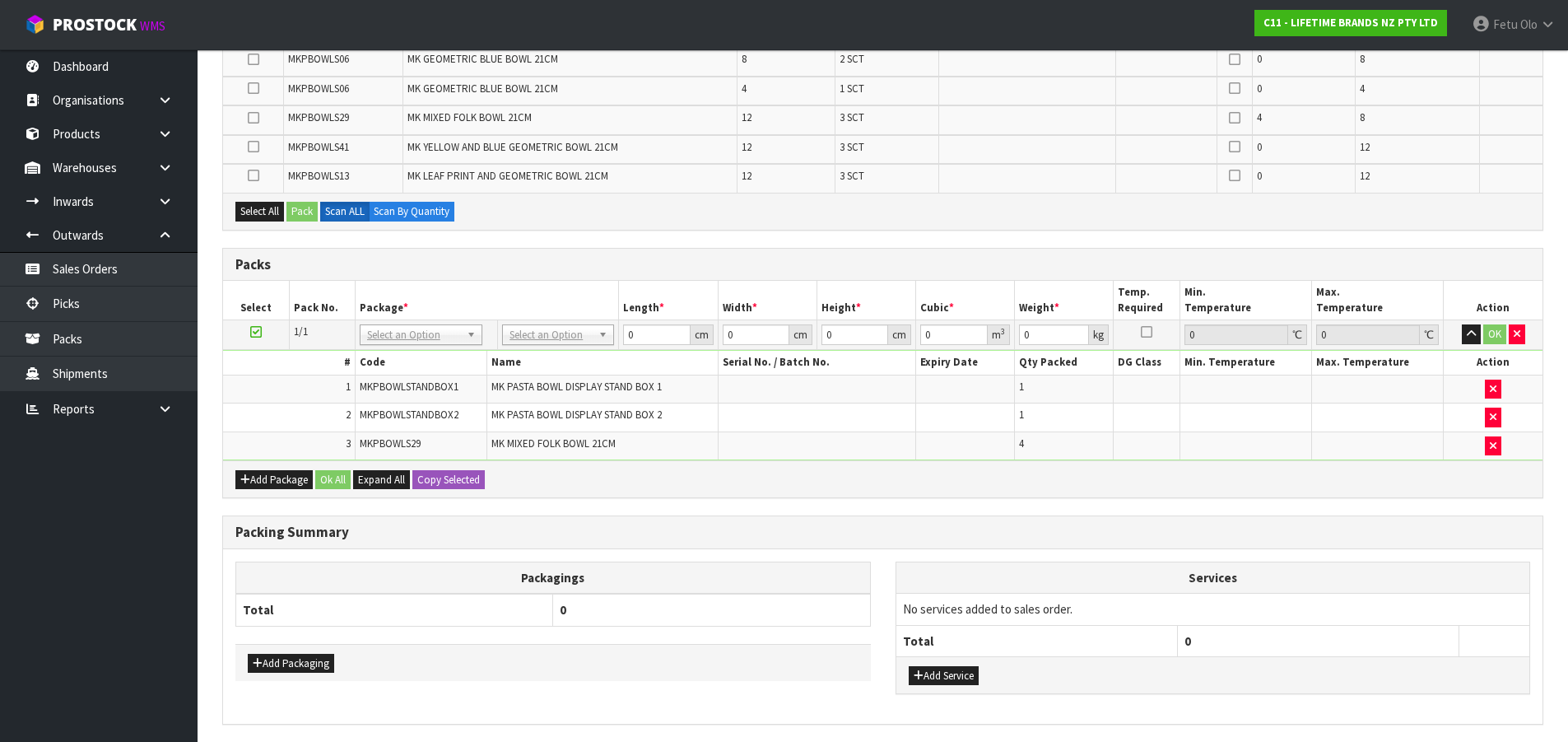scroll, scrollTop: 658, scrollLeft: 0, axis: vertical 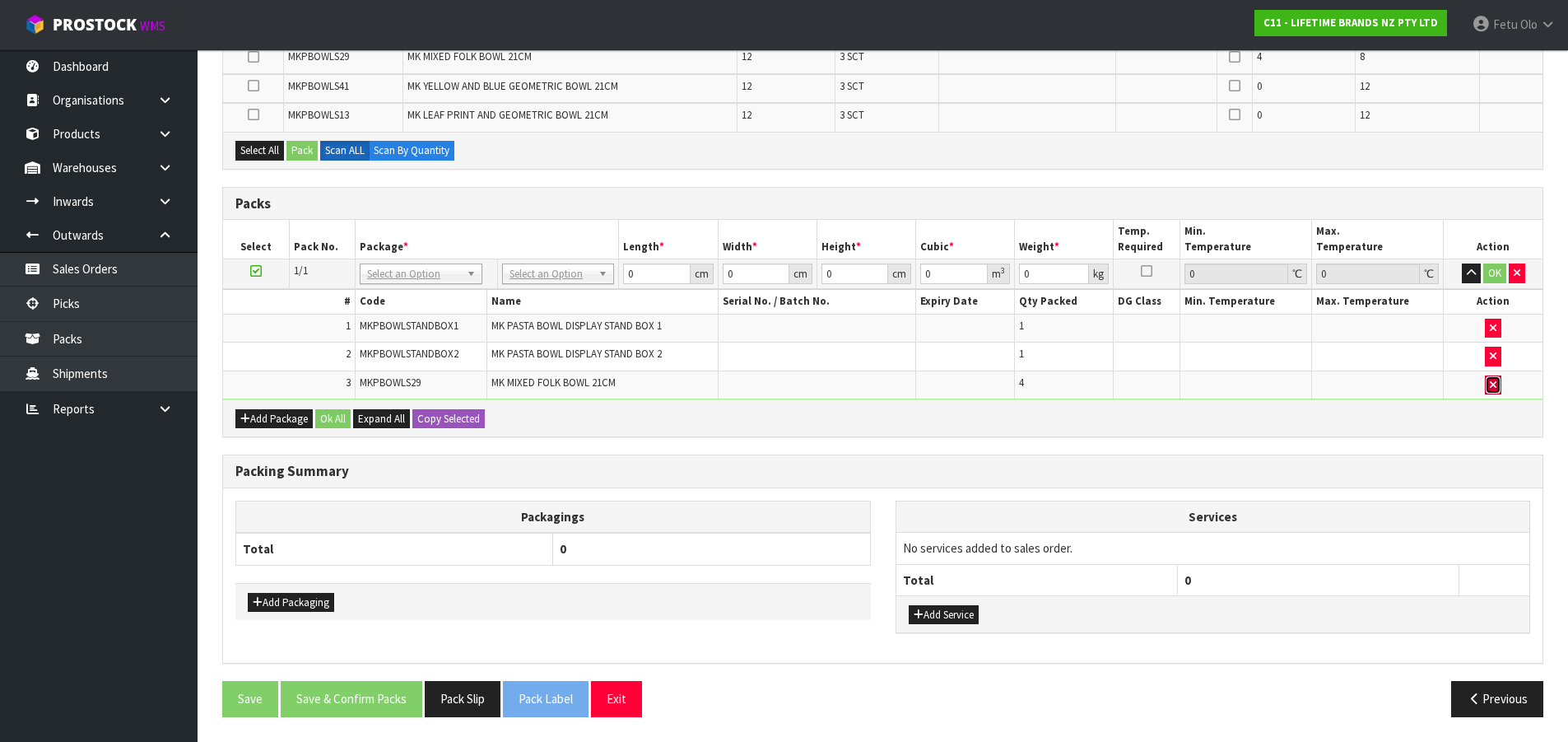 click at bounding box center (1493, 385) 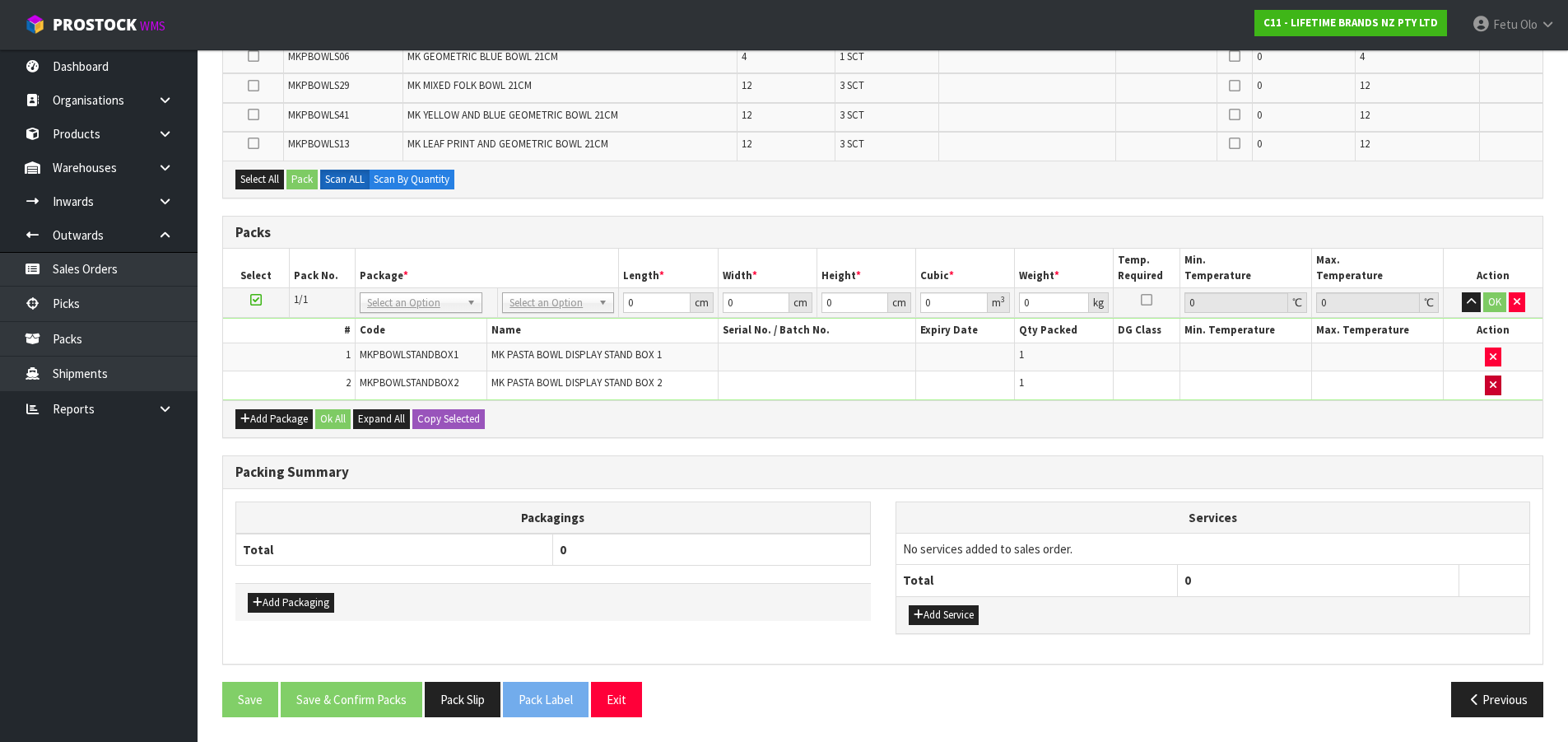 scroll, scrollTop: 629, scrollLeft: 0, axis: vertical 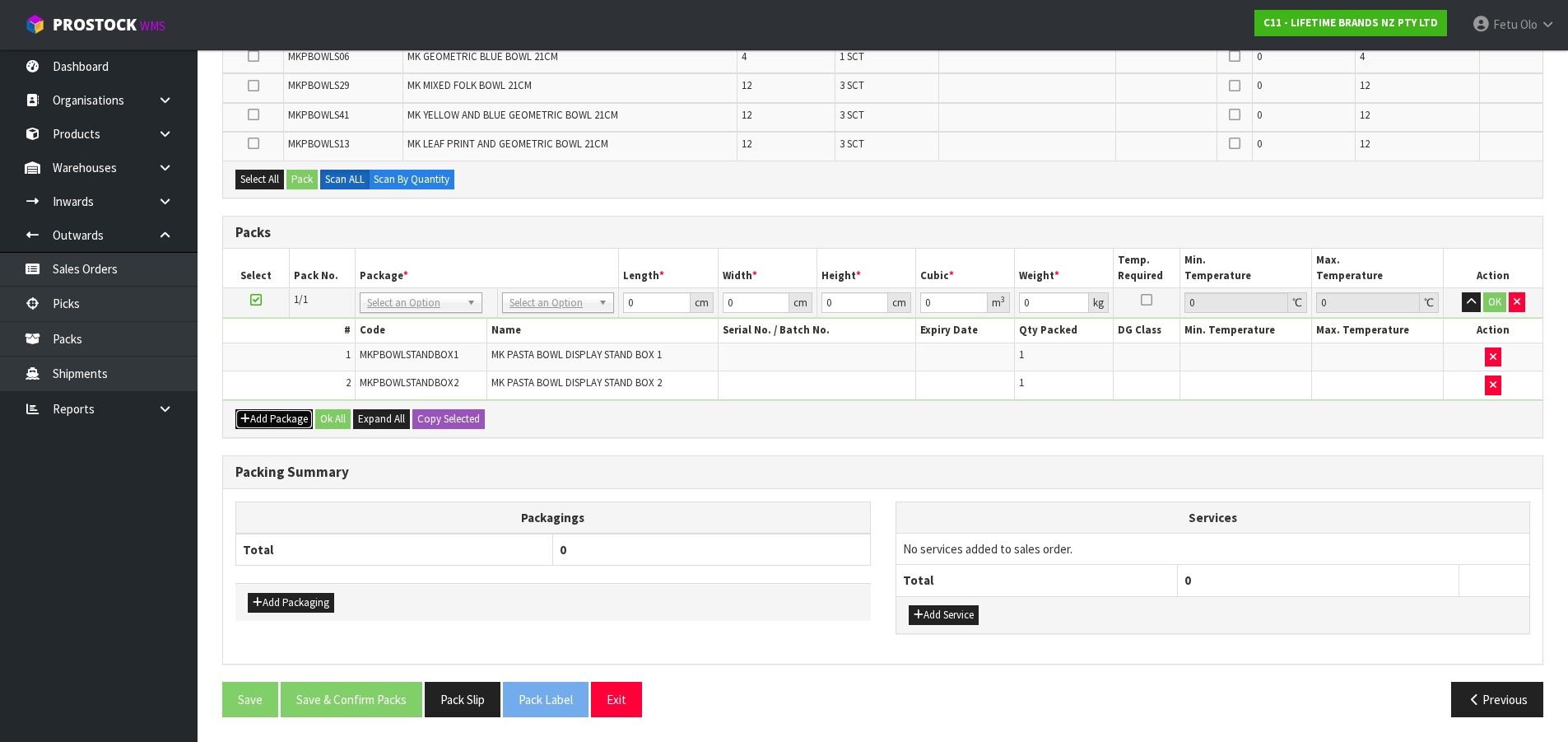 click on "Add Package" at bounding box center (274, 419) 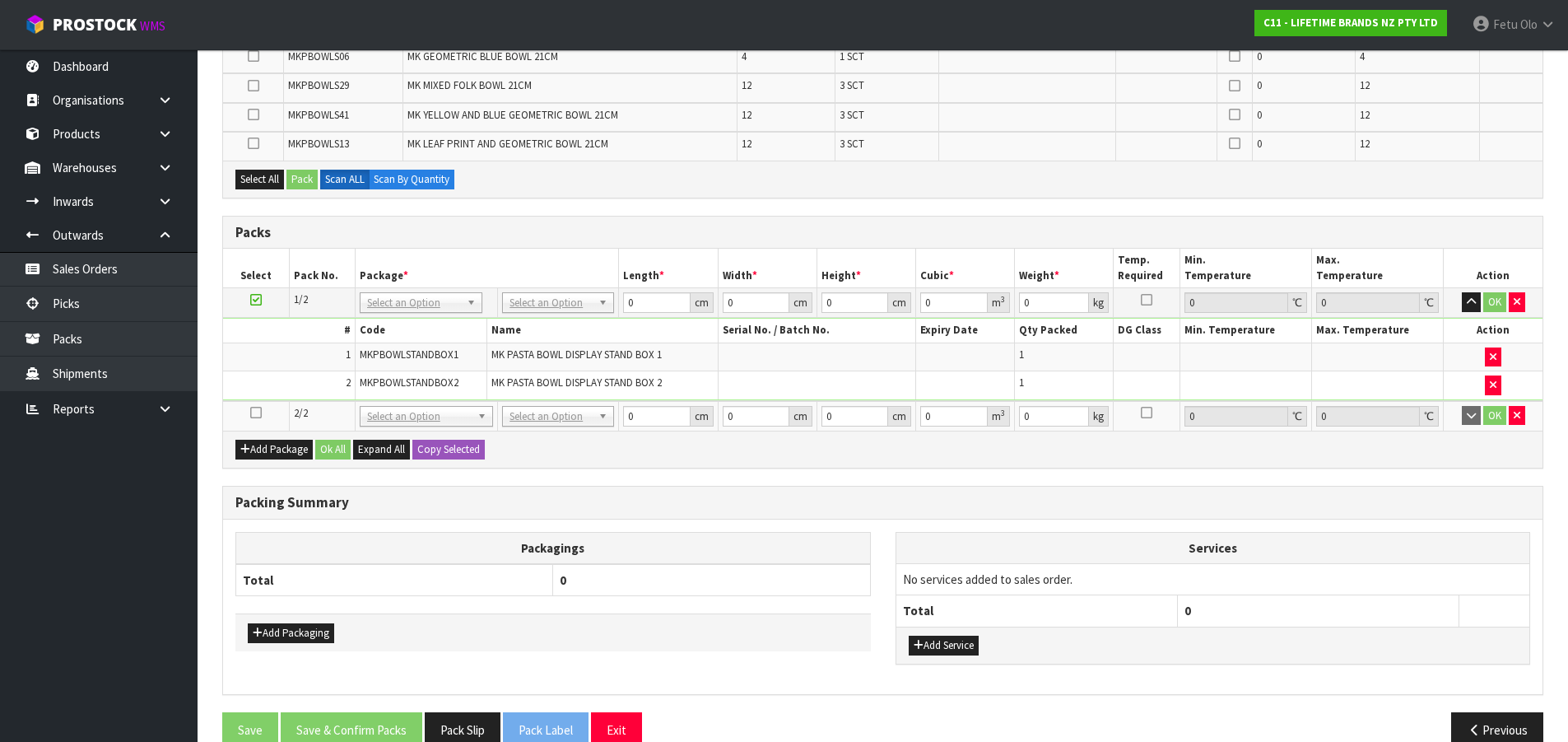 click at bounding box center (256, 413) 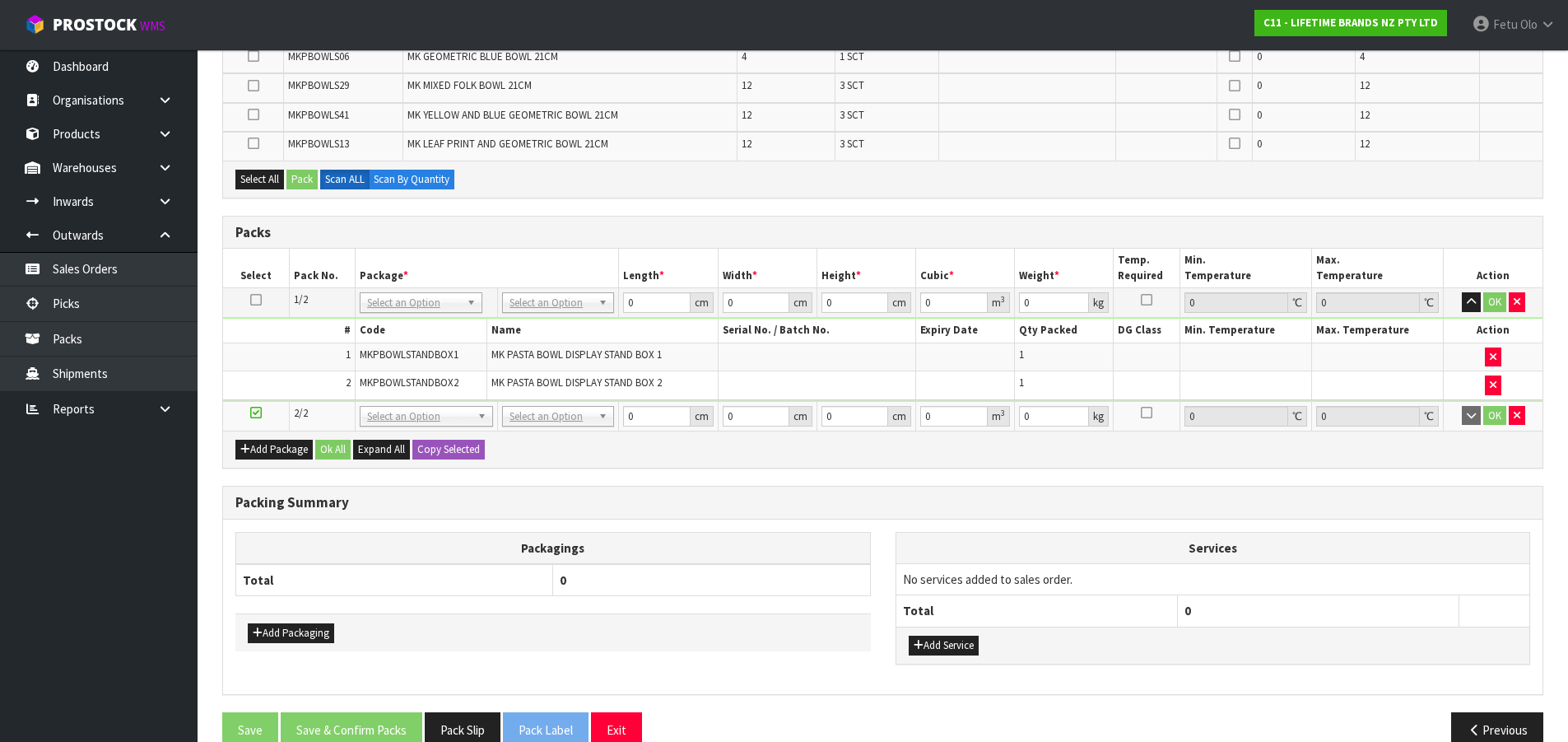 click on "Dashboard
Organisations
Clients
Consignees
Carriers
Products
Categories
Serial Numbers
Kitsets
Packagings
Warehouses
Locations
Inventories
Adjustments
Transfers
Stocktakes
Supplies" at bounding box center (99, 395) 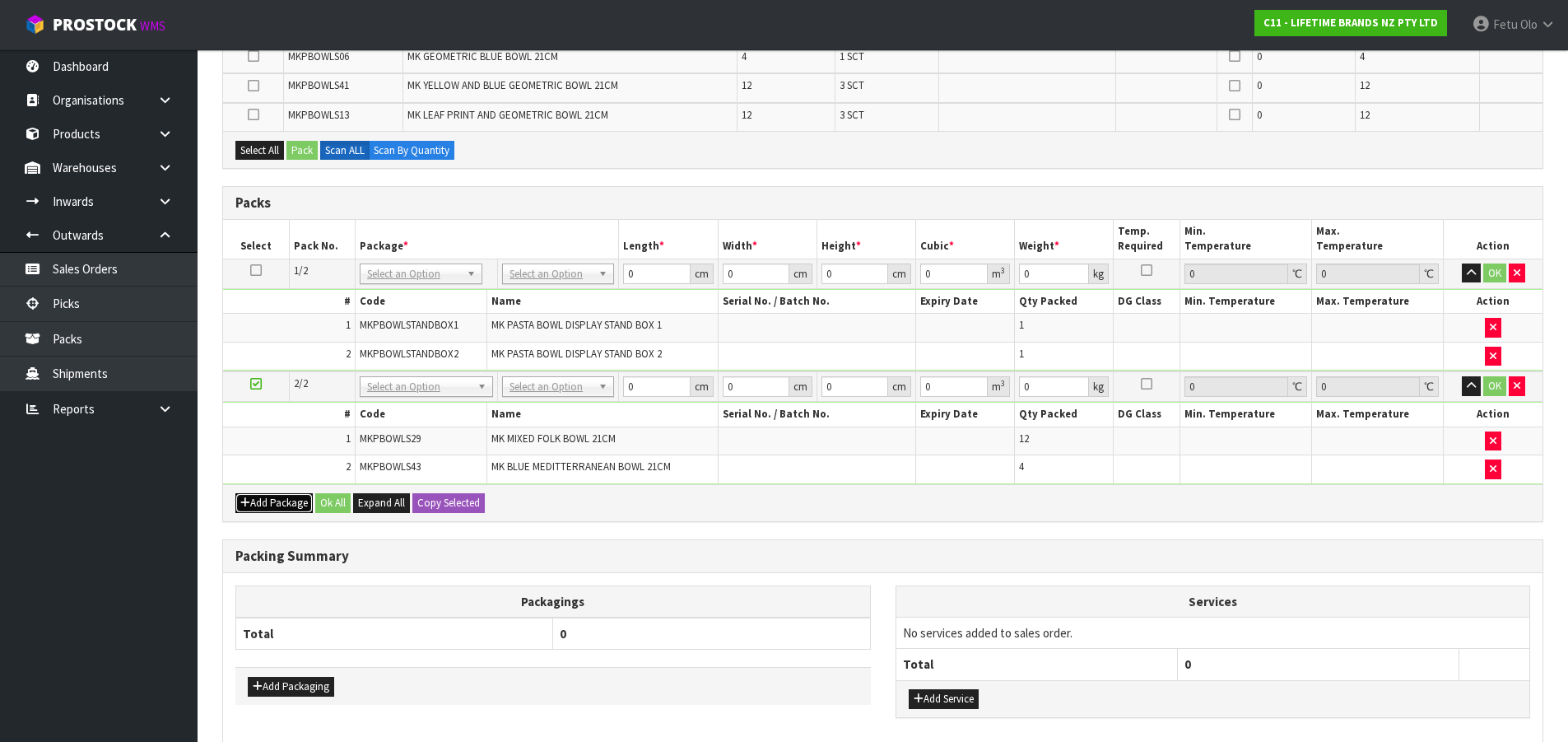 click on "Add Package" at bounding box center [274, 503] 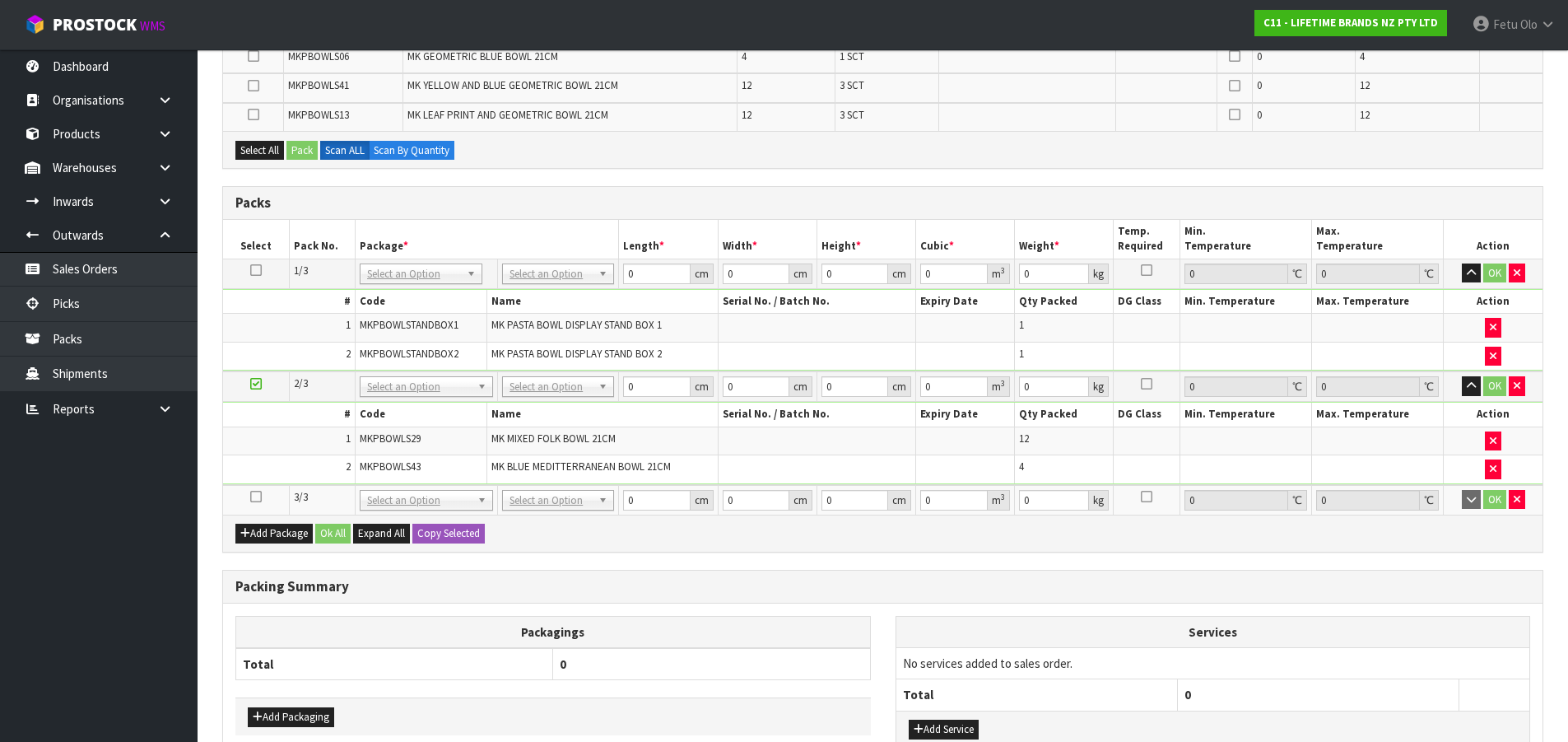 click at bounding box center [256, 500] 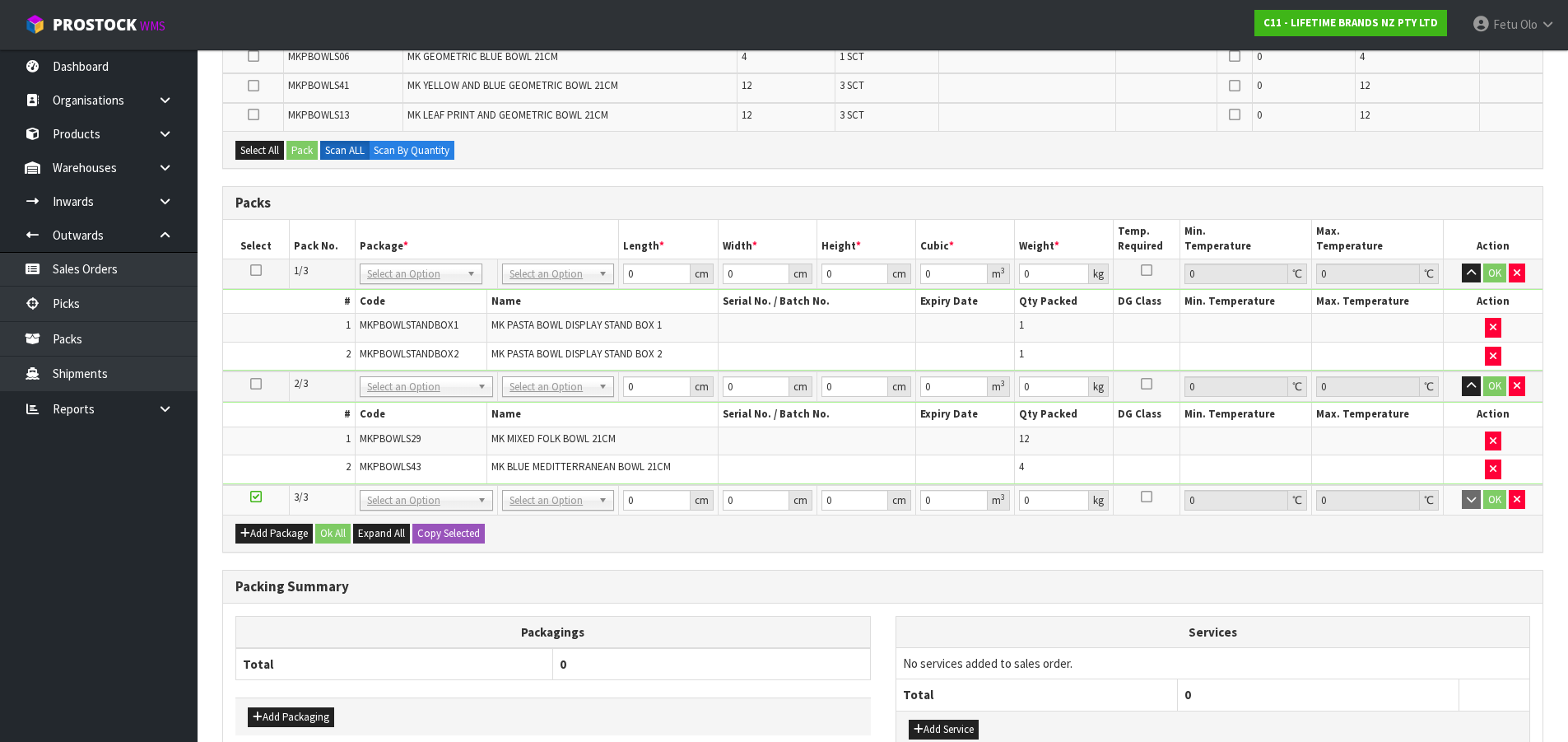 click on "Dashboard
Organisations
Clients
Consignees
Carriers
Products
Categories
Serial Numbers
Kitsets
Packagings
Warehouses
Locations
Inventories
Adjustments
Transfers
Stocktakes
Supplies" at bounding box center [99, 395] 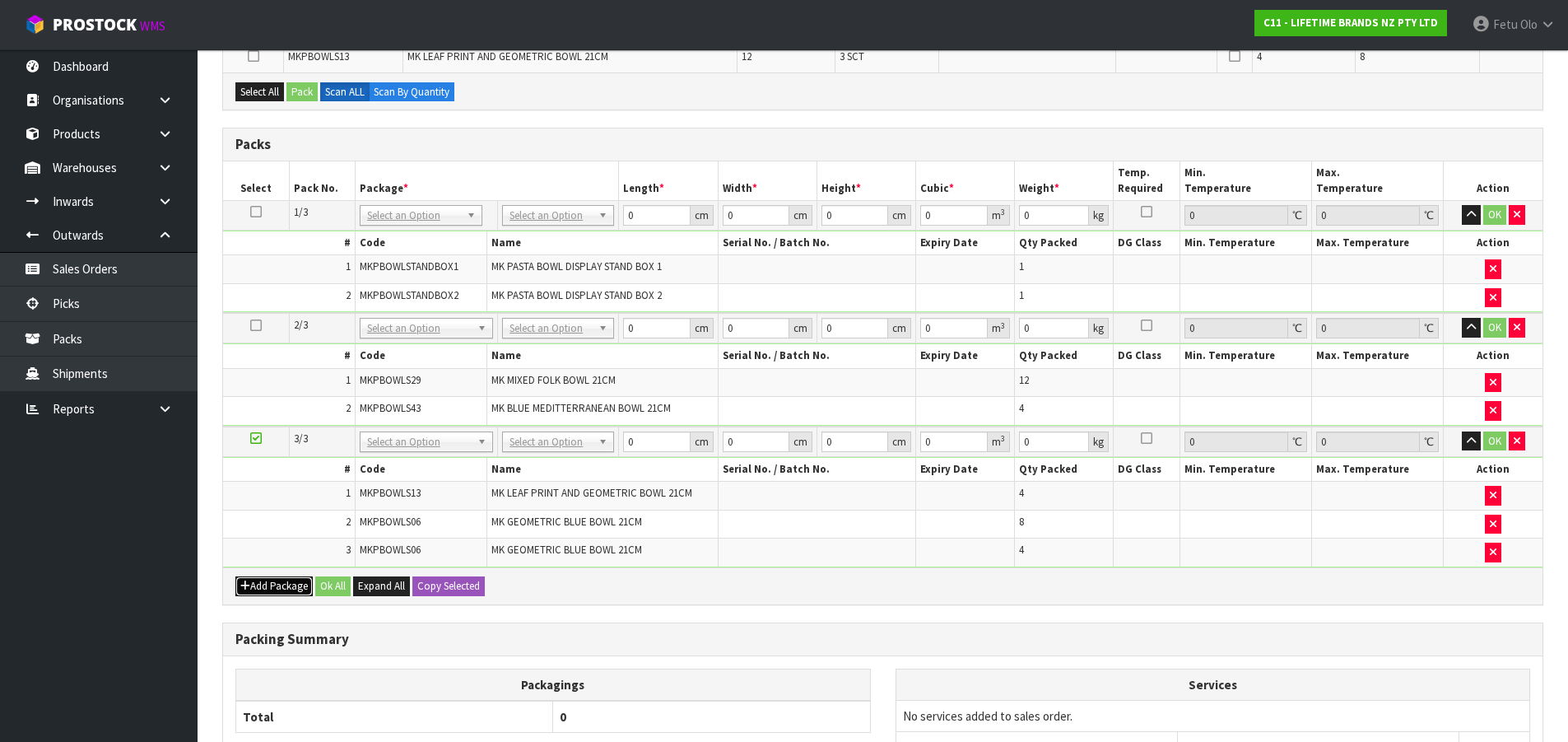 click on "Add Package" at bounding box center [274, 586] 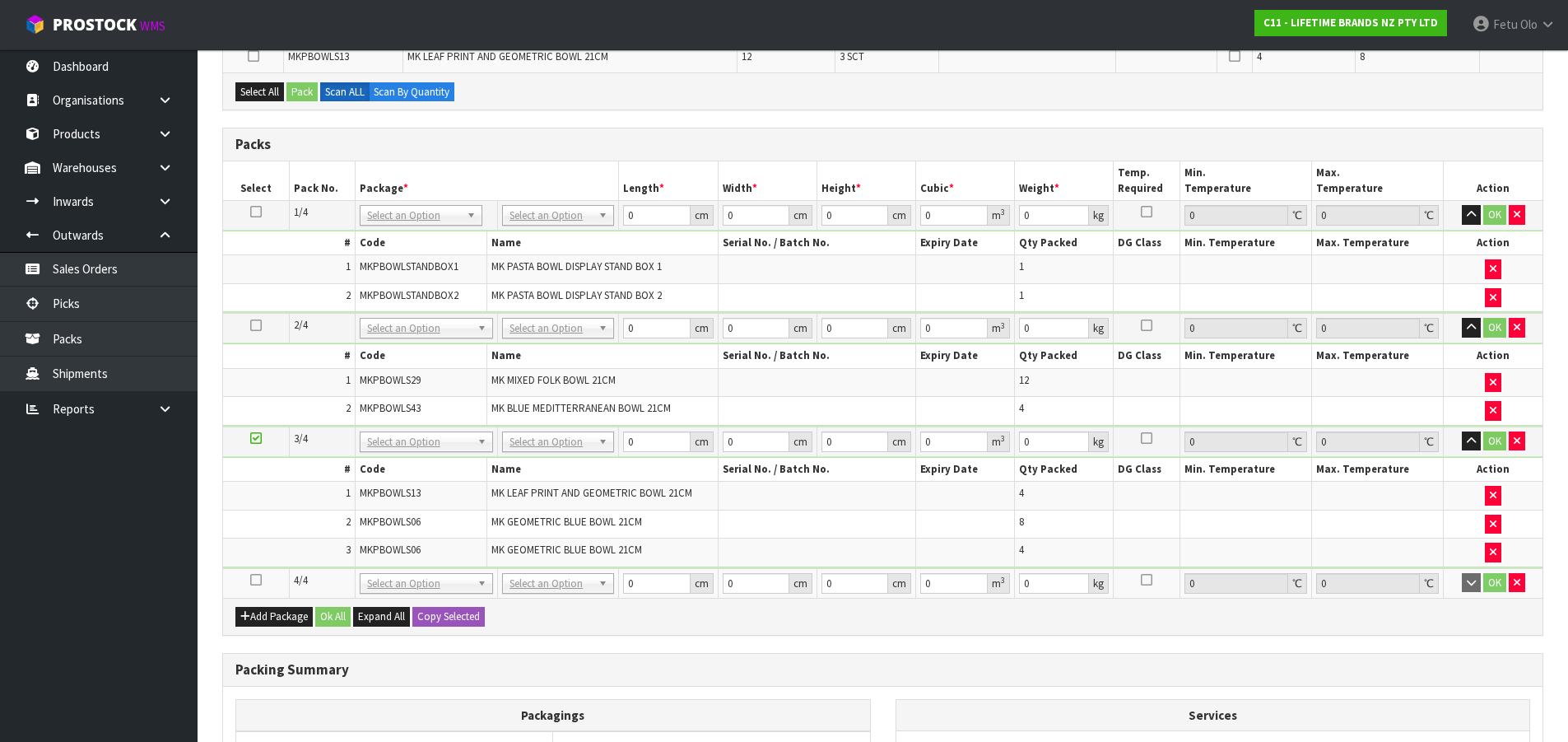 click at bounding box center [256, 580] 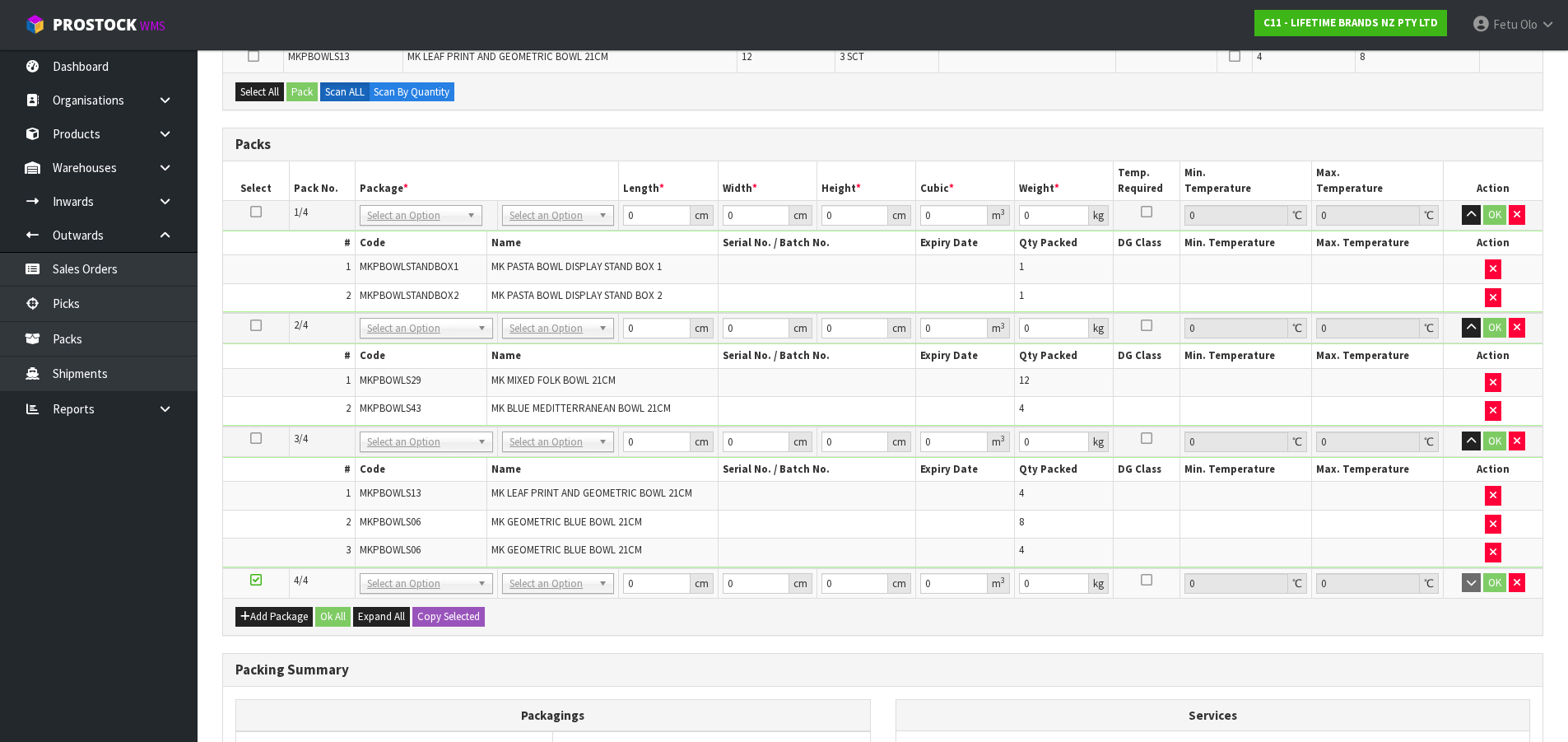 click on "Dashboard
Organisations
Clients
Consignees
Carriers
Products
Categories
Serial Numbers
Kitsets
Packagings
Warehouses
Locations
Inventories
Adjustments
Transfers
Stocktakes
Supplies" at bounding box center (99, 395) 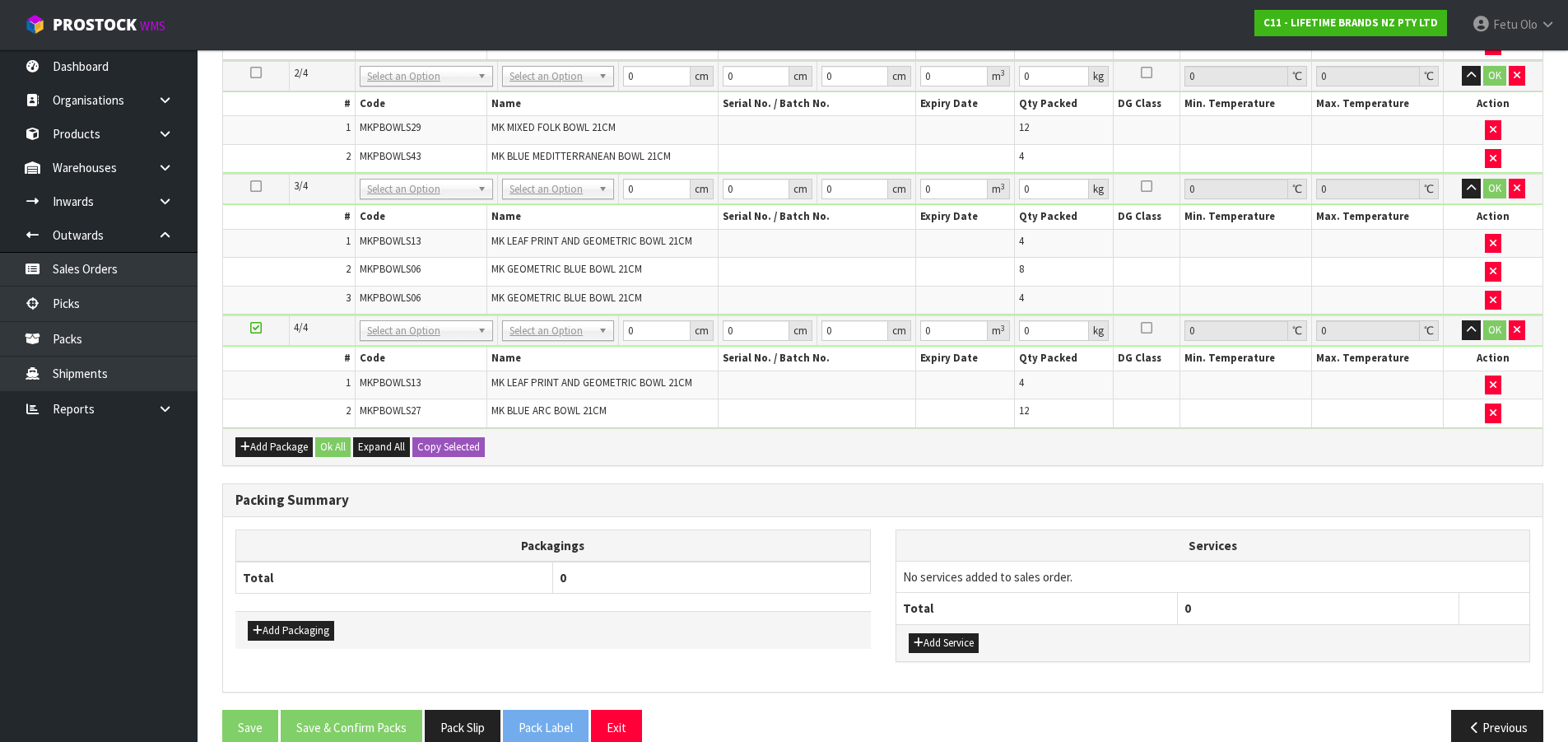 scroll, scrollTop: 880, scrollLeft: 0, axis: vertical 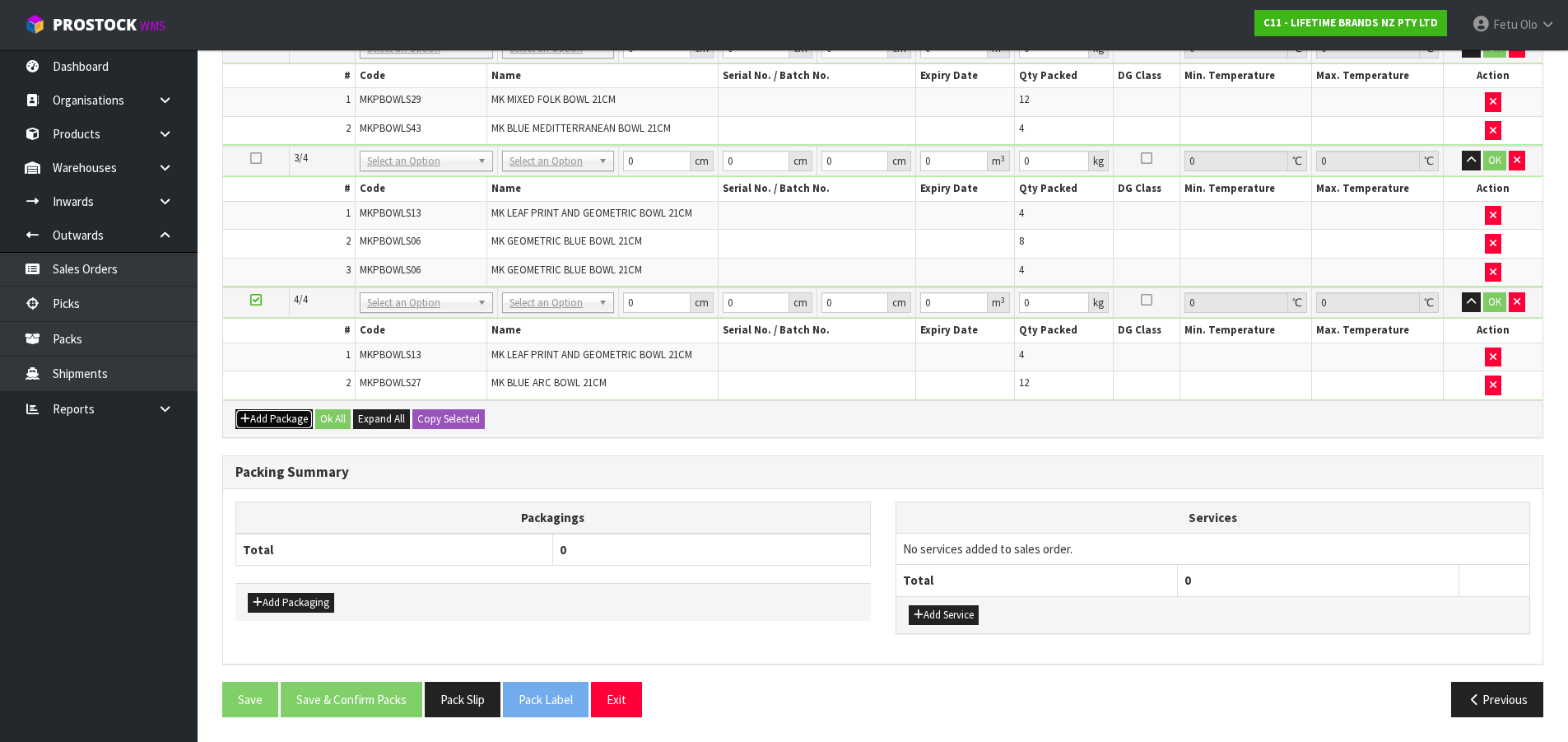 click on "Add Package" at bounding box center [274, 419] 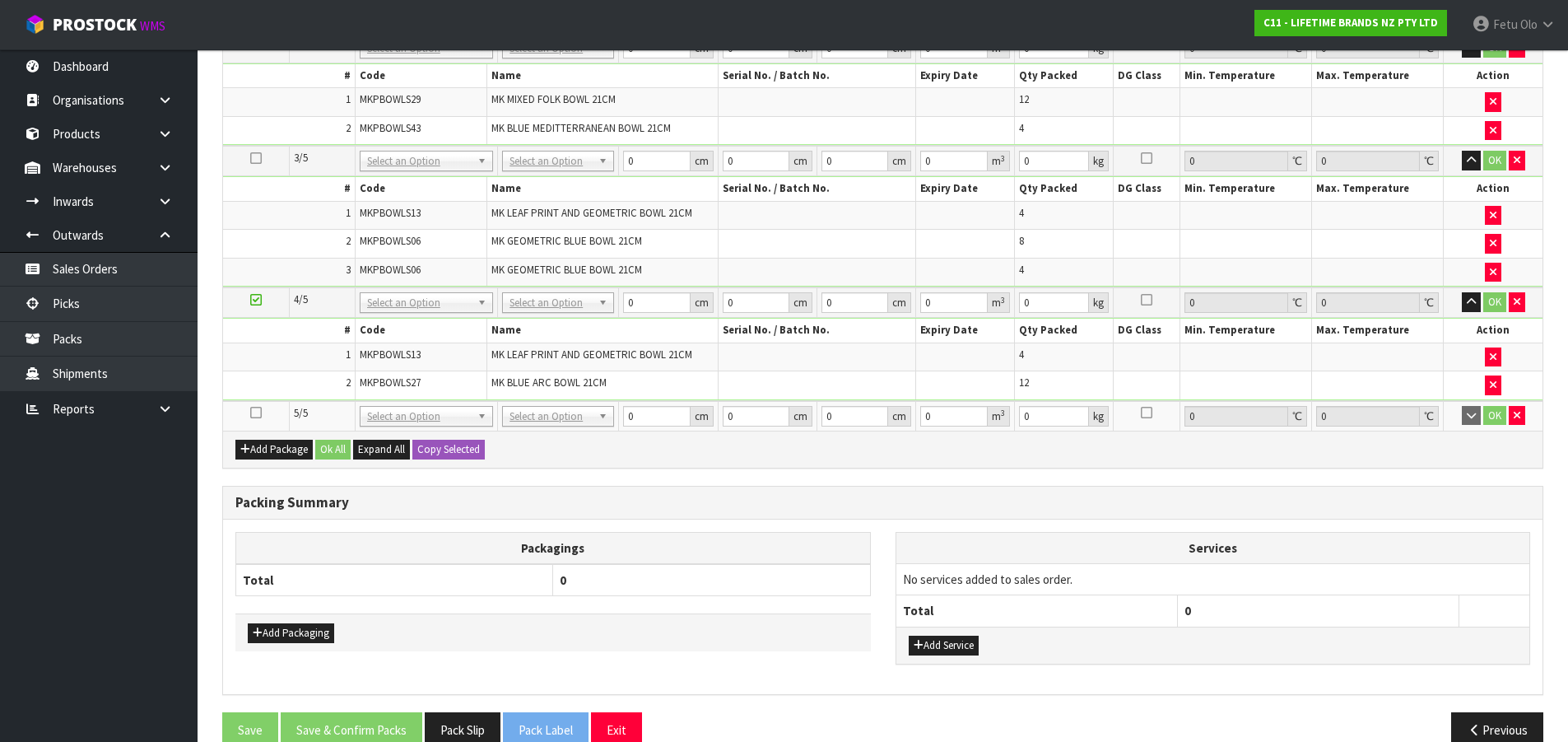 click at bounding box center [256, 413] 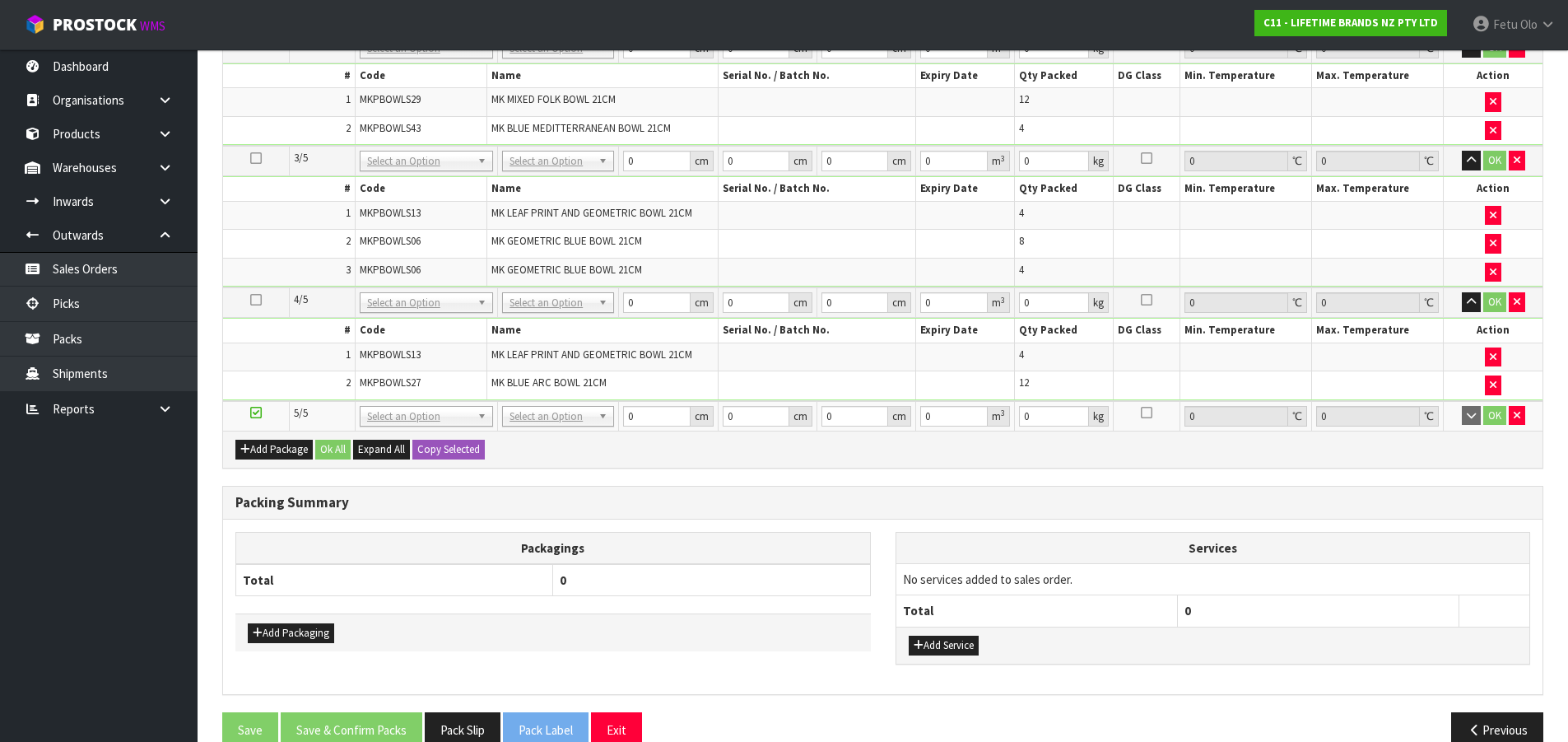 click on "Dashboard
Organisations
Clients
Consignees
Carriers
Products
Categories
Serial Numbers
Kitsets
Packagings
Warehouses
Locations
Inventories
Adjustments
Transfers
Stocktakes
Supplies" at bounding box center (99, 395) 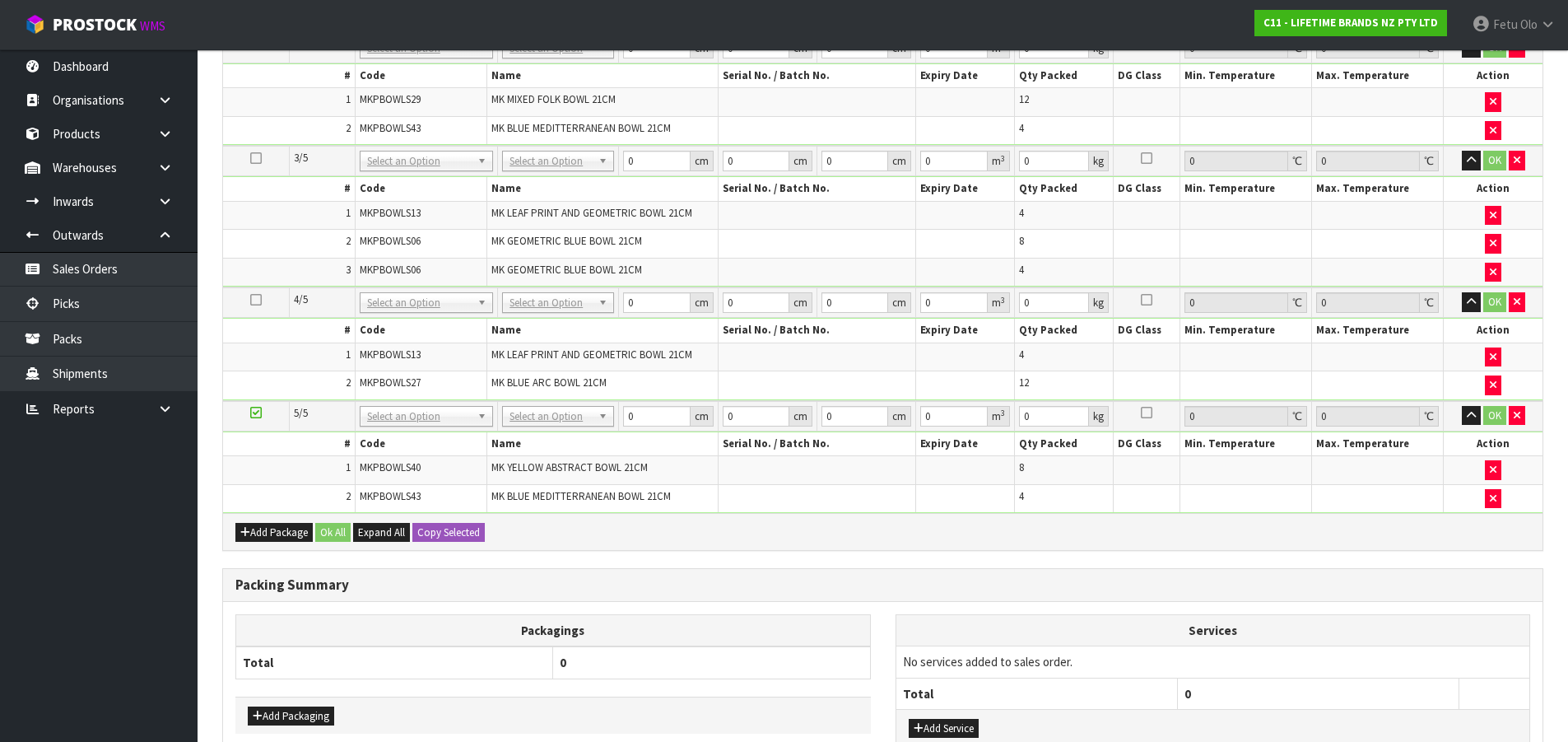 scroll, scrollTop: 851, scrollLeft: 0, axis: vertical 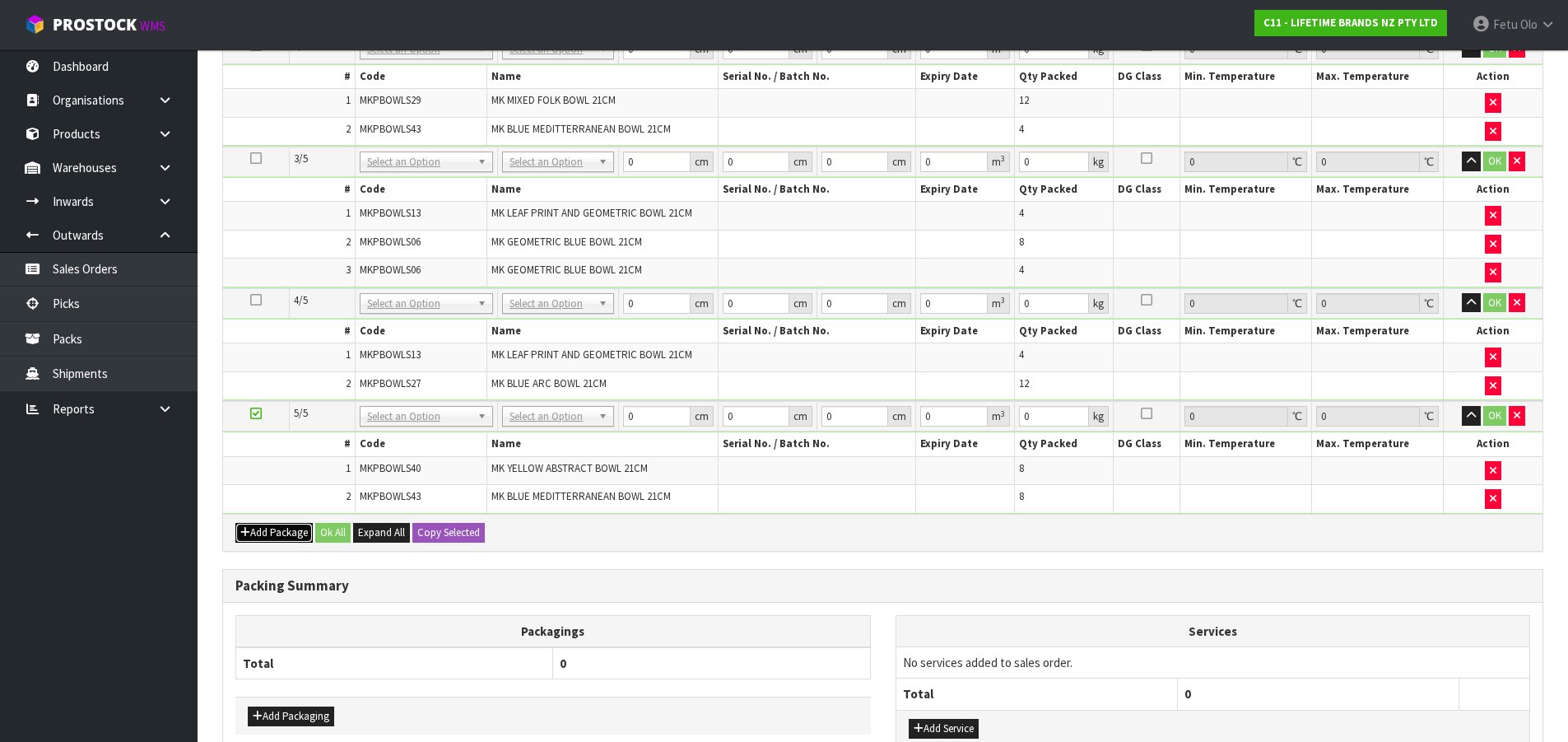 click on "Add Package" at bounding box center [274, 533] 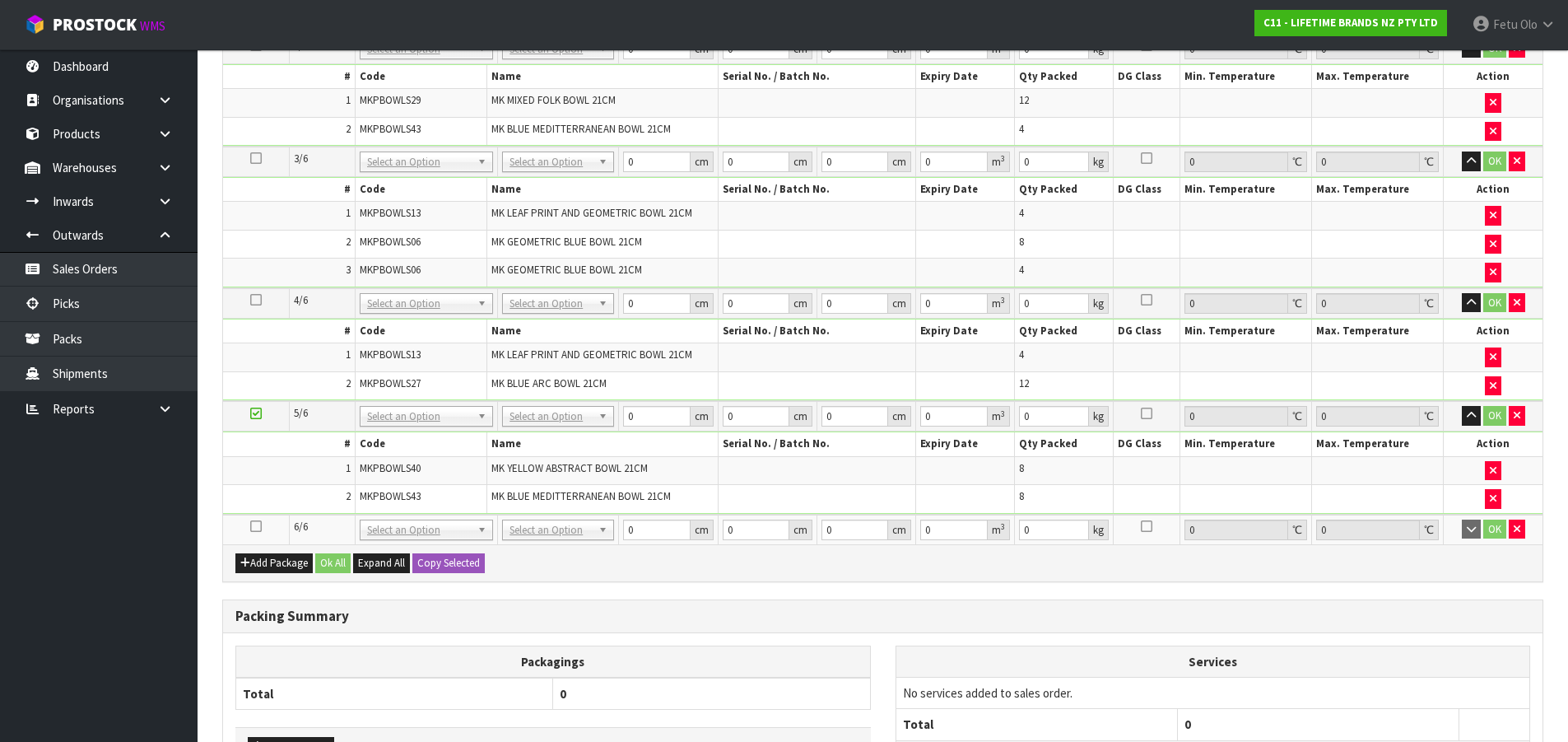 click at bounding box center [256, 526] 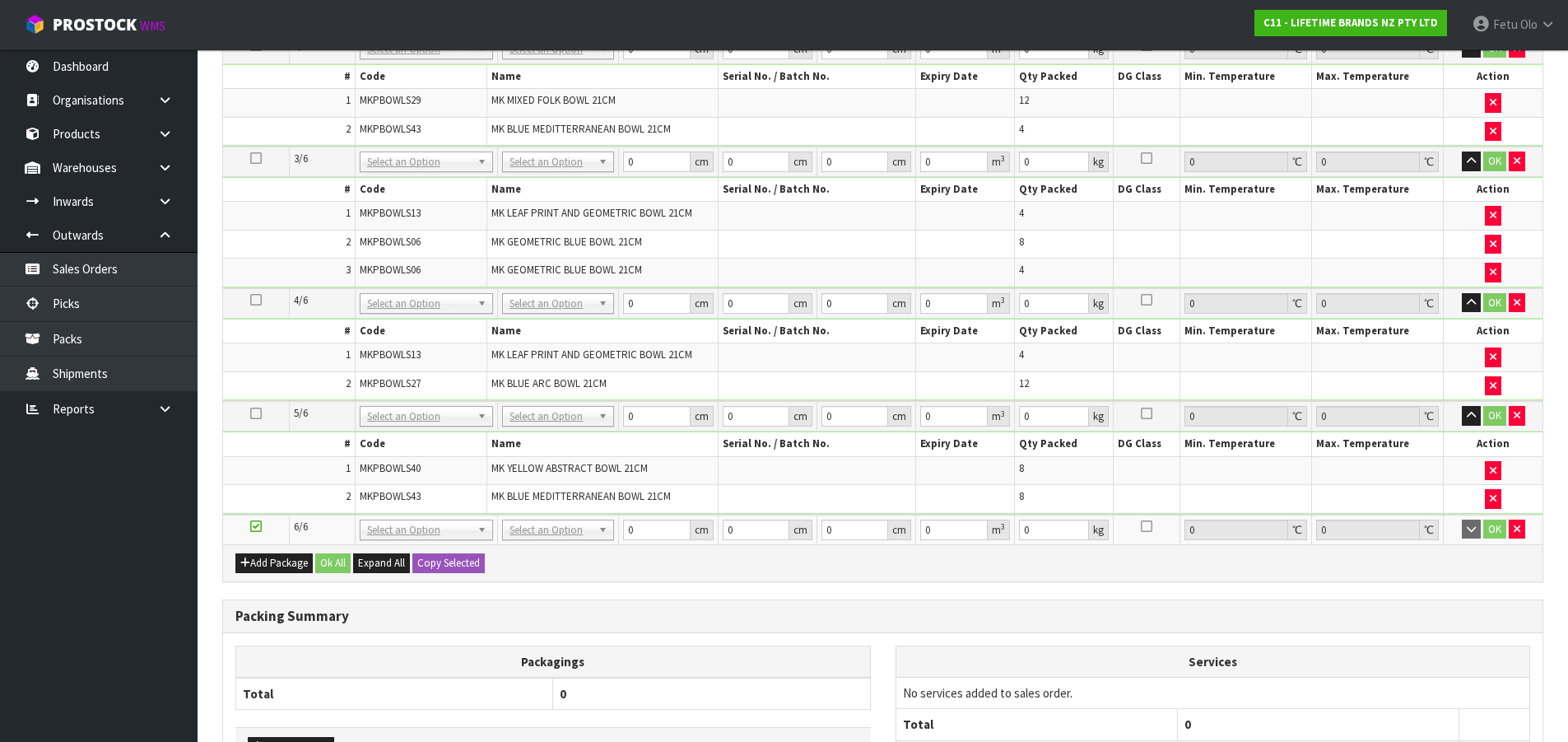 click on "Dashboard
Organisations
Clients
Consignees
Carriers
Products
Categories
Serial Numbers
Kitsets
Packagings
Warehouses
Locations
Inventories
Adjustments
Transfers
Stocktakes
Supplies" at bounding box center [99, 395] 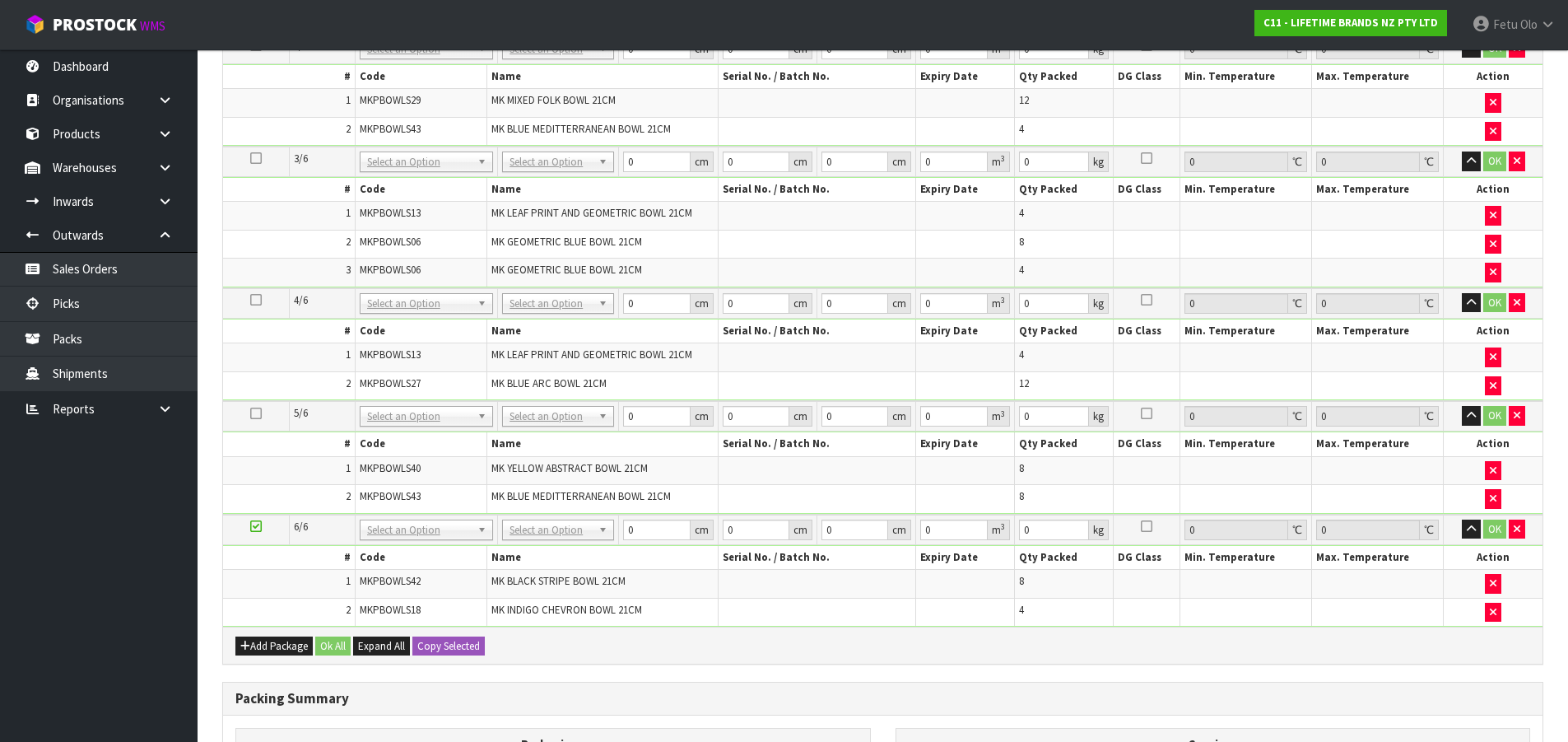 scroll, scrollTop: 822, scrollLeft: 0, axis: vertical 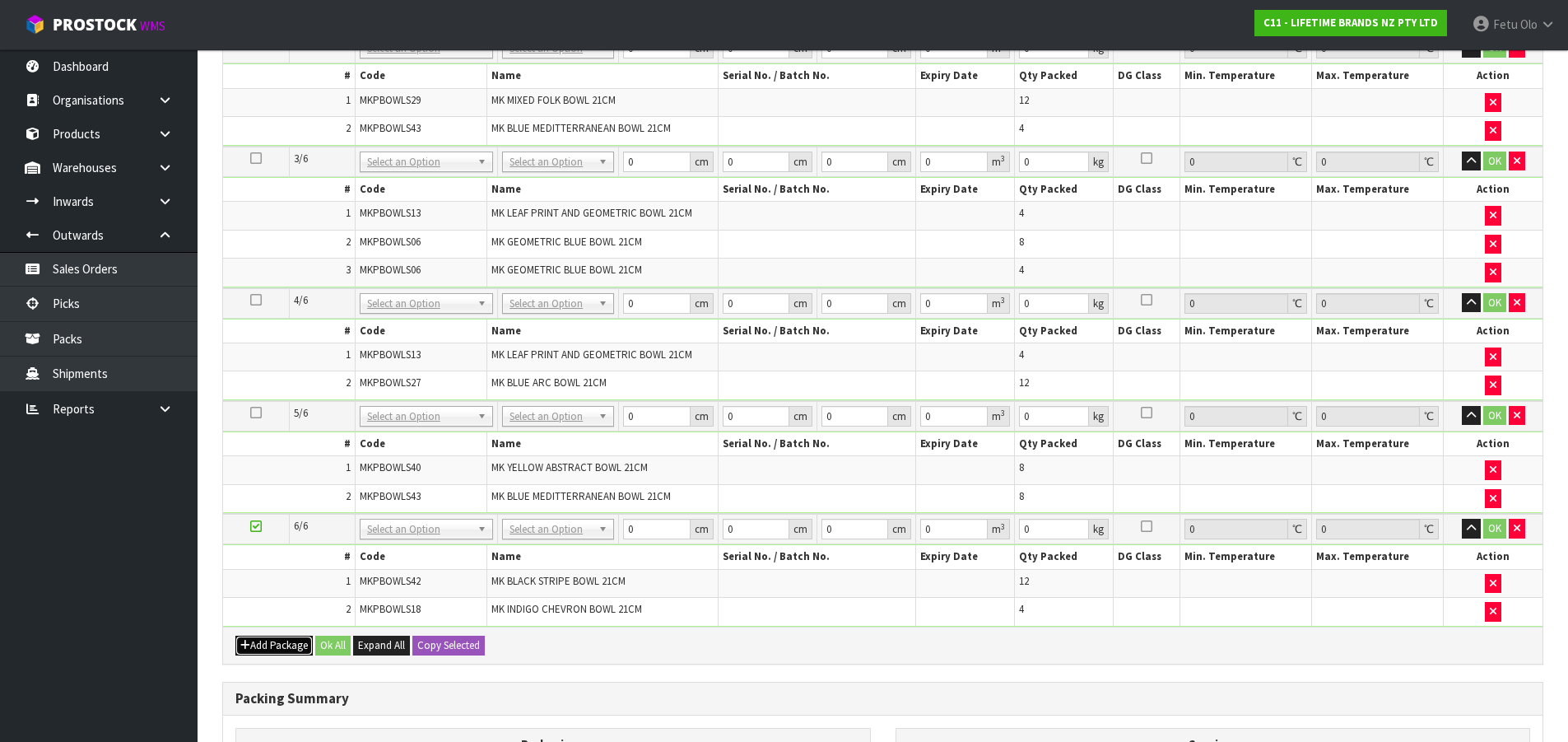 click on "Add Package" at bounding box center (274, 646) 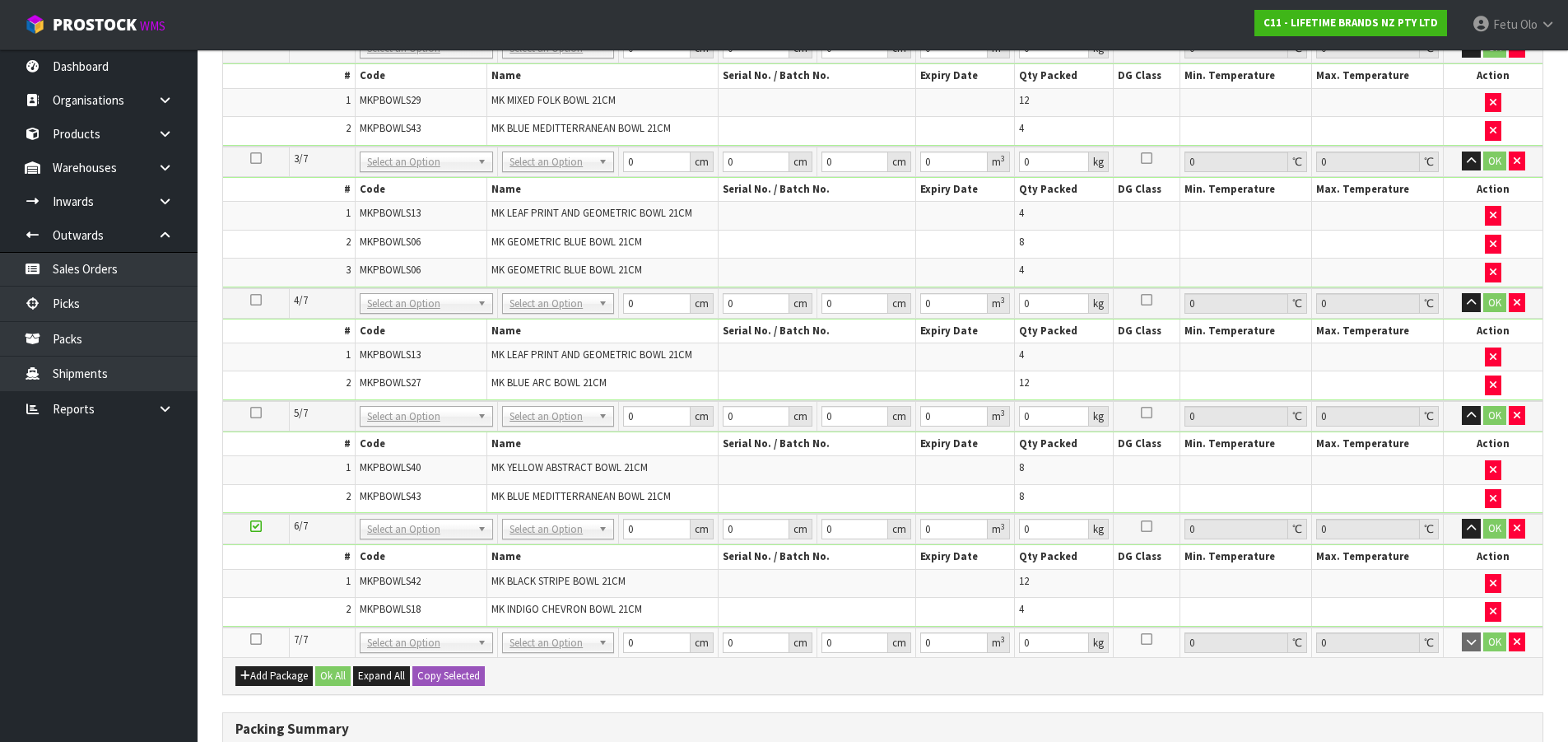 click at bounding box center [256, 639] 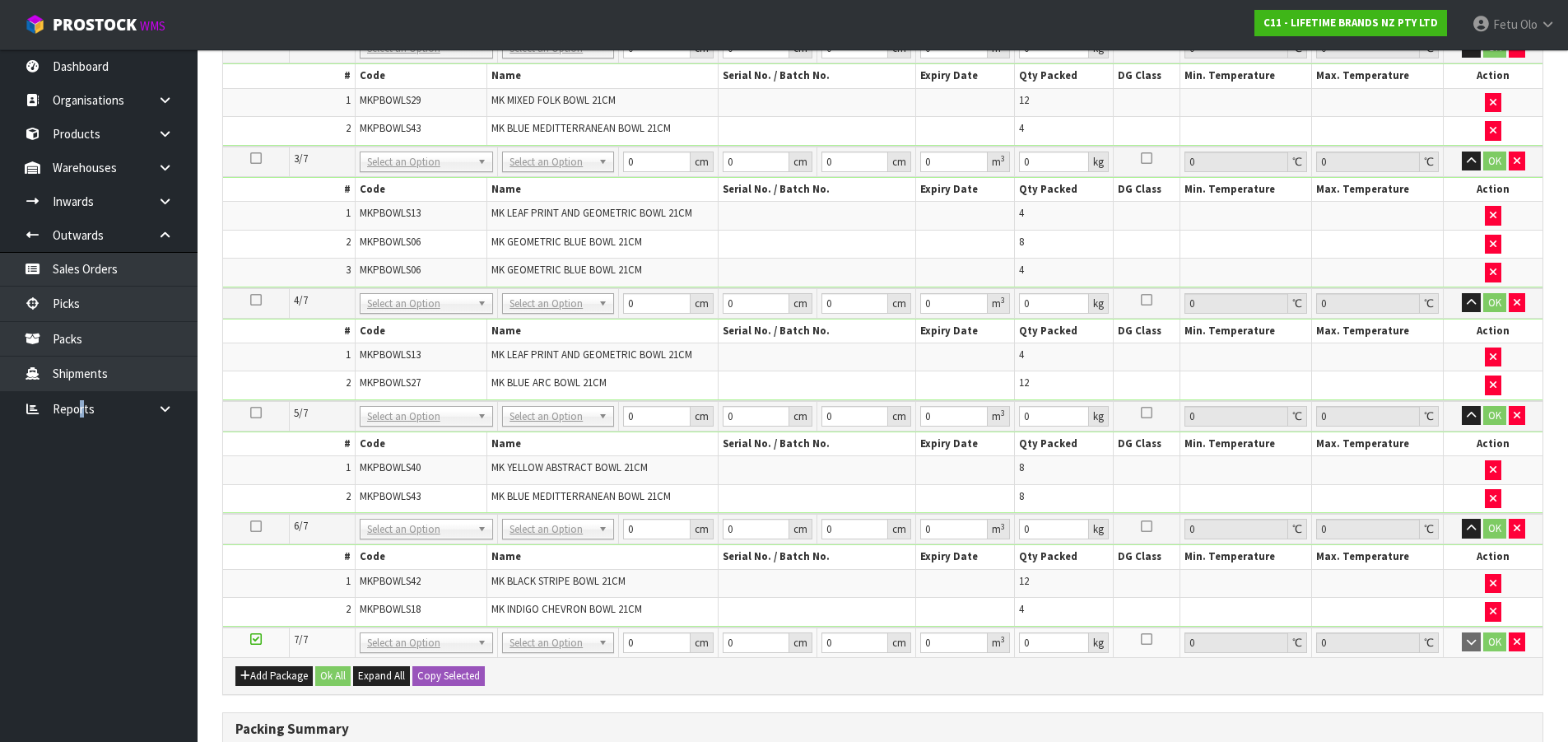 click on "Dashboard
Organisations
Clients
Consignees
Carriers
Products
Categories
Serial Numbers
Kitsets
Packagings
Warehouses
Locations
Inventories
Adjustments
Transfers
Stocktakes
Supplies" at bounding box center [99, 395] 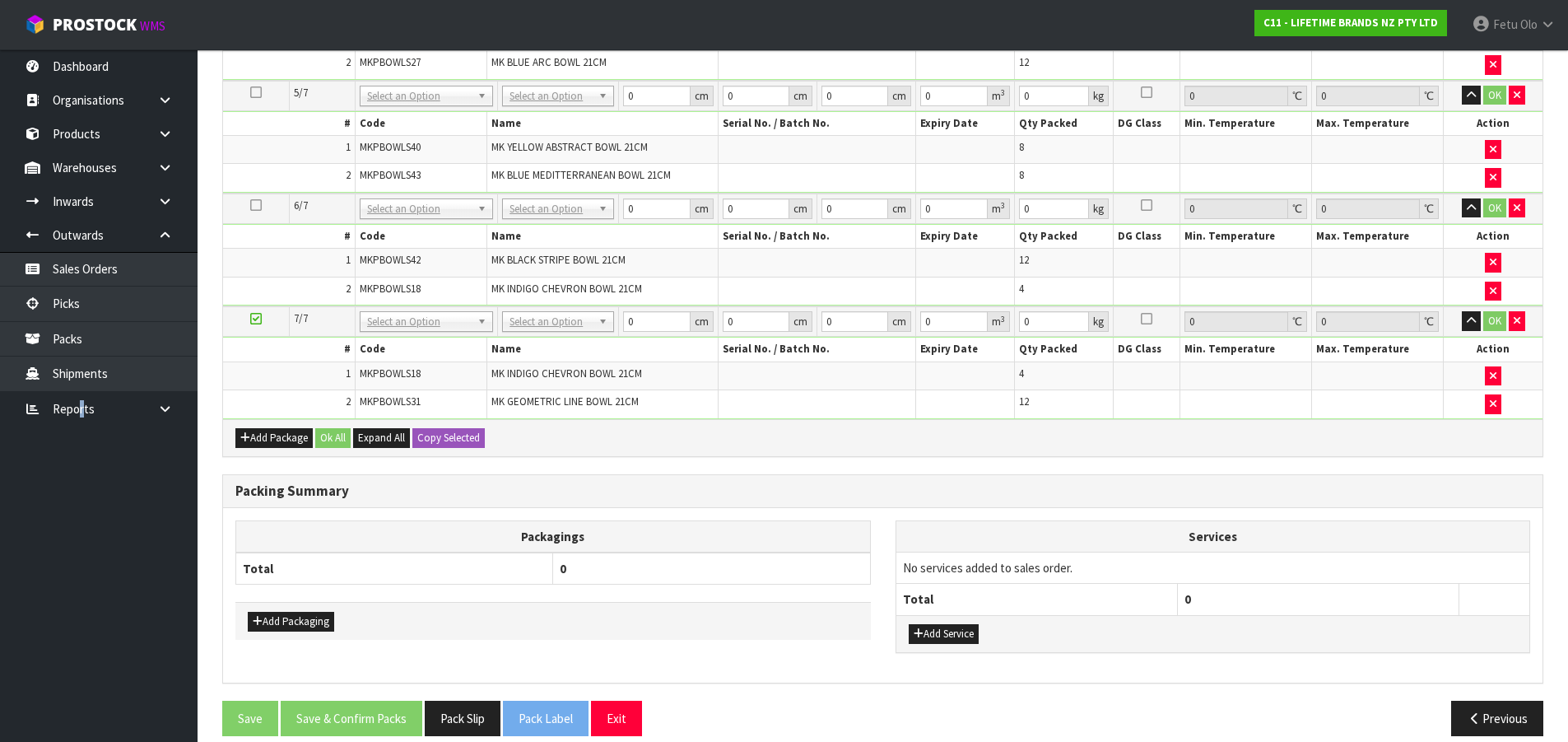 scroll, scrollTop: 1122, scrollLeft: 0, axis: vertical 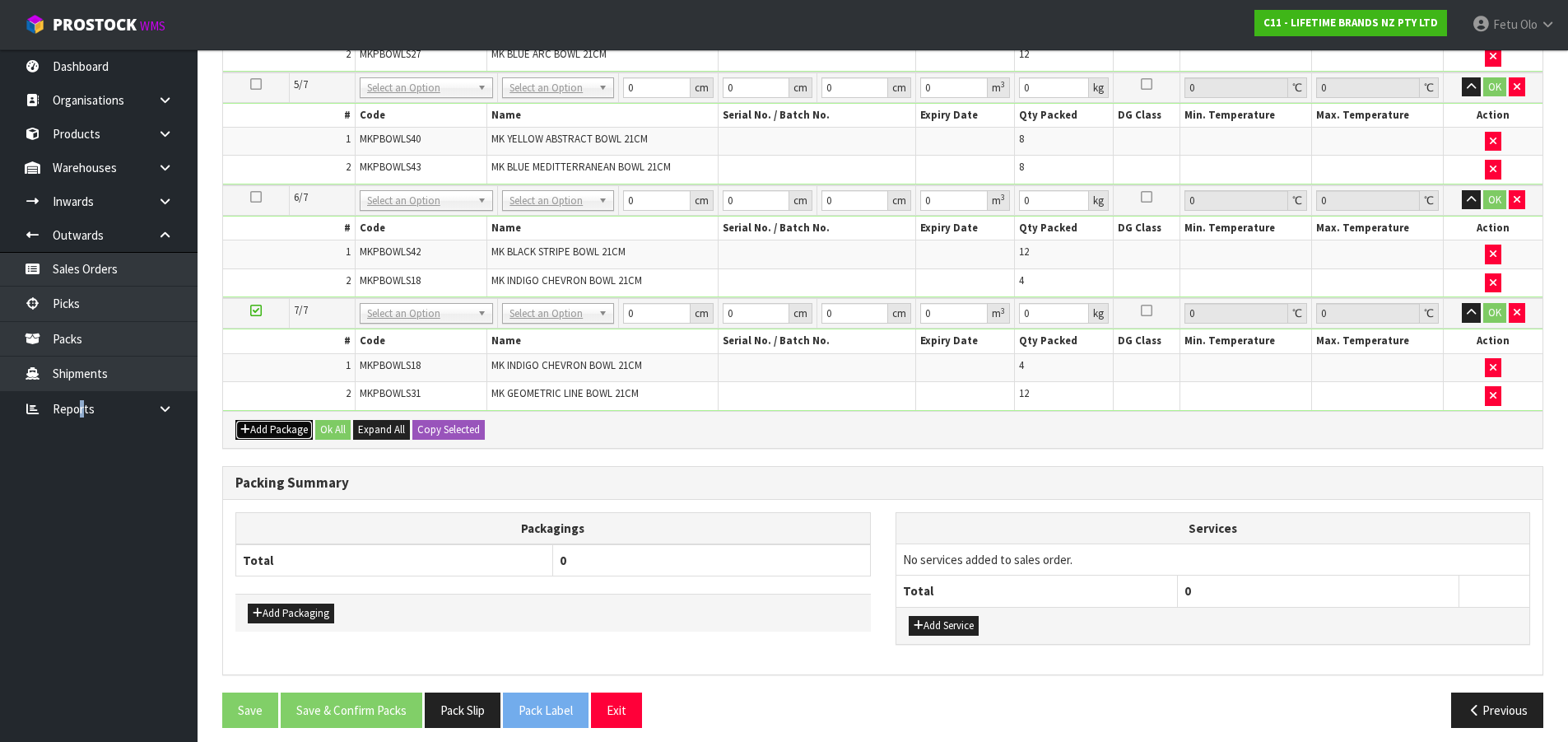 click on "Add Package" at bounding box center [274, 430] 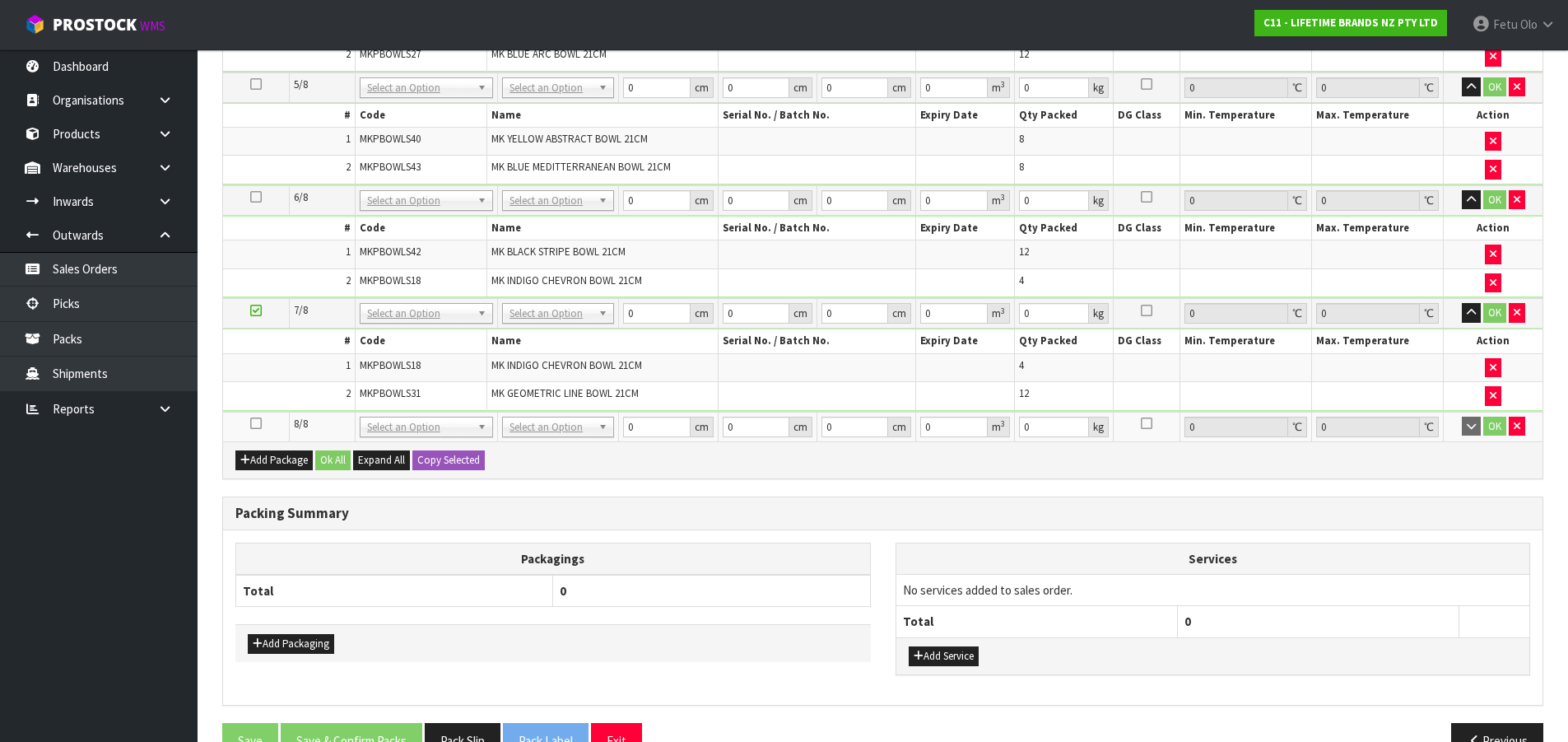 click at bounding box center [256, 423] 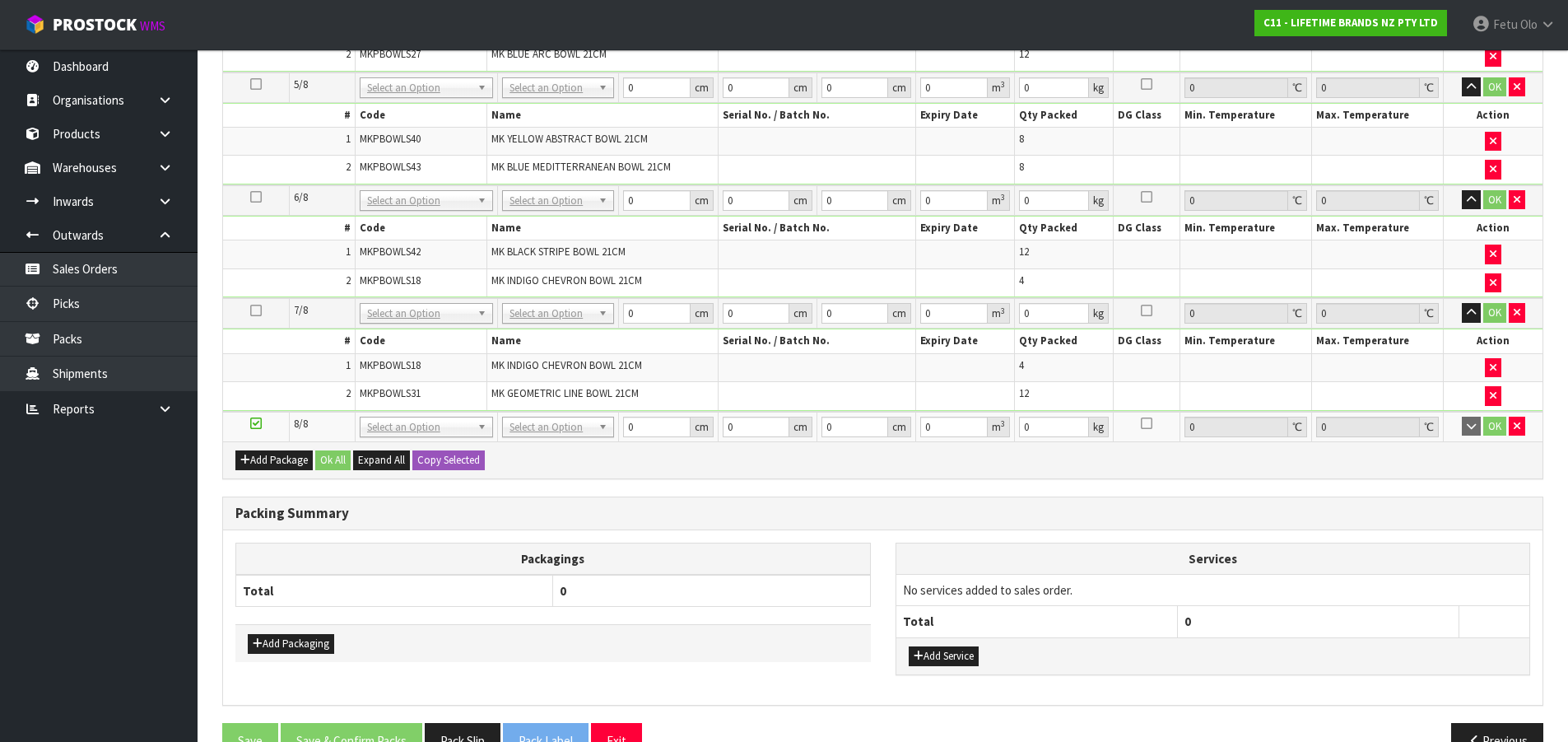 drag, startPoint x: 117, startPoint y: 594, endPoint x: 126, endPoint y: 592, distance: 9.21954 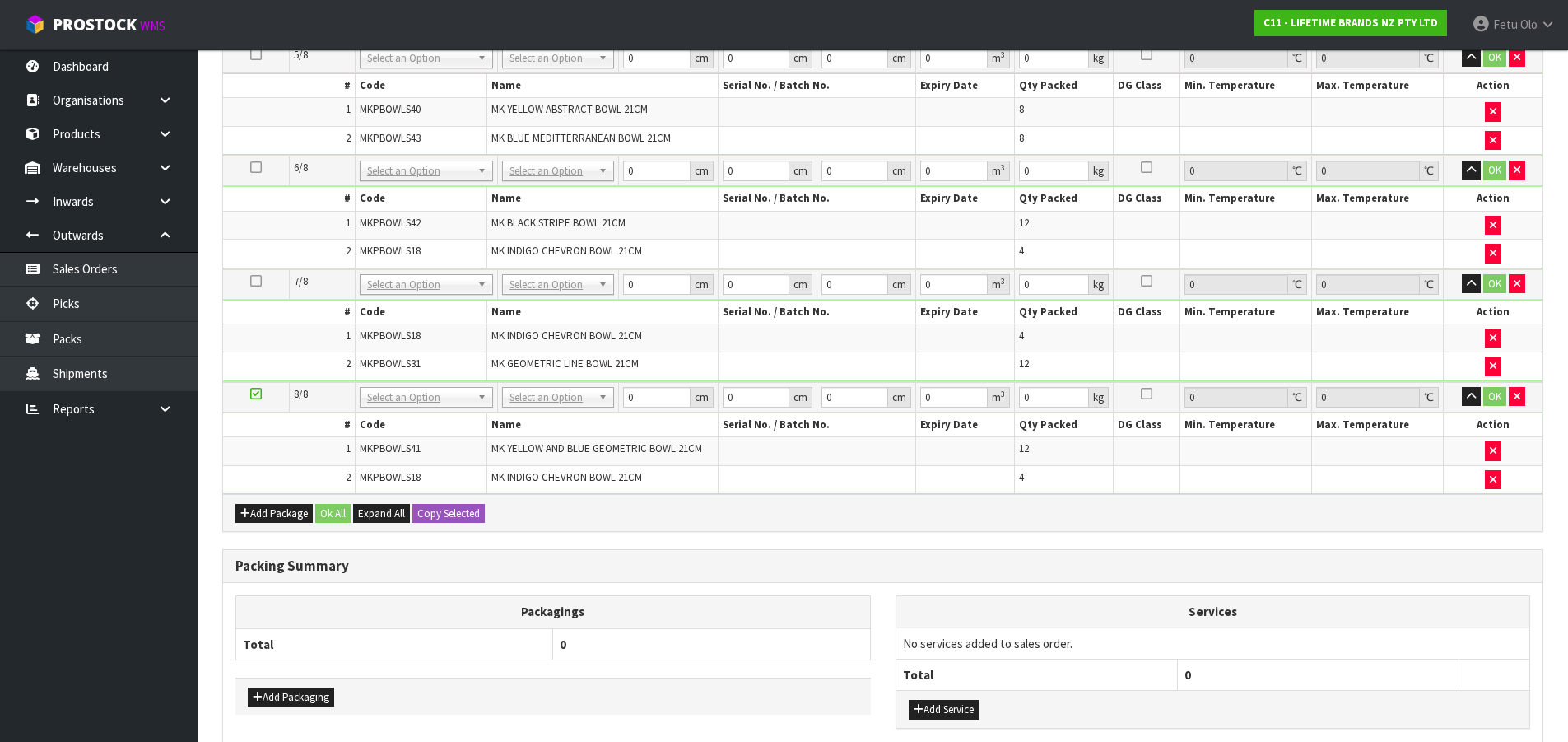 scroll, scrollTop: 1063, scrollLeft: 0, axis: vertical 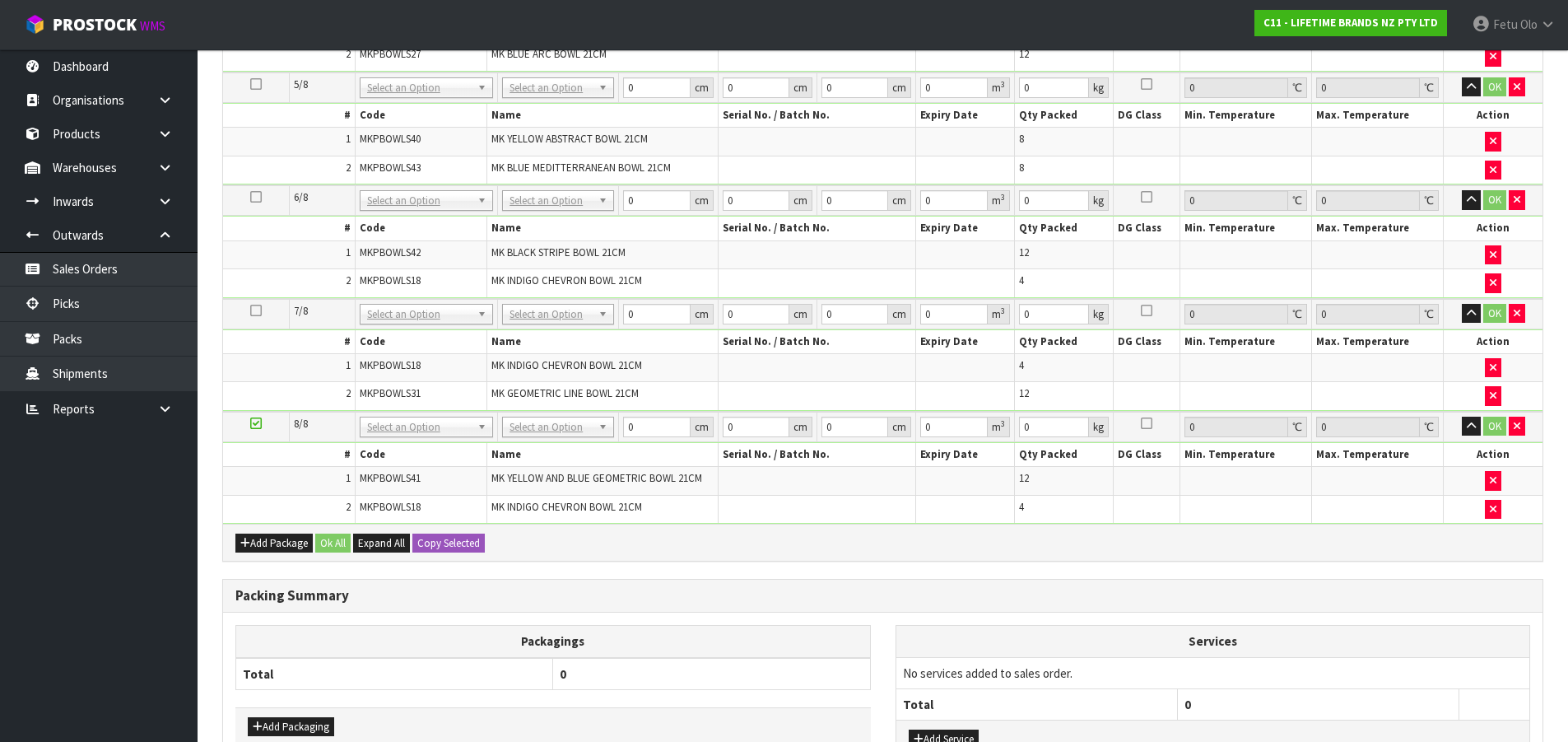 click on "Packing Summary" at bounding box center [882, 595] 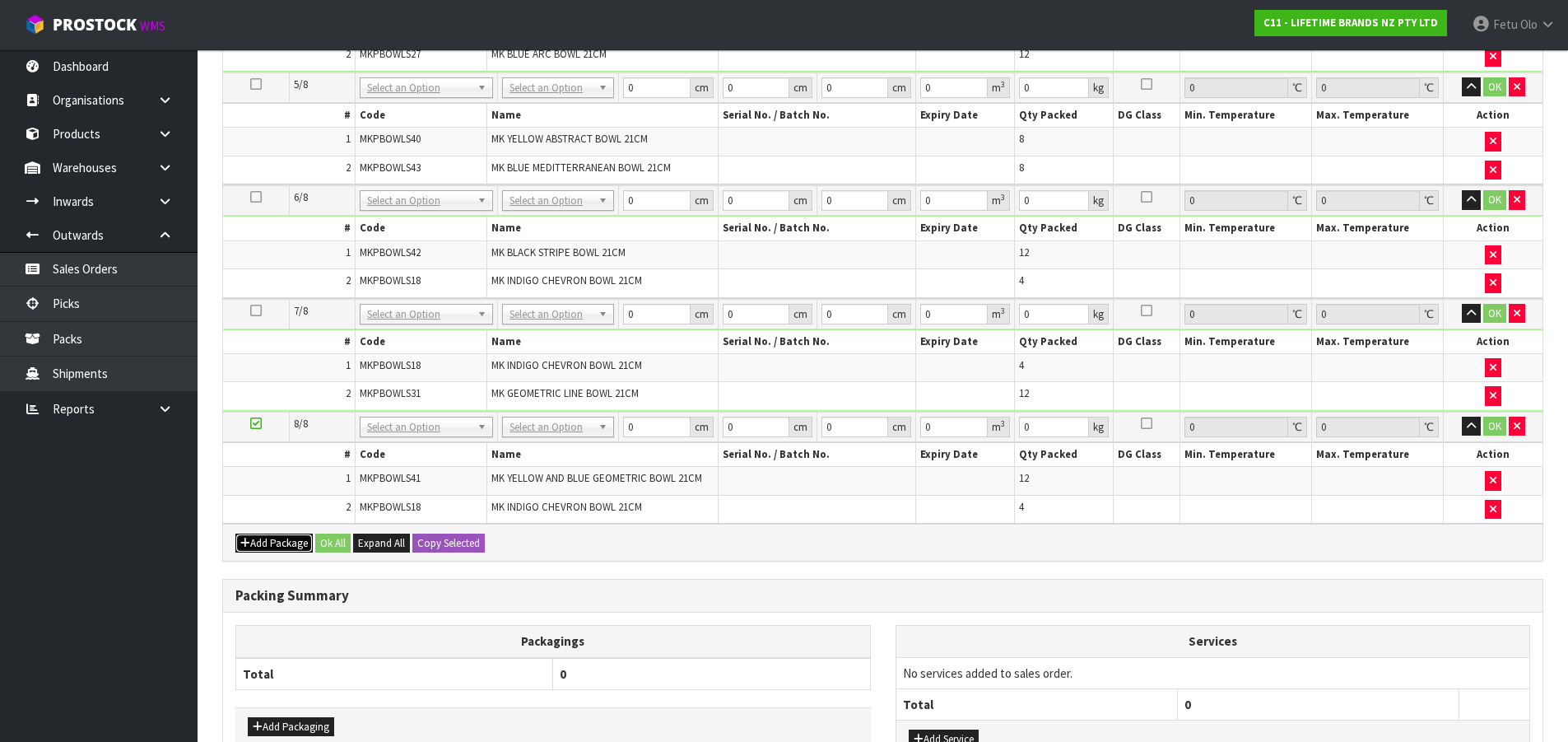 click on "Add Package" at bounding box center (274, 544) 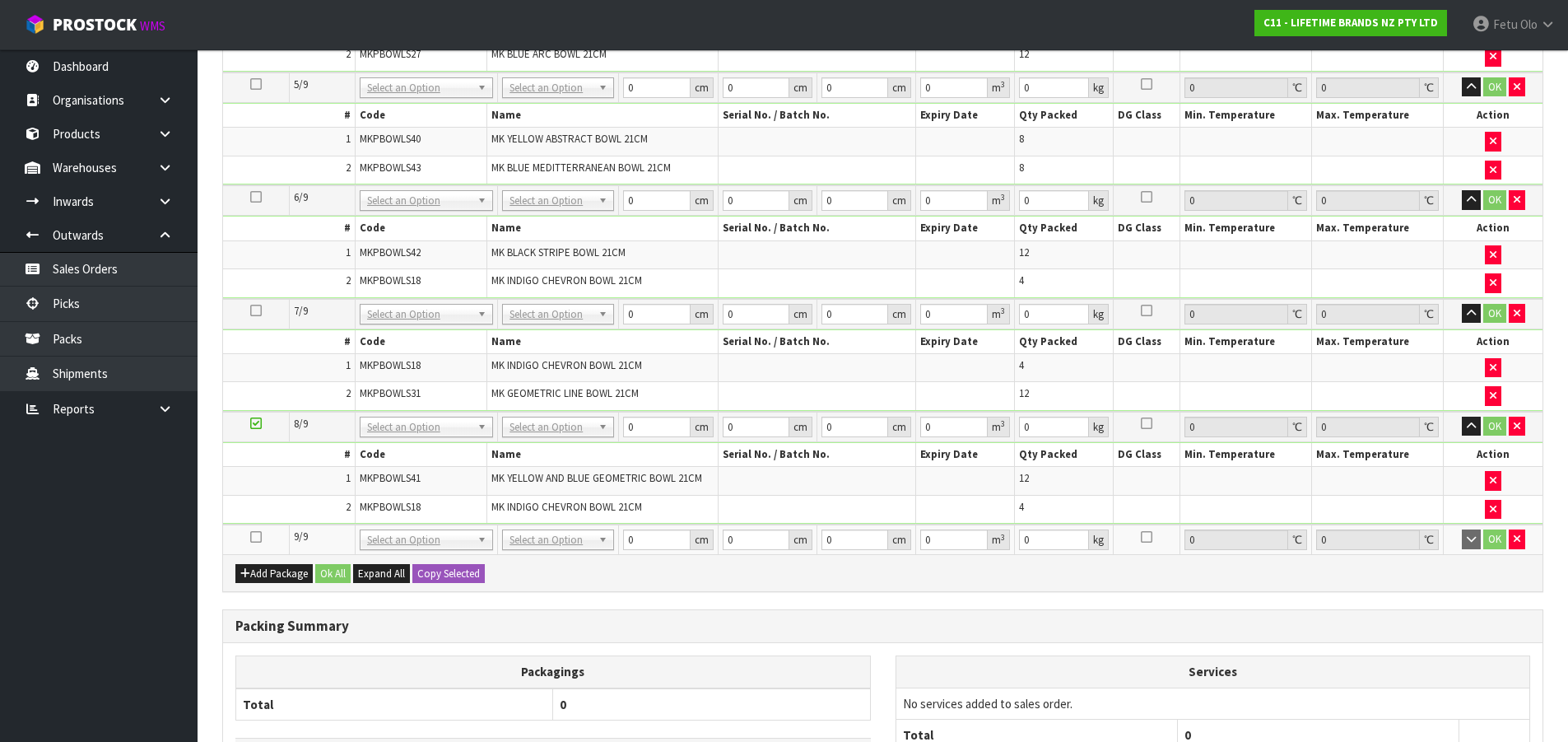 click at bounding box center [256, 537] 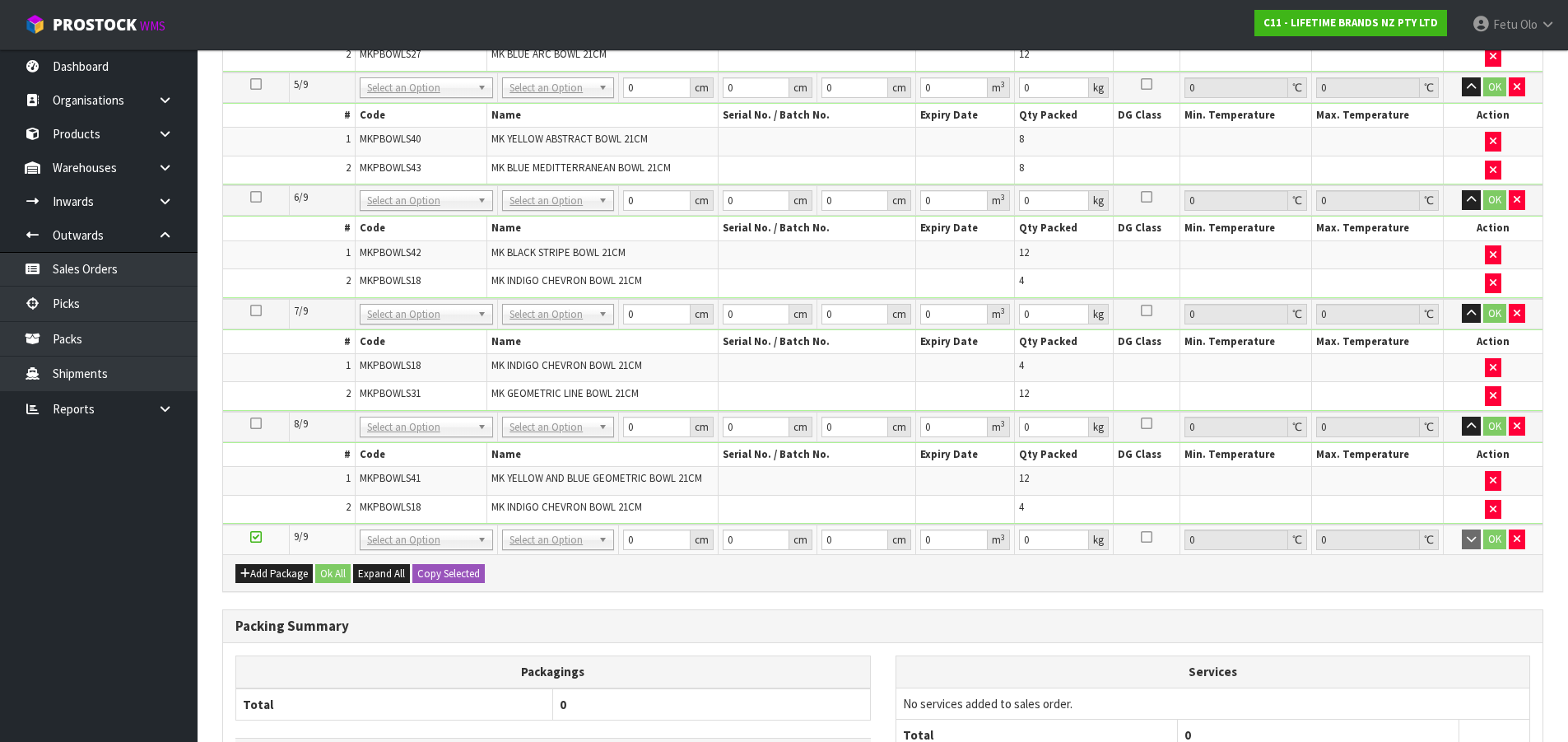 click on "Dashboard
Organisations
Clients
Consignees
Carriers
Products
Categories
Serial Numbers
Kitsets
Packagings
Warehouses
Locations
Inventories
Adjustments
Transfers
Stocktakes
Supplies" at bounding box center [99, 395] 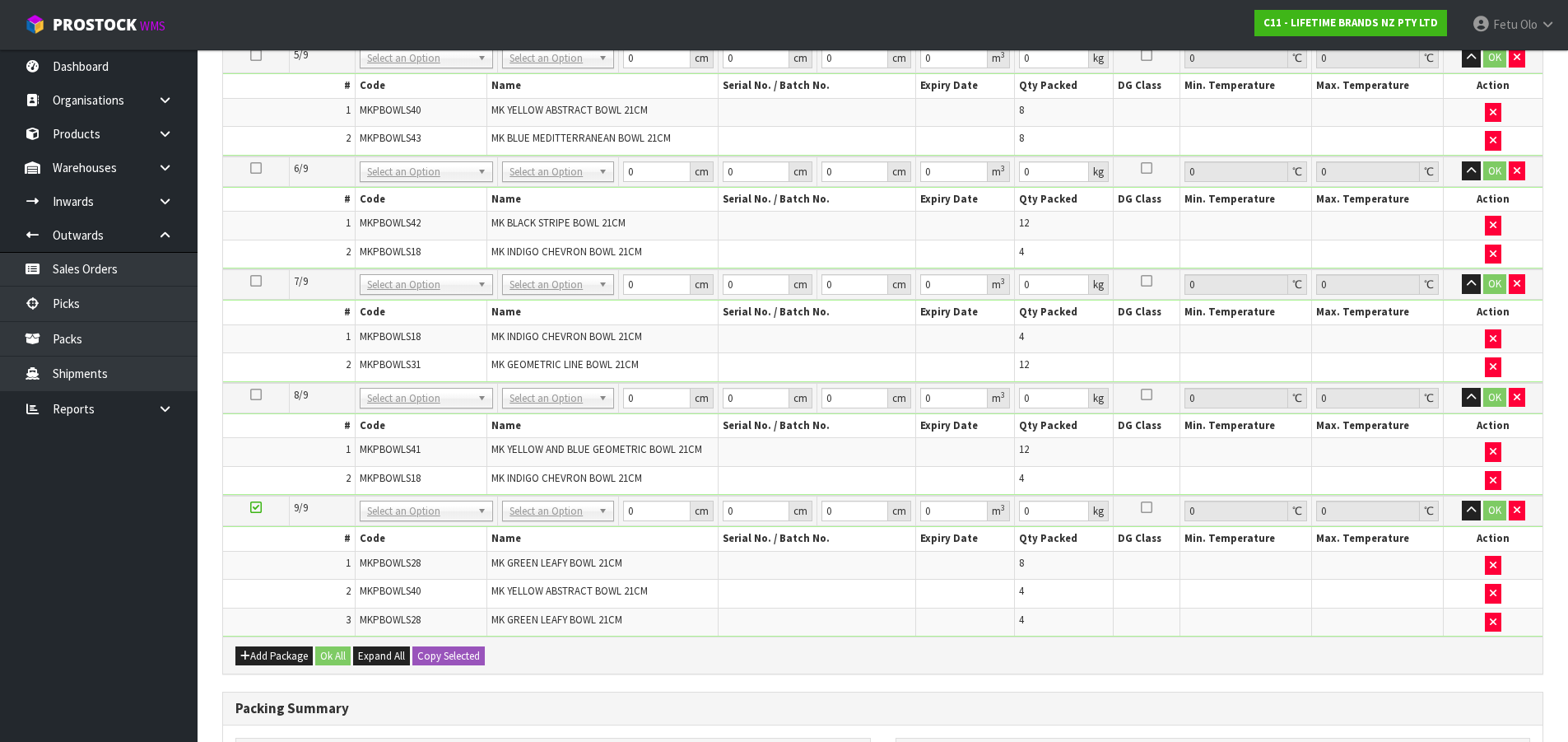 scroll, scrollTop: 976, scrollLeft: 0, axis: vertical 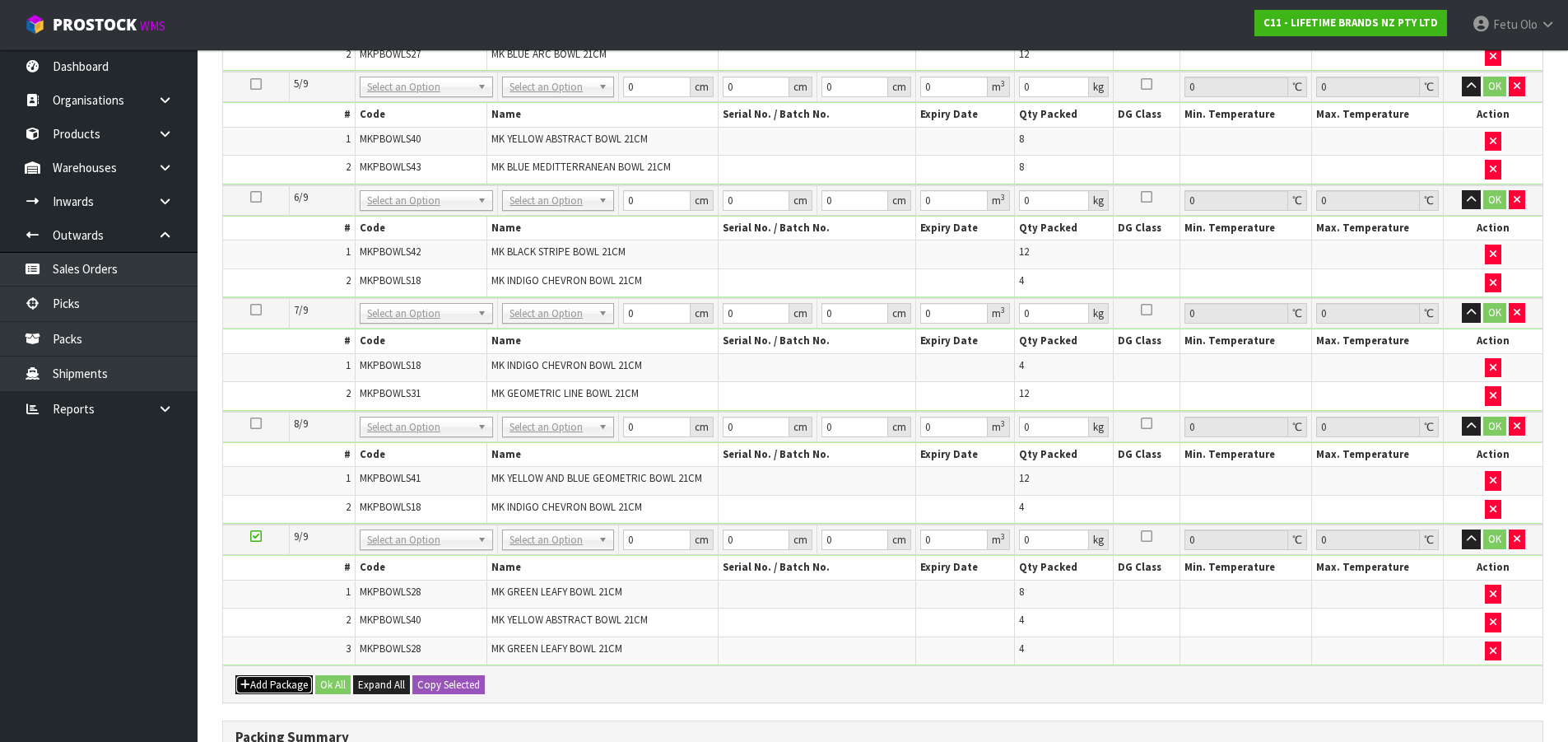 click on "Add Package" at bounding box center [274, 685] 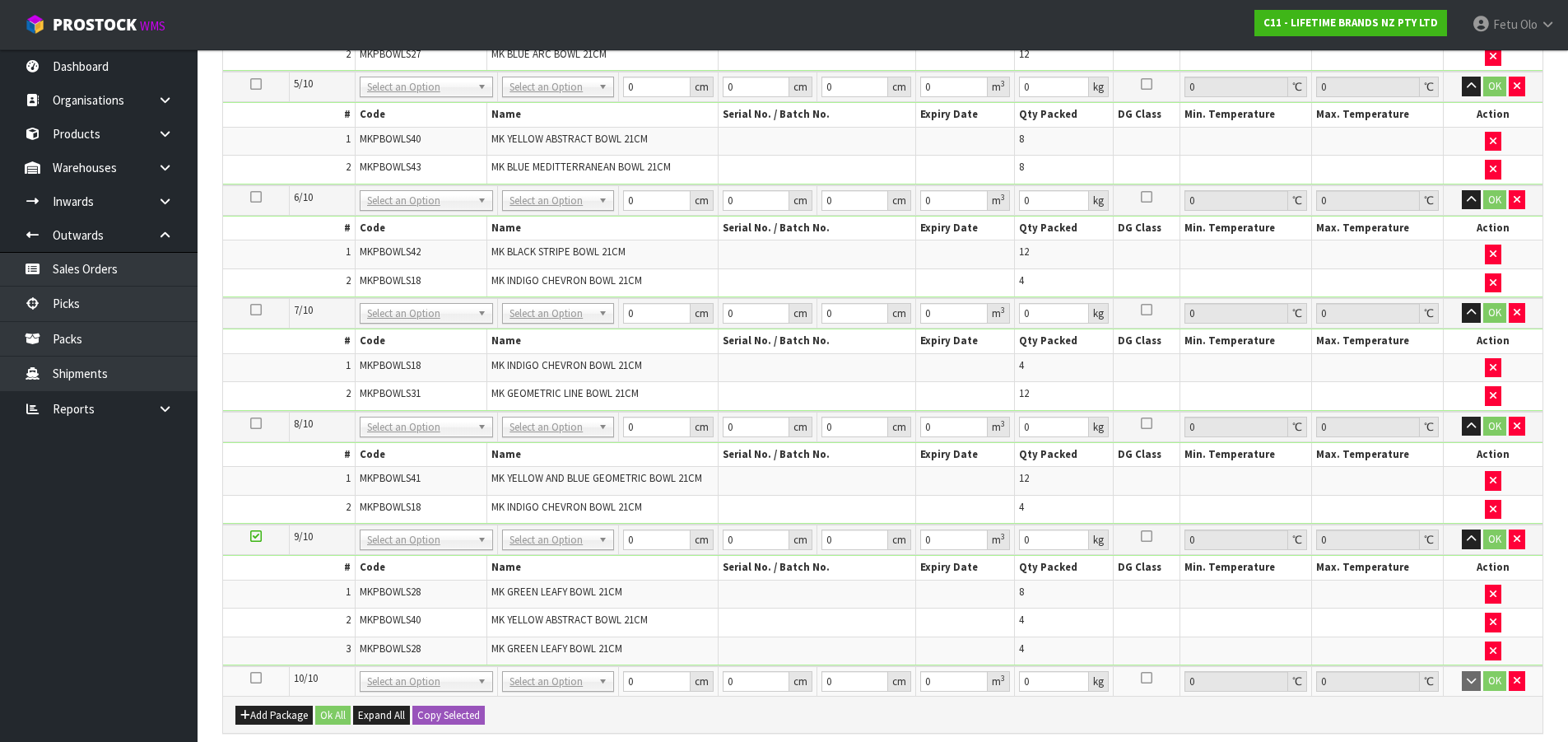 click at bounding box center (256, 678) 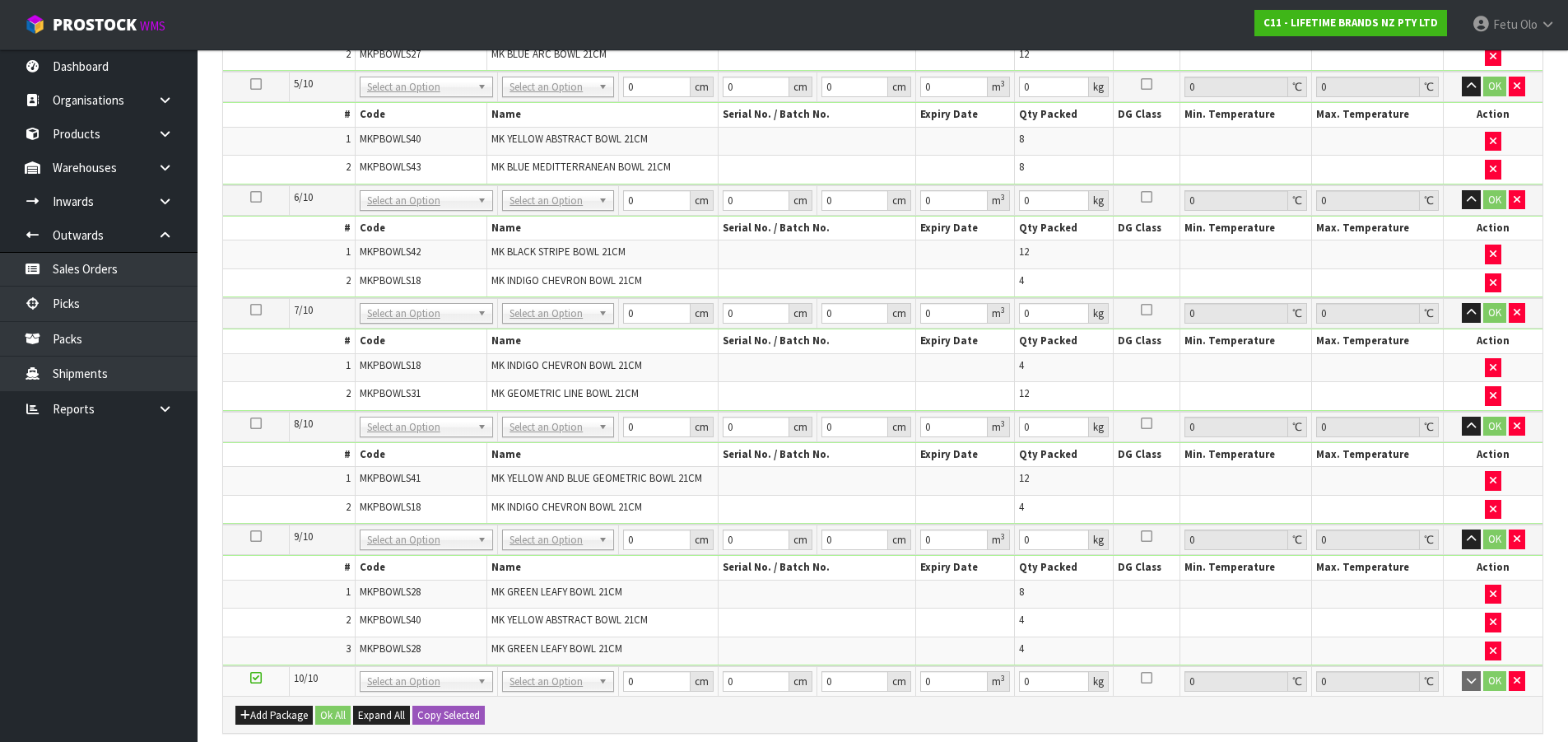 click on "Dashboard
Organisations
Clients
Consignees
Carriers
Products
Categories
Serial Numbers
Kitsets
Packagings
Warehouses
Locations
Inventories
Adjustments
Transfers
Stocktakes
Supplies" at bounding box center [99, 395] 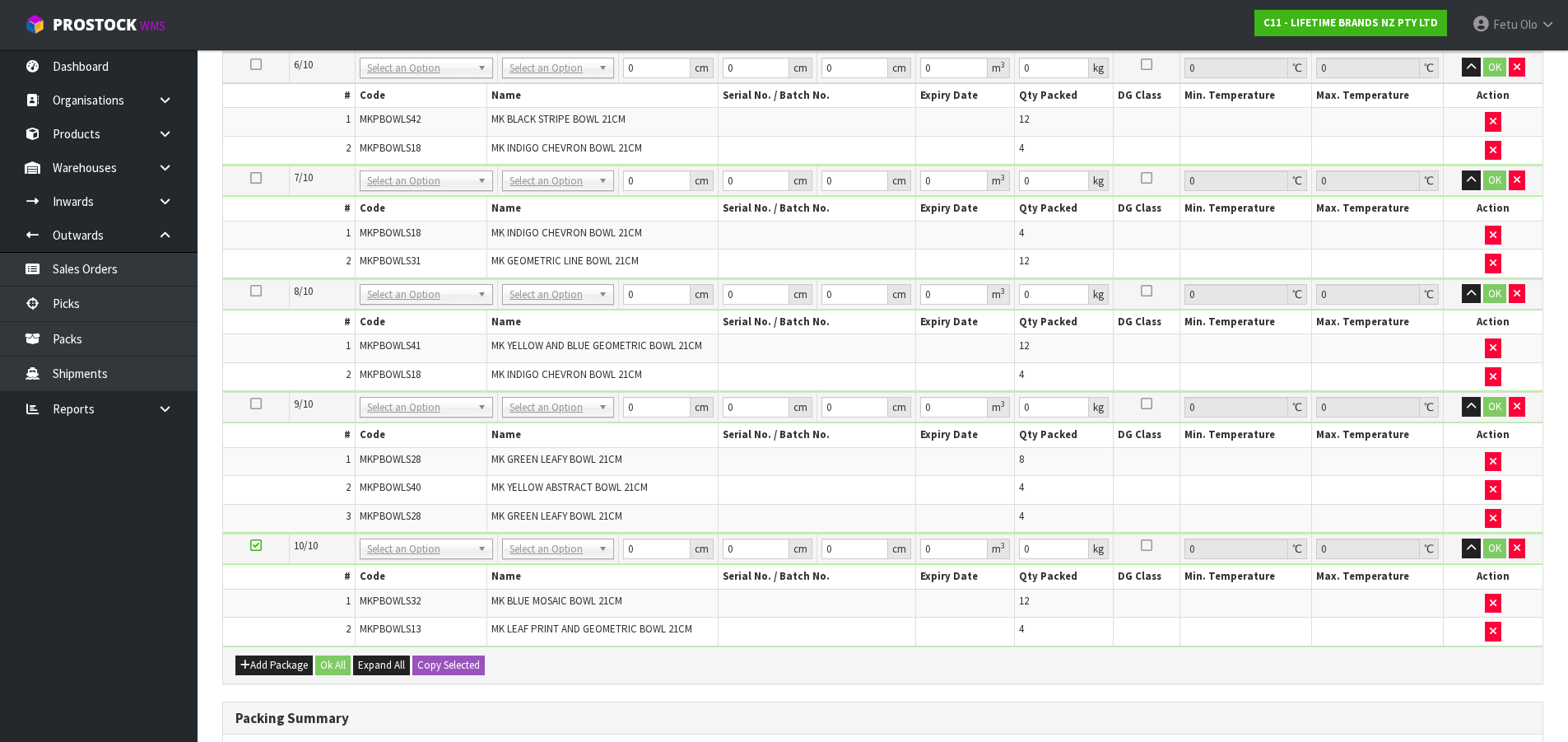 scroll, scrollTop: 1296, scrollLeft: 0, axis: vertical 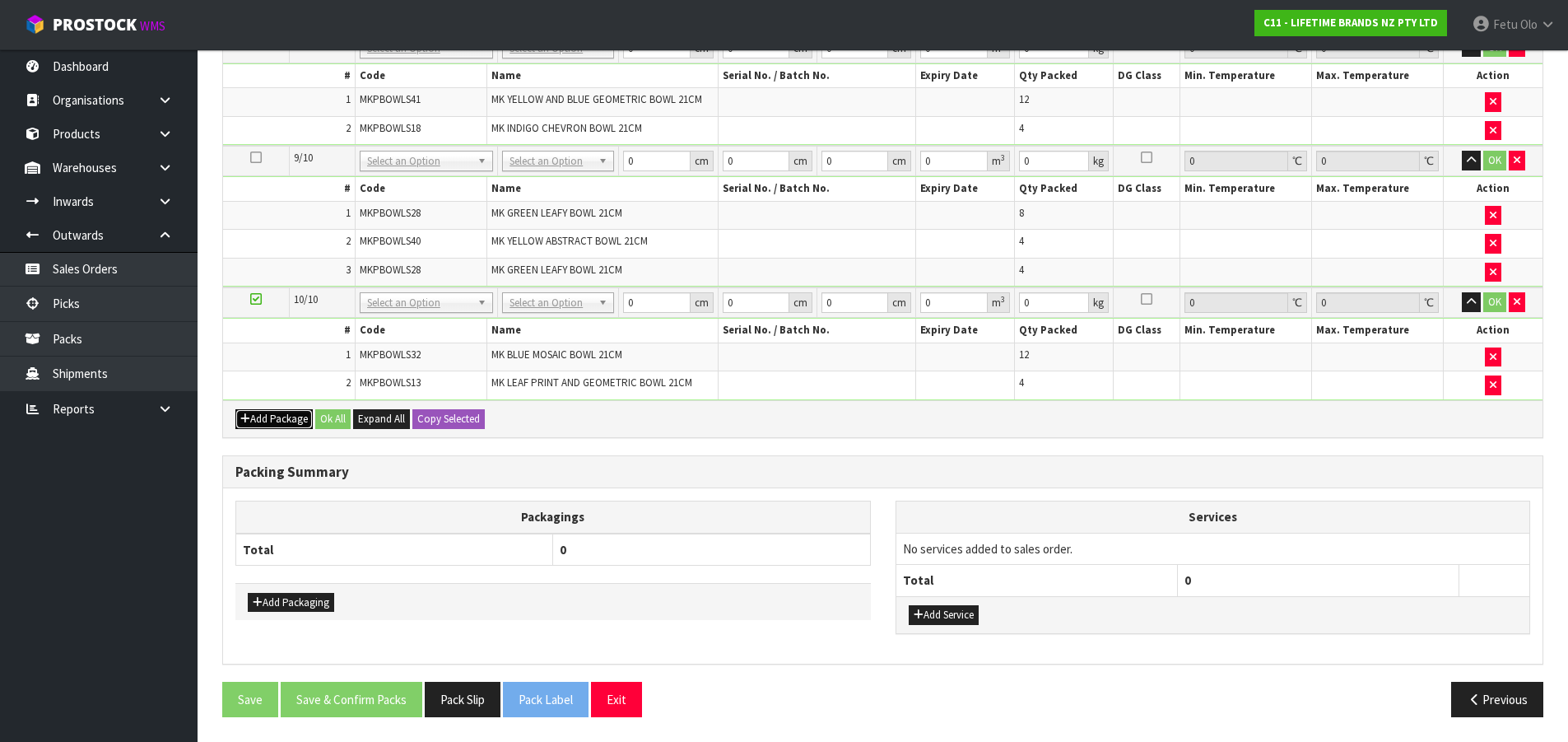 click on "Add Package" at bounding box center (274, 419) 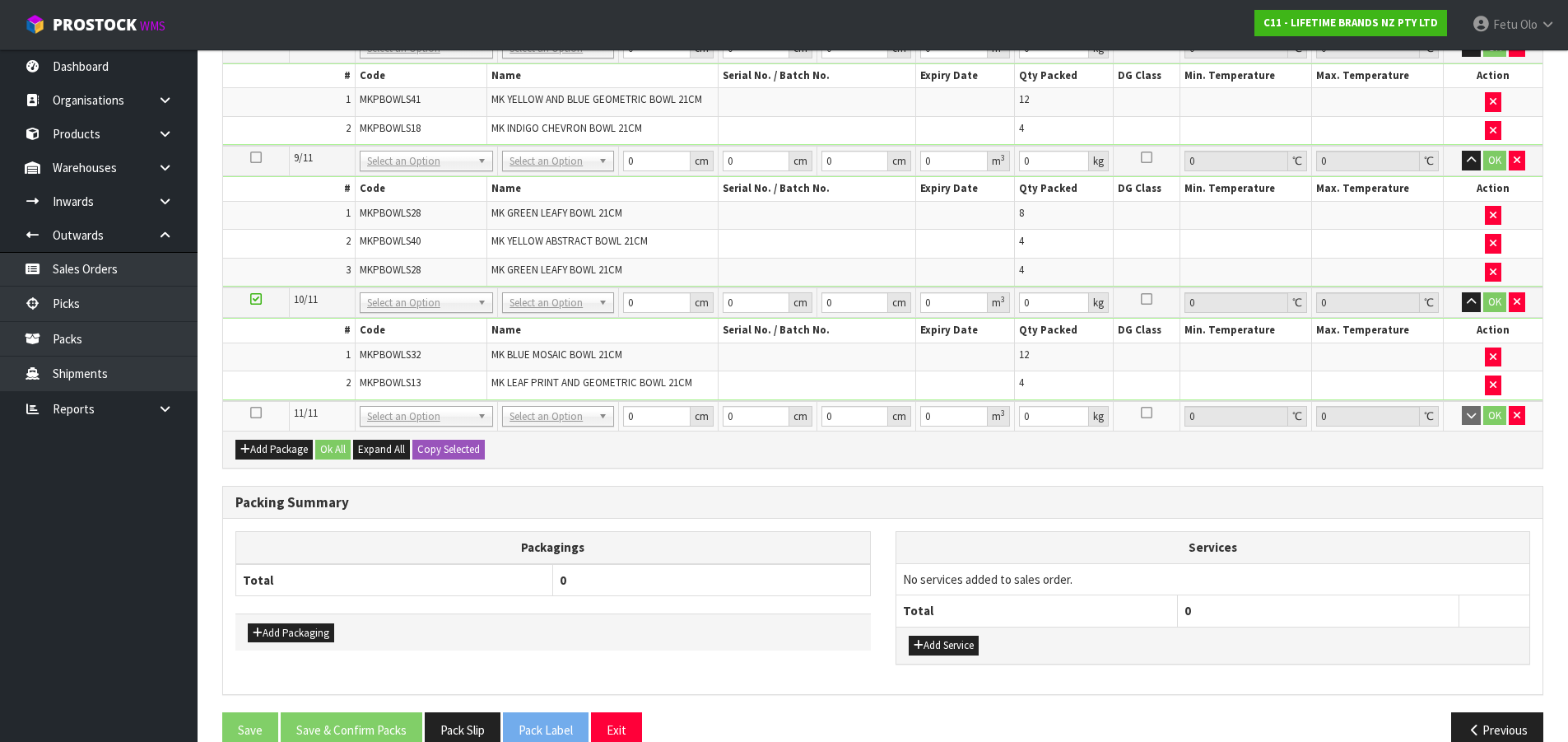 click at bounding box center (256, 413) 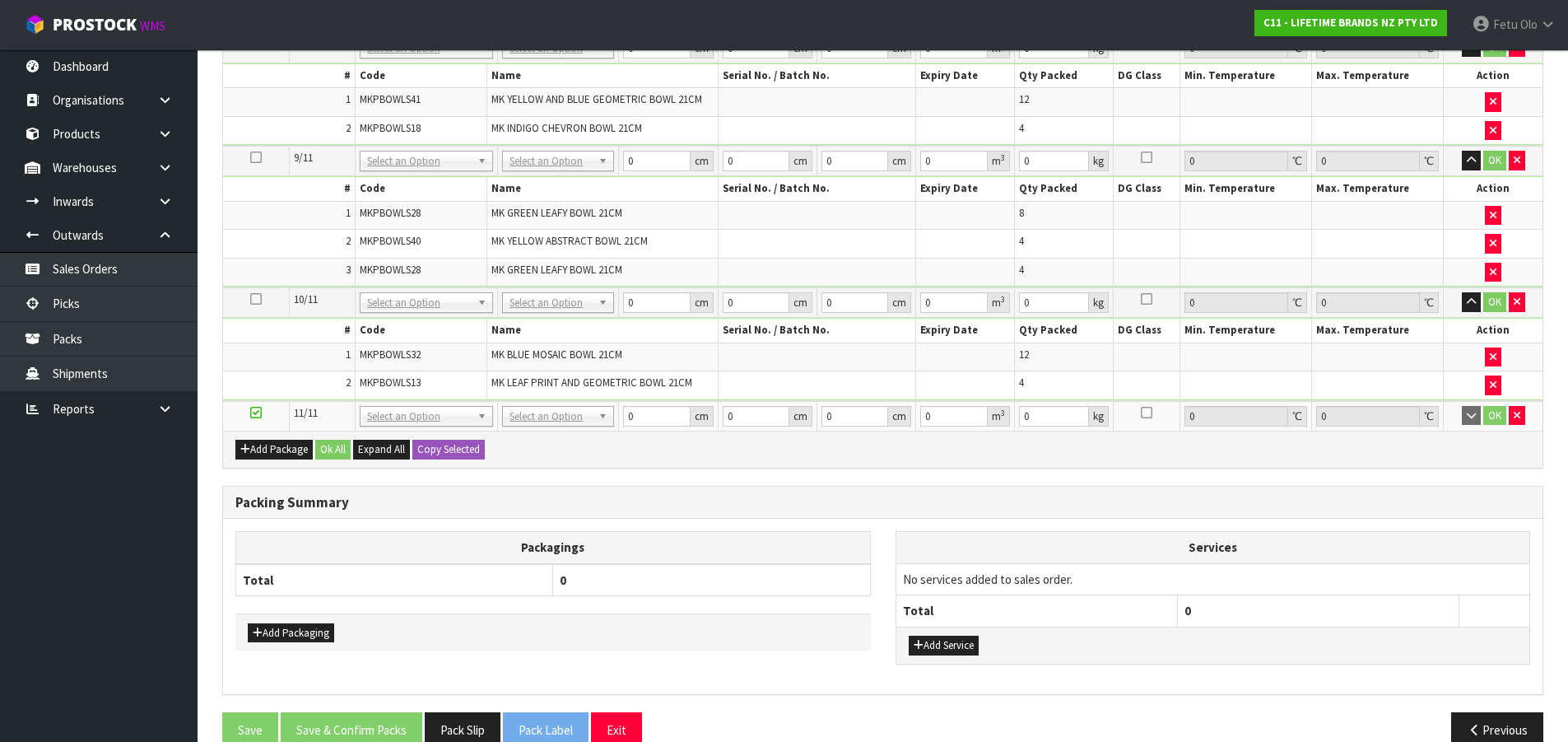 click on "Dashboard
Organisations
Clients
Consignees
Carriers
Products
Categories
Serial Numbers
Kitsets
Packagings
Warehouses
Locations
Inventories
Adjustments
Transfers
Stocktakes
Supplies" at bounding box center (99, 395) 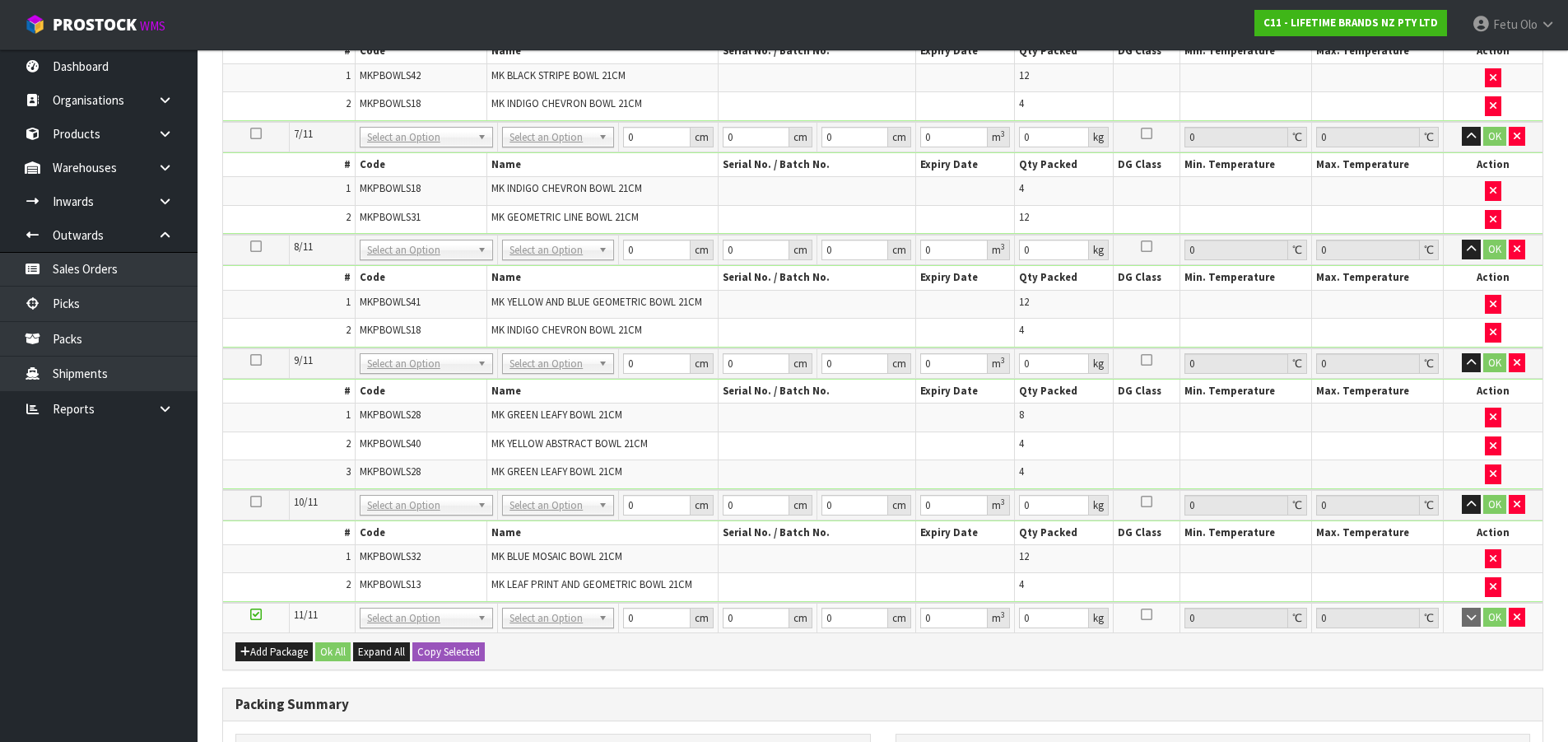 scroll, scrollTop: 1387, scrollLeft: 0, axis: vertical 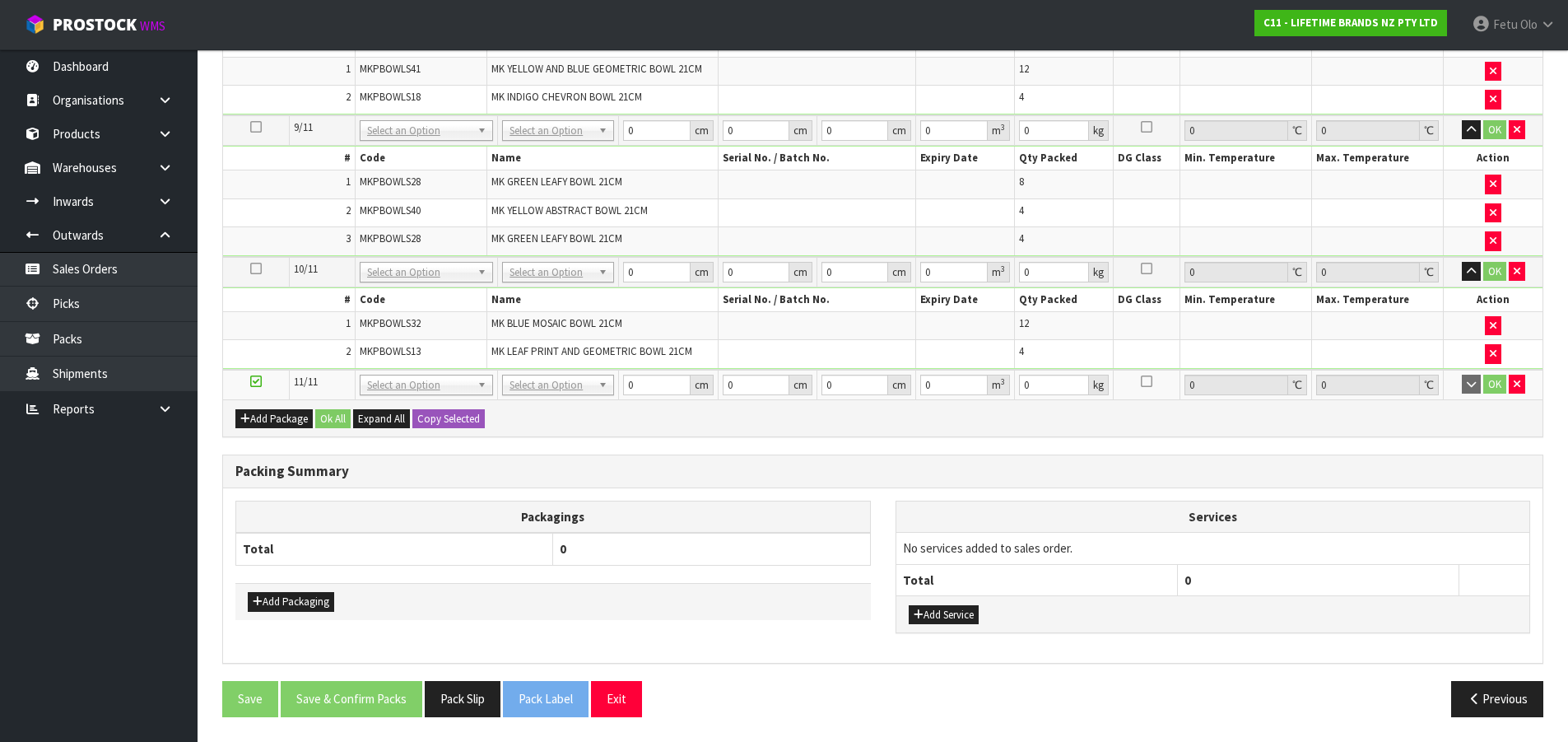 click at bounding box center [256, 381] 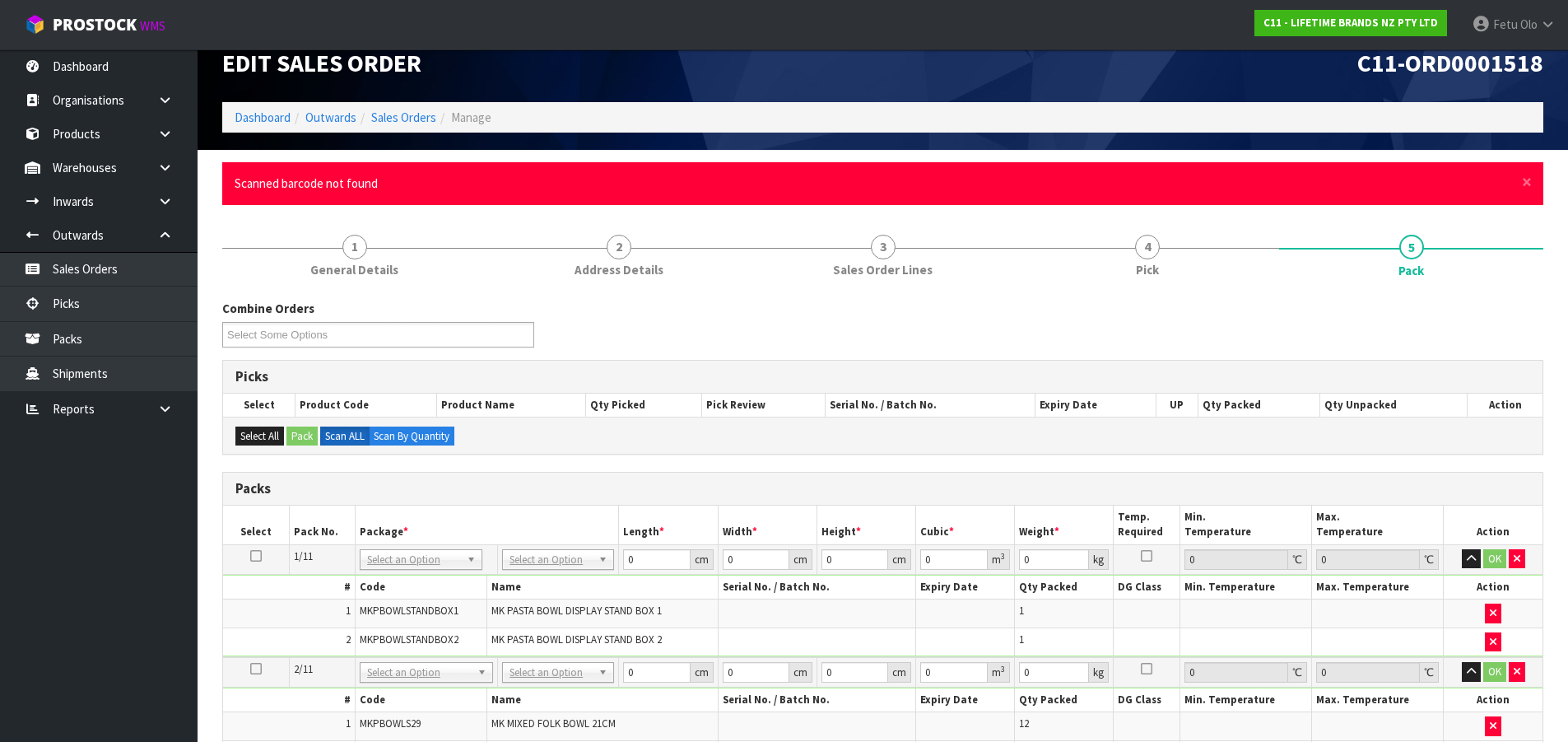 scroll, scrollTop: 0, scrollLeft: 0, axis: both 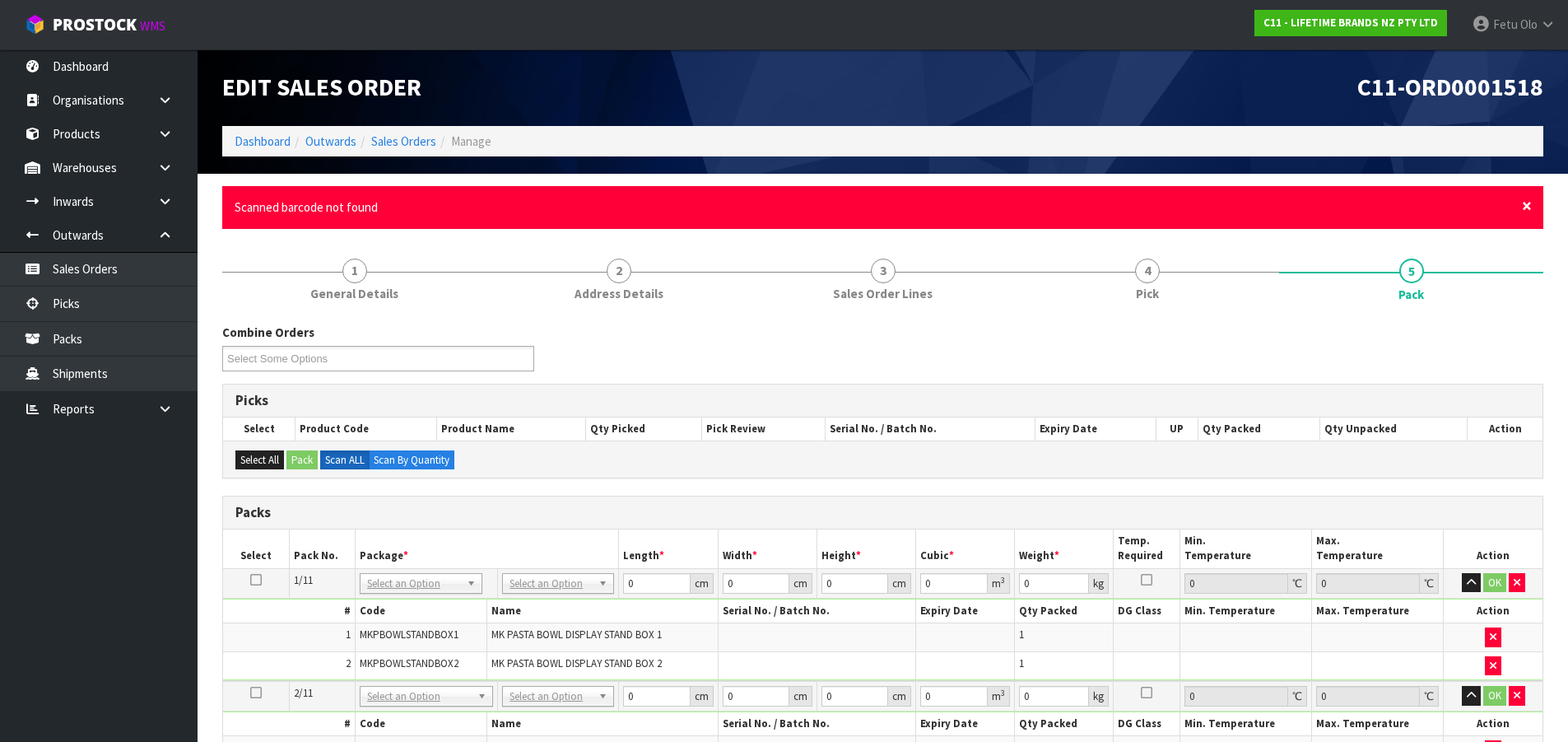 click on "×" at bounding box center [1527, 206] 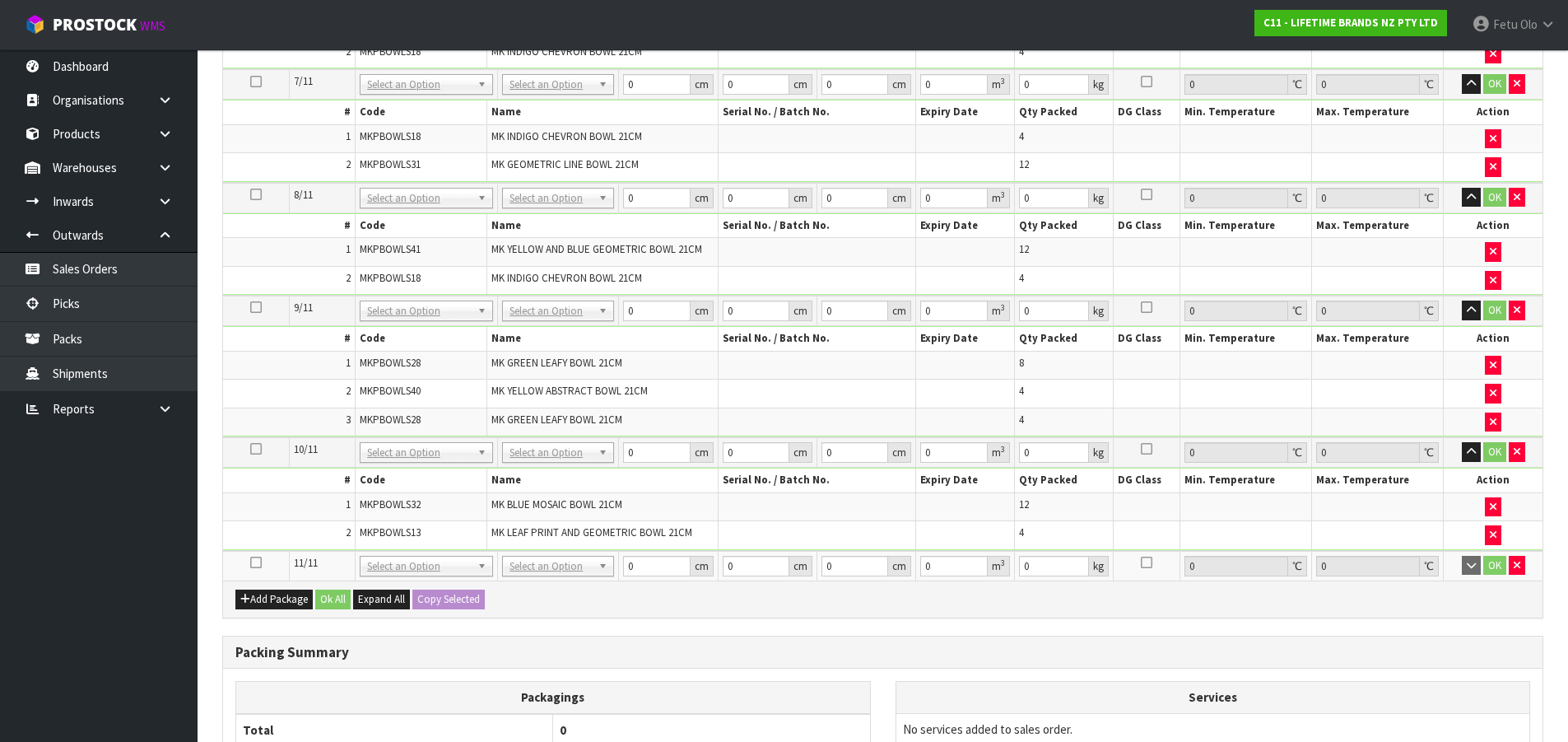 scroll, scrollTop: 1153, scrollLeft: 0, axis: vertical 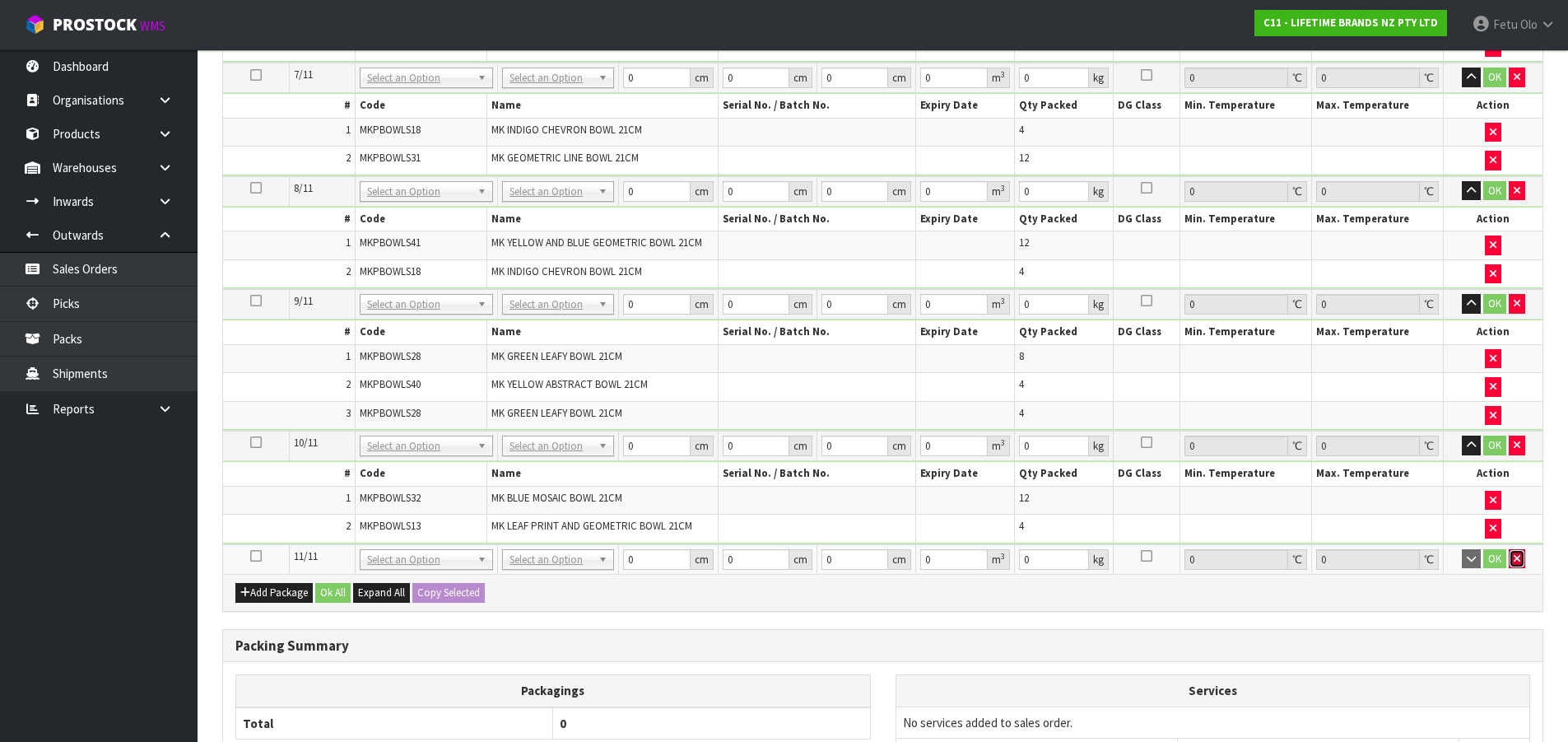 click at bounding box center (1517, 558) 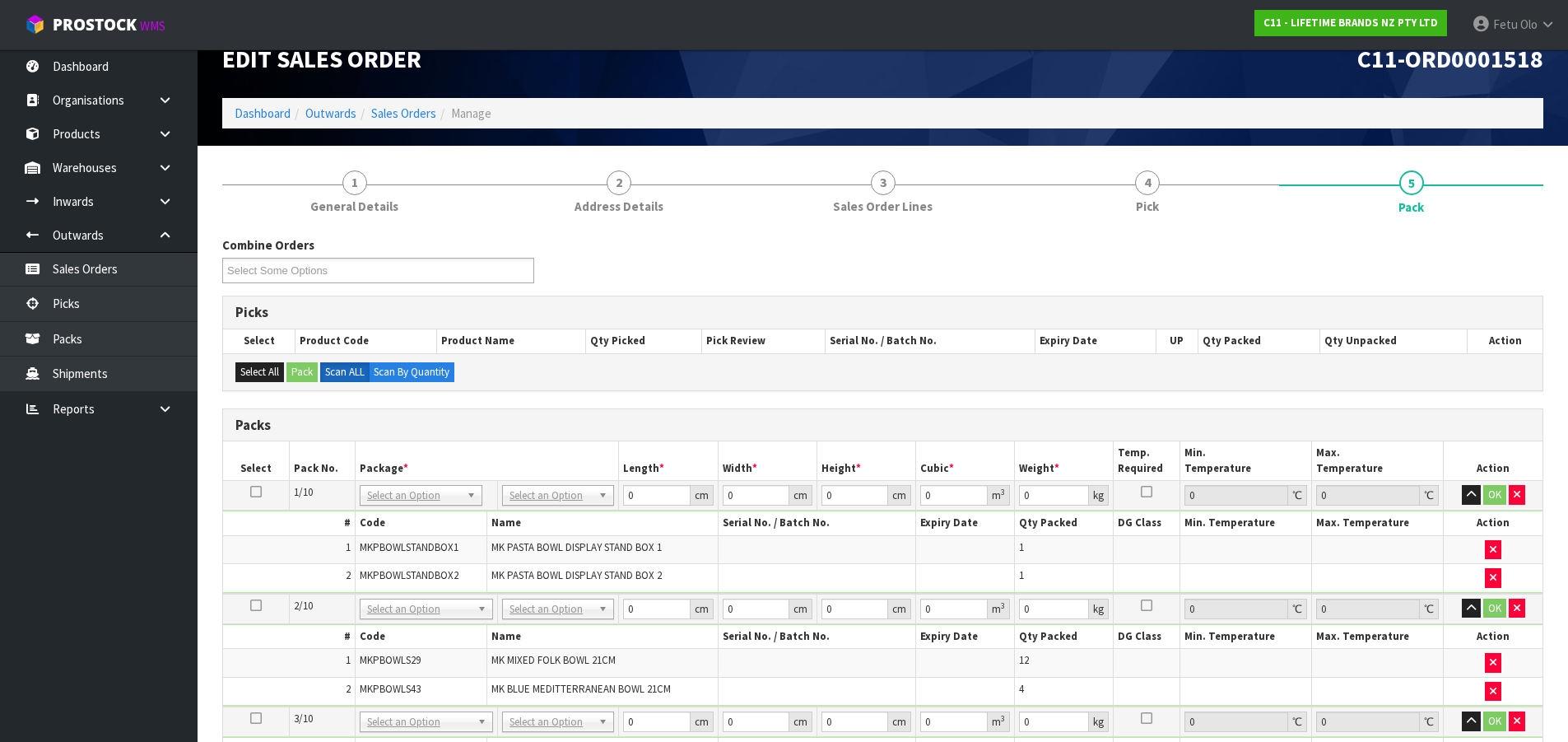 scroll, scrollTop: 0, scrollLeft: 0, axis: both 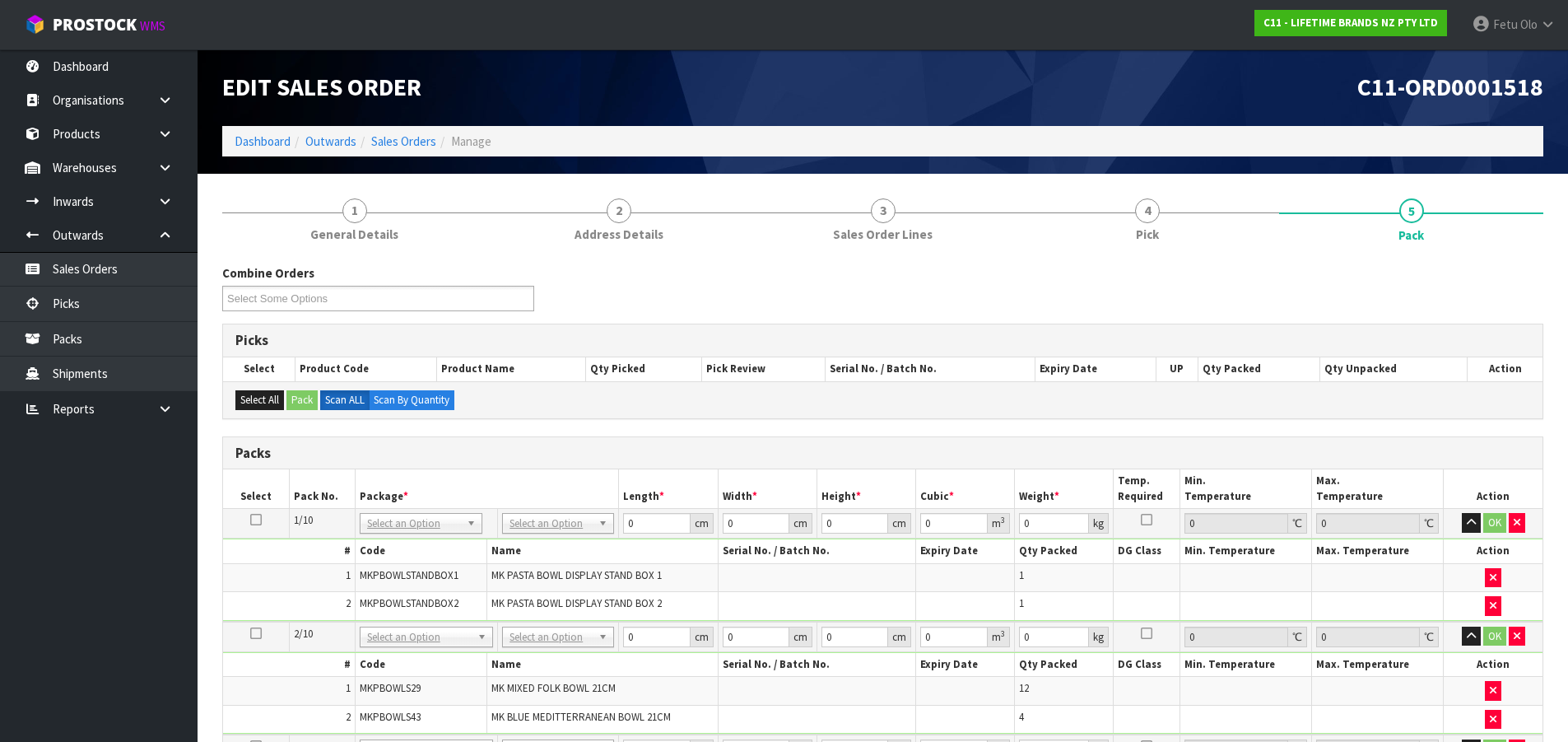 click on "Packs" at bounding box center (882, 453) 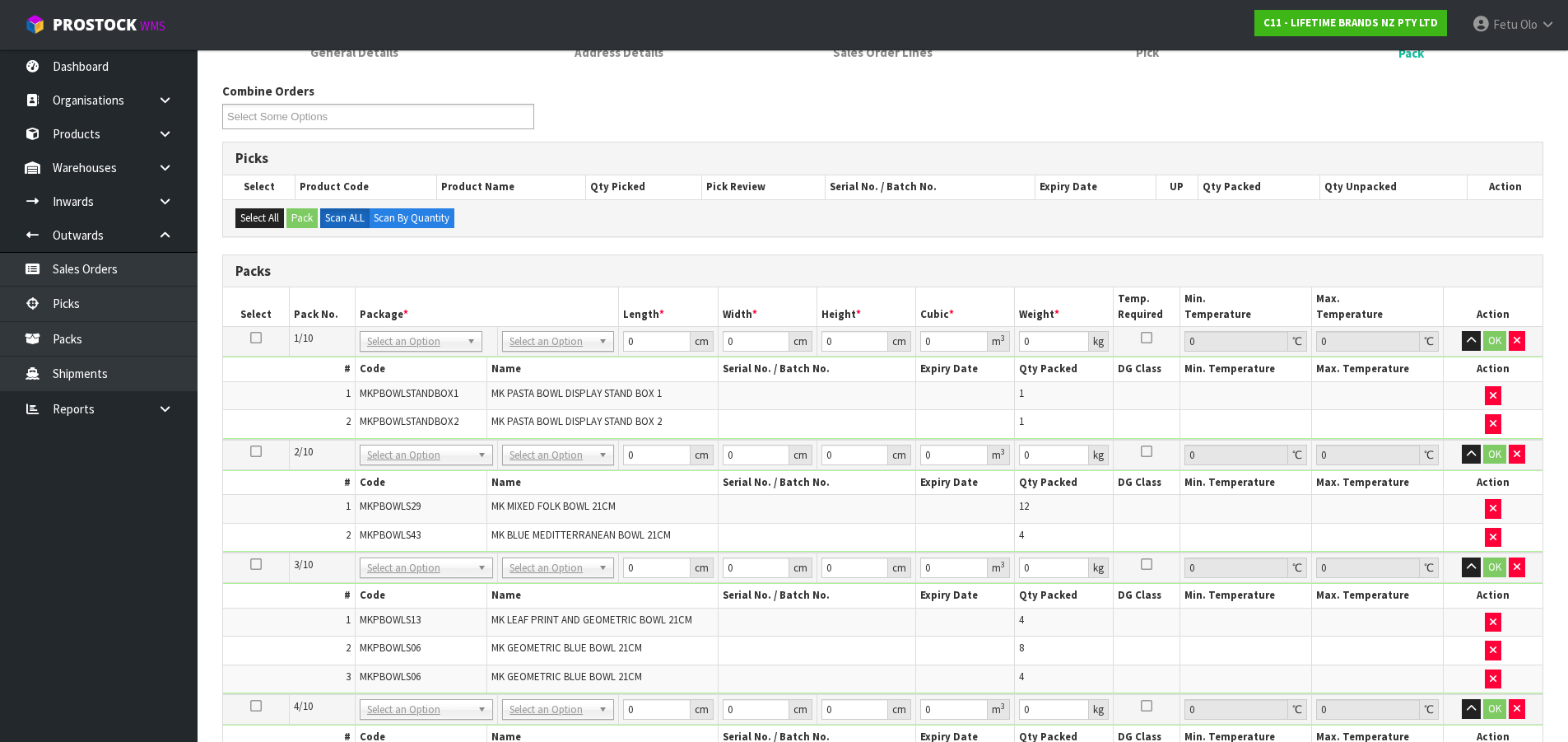 scroll, scrollTop: 0, scrollLeft: 0, axis: both 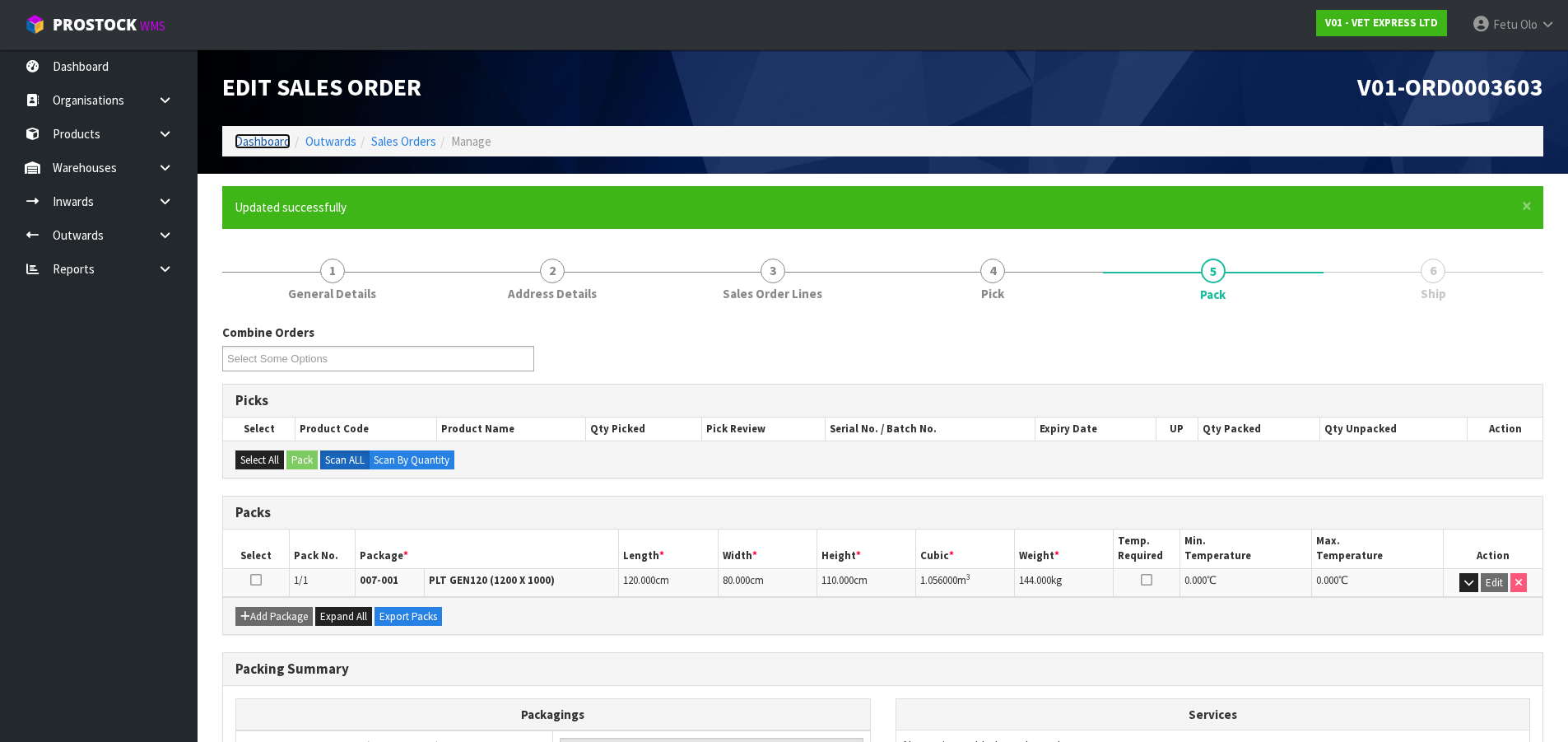 click on "Dashboard" at bounding box center (263, 141) 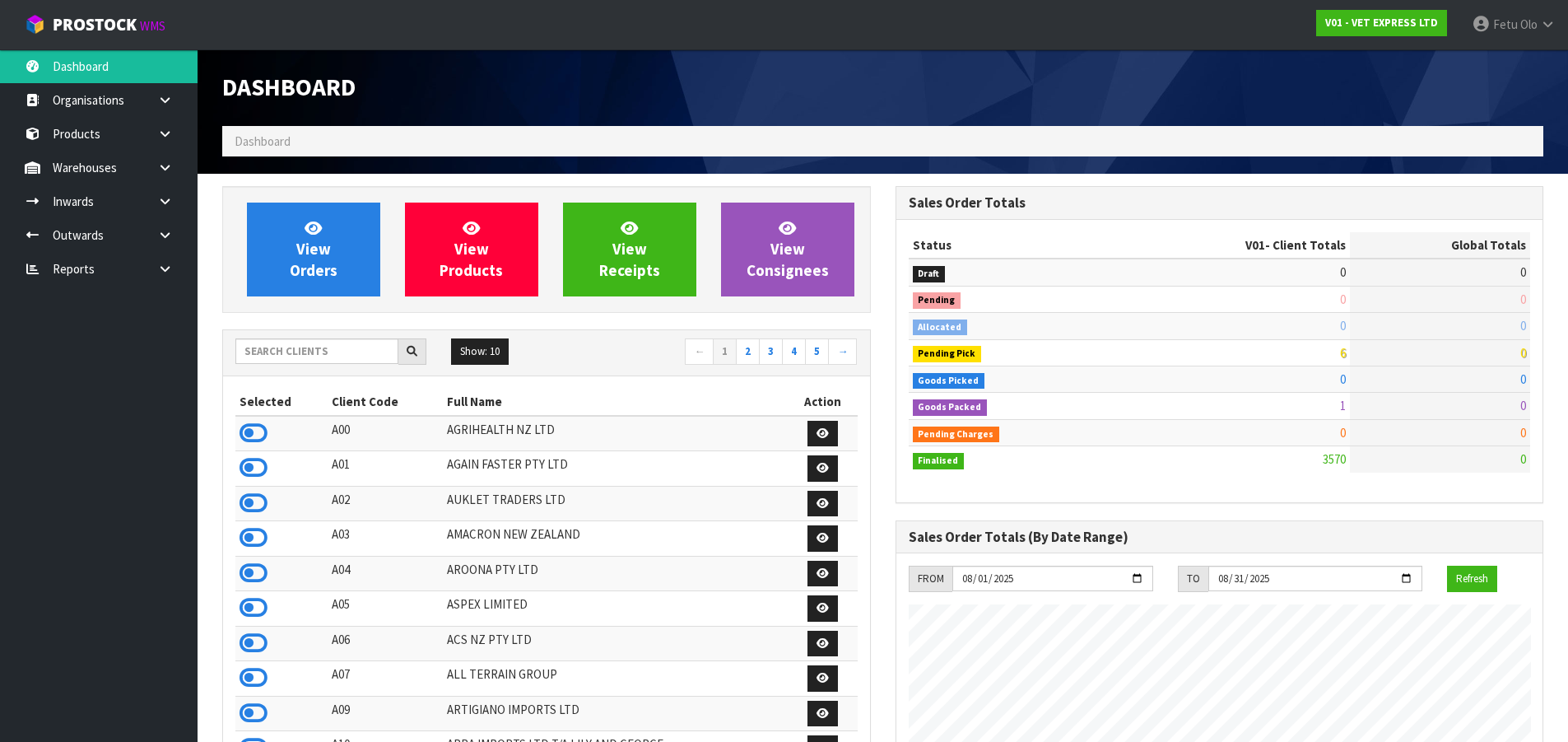 scroll, scrollTop: 822282, scrollLeft: 822424, axis: both 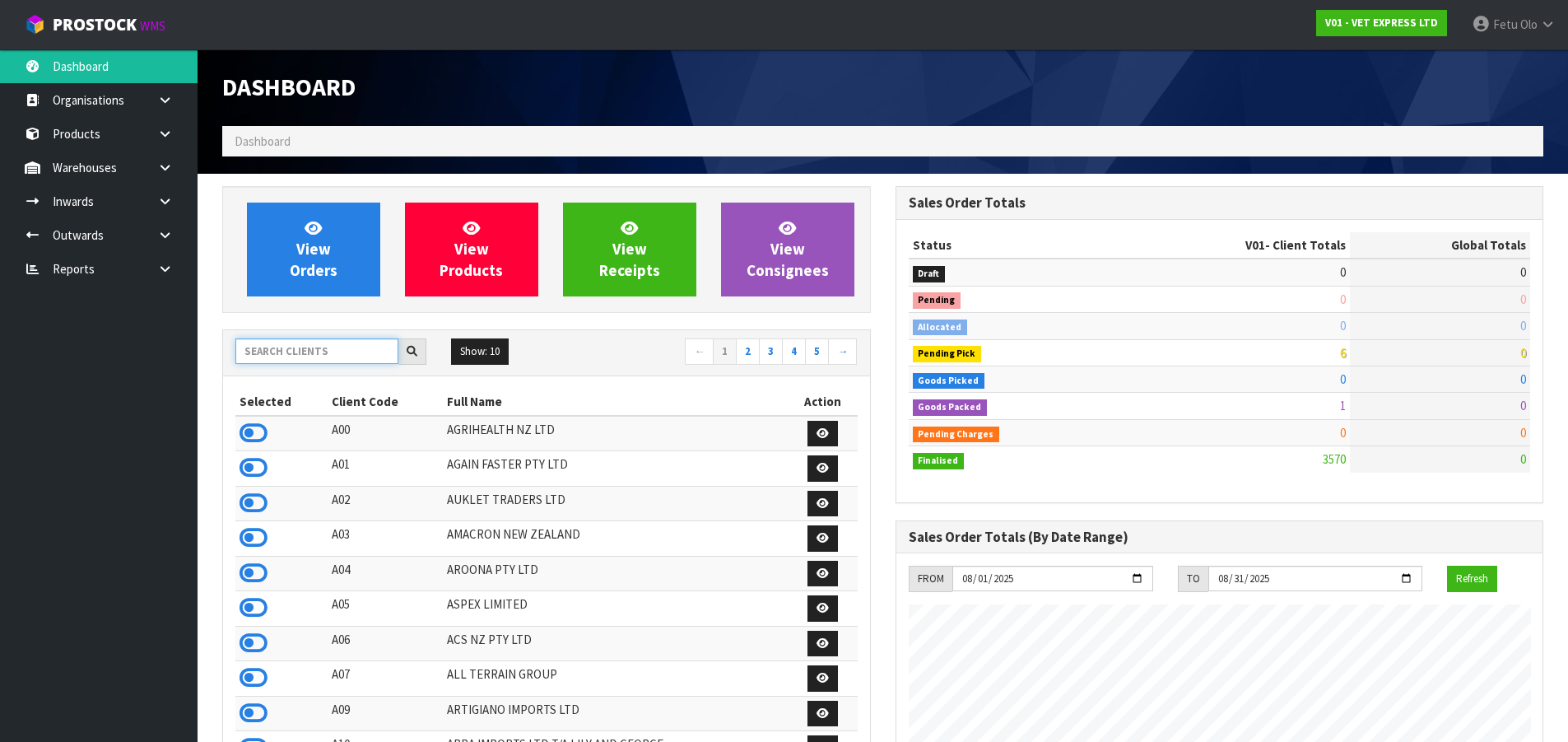 click at bounding box center (317, 351) 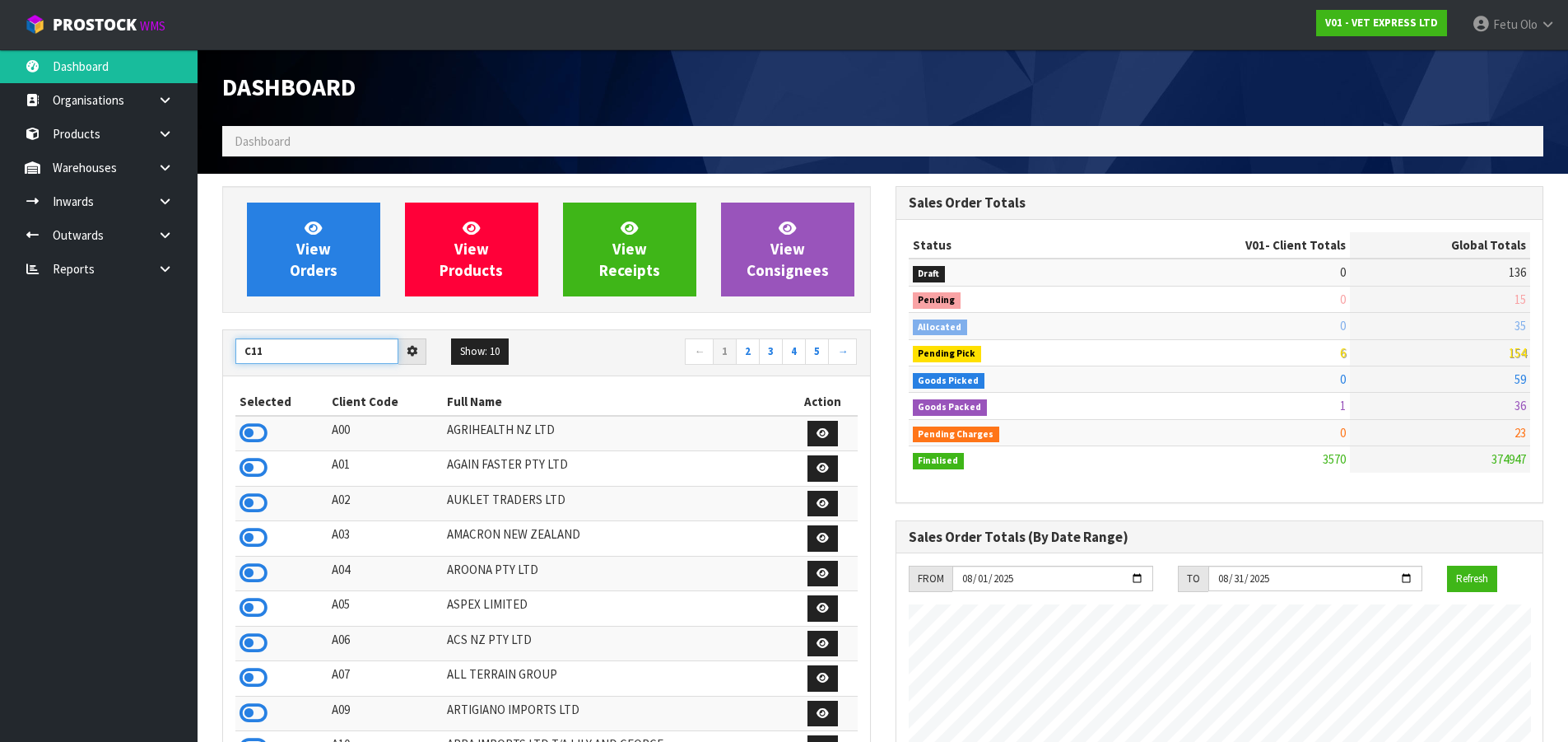 type on "C11" 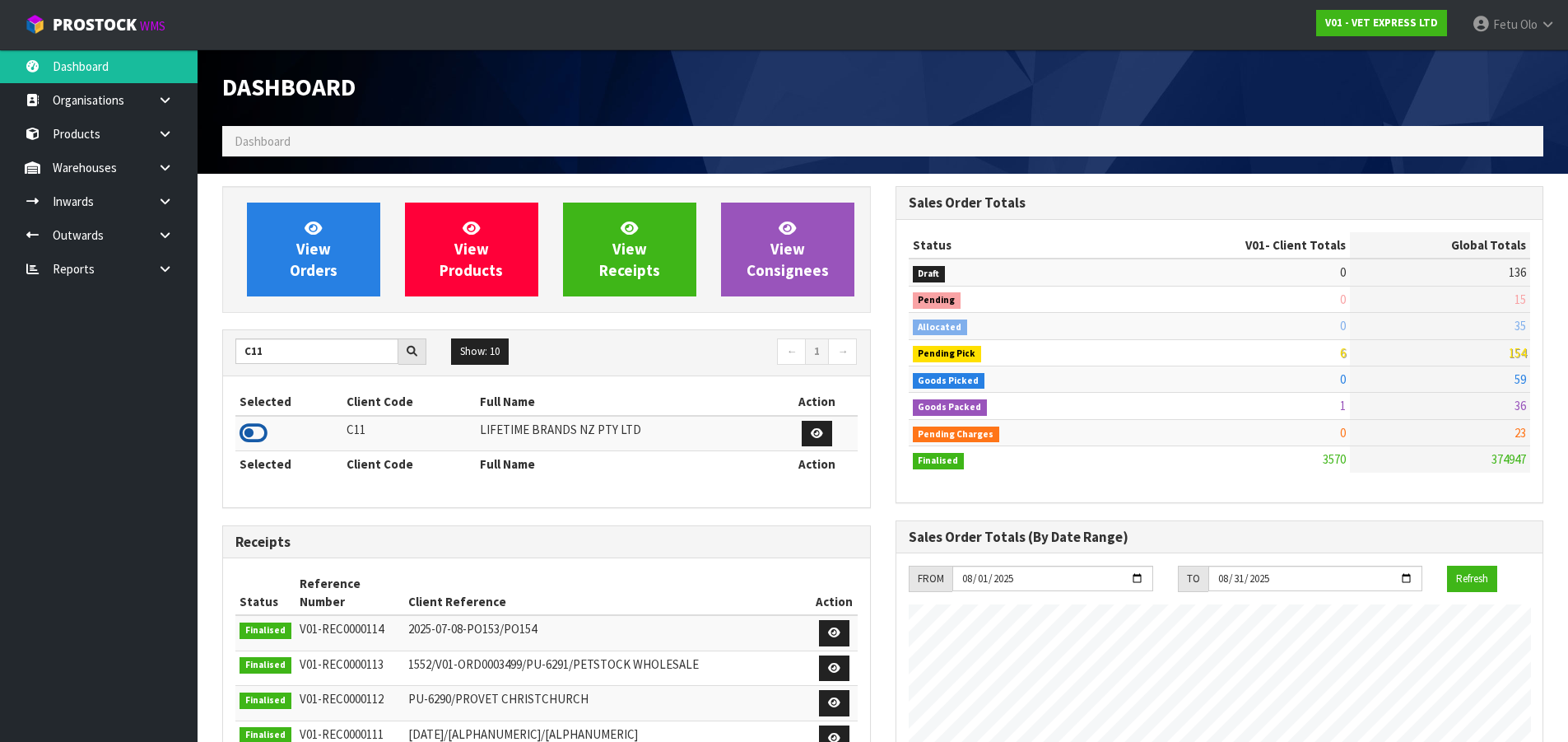 drag, startPoint x: 253, startPoint y: 427, endPoint x: 225, endPoint y: 380, distance: 54.70832 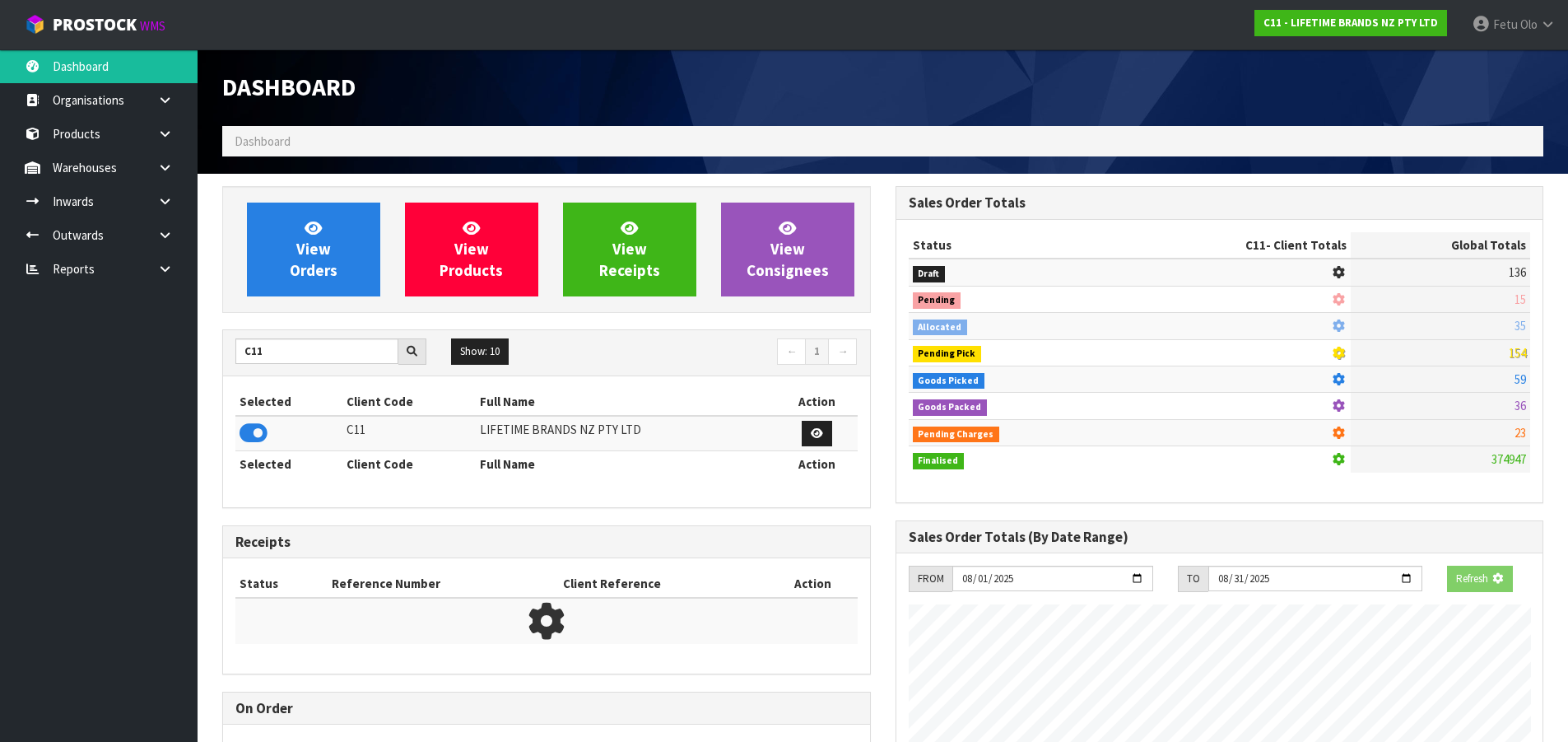 scroll, scrollTop: 1027, scrollLeft: 672, axis: both 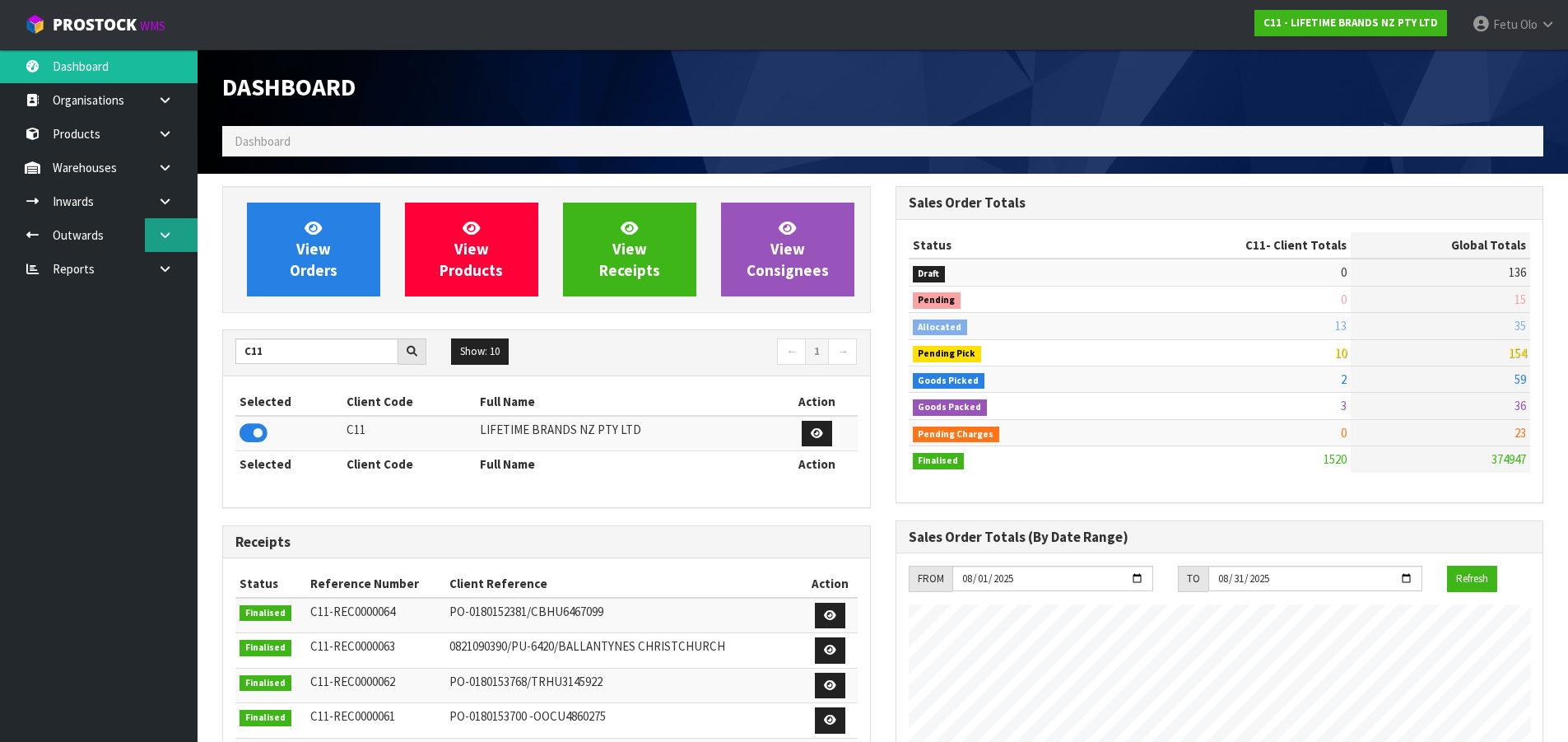 click at bounding box center (165, 235) 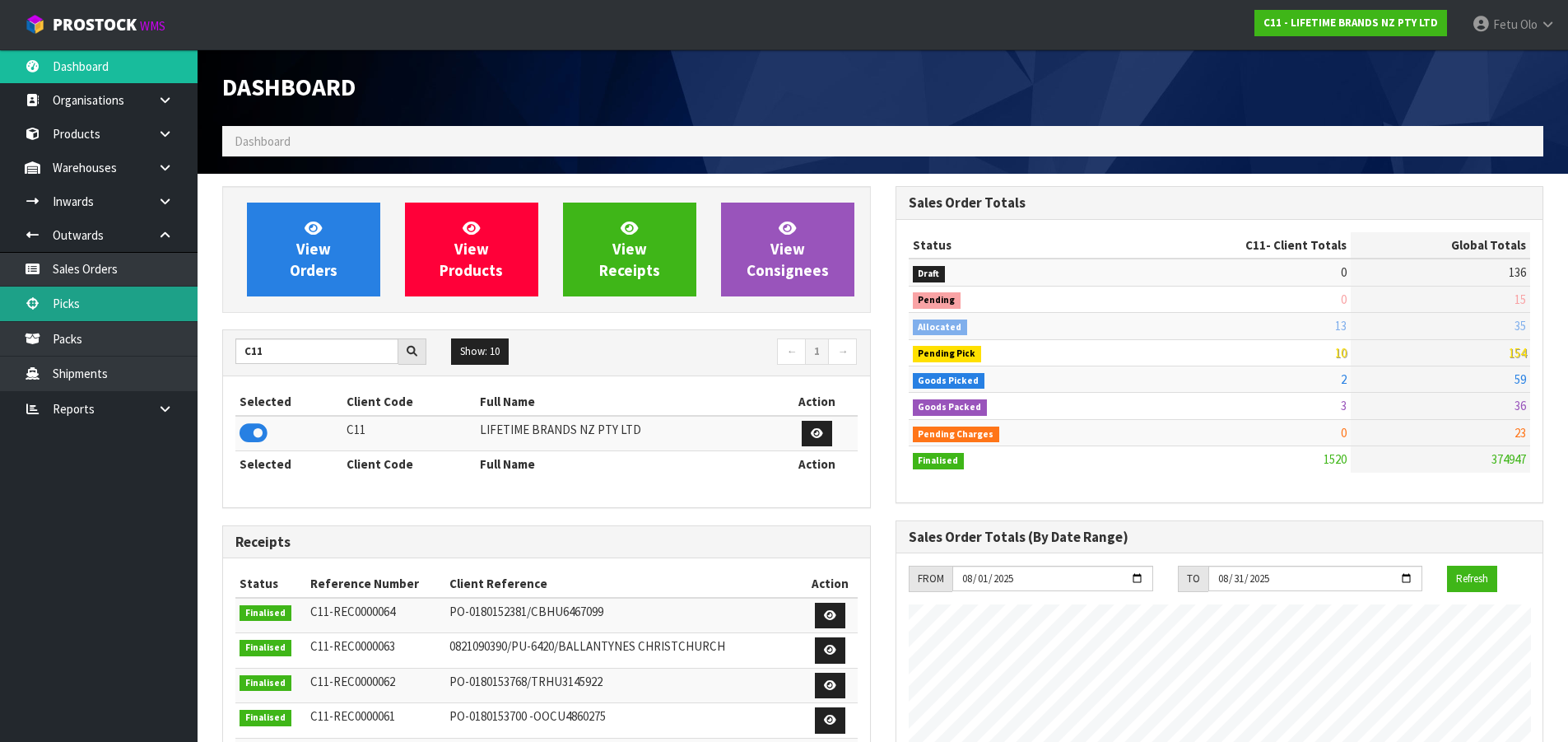 click on "Picks" at bounding box center (99, 303) 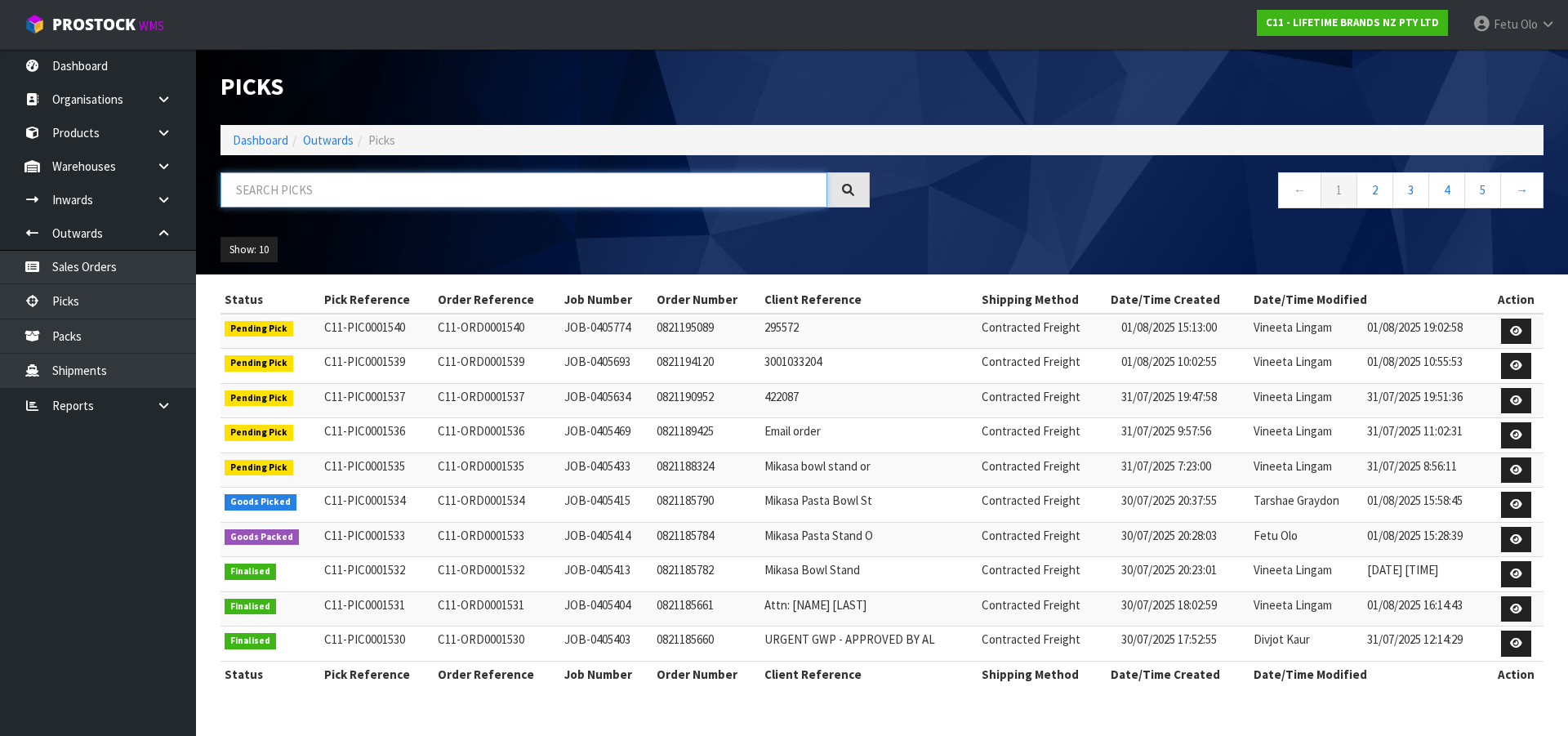 click at bounding box center [523, 190] 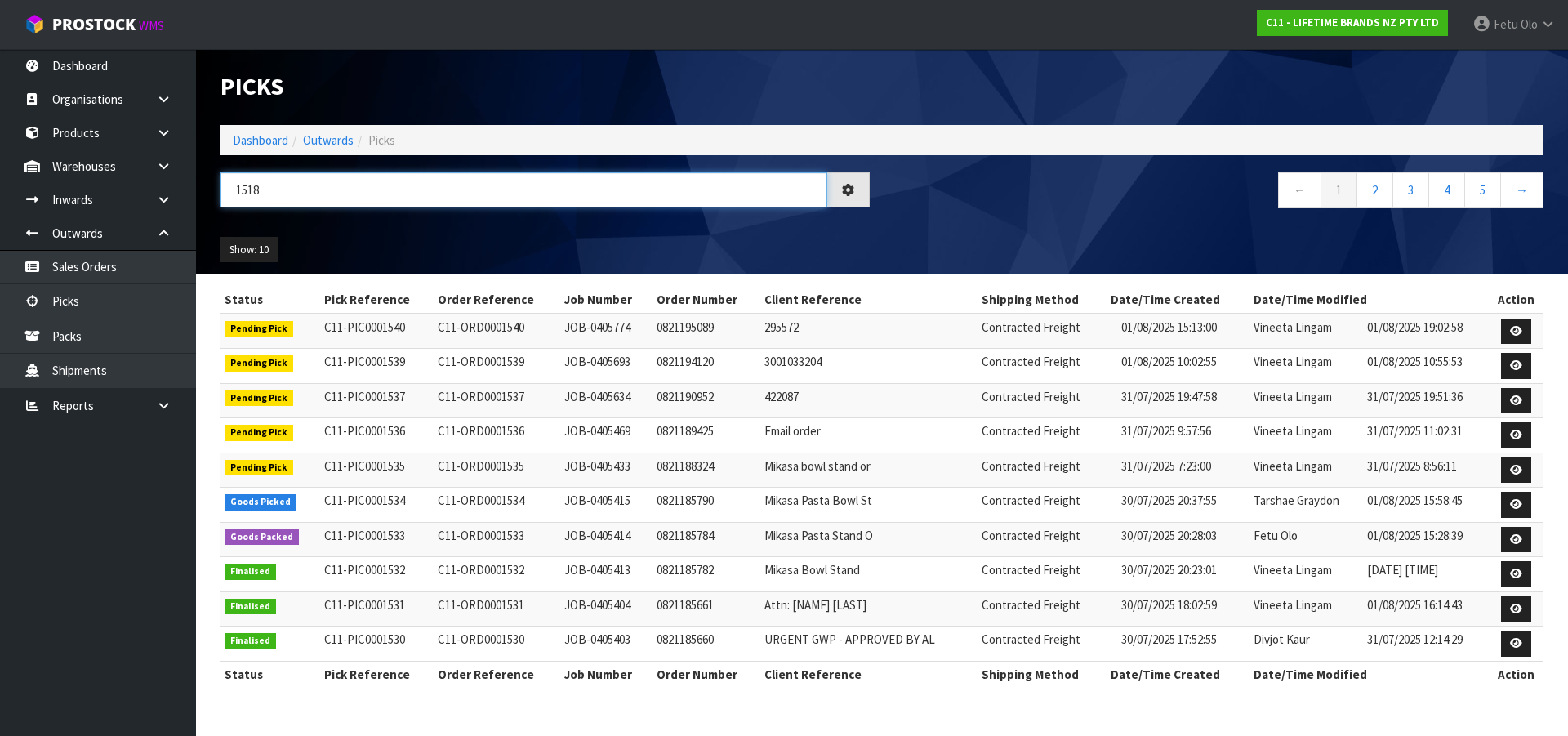 type on "1518" 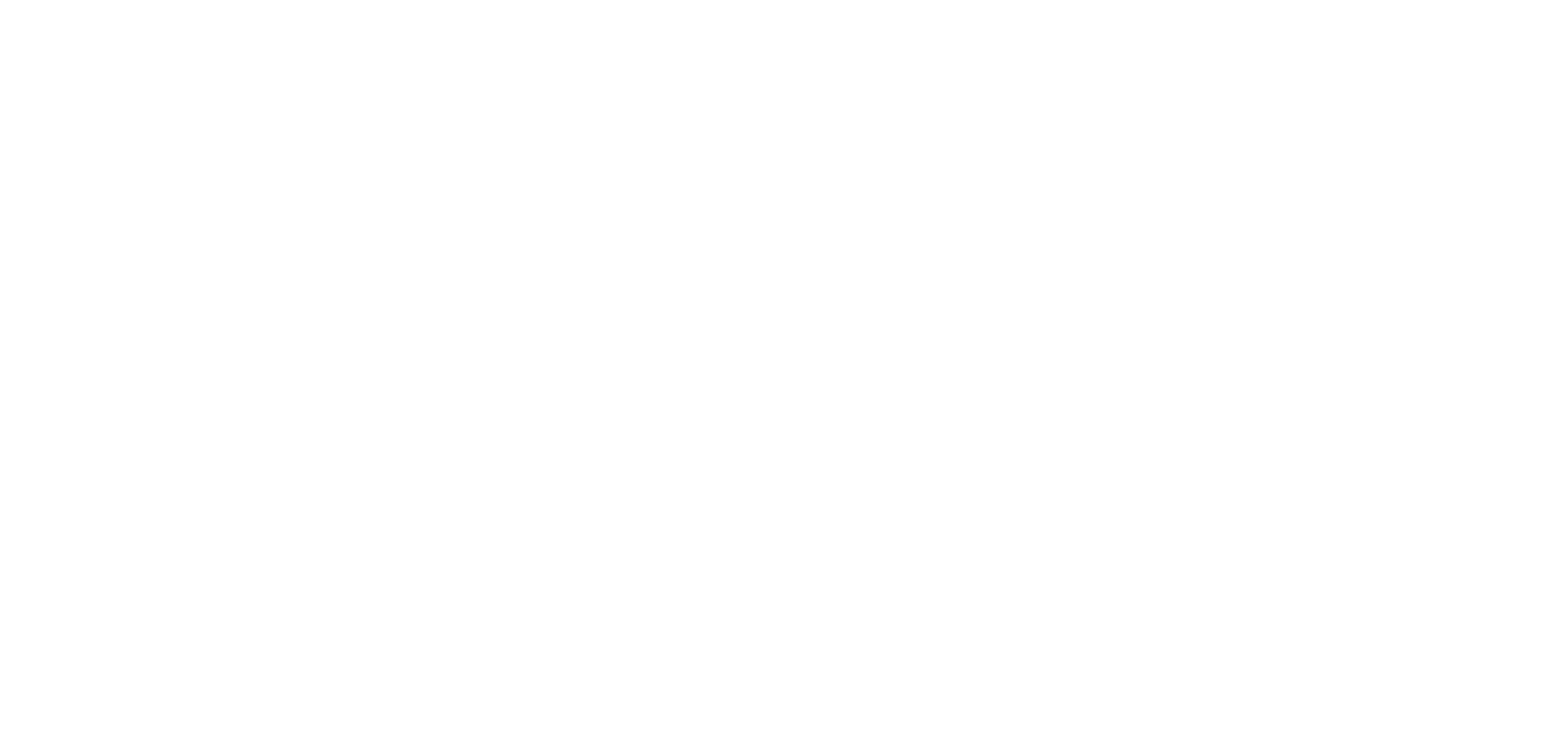 scroll, scrollTop: 0, scrollLeft: 0, axis: both 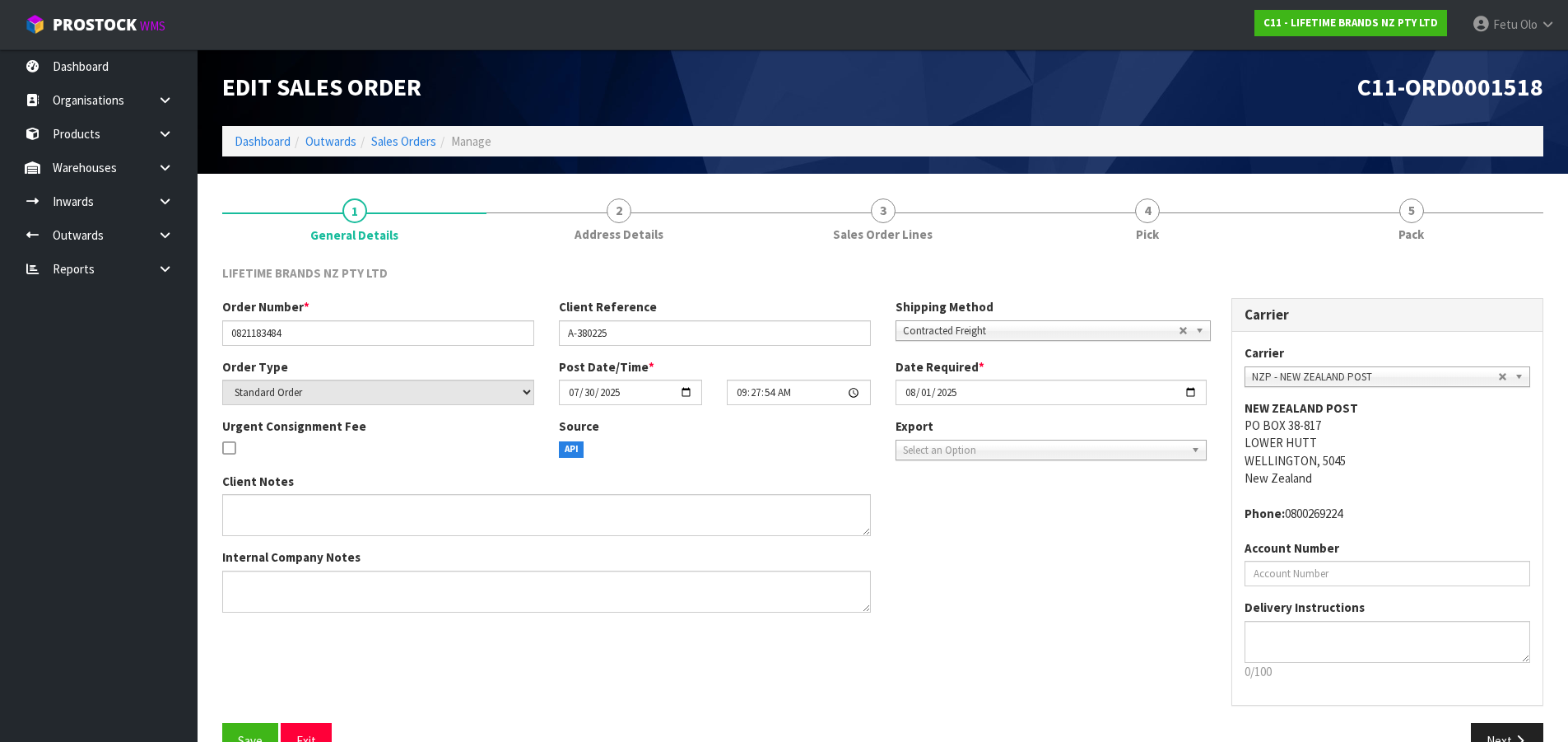drag, startPoint x: 1387, startPoint y: 244, endPoint x: 1065, endPoint y: 299, distance: 326.66344 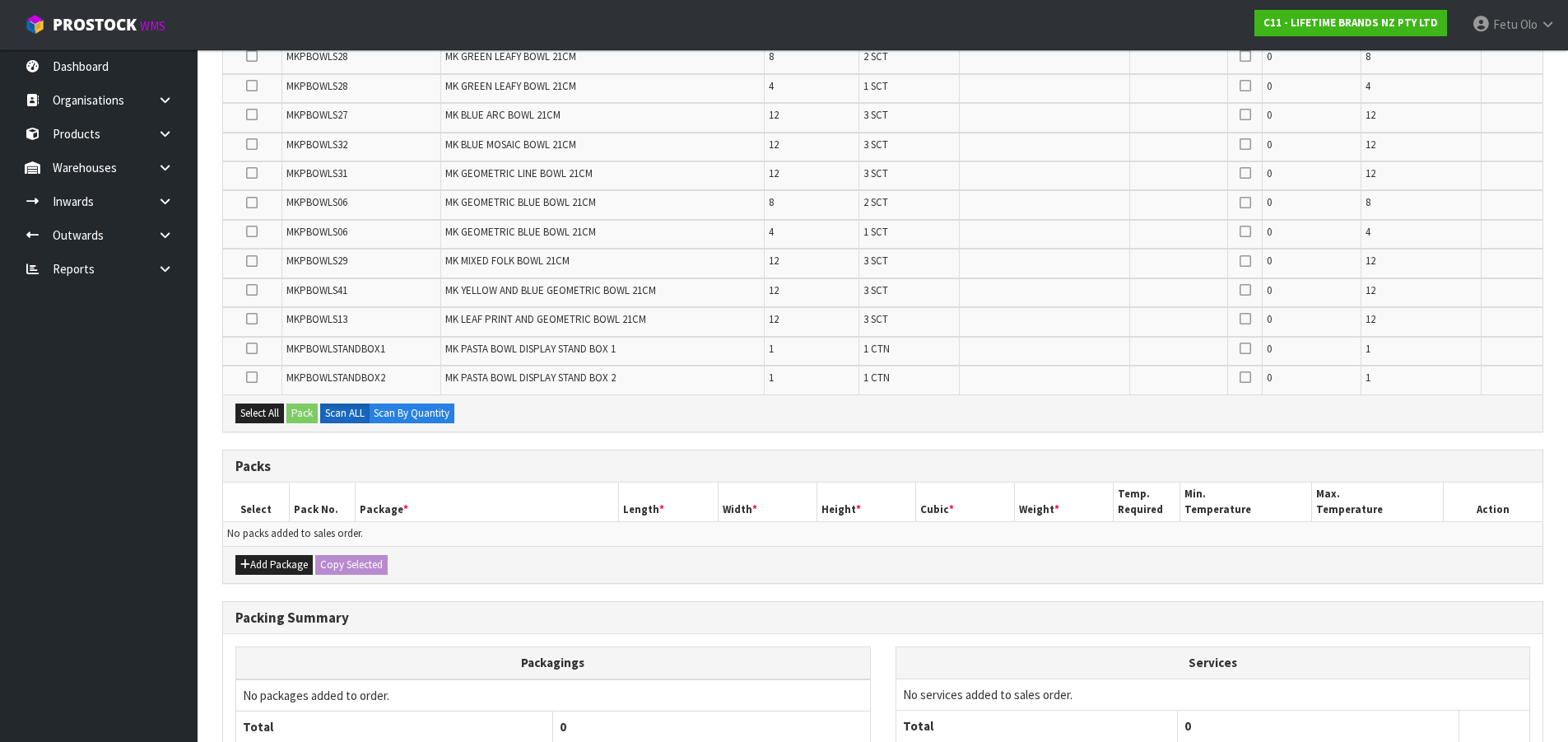 scroll, scrollTop: 600, scrollLeft: 0, axis: vertical 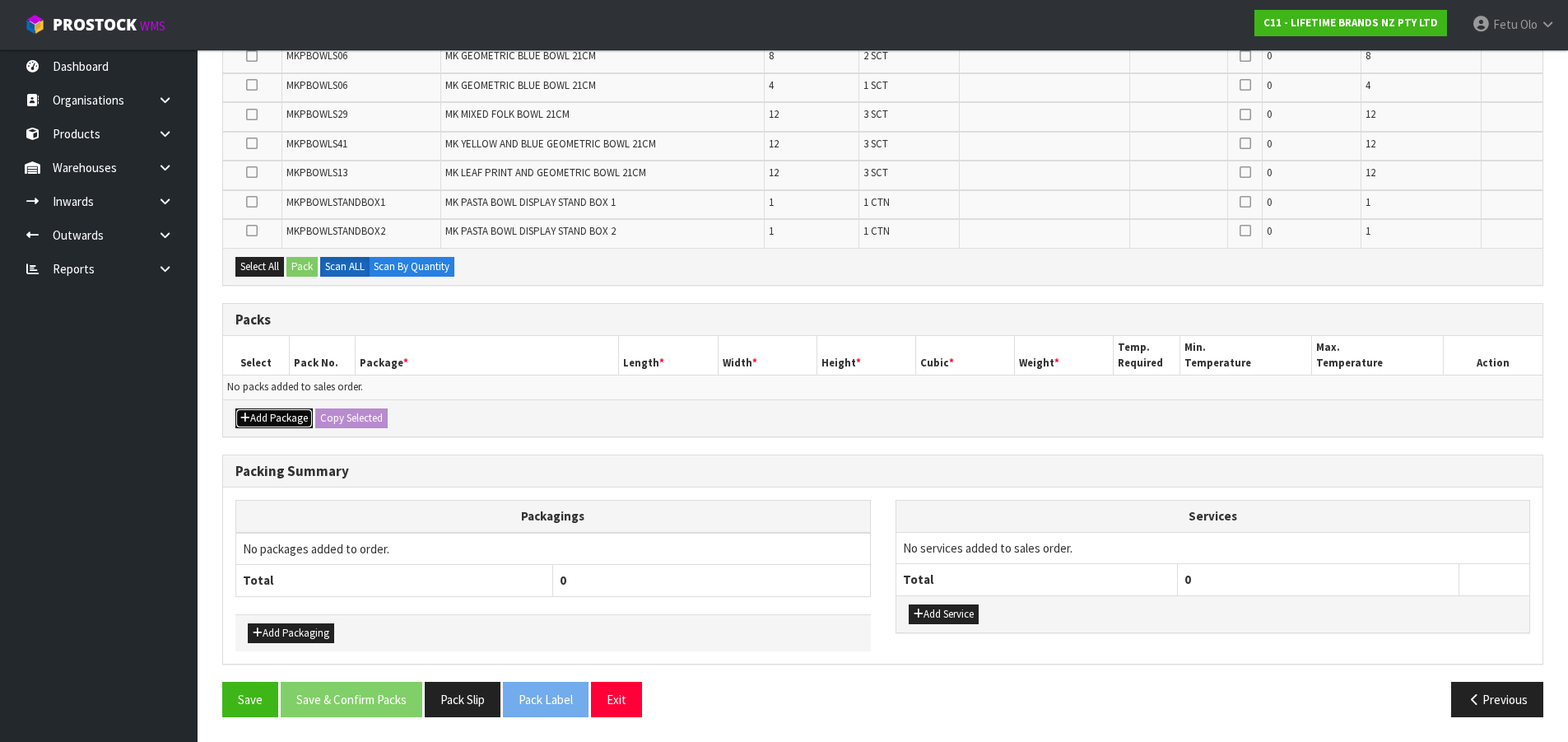 click on "Add Package" at bounding box center (274, 418) 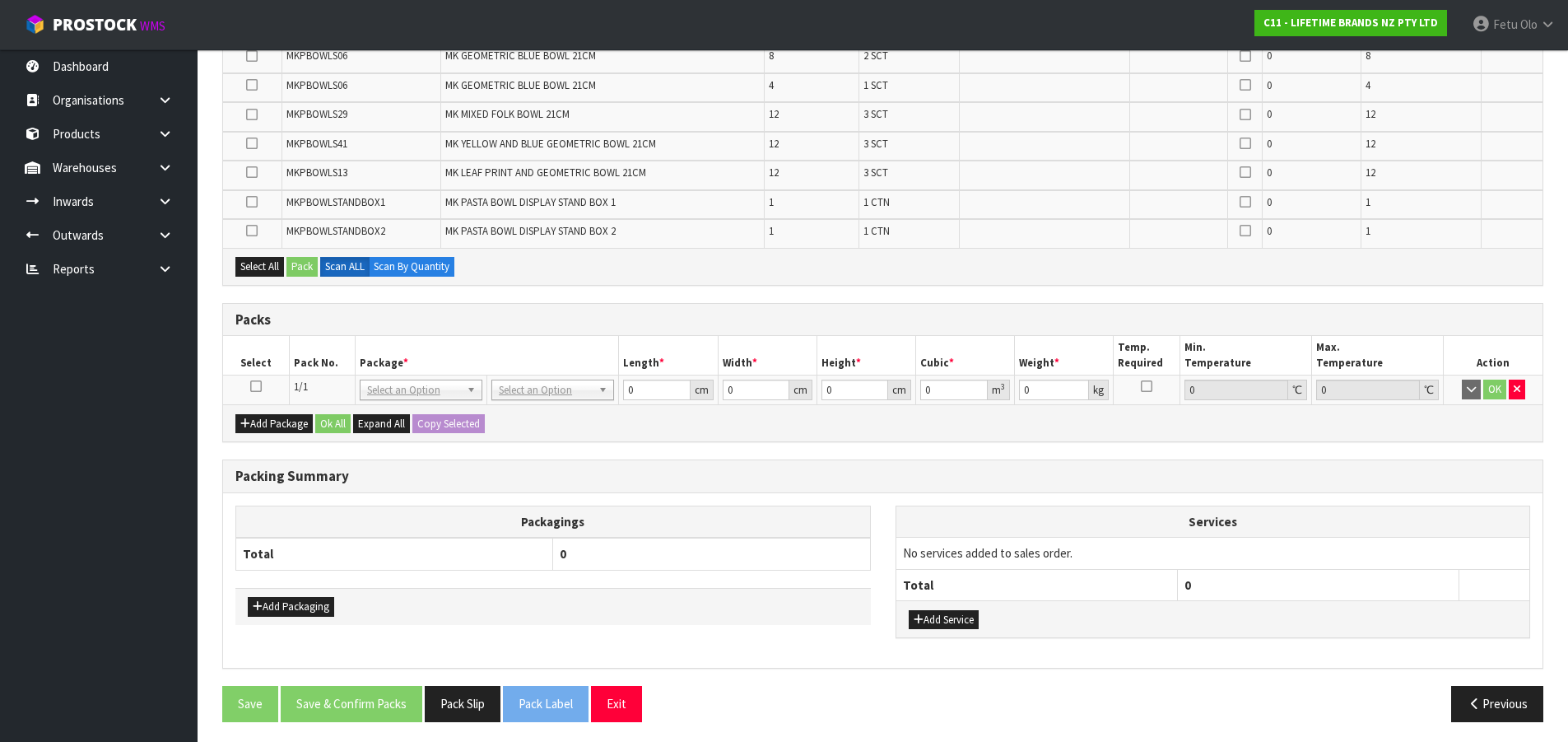 click at bounding box center [256, 386] 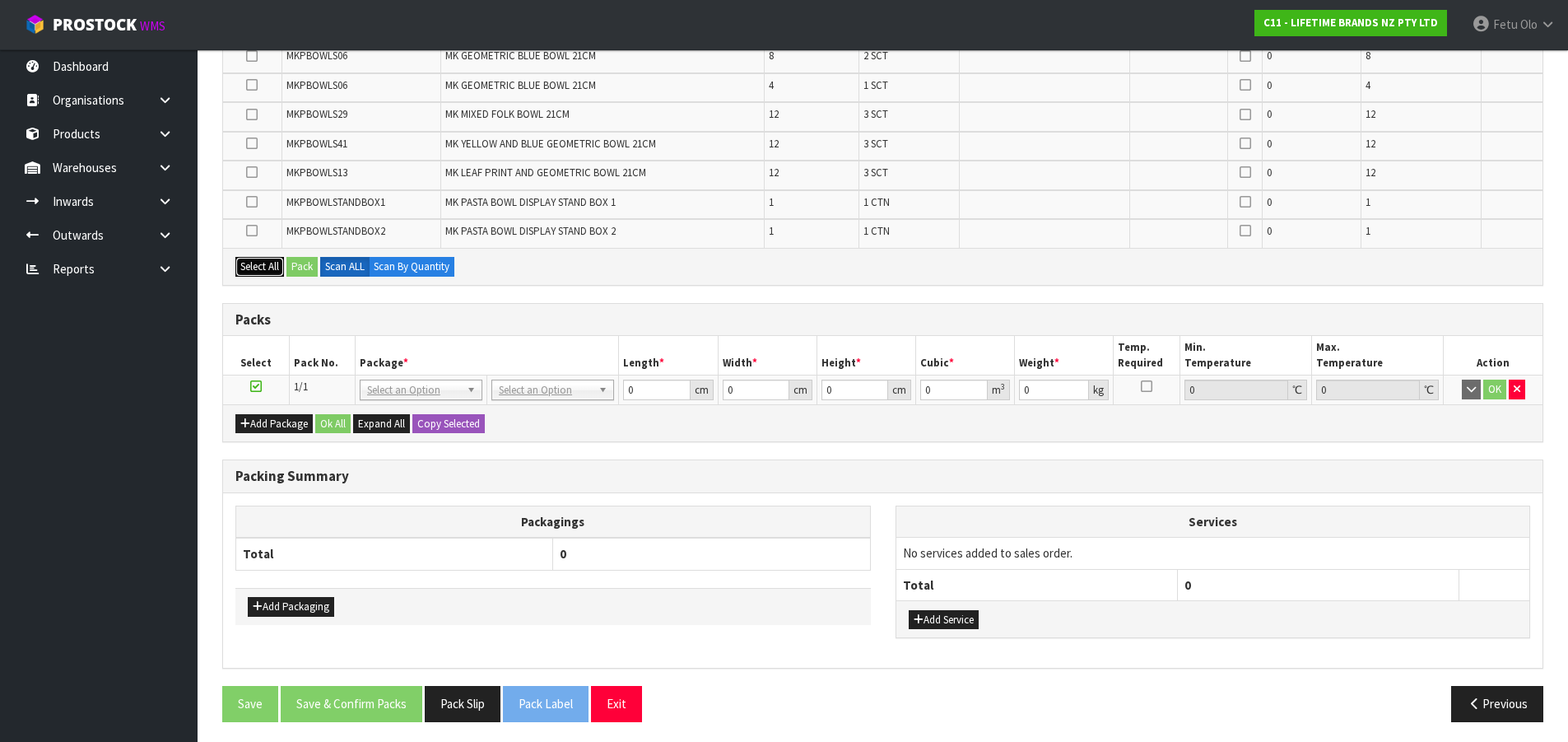 click on "Select All" at bounding box center [259, 267] 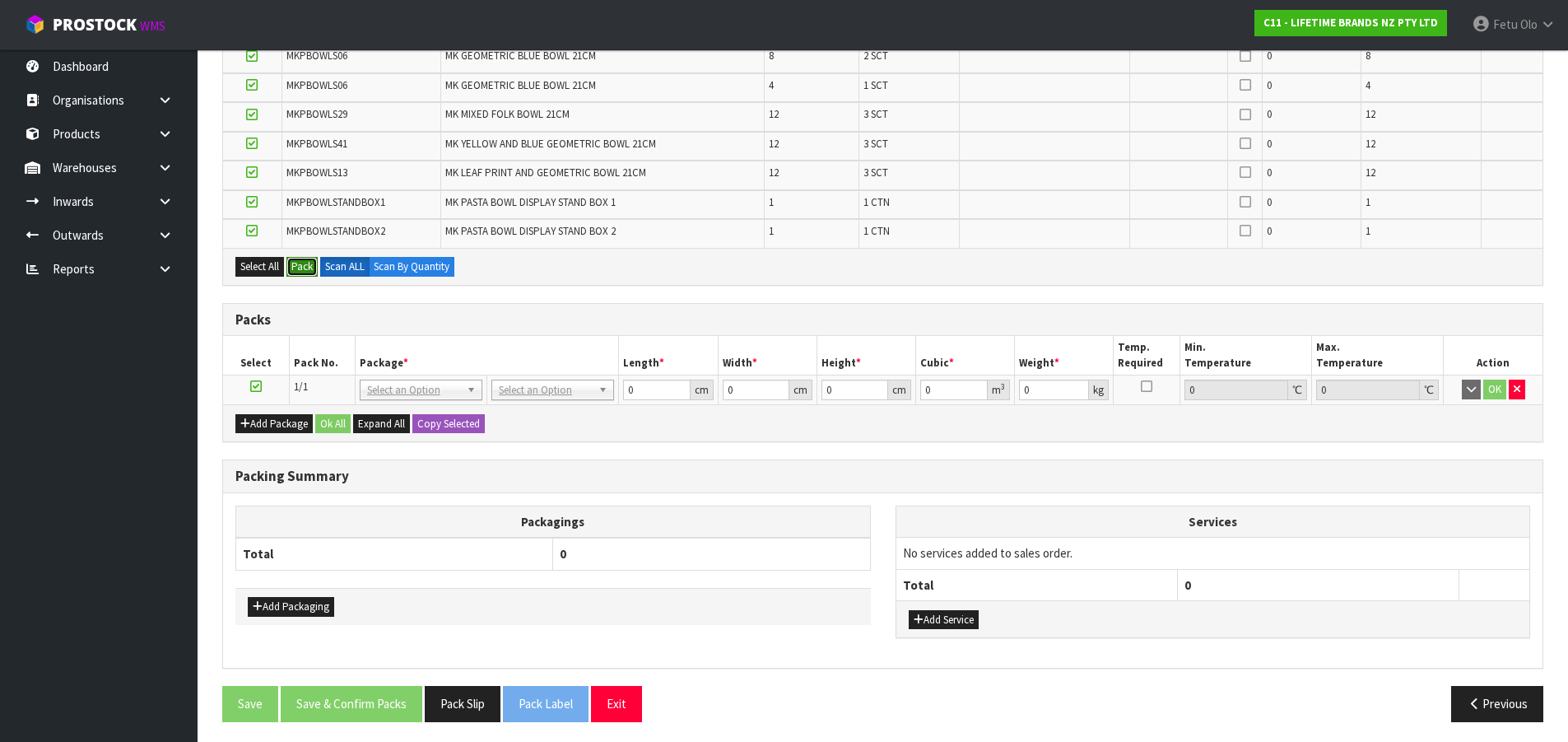 click on "Pack" at bounding box center (302, 267) 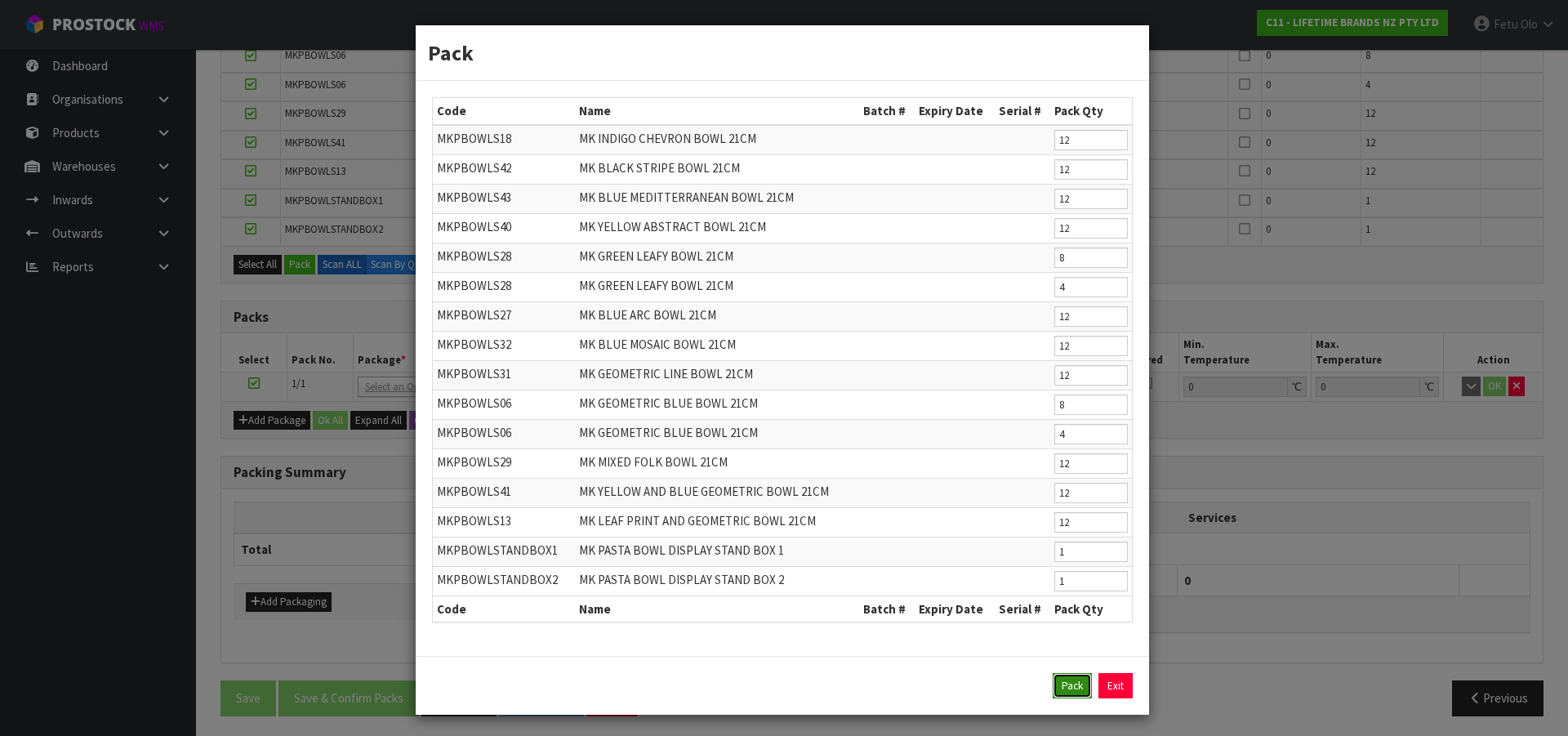click on "Pack" at bounding box center (1072, 686) 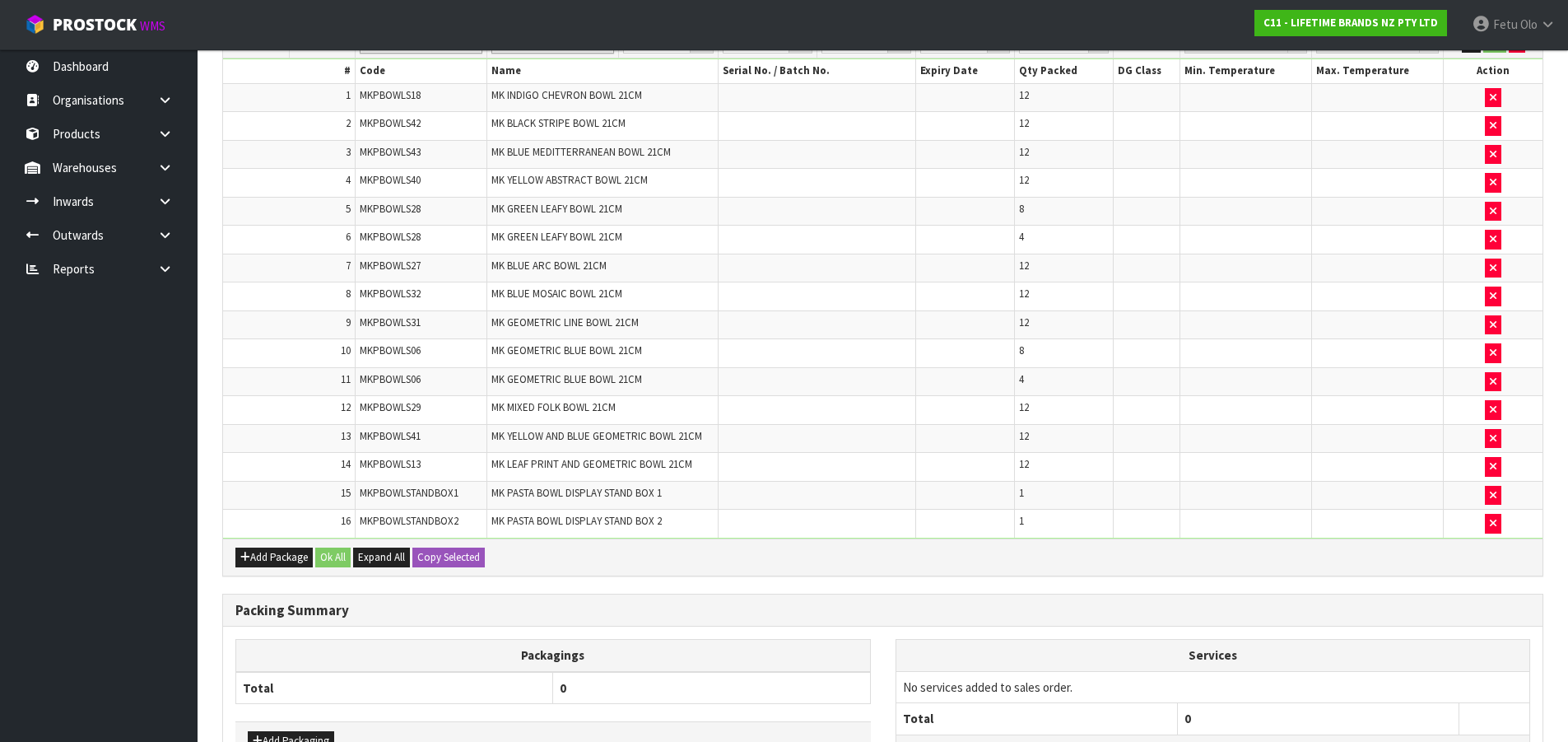 scroll, scrollTop: 189, scrollLeft: 0, axis: vertical 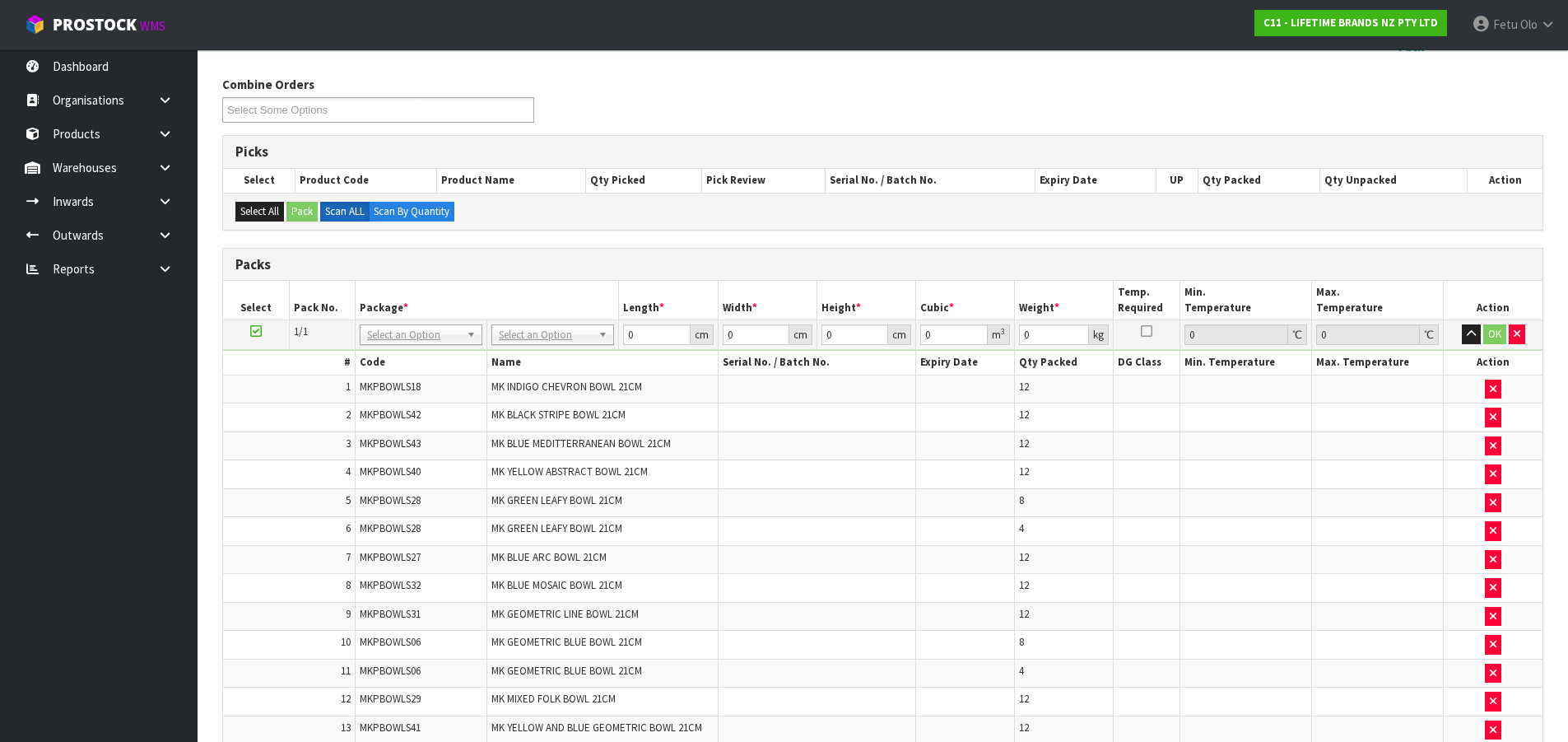 drag, startPoint x: 561, startPoint y: 338, endPoint x: 552, endPoint y: 366, distance: 29.410882 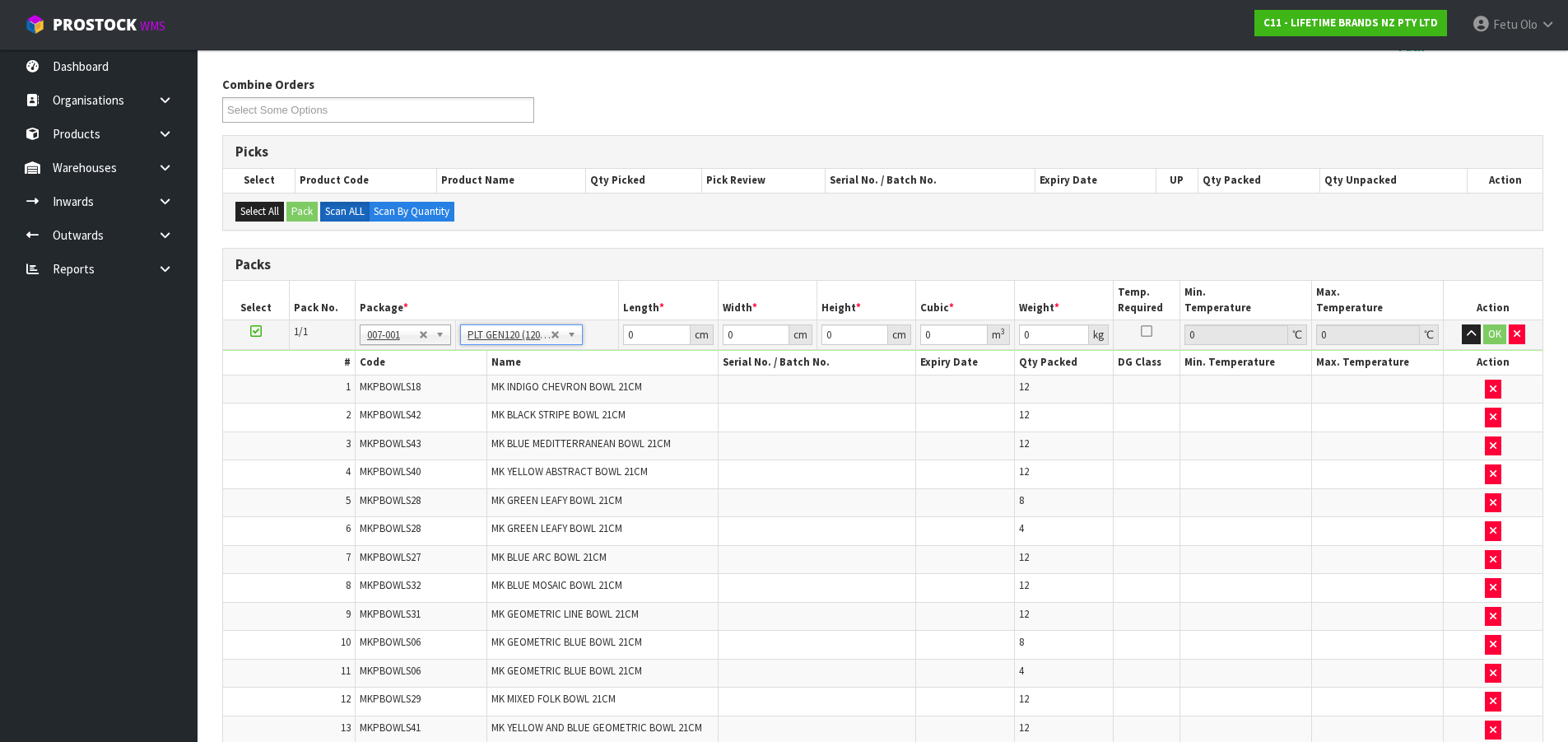 type on "120" 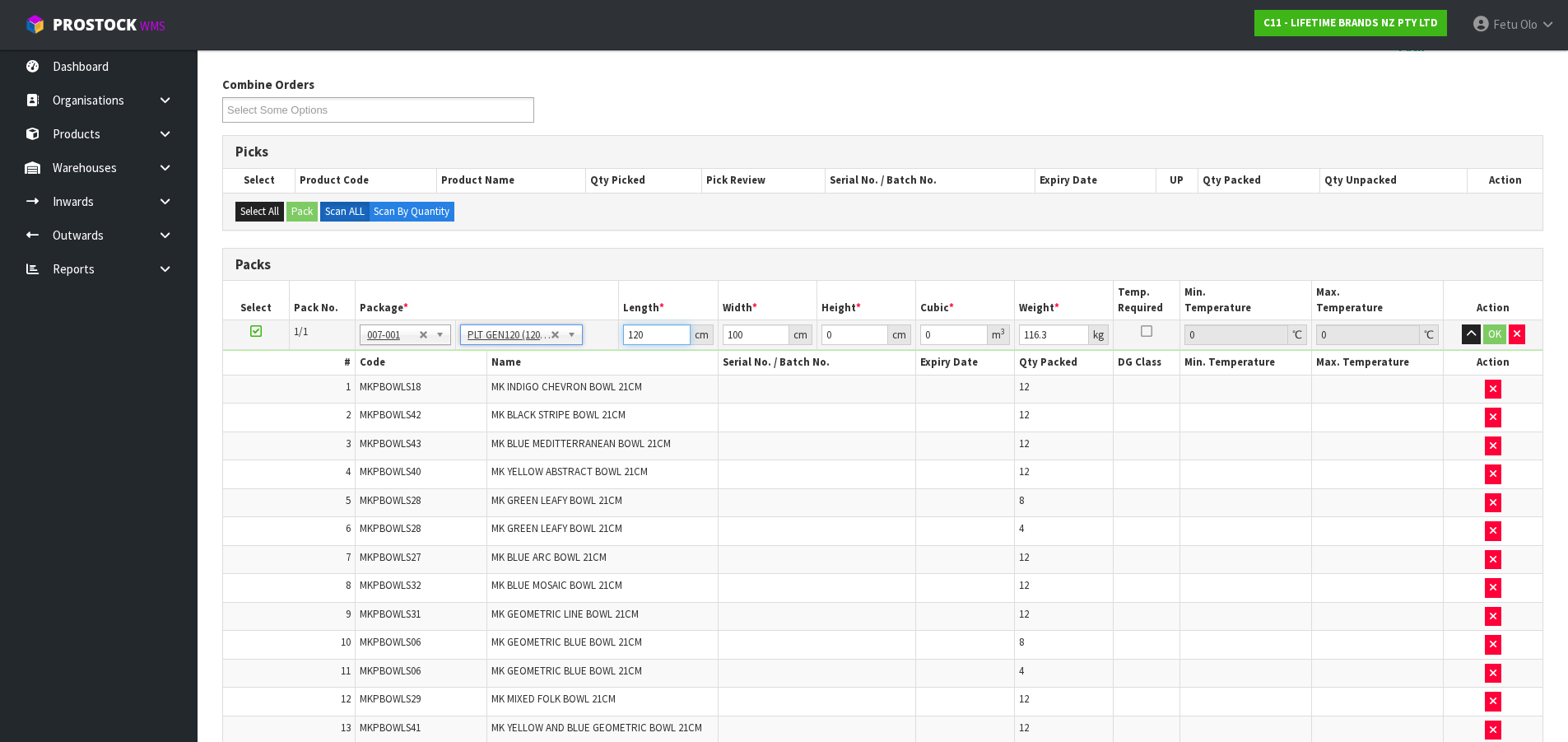 drag, startPoint x: 647, startPoint y: 340, endPoint x: 547, endPoint y: 363, distance: 102.610916 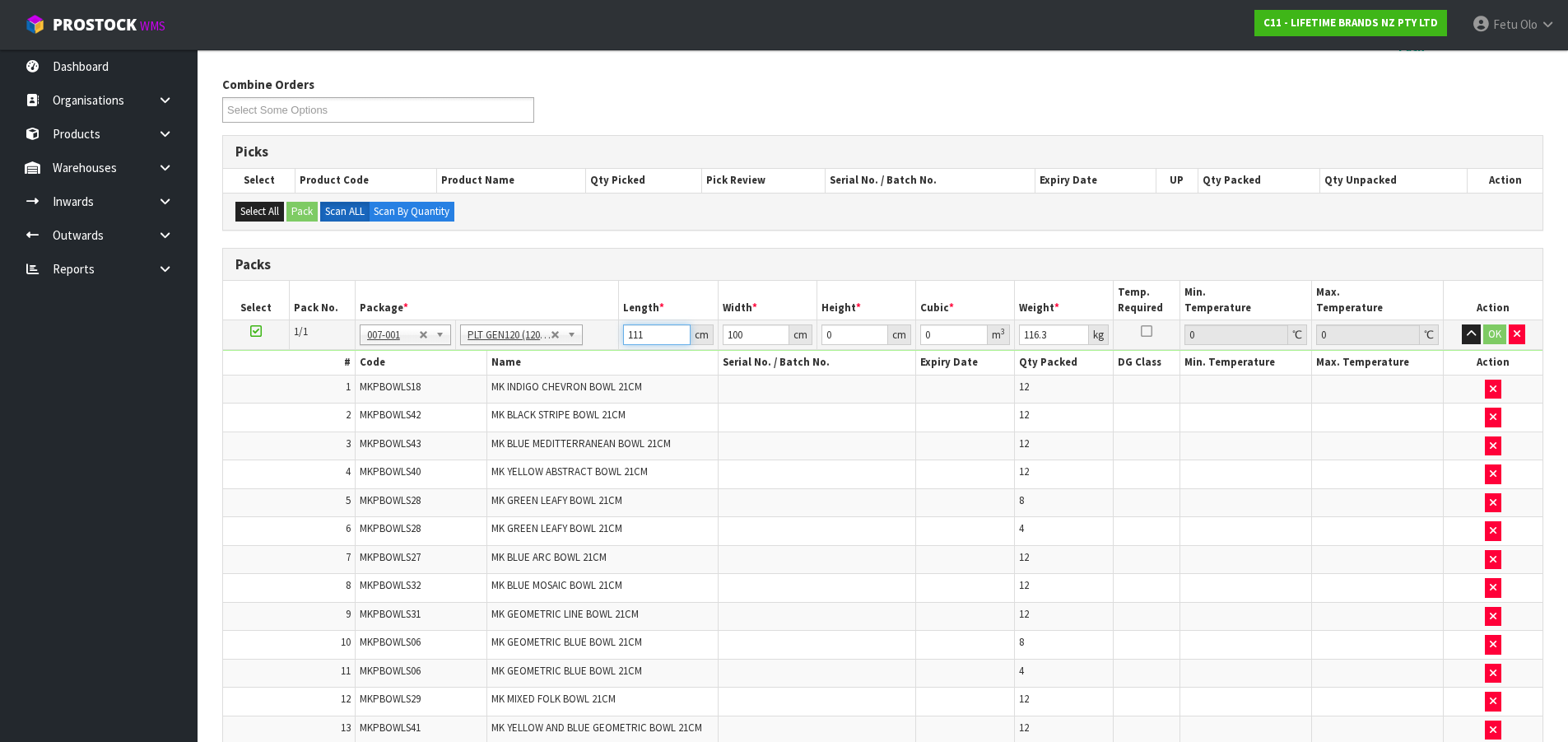 type on "111" 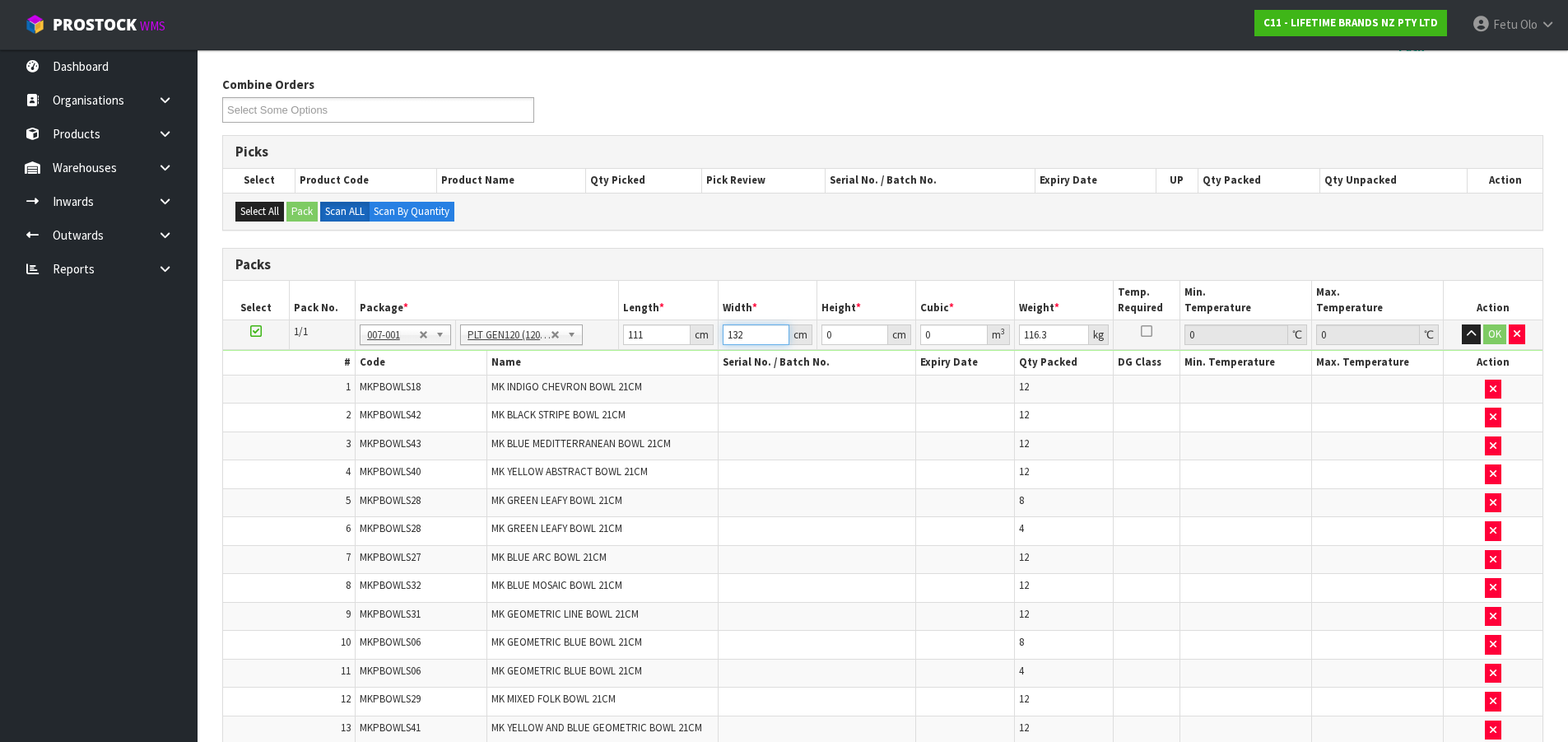 type on "132" 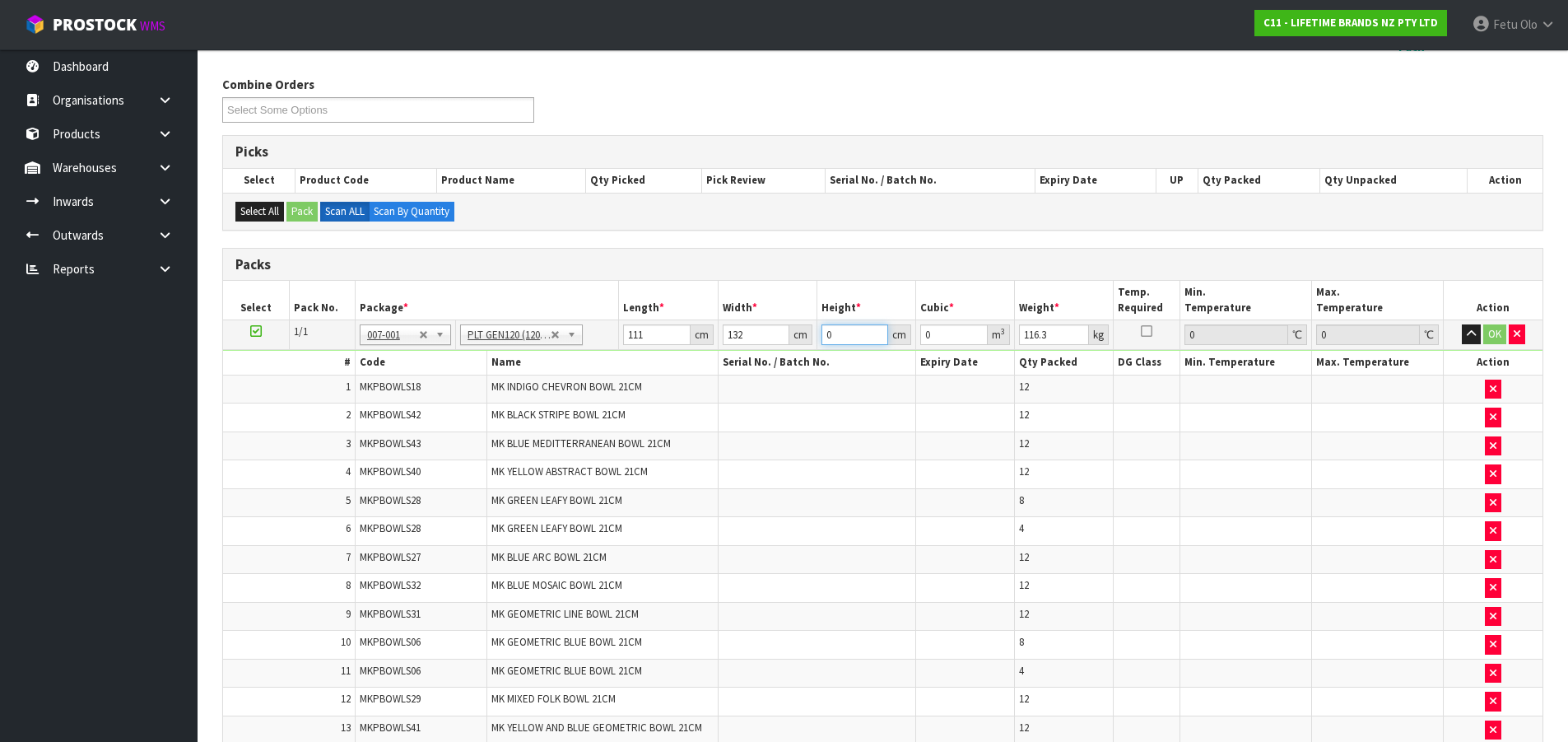 type on "8" 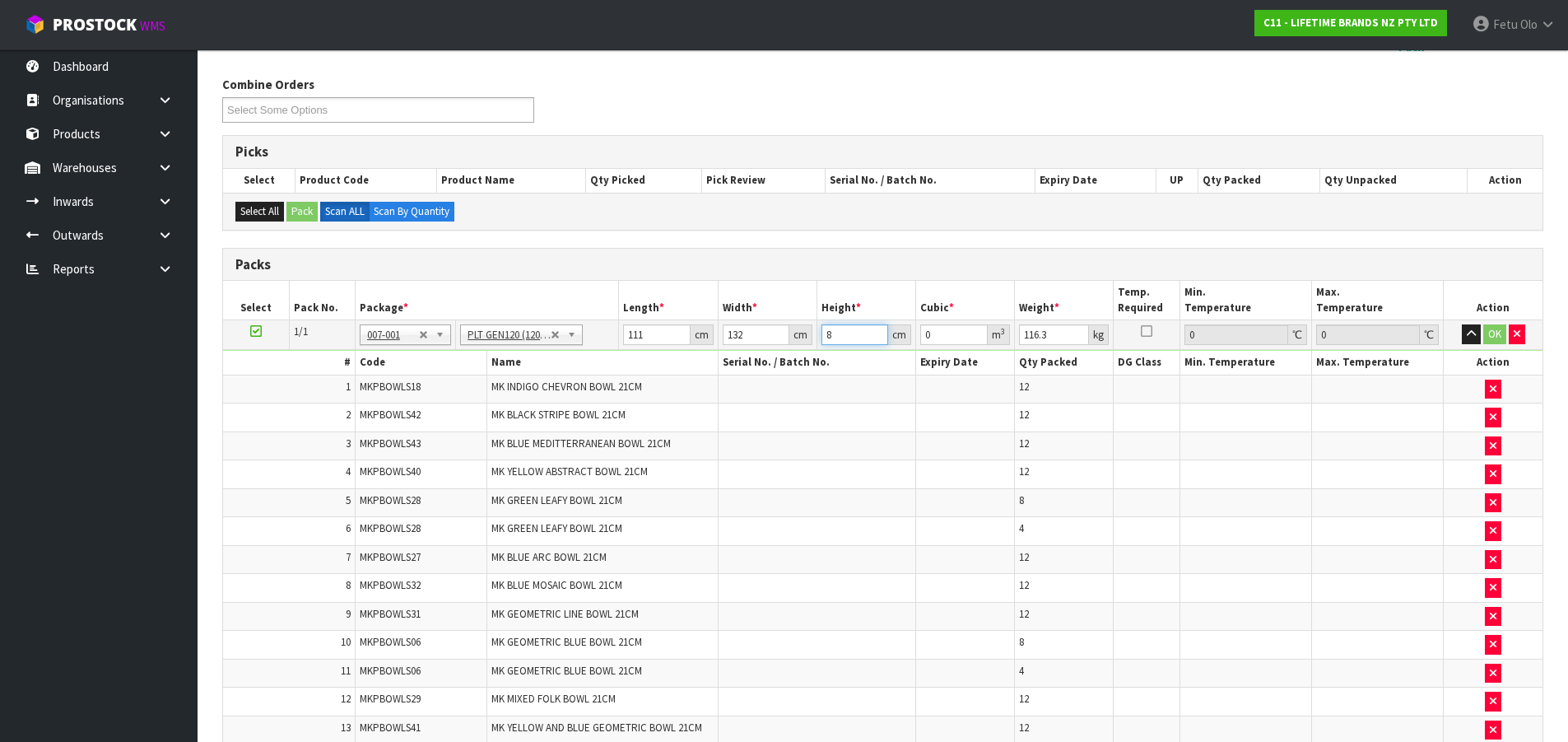 type on "0.117216" 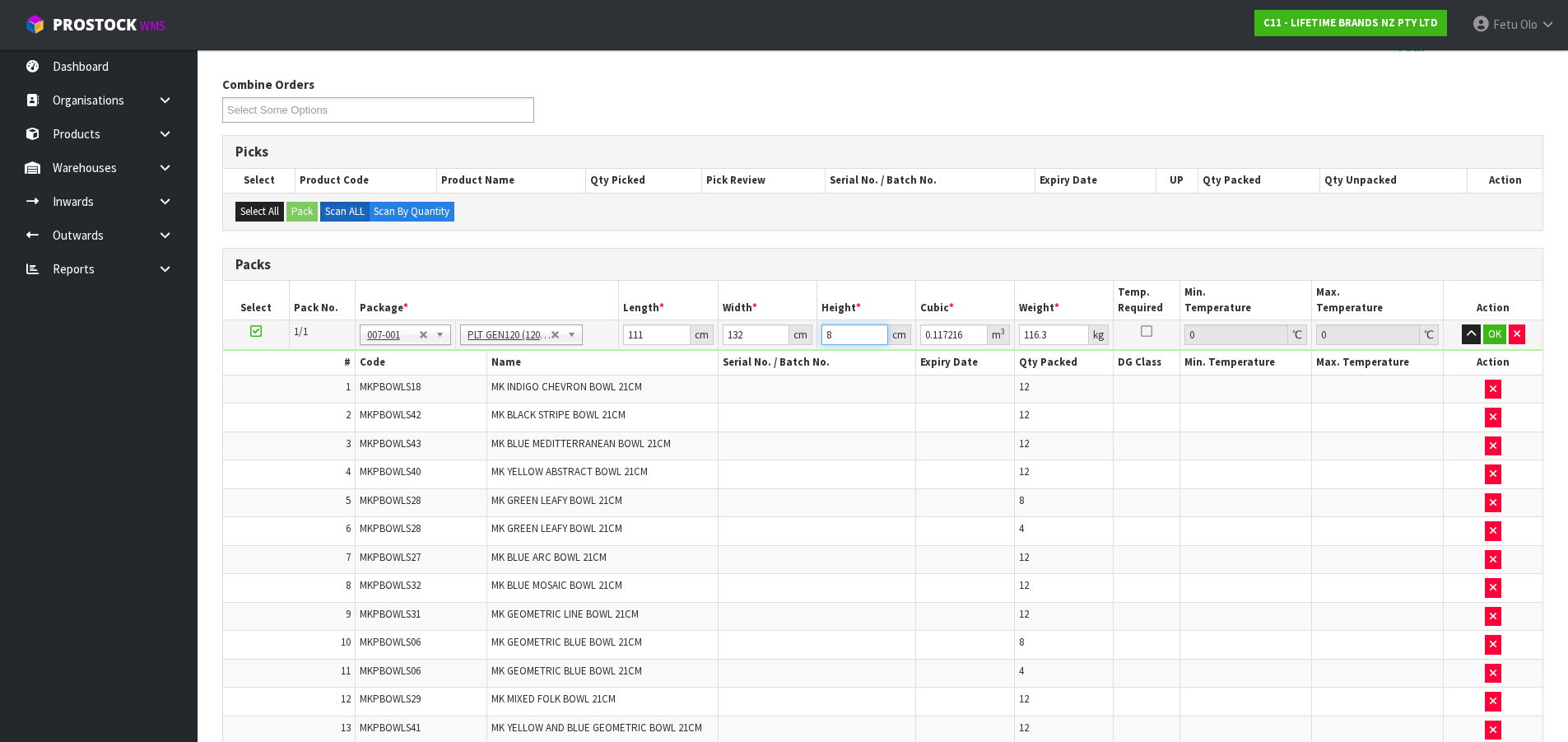 type on "84" 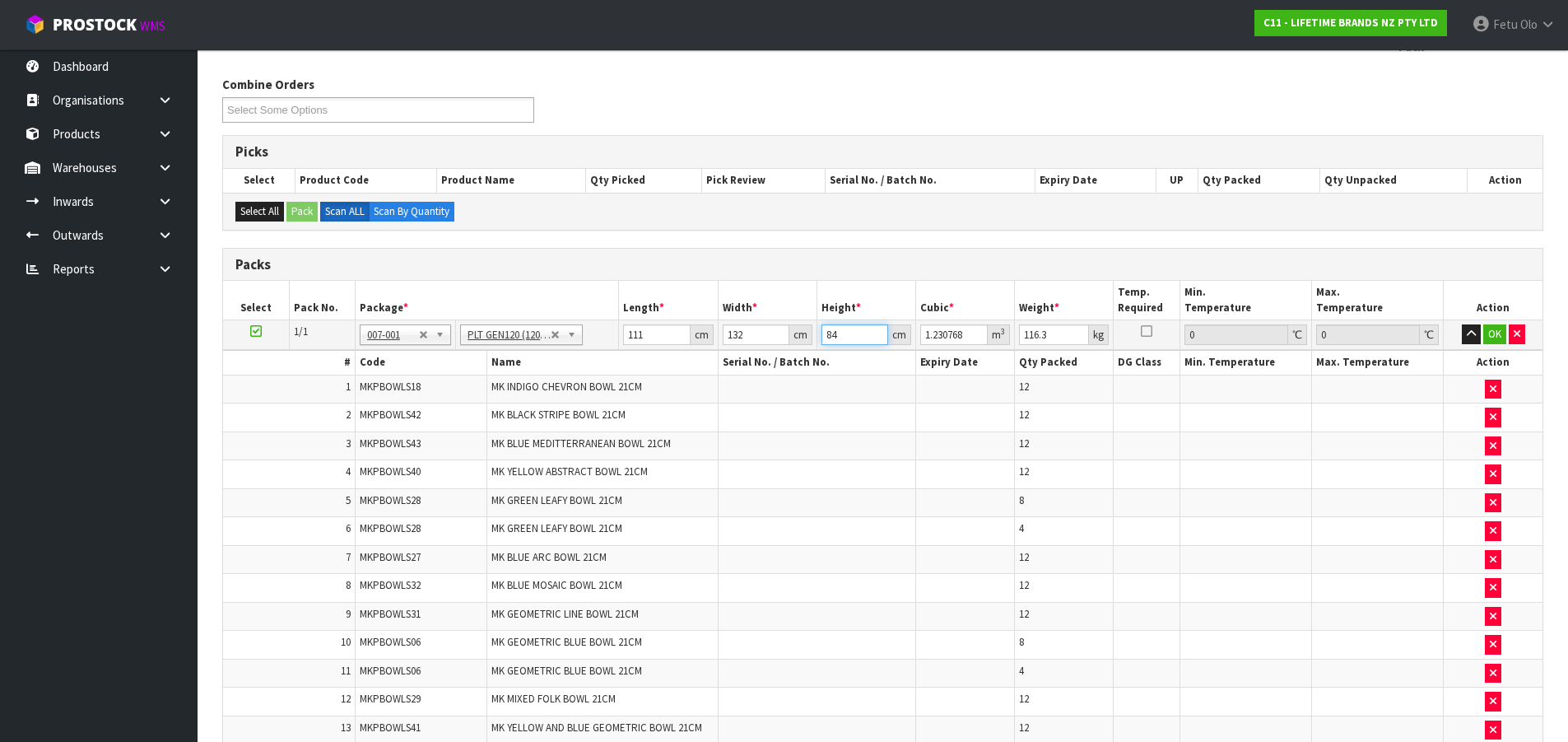 type on "84" 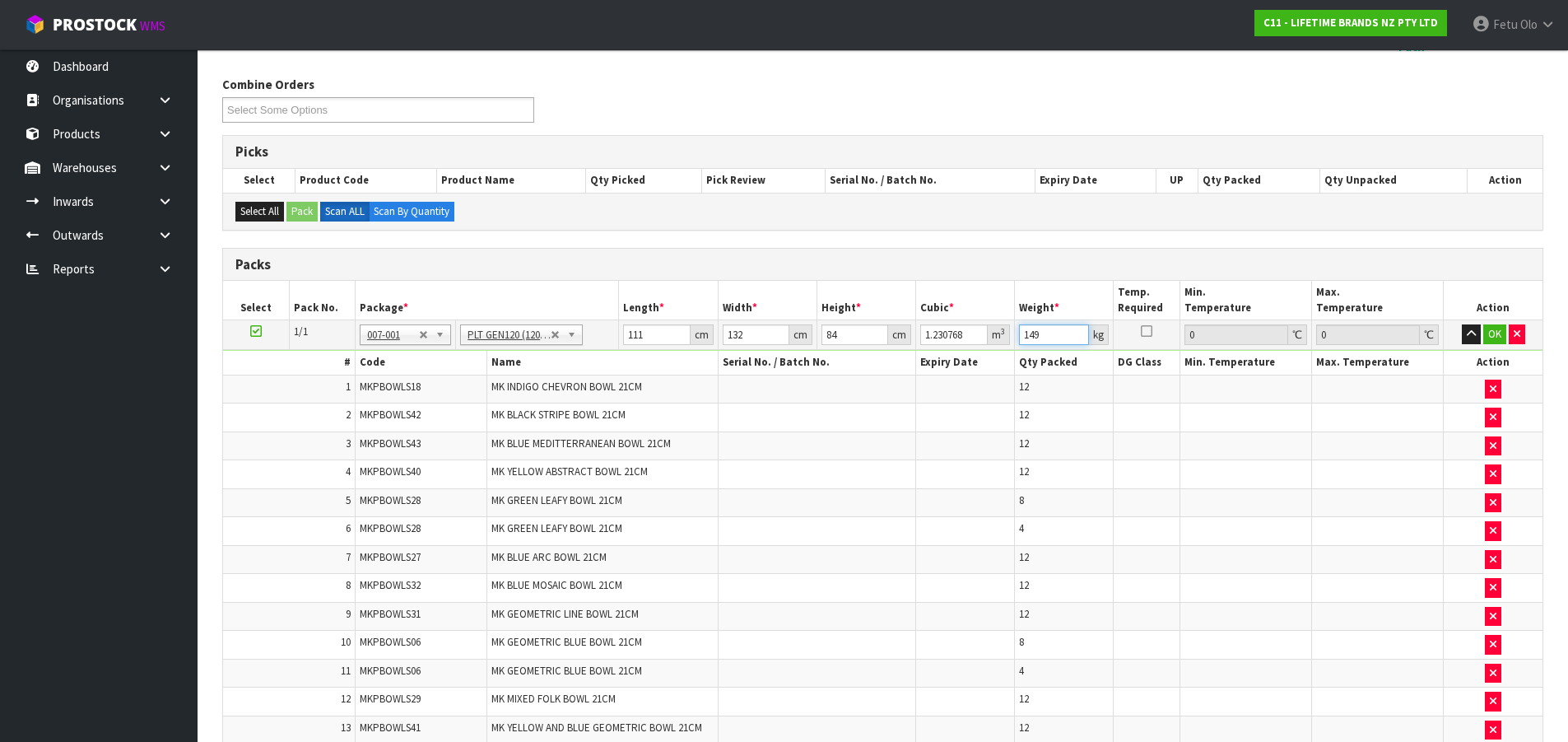 type on "149" 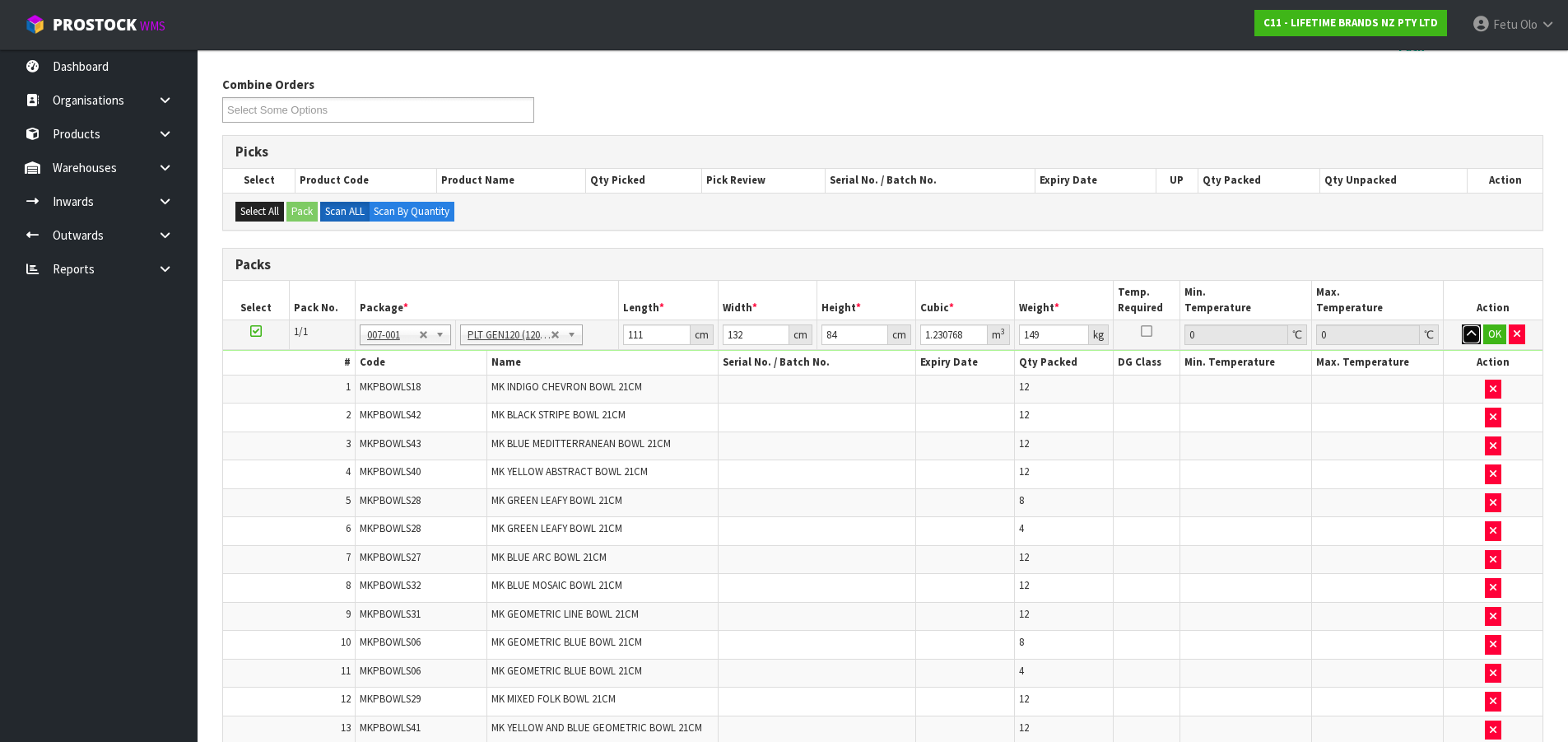 type 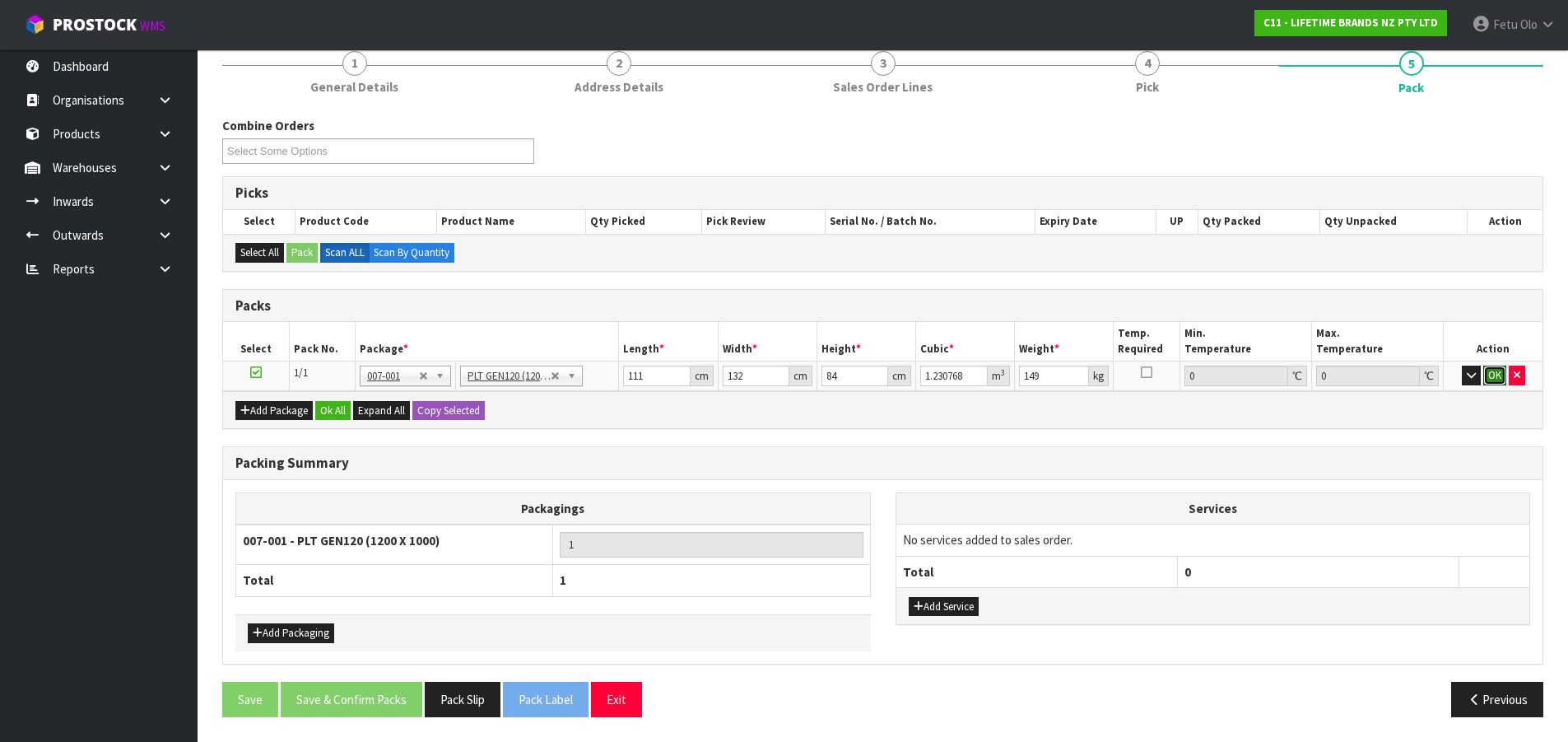 type 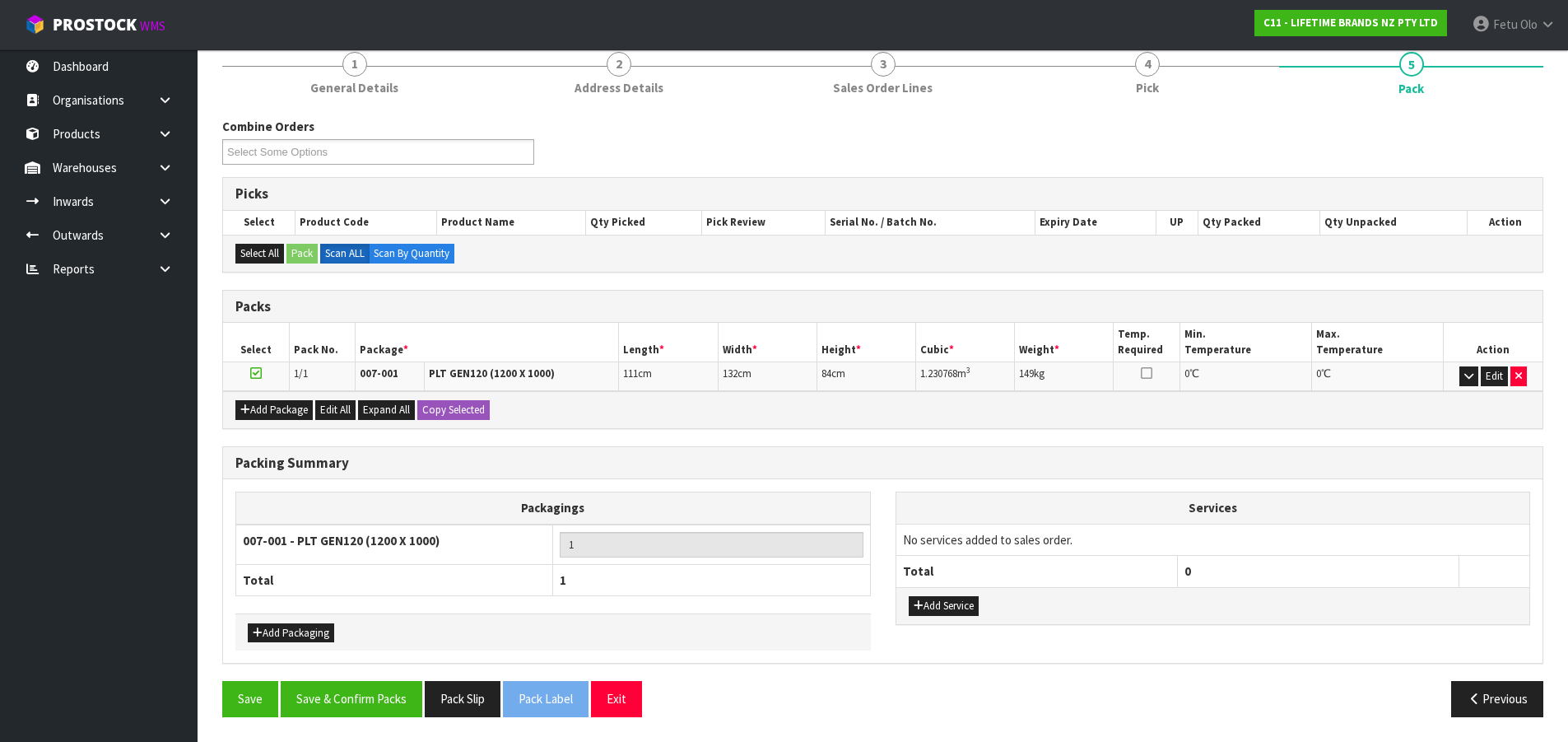 scroll, scrollTop: 147, scrollLeft: 0, axis: vertical 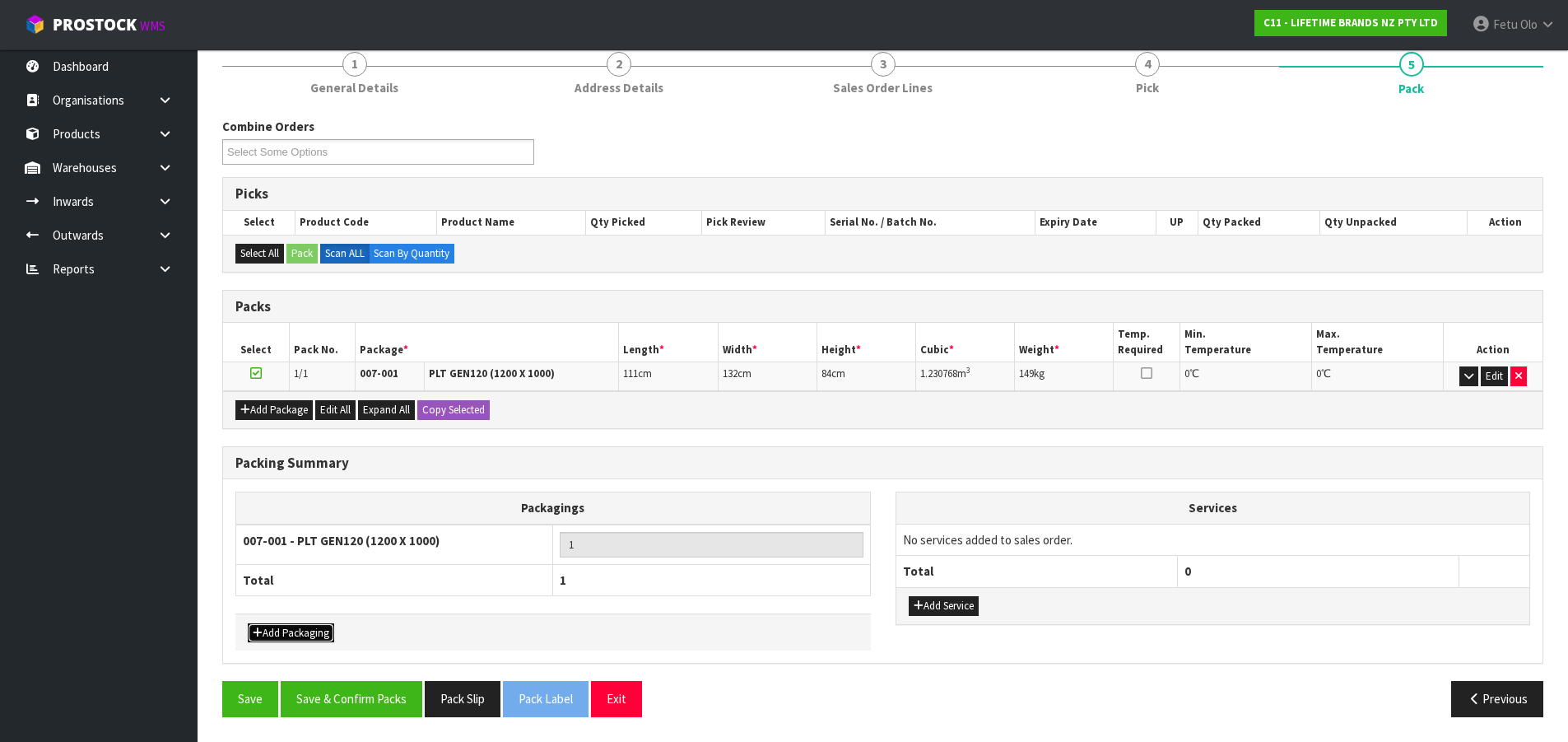 click on "Add Packaging" at bounding box center [291, 633] 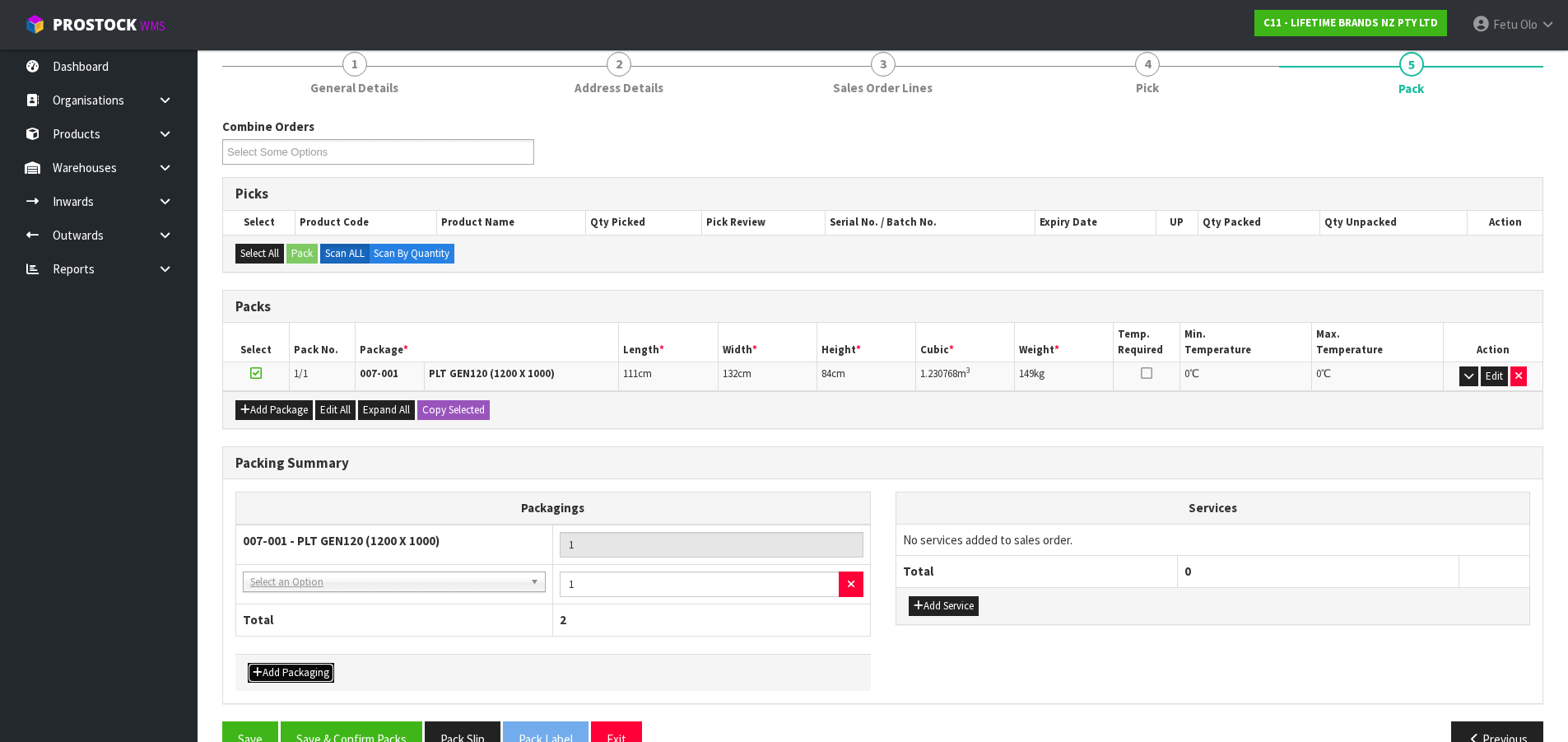 drag, startPoint x: 420, startPoint y: 590, endPoint x: 391, endPoint y: 599, distance: 30.364453 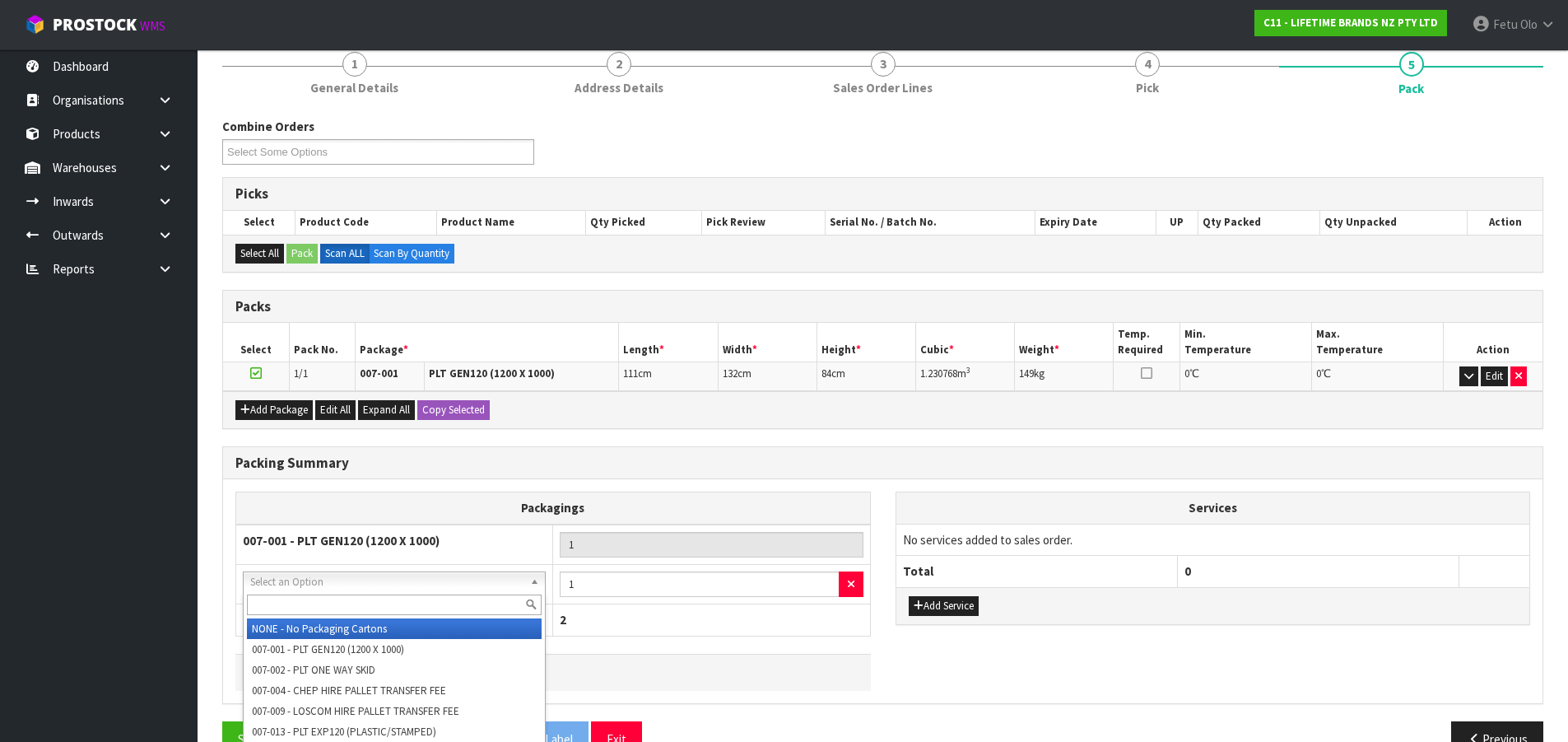 click at bounding box center [394, 604] 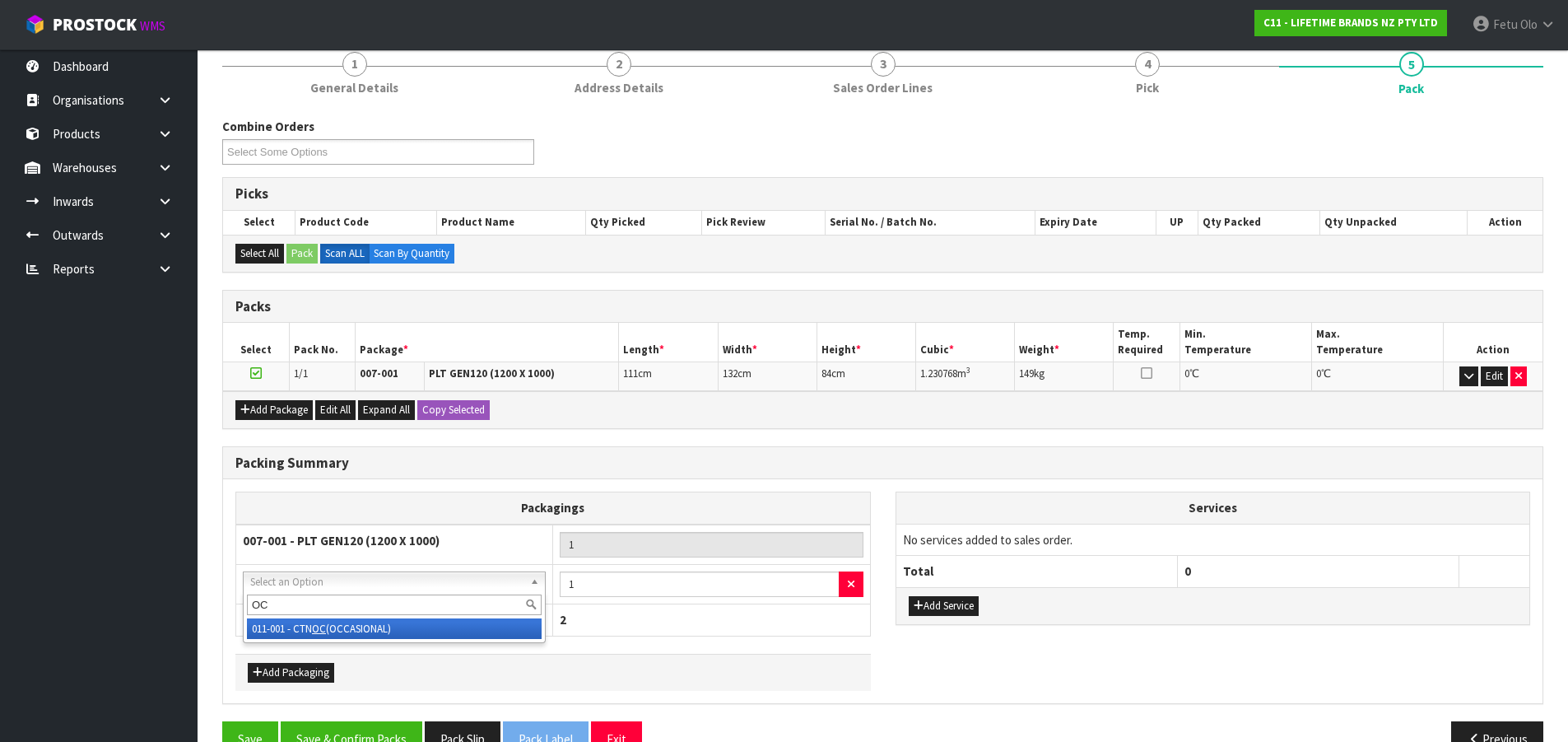 type on "OC" 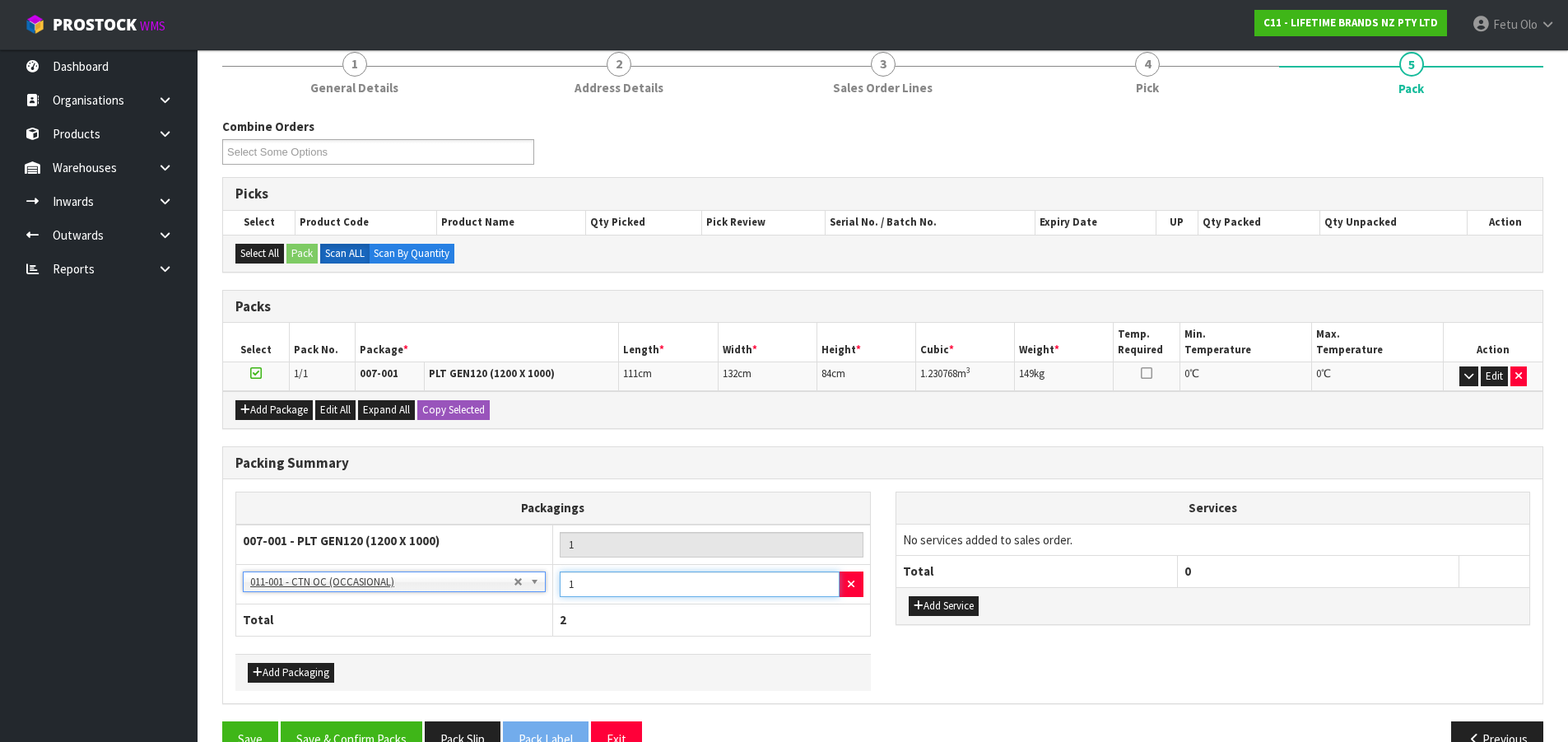 drag, startPoint x: 601, startPoint y: 595, endPoint x: 561, endPoint y: 604, distance: 41 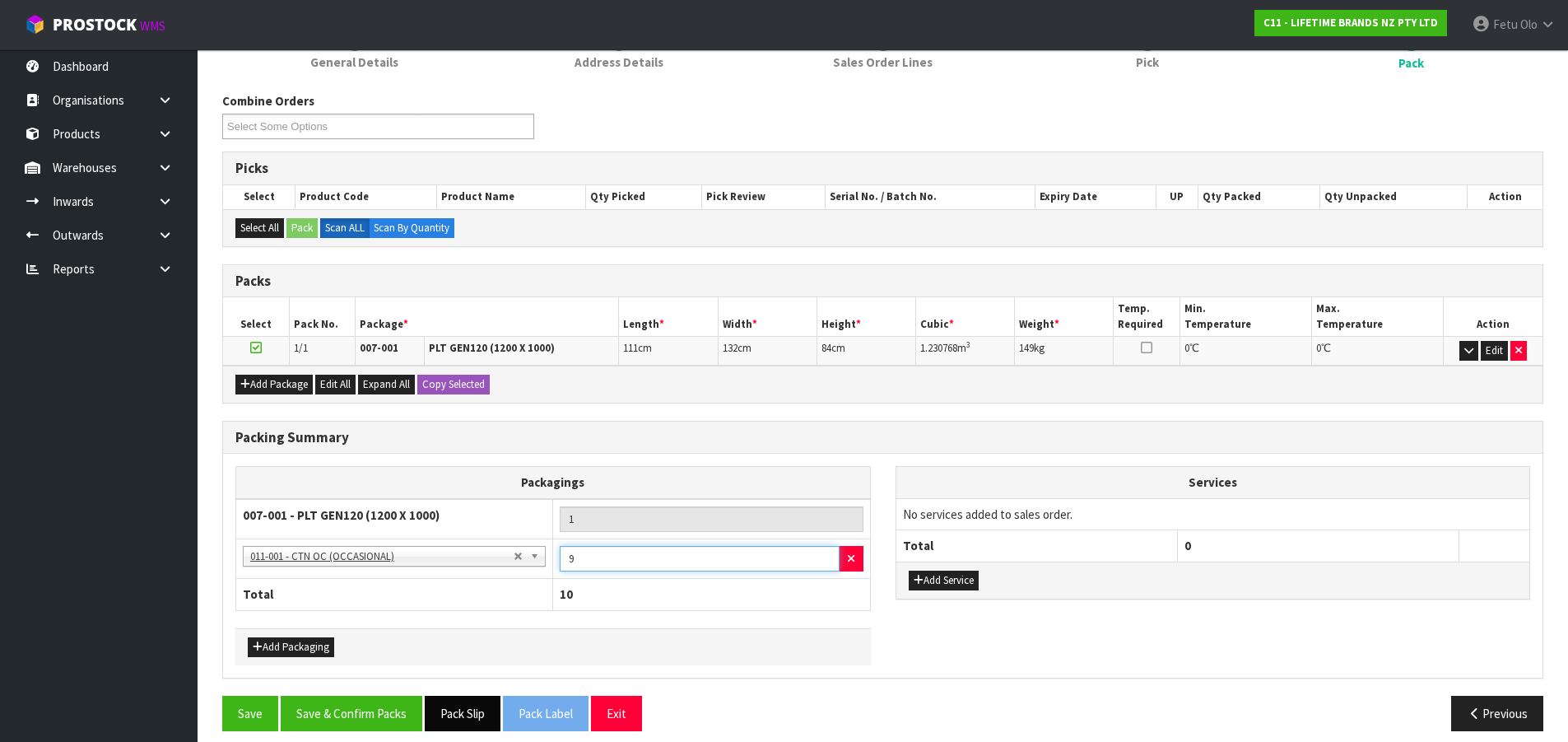scroll, scrollTop: 186, scrollLeft: 0, axis: vertical 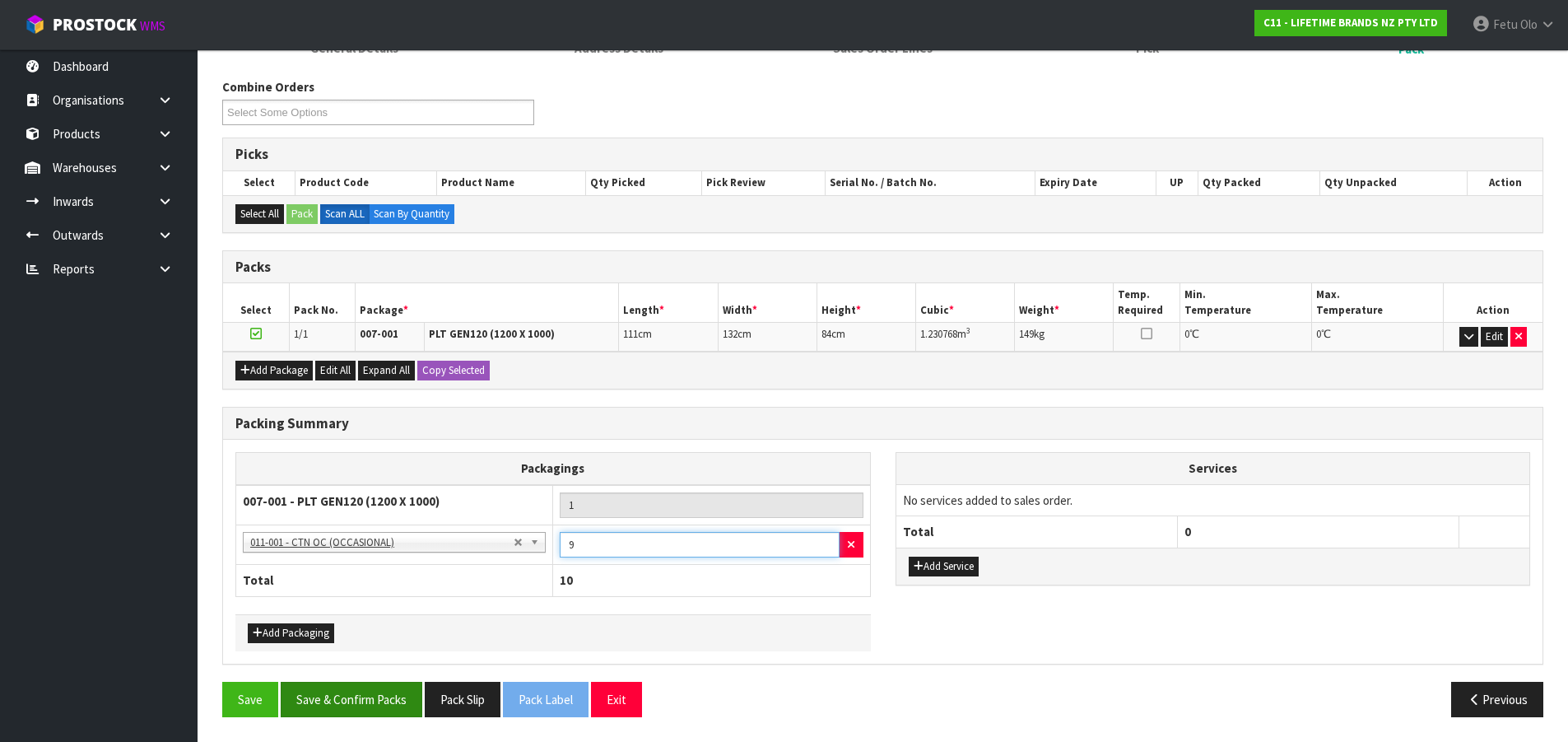 type on "9" 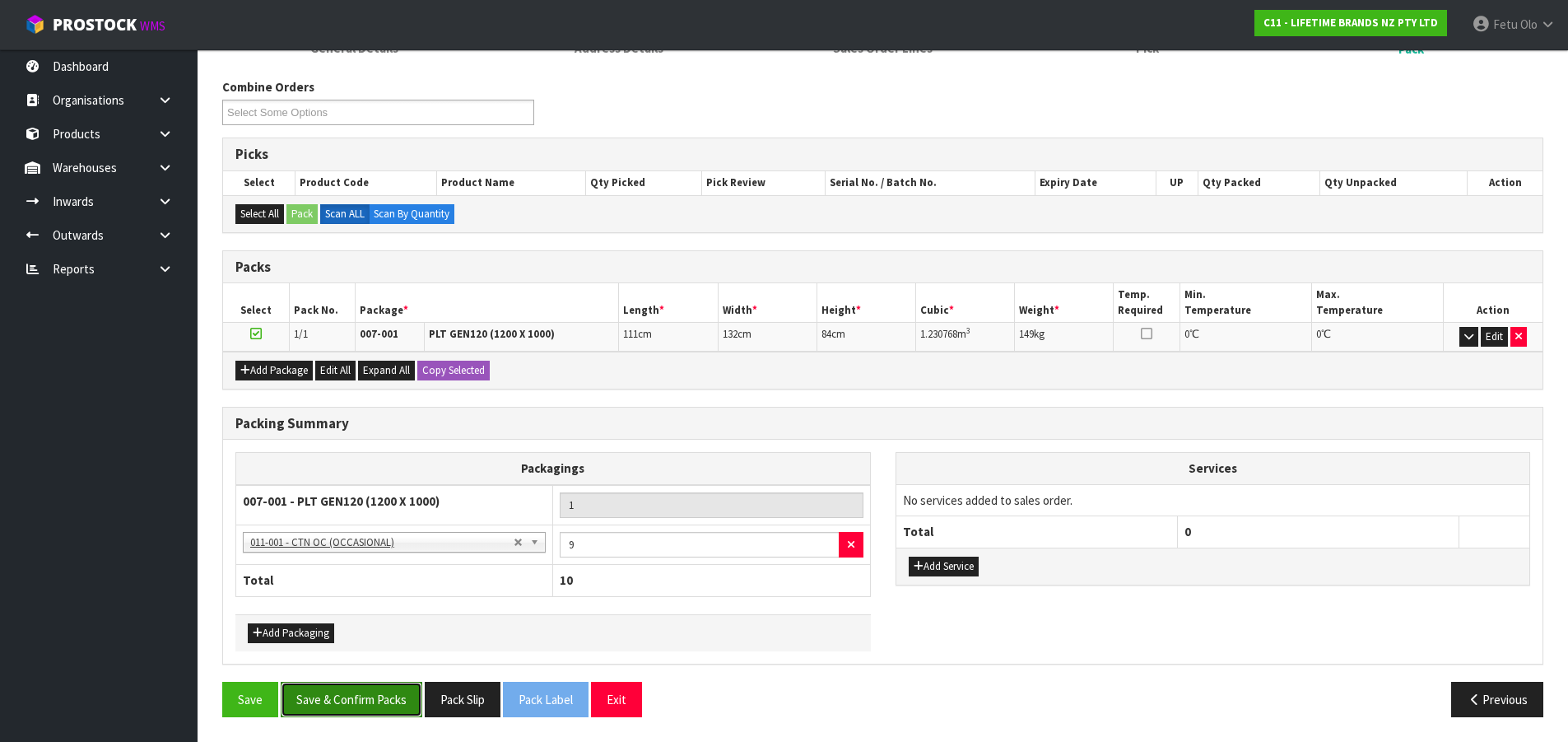 click on "Save & Confirm Packs" at bounding box center (351, 699) 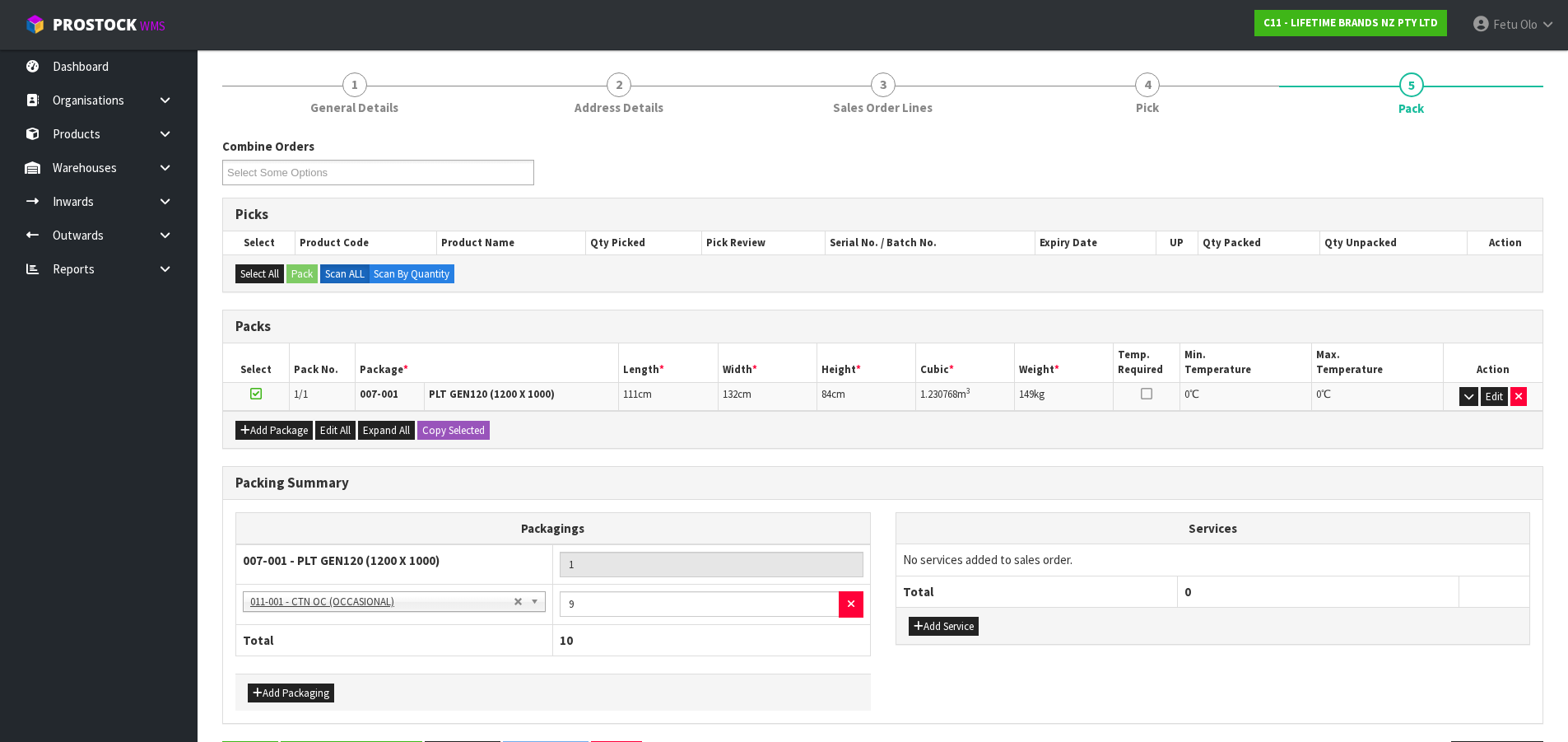 scroll, scrollTop: 0, scrollLeft: 0, axis: both 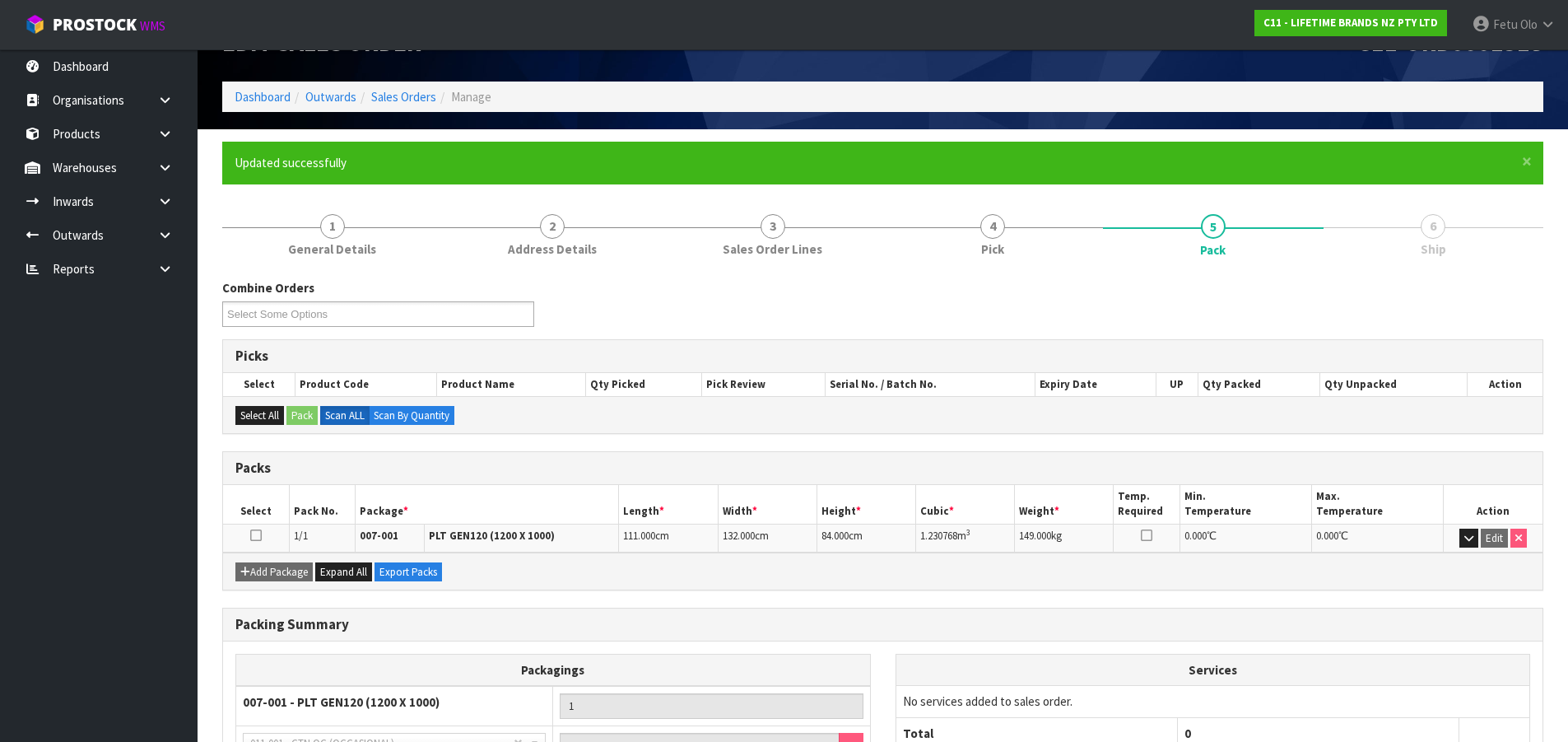 click on "6
Ship" at bounding box center [1434, 234] 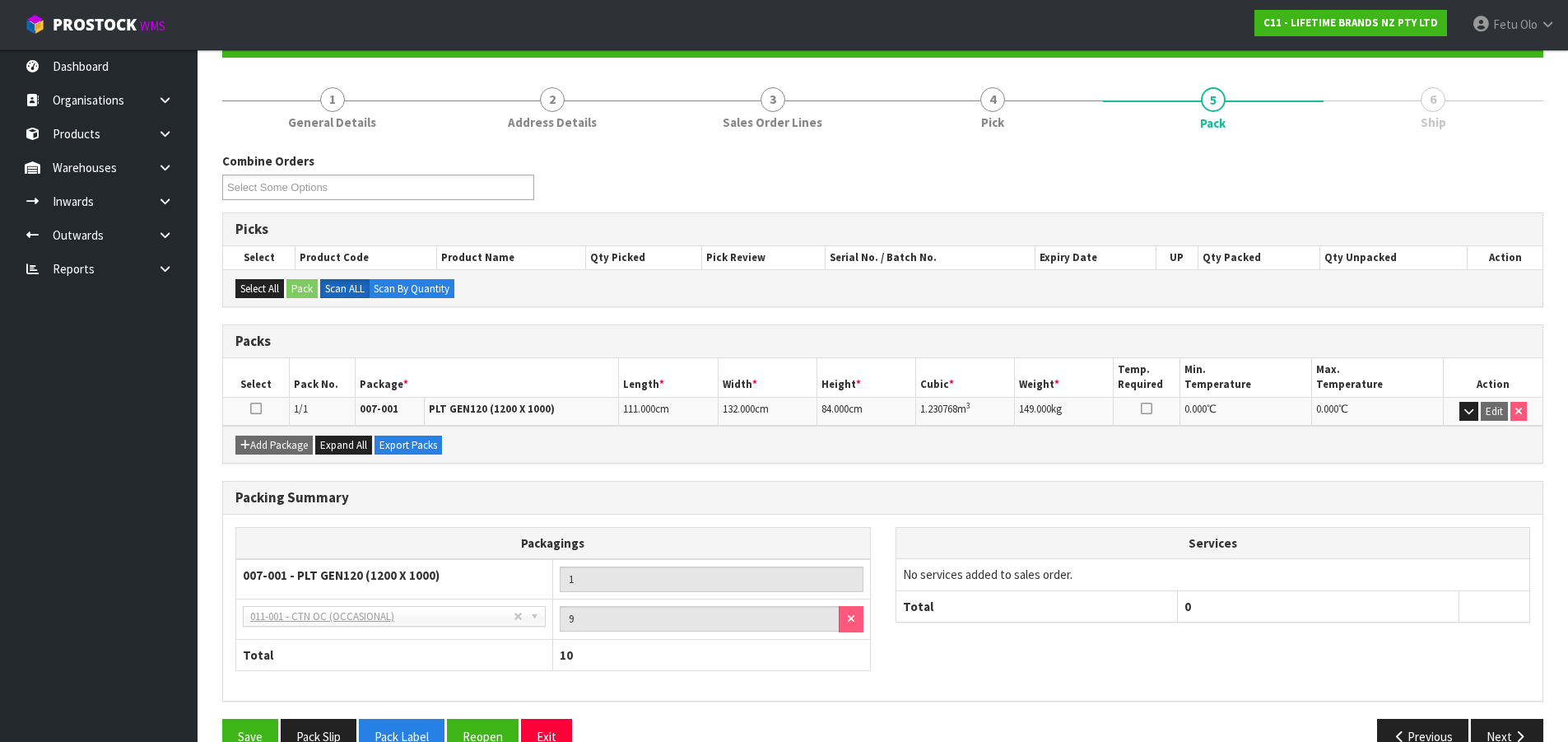 scroll, scrollTop: 209, scrollLeft: 0, axis: vertical 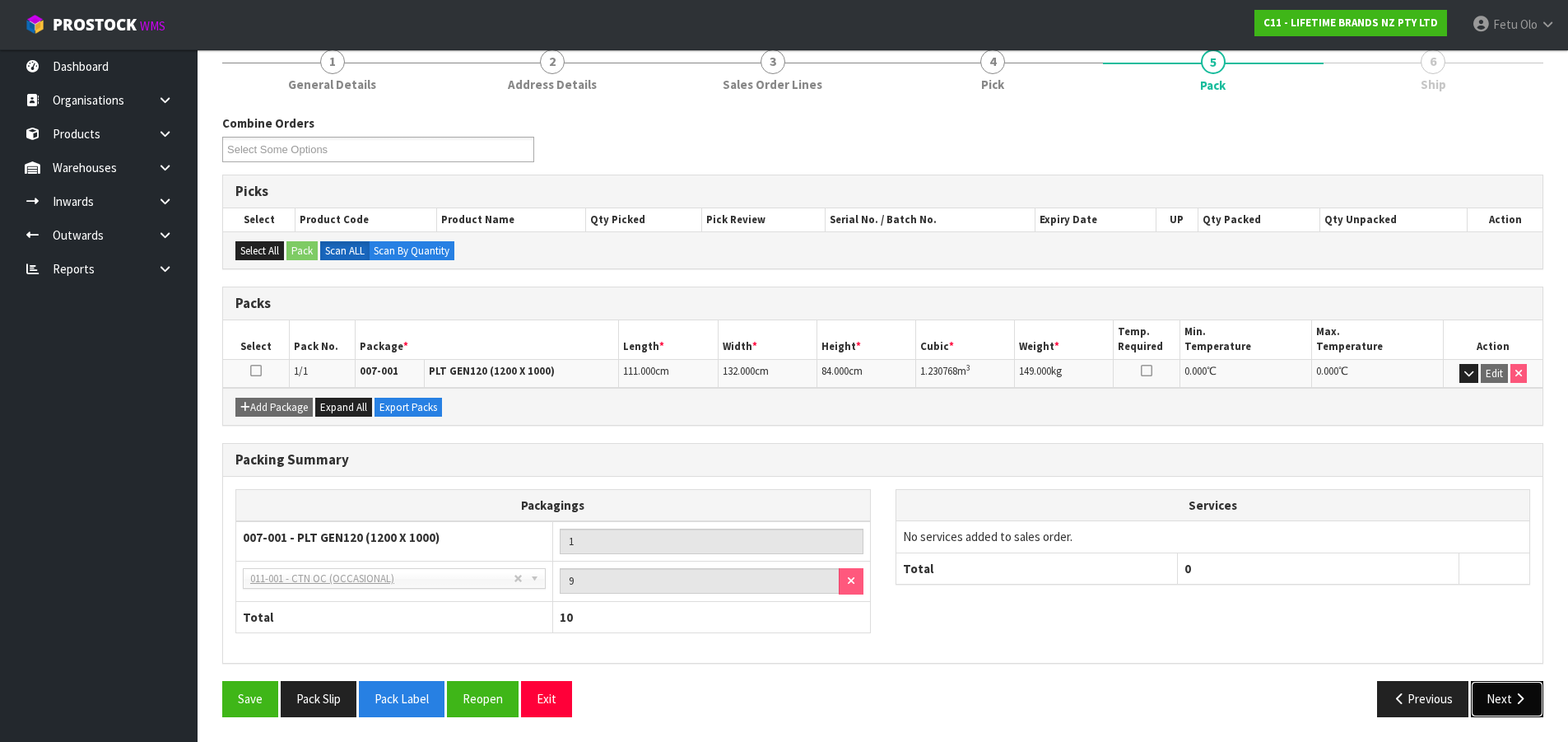 click on "Next" at bounding box center (1507, 698) 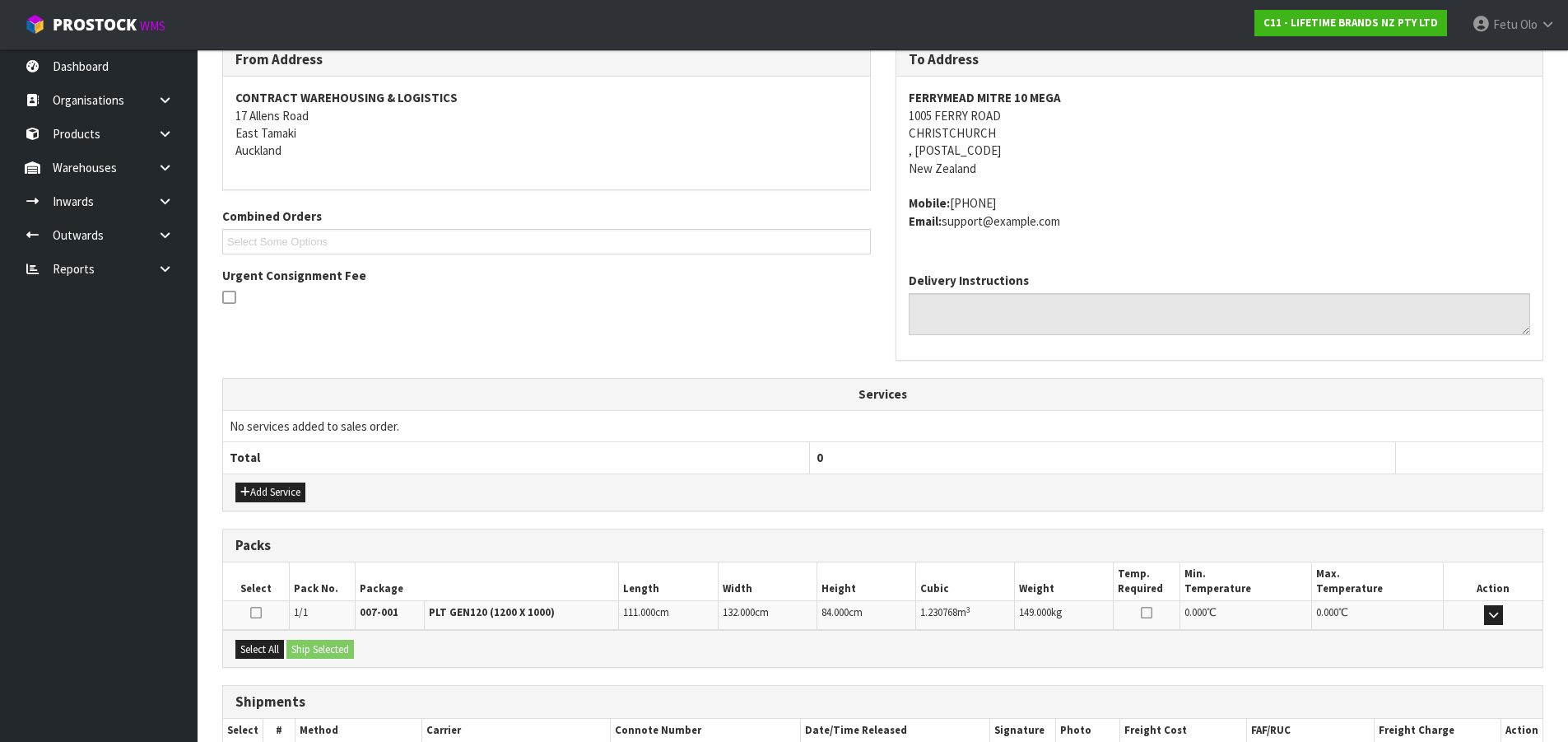 scroll, scrollTop: 137, scrollLeft: 0, axis: vertical 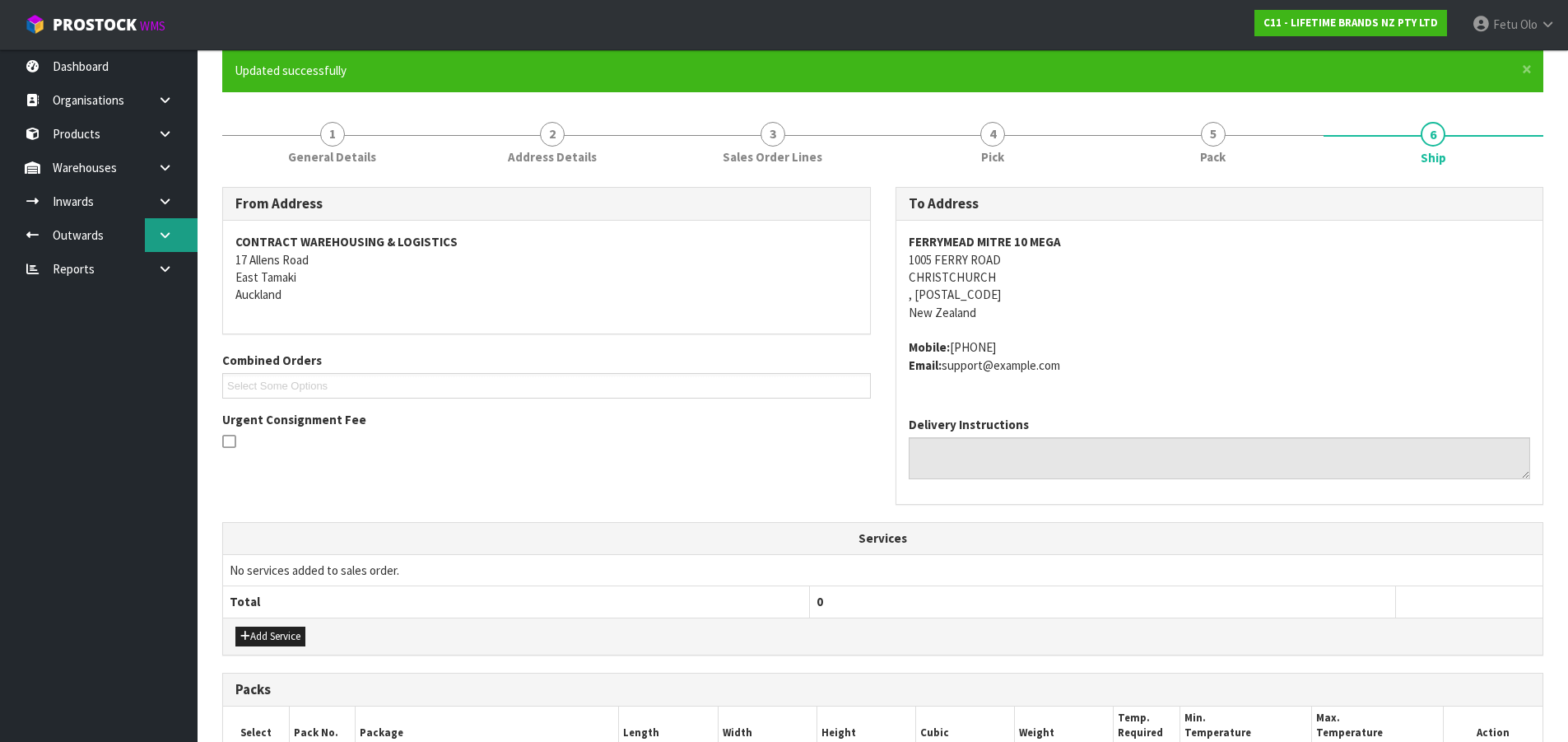 click at bounding box center [171, 235] 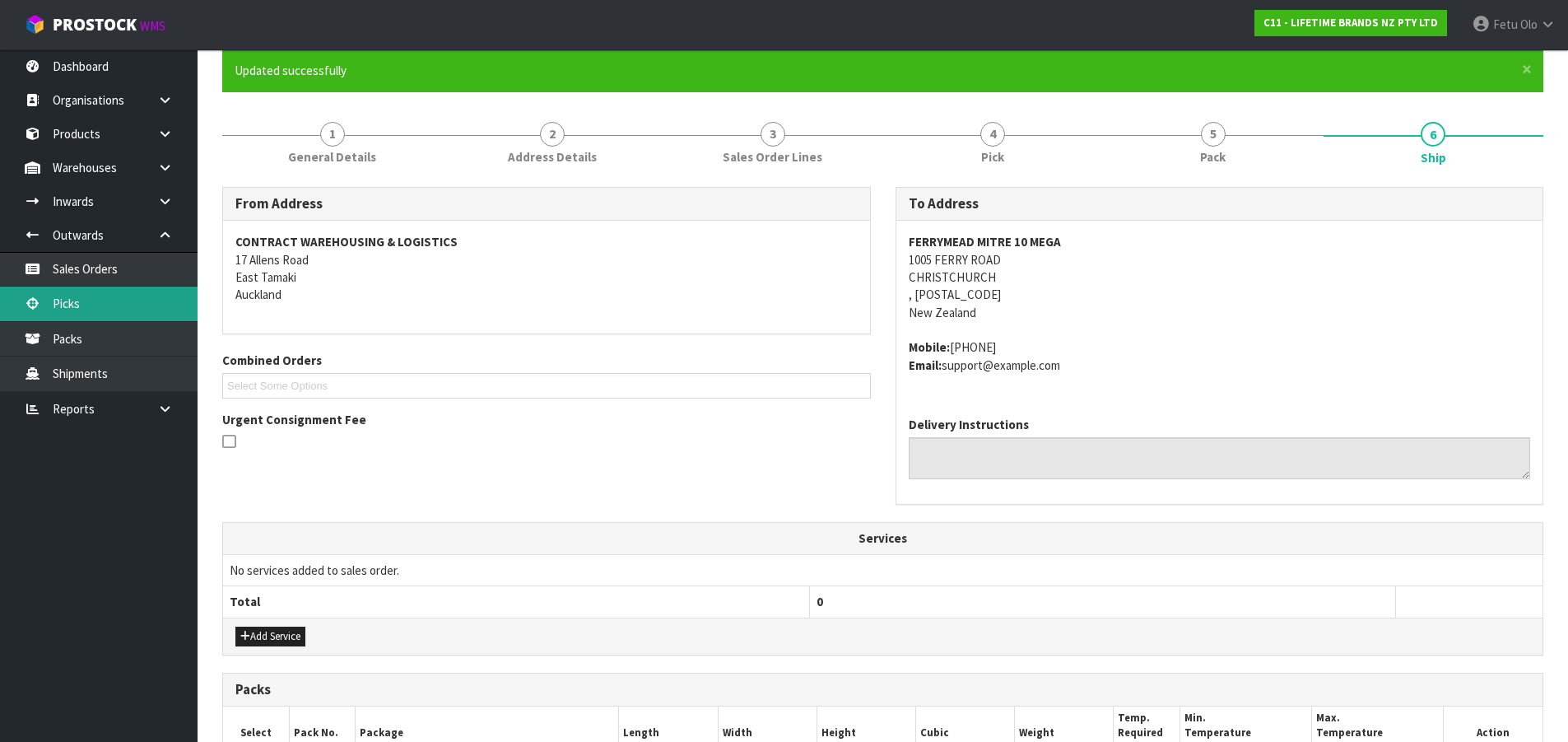 click on "Picks" at bounding box center [99, 303] 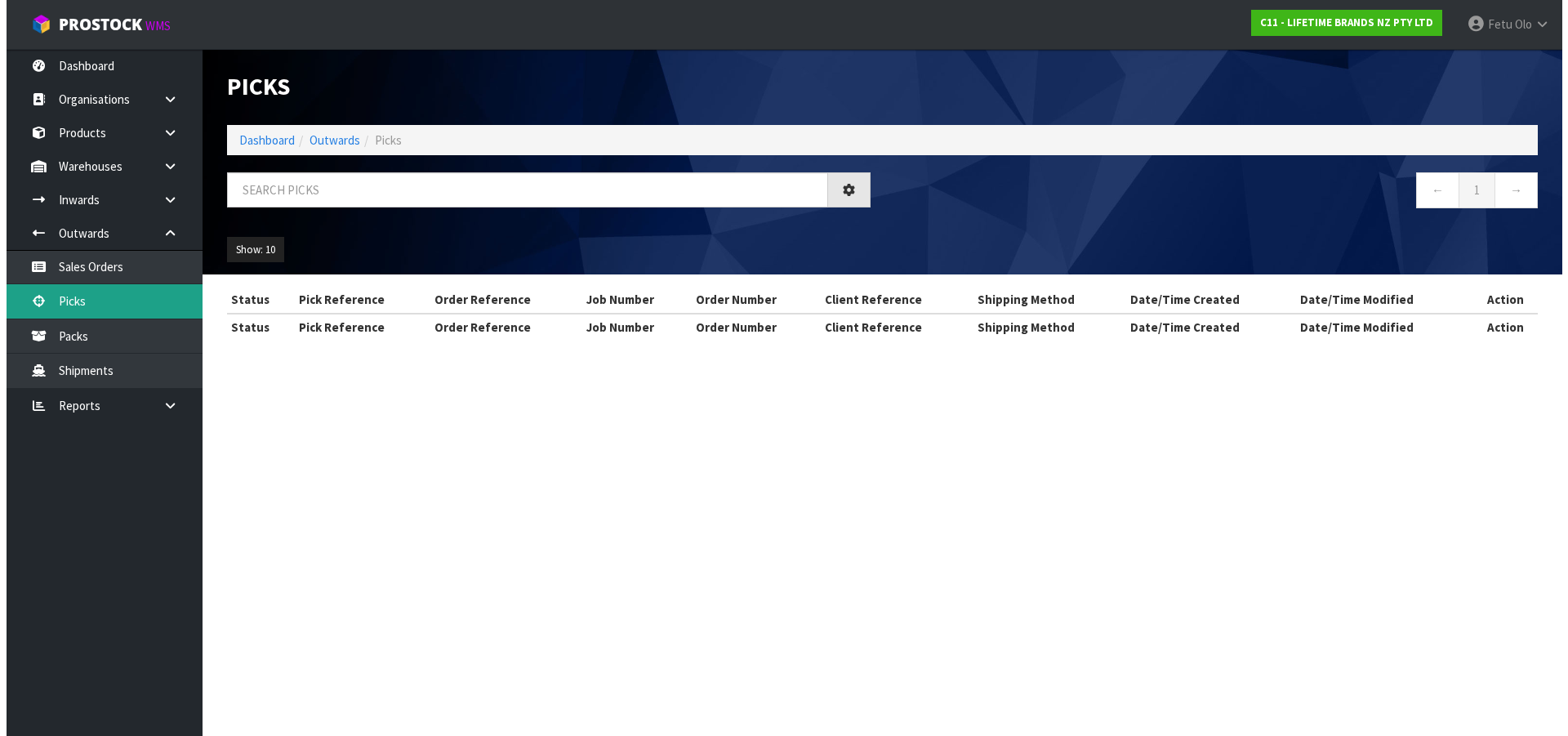 scroll, scrollTop: 0, scrollLeft: 0, axis: both 